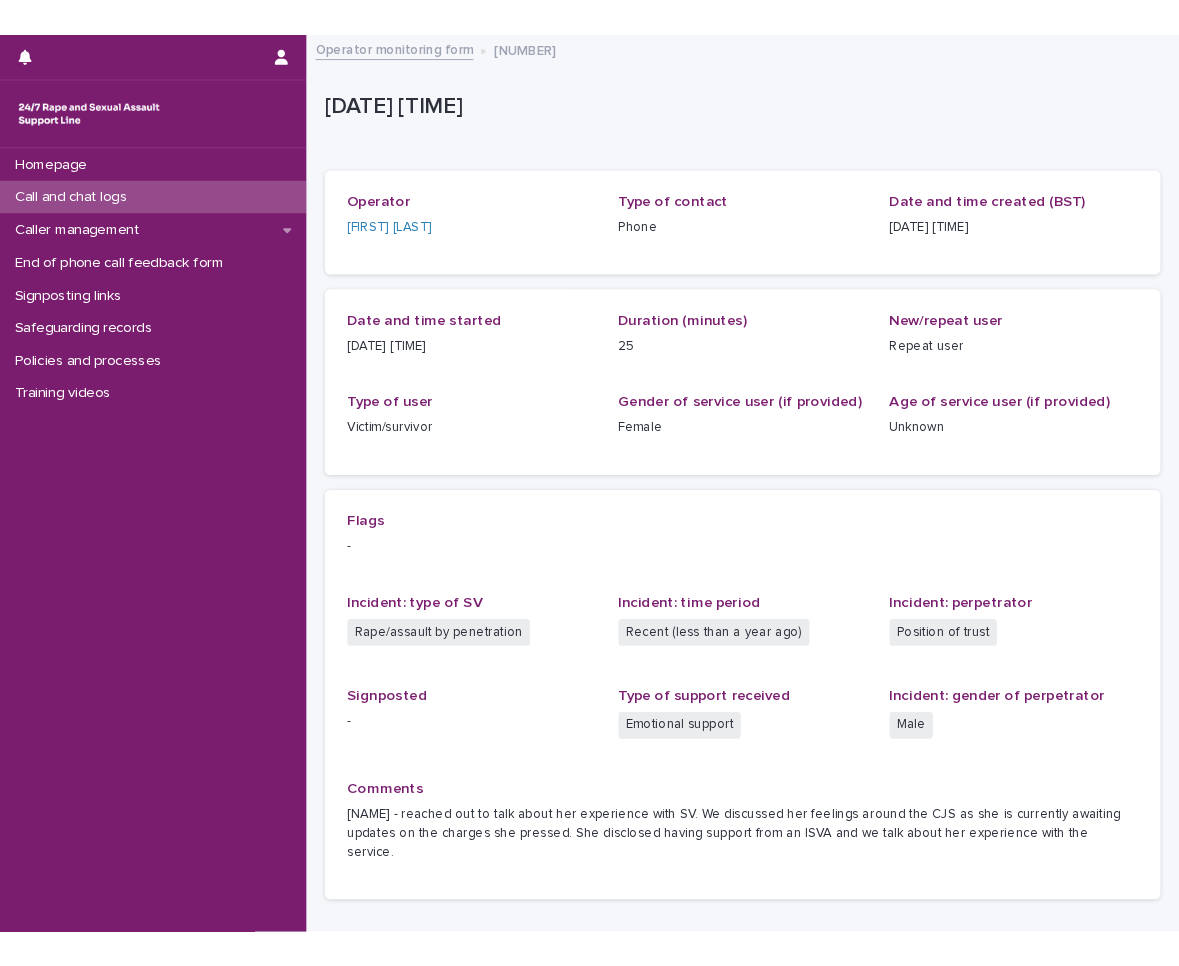 scroll, scrollTop: 0, scrollLeft: 0, axis: both 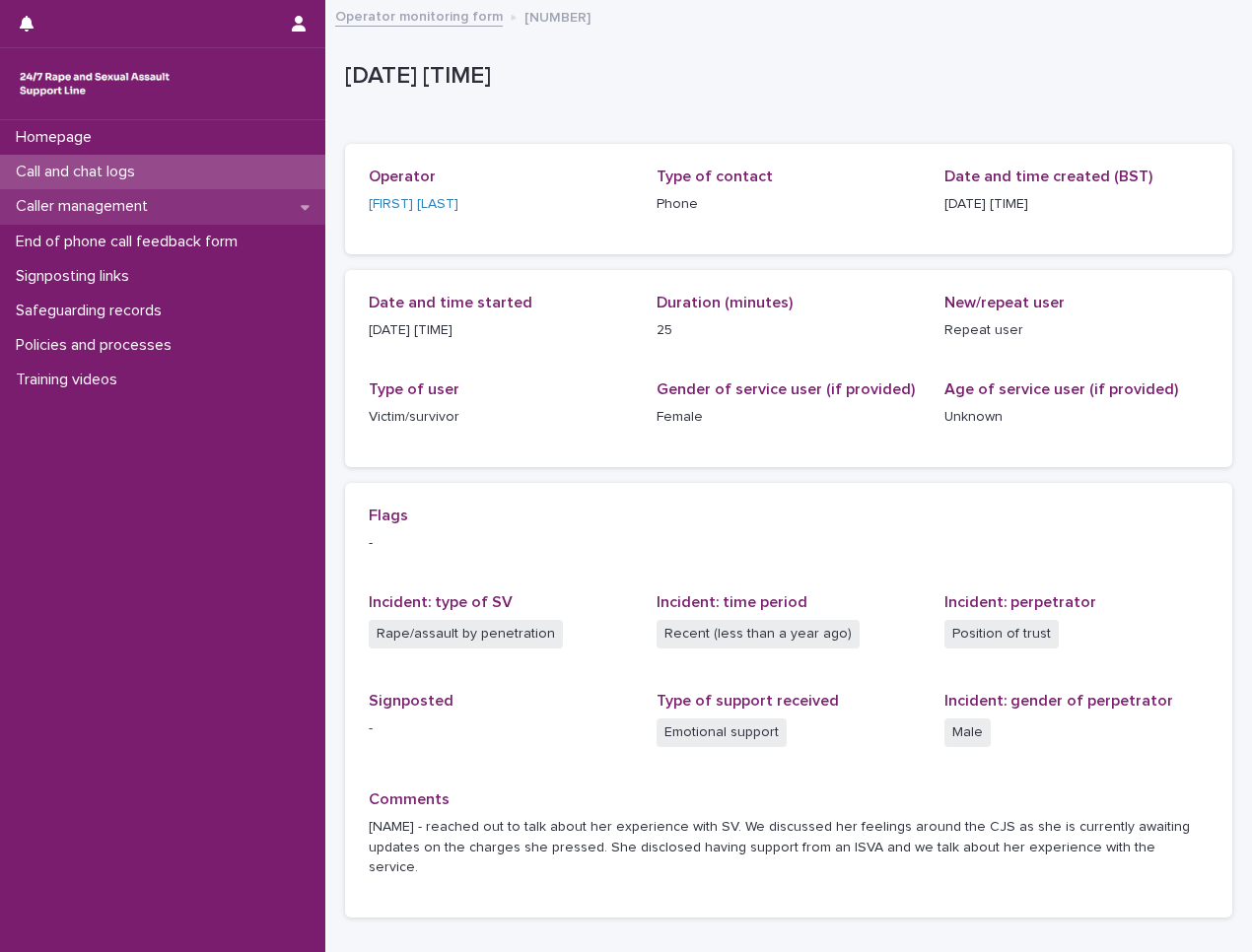 click on "Caller management" at bounding box center (163, 206) 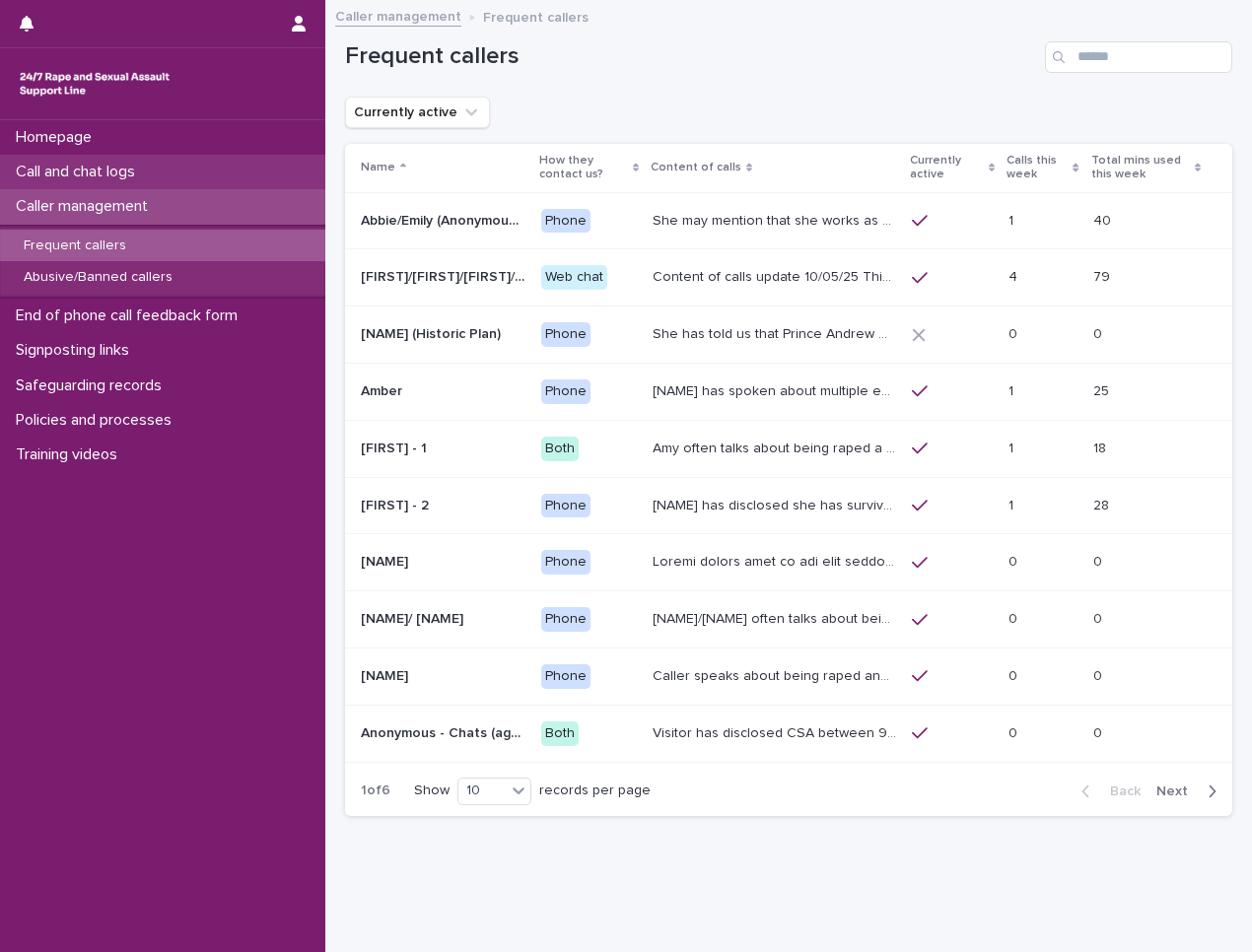 click on "Call and chat logs" at bounding box center (163, 171) 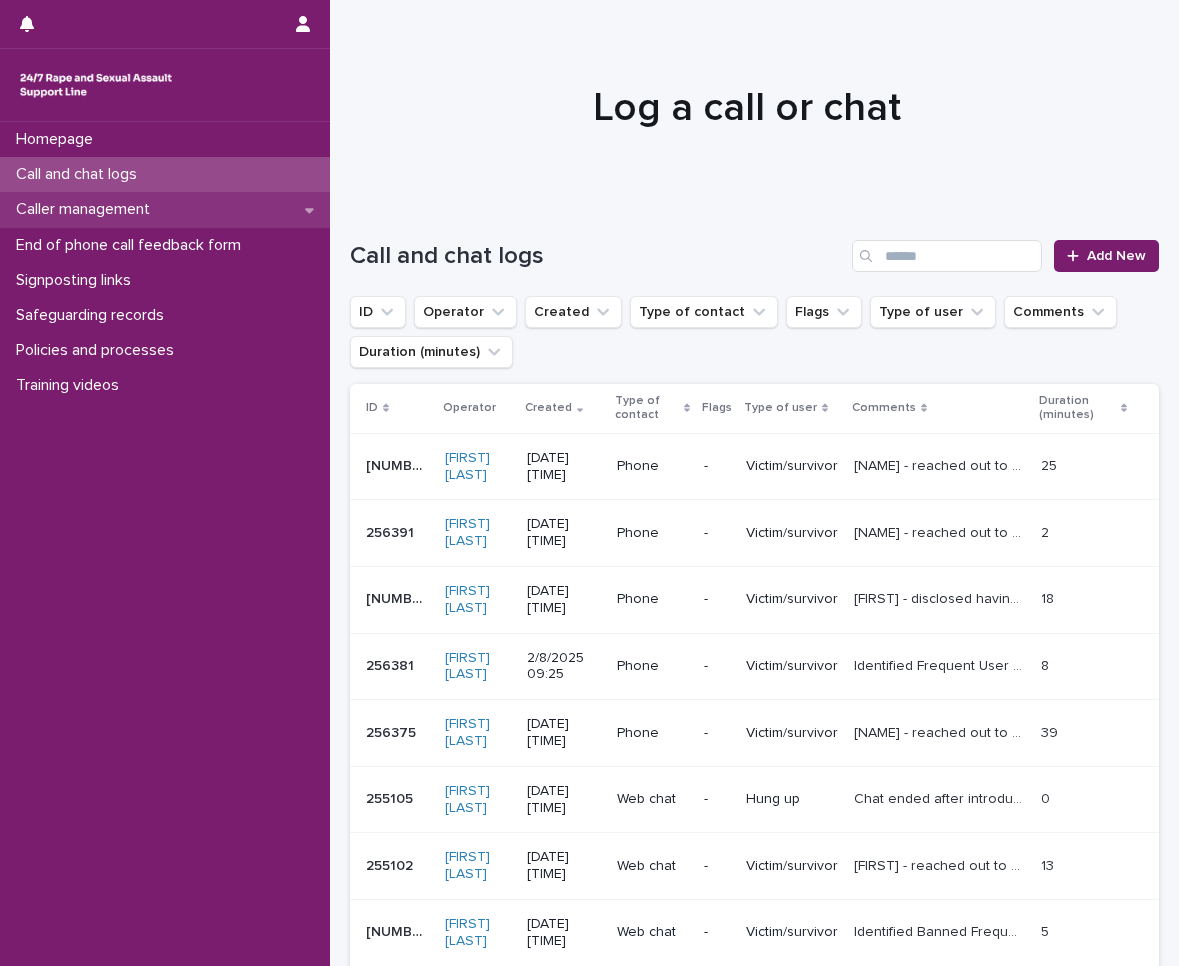 click on "Caller management" at bounding box center (87, 209) 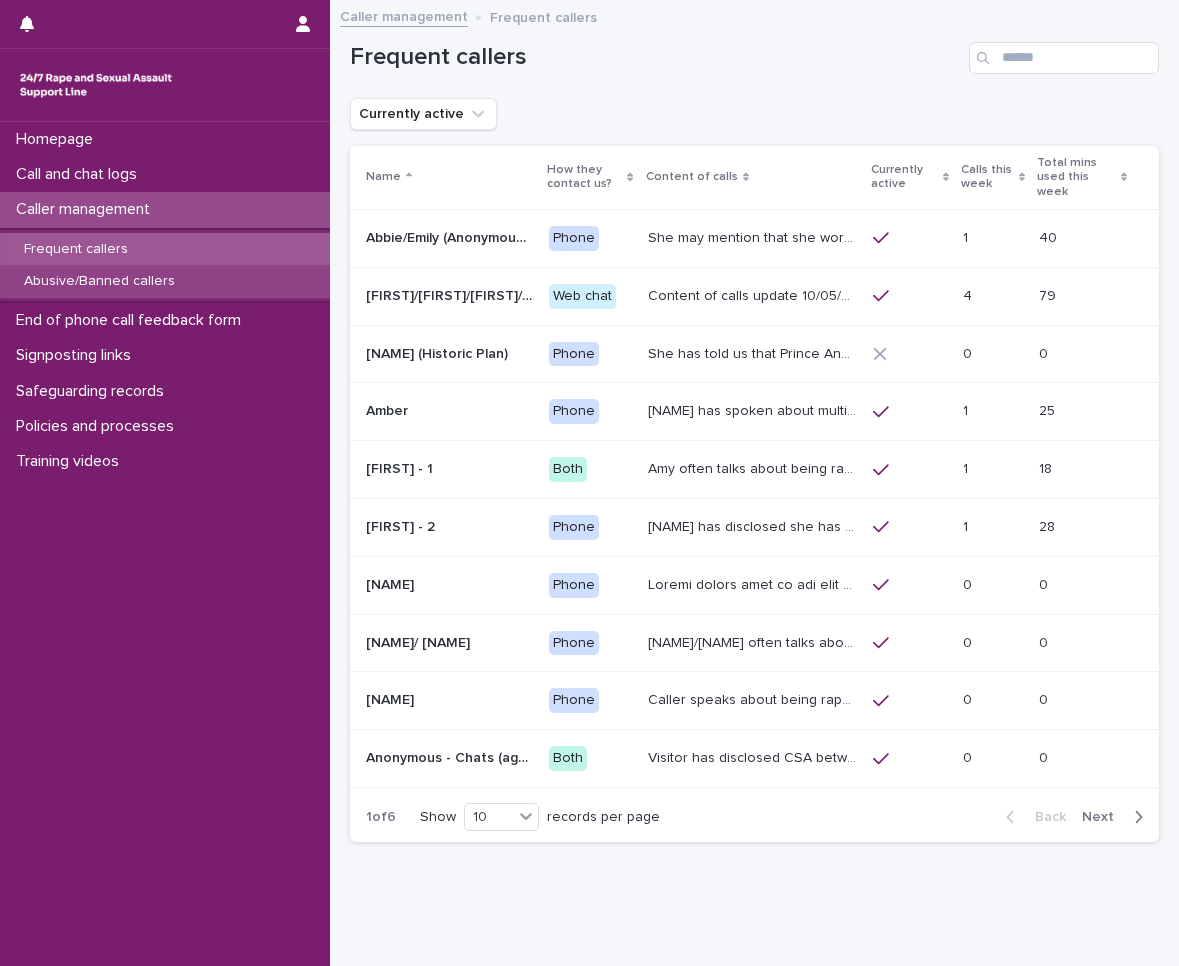 click on "Abusive/Banned callers" at bounding box center (99, 281) 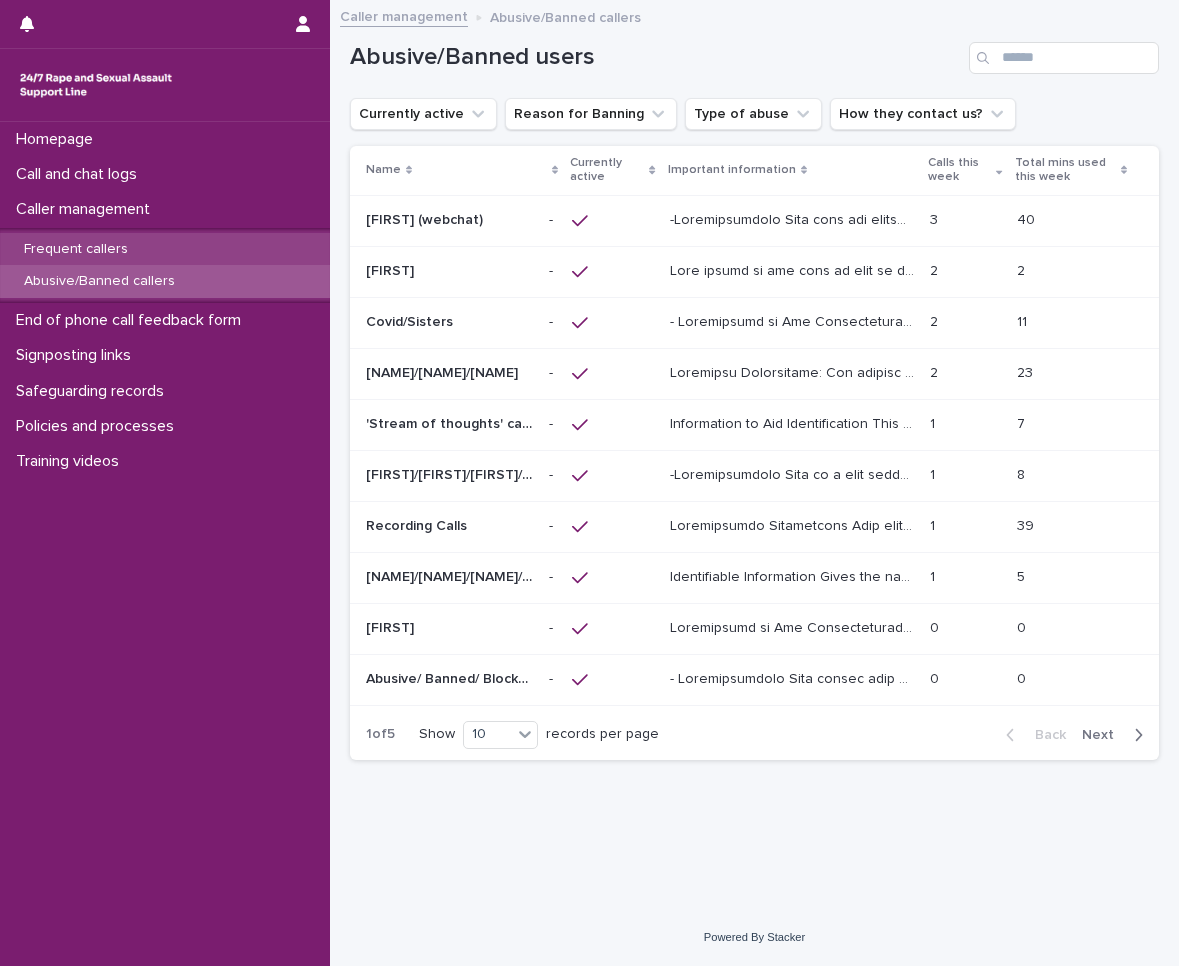 click on "Frequent callers" at bounding box center (165, 249) 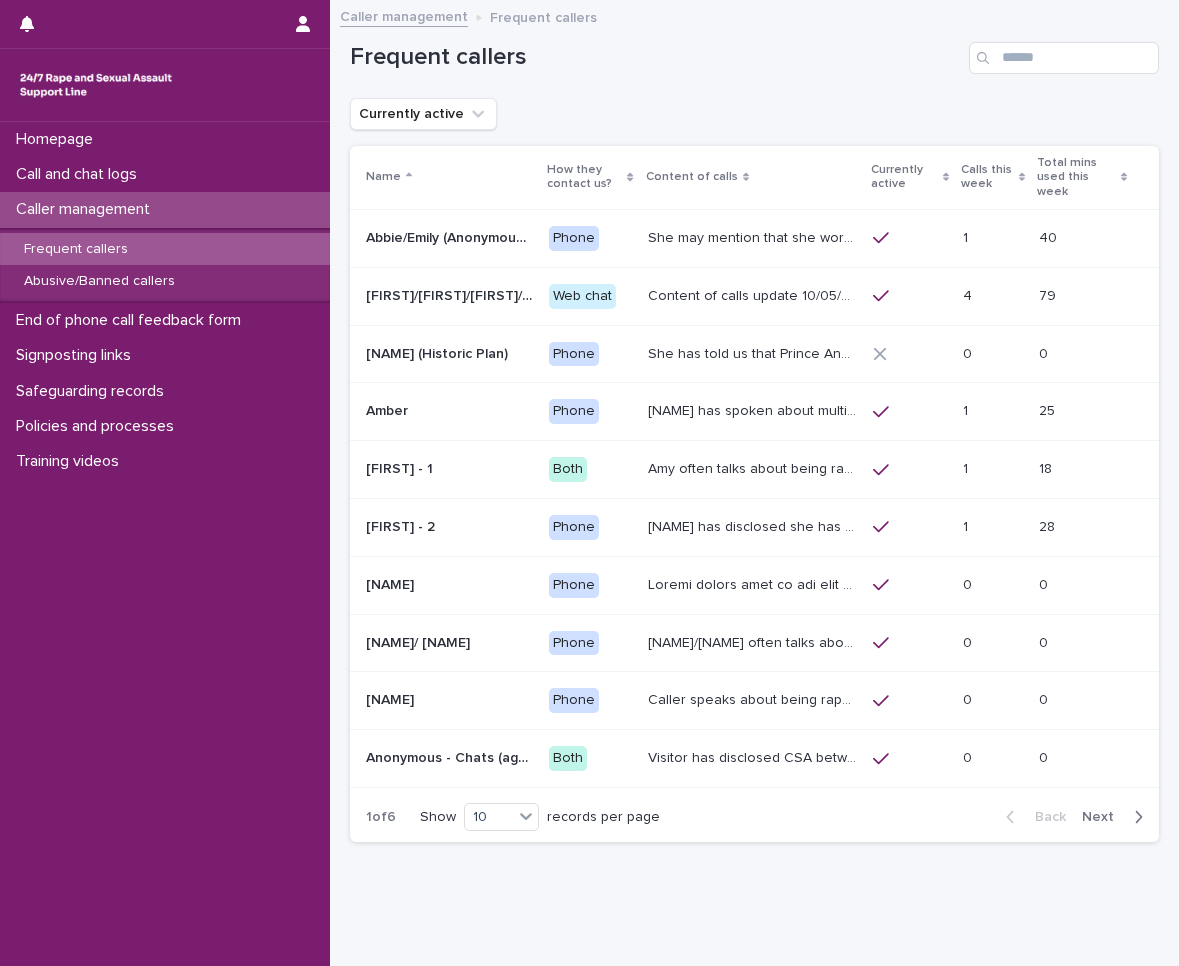 click on "[FIRST]/[FIRST] (Anonymous/'I don't know'/'I can't remember') [FIRST]/[FIRST] (Anonymous/'I don't know'/'I can't remember')" at bounding box center (449, 238) 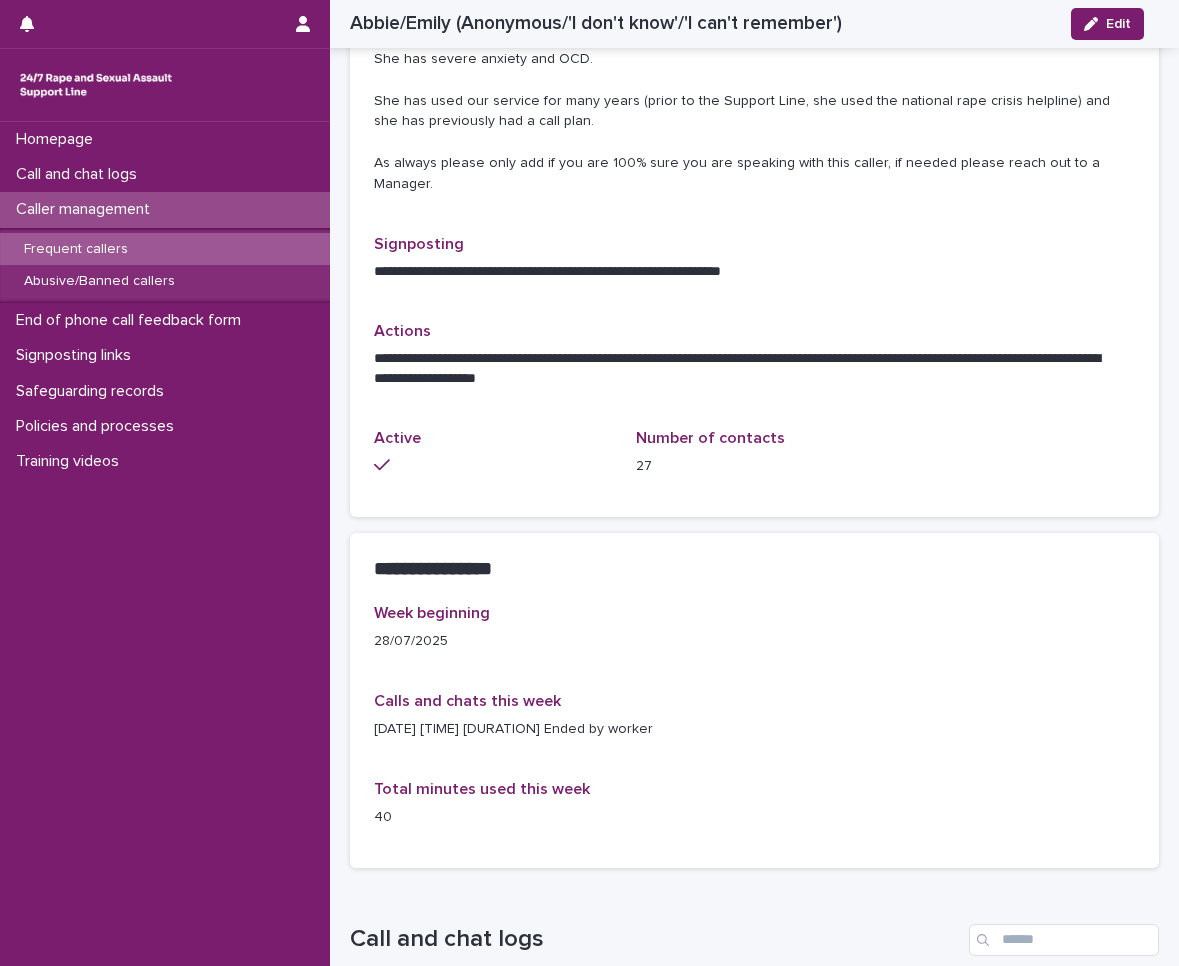 scroll, scrollTop: 700, scrollLeft: 0, axis: vertical 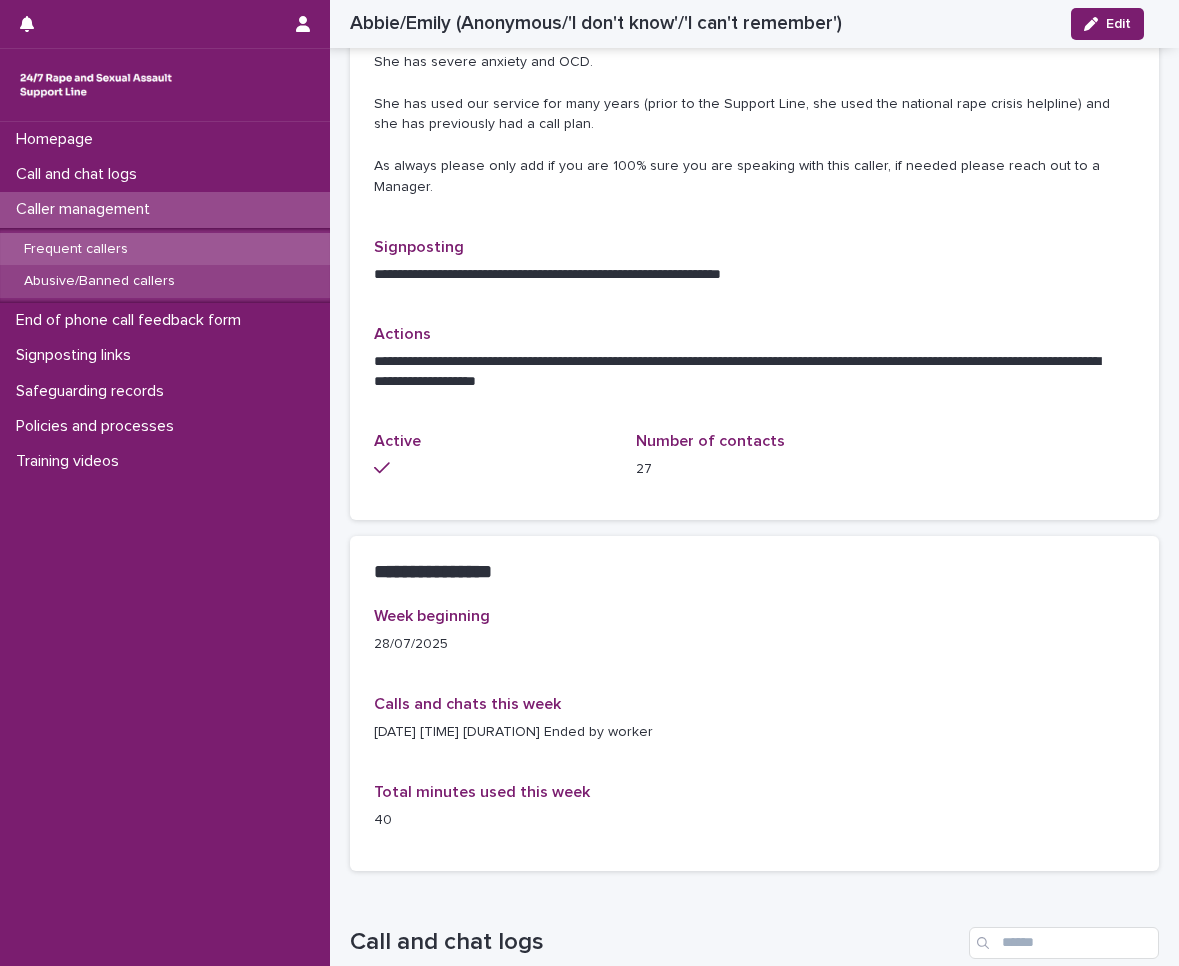 click on "Abusive/Banned callers" at bounding box center (99, 281) 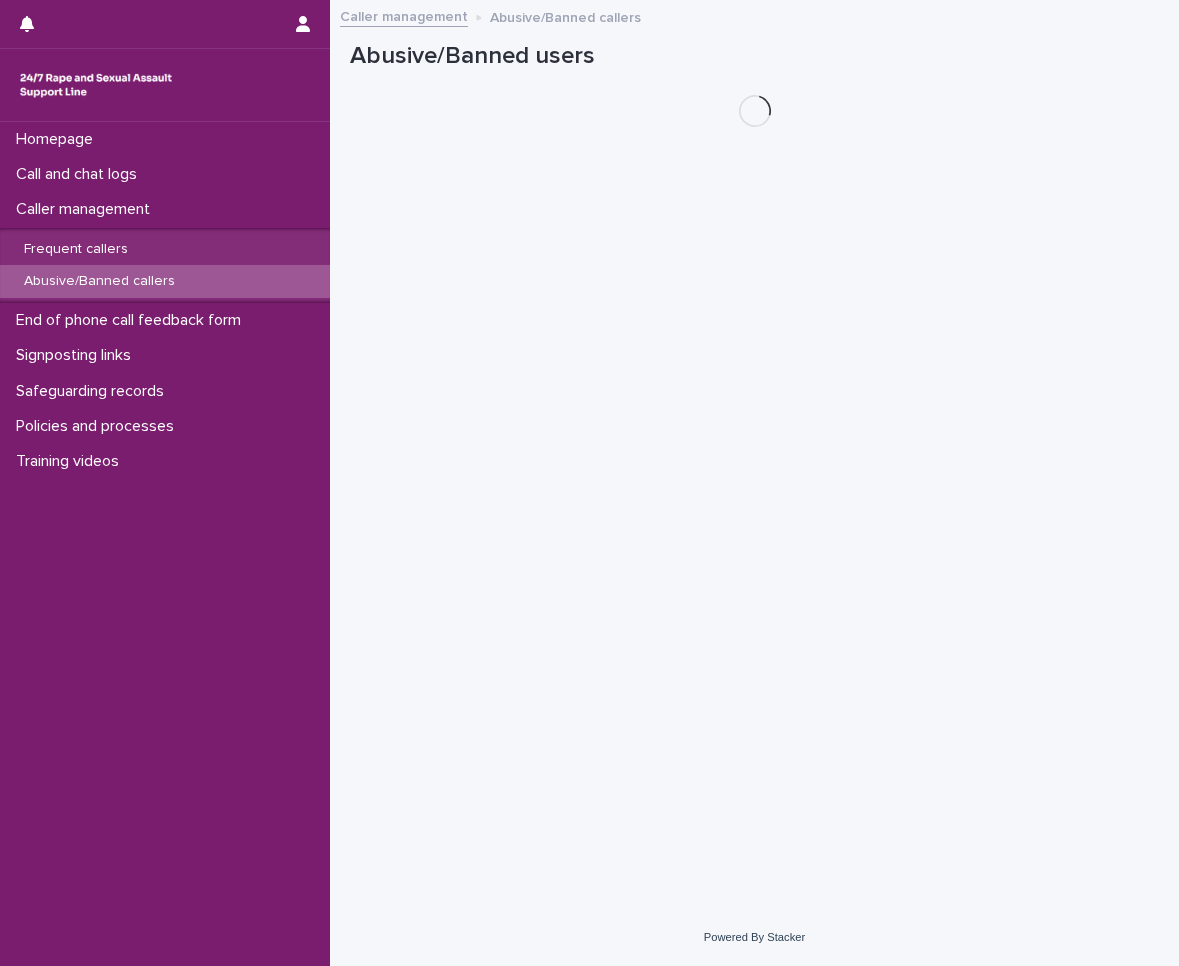 scroll, scrollTop: 0, scrollLeft: 0, axis: both 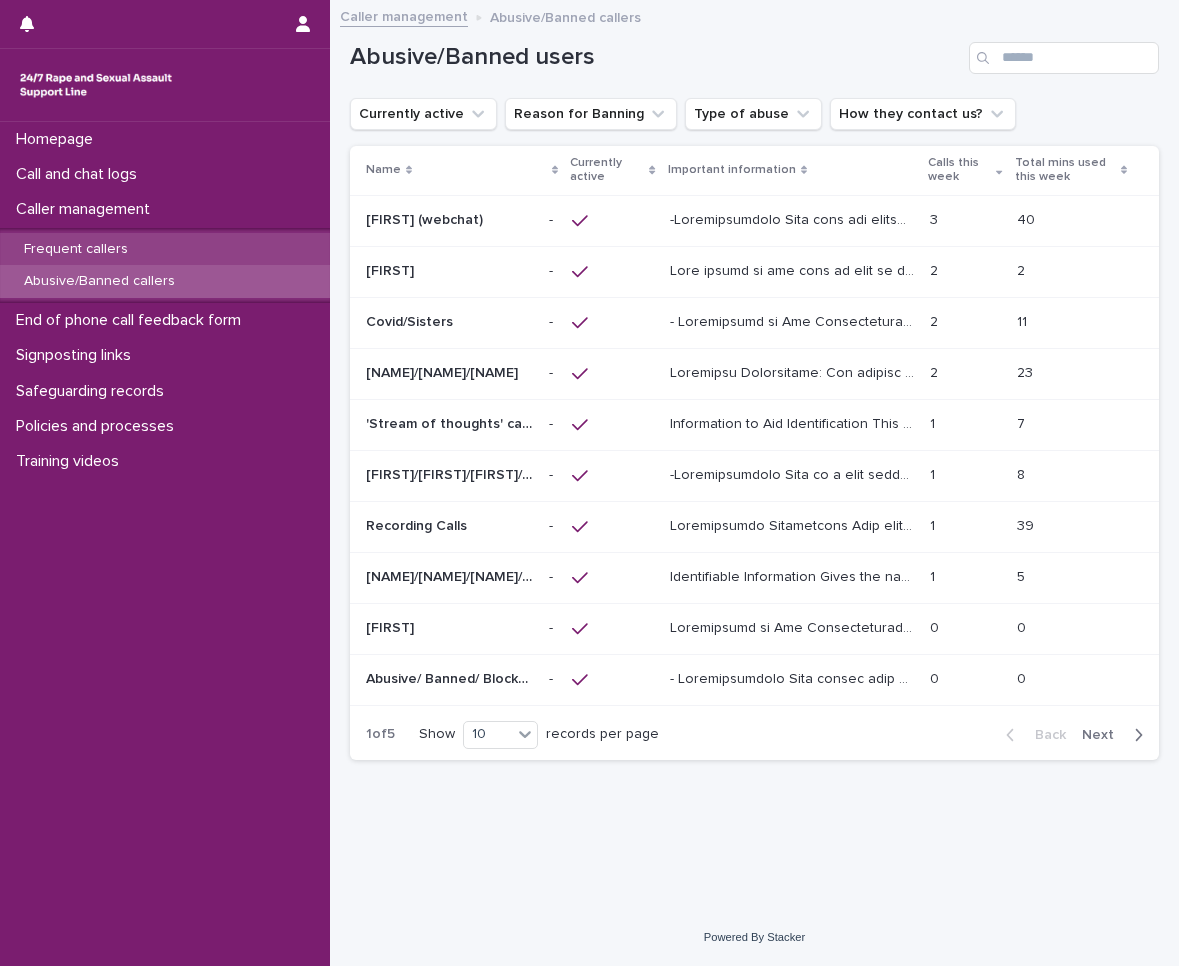 click on "Frequent callers" at bounding box center (165, 249) 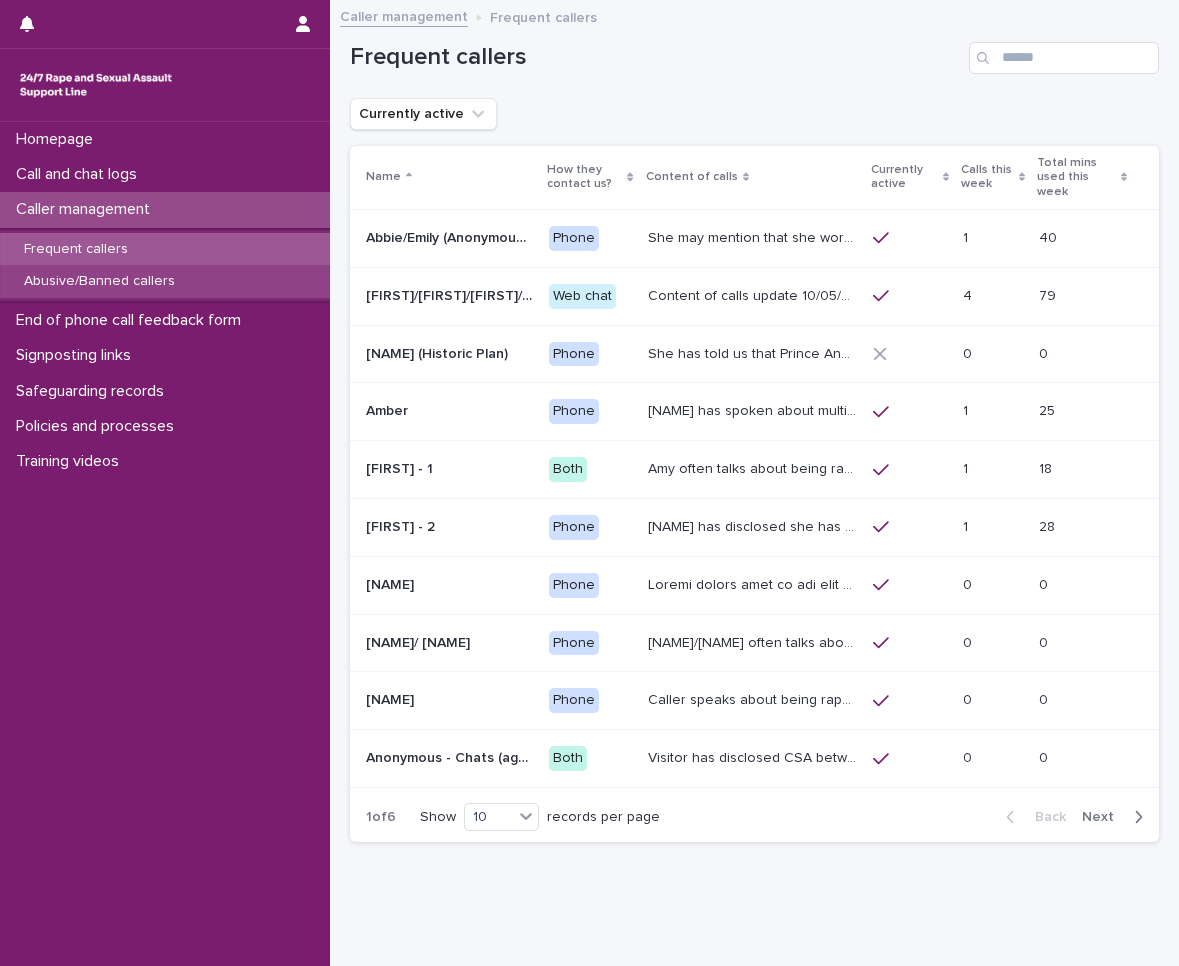 click on "Abusive/Banned callers" at bounding box center [165, 281] 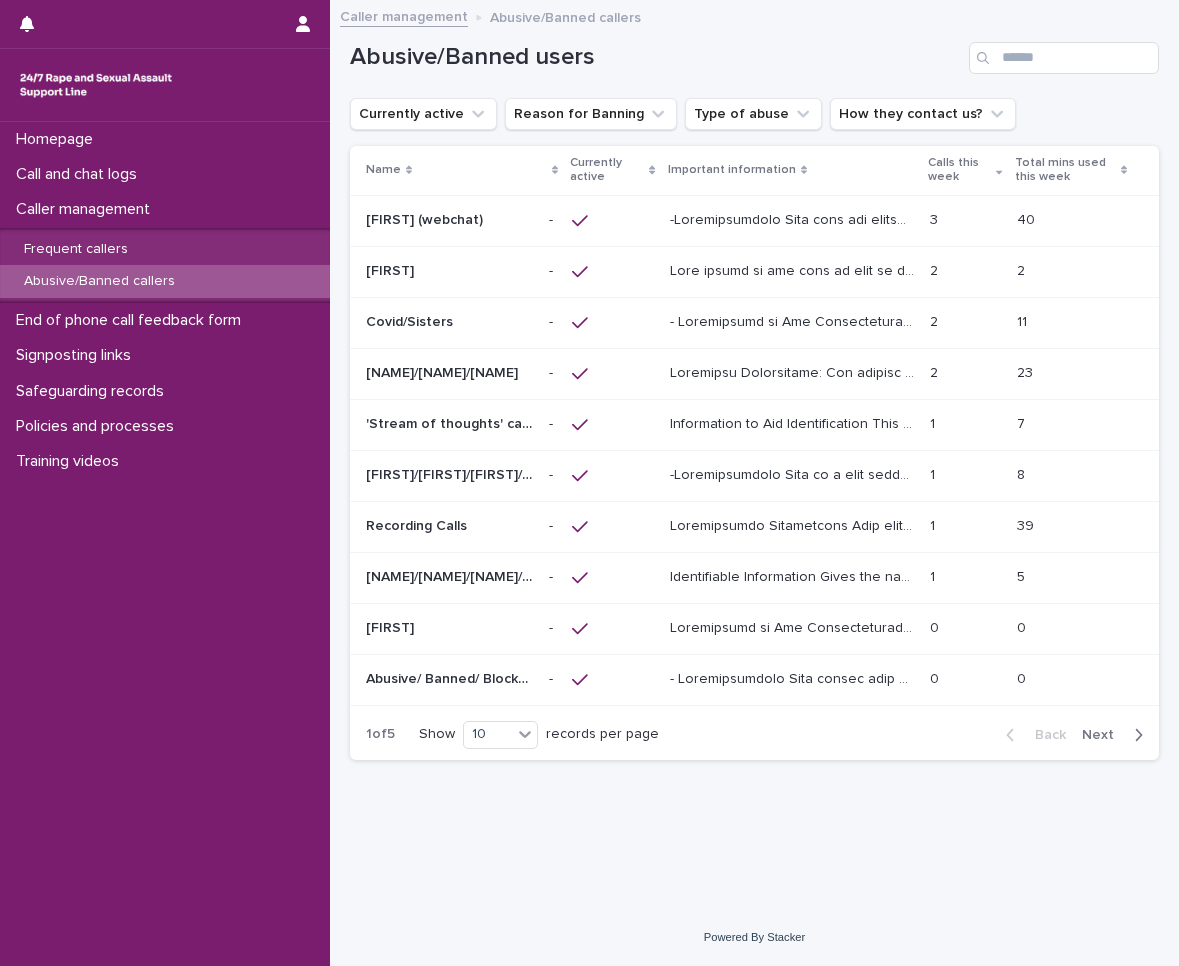 click on "Next" at bounding box center (1104, 735) 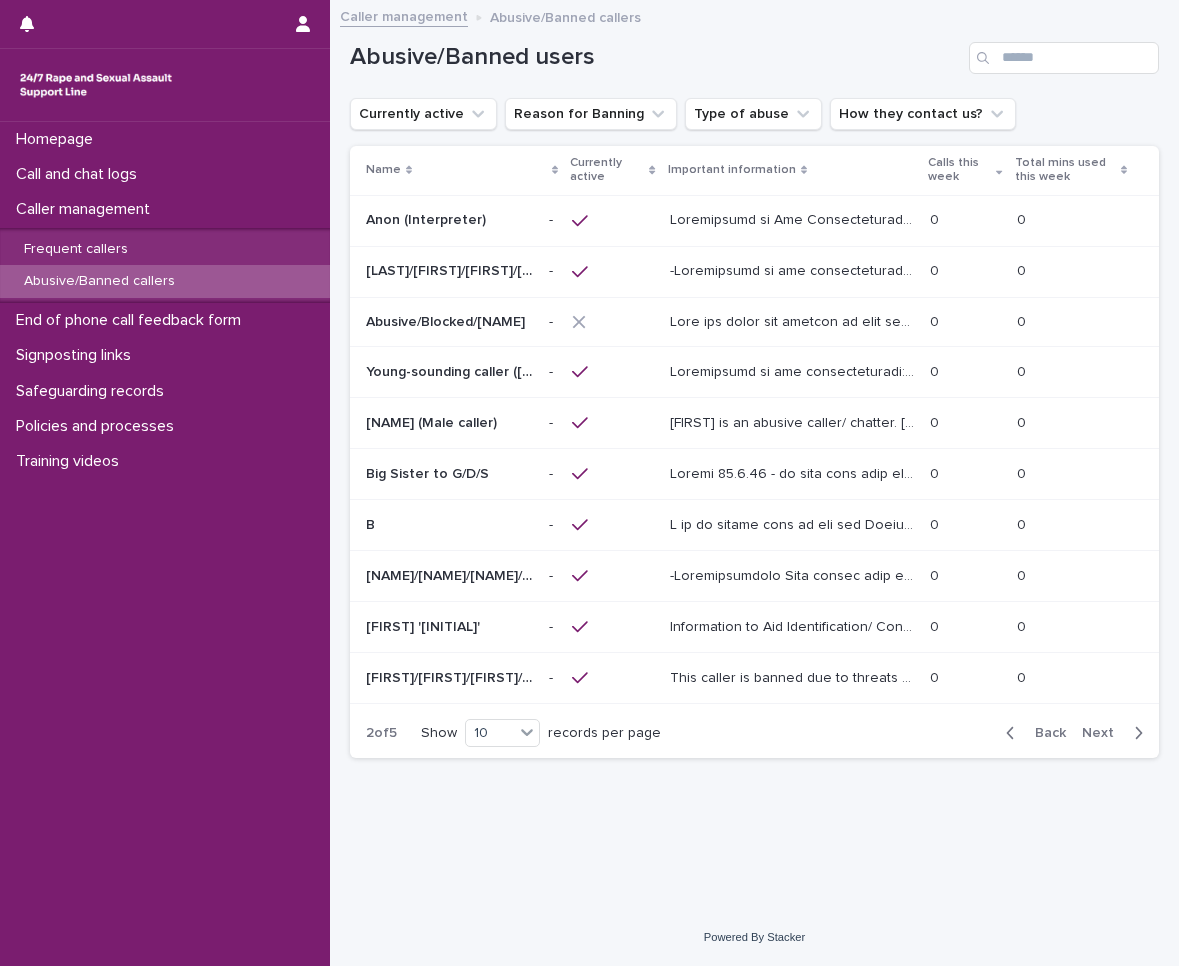 click on "Next" at bounding box center (1104, 733) 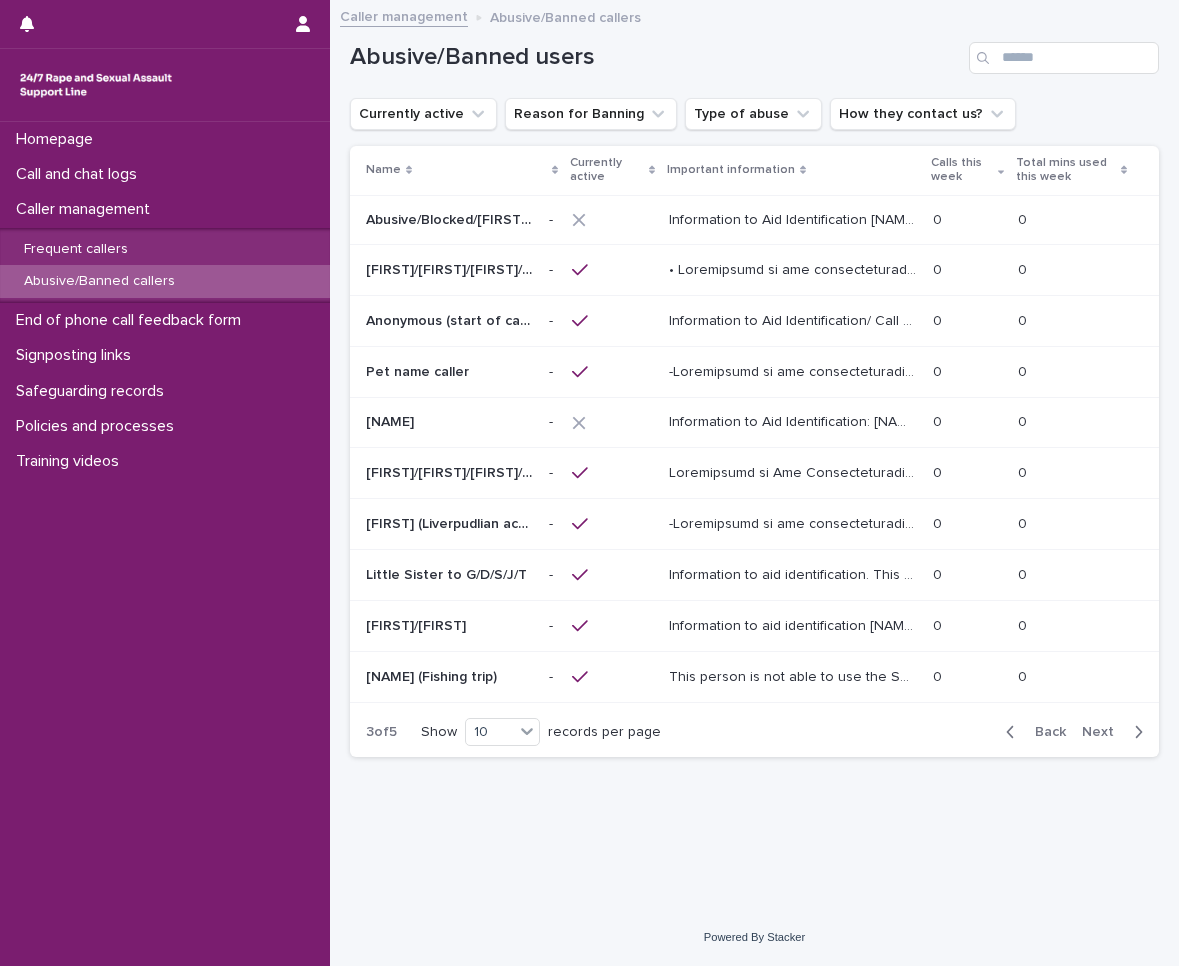 click on "Next" at bounding box center (1104, 732) 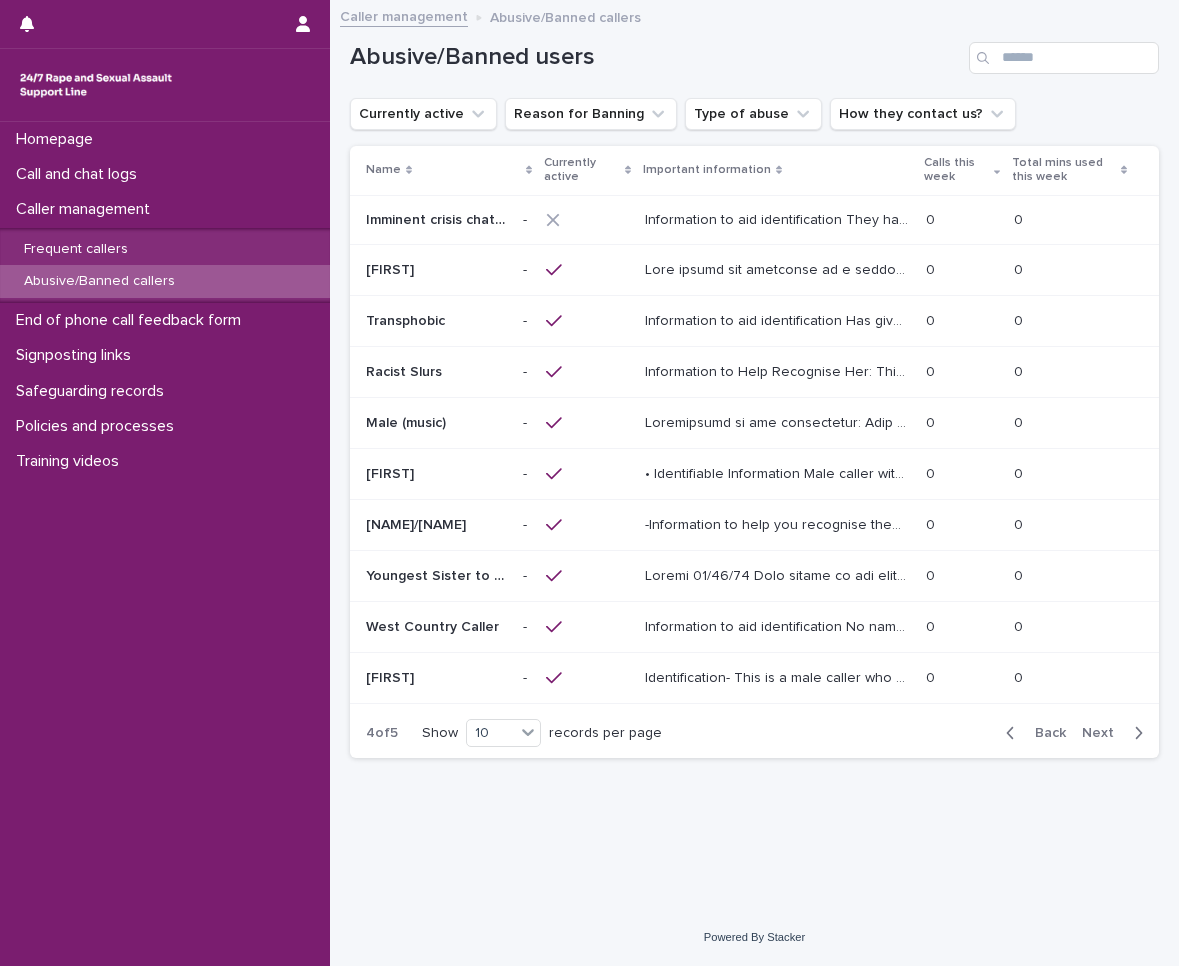 click on "Next" at bounding box center (1104, 733) 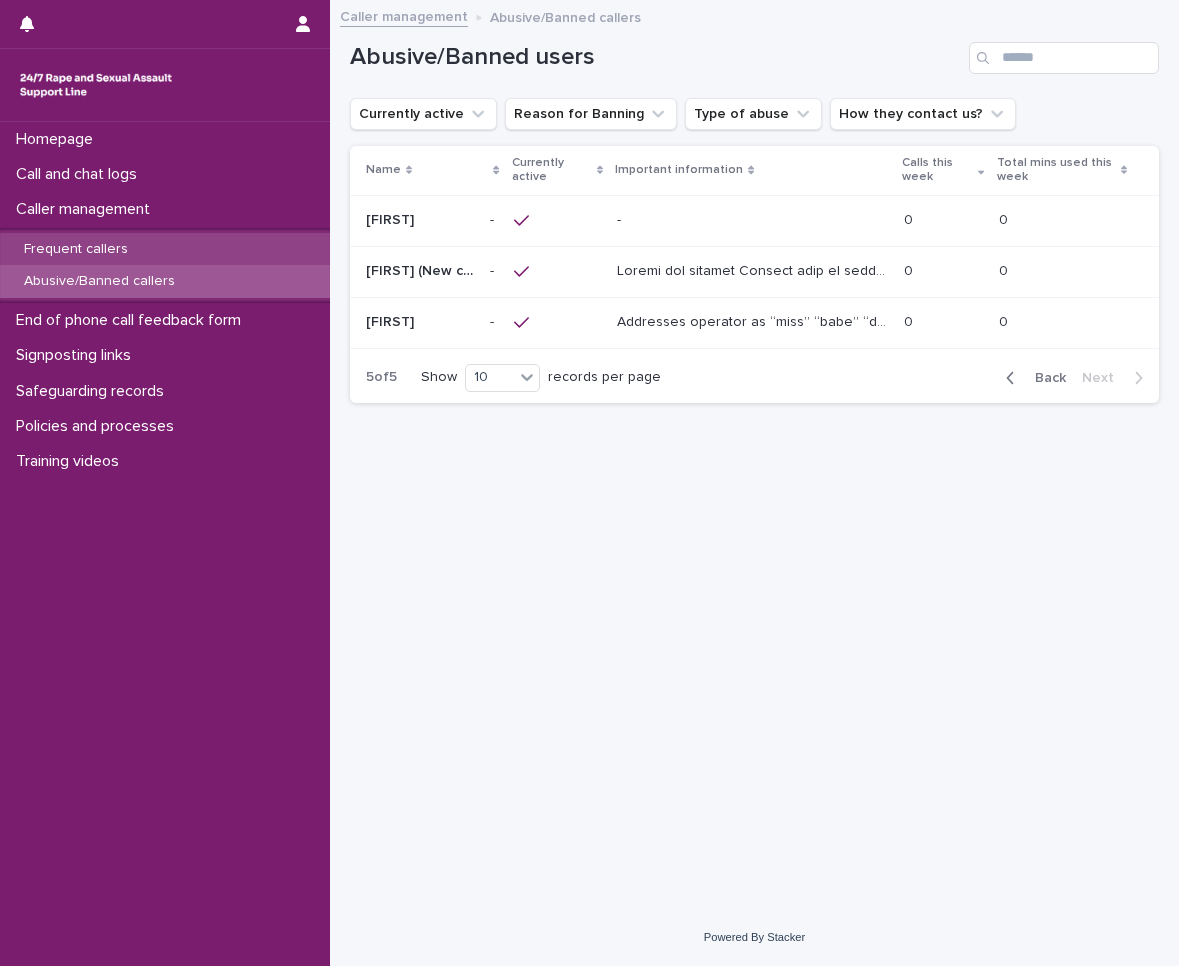 click on "Frequent callers" at bounding box center (165, 249) 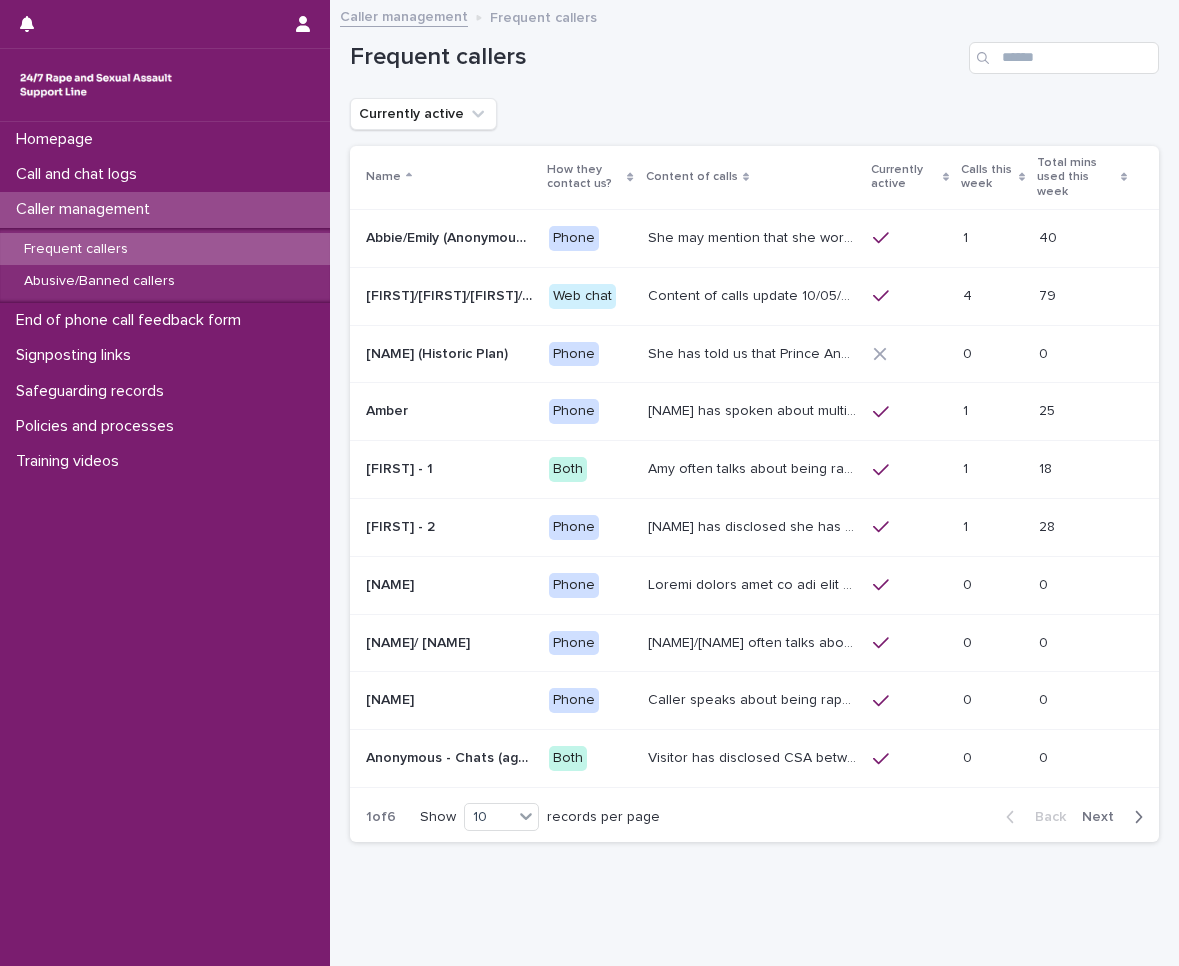 click on "Next" at bounding box center [1104, 817] 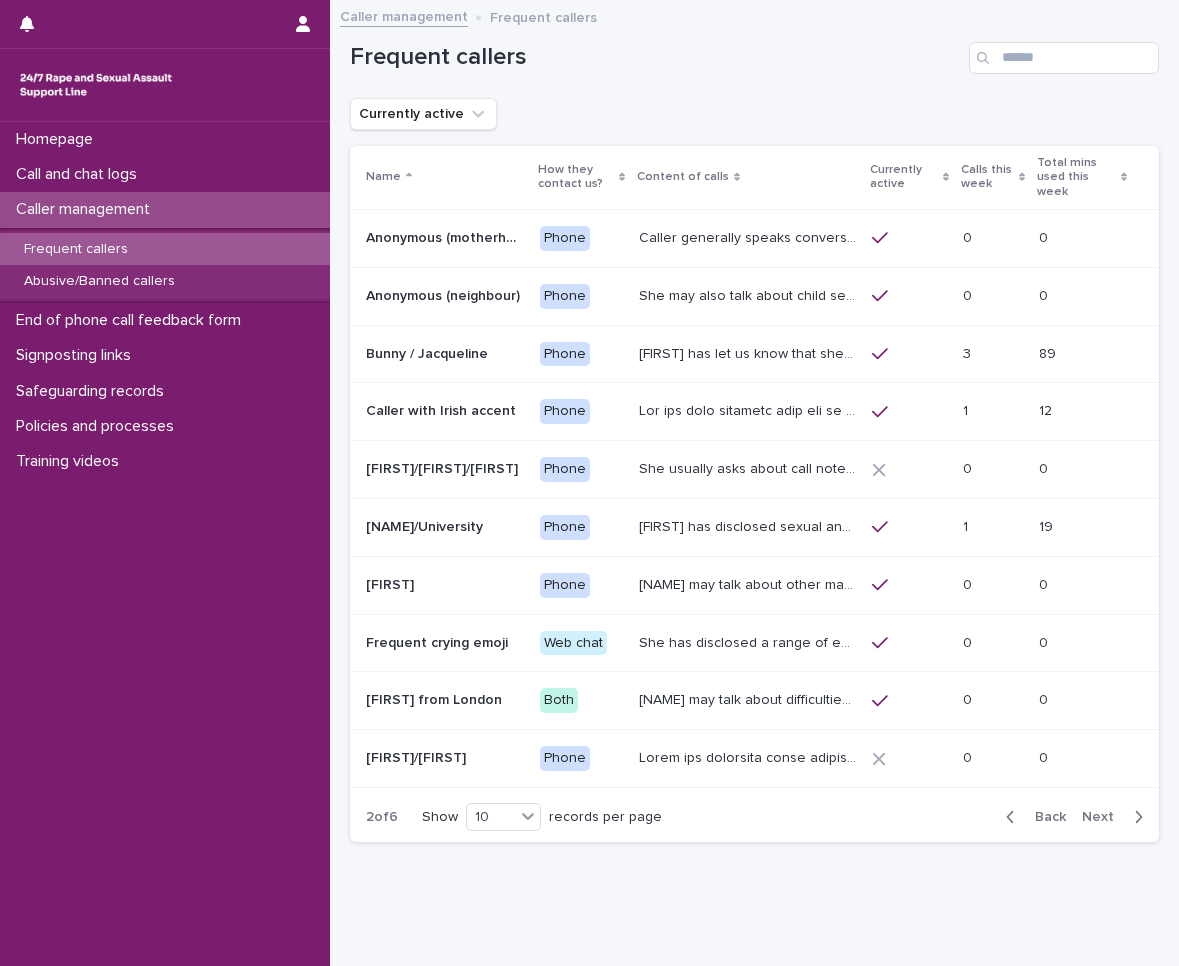 click on "Next" at bounding box center (1104, 817) 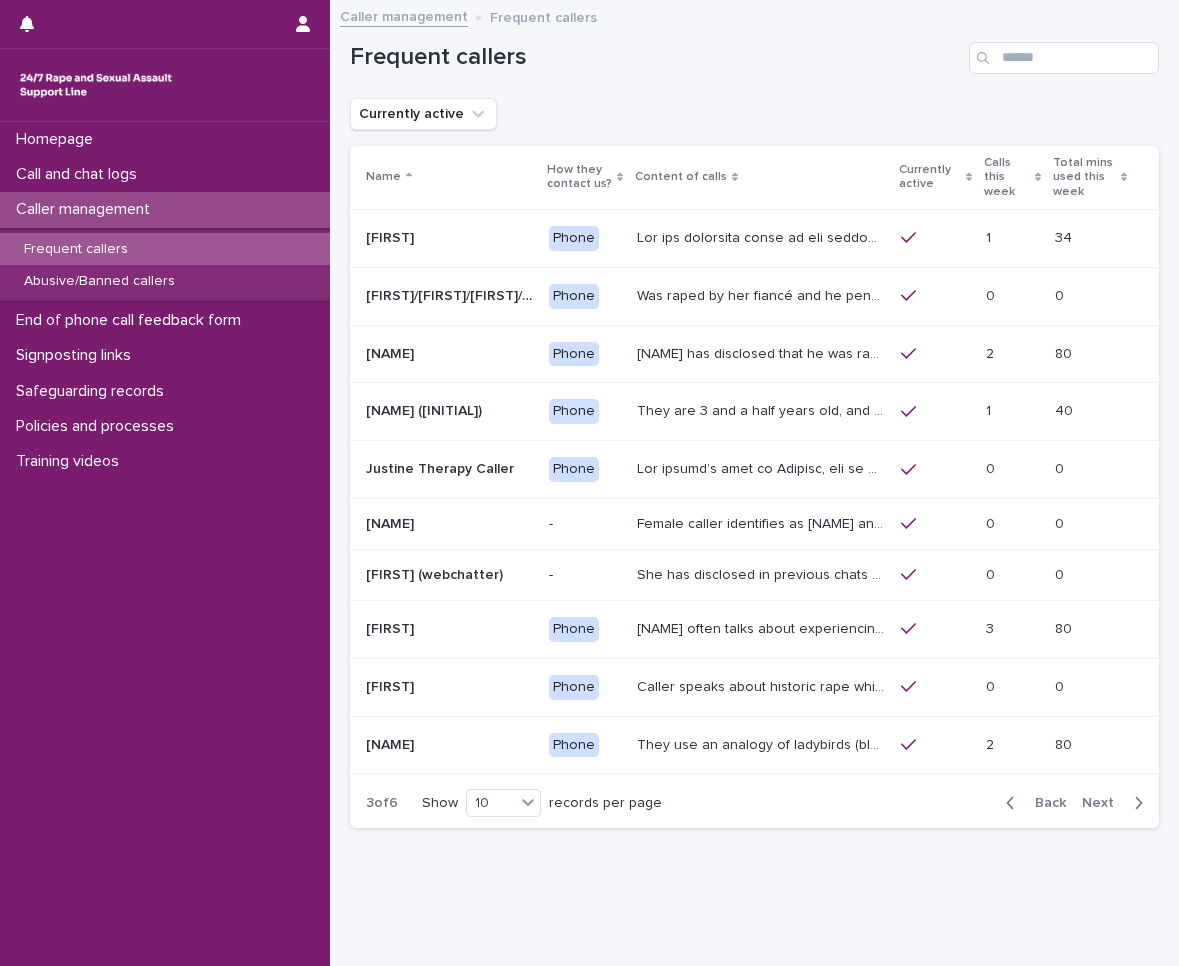 click on "Next" at bounding box center [1104, 803] 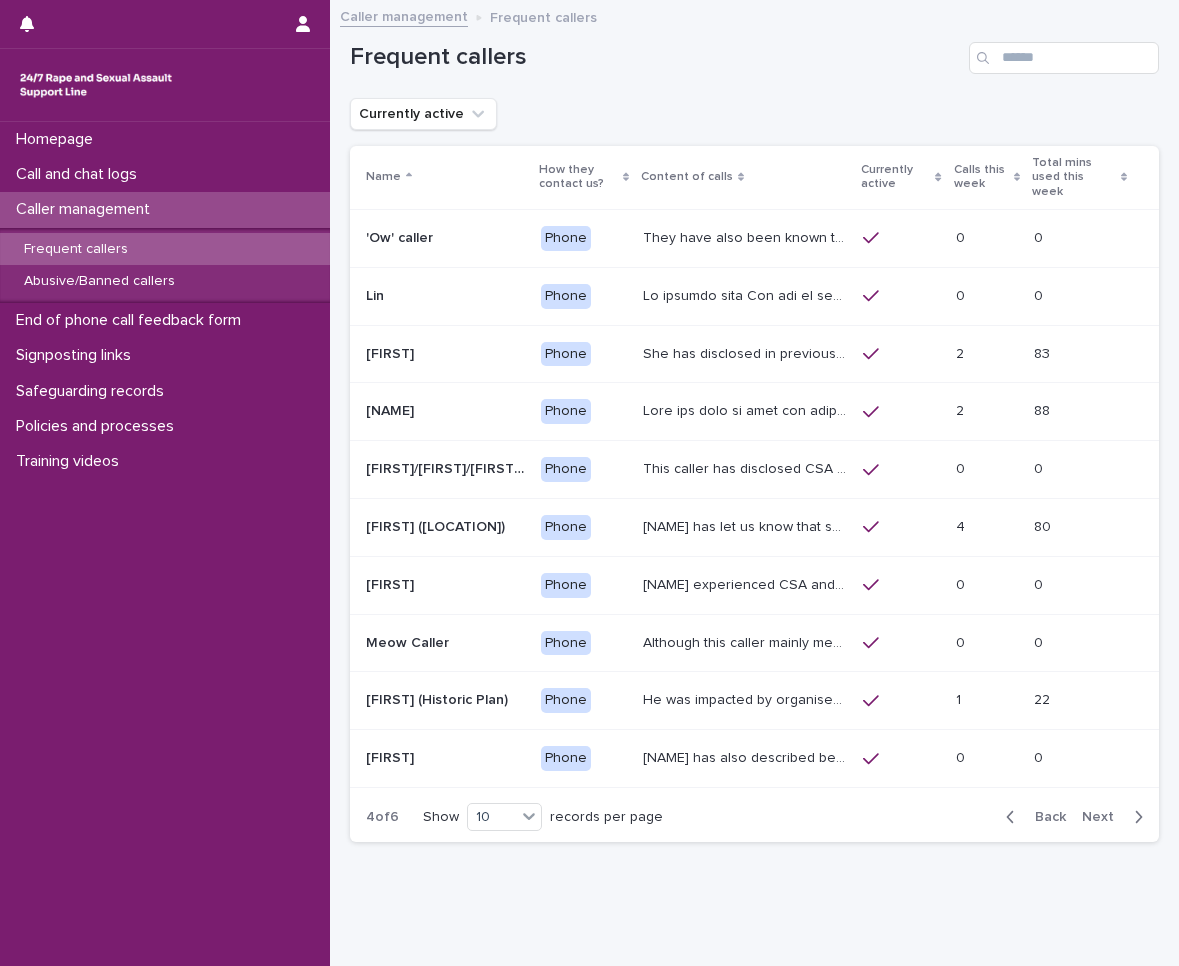 click on "Next" at bounding box center (1104, 817) 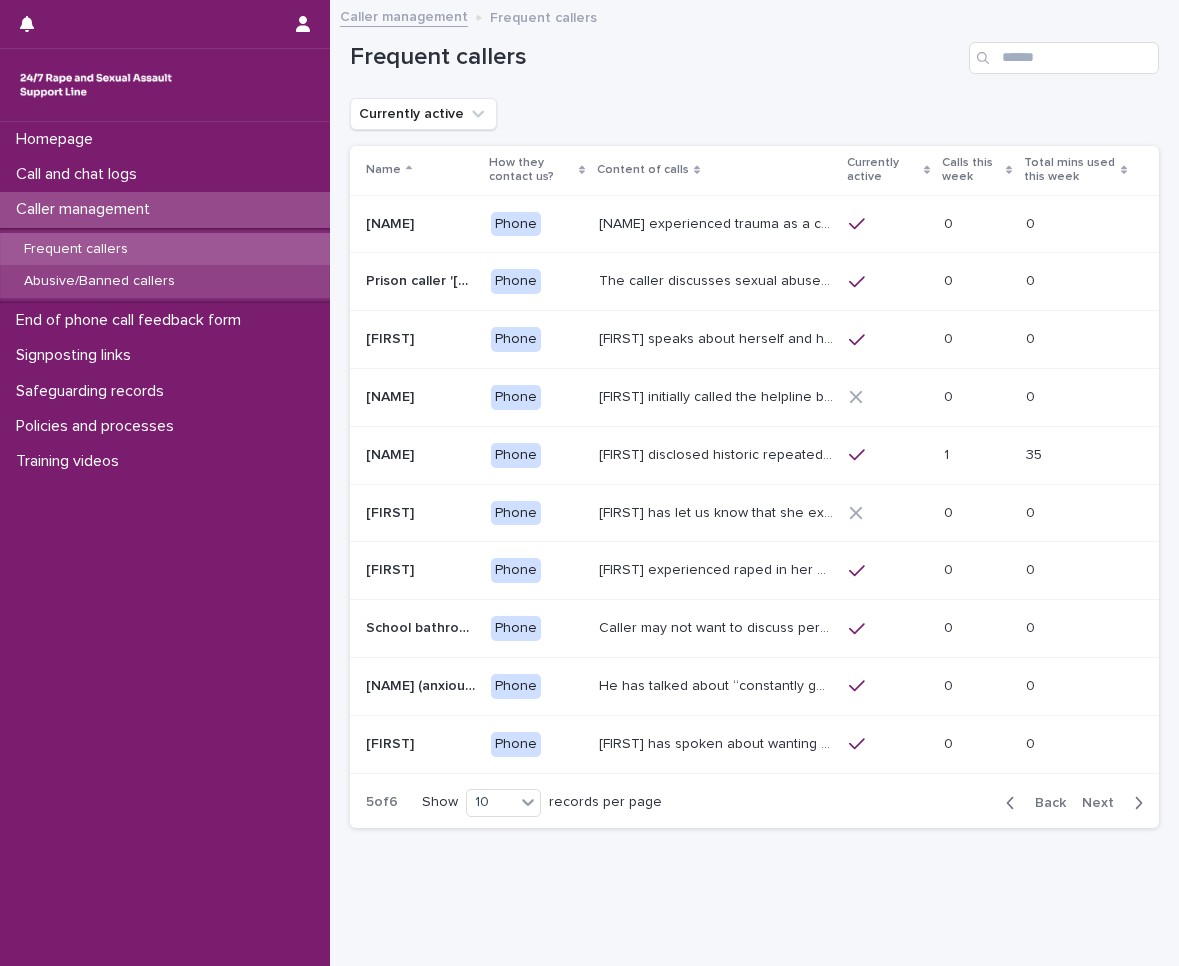 click on "Abusive/Banned callers" at bounding box center [165, 281] 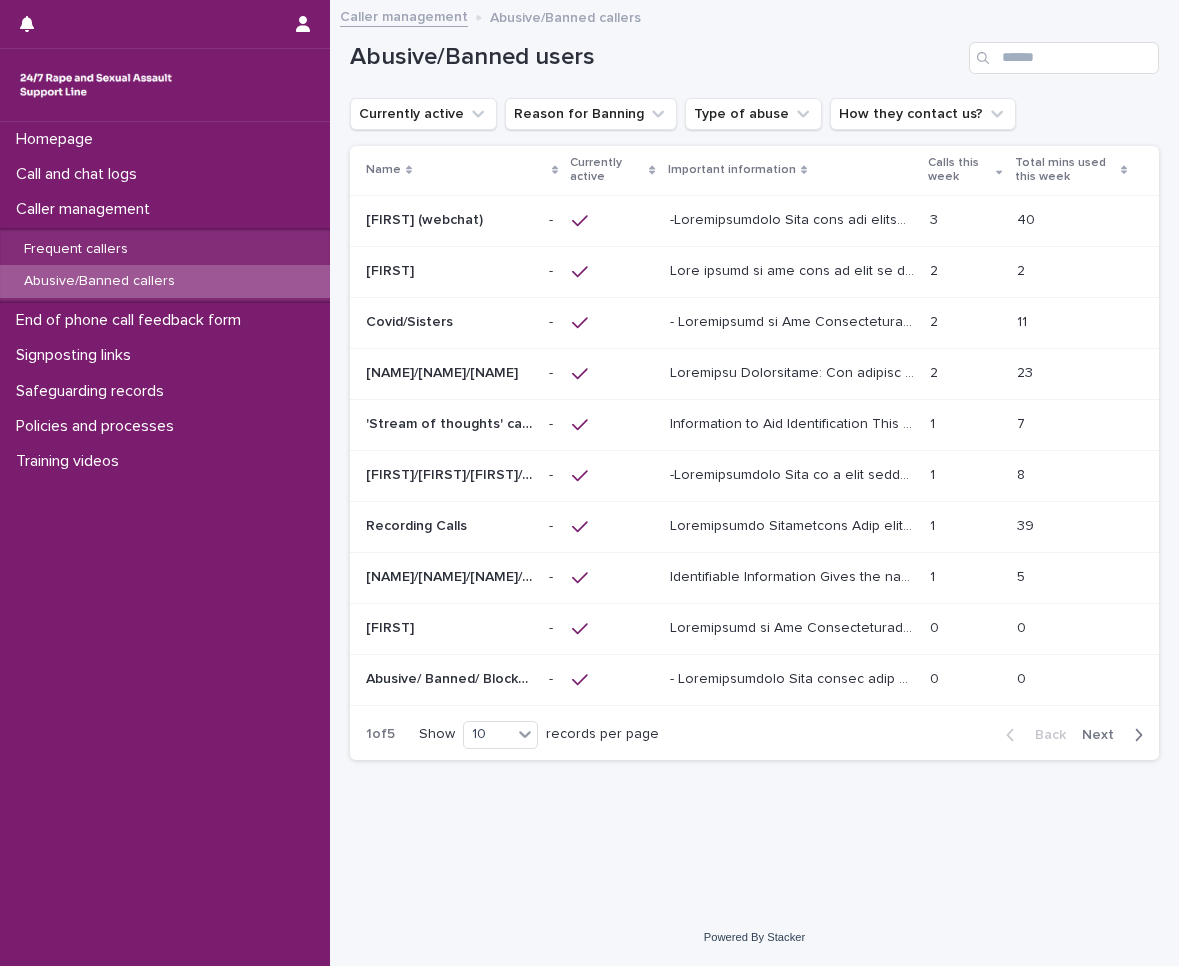 click on "Rachel Rachel" at bounding box center [445, 271] 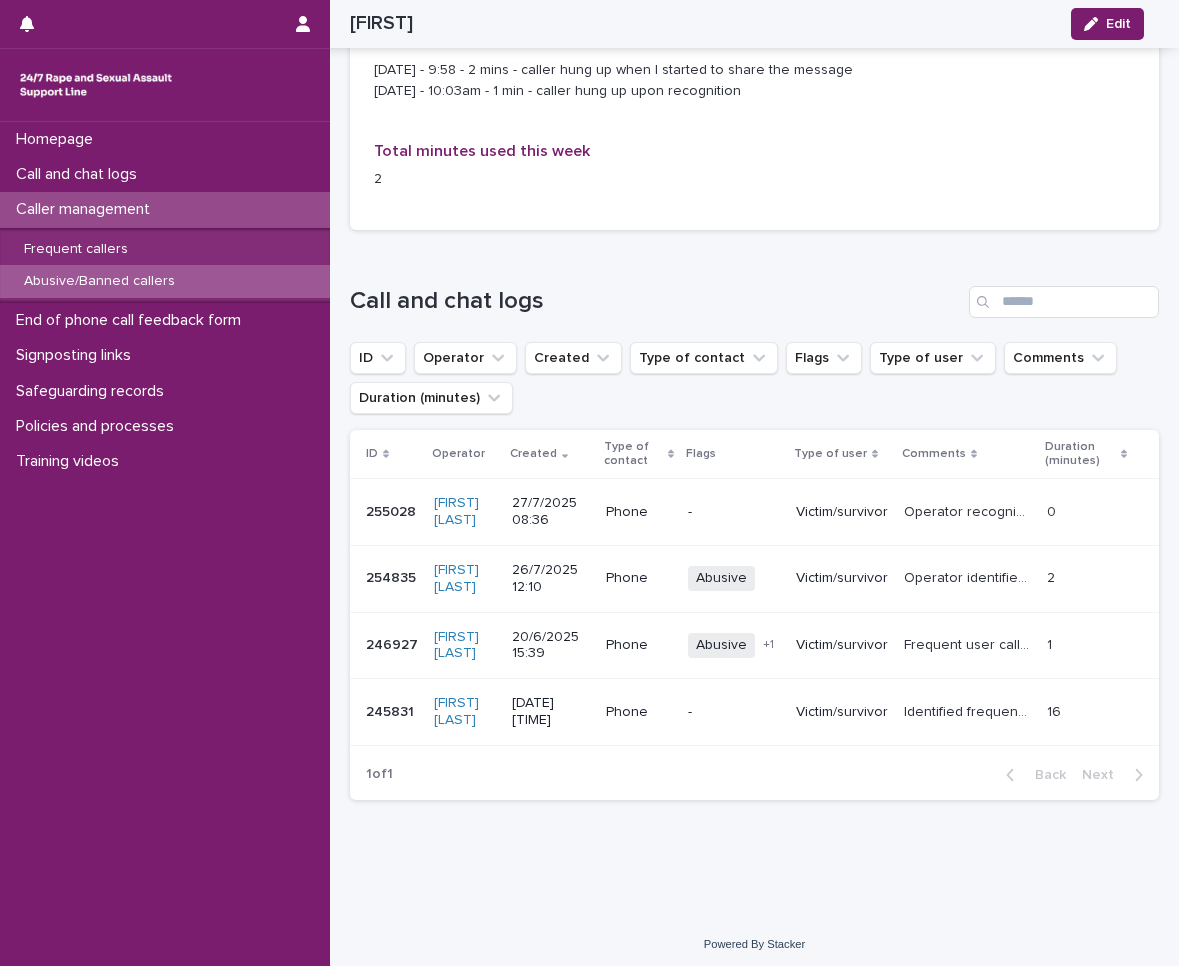 scroll, scrollTop: 2193, scrollLeft: 0, axis: vertical 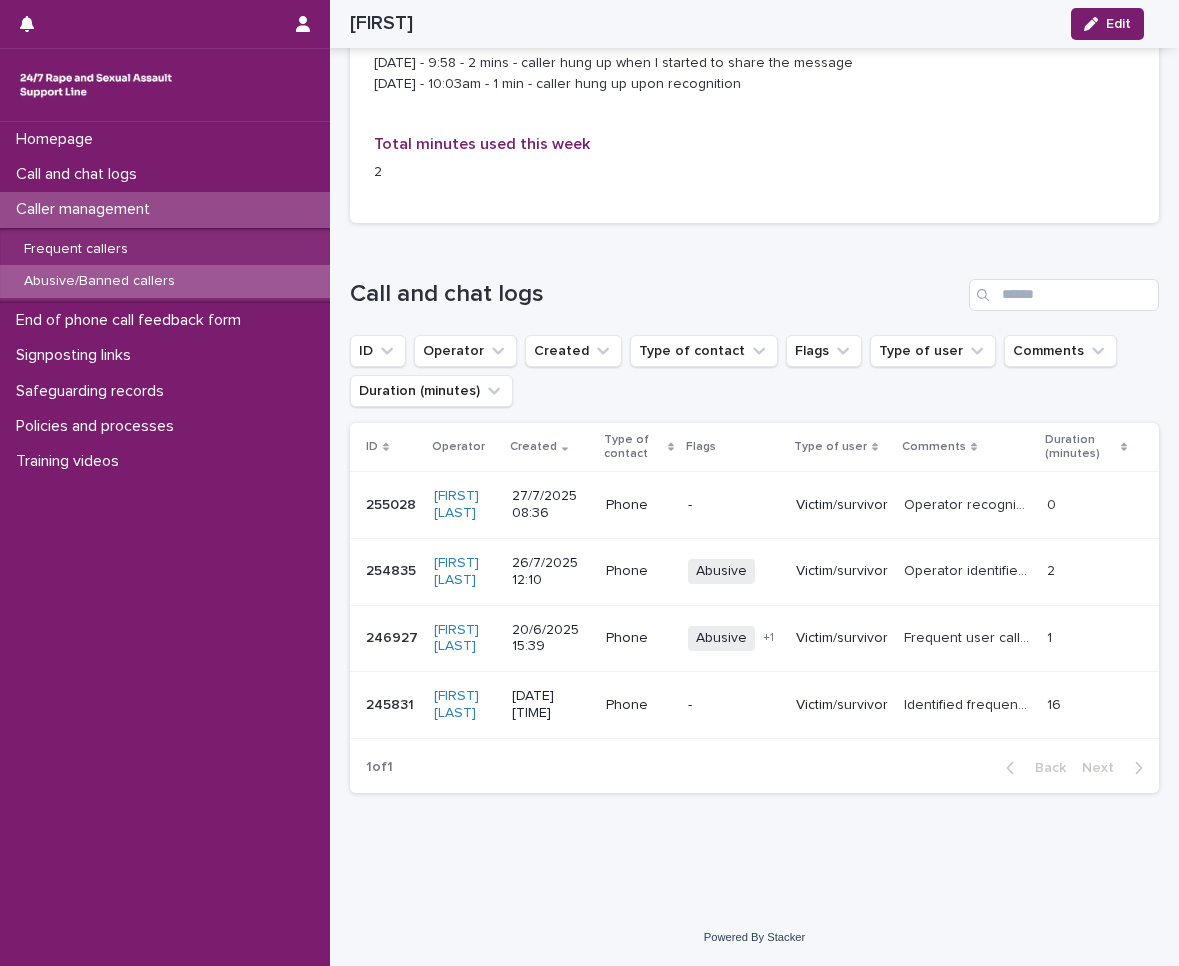 click on "Victim/survivor" at bounding box center [842, 505] 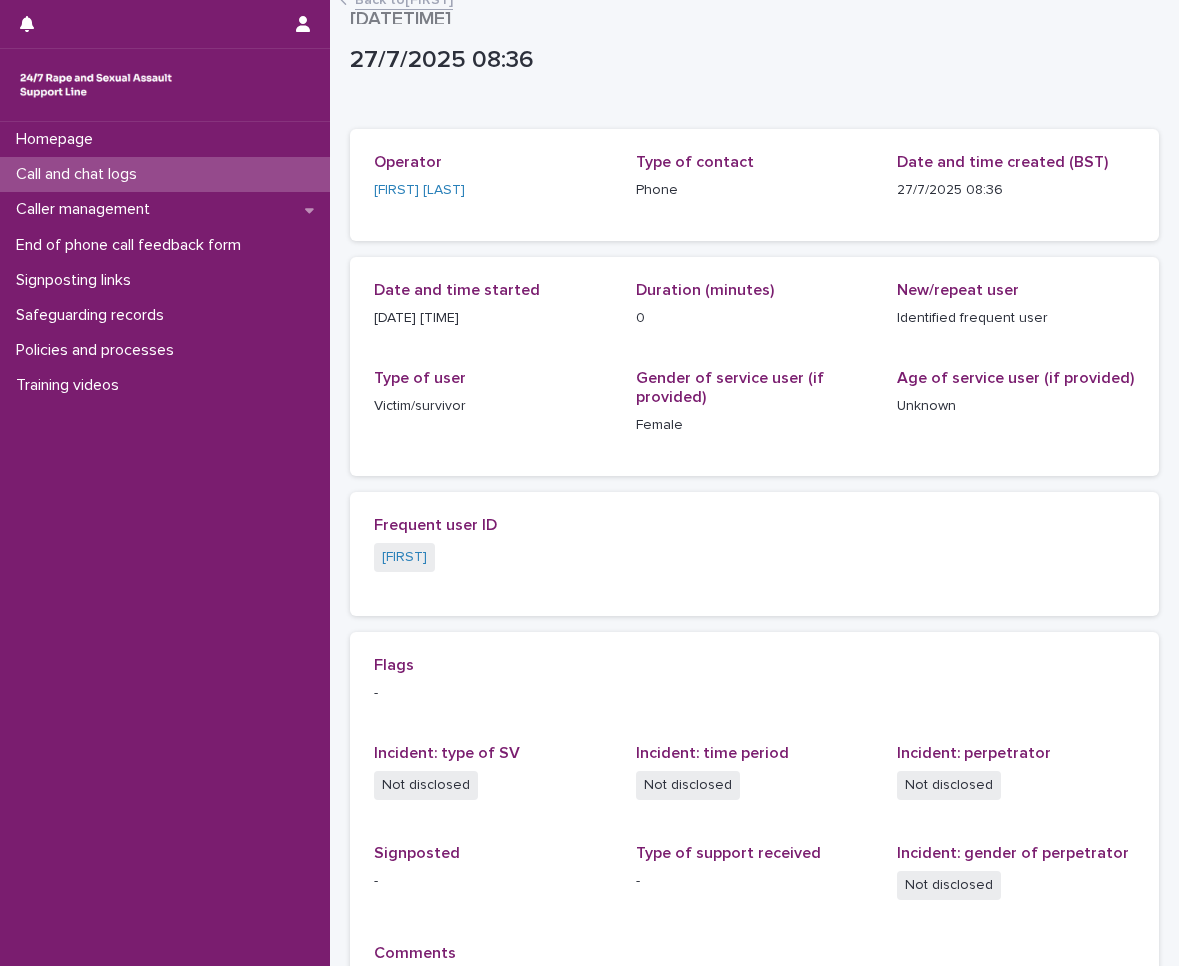 scroll, scrollTop: 0, scrollLeft: 0, axis: both 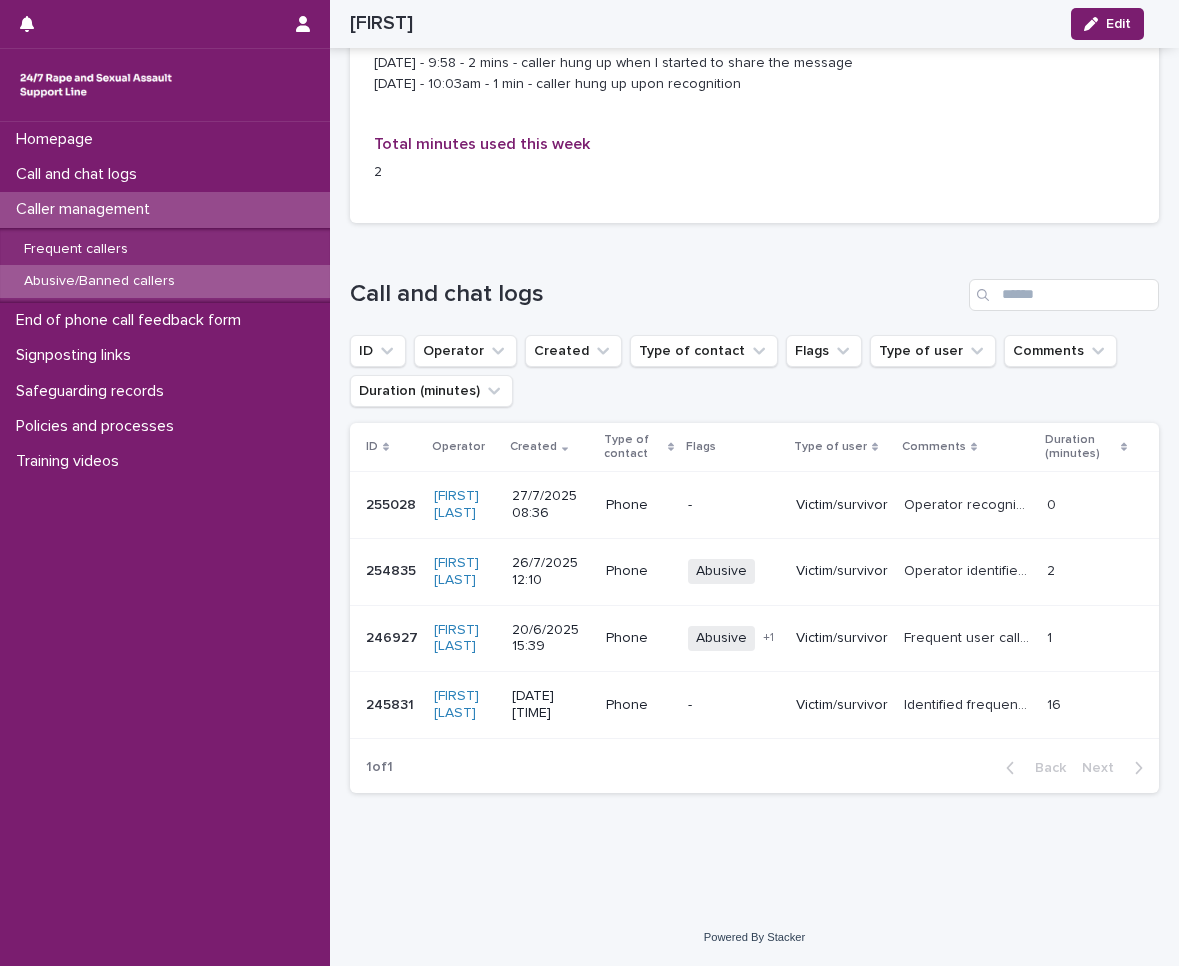 click on "Victim/survivor" at bounding box center [842, 571] 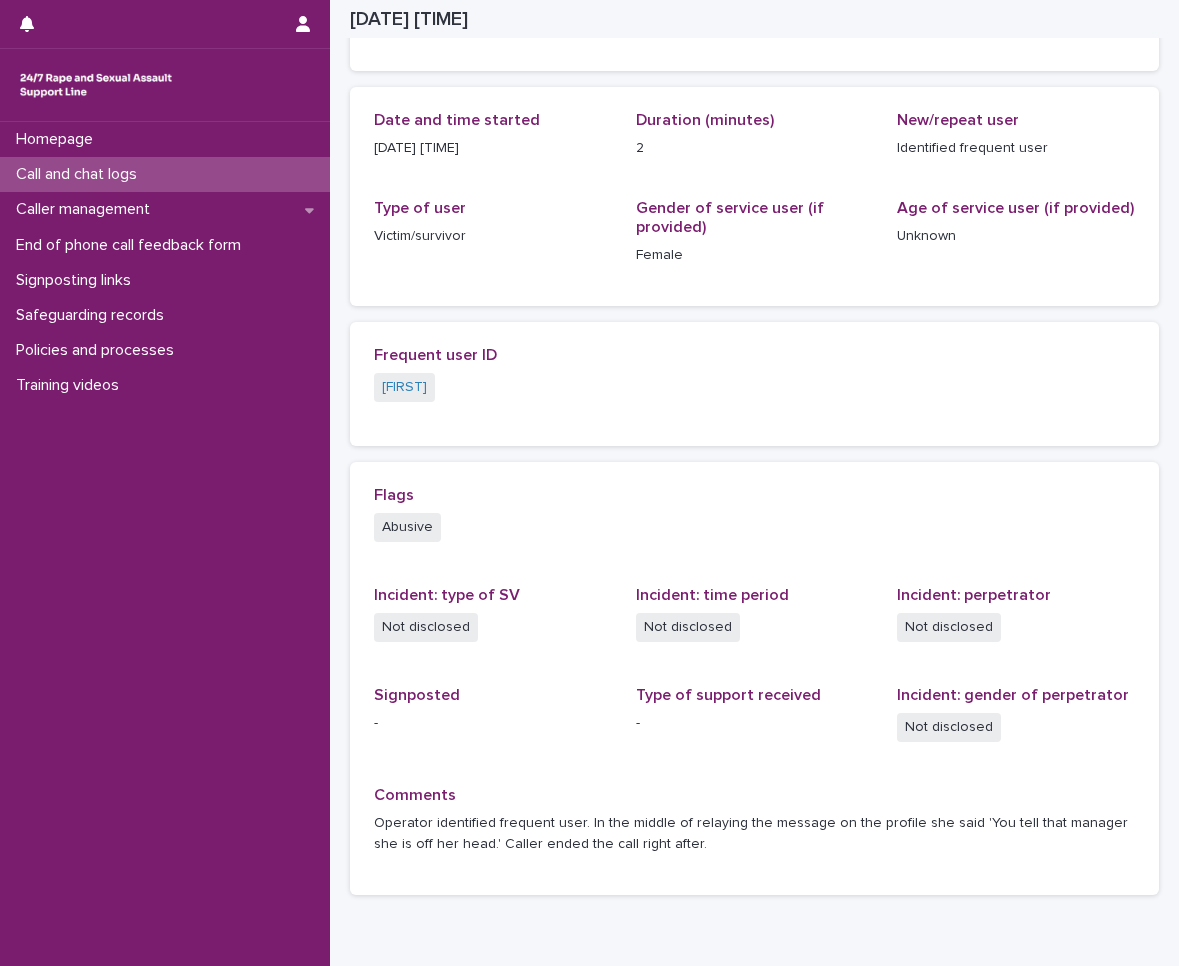 scroll, scrollTop: 0, scrollLeft: 0, axis: both 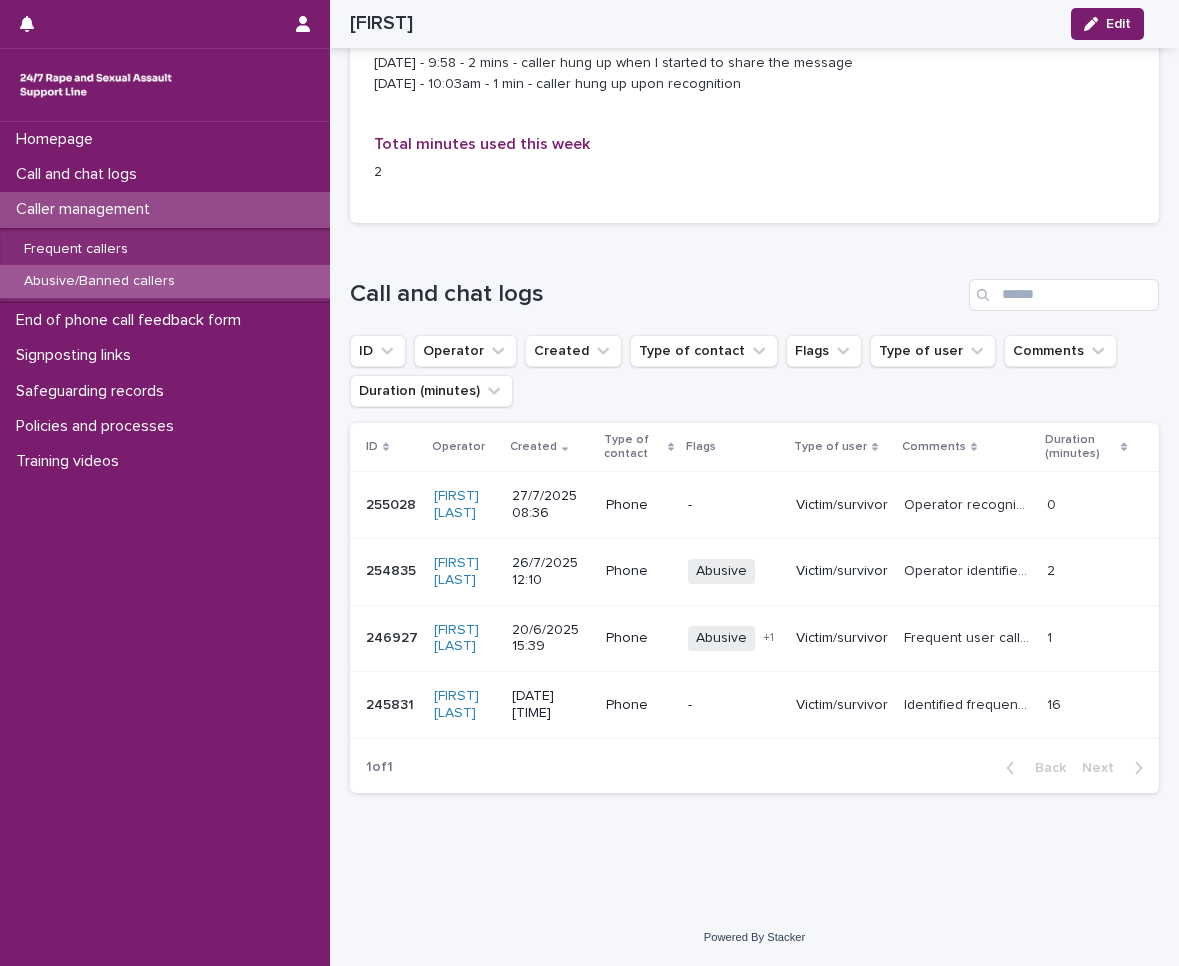 click on "Victim/survivor" at bounding box center (842, 638) 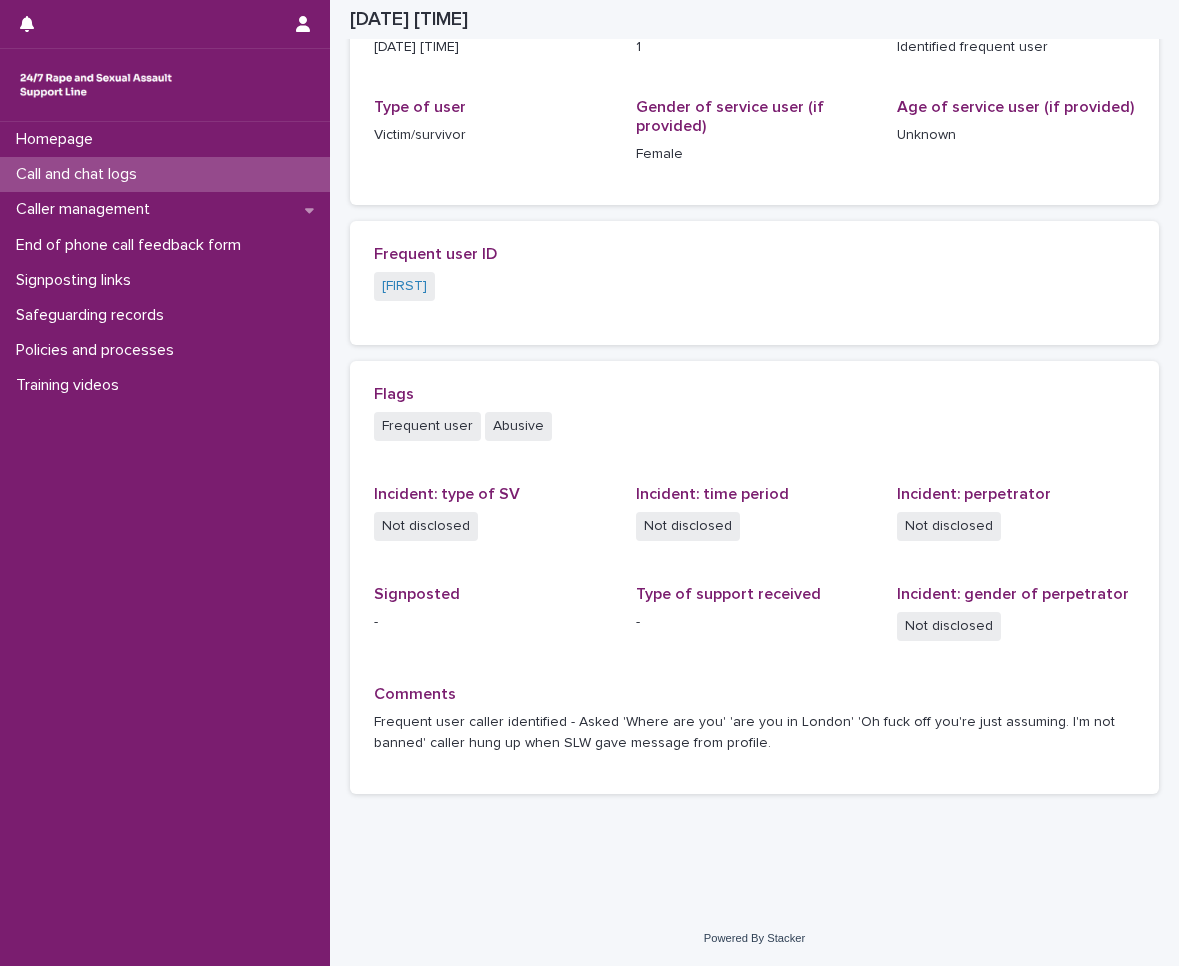 scroll, scrollTop: 0, scrollLeft: 0, axis: both 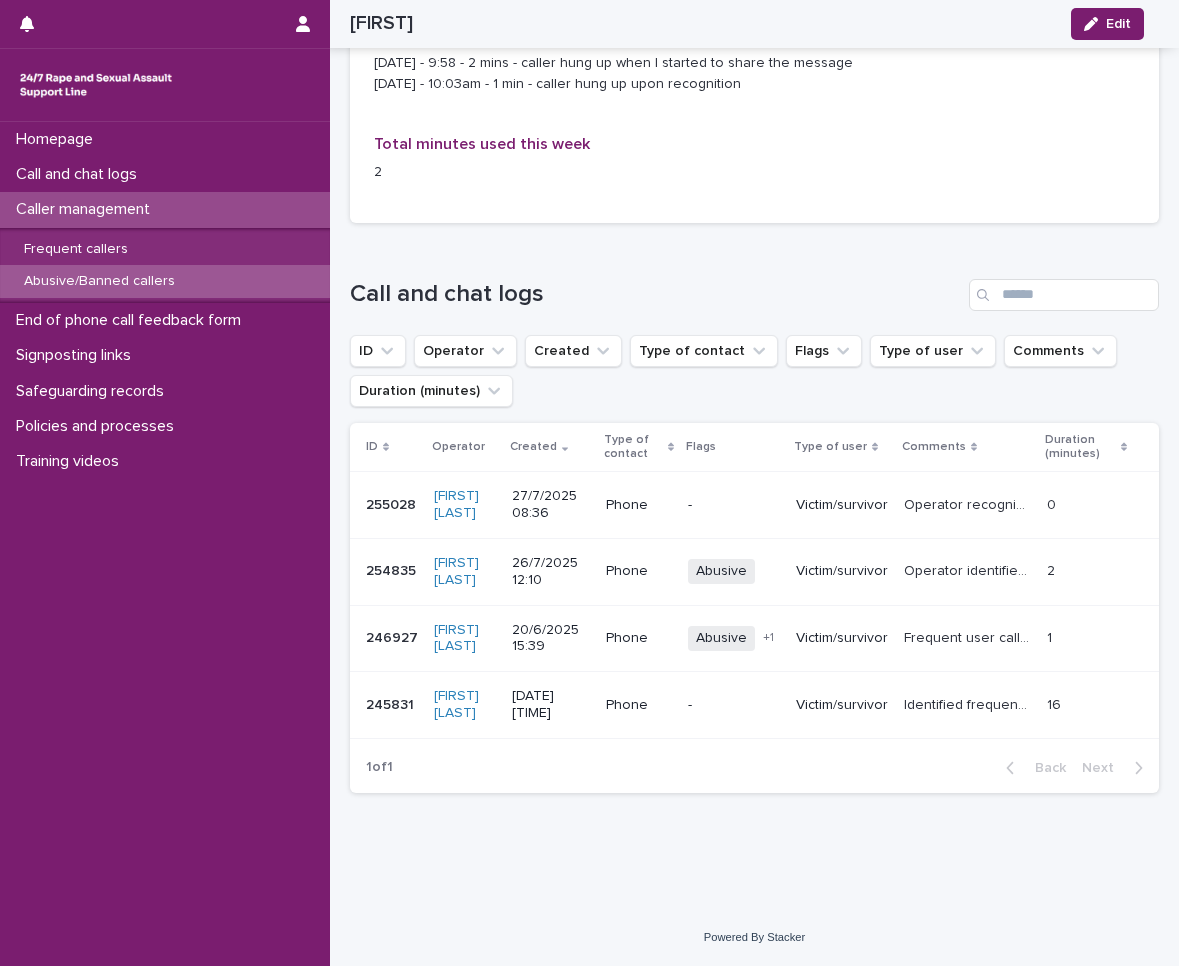 click on "Victim/survivor" at bounding box center [842, 705] 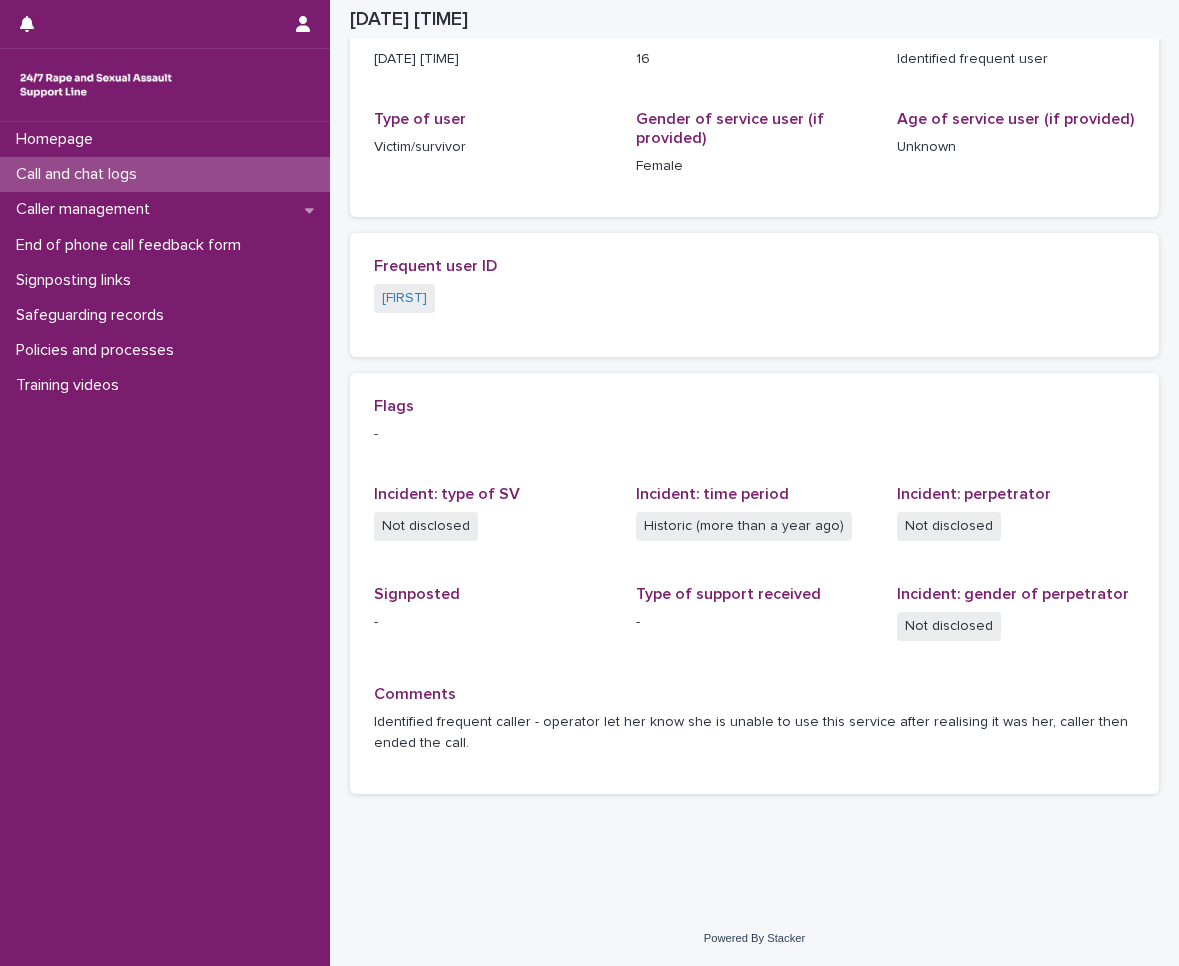 scroll, scrollTop: 0, scrollLeft: 0, axis: both 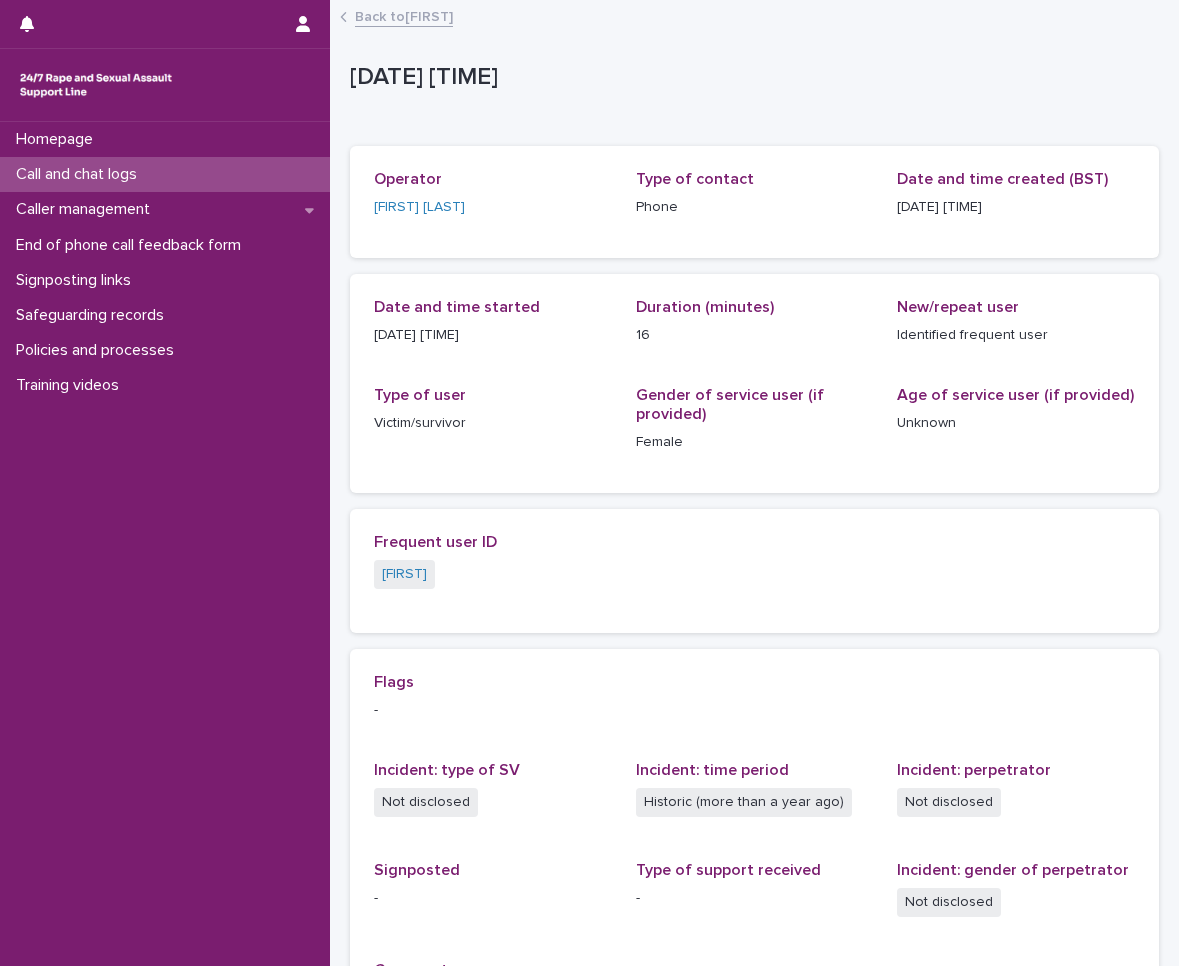 click on "Call and chat logs" at bounding box center [165, 174] 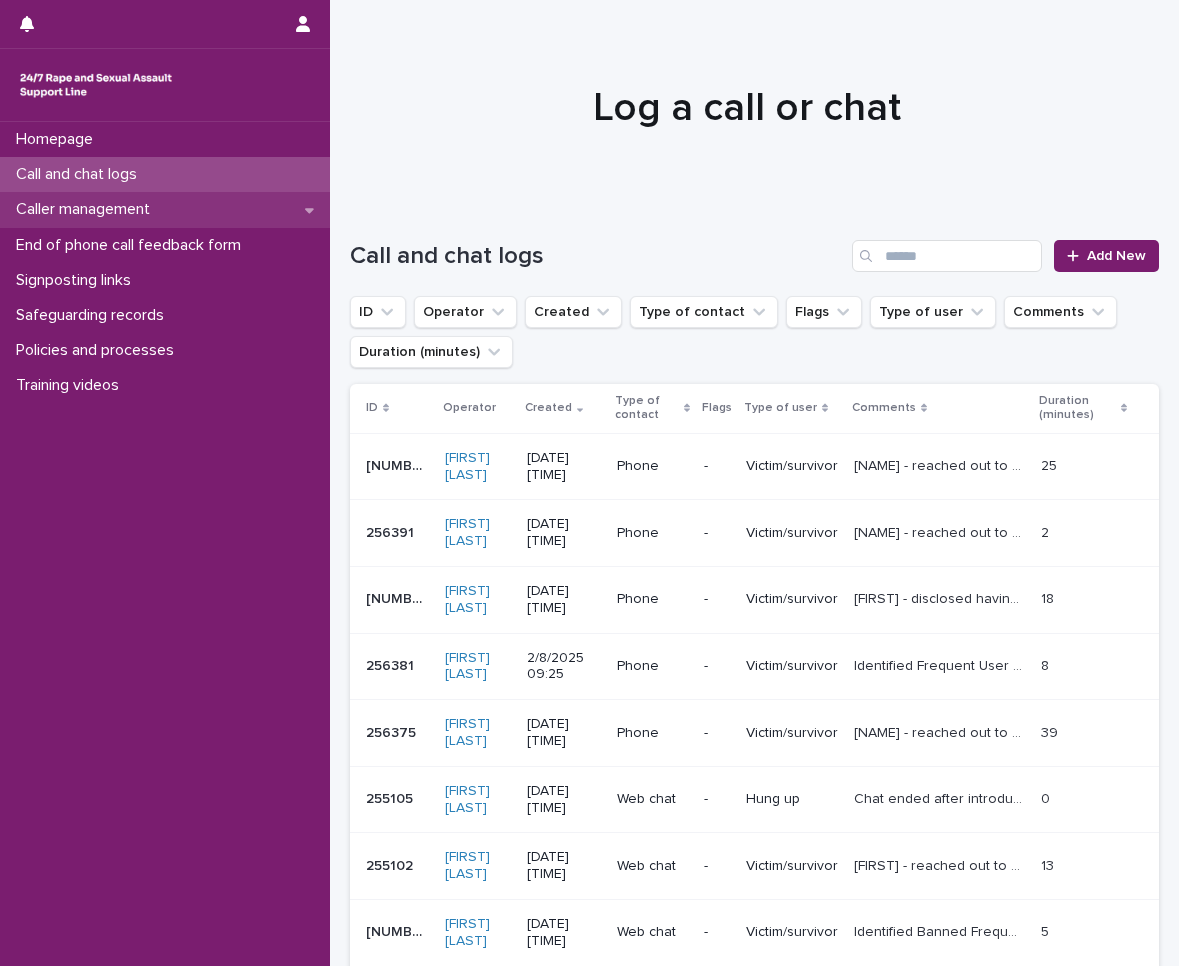 click on "Caller management" at bounding box center [165, 209] 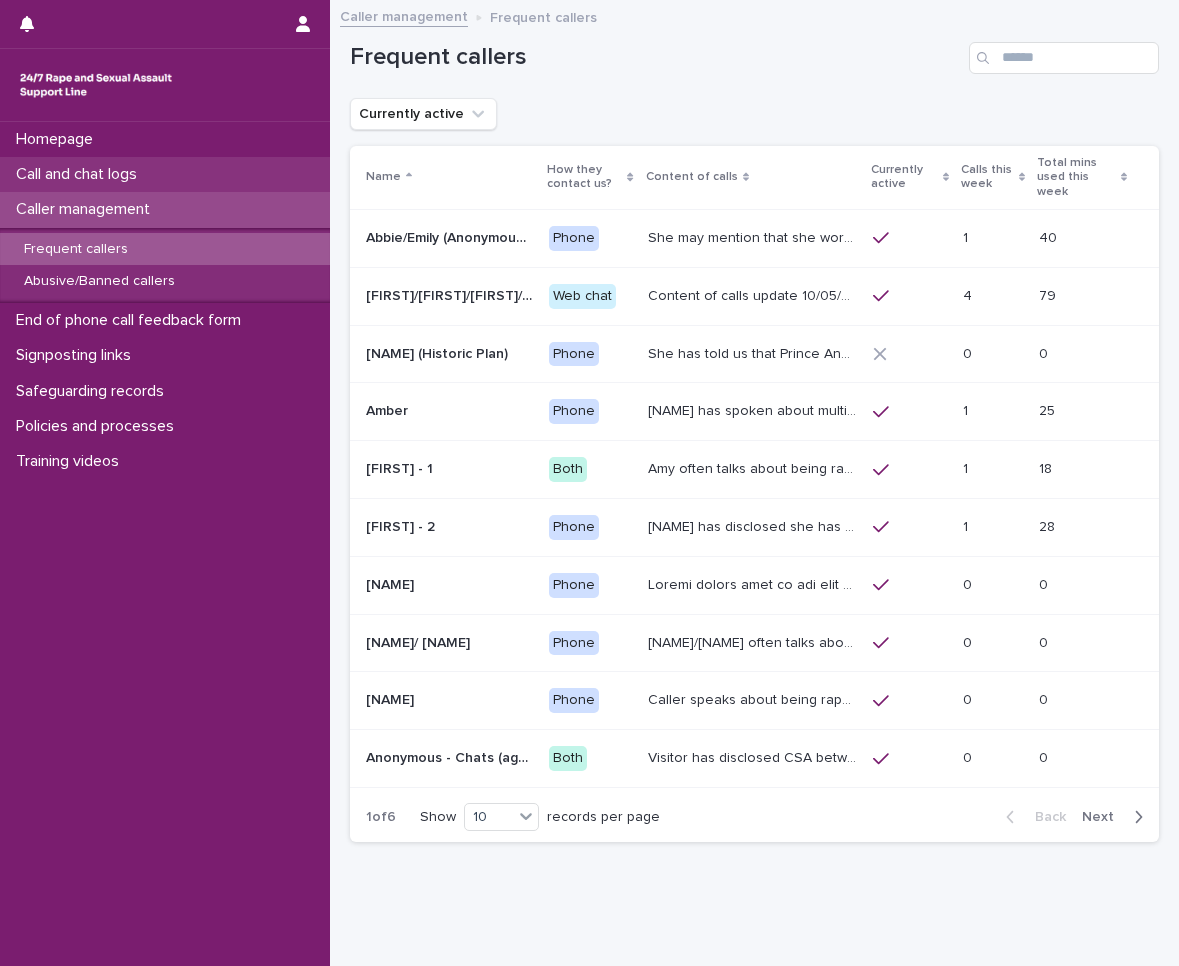 click on "Call and chat logs" at bounding box center (165, 174) 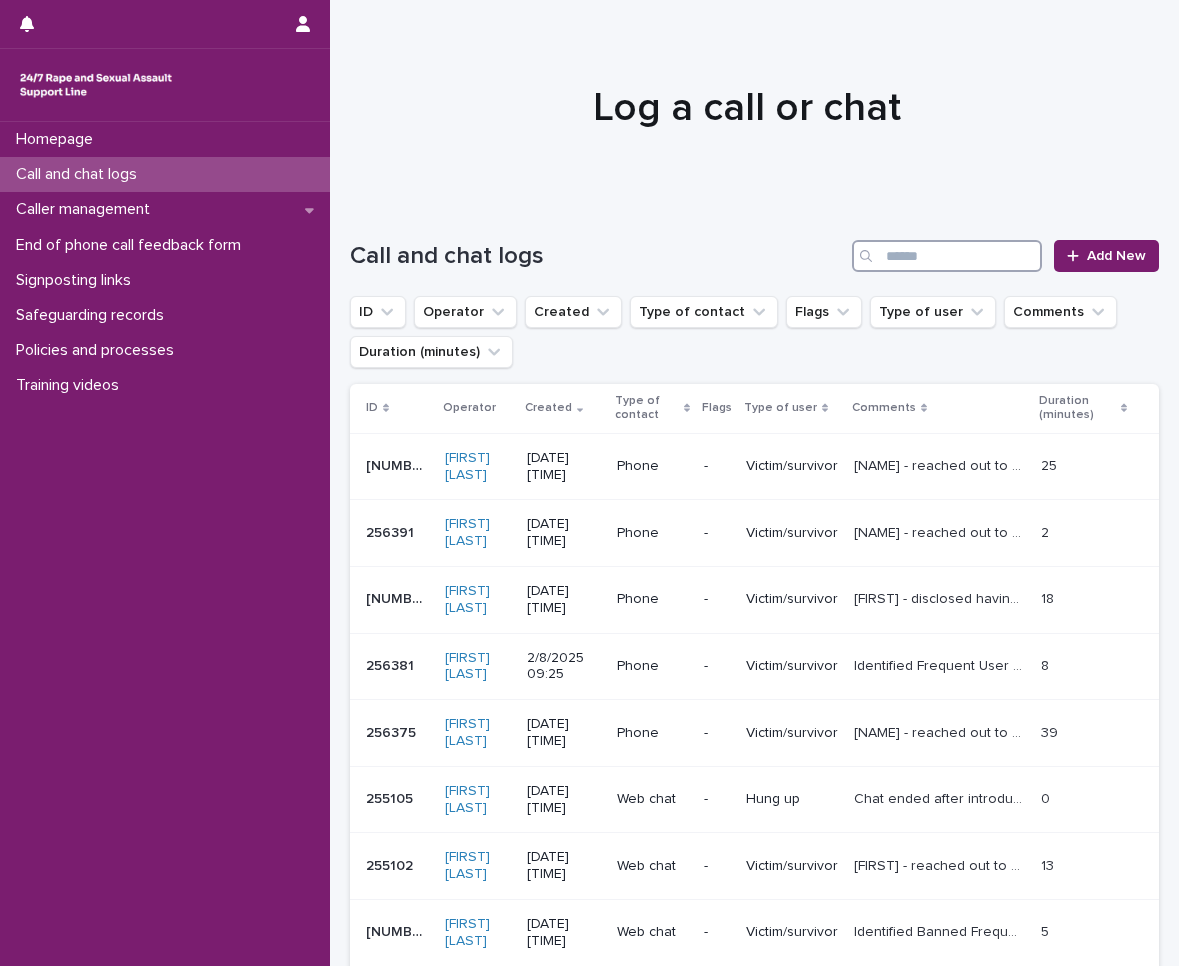 click at bounding box center (947, 256) 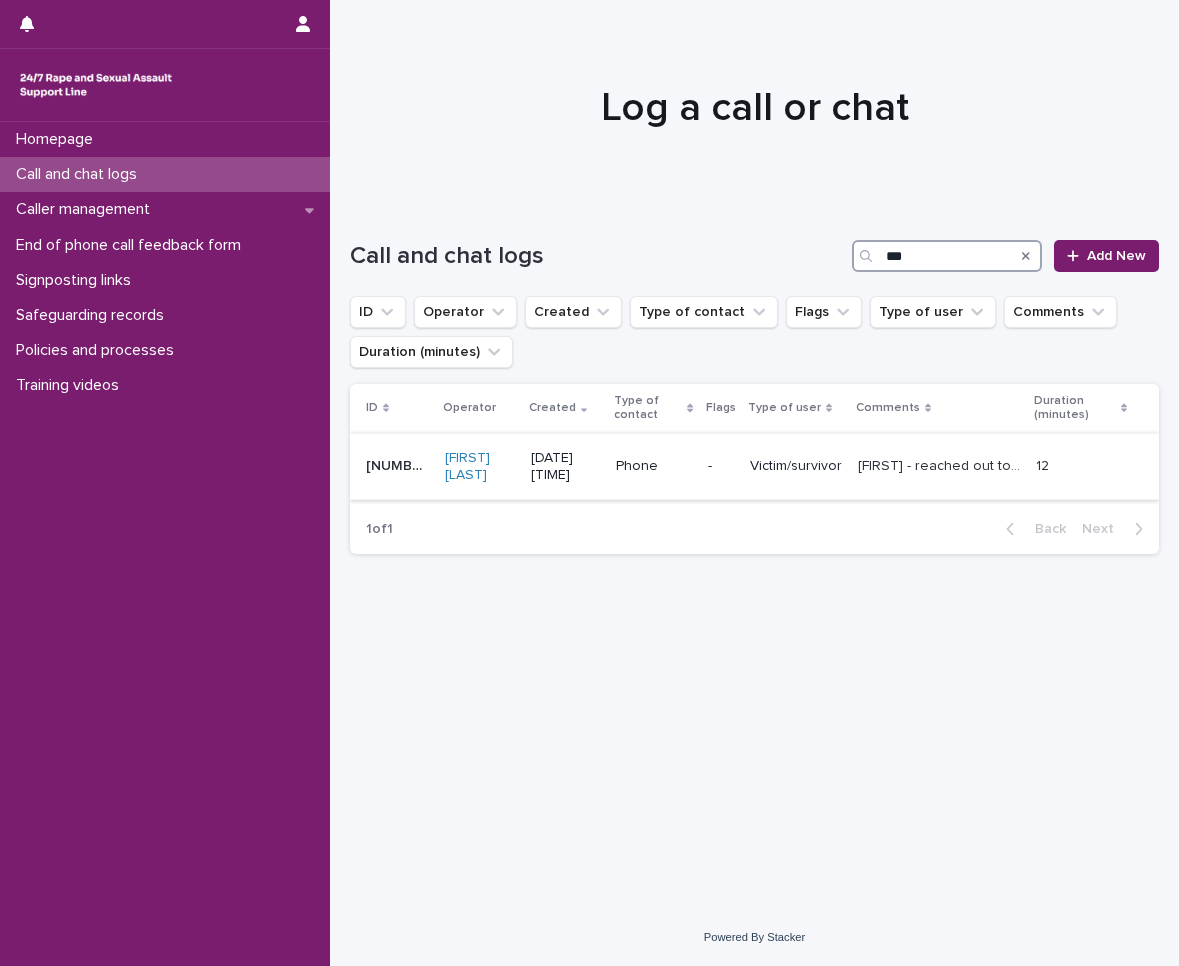 type on "***" 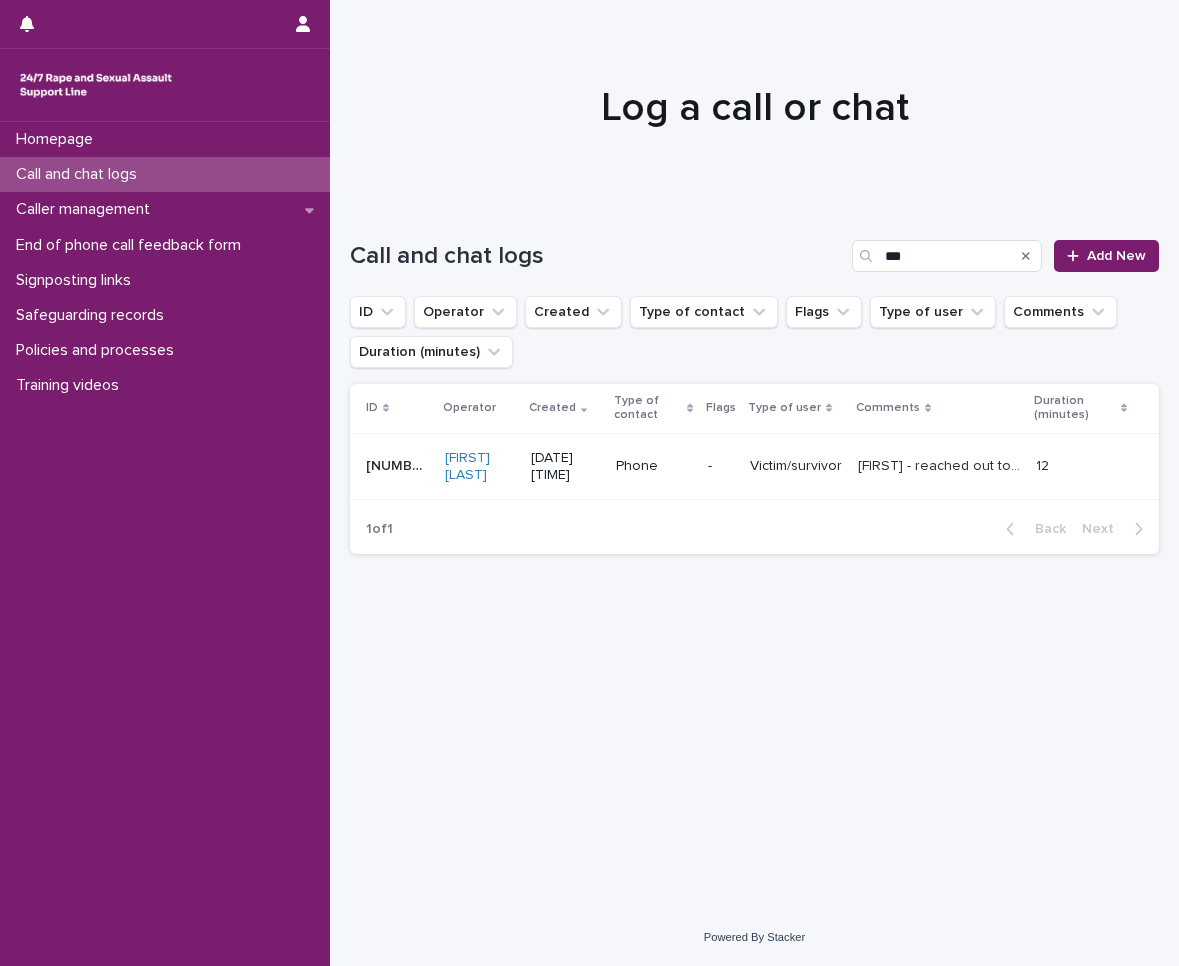 click on "Kirsty - reached out to talk about her experience with SV and her feelings around it. Call ended suddenly." at bounding box center (941, 464) 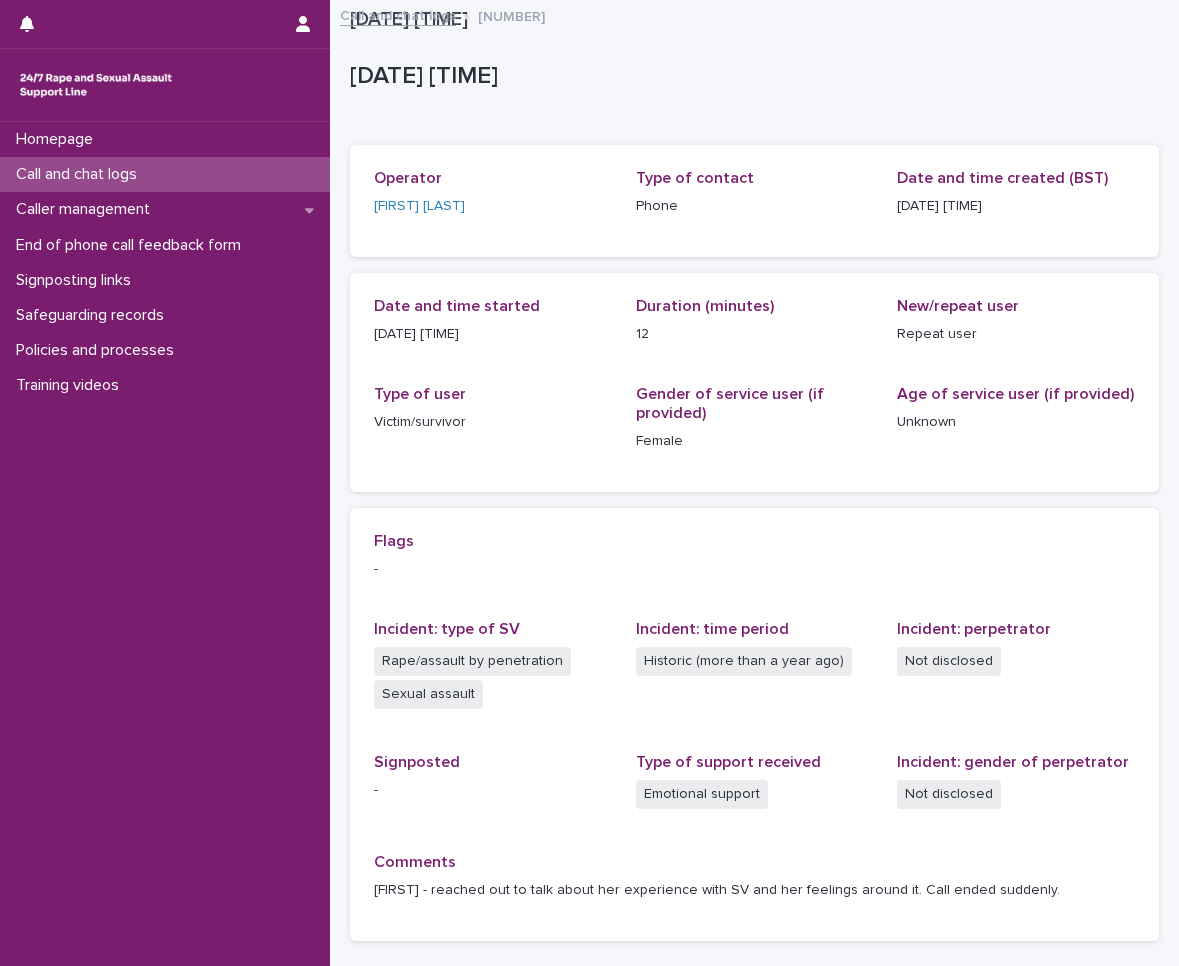 scroll, scrollTop: 0, scrollLeft: 0, axis: both 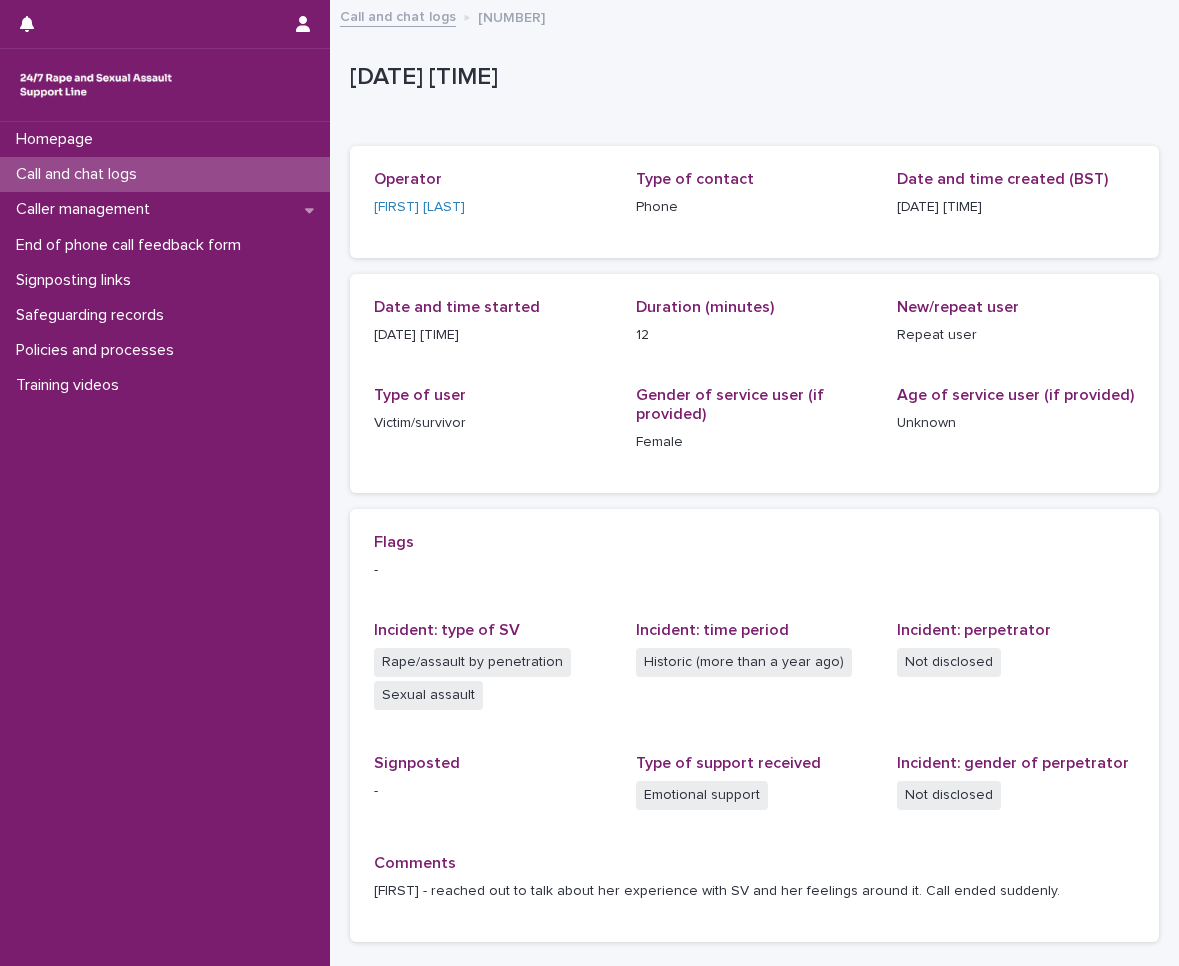 click on "Call and chat logs" at bounding box center (80, 174) 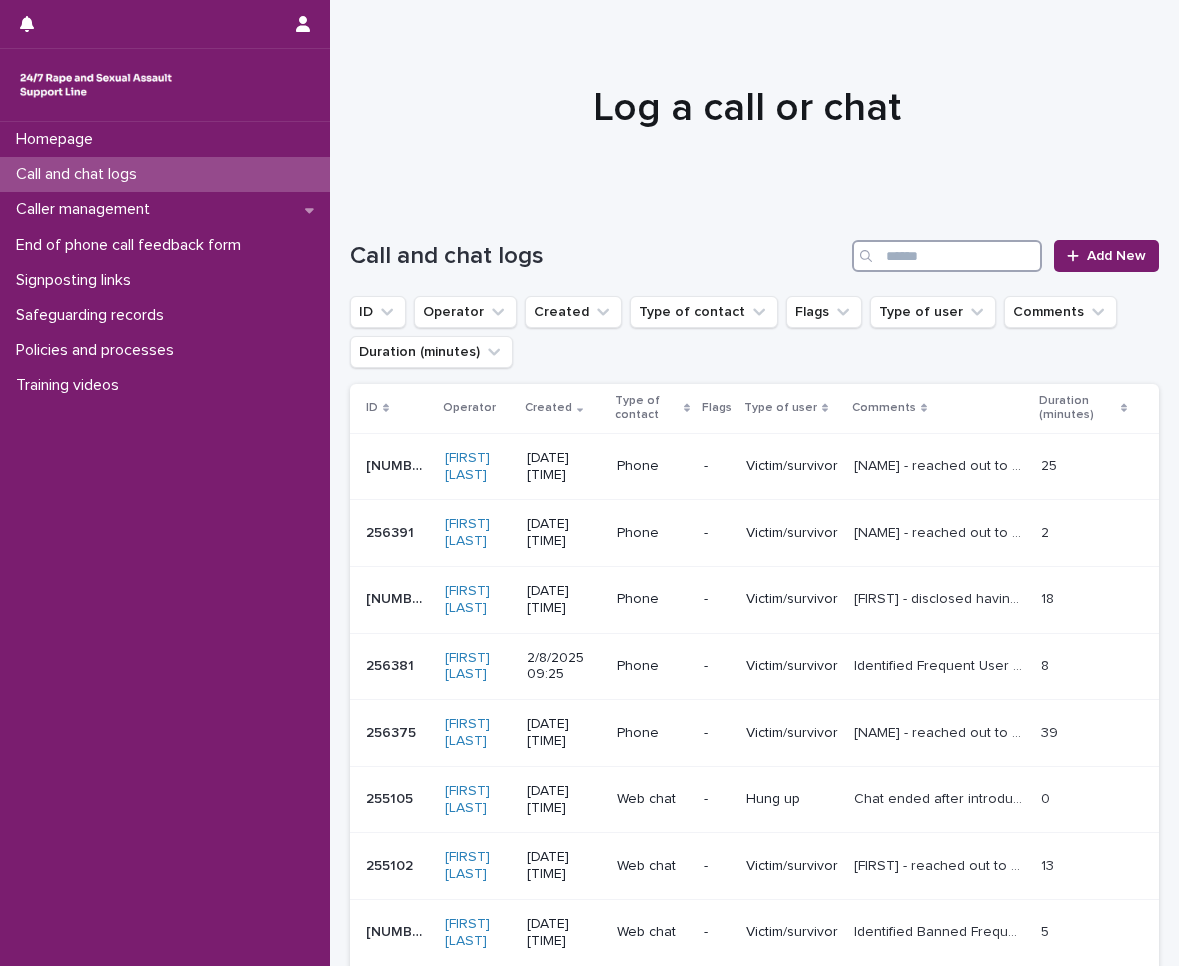 click at bounding box center [947, 256] 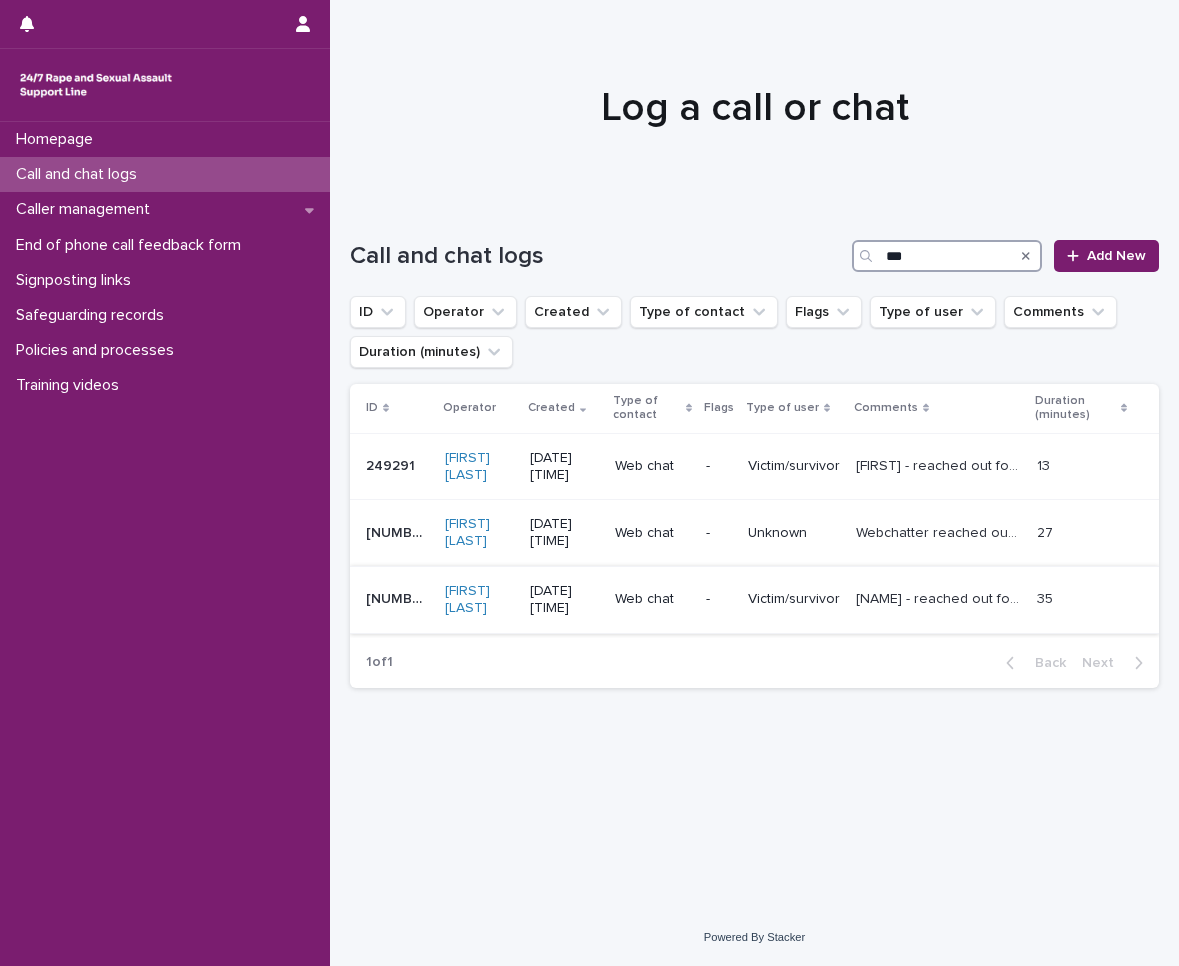 type on "***" 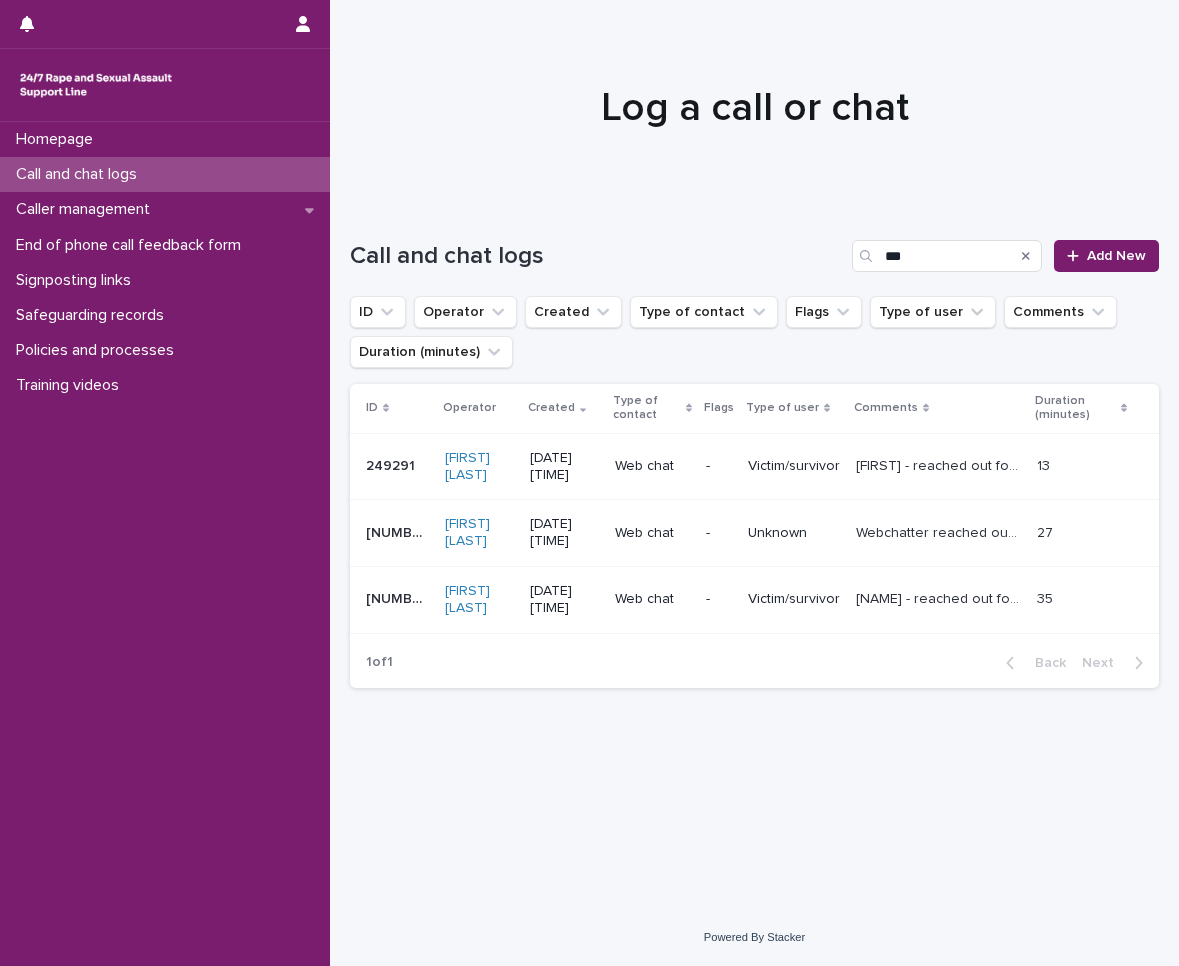click on "Danielle - reached out for clarification around her experience with CSA. Operator provided her with resources and articles that explore this more, as we discussed her exploring her feelings and memories in her own time." at bounding box center [940, 597] 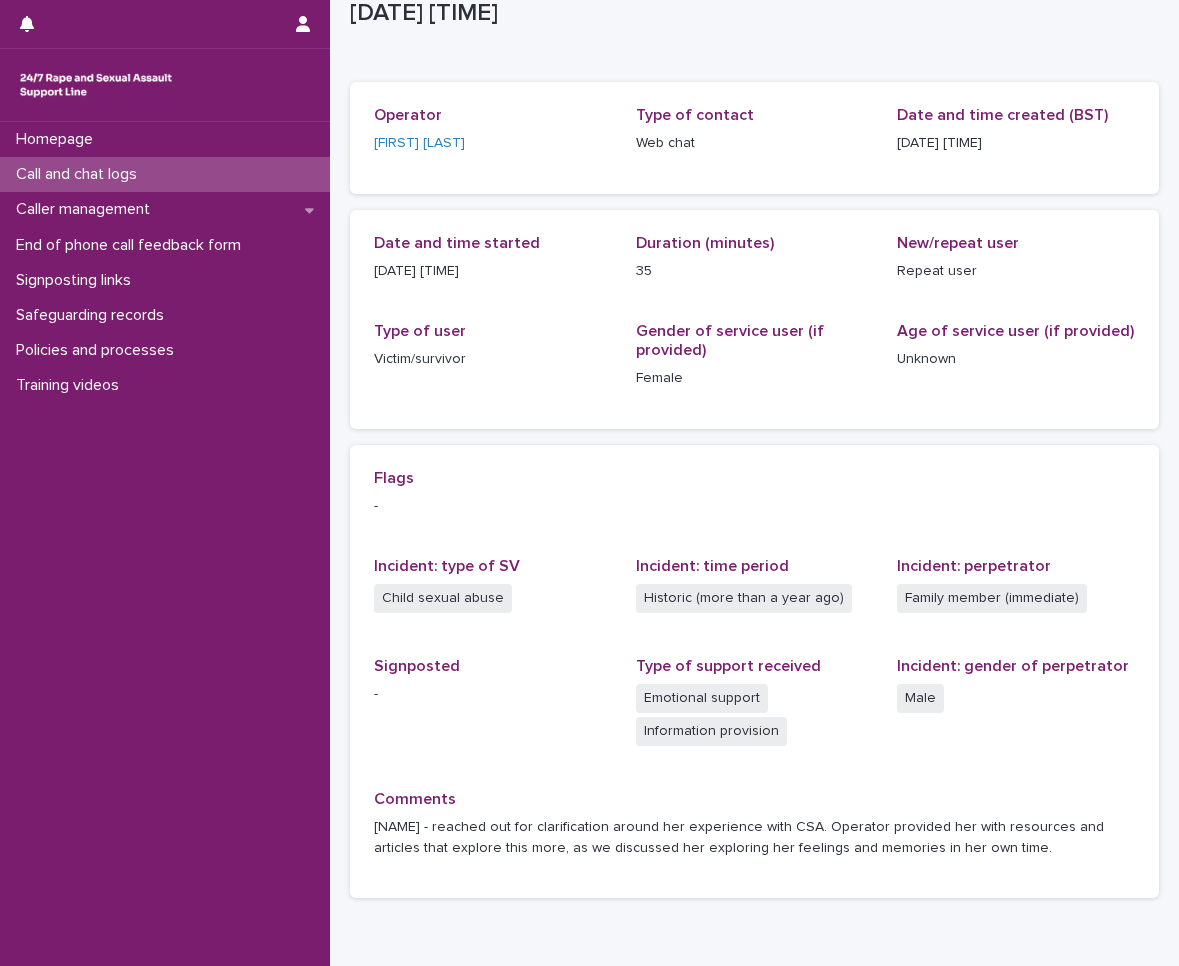 scroll, scrollTop: 169, scrollLeft: 0, axis: vertical 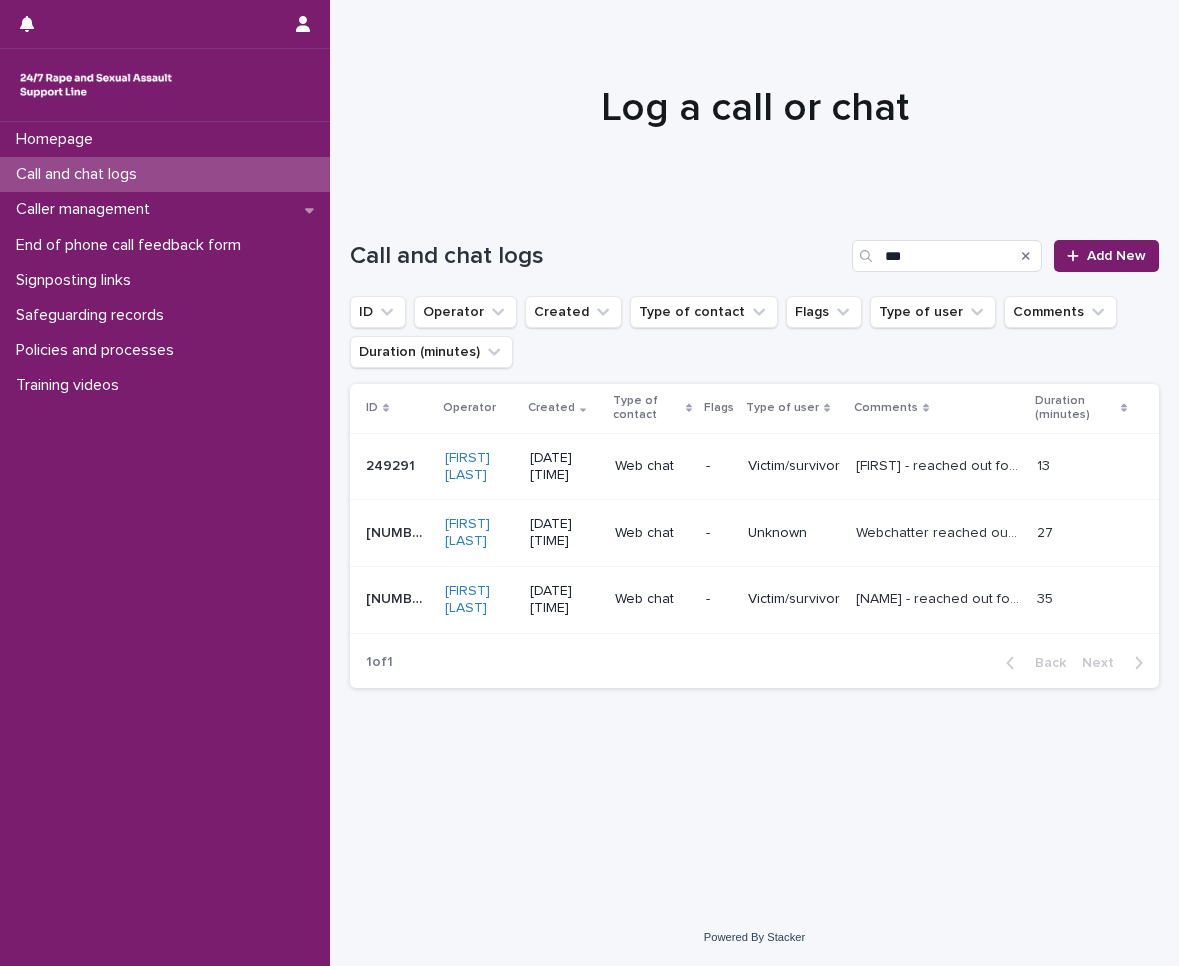 click on "Unknown" at bounding box center [794, 533] 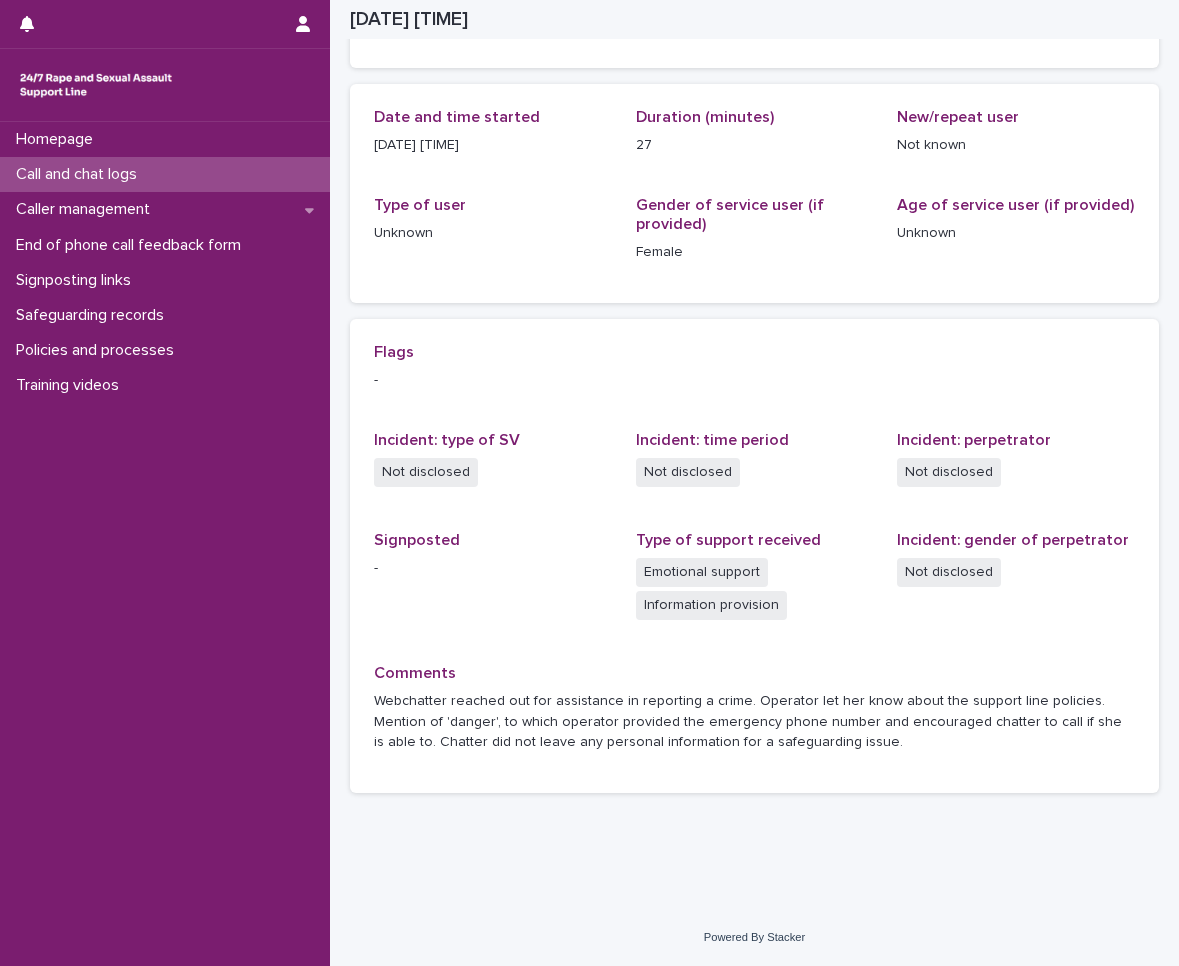scroll, scrollTop: 0, scrollLeft: 0, axis: both 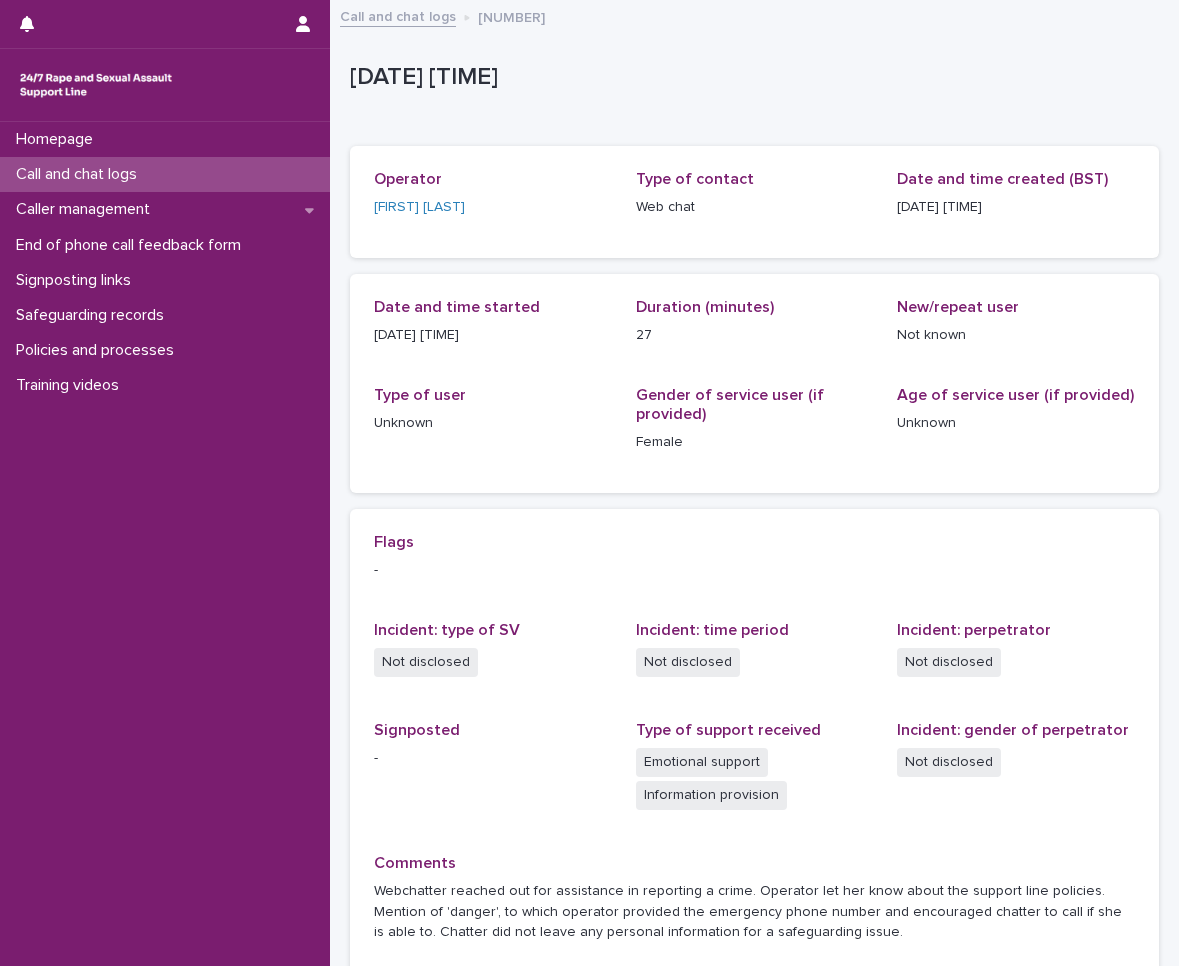 click on "Call and chat logs" at bounding box center (80, 174) 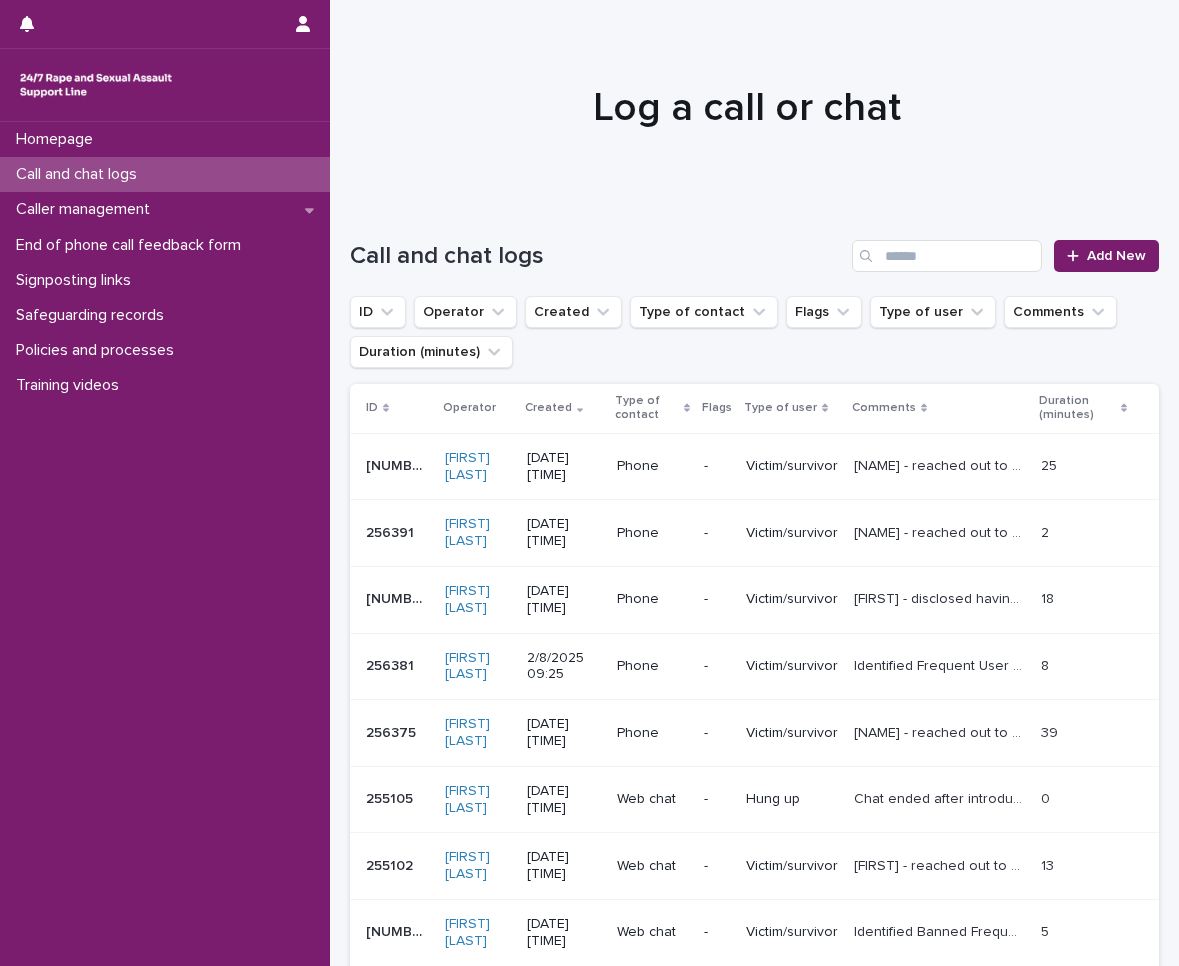 click on "Call and chat logs" at bounding box center (165, 174) 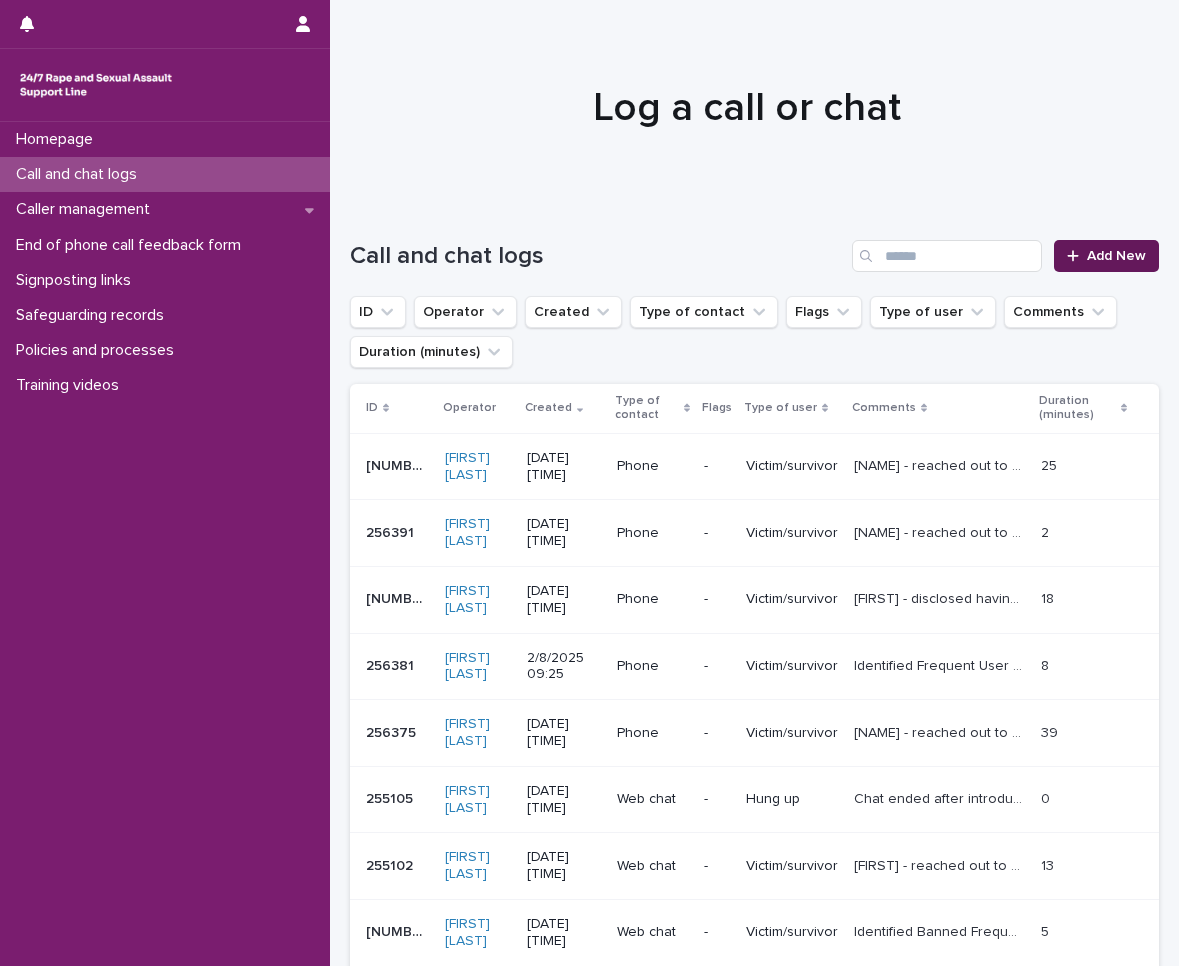 click on "Add New" at bounding box center (1116, 256) 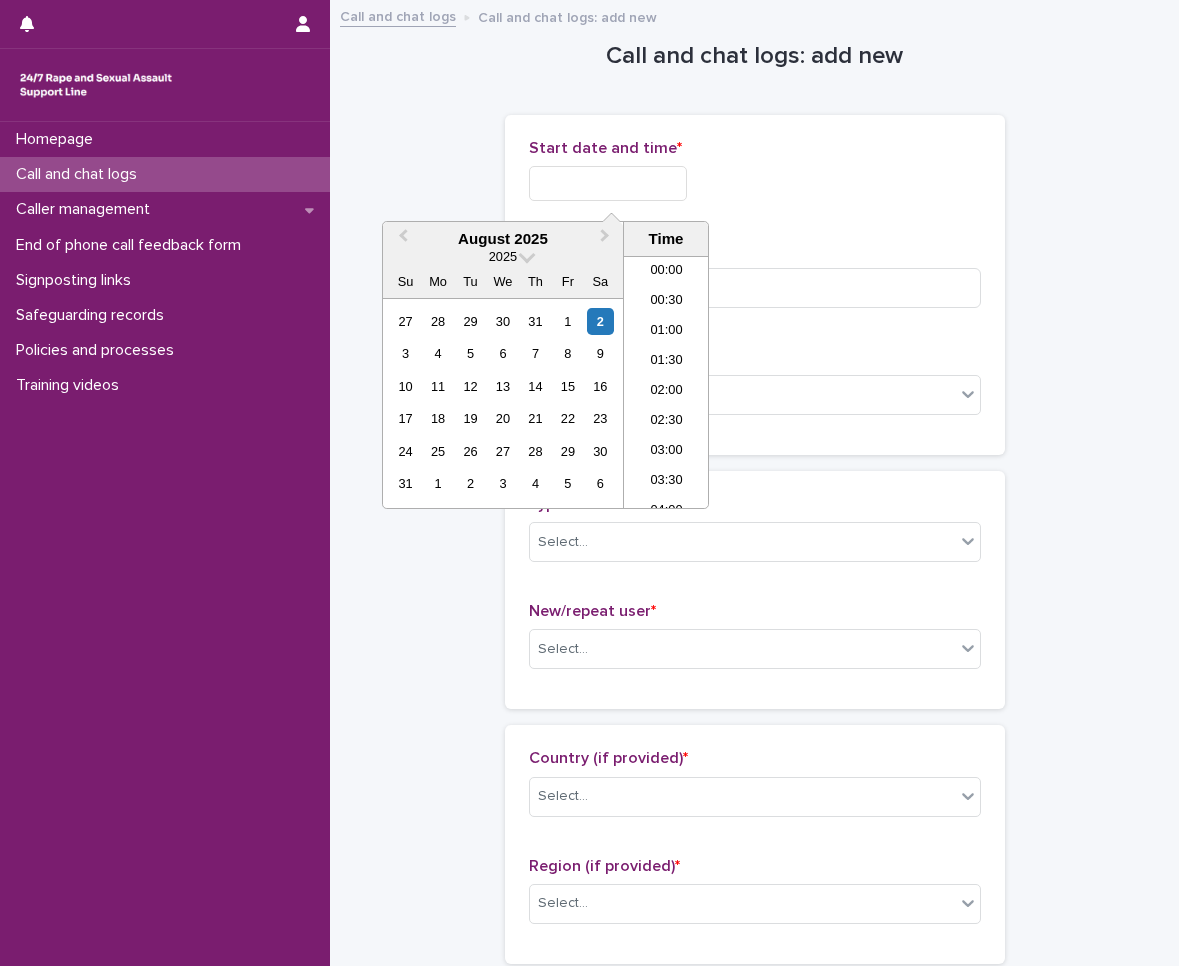 click at bounding box center (608, 183) 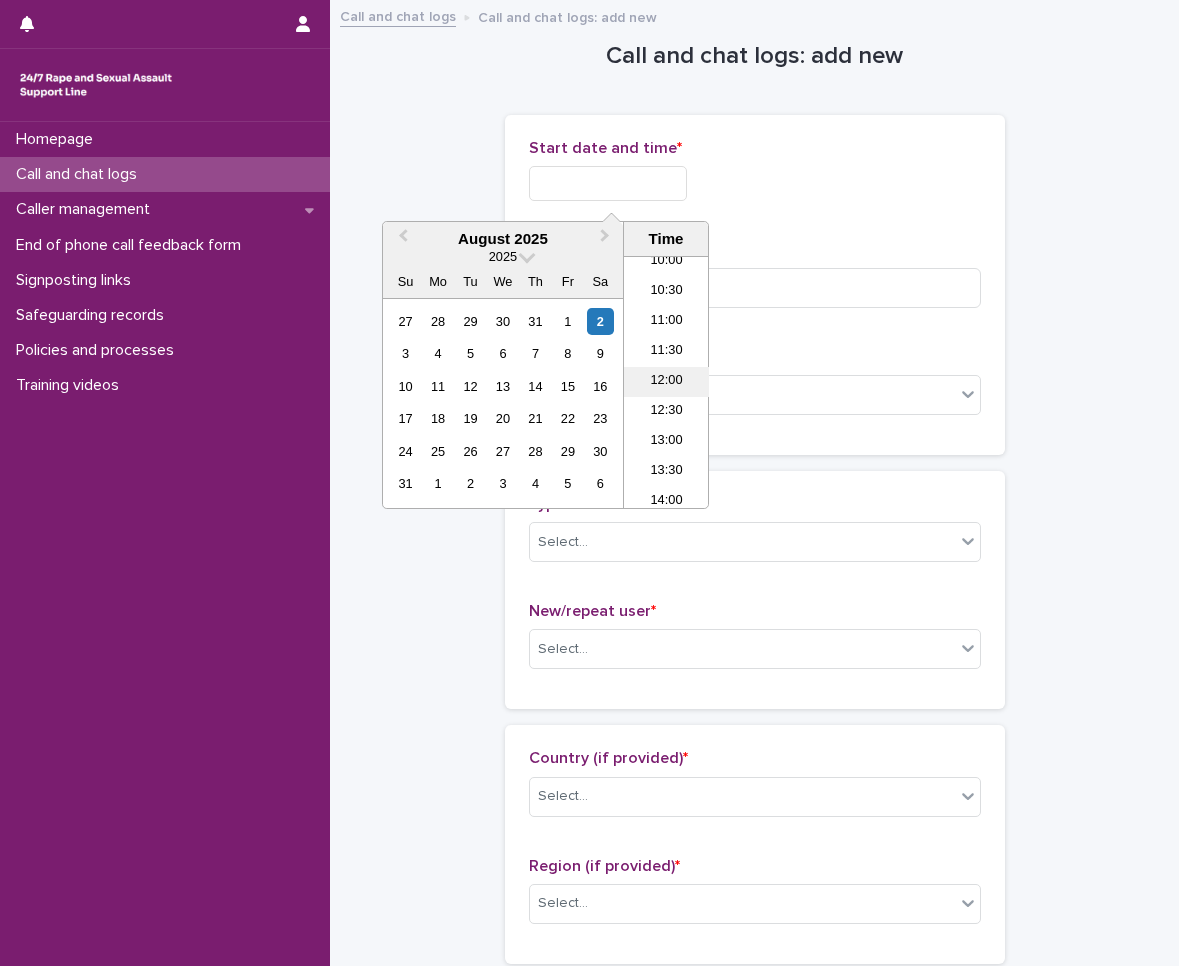 click on "12:00" at bounding box center [666, 382] 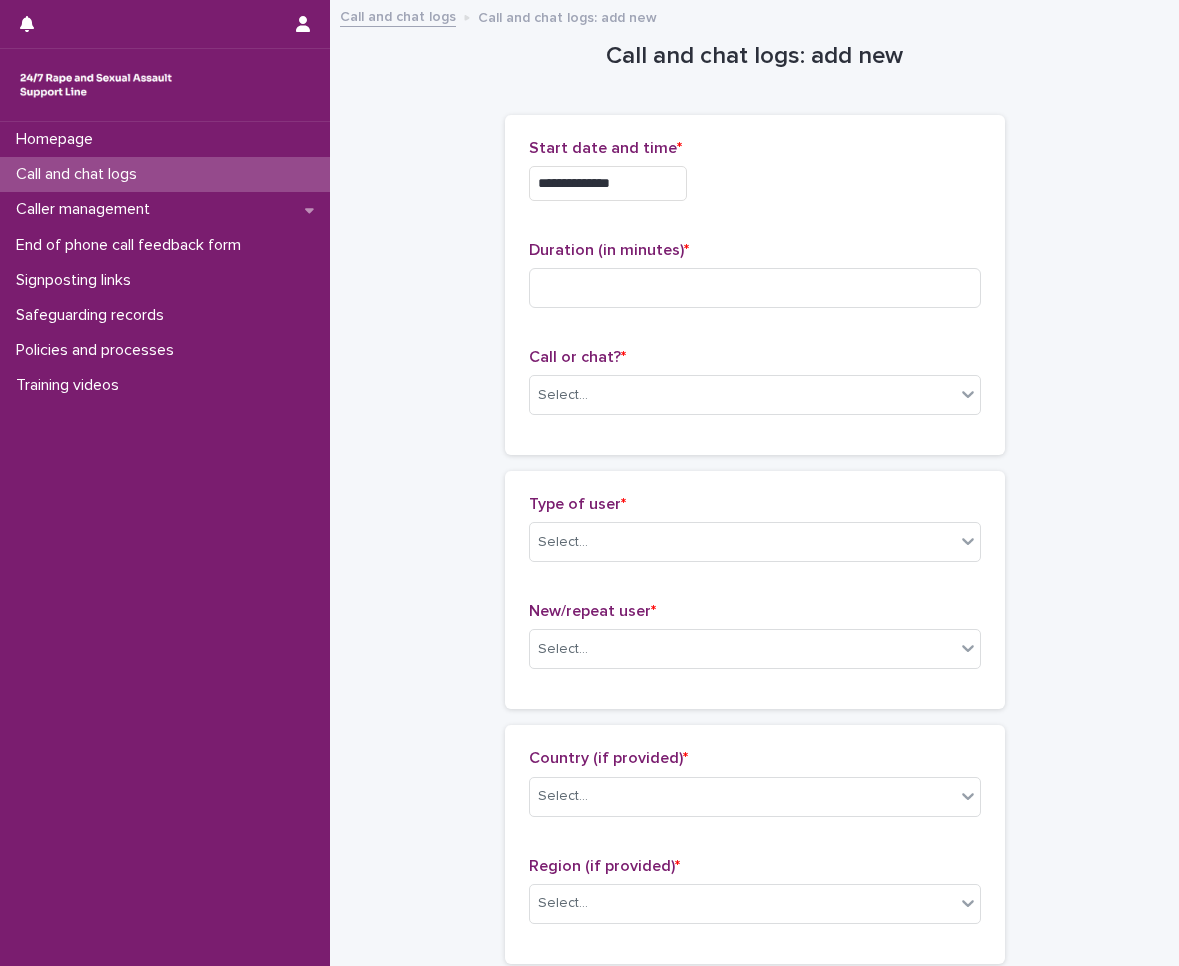 click on "**********" at bounding box center [755, 178] 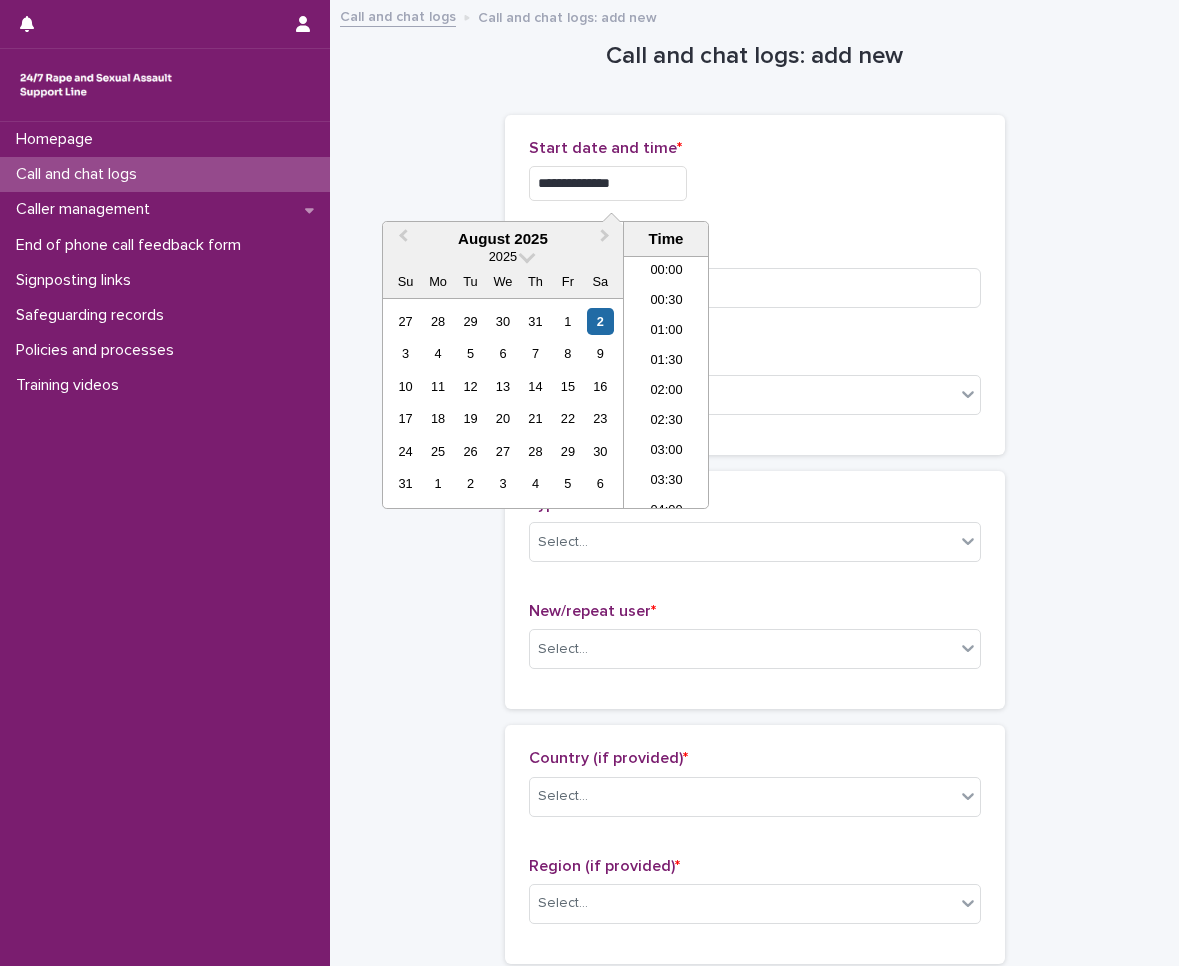 scroll, scrollTop: 610, scrollLeft: 0, axis: vertical 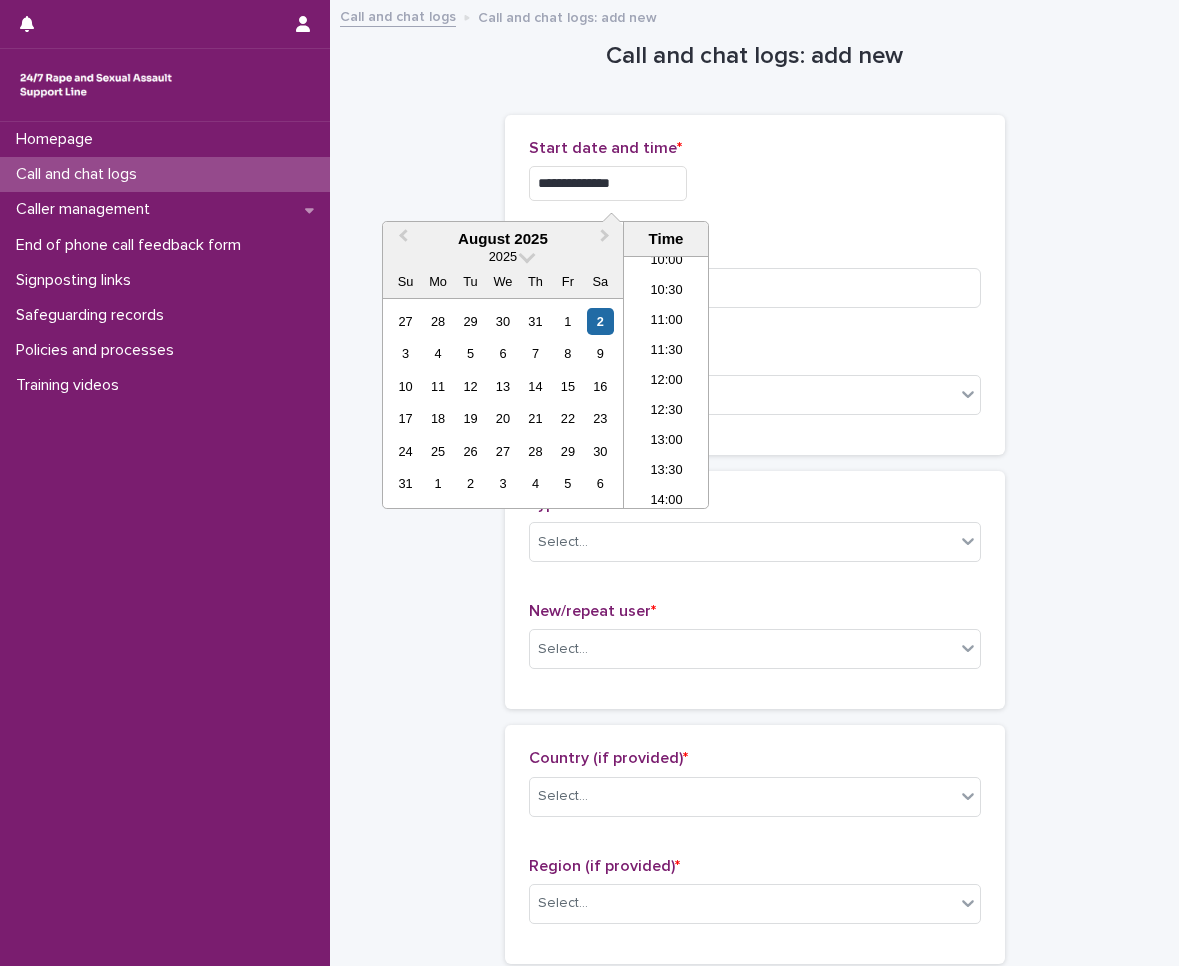 type on "**********" 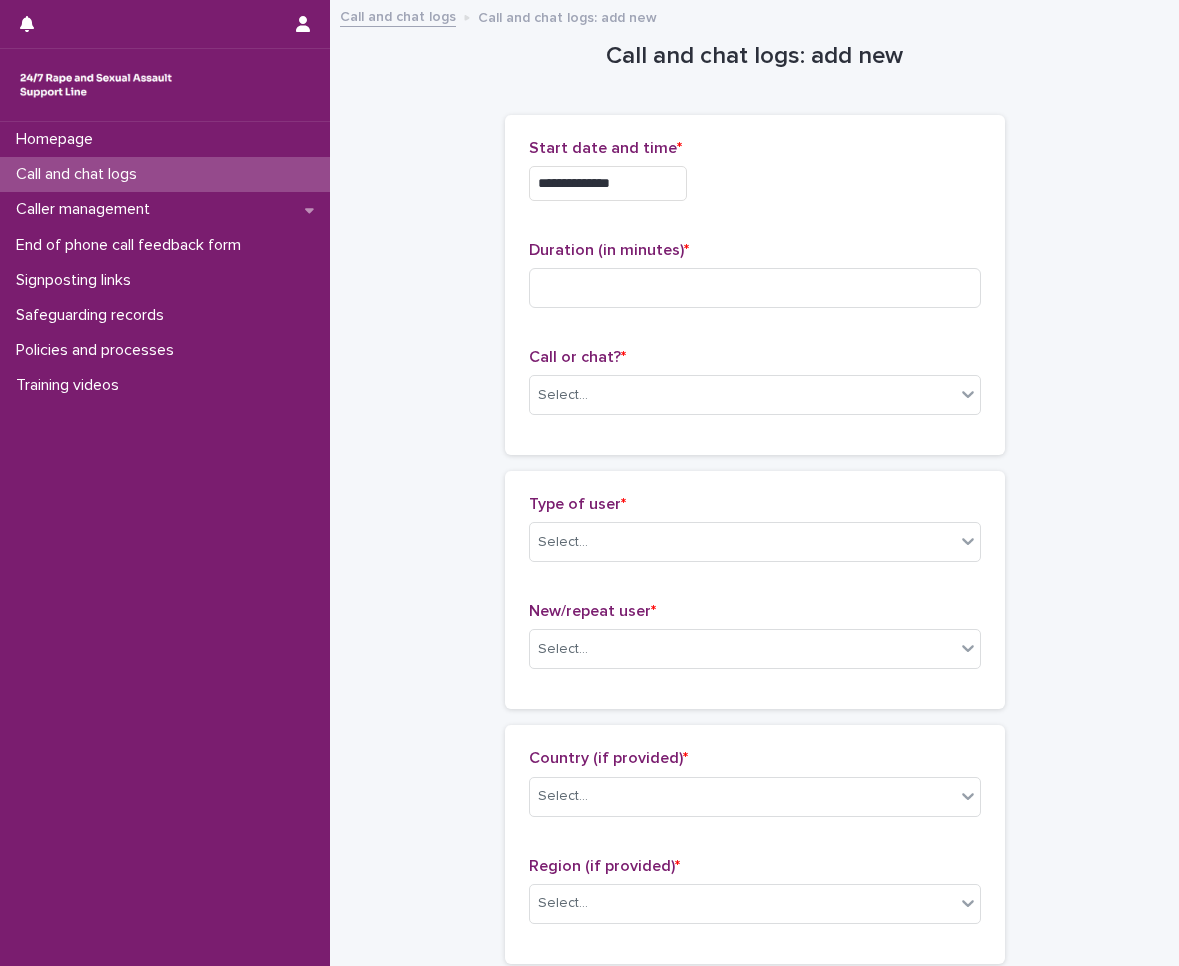 click on "**********" at bounding box center [755, 183] 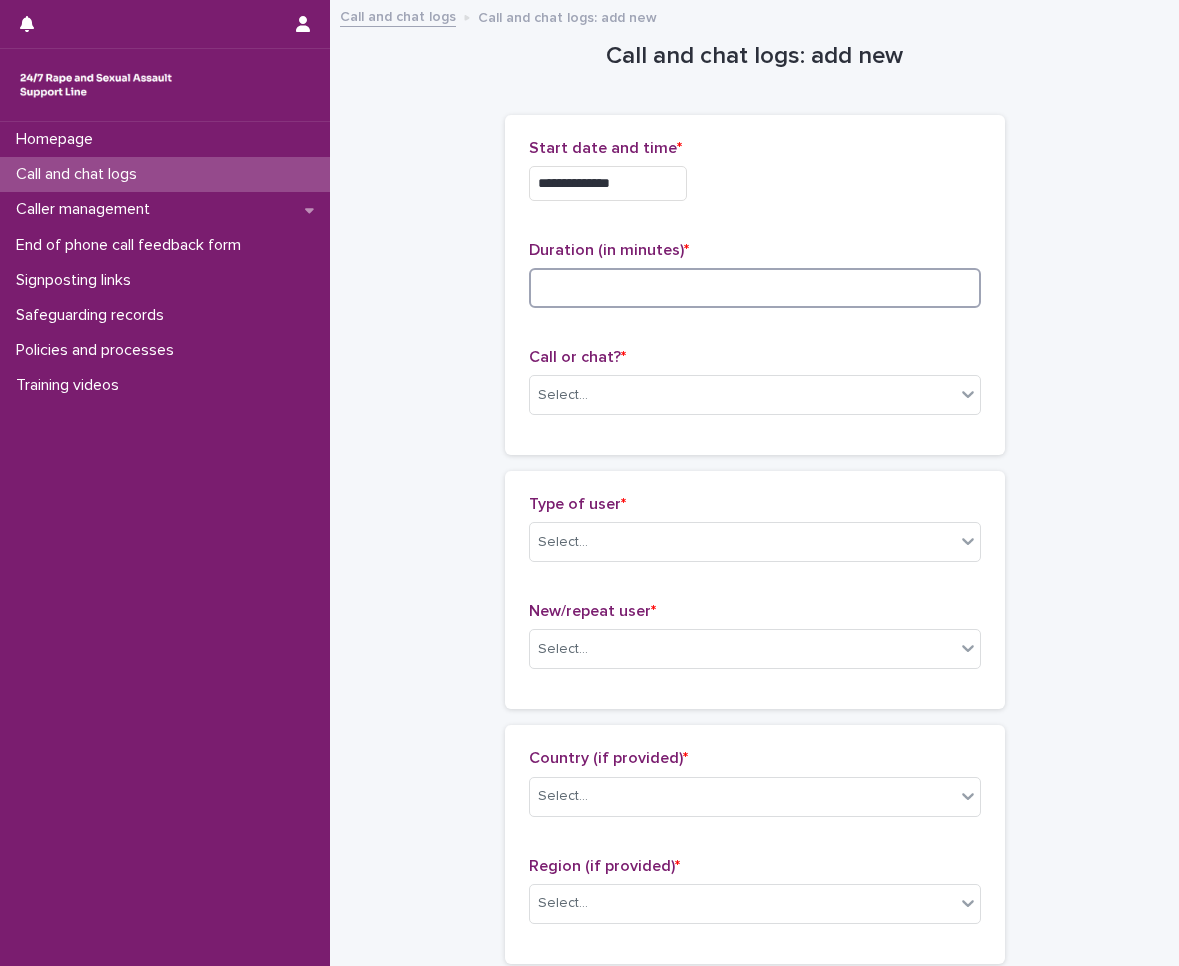 click at bounding box center [755, 288] 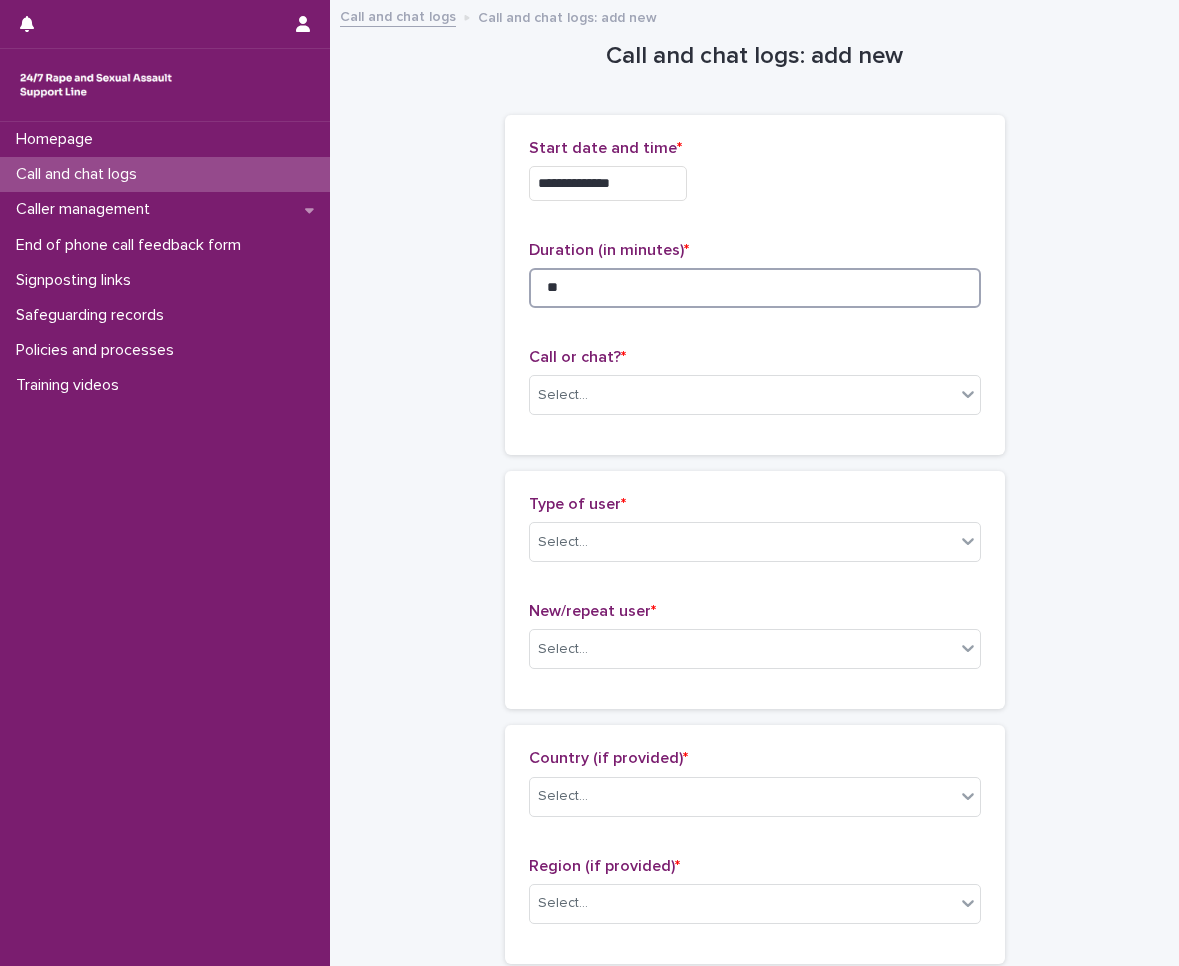 type on "**" 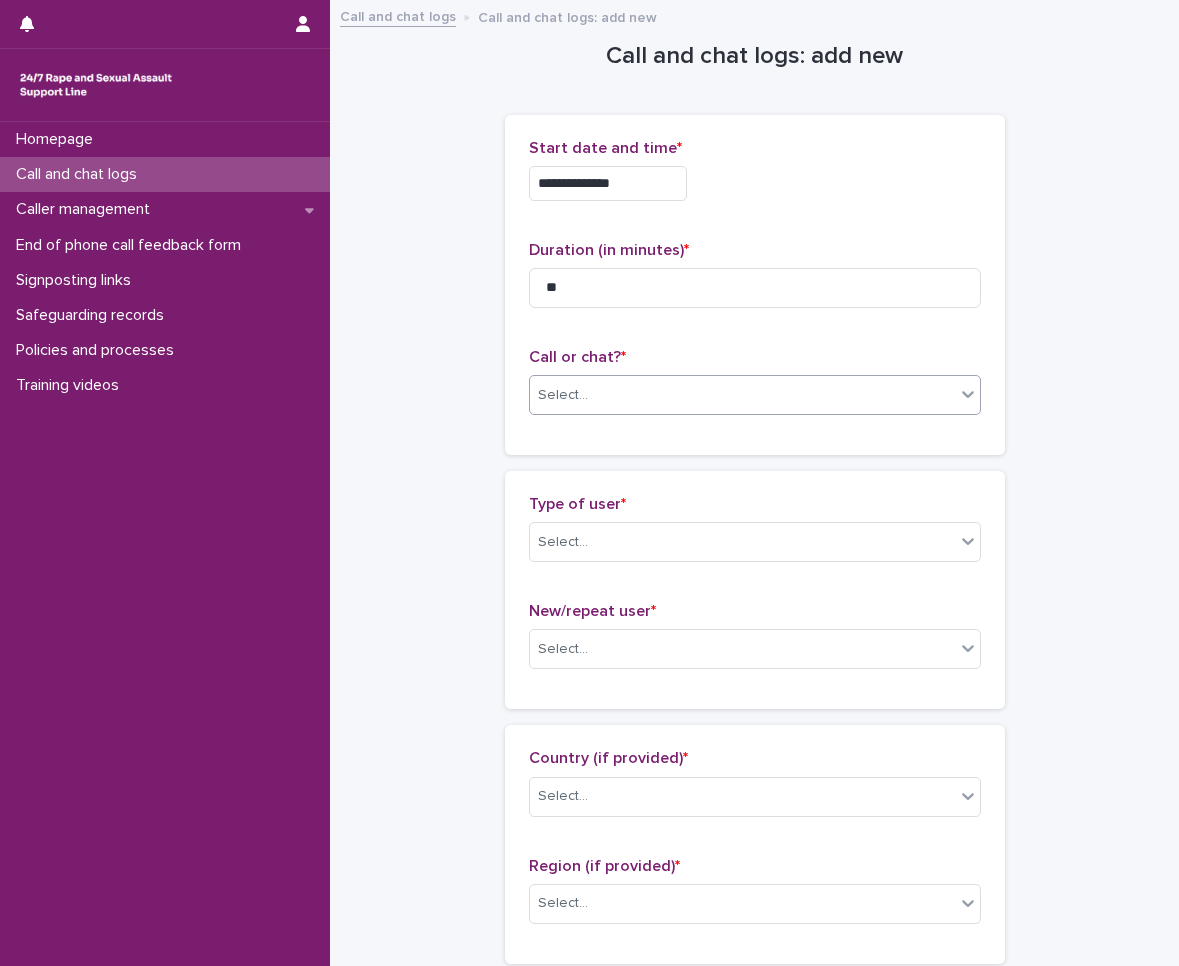 click on "Call or chat? * Select..." at bounding box center (755, 389) 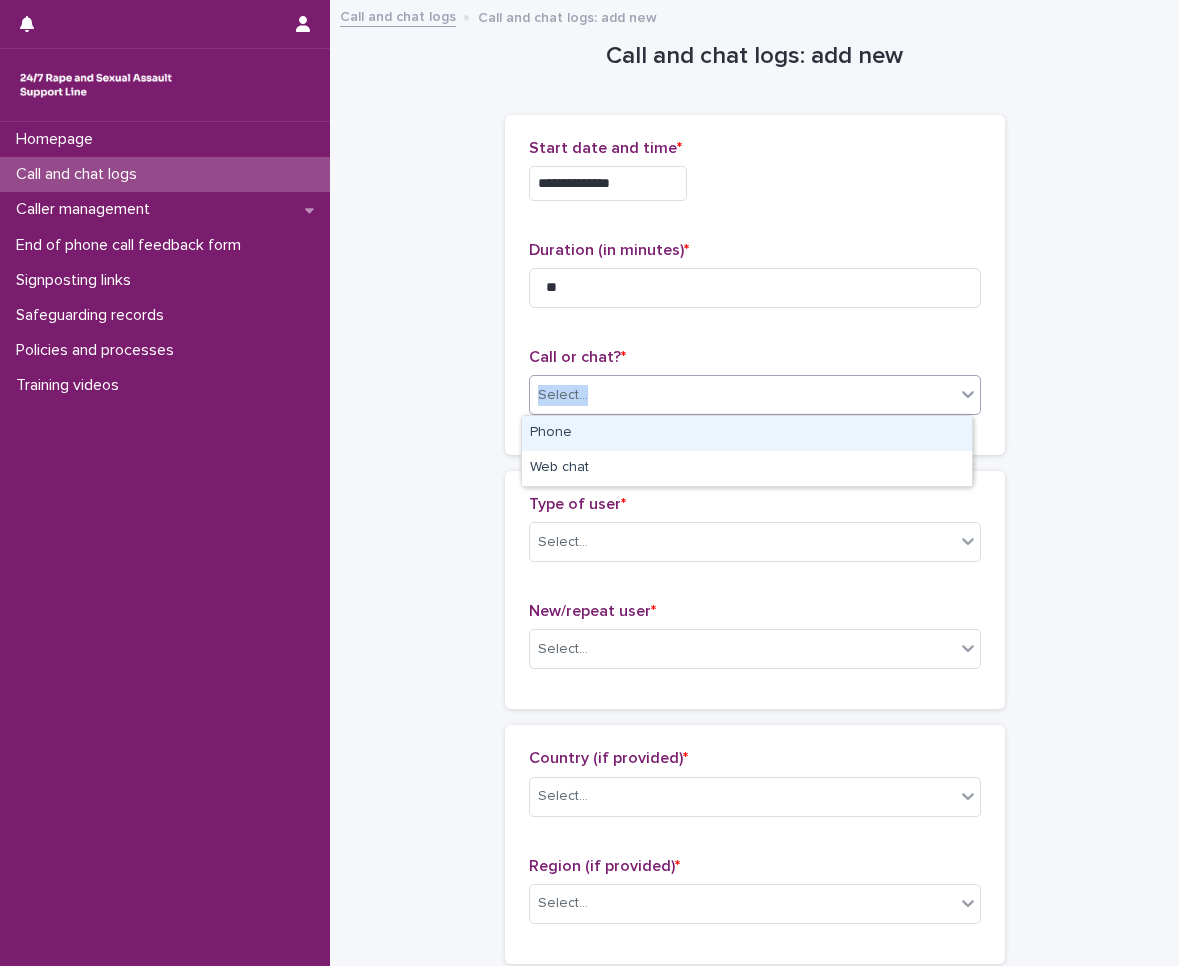 drag, startPoint x: 676, startPoint y: 375, endPoint x: 649, endPoint y: 416, distance: 49.09175 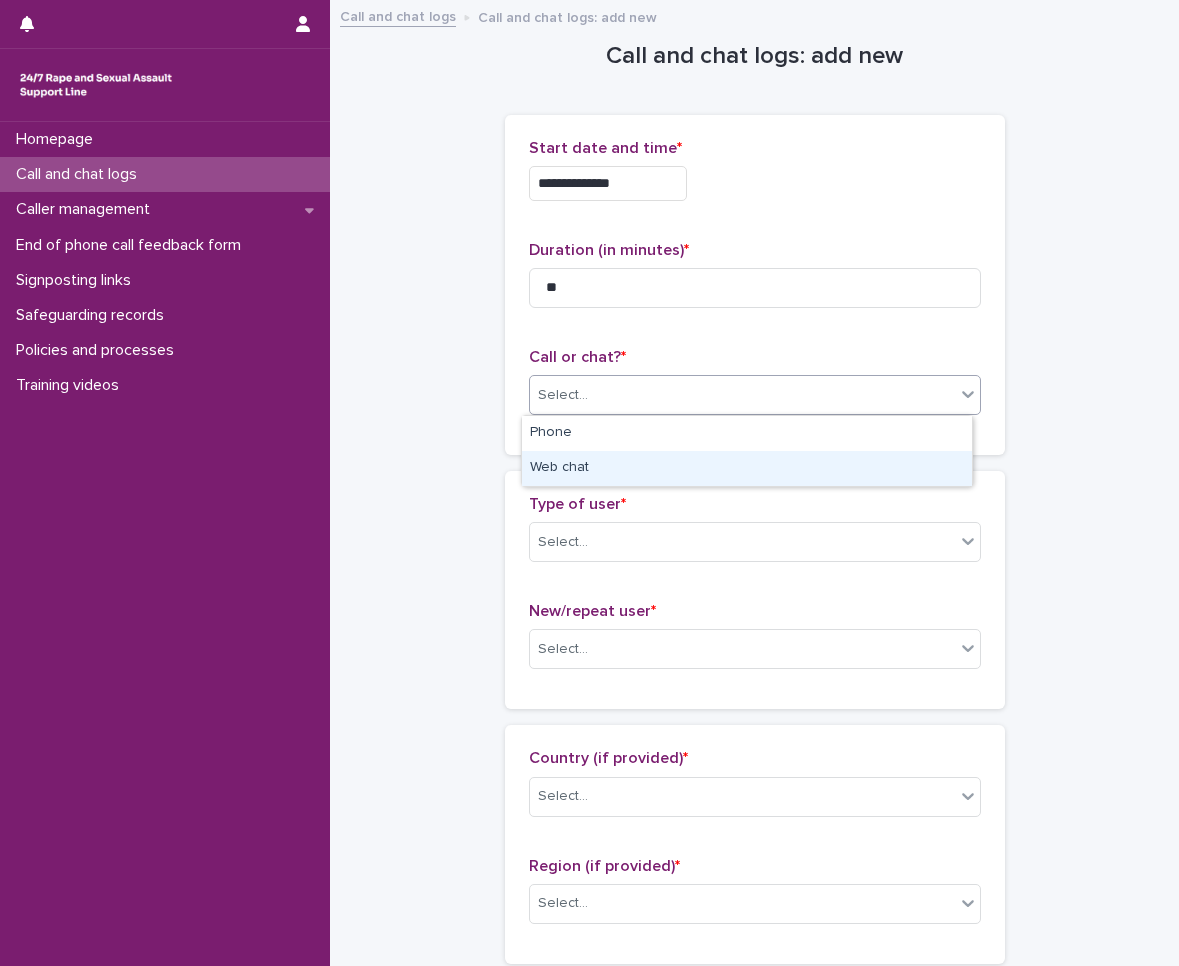 click on "Web chat" at bounding box center [747, 468] 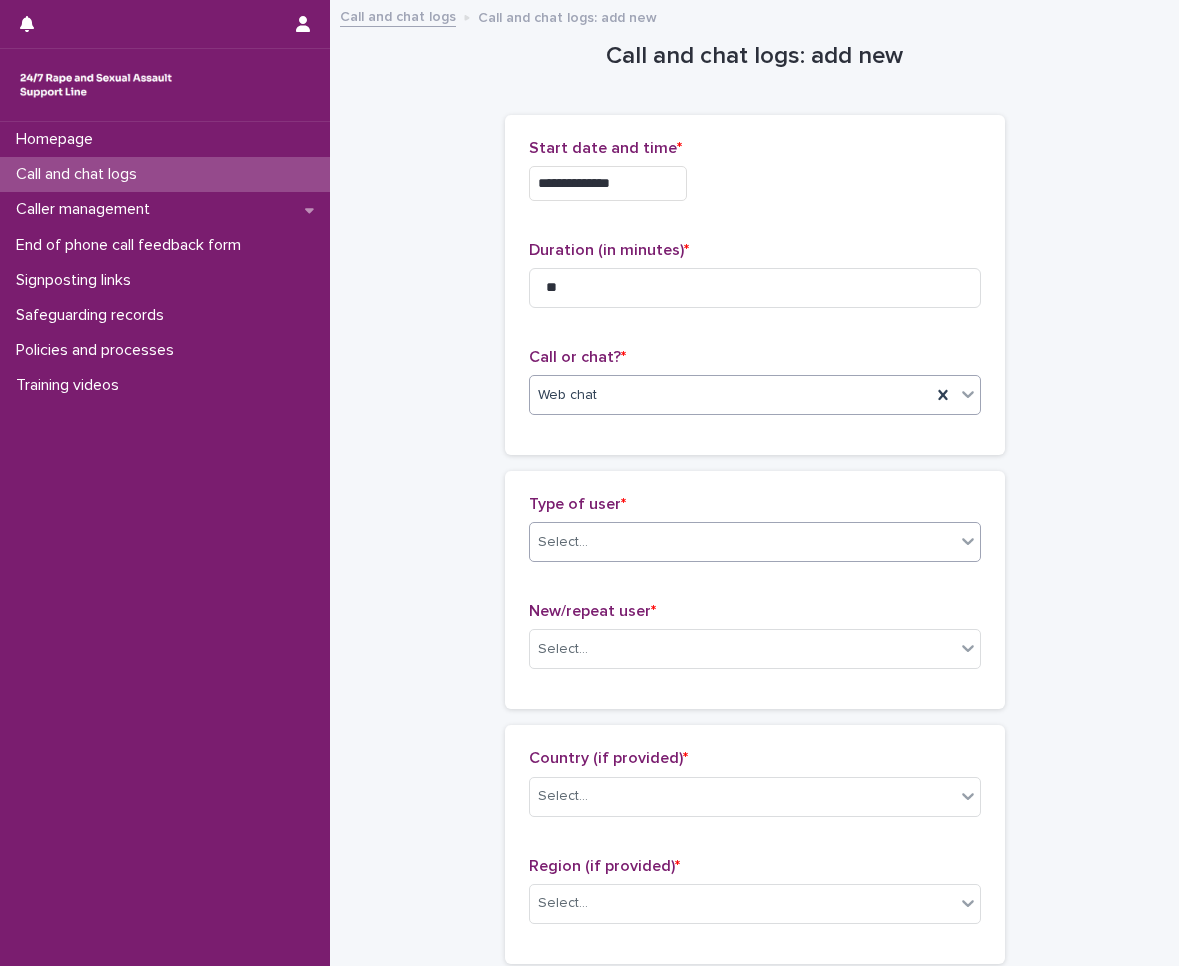 click on "Select..." at bounding box center [742, 542] 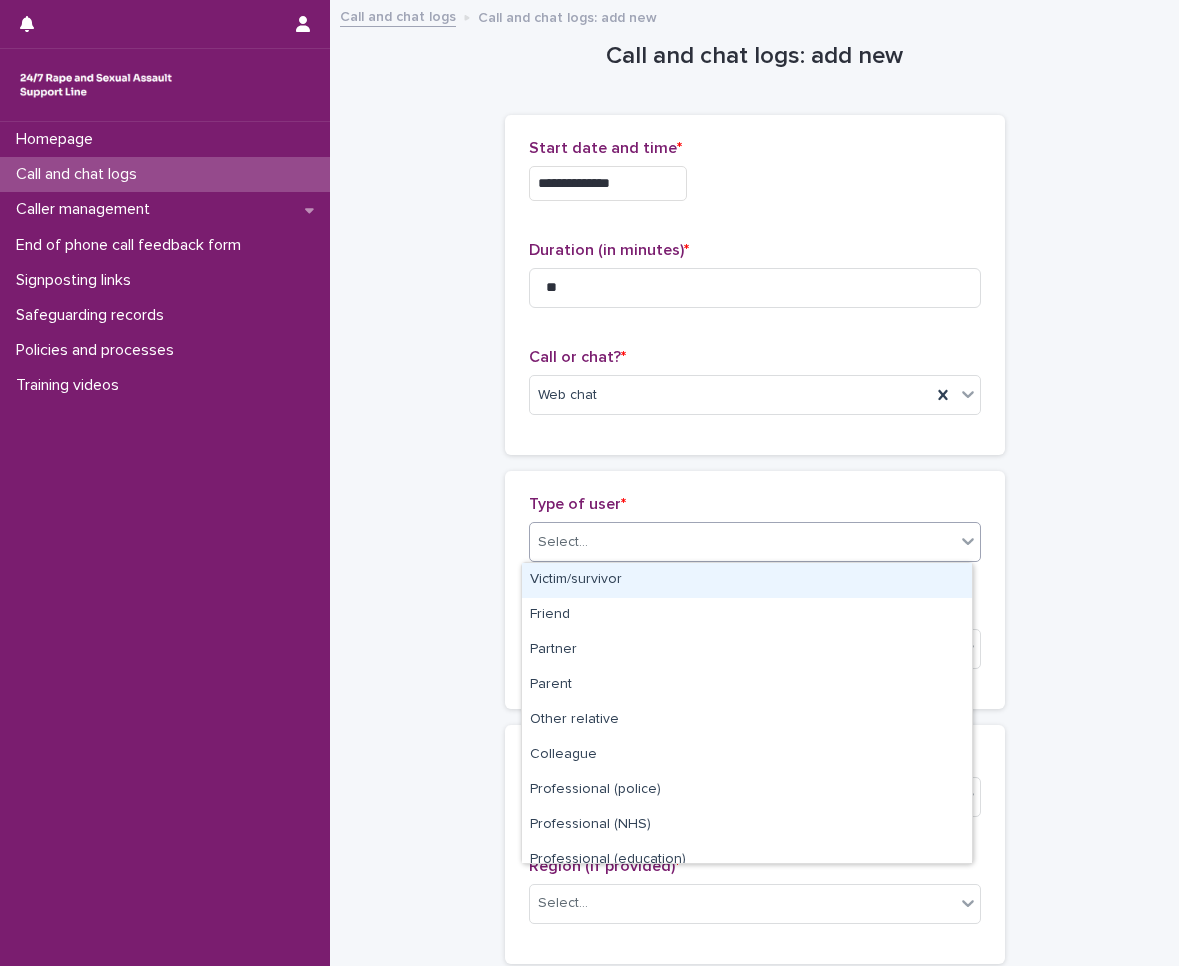 click on "Victim/survivor" at bounding box center [747, 580] 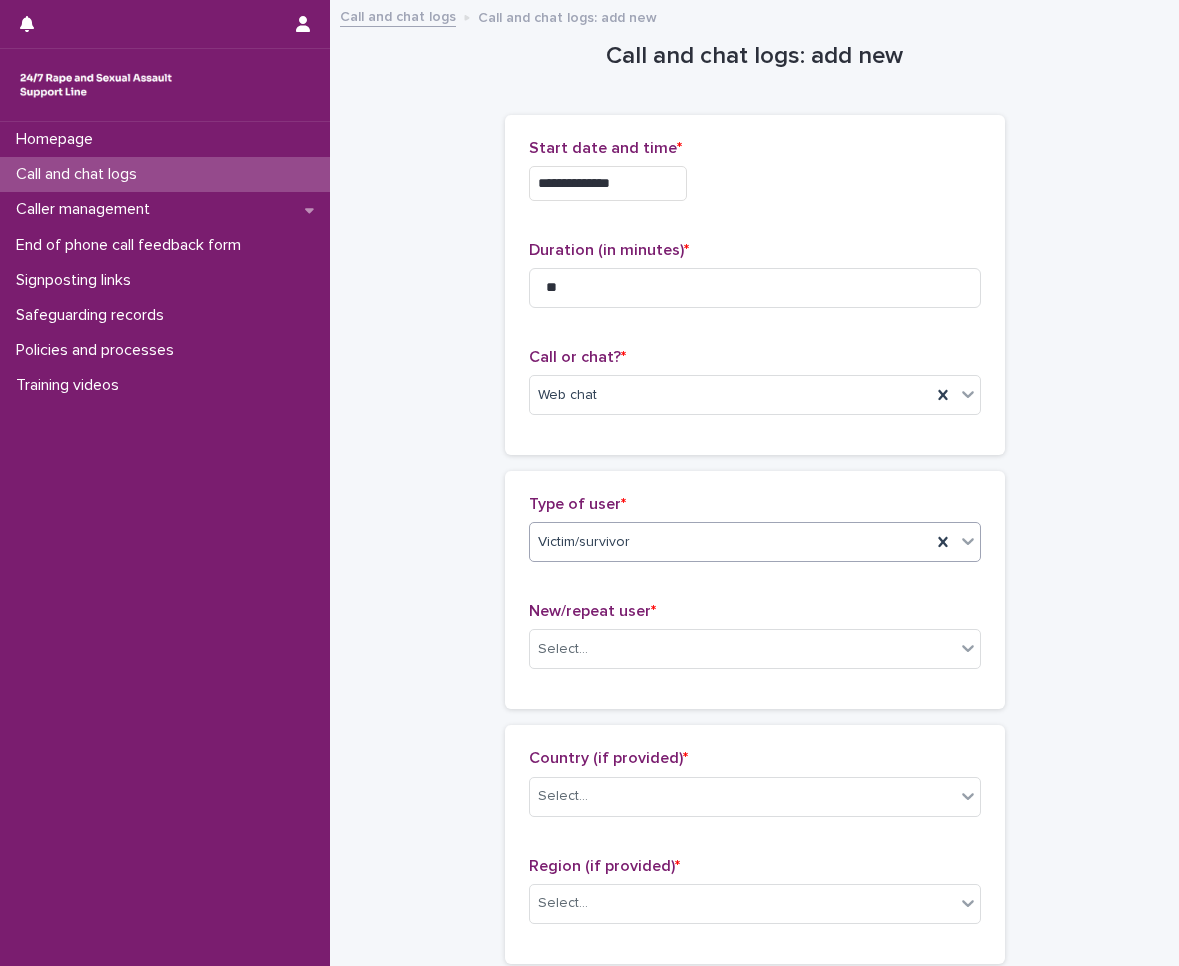 scroll, scrollTop: 300, scrollLeft: 0, axis: vertical 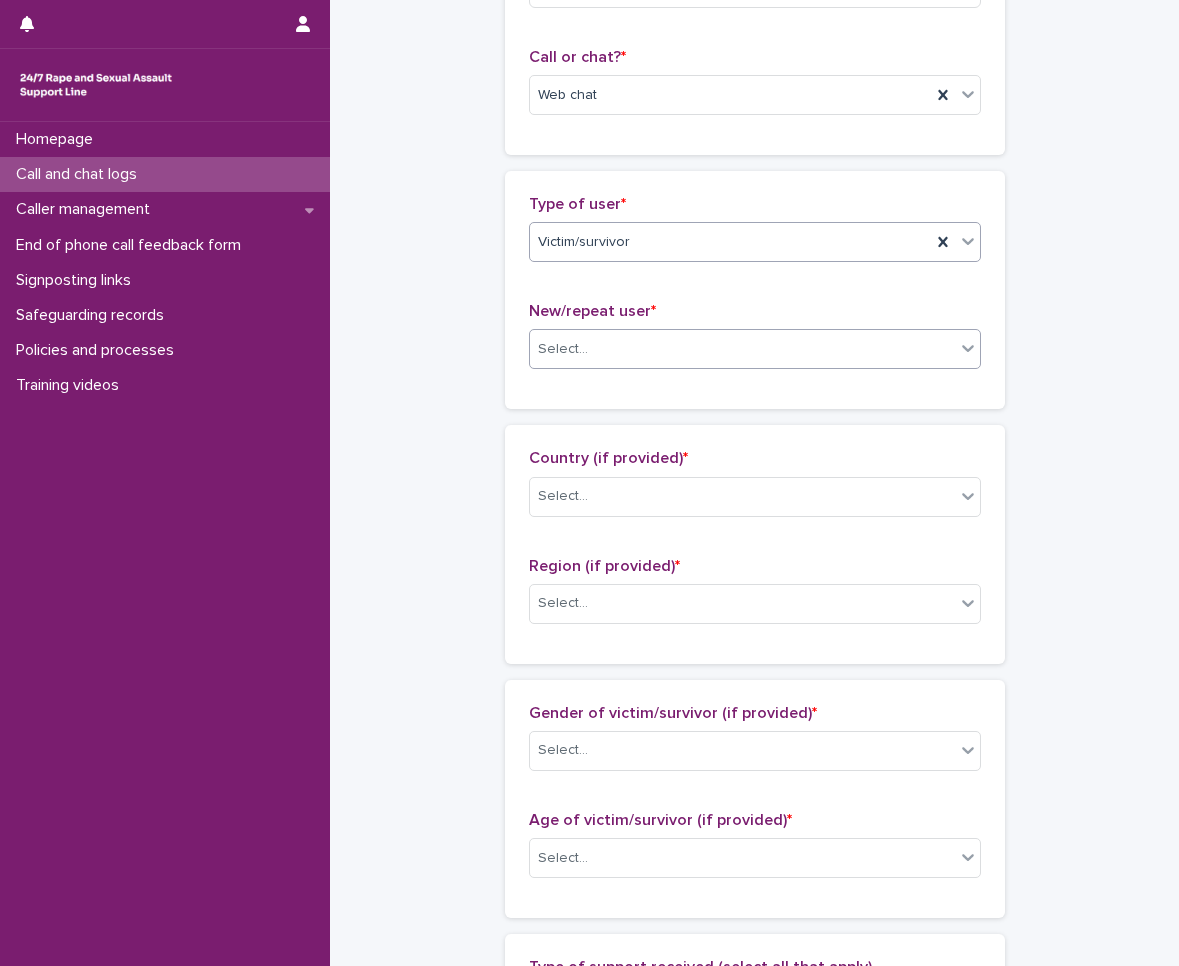 drag, startPoint x: 625, startPoint y: 352, endPoint x: 611, endPoint y: 353, distance: 14.035668 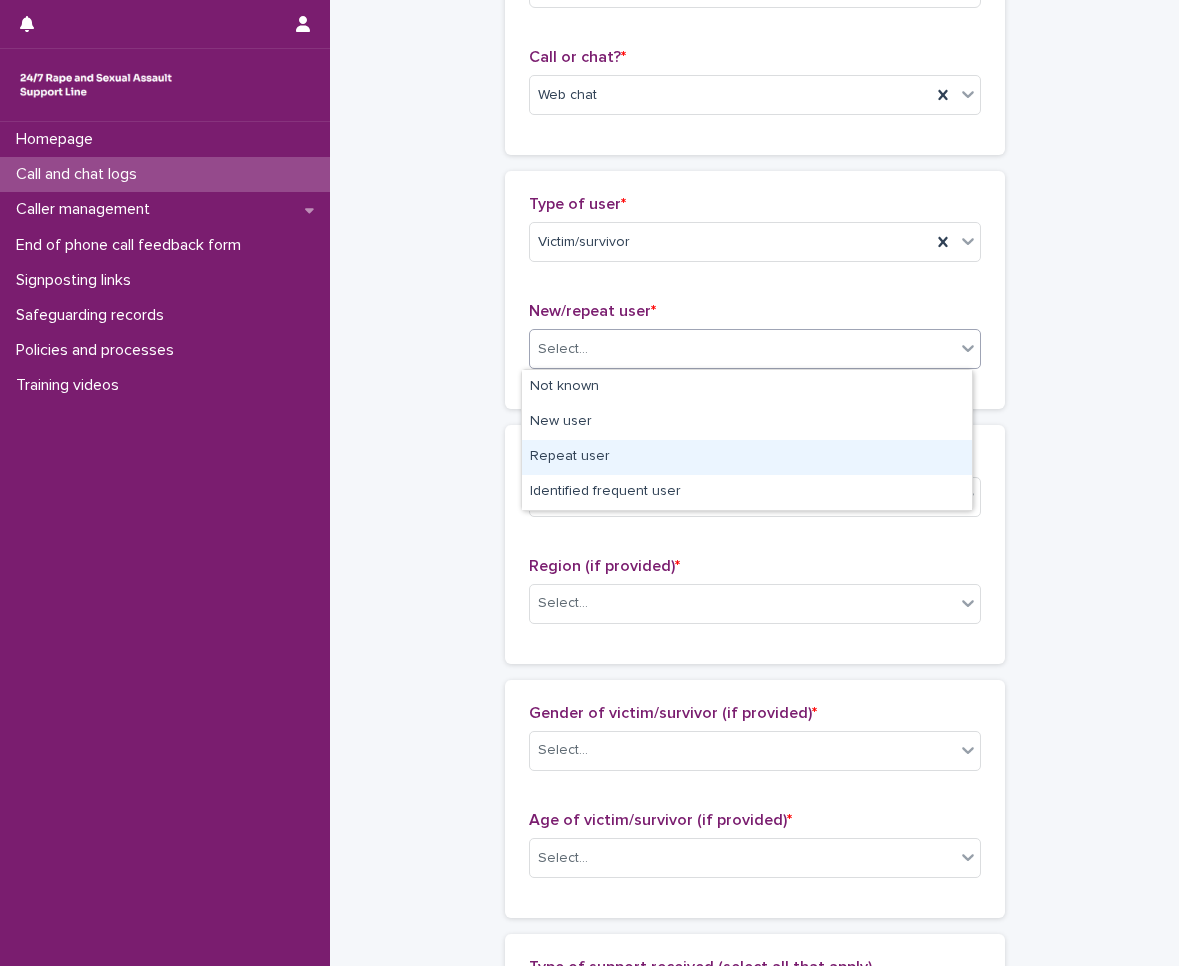 click on "Repeat user" at bounding box center (747, 457) 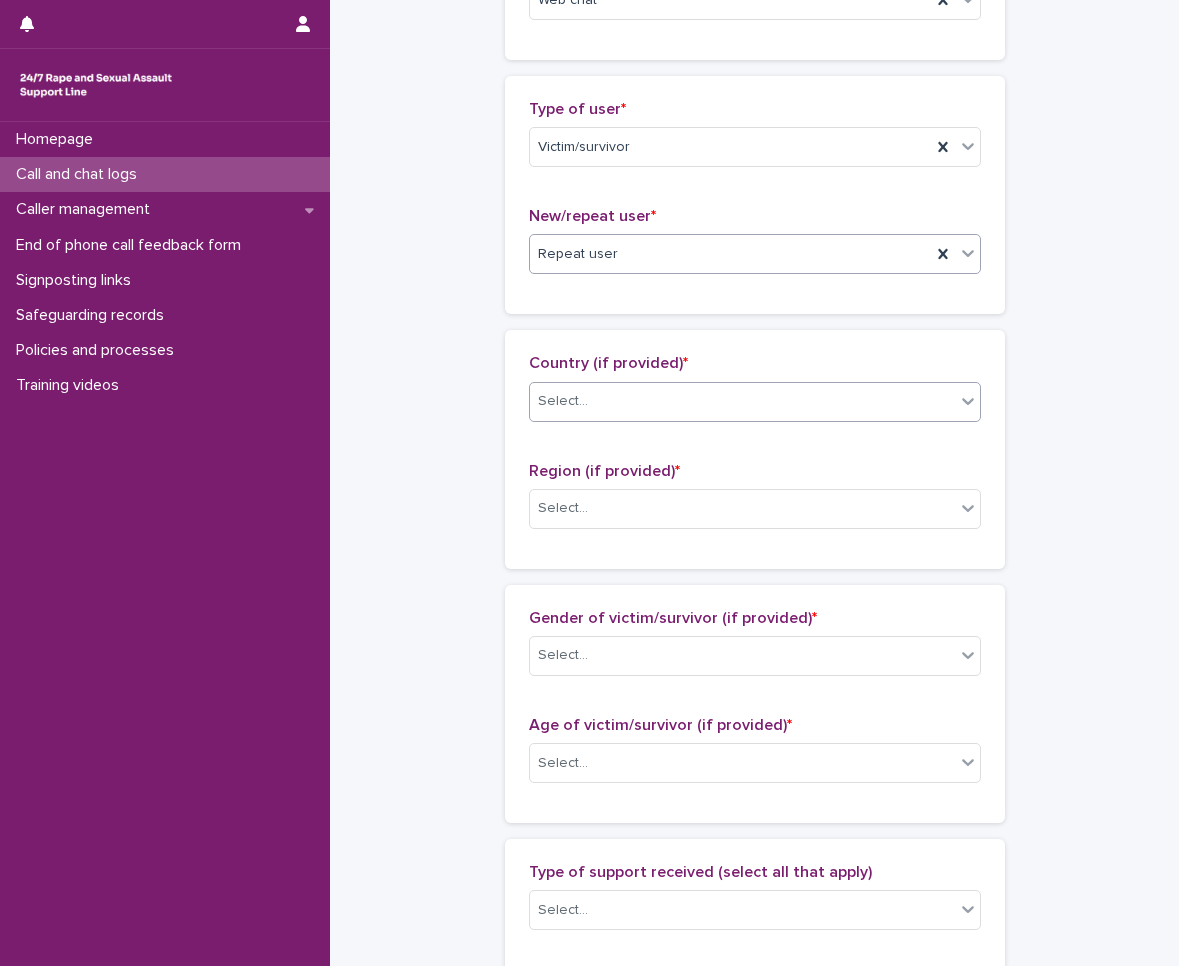 scroll, scrollTop: 400, scrollLeft: 0, axis: vertical 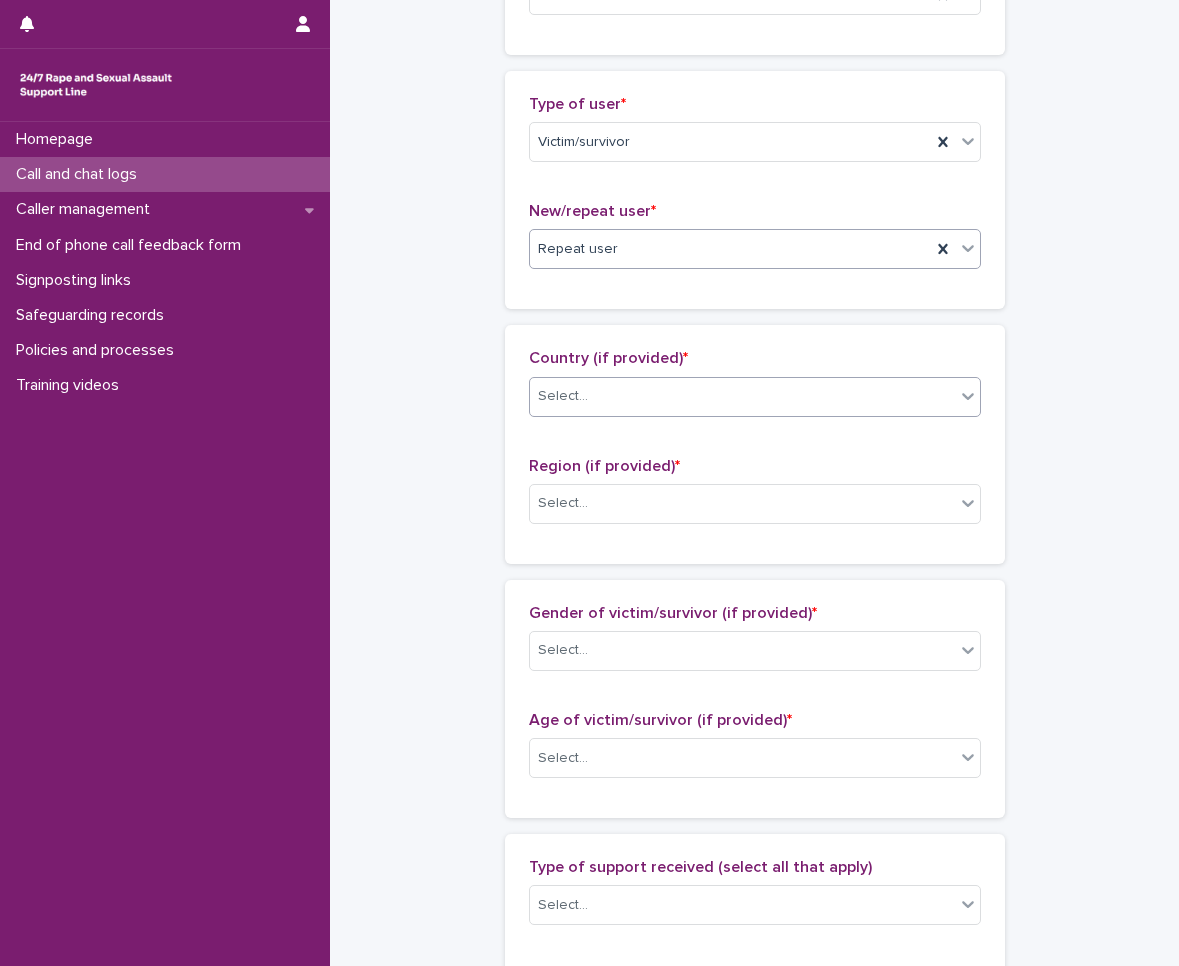 click on "Select..." at bounding box center [742, 396] 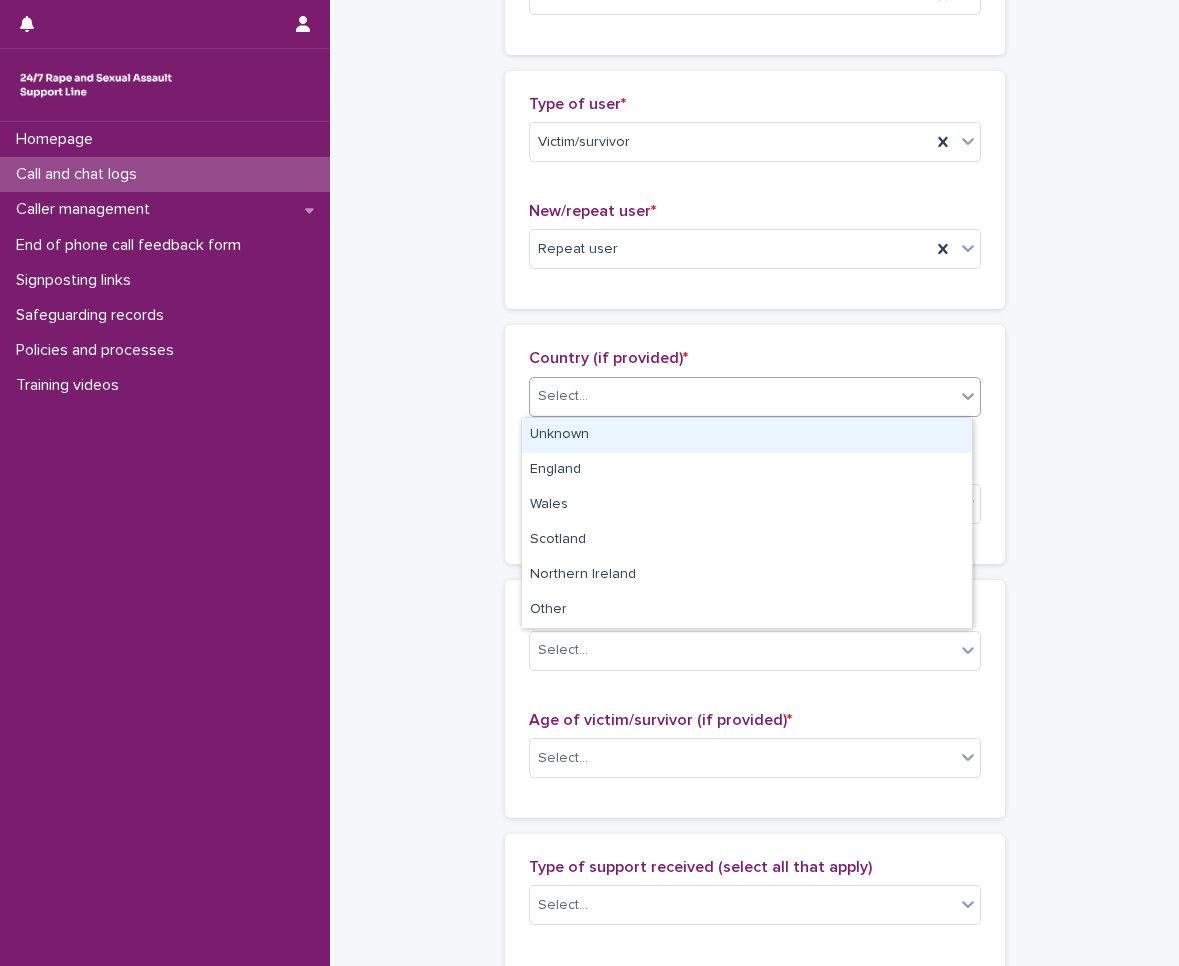 click on "Unknown" at bounding box center [747, 435] 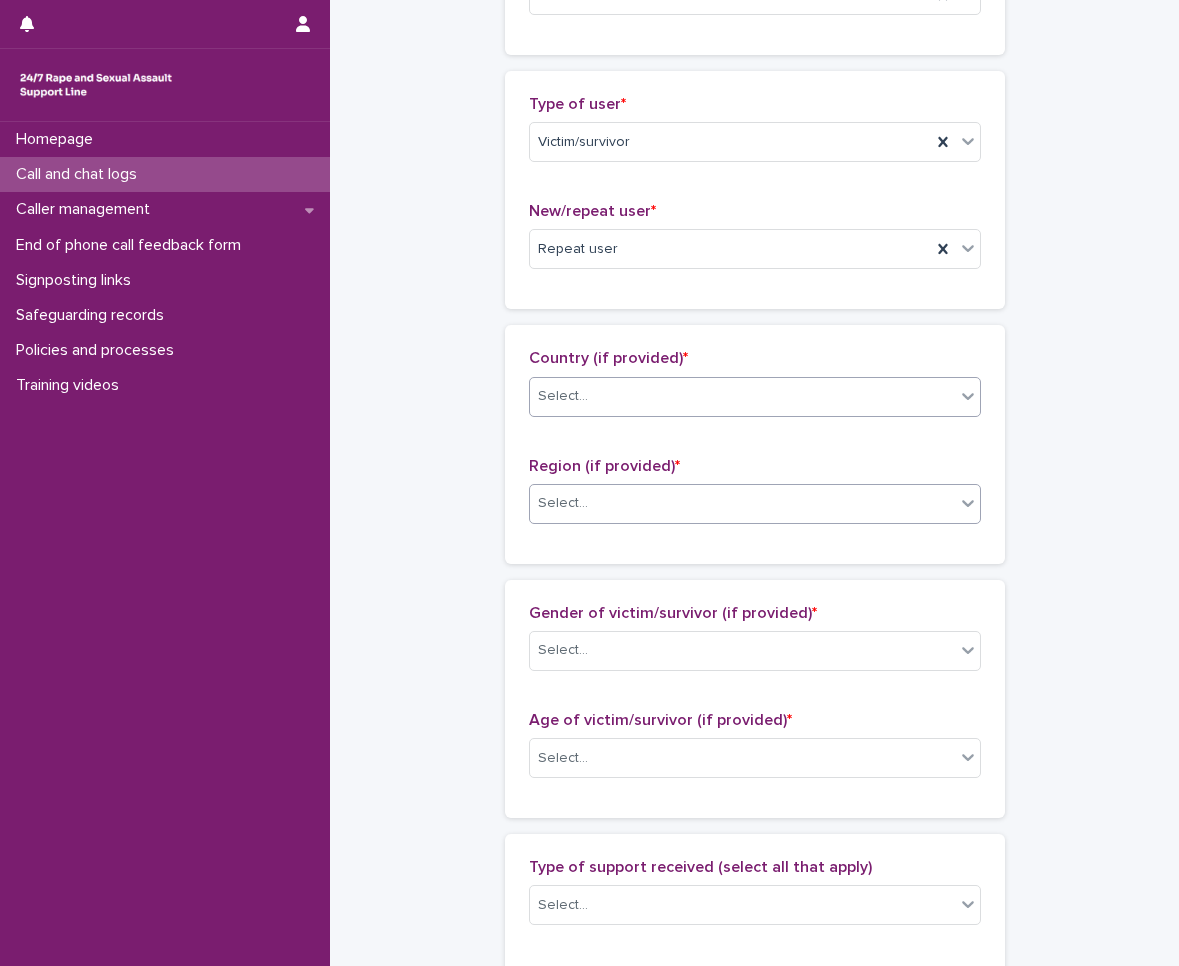 click on "Select..." at bounding box center [742, 503] 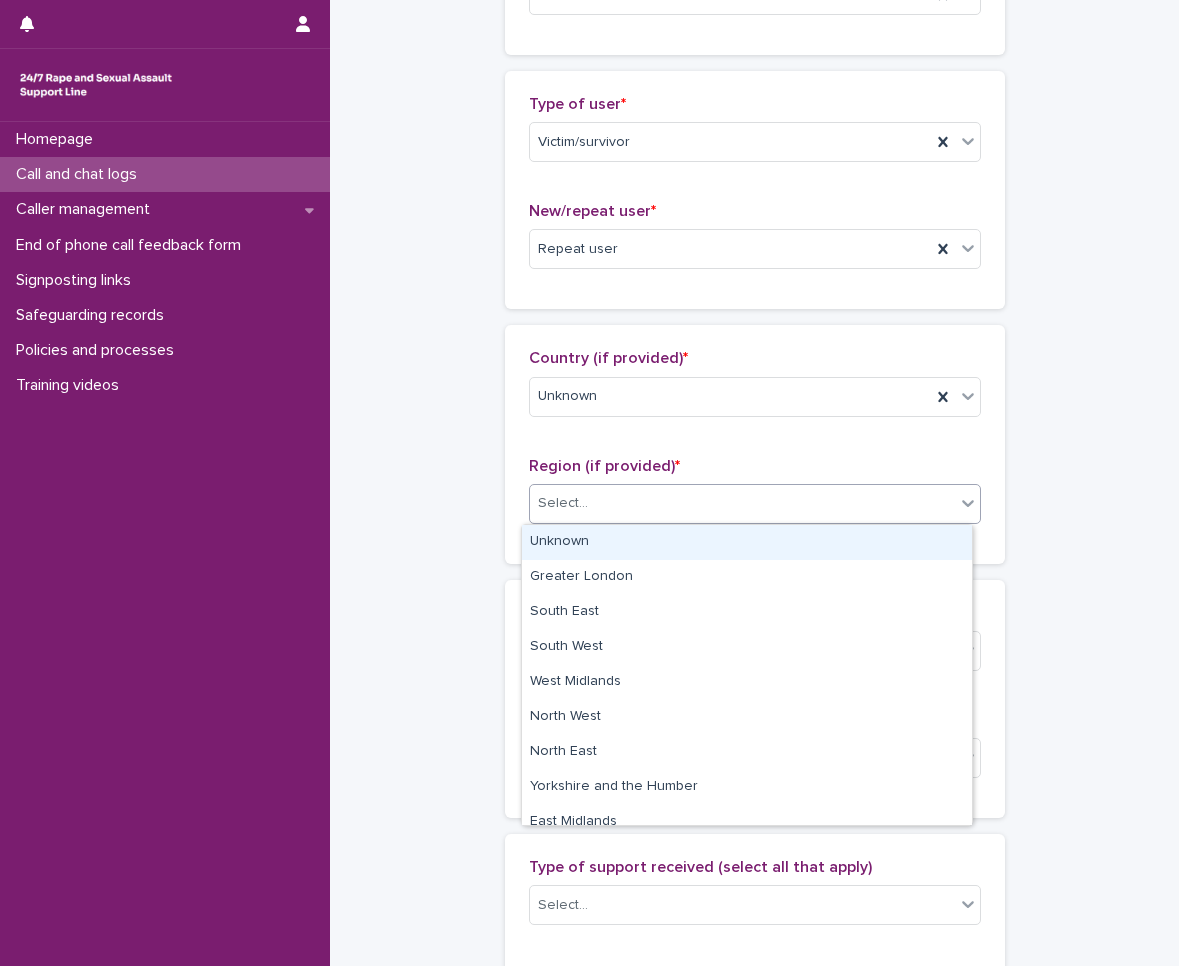 click on "Unknown" at bounding box center [747, 542] 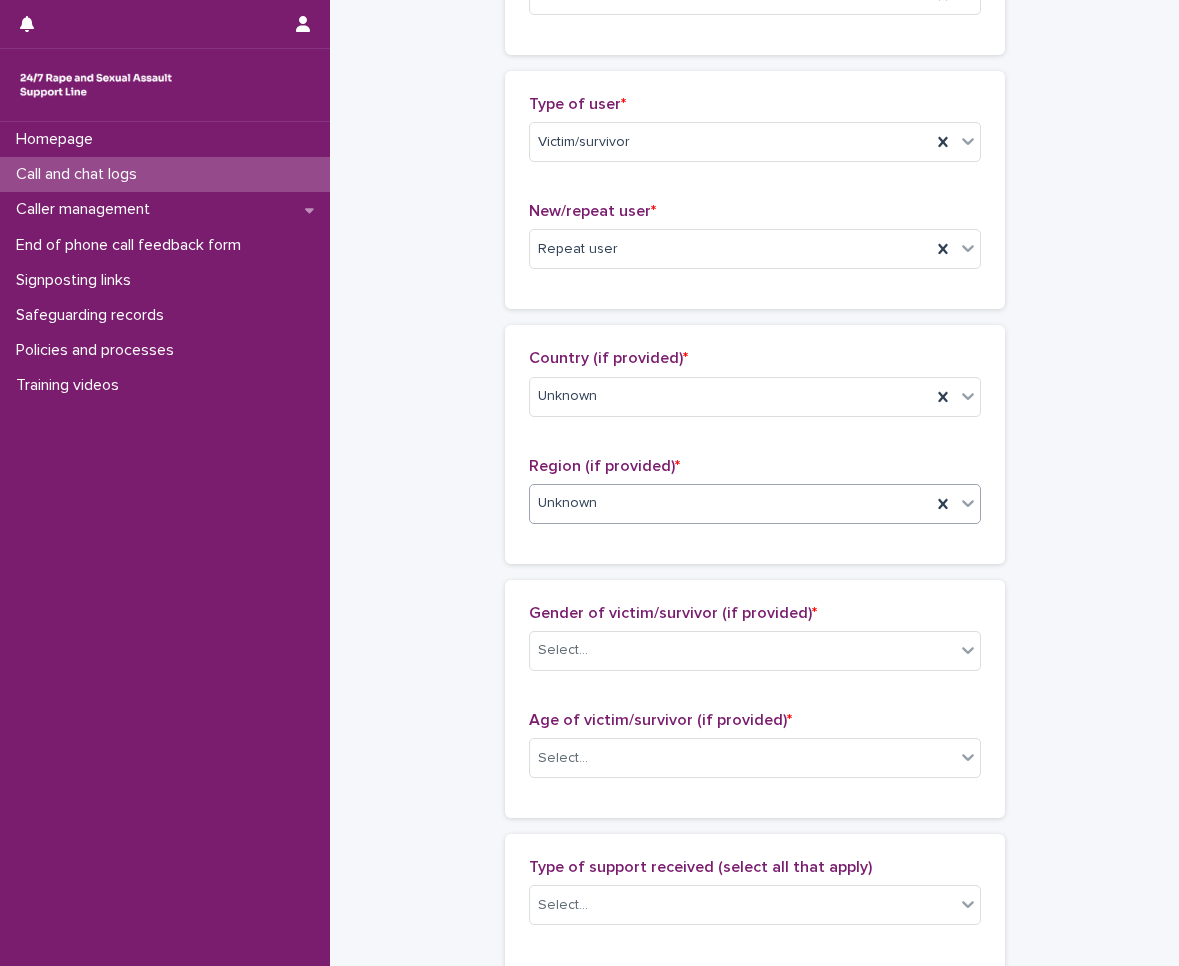 scroll, scrollTop: 800, scrollLeft: 0, axis: vertical 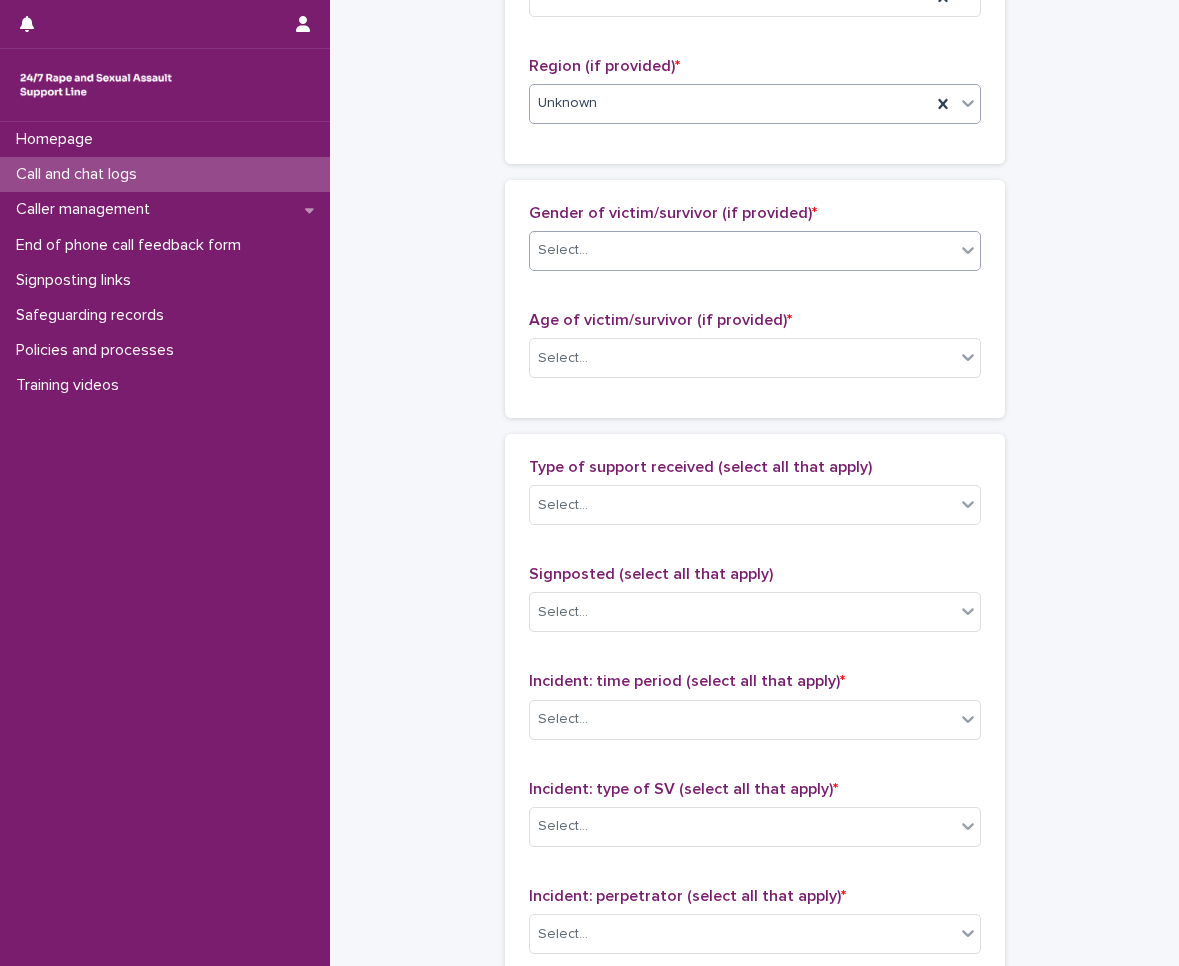click on "Select..." at bounding box center (742, 250) 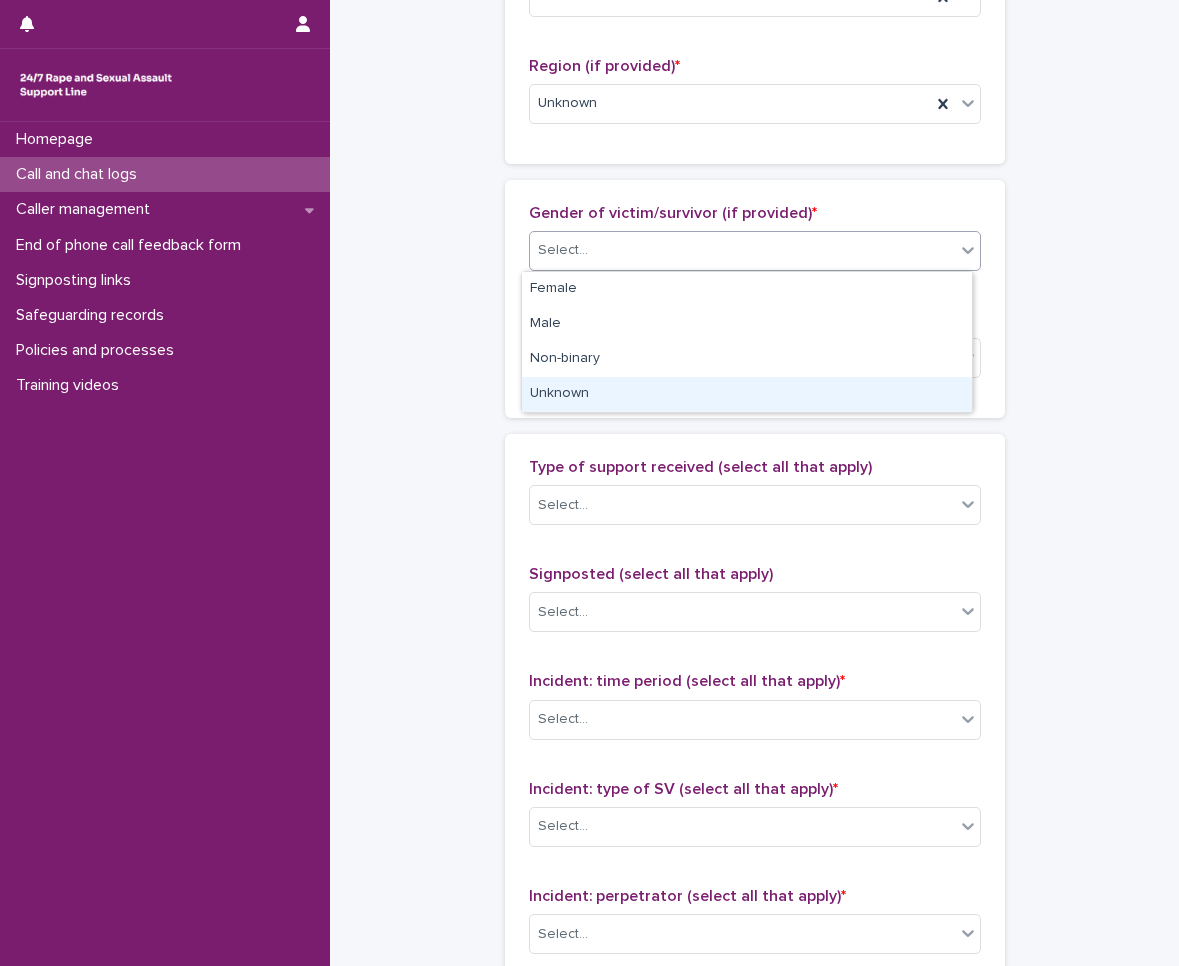 click on "Unknown" at bounding box center [747, 394] 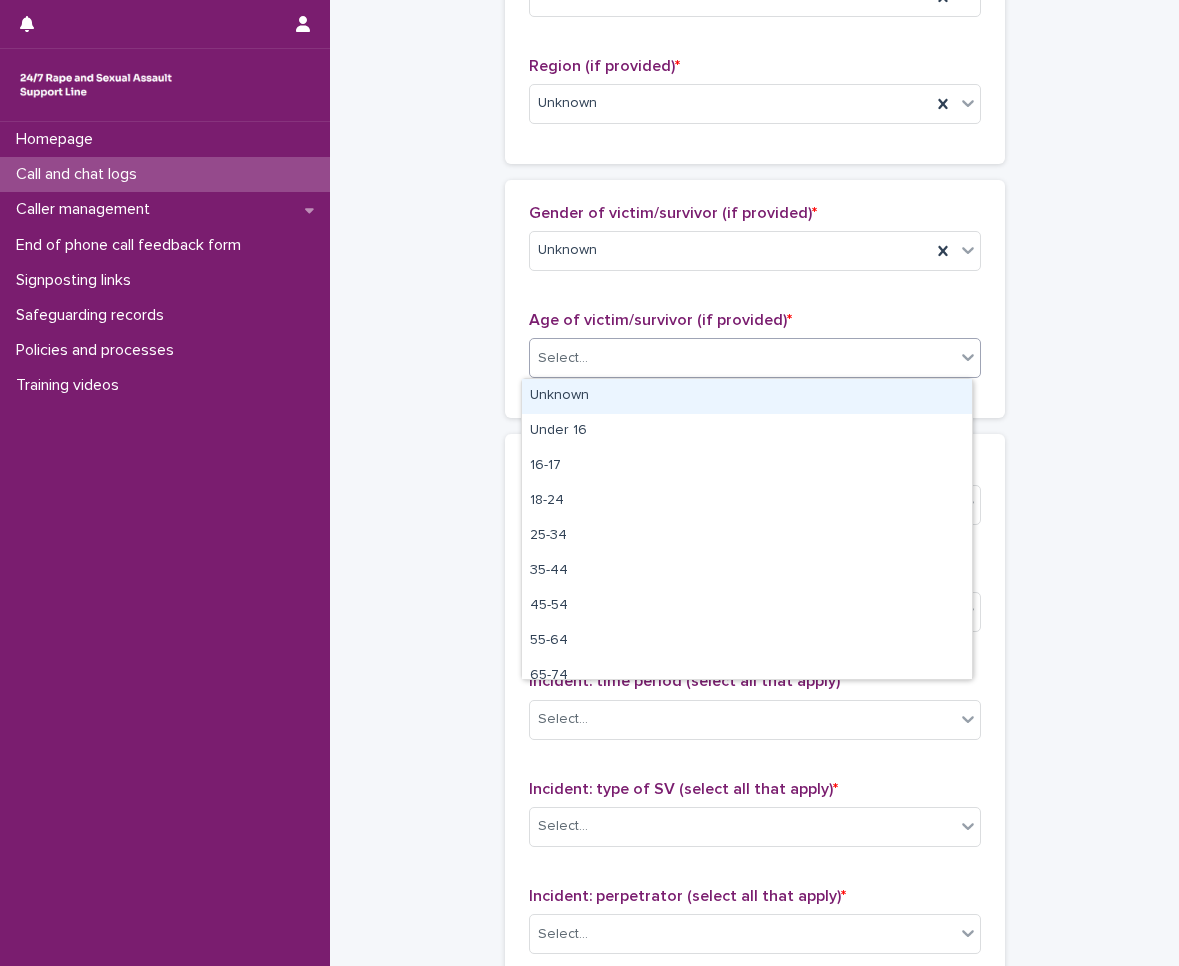 click on "**********" at bounding box center (589, 483) 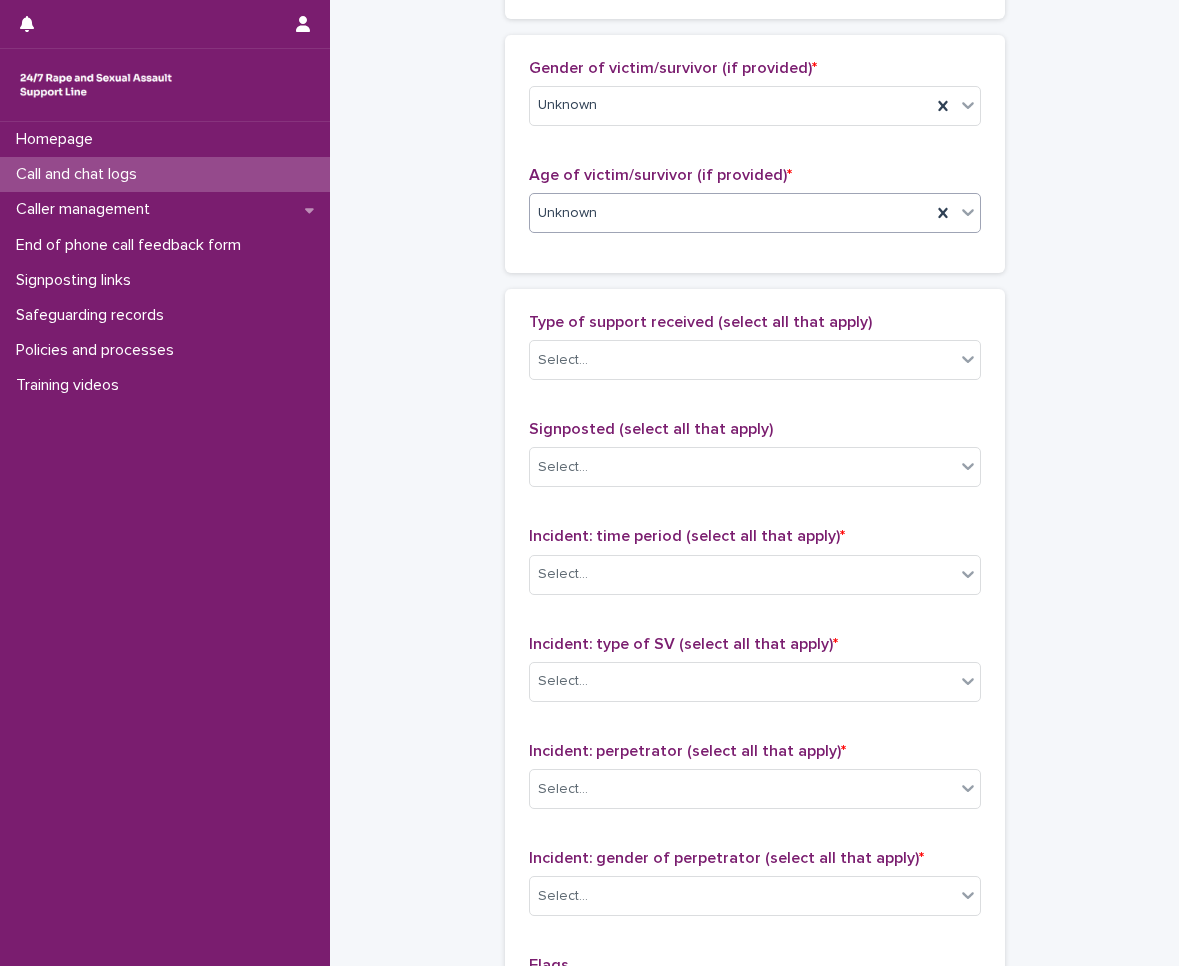 scroll, scrollTop: 1100, scrollLeft: 0, axis: vertical 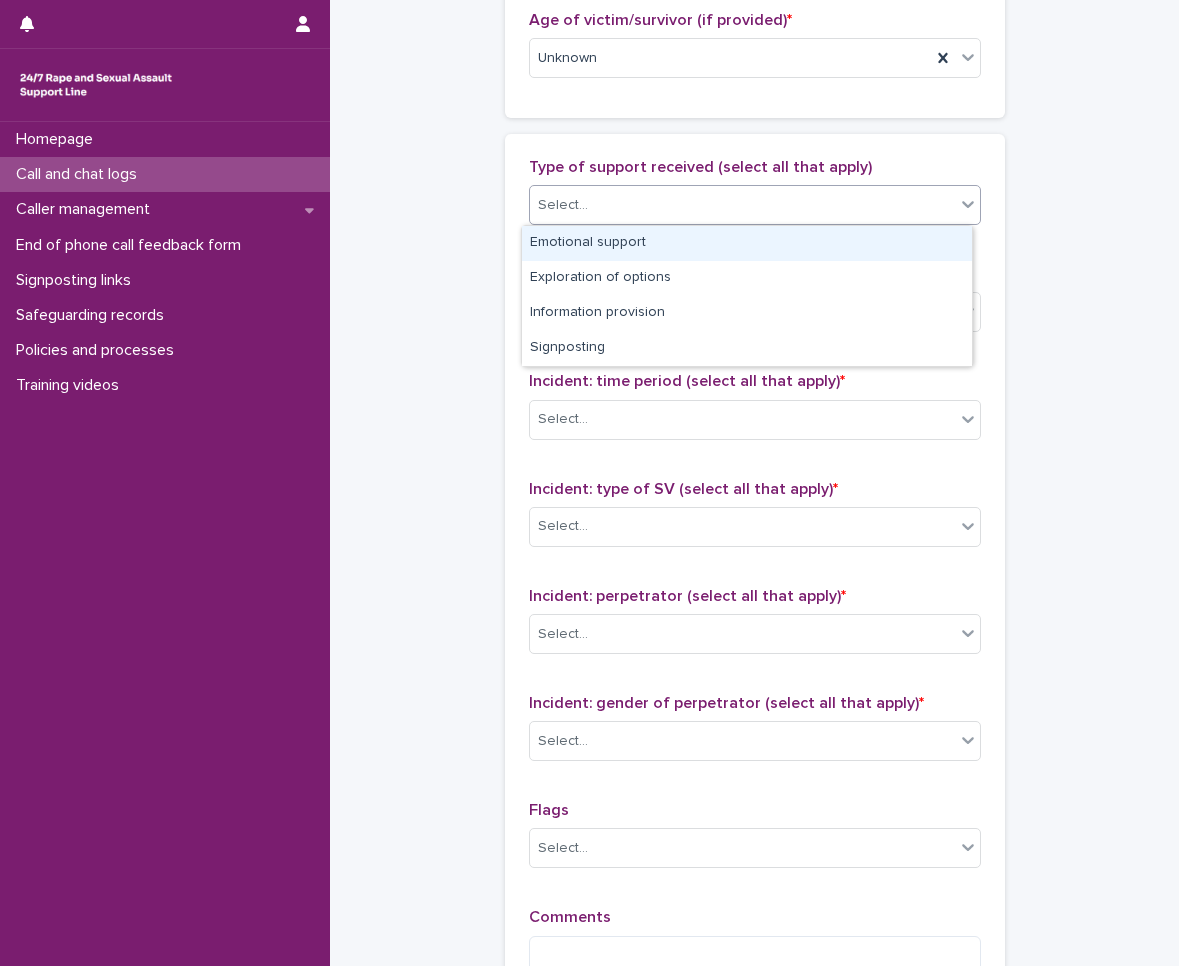 click on "Select..." at bounding box center [742, 205] 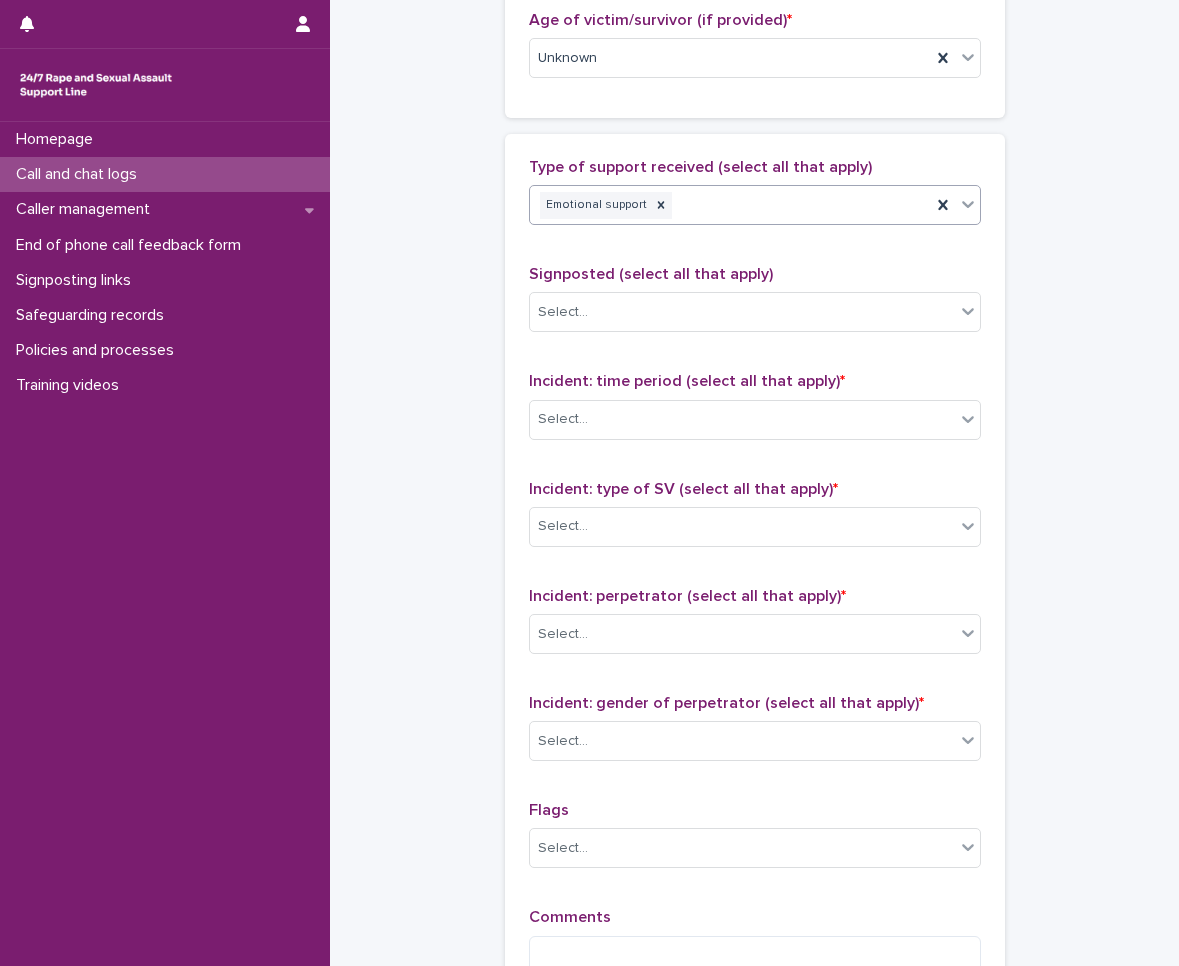 scroll, scrollTop: 1300, scrollLeft: 0, axis: vertical 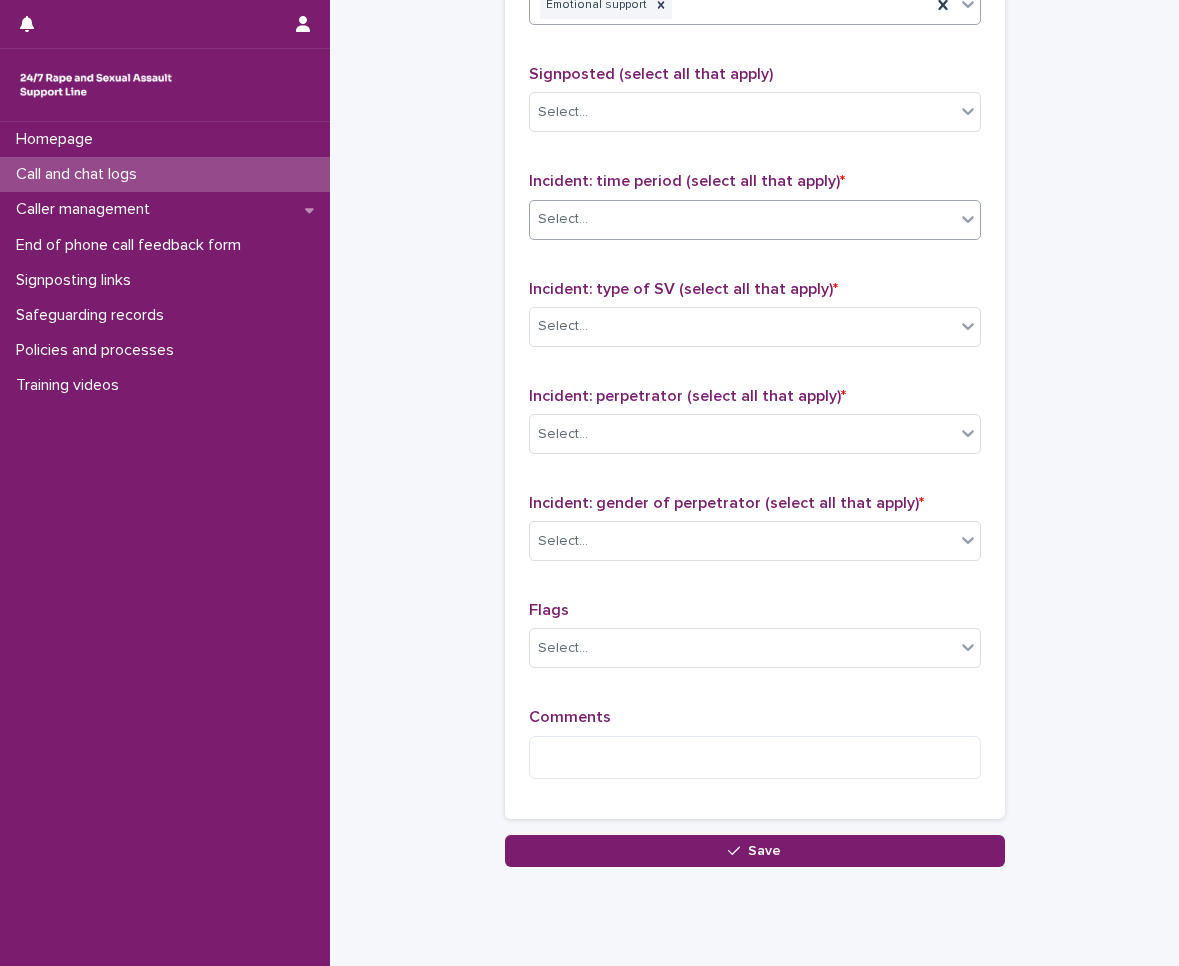 click on "Select..." at bounding box center (742, 219) 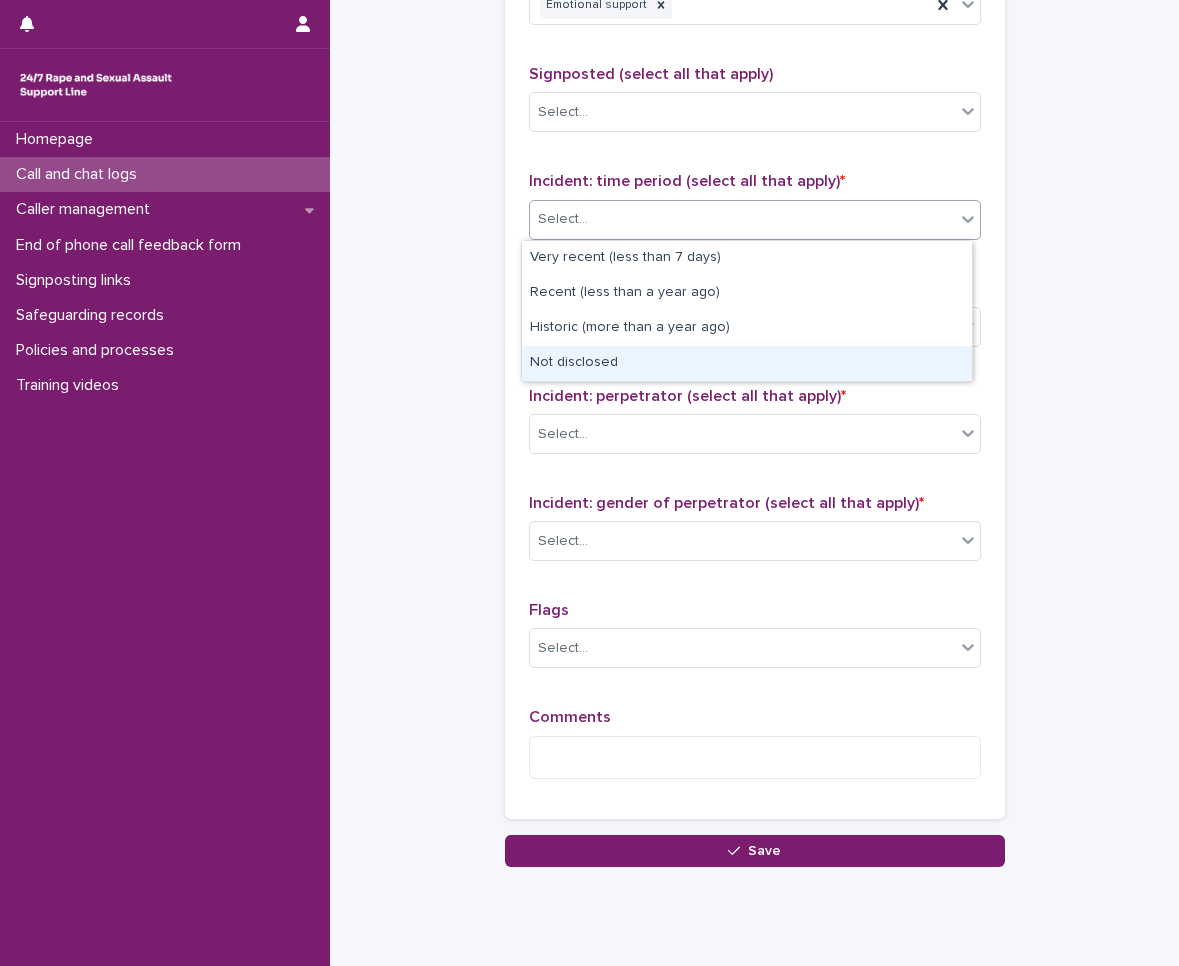 click on "Not disclosed" at bounding box center [747, 363] 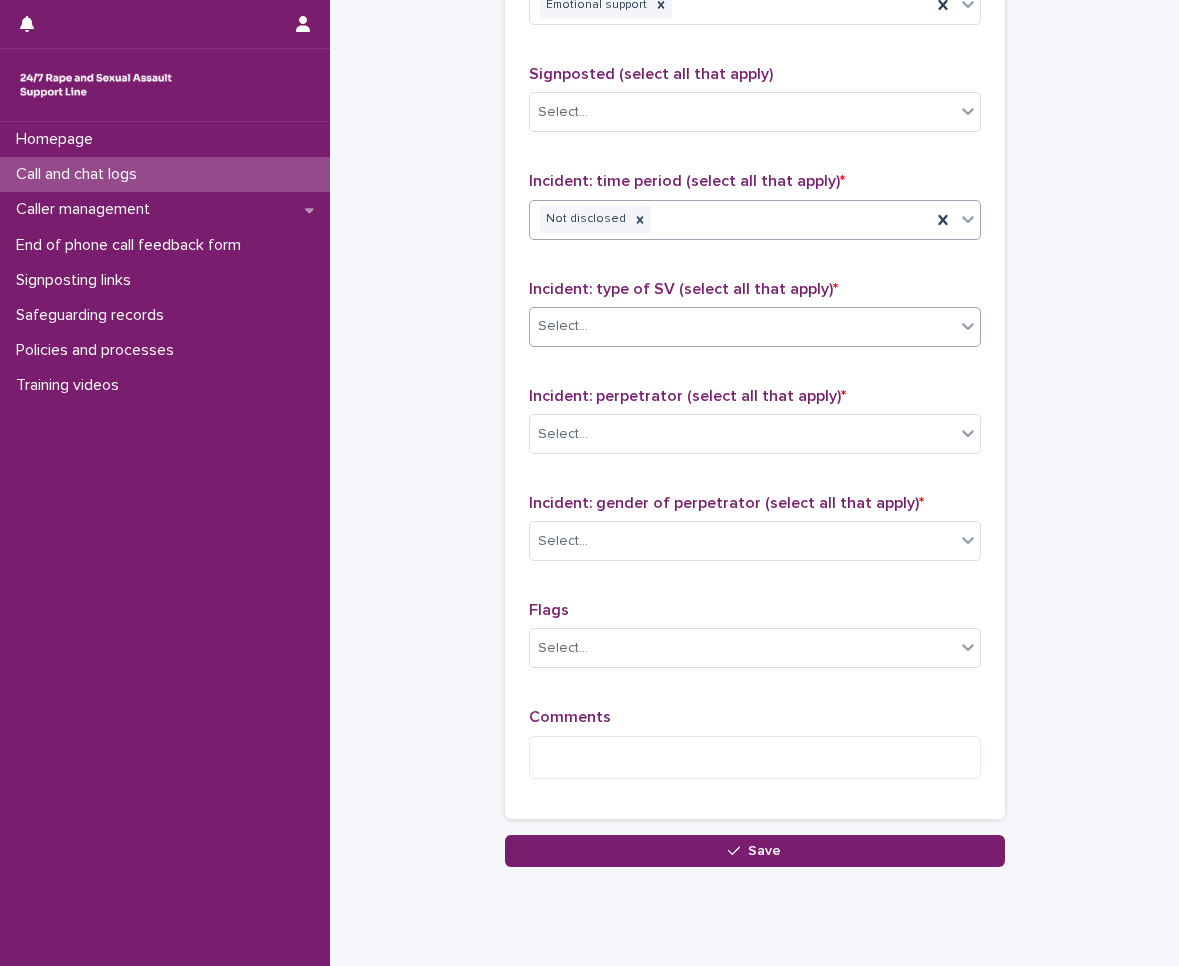 click on "Select..." at bounding box center (742, 326) 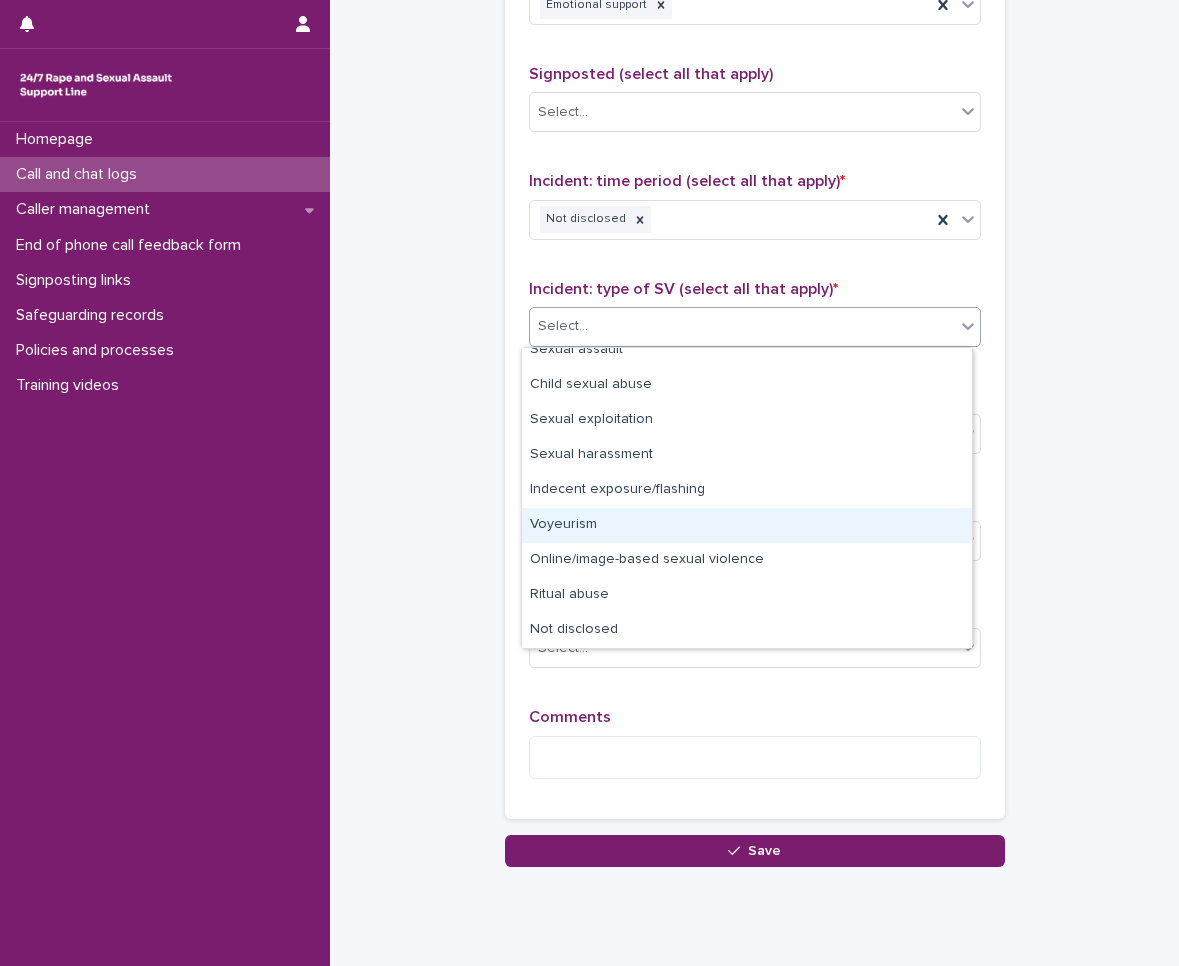 scroll, scrollTop: 0, scrollLeft: 0, axis: both 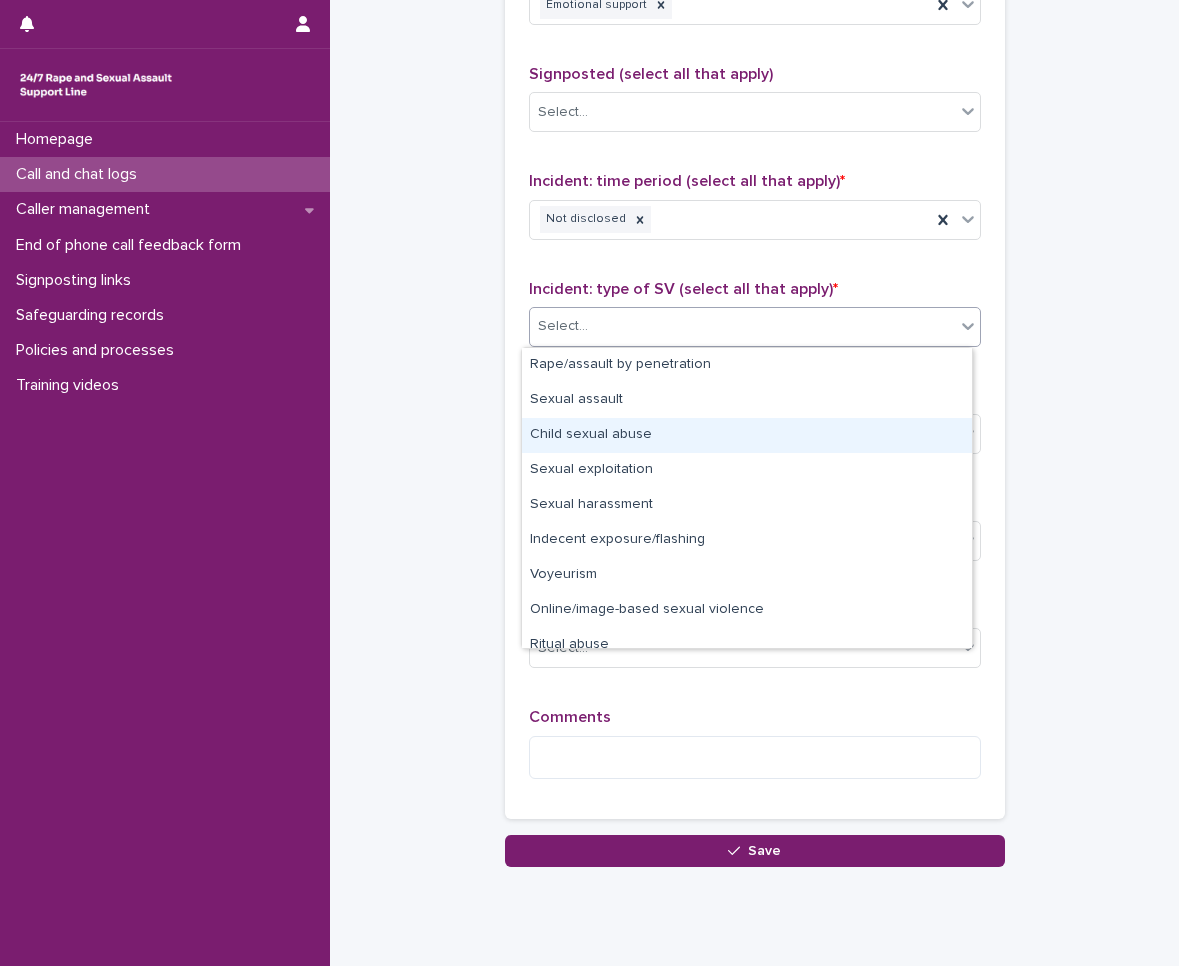 click on "Child sexual abuse" at bounding box center [747, 435] 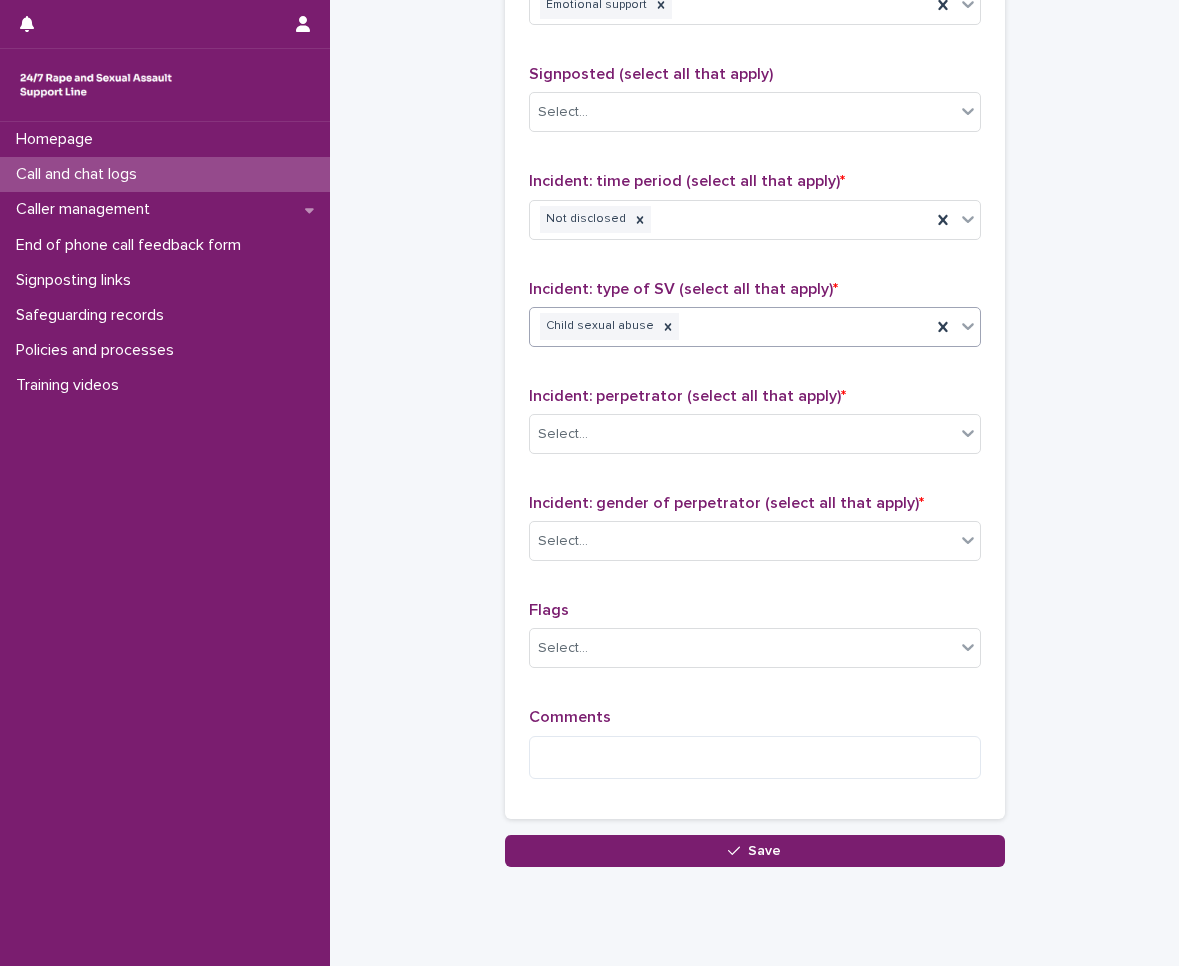 scroll, scrollTop: 1357, scrollLeft: 0, axis: vertical 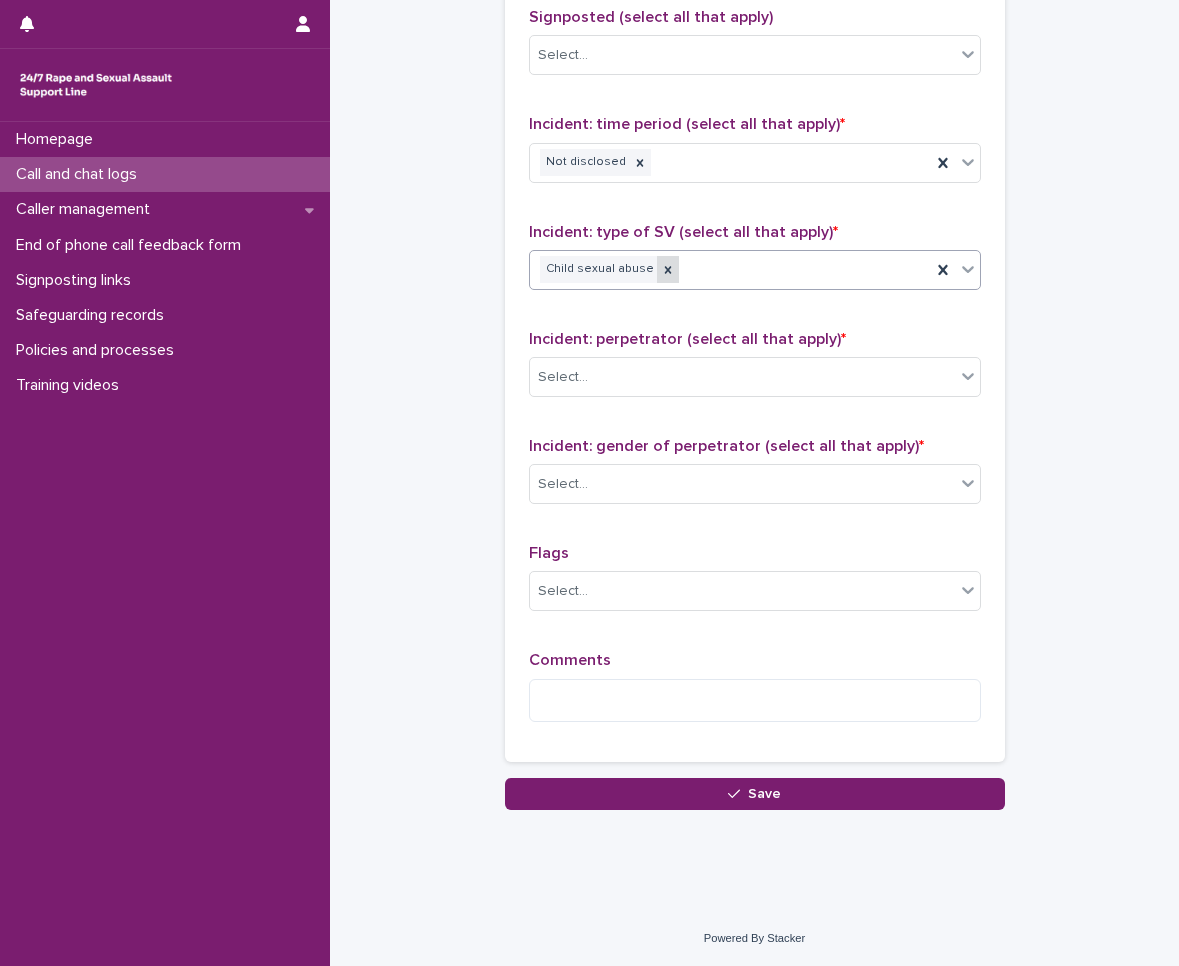 click 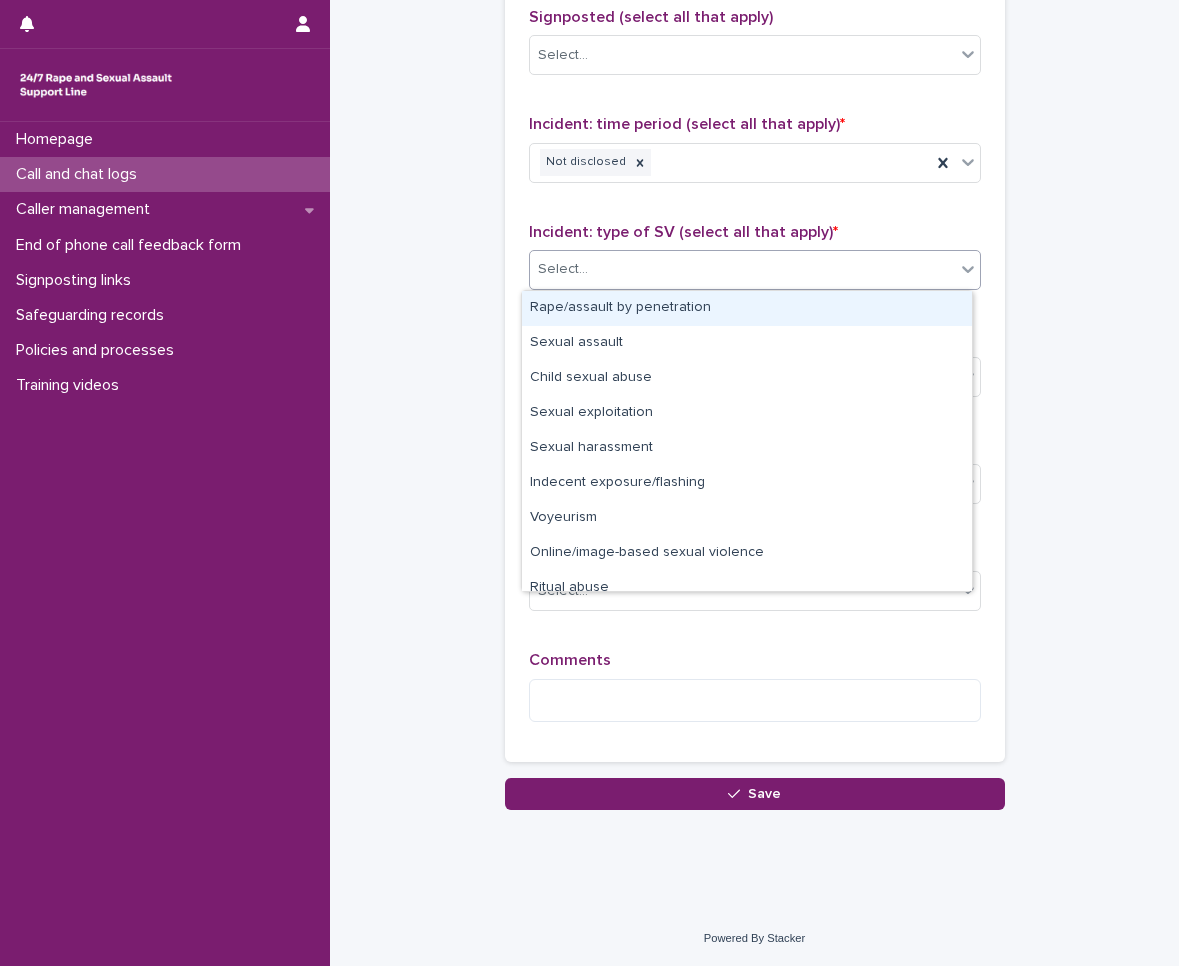 click on "Select..." at bounding box center [742, 269] 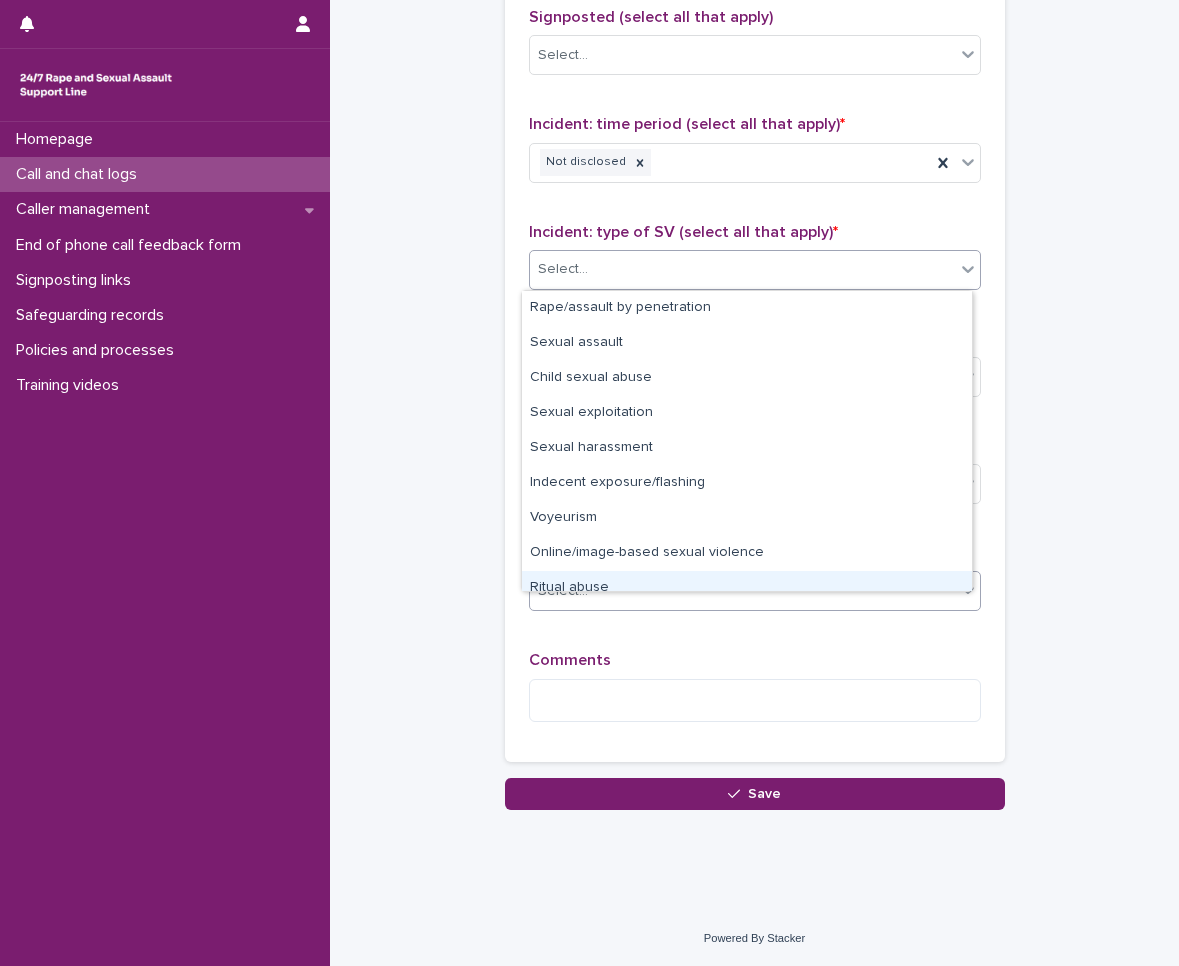 scroll, scrollTop: 50, scrollLeft: 0, axis: vertical 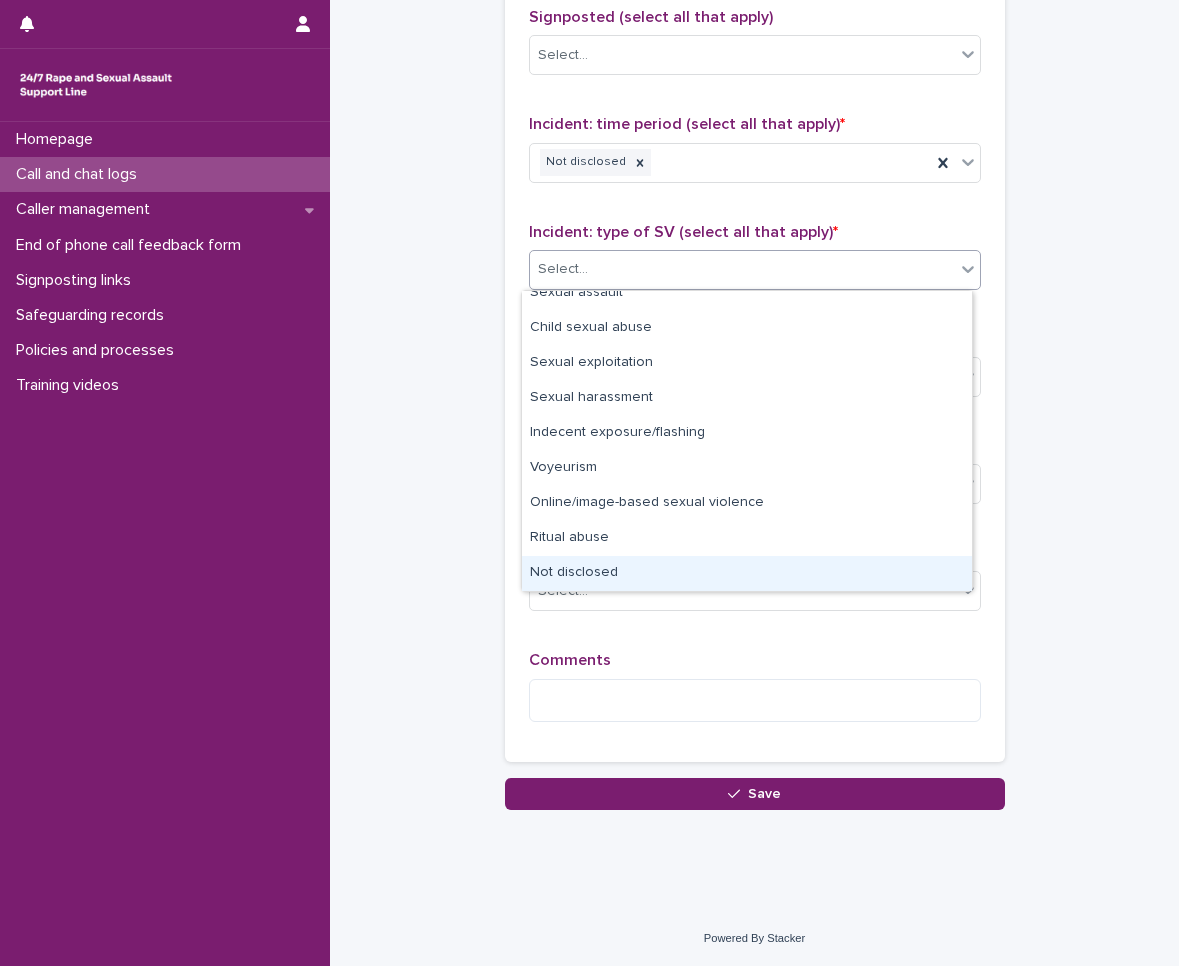 click on "Not disclosed" at bounding box center [747, 573] 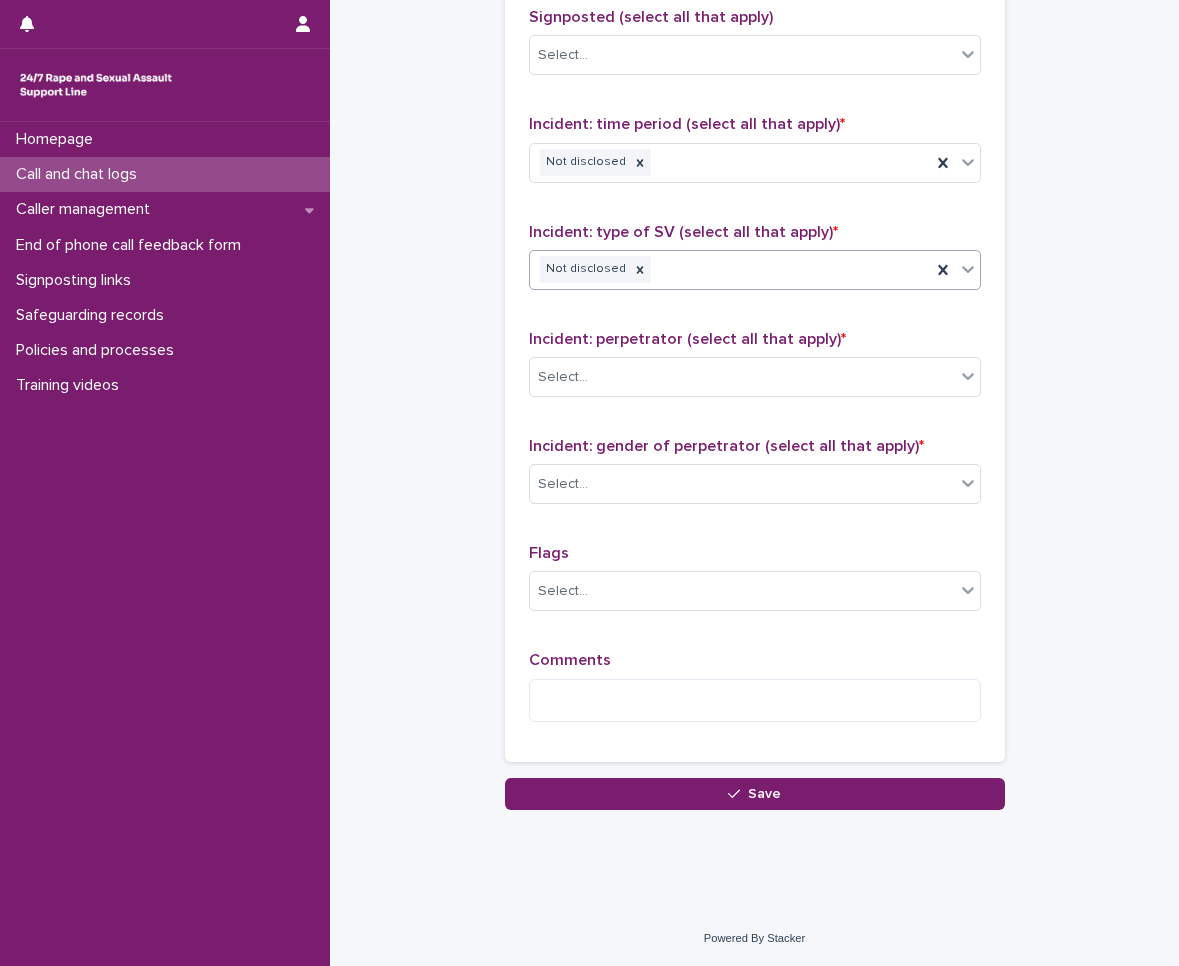 click on "Incident: perpetrator (select all that apply) * Select..." at bounding box center [755, 371] 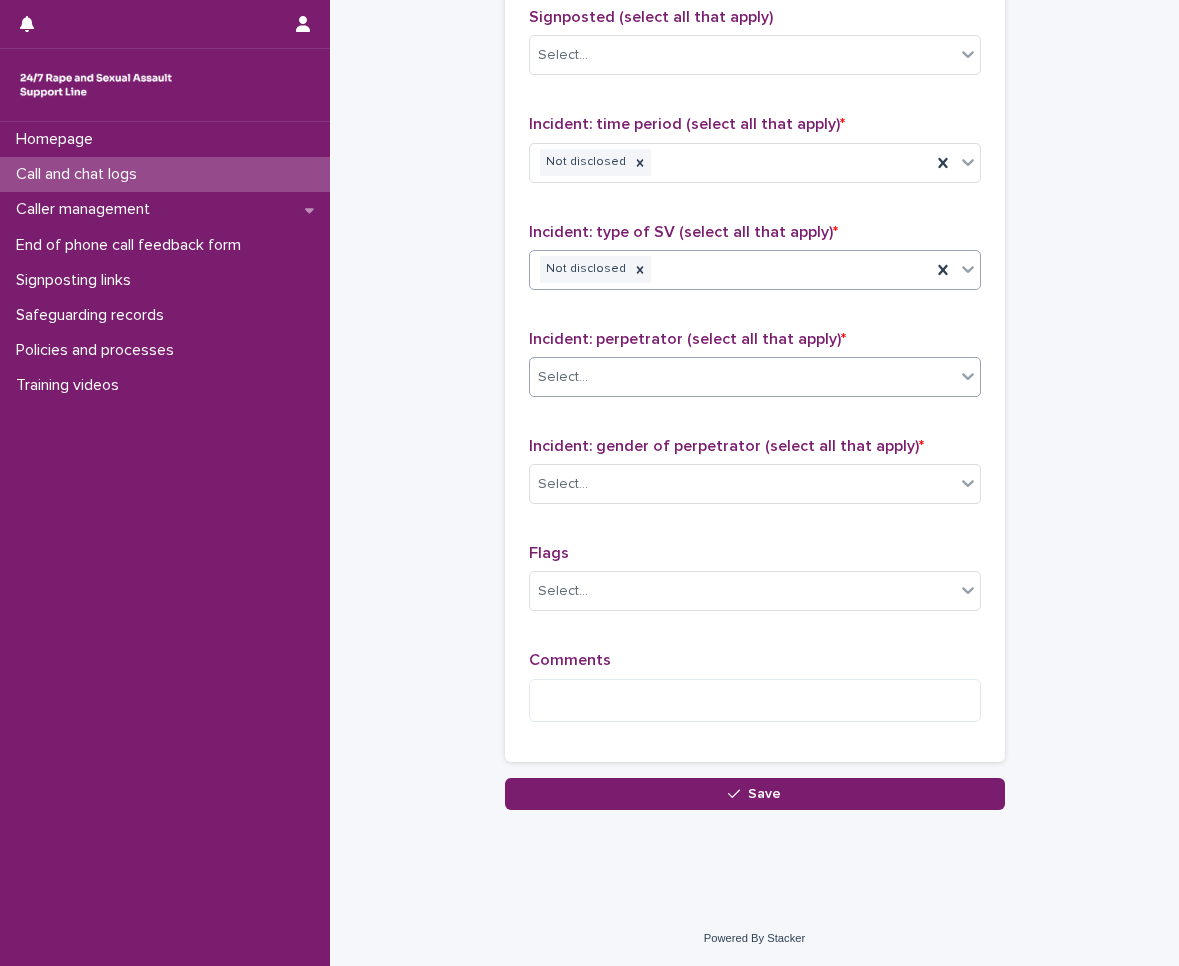 click on "Select..." at bounding box center (742, 377) 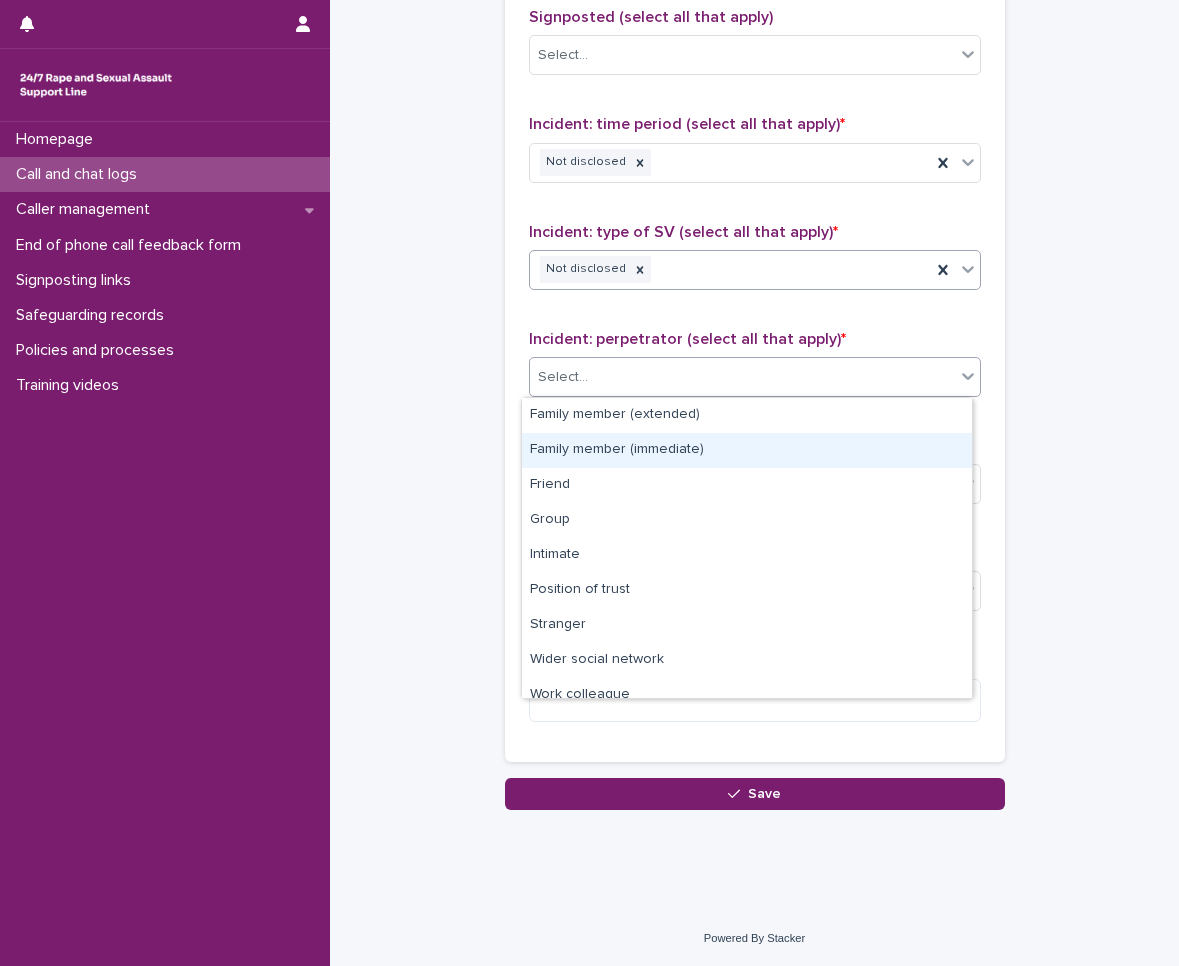 scroll, scrollTop: 85, scrollLeft: 0, axis: vertical 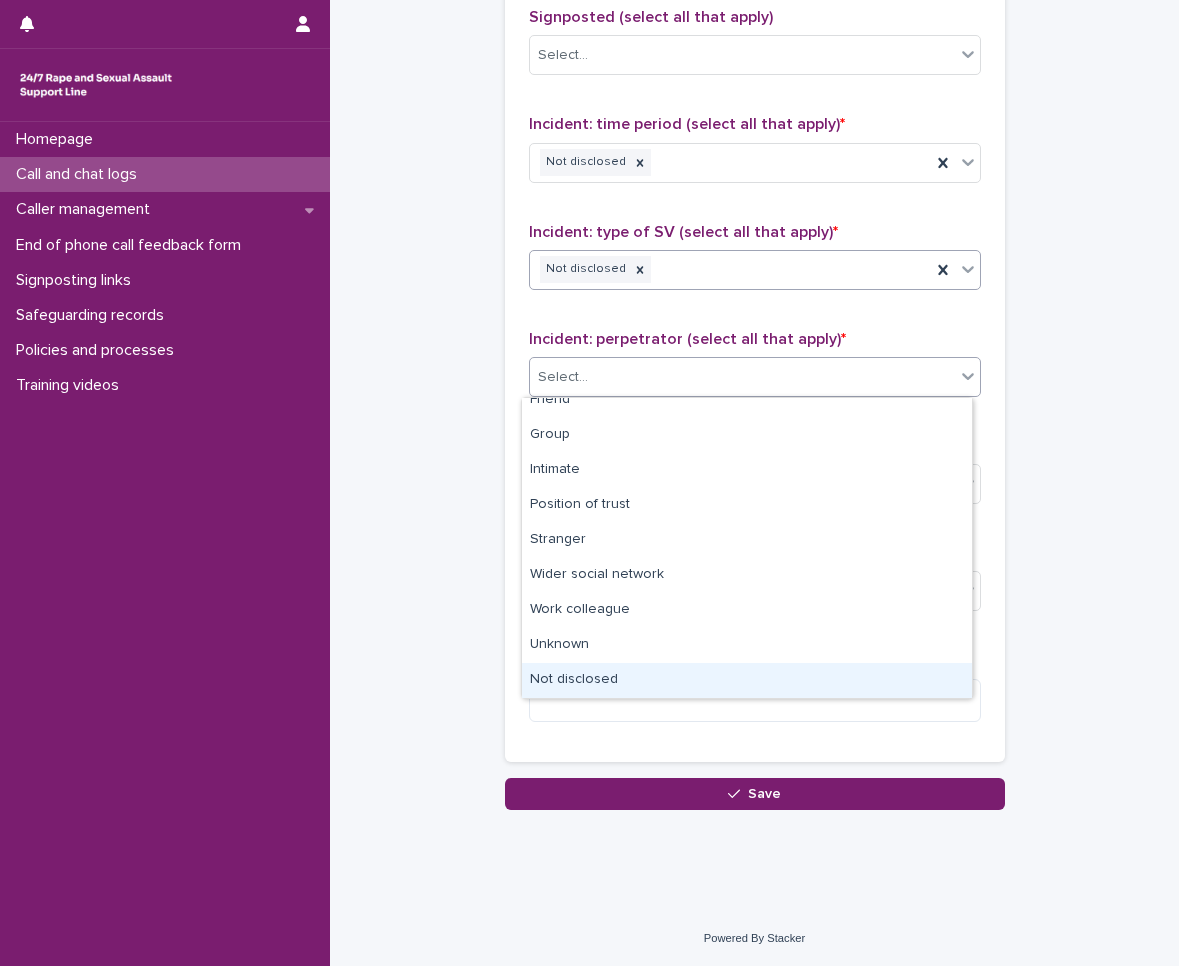 click on "Not disclosed" at bounding box center [747, 680] 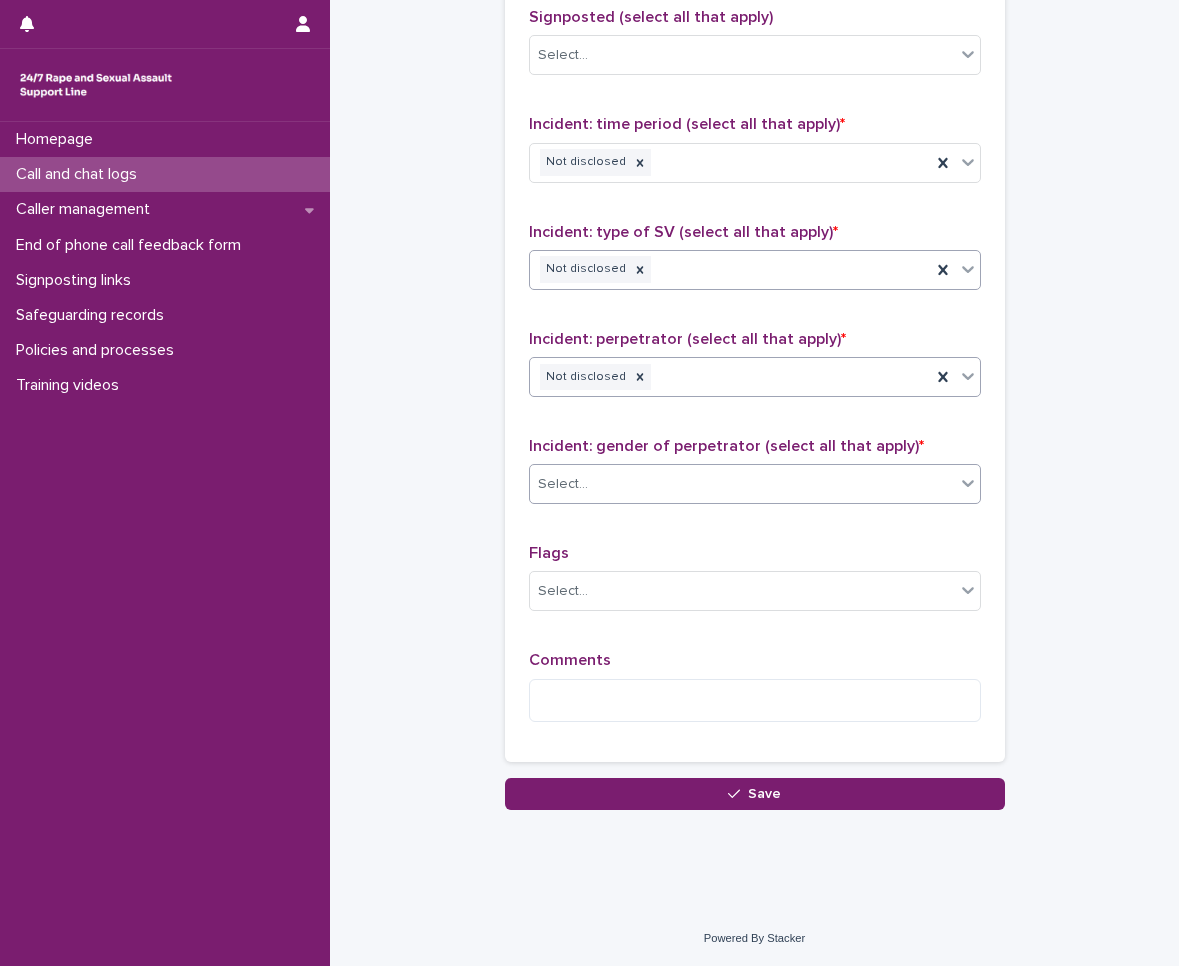 click on "Select..." at bounding box center (742, 484) 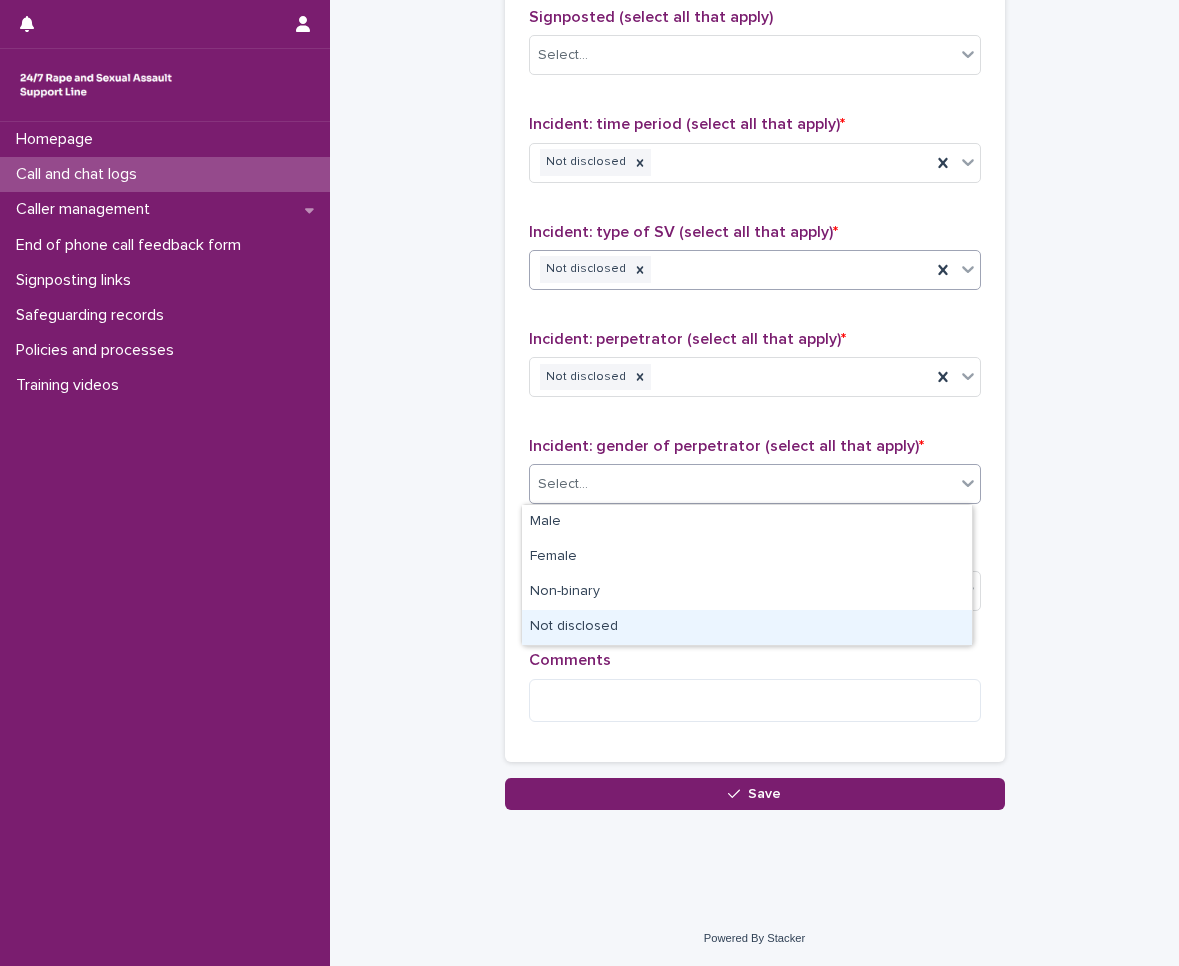 click on "Not disclosed" at bounding box center [747, 627] 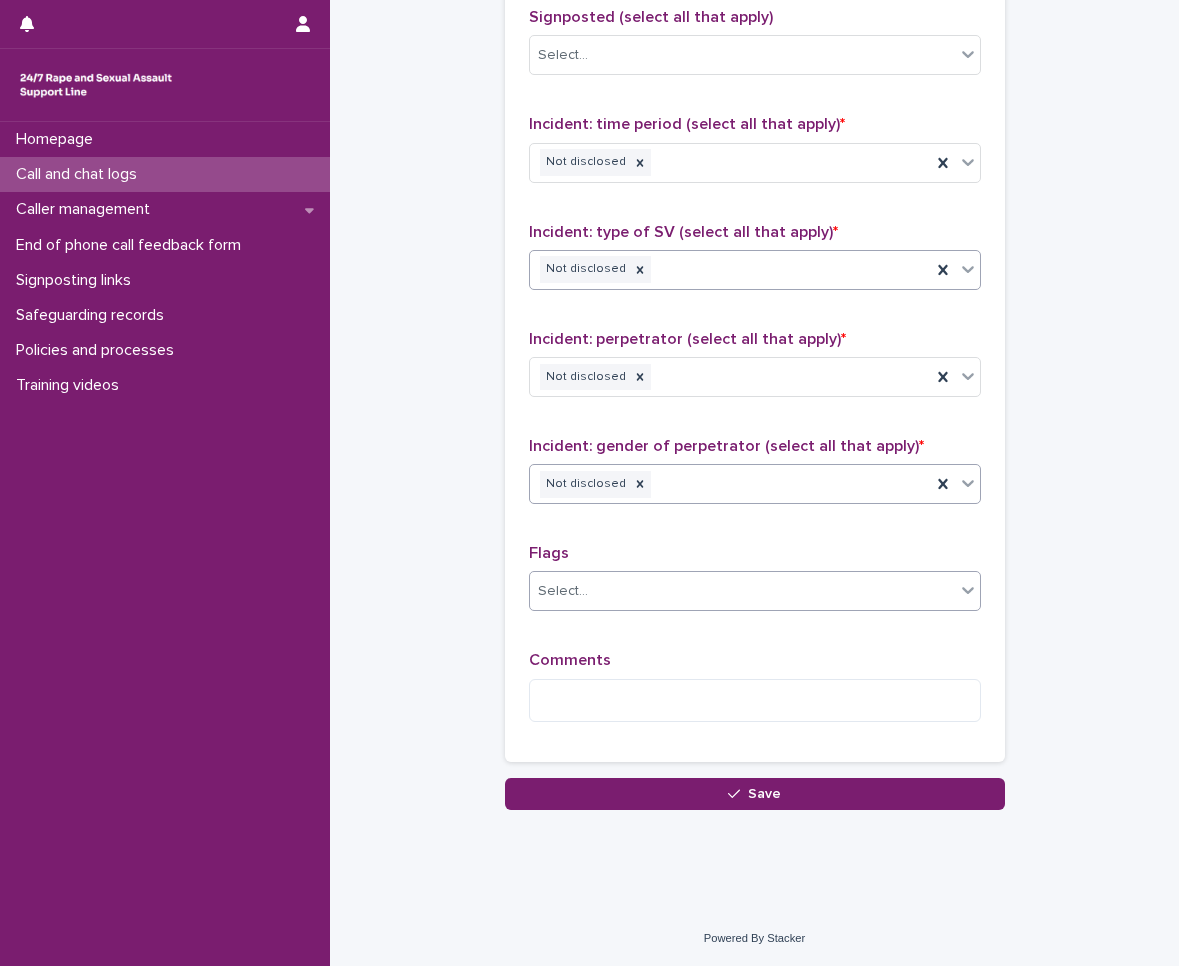 click on "Select..." at bounding box center [742, 591] 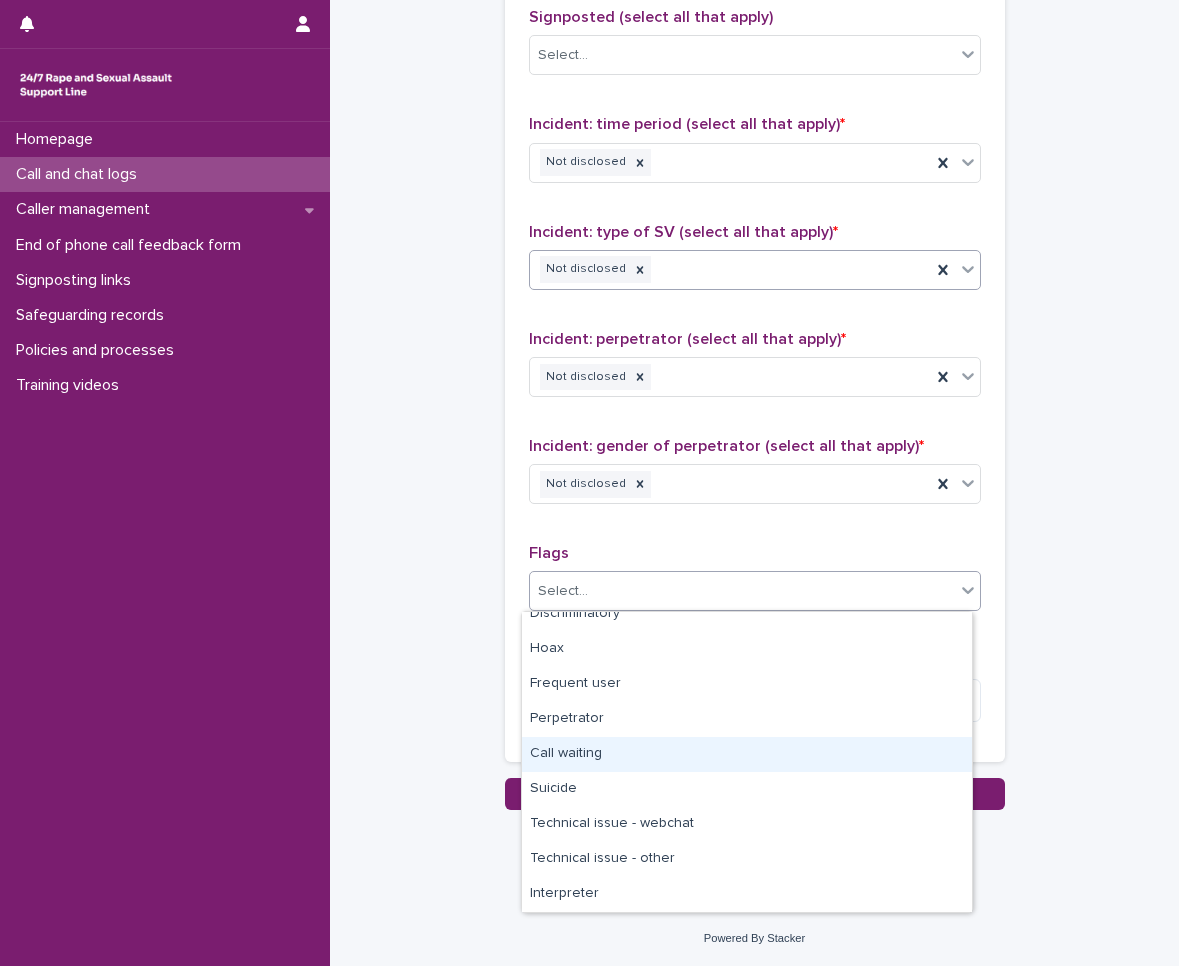 scroll, scrollTop: 0, scrollLeft: 0, axis: both 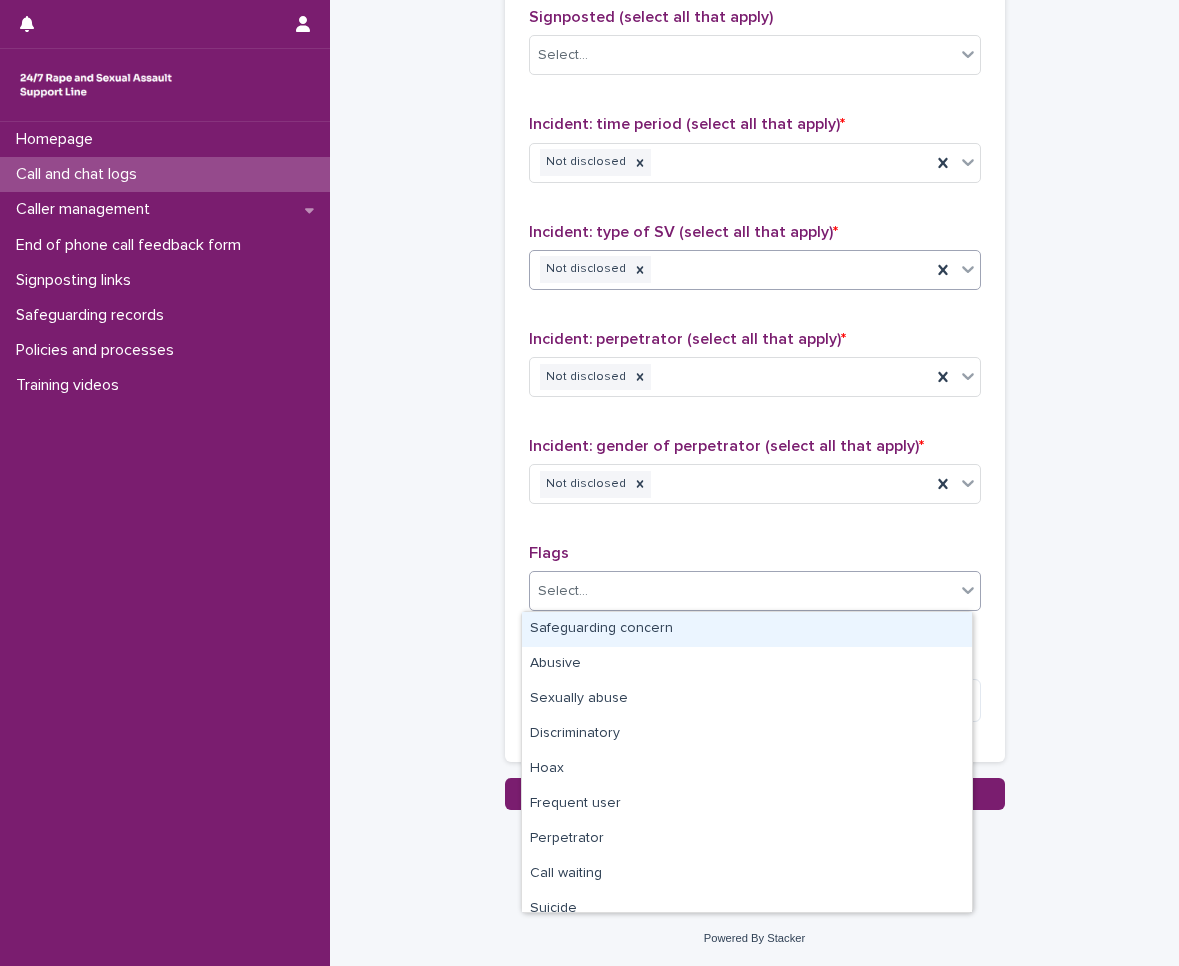 click on "**********" at bounding box center (754, -273) 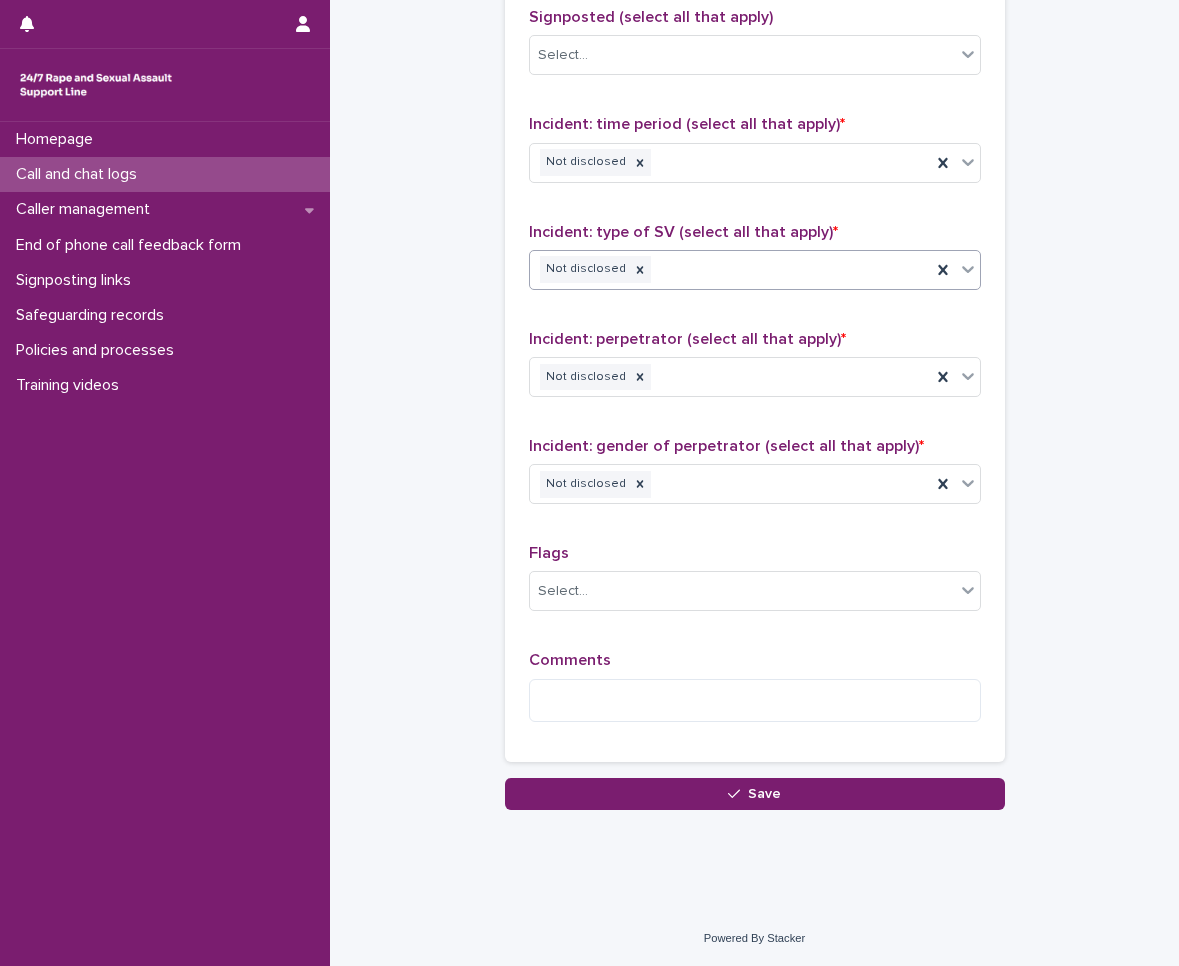 click on "Comments" at bounding box center [755, 694] 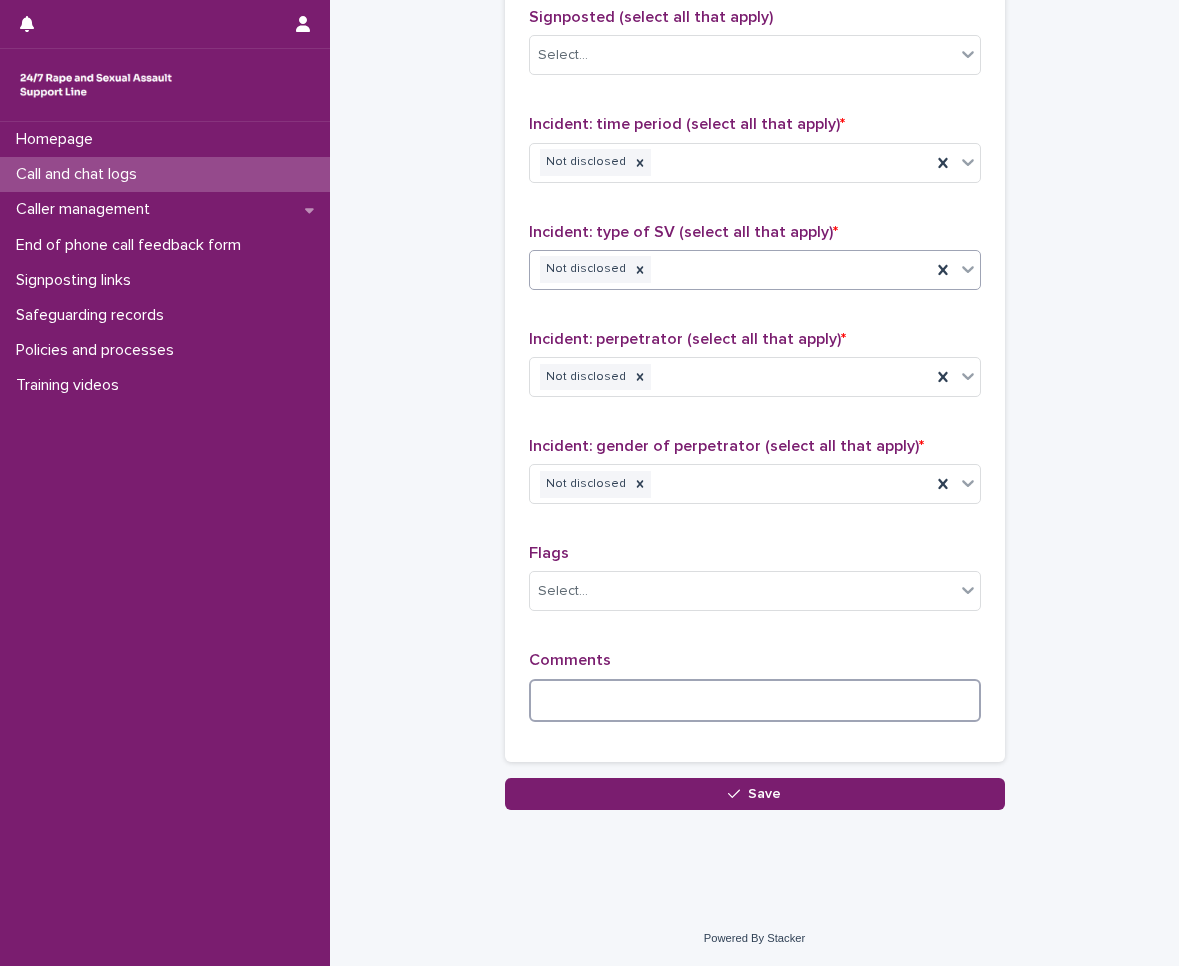drag, startPoint x: 557, startPoint y: 709, endPoint x: 456, endPoint y: 643, distance: 120.65239 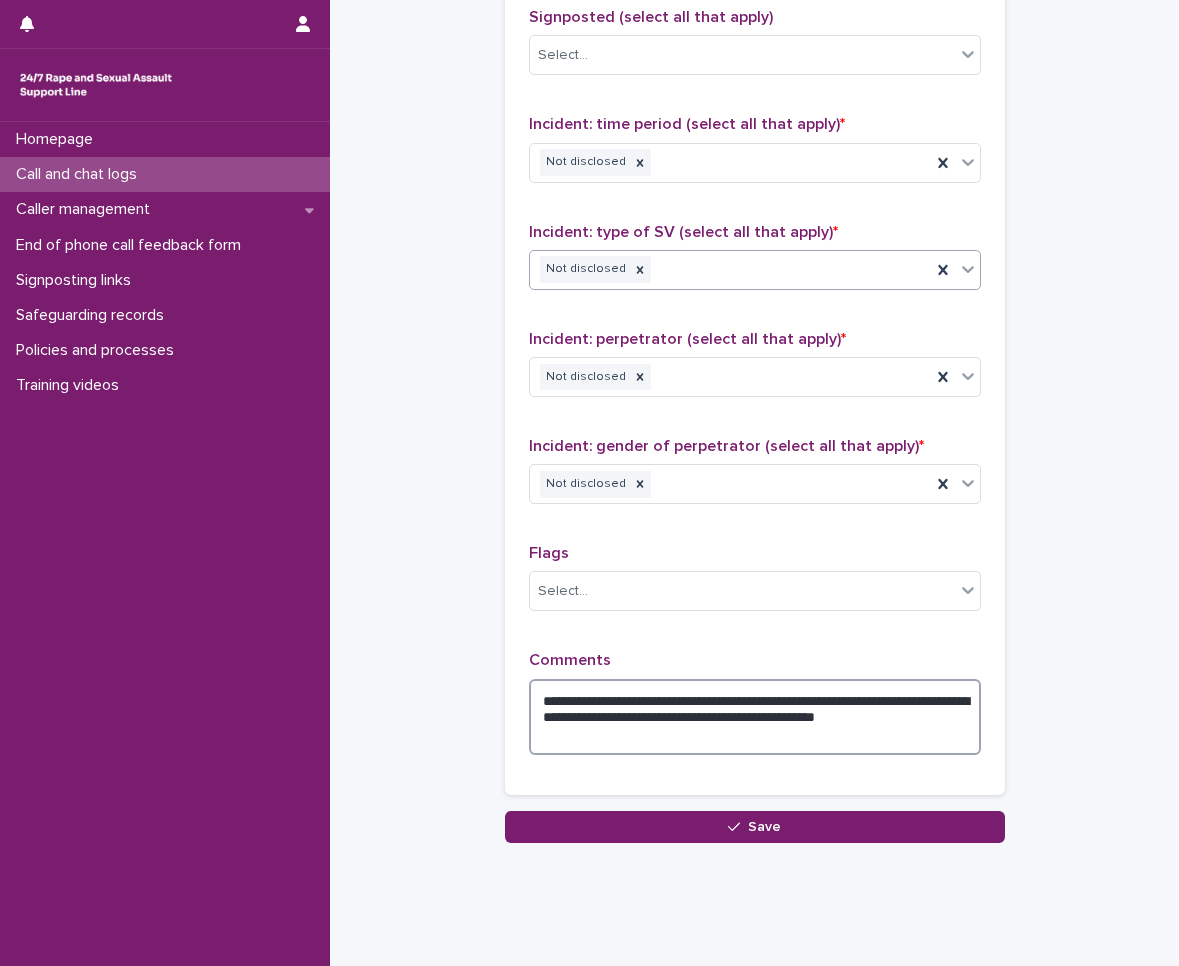 click on "**********" at bounding box center [755, 717] 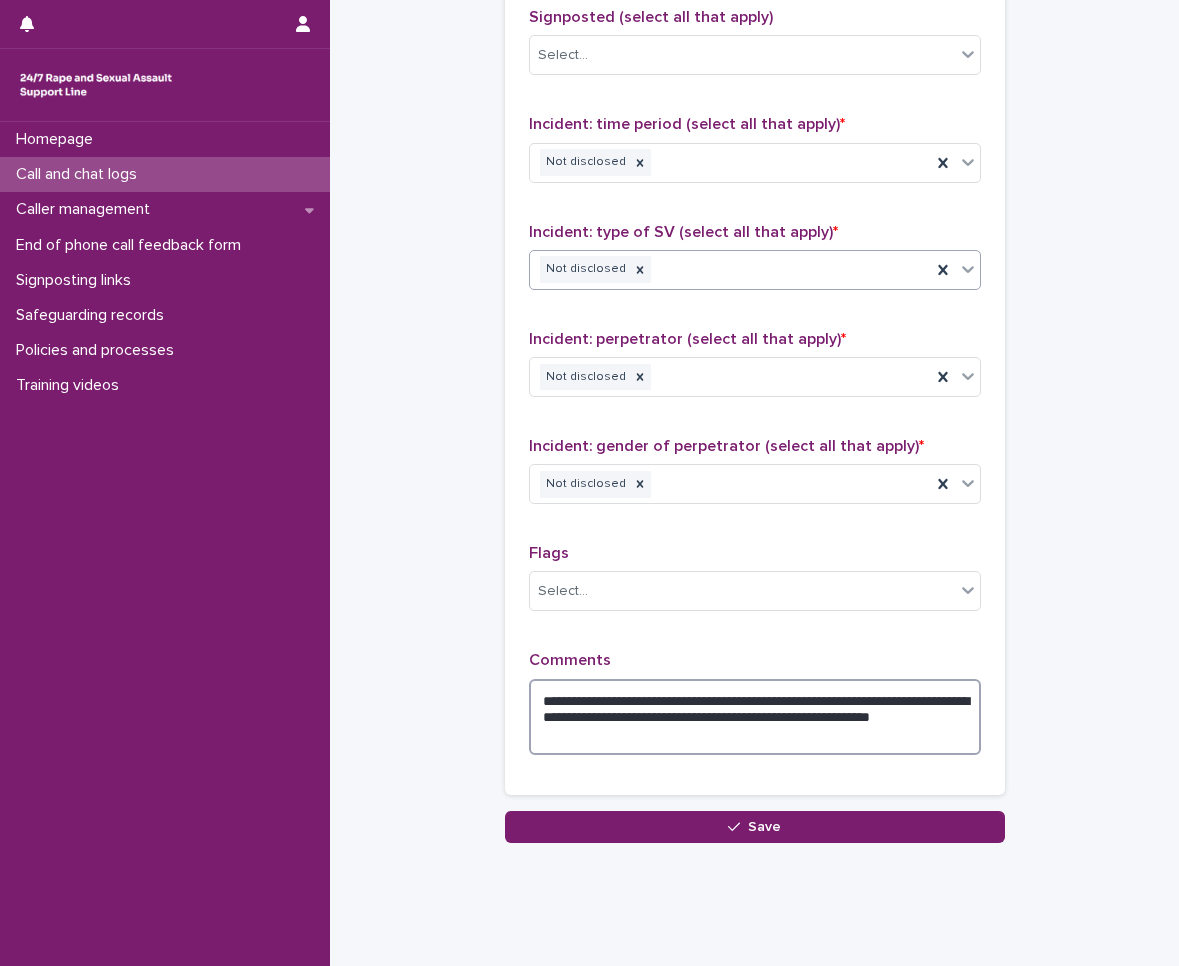 click on "**********" at bounding box center (755, 717) 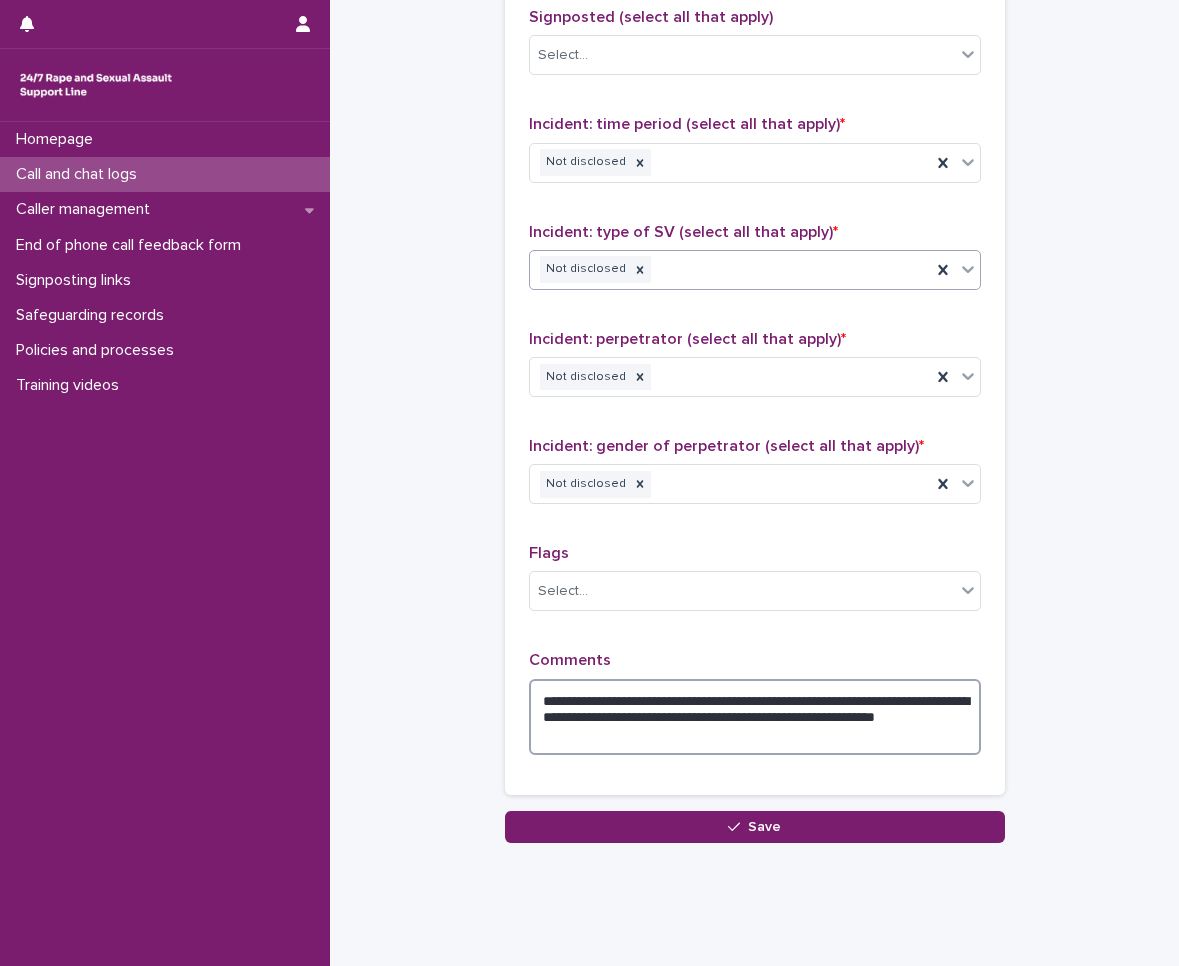 click on "**********" at bounding box center (755, 717) 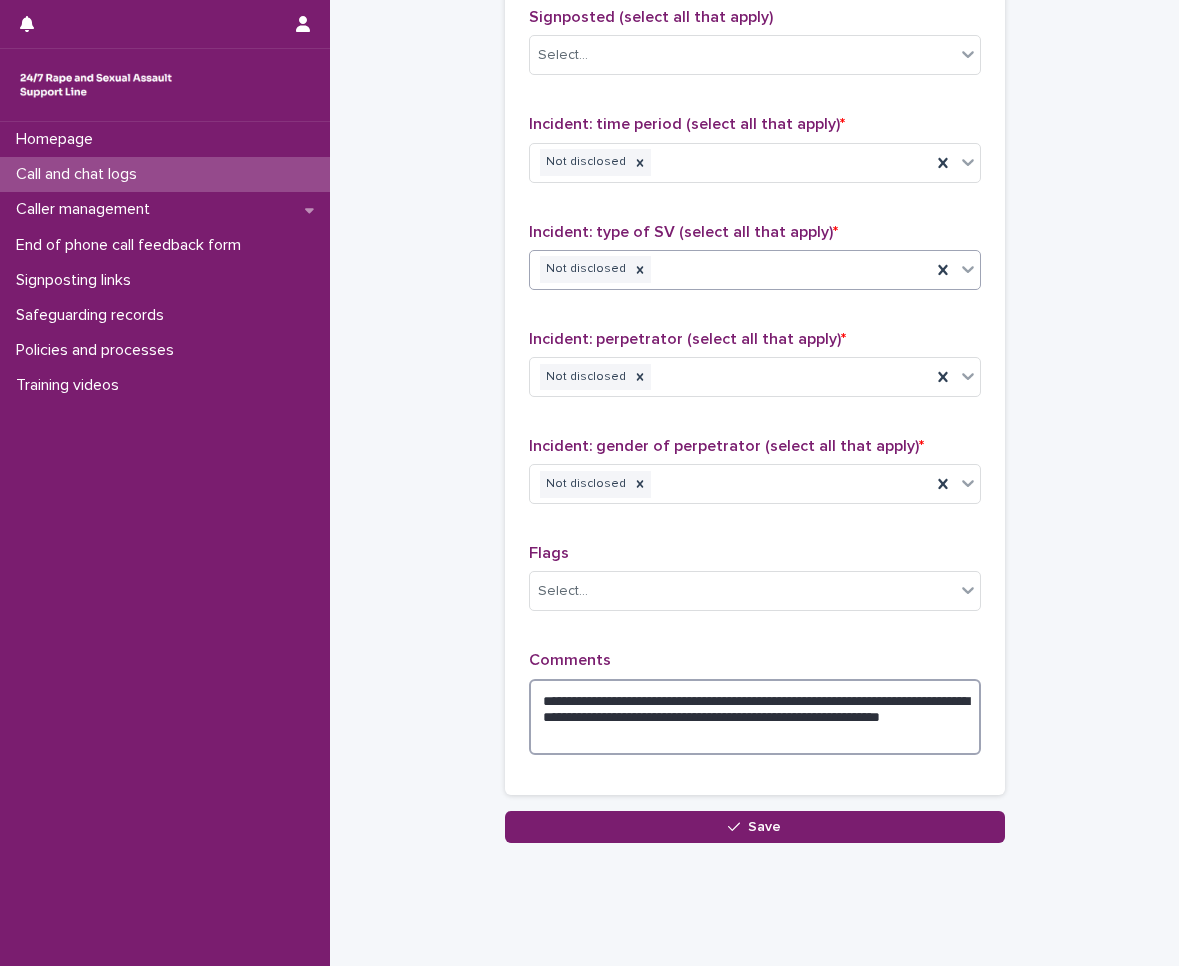 click on "**********" at bounding box center [755, 717] 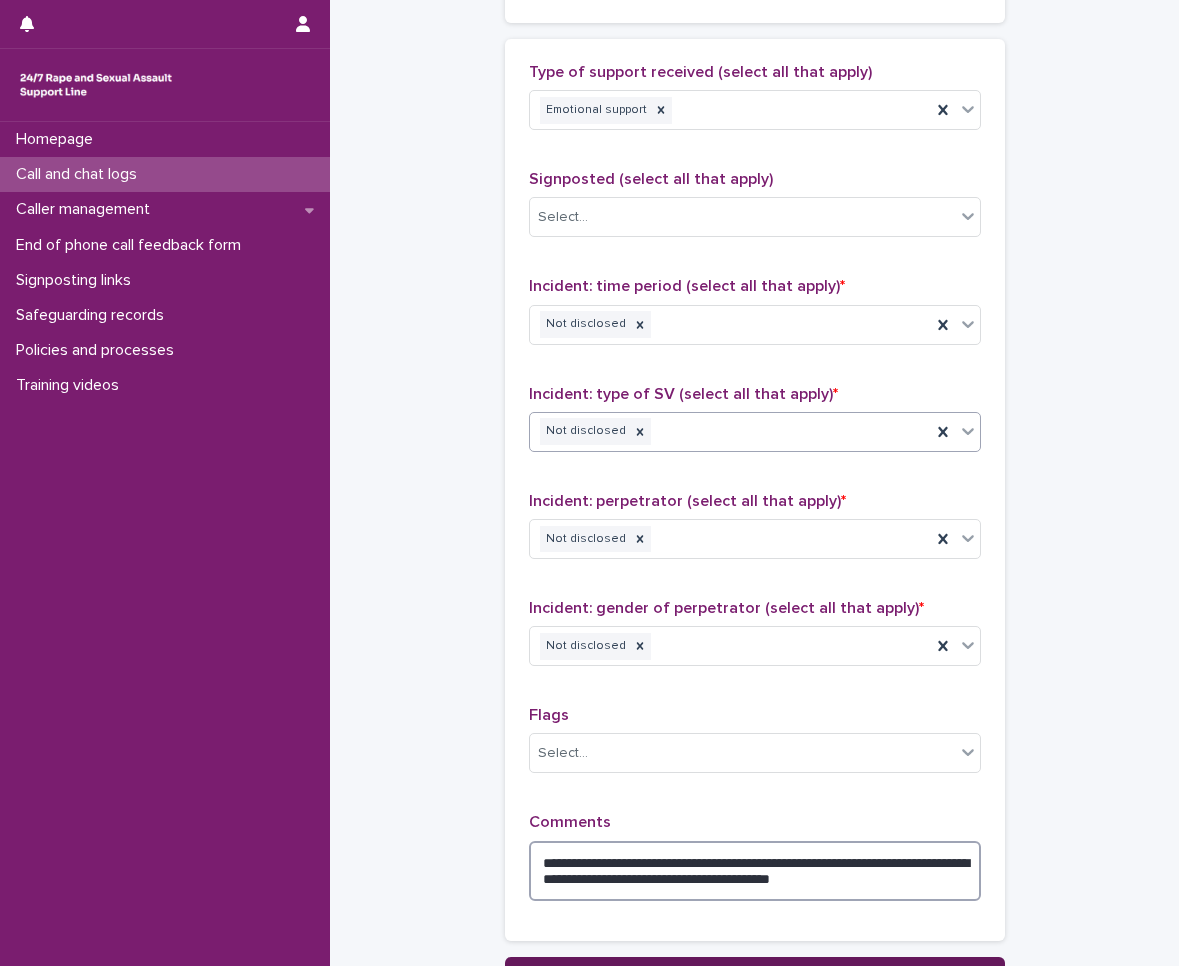 scroll, scrollTop: 1374, scrollLeft: 0, axis: vertical 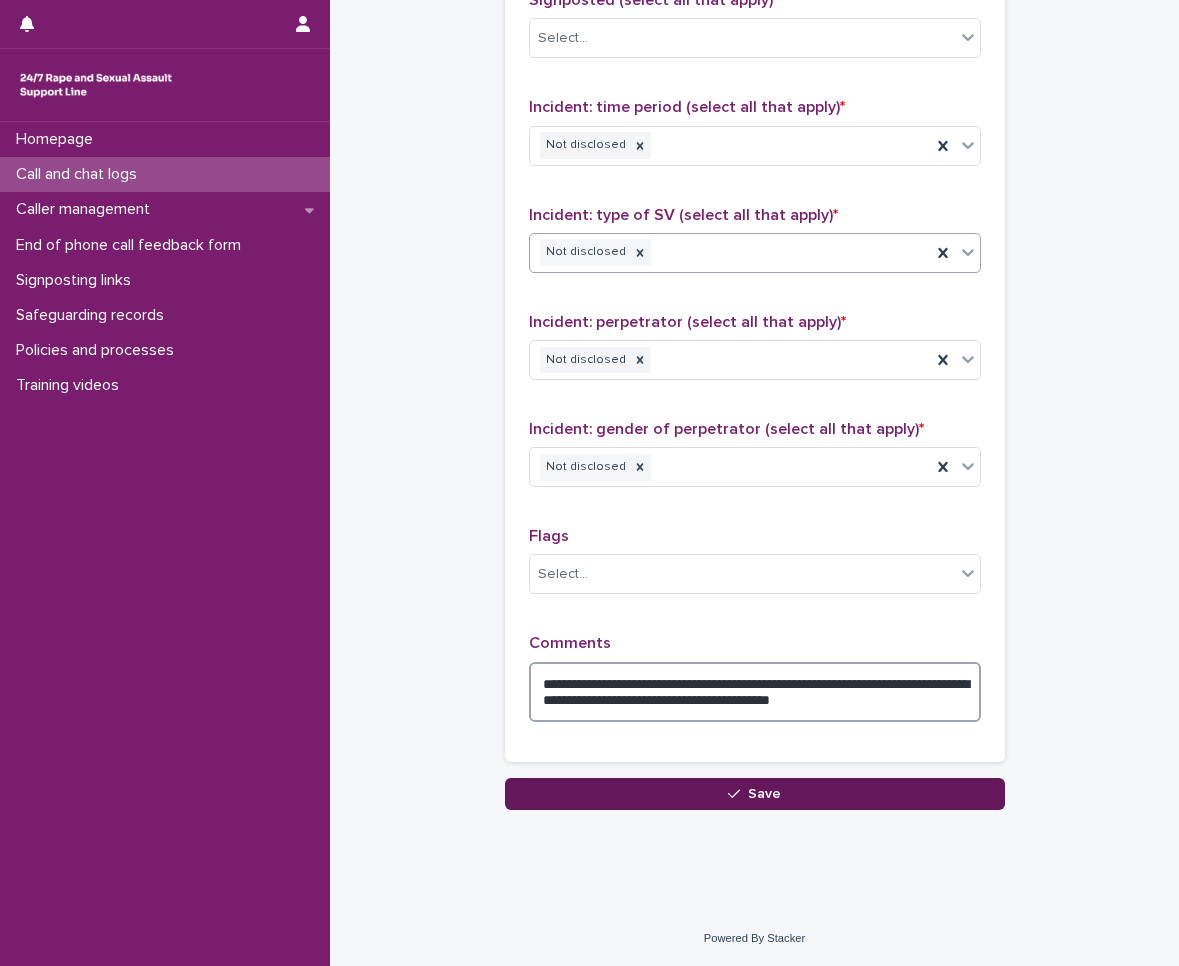type on "**********" 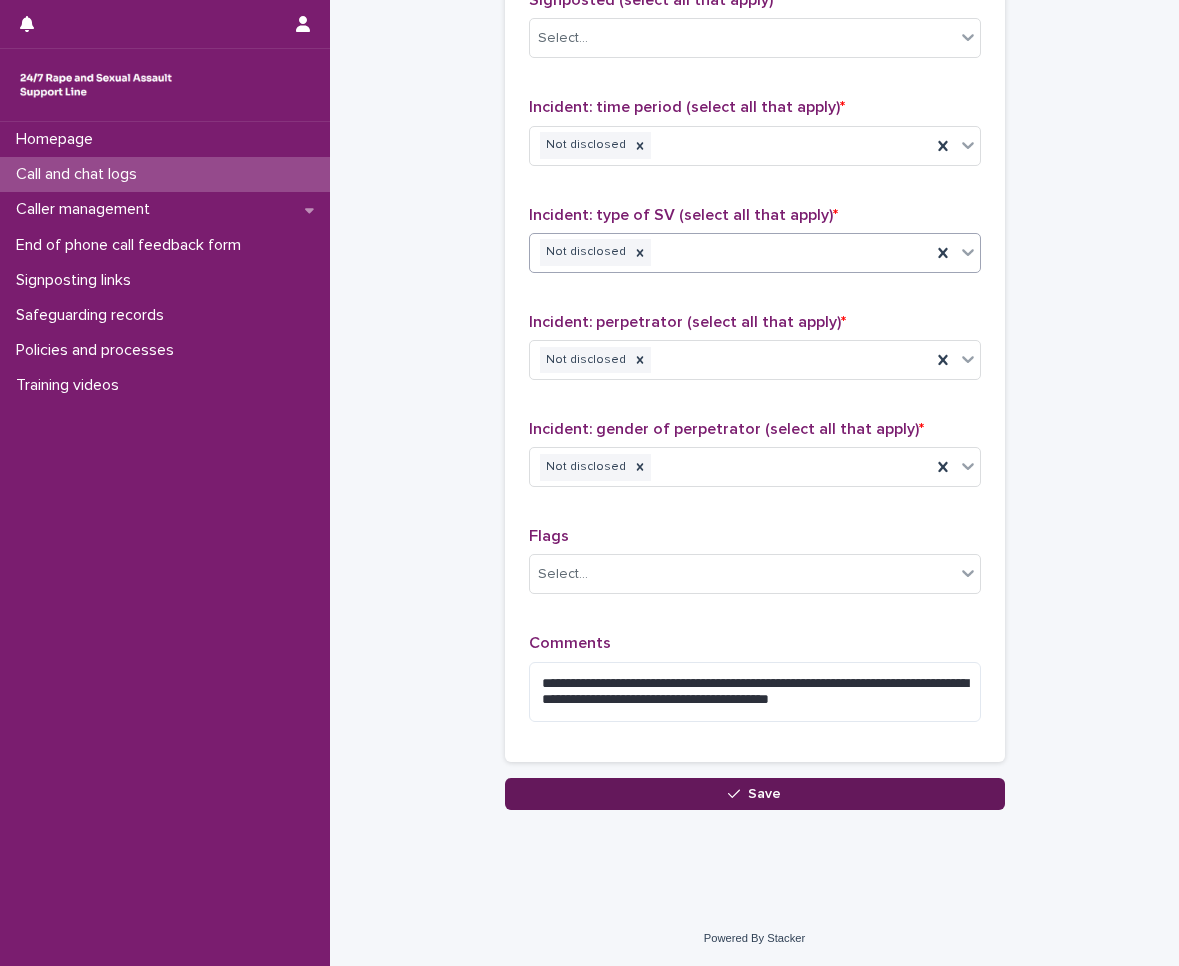 drag, startPoint x: 736, startPoint y: 799, endPoint x: 738, endPoint y: 789, distance: 10.198039 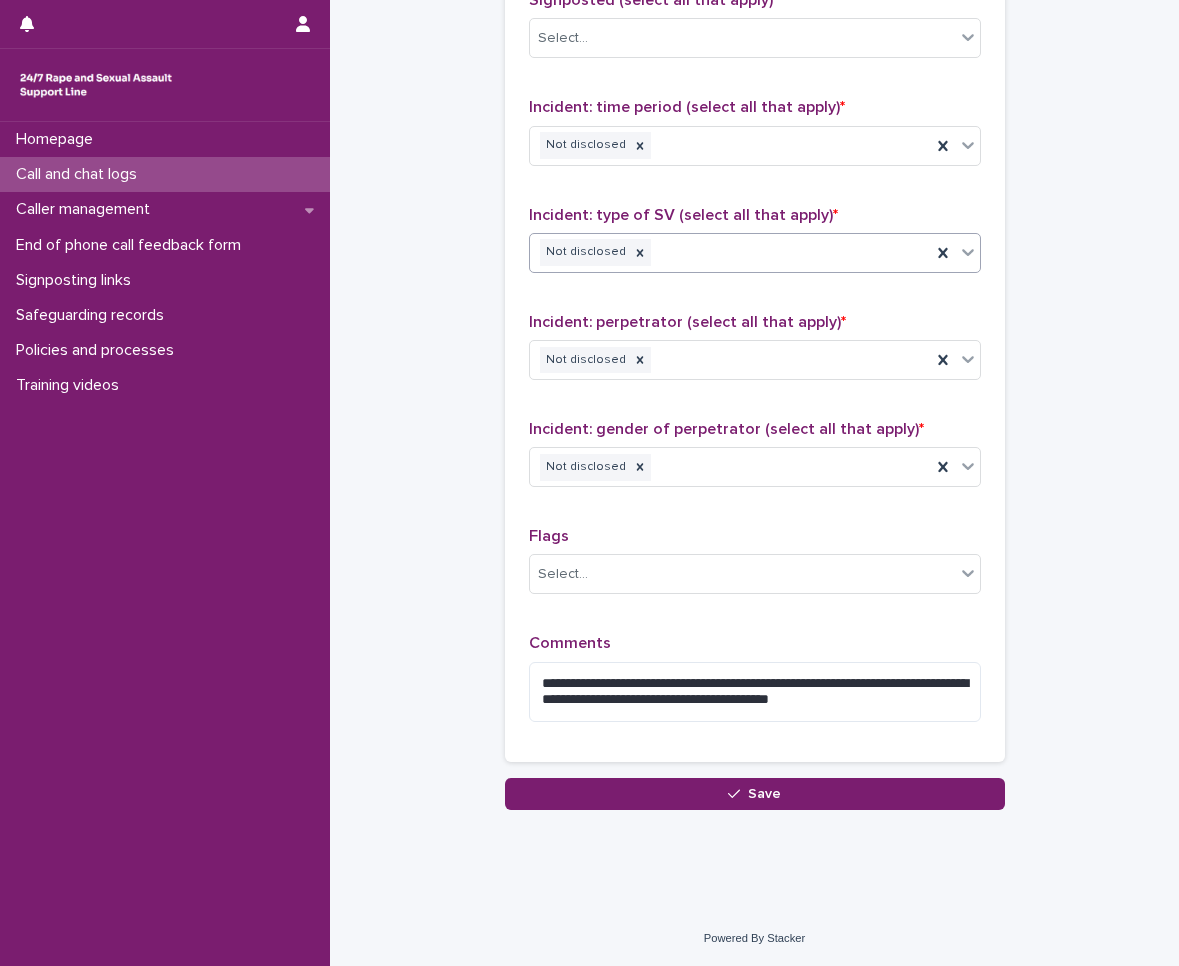 click at bounding box center [738, 794] 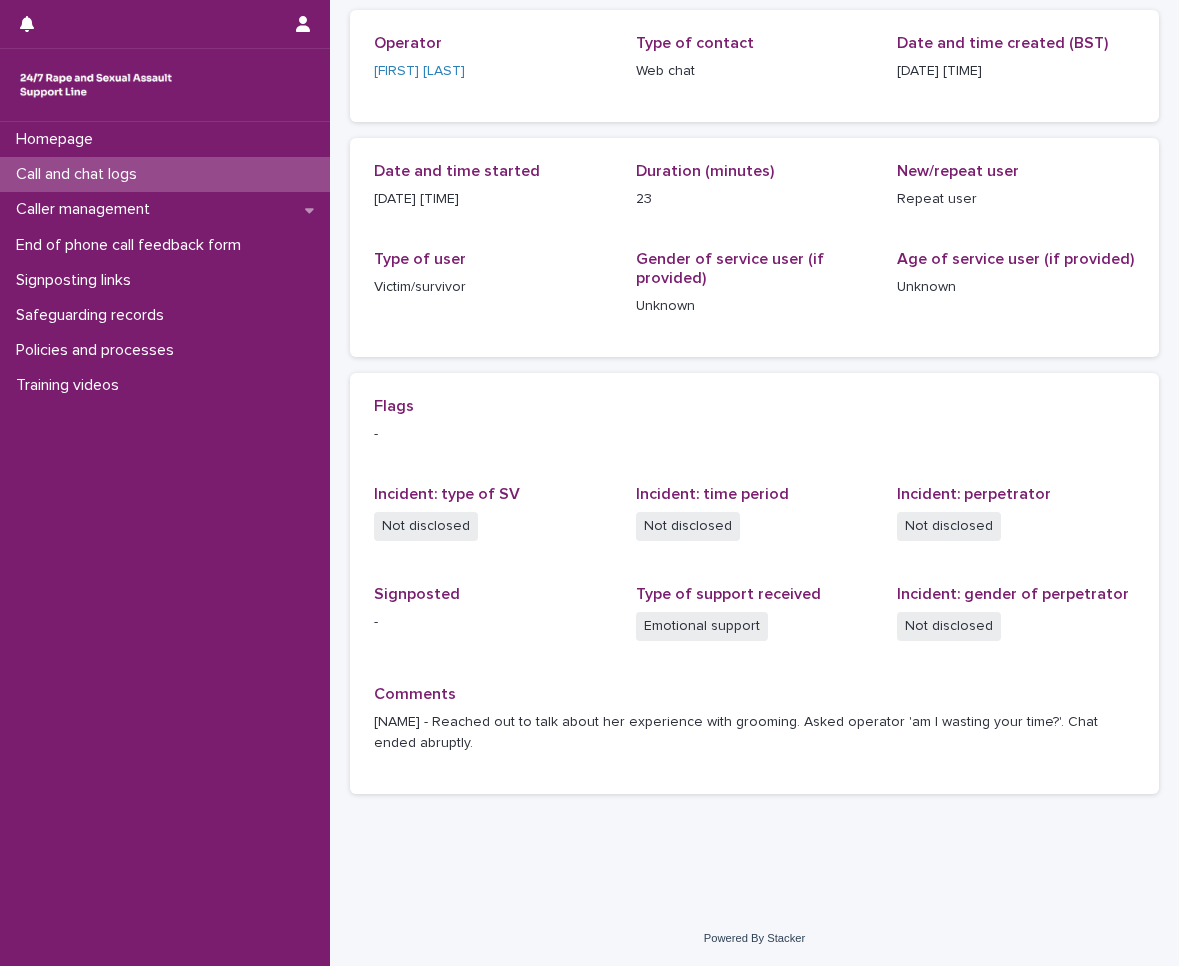 scroll, scrollTop: 0, scrollLeft: 0, axis: both 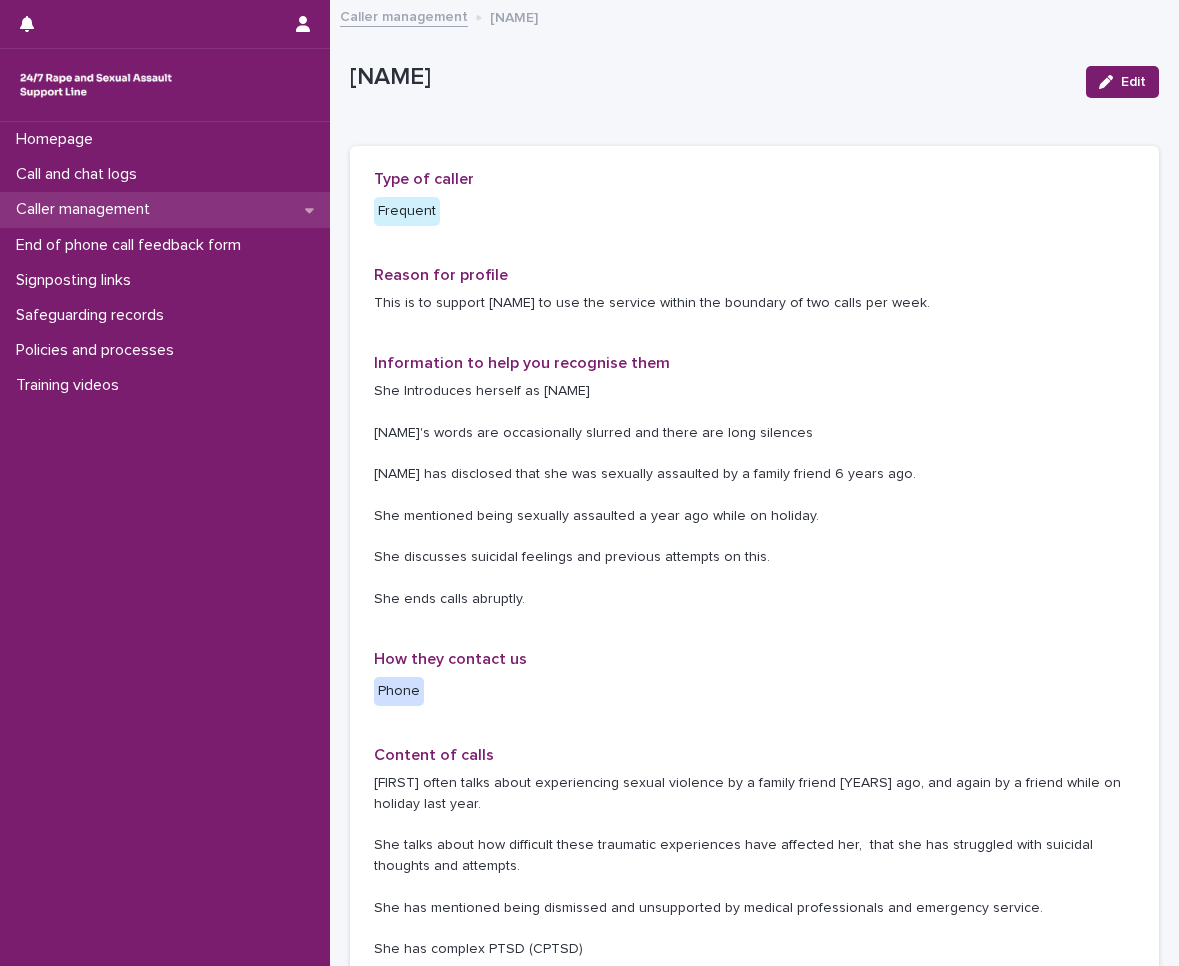 click on "Caller management" at bounding box center [87, 209] 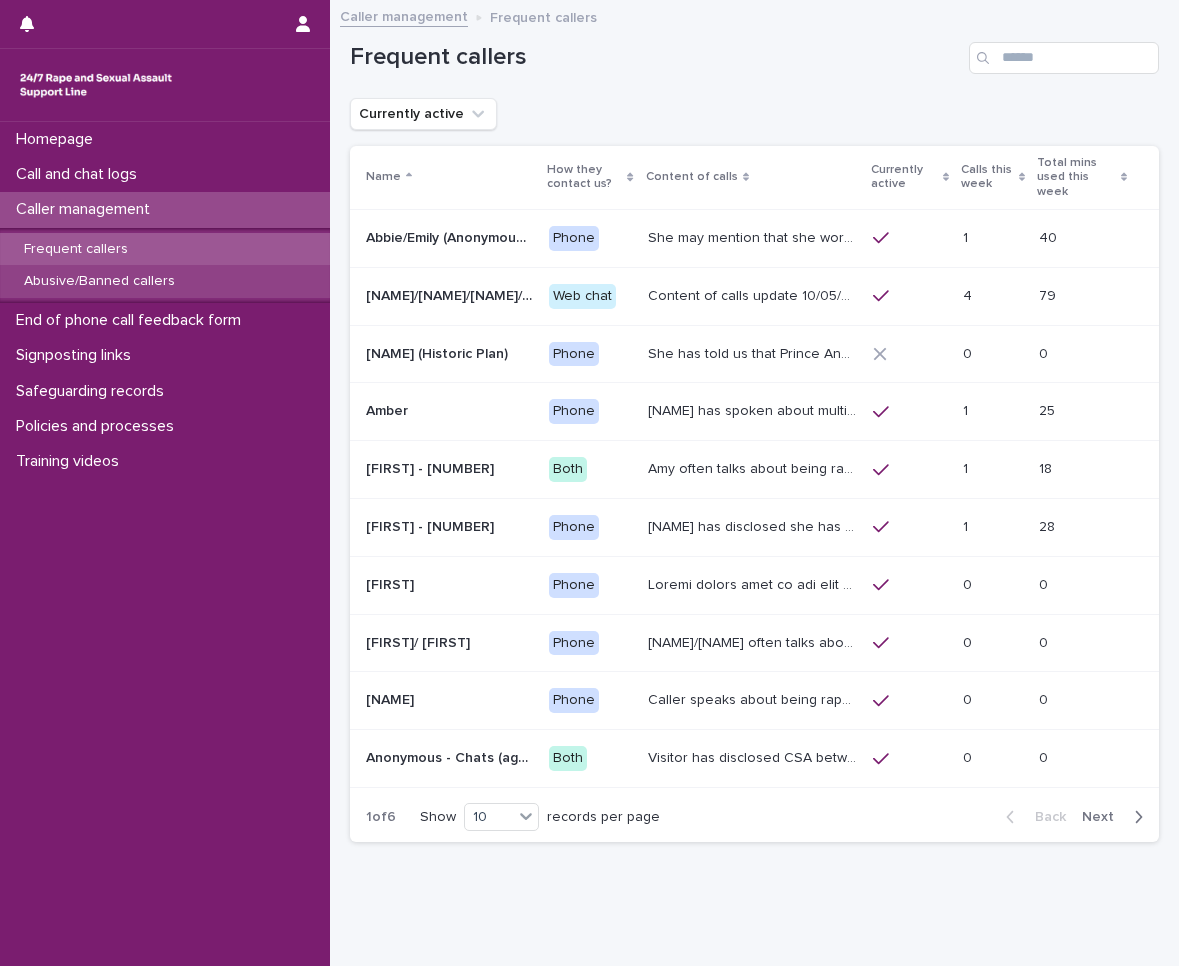 click on "Abusive/Banned callers" at bounding box center [165, 281] 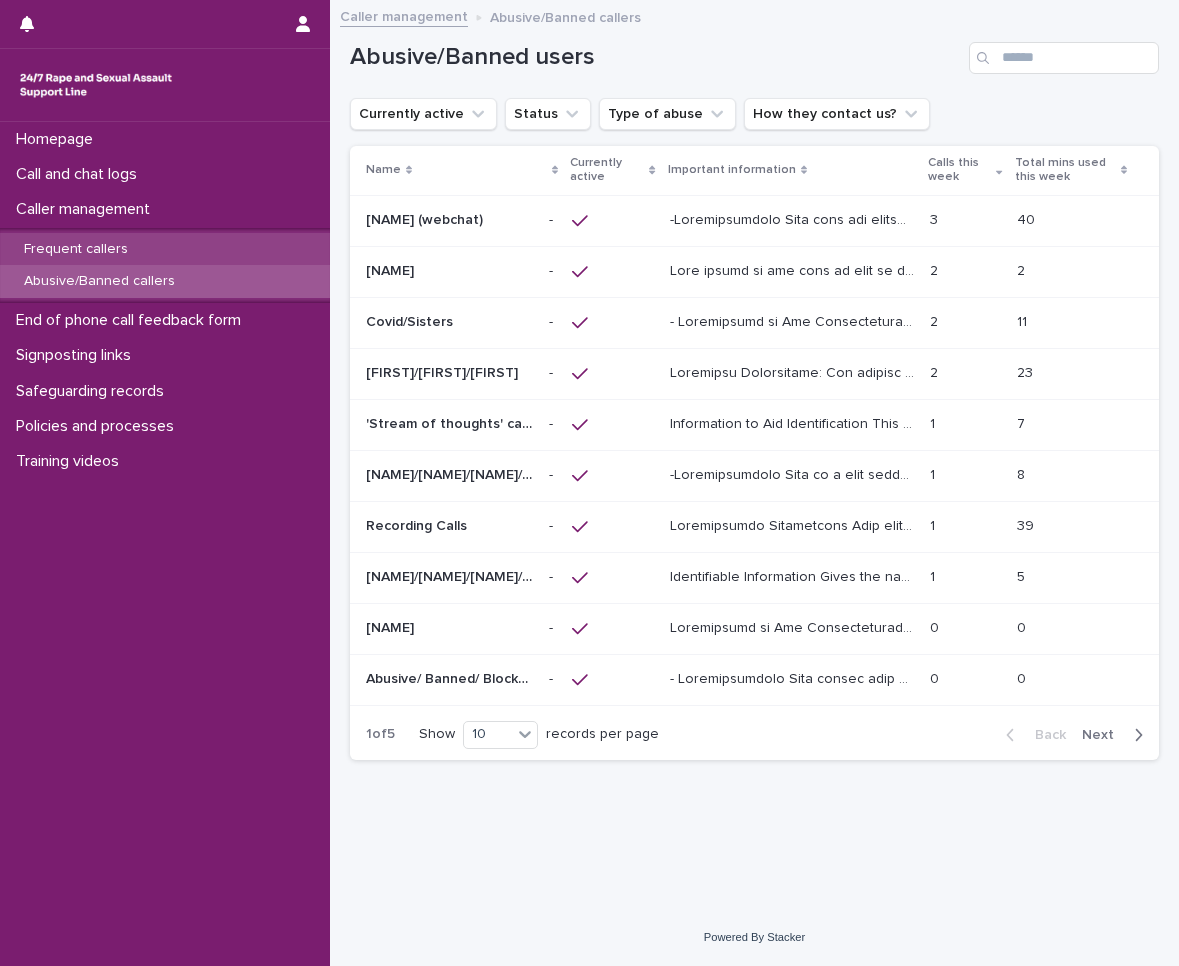 click on "Frequent callers" at bounding box center (165, 249) 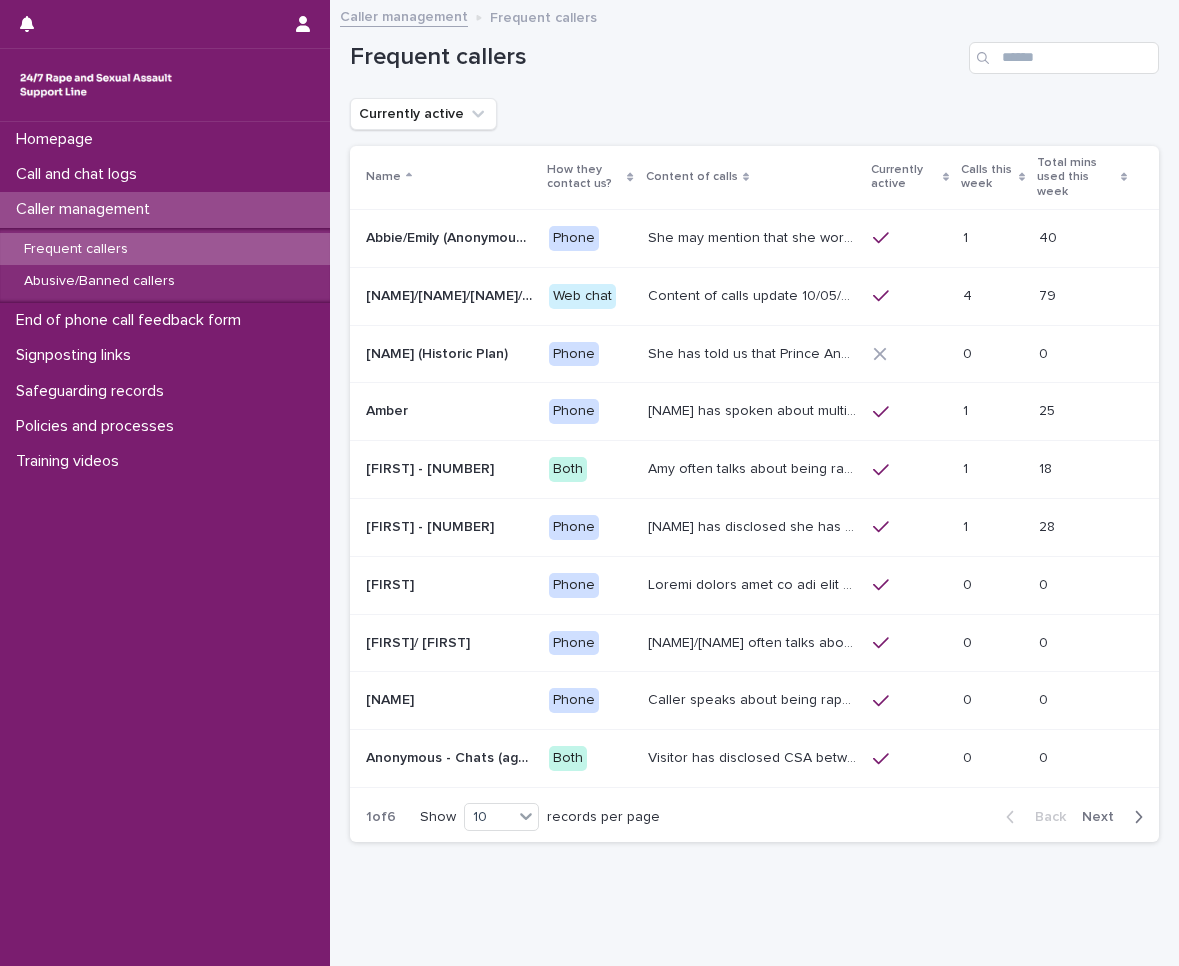 click on "[NAME]/[NAME]/[NAME]/[NAME]/[NAME]/[NAME] - Banned/Webchatter [NAME]/[NAME]/[NAME]/[NAME]/[NAME]/[NAME] - Banned/Webchatter" at bounding box center [445, 296] 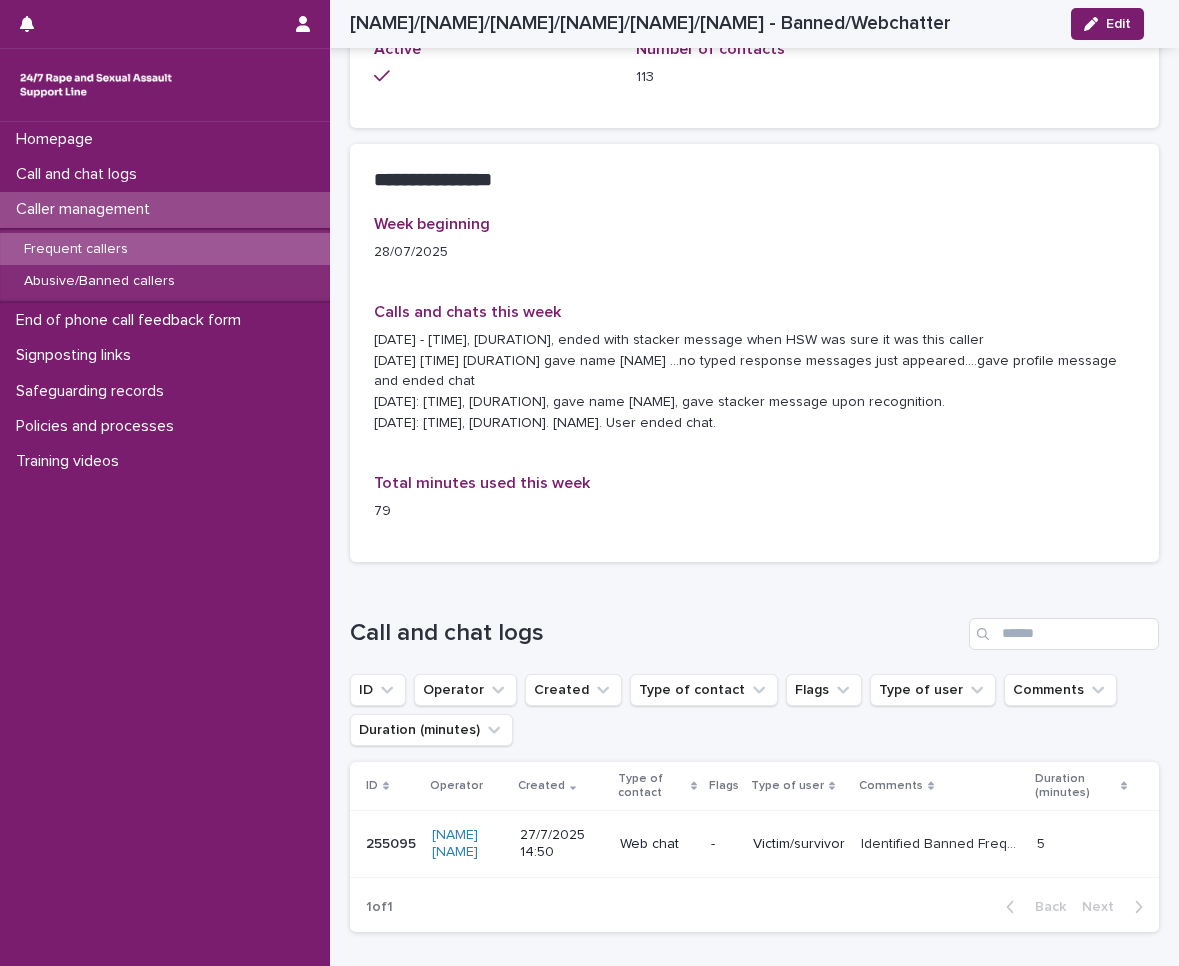 scroll, scrollTop: 1700, scrollLeft: 0, axis: vertical 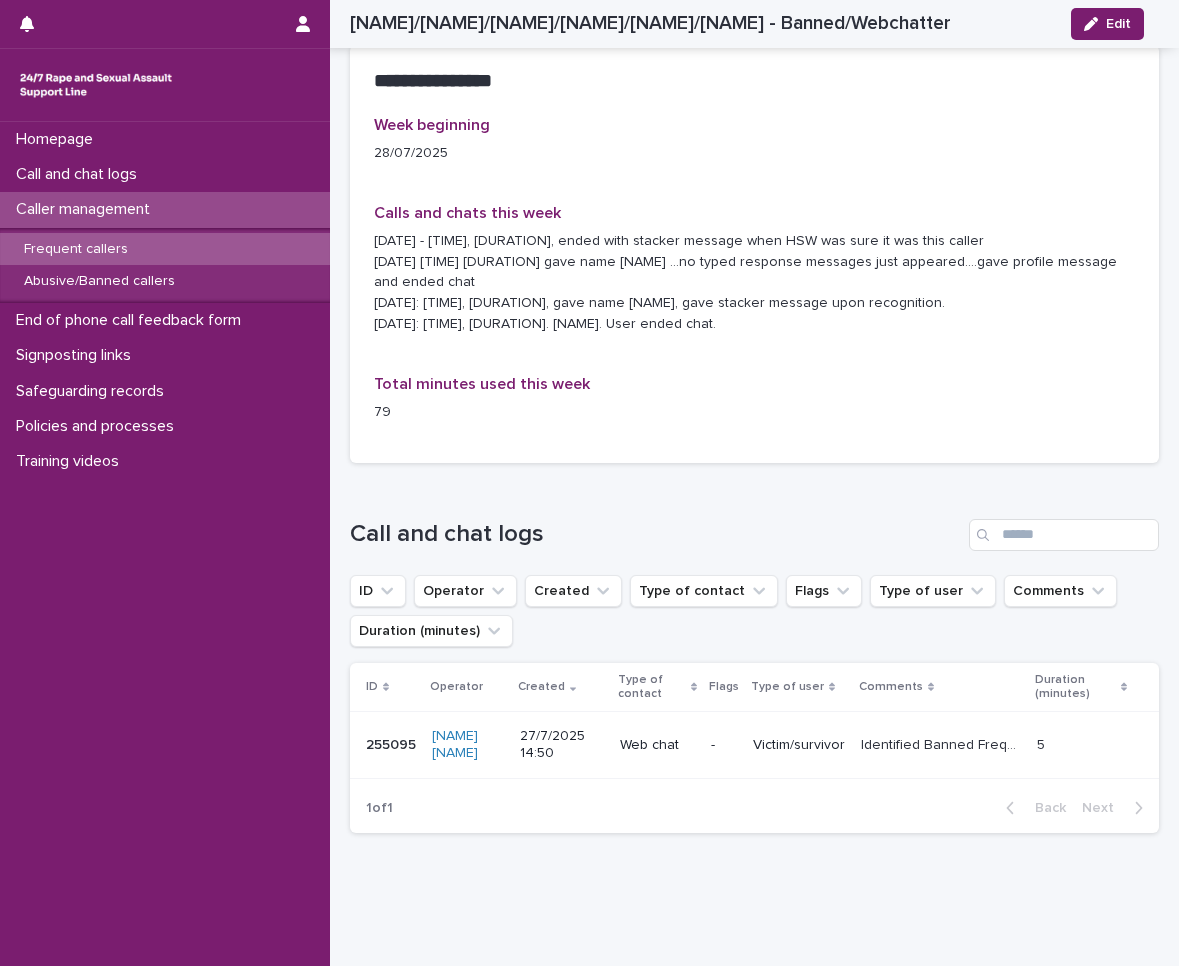 click on "-" at bounding box center (724, 743) 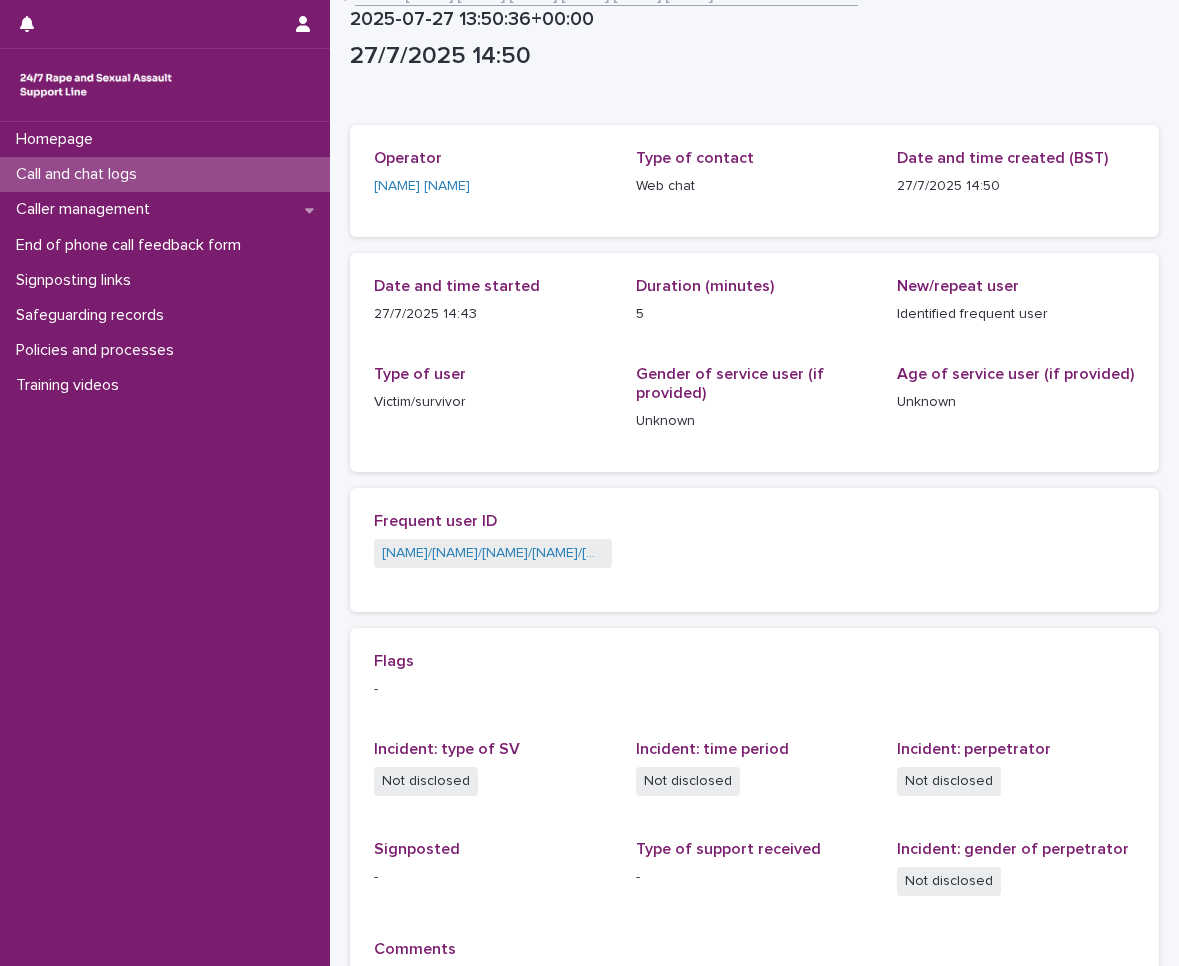 scroll, scrollTop: 0, scrollLeft: 0, axis: both 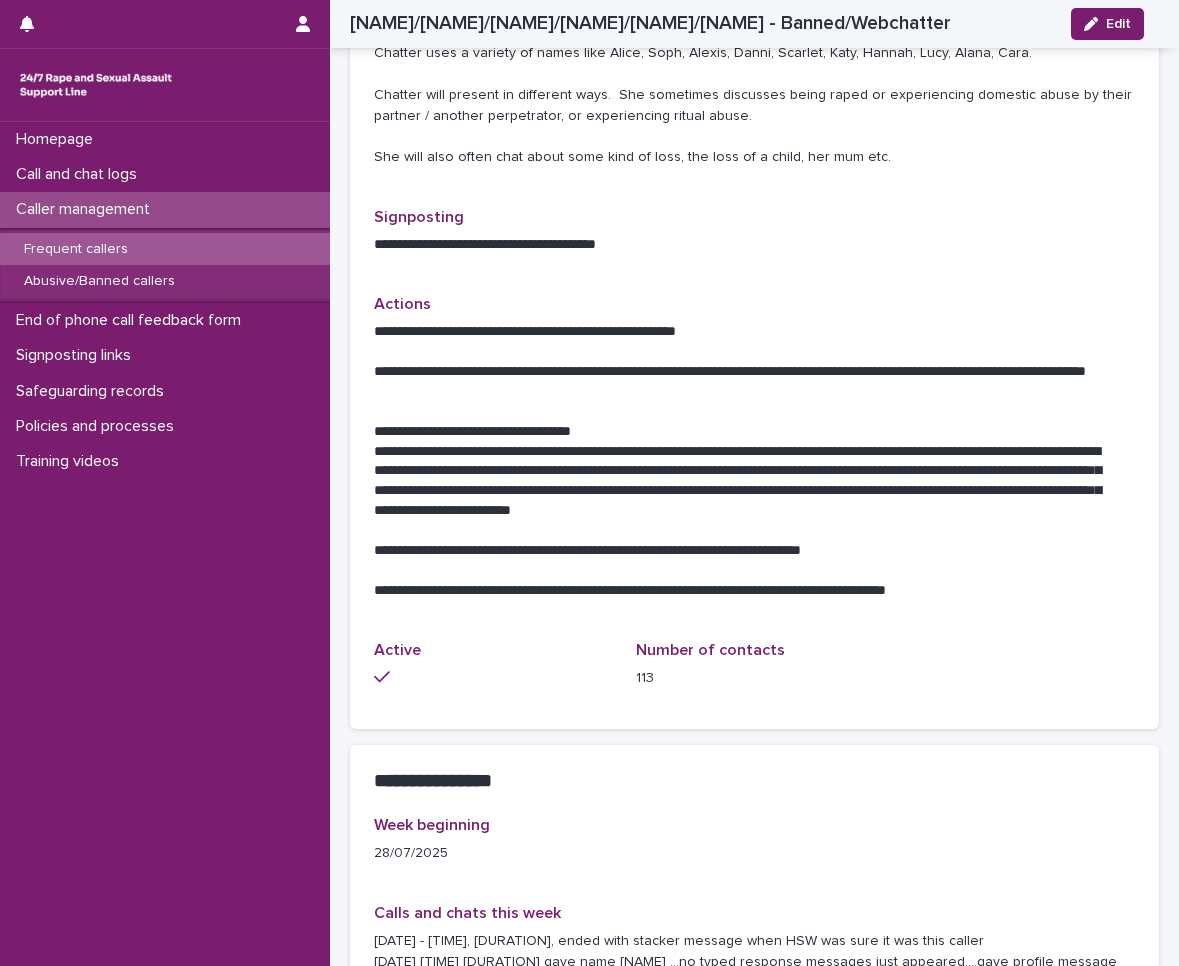 click at bounding box center [754, 412] 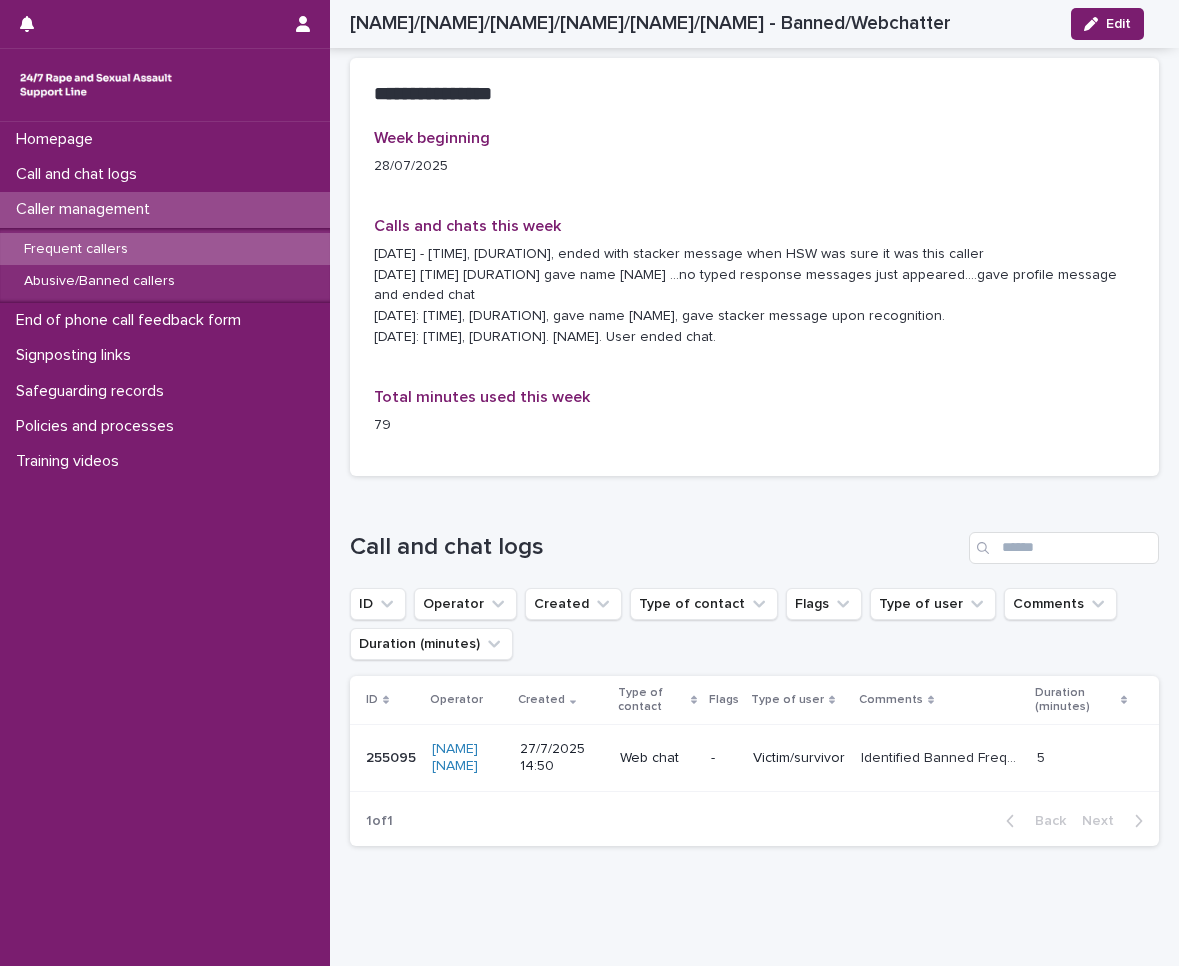 scroll, scrollTop: 1640, scrollLeft: 0, axis: vertical 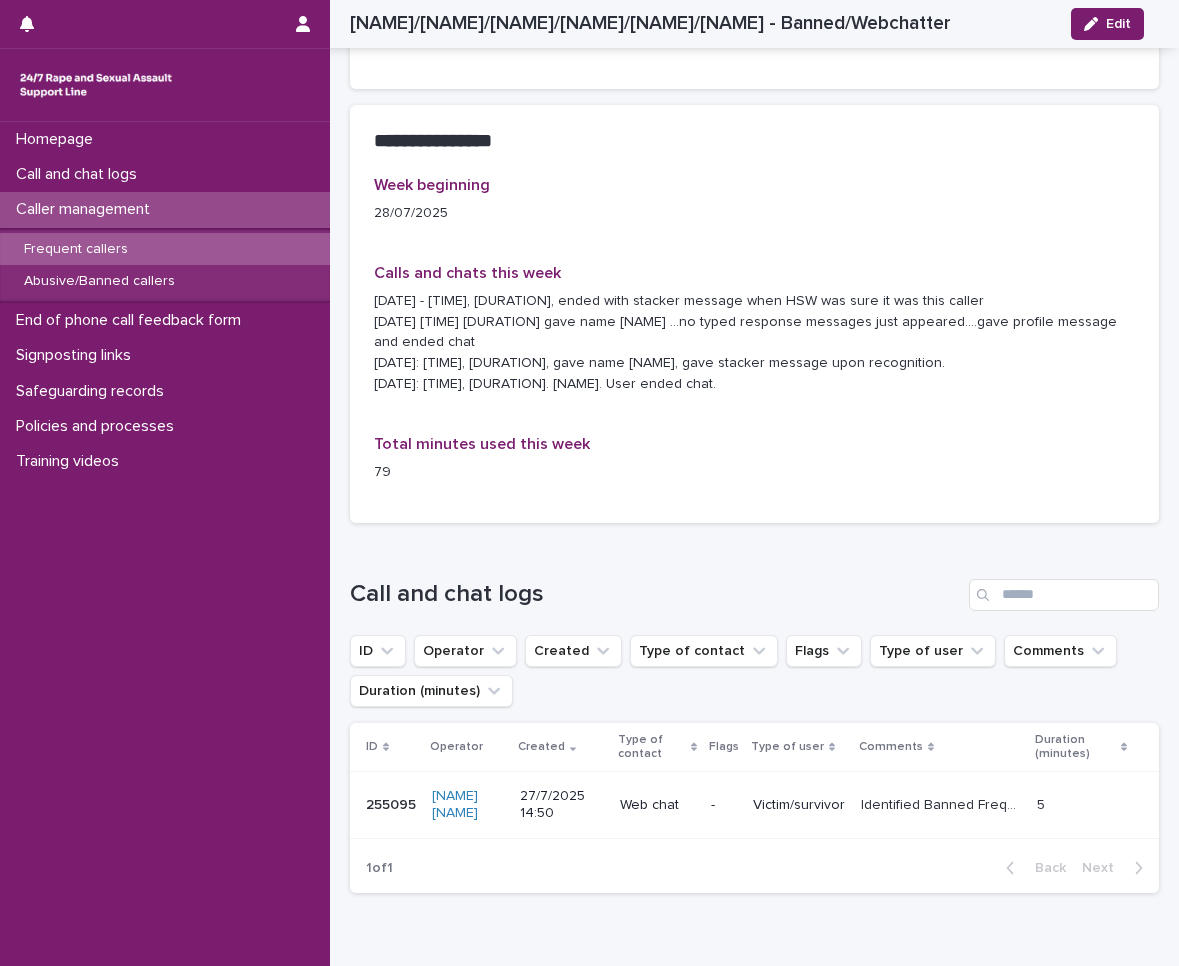 click on "Victim/survivor" at bounding box center (799, 805) 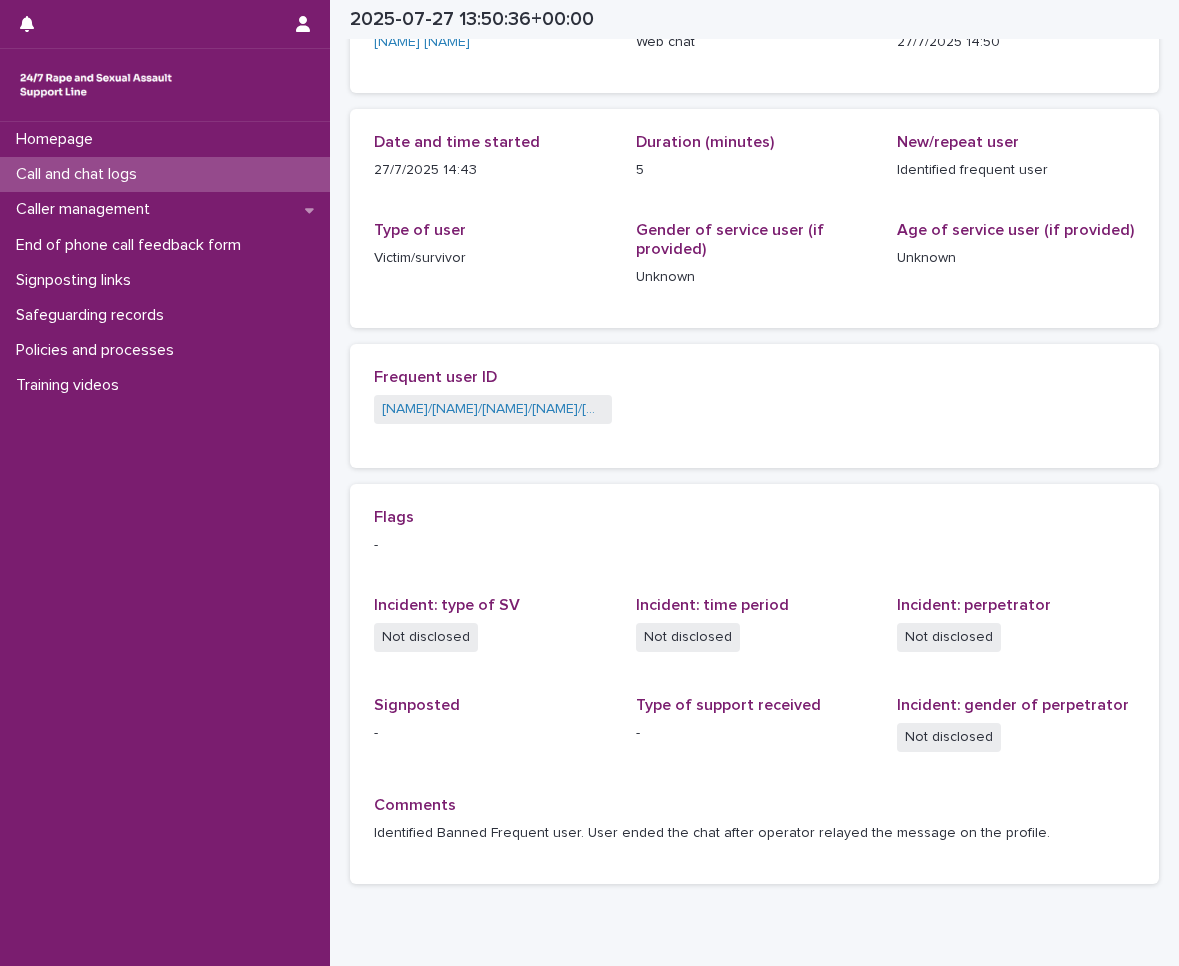 scroll, scrollTop: 0, scrollLeft: 0, axis: both 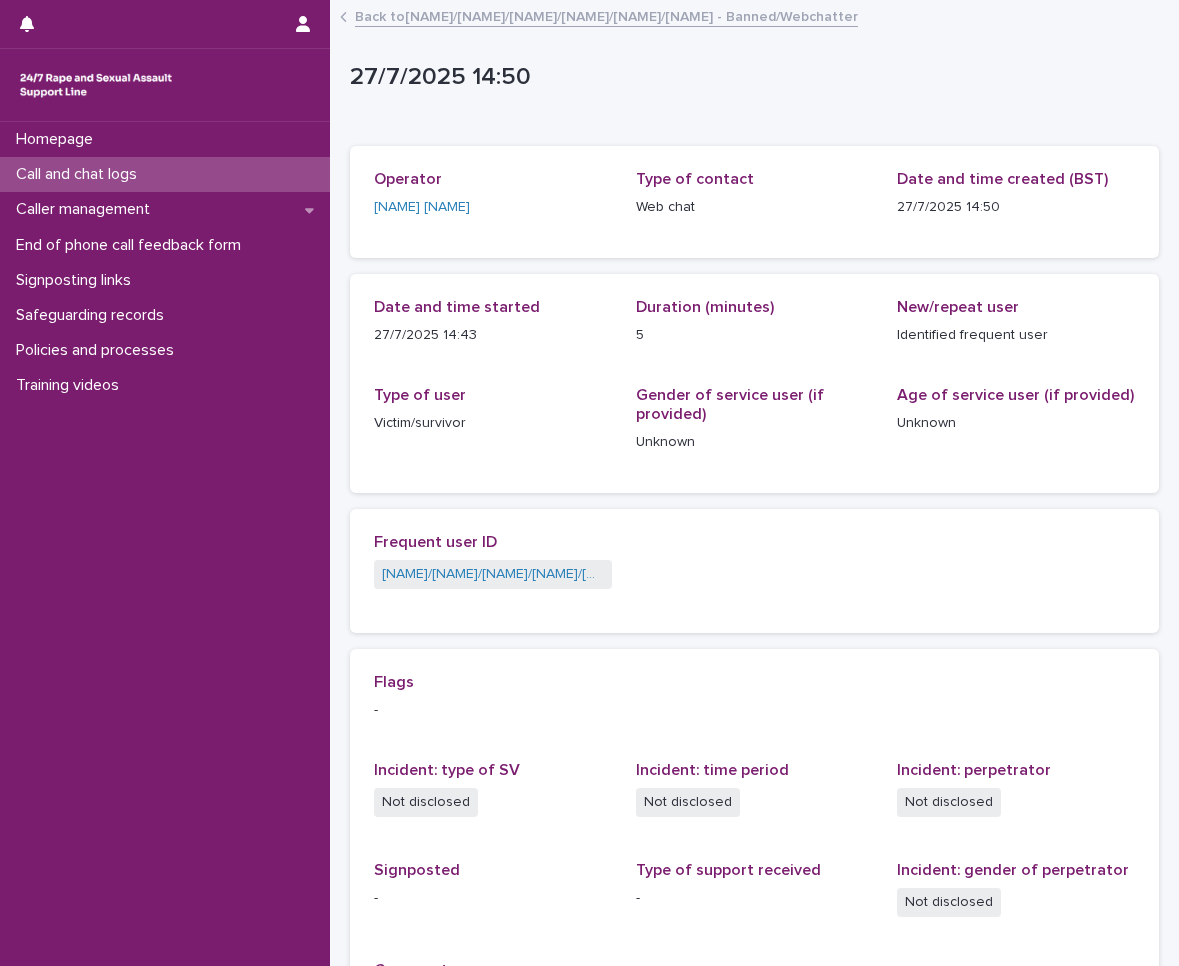 click on "Call and chat logs" at bounding box center (165, 174) 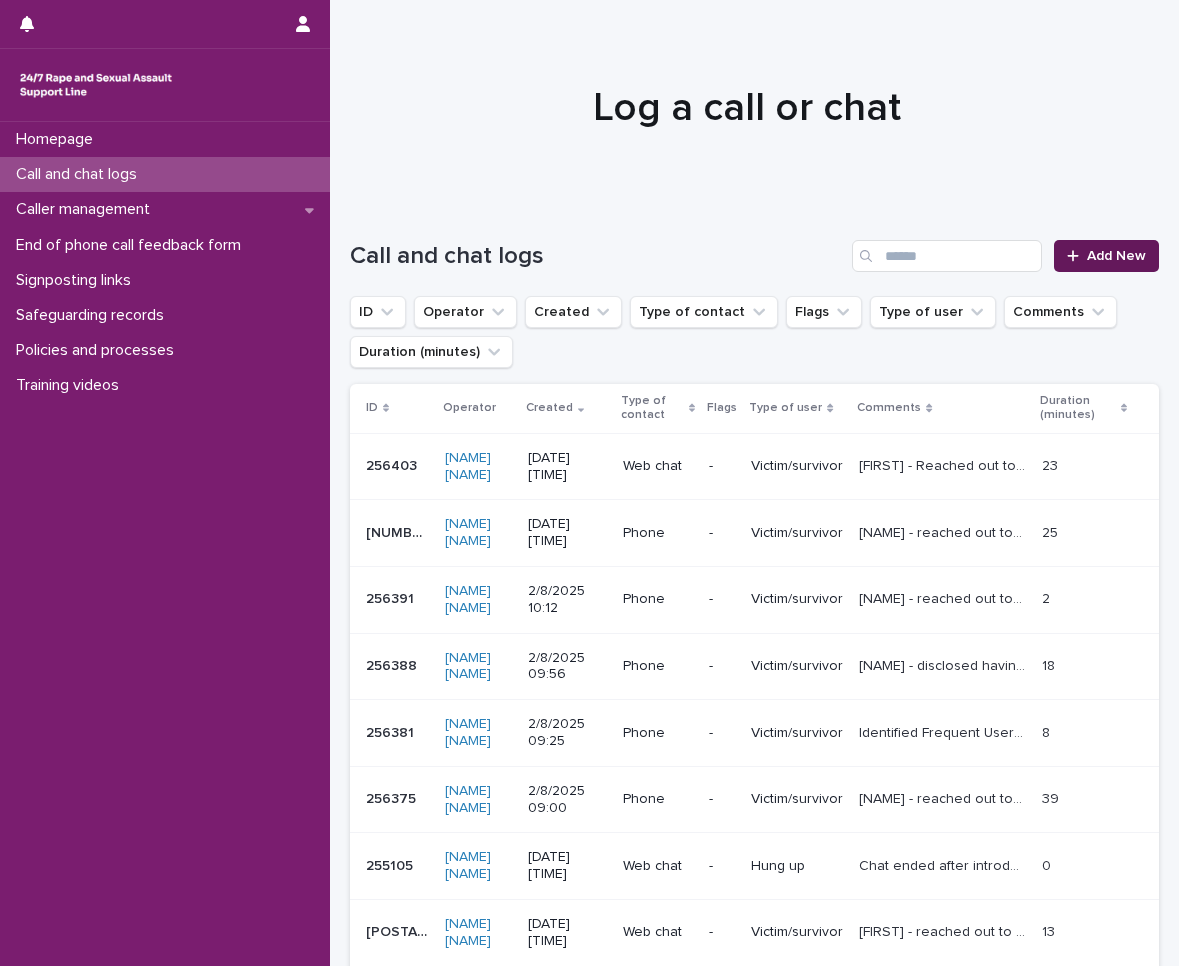 click on "Add New" at bounding box center [1106, 256] 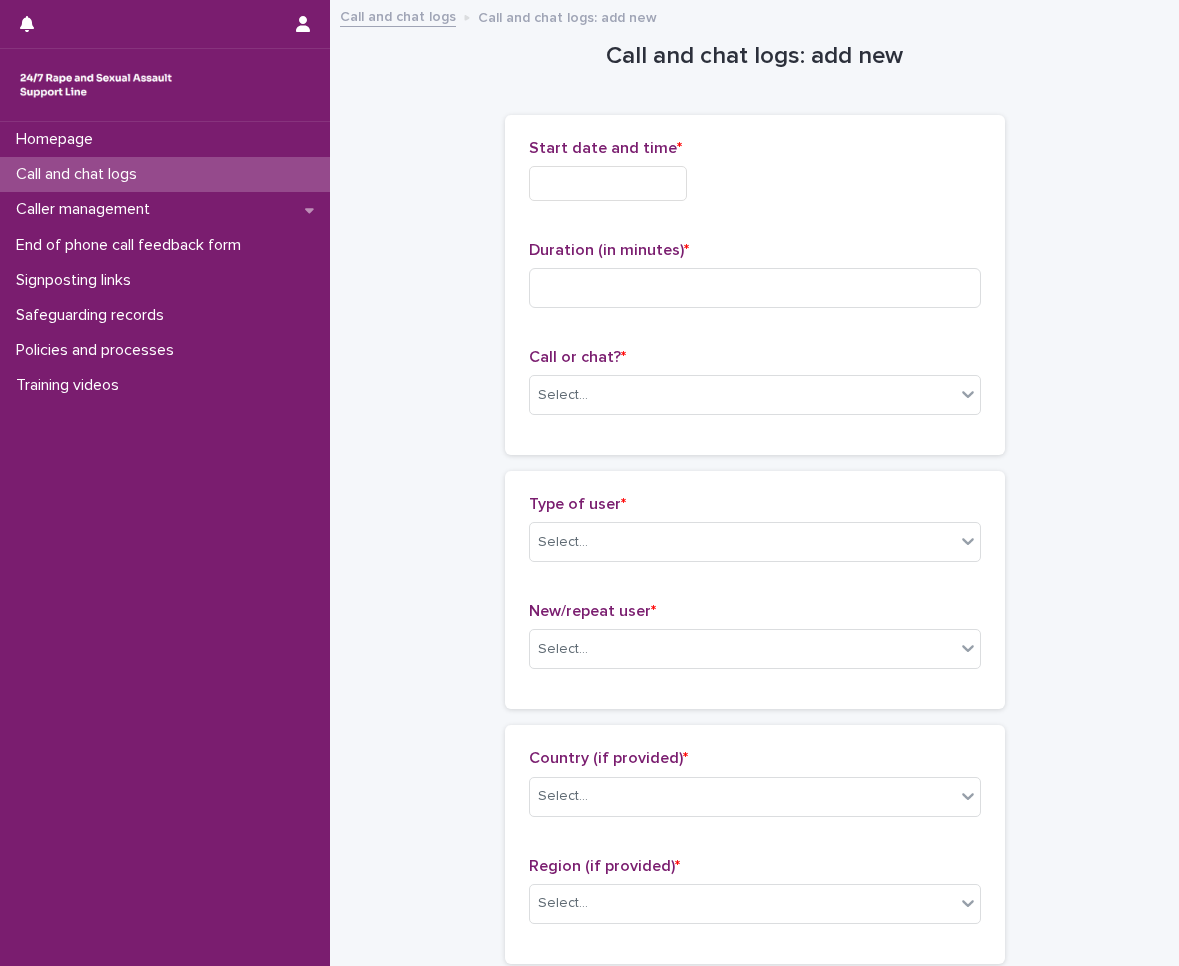 click at bounding box center [608, 183] 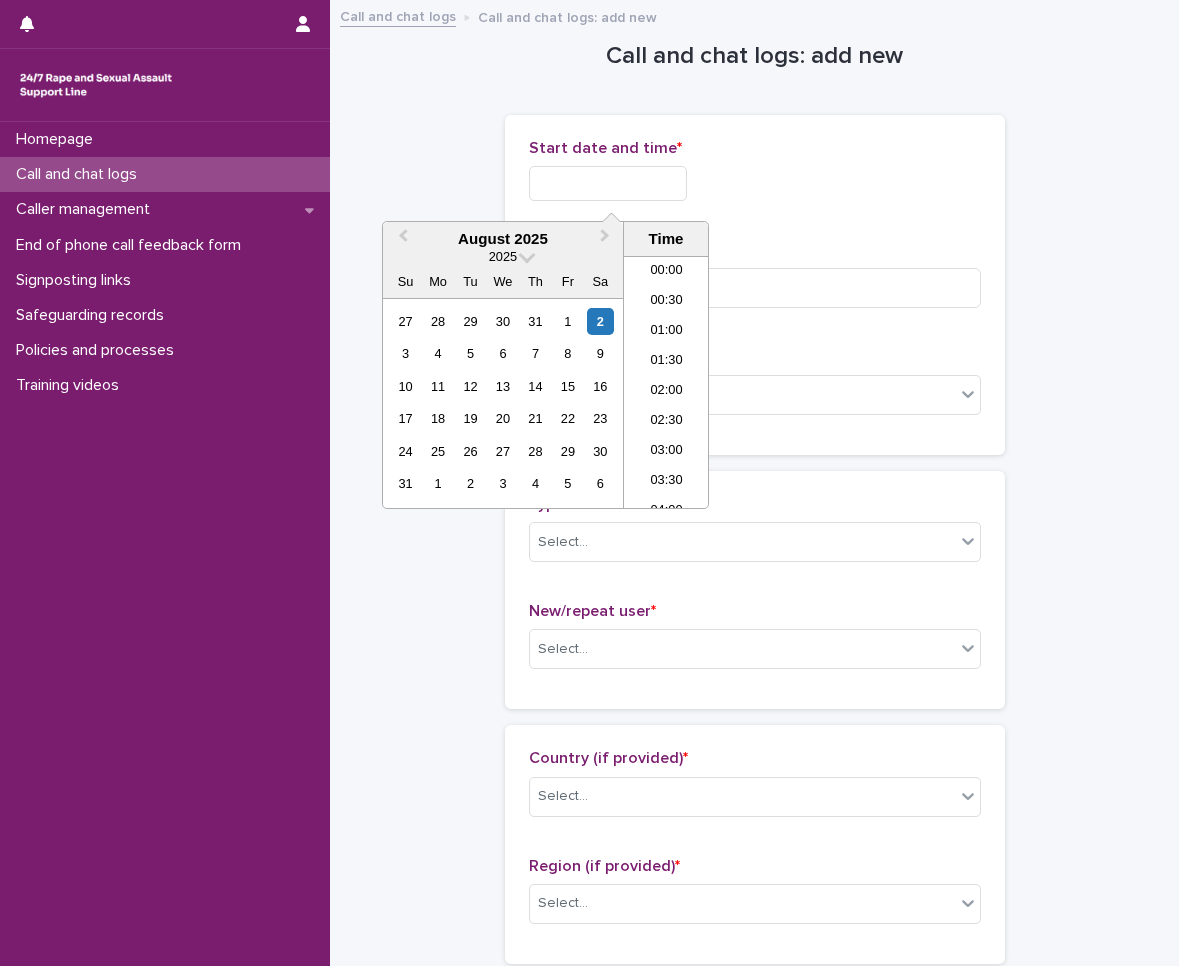 scroll, scrollTop: 640, scrollLeft: 0, axis: vertical 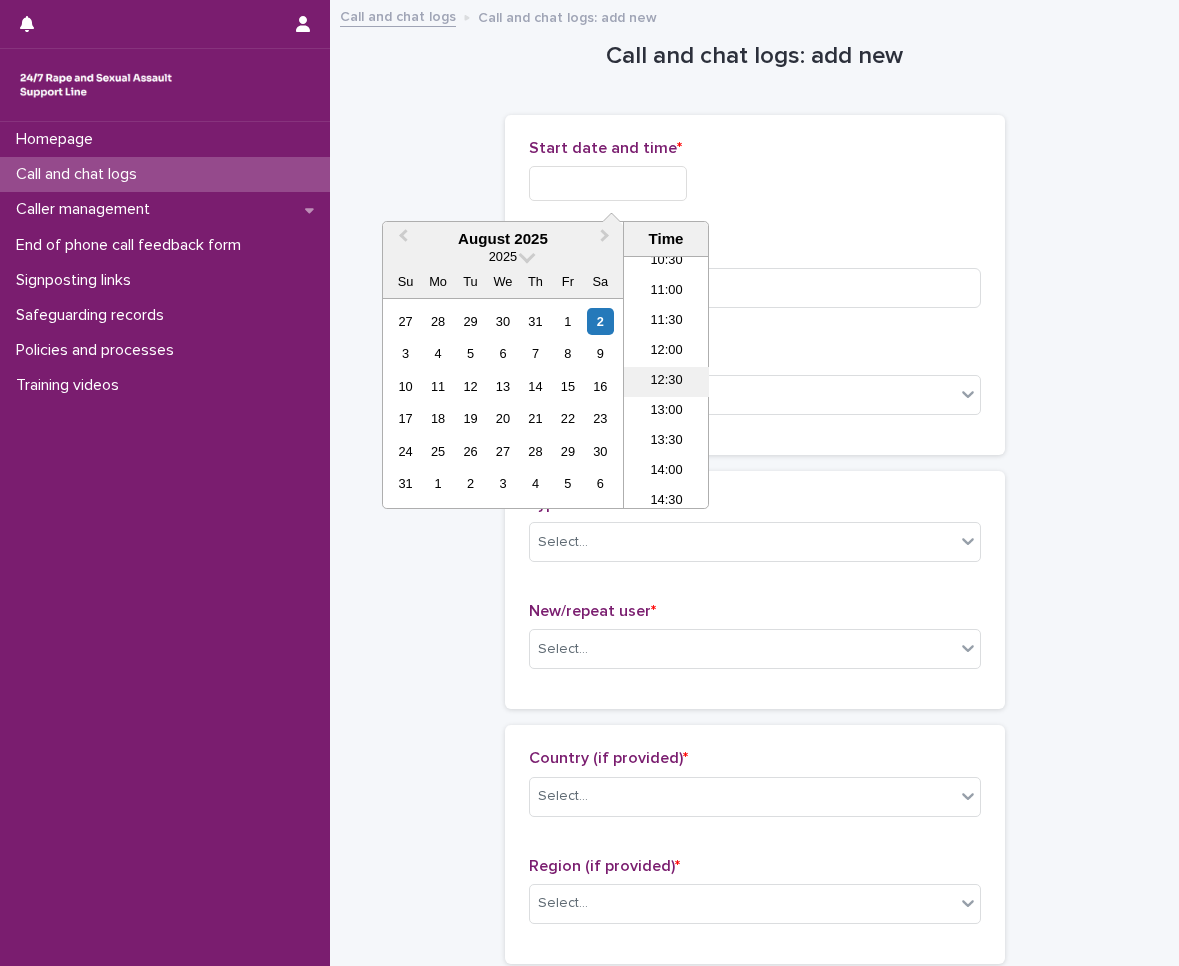 click on "12:30" at bounding box center [666, 382] 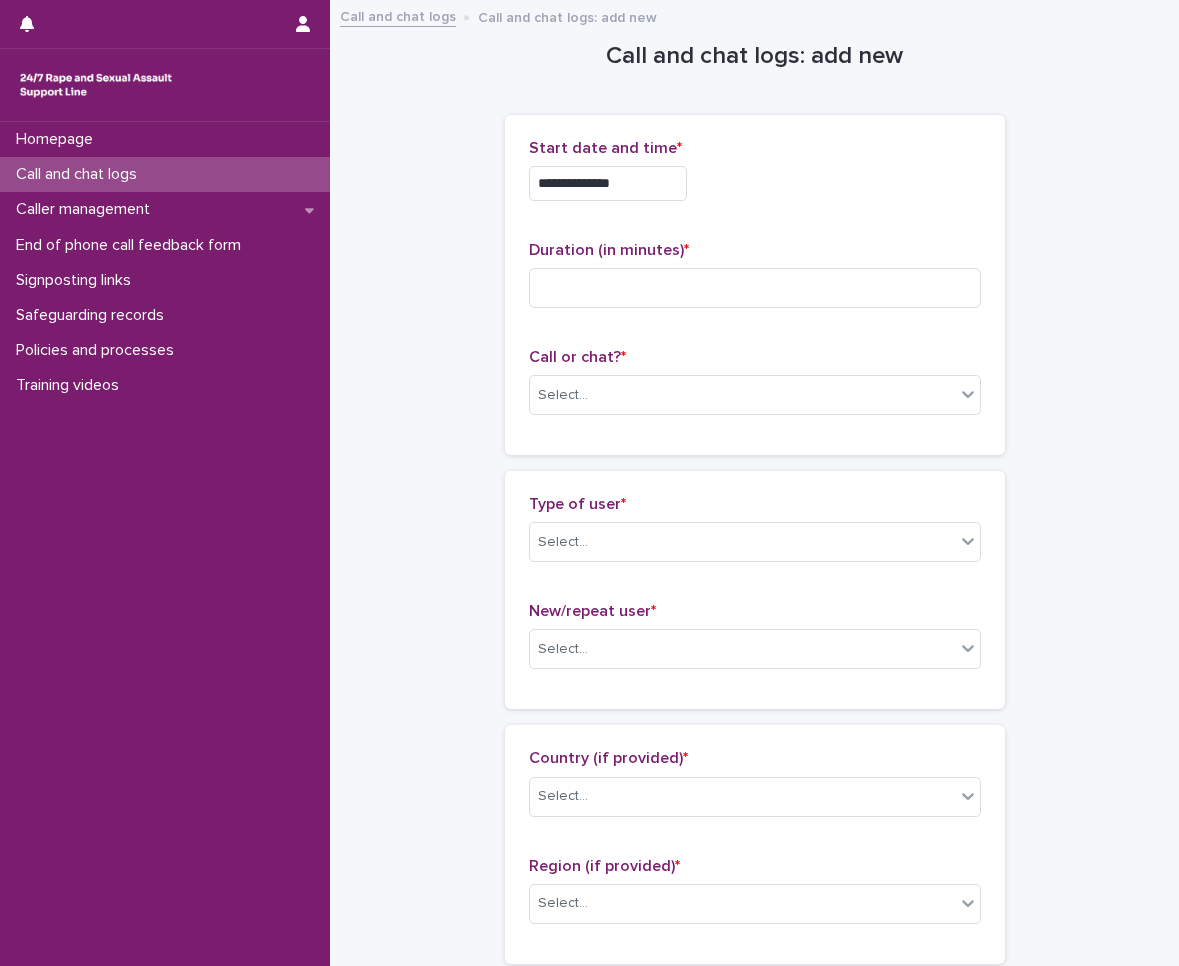 click on "Duration (in minutes) *" at bounding box center [755, 282] 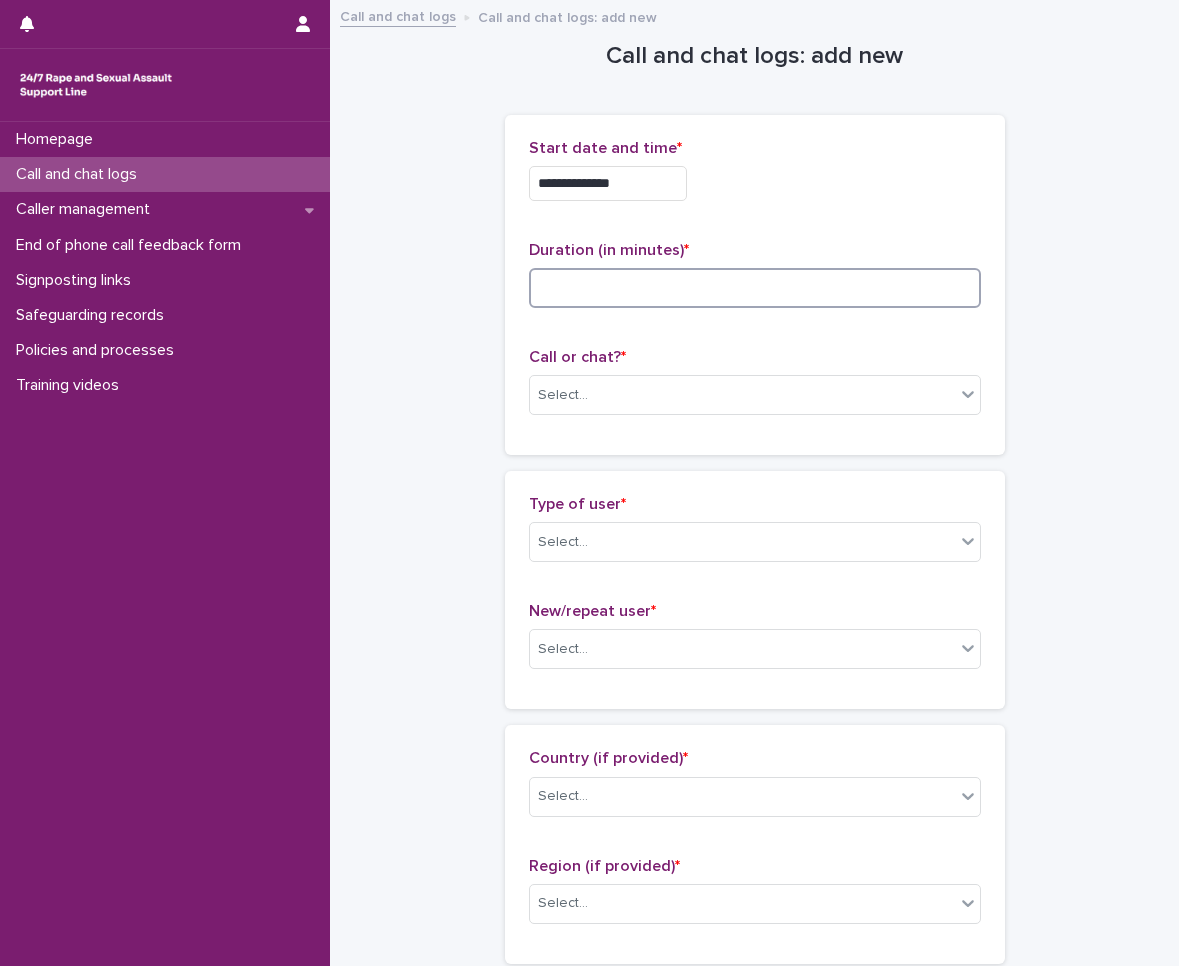 click at bounding box center (755, 288) 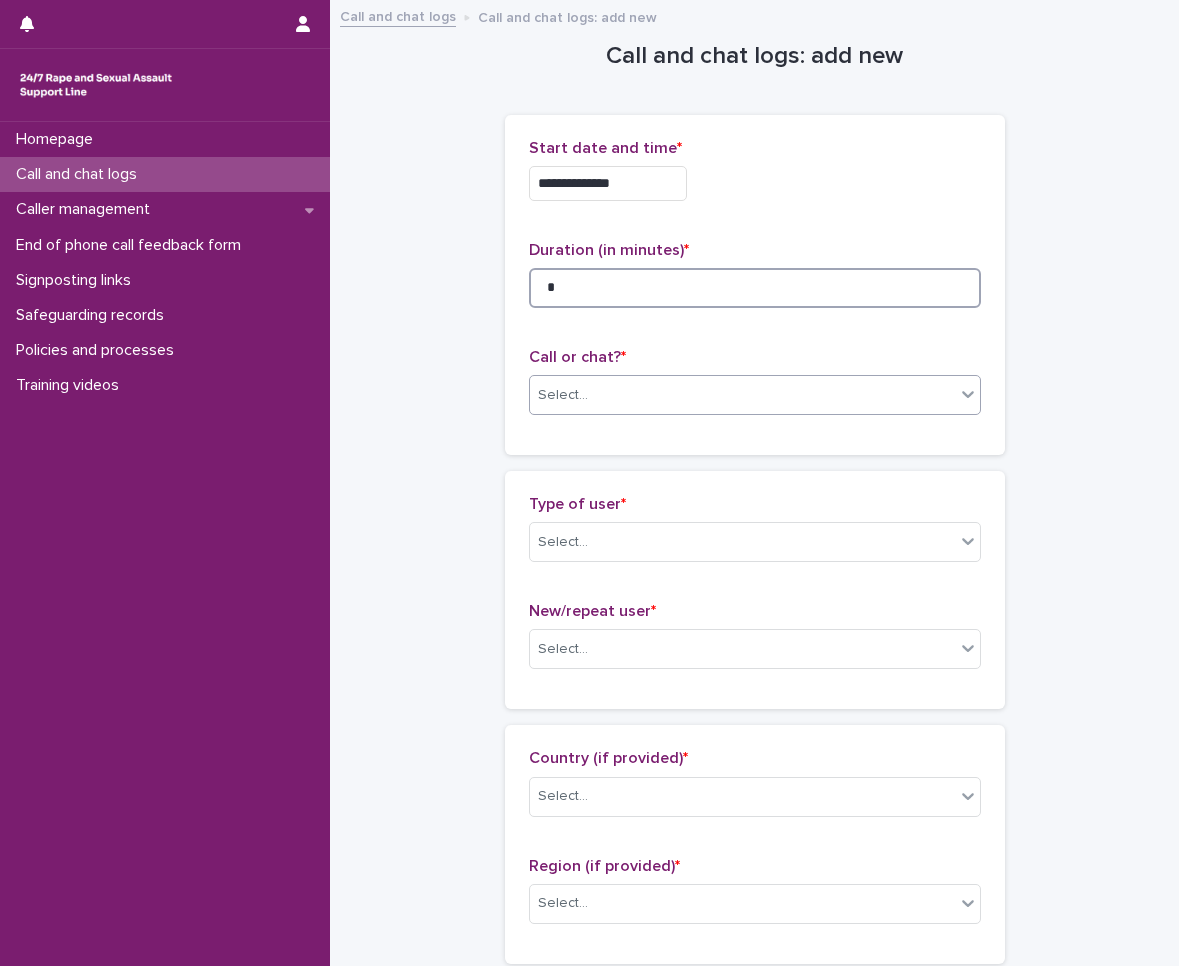 type on "*" 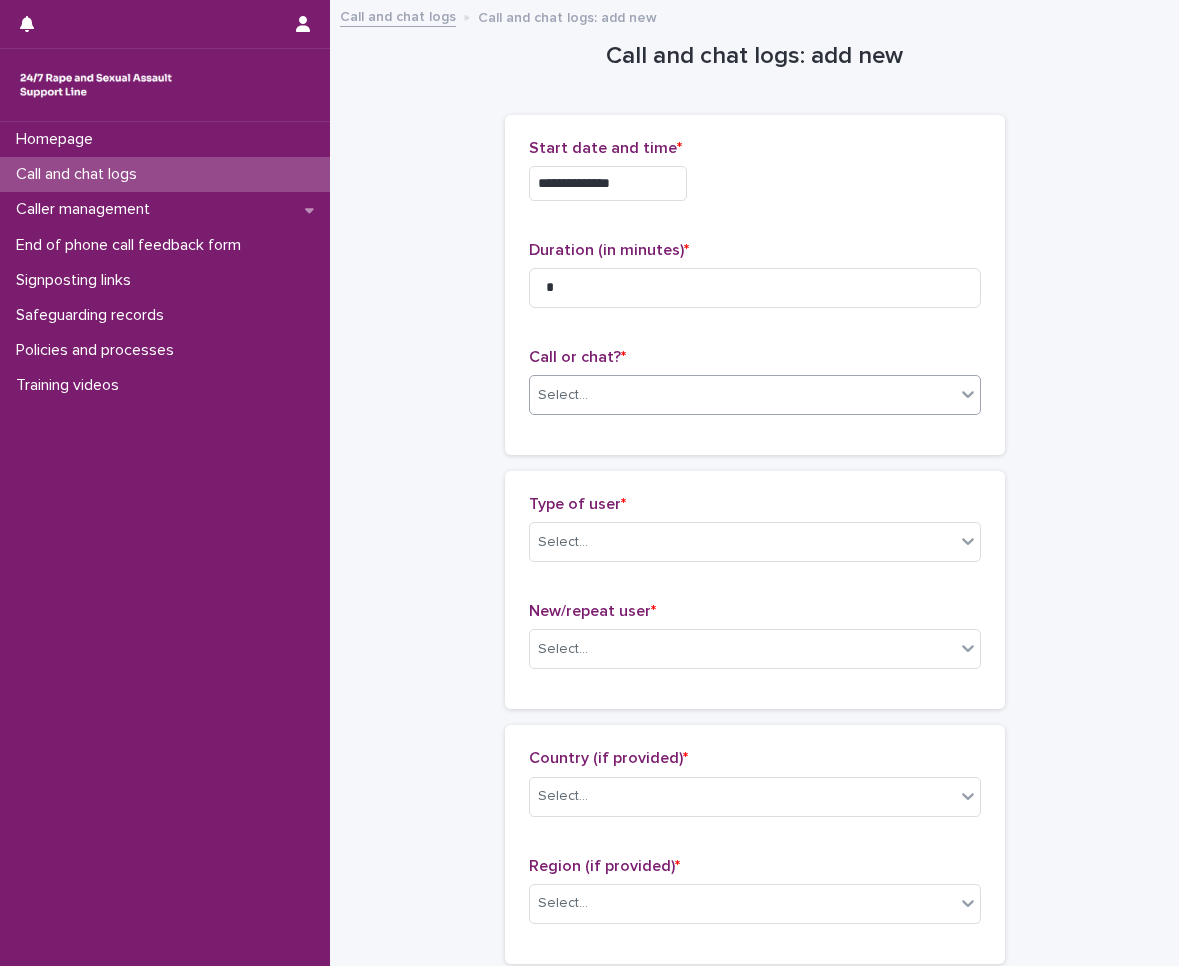 click on "Select..." at bounding box center [742, 395] 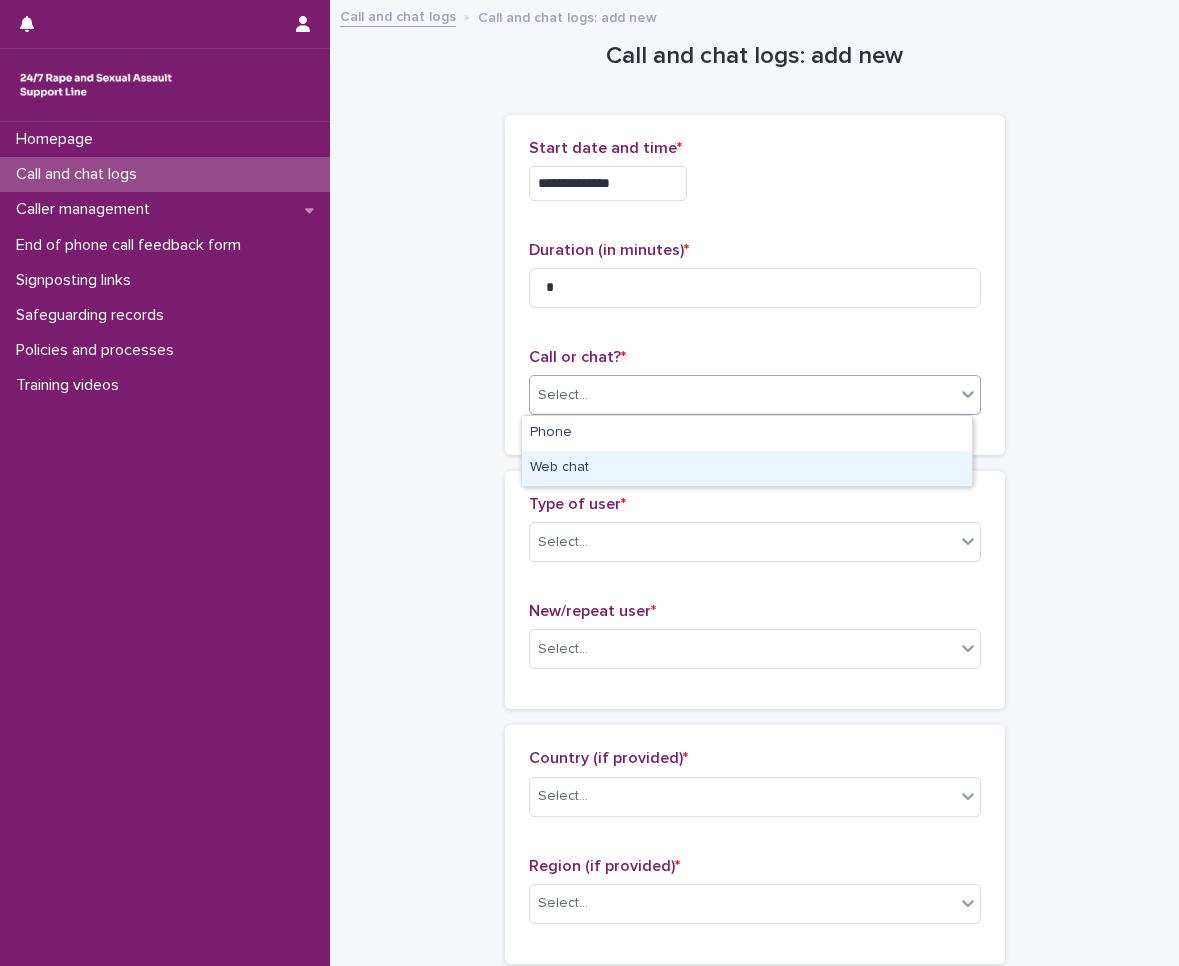click on "Web chat" at bounding box center (747, 468) 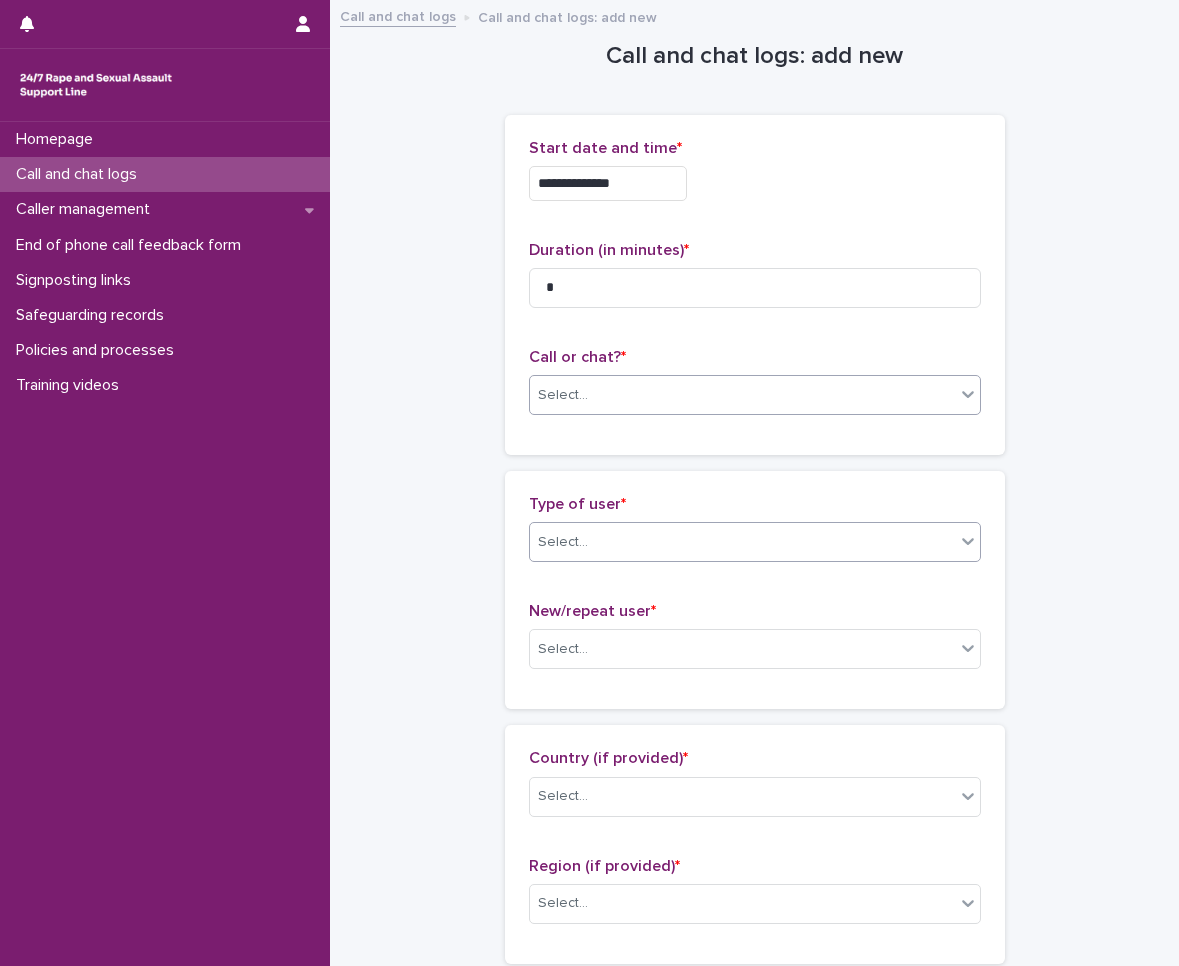 click on "Select..." at bounding box center [742, 542] 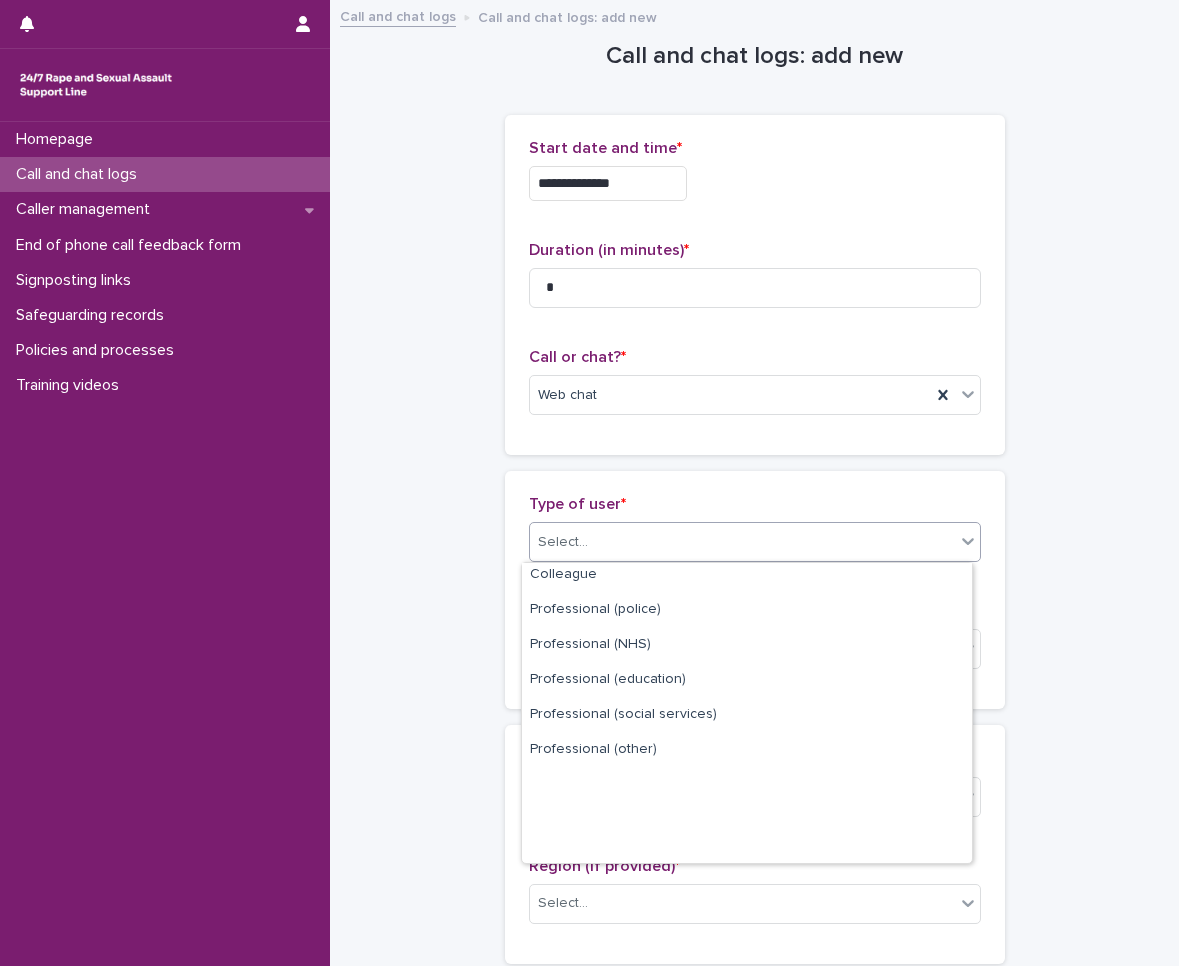 scroll, scrollTop: 225, scrollLeft: 0, axis: vertical 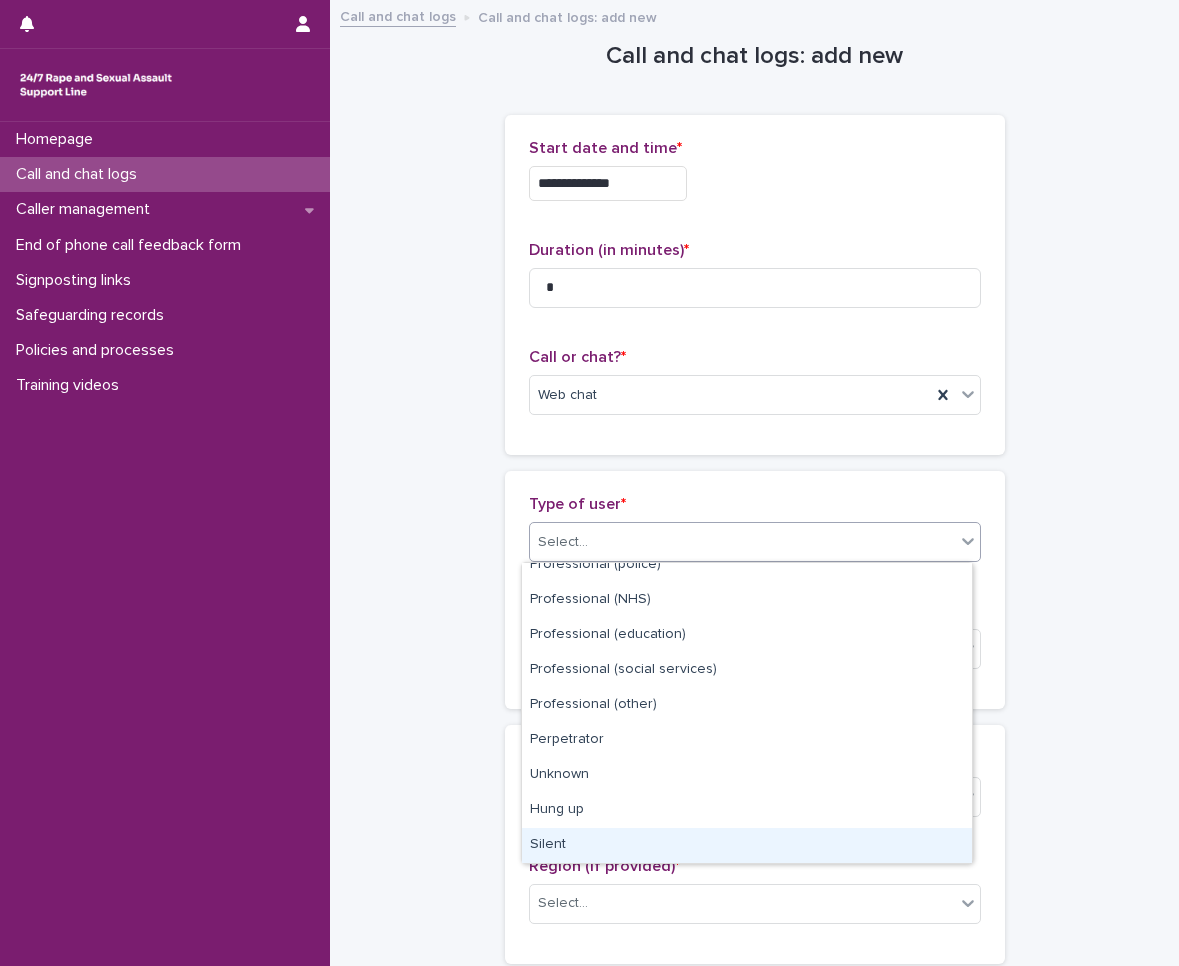 click on "Silent" at bounding box center [747, 845] 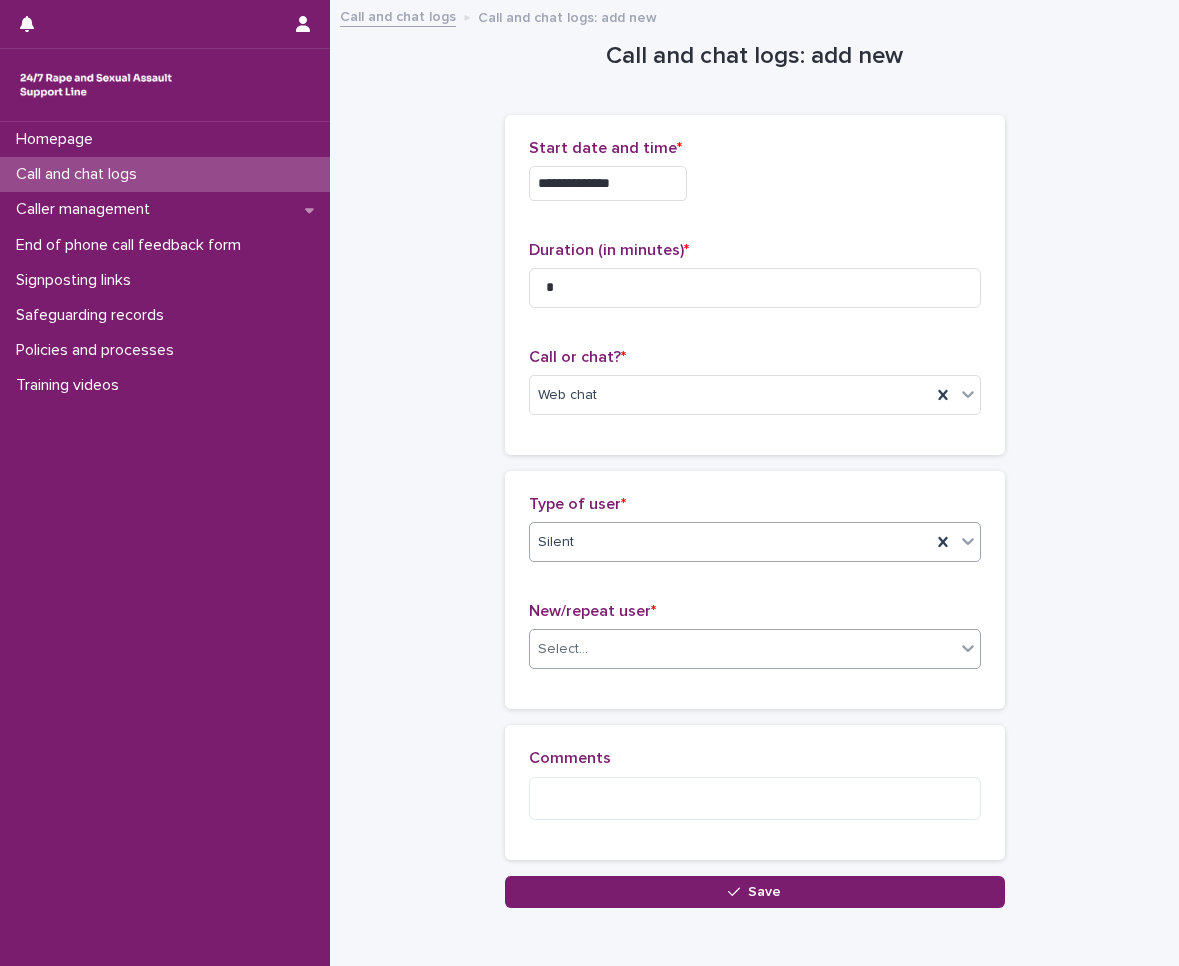 click on "Select..." at bounding box center [742, 649] 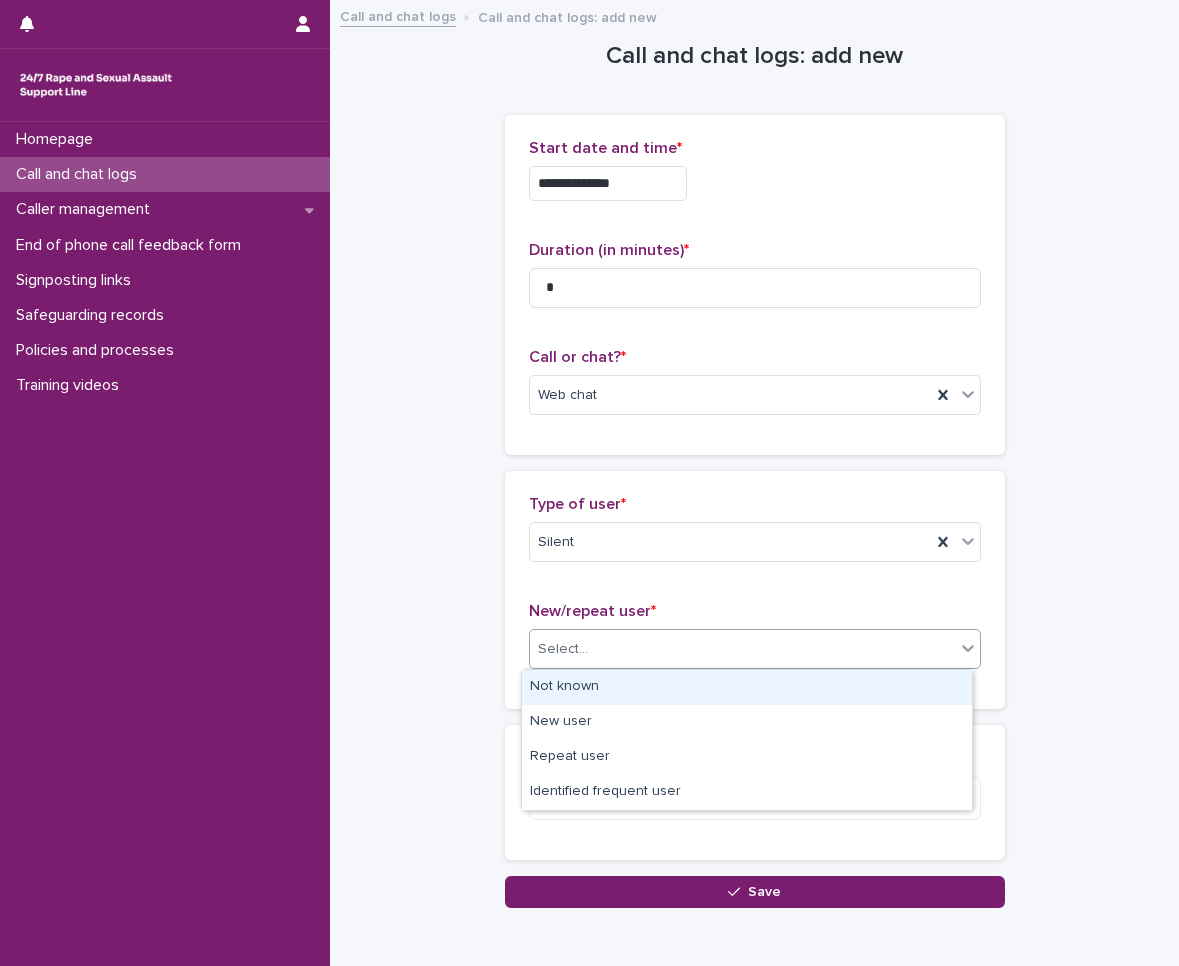 click on "Not known" at bounding box center [747, 687] 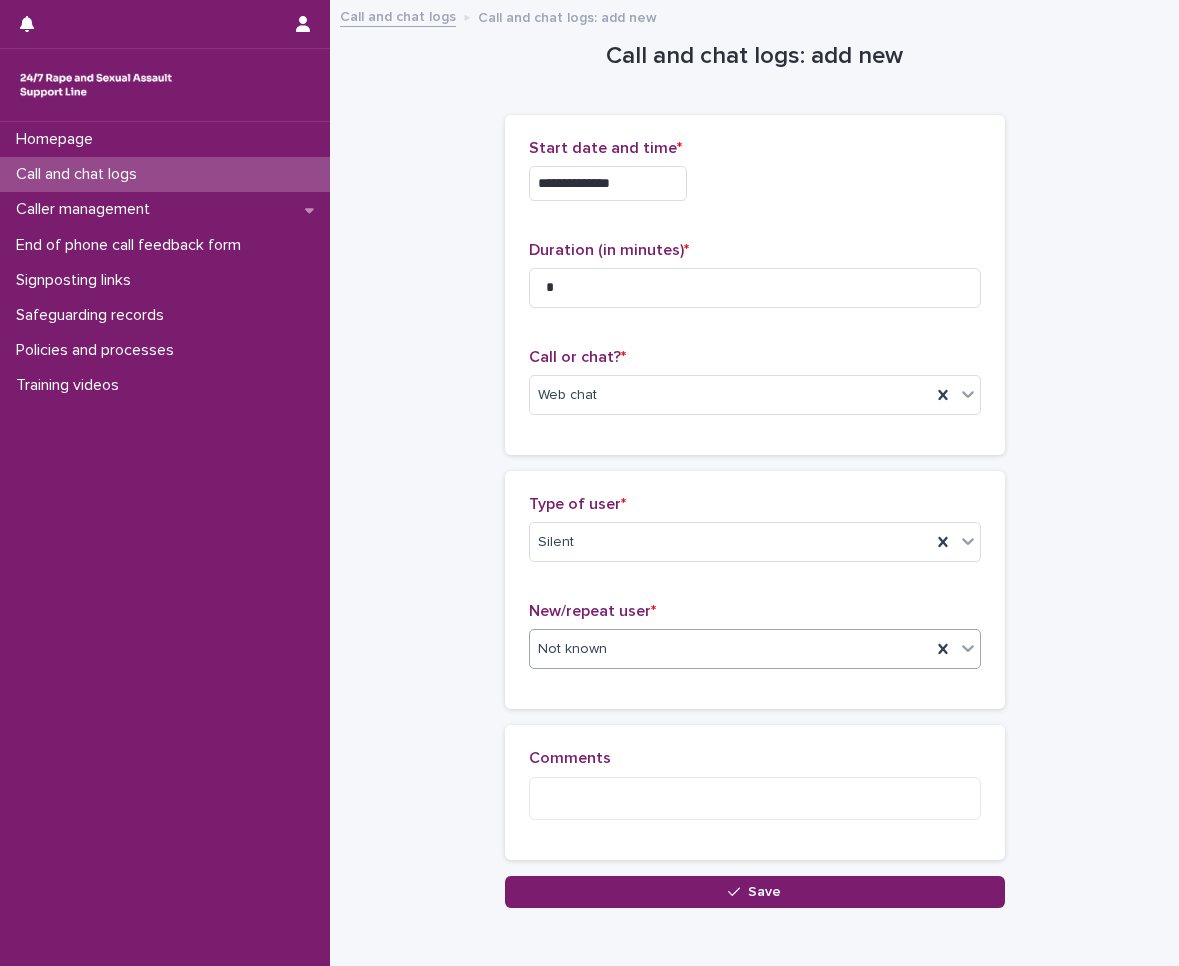 click on "Comments" at bounding box center [755, 792] 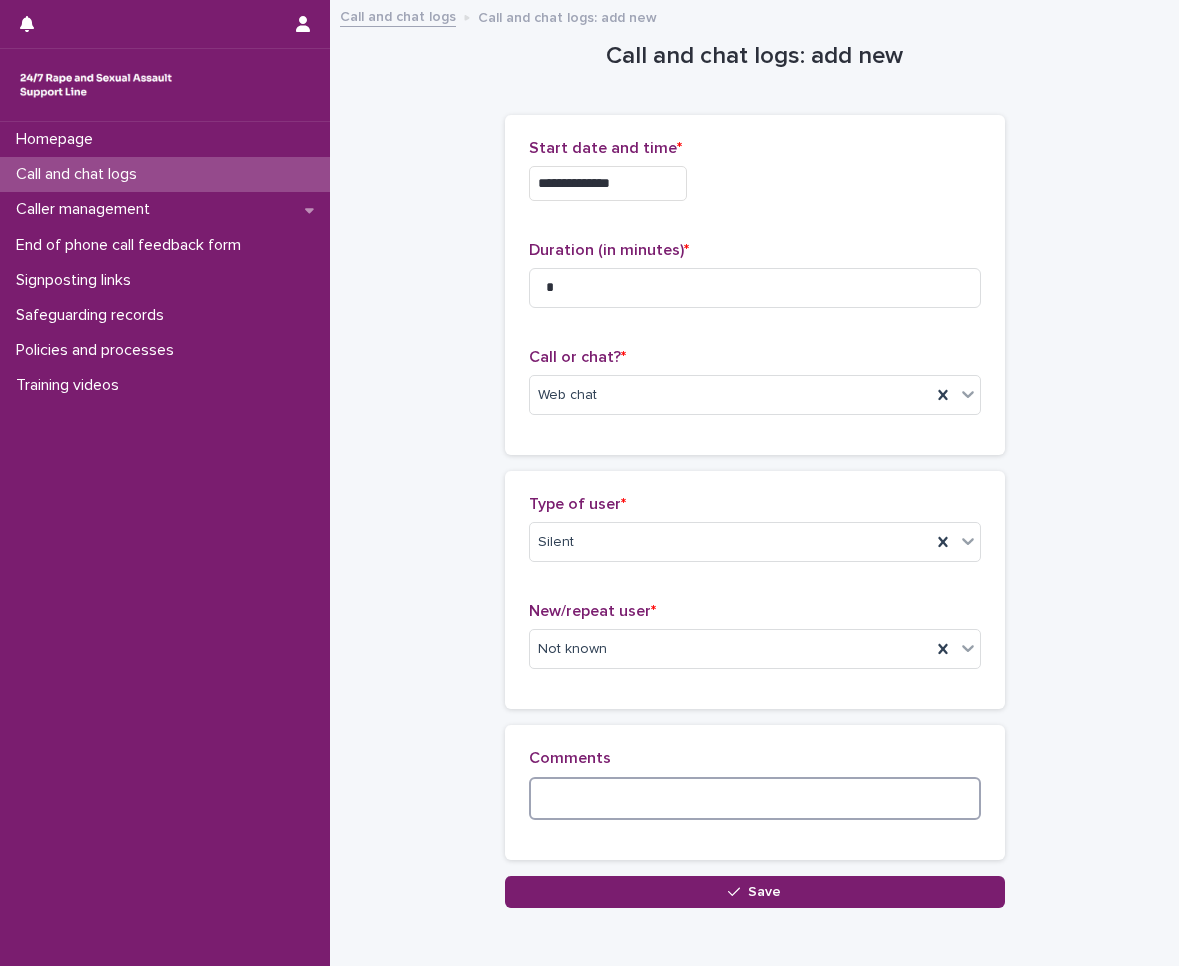 click at bounding box center (755, 798) 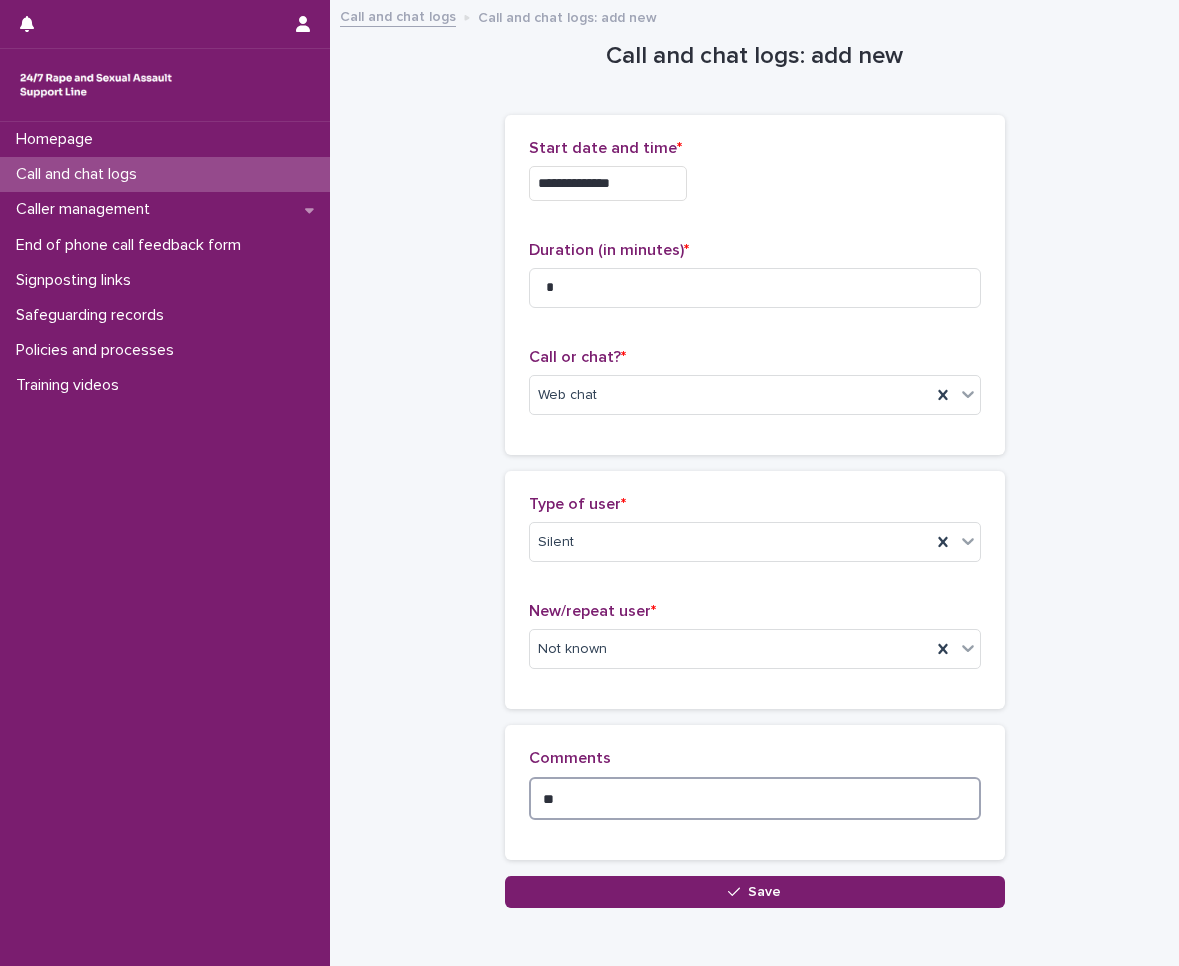 type on "*" 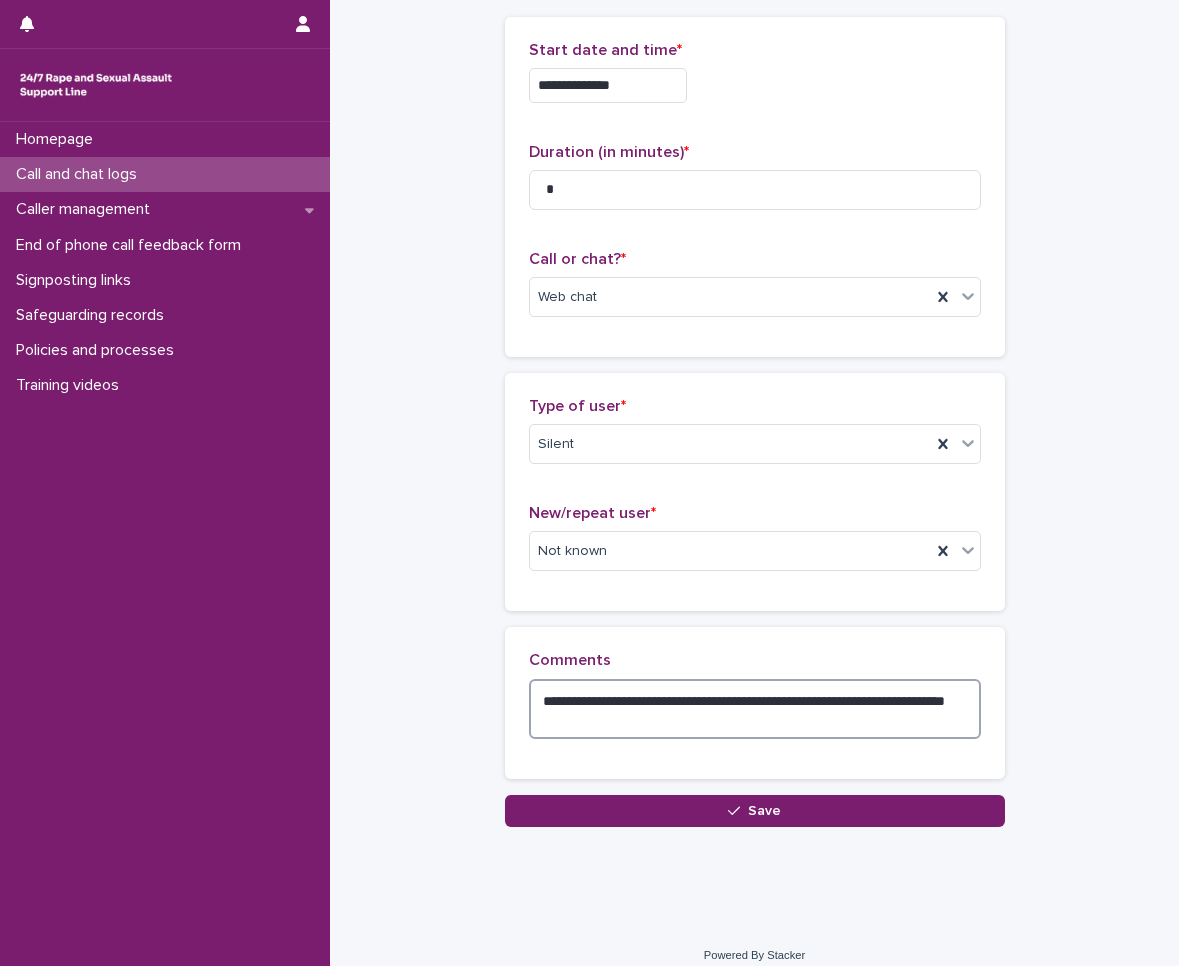 scroll, scrollTop: 0, scrollLeft: 0, axis: both 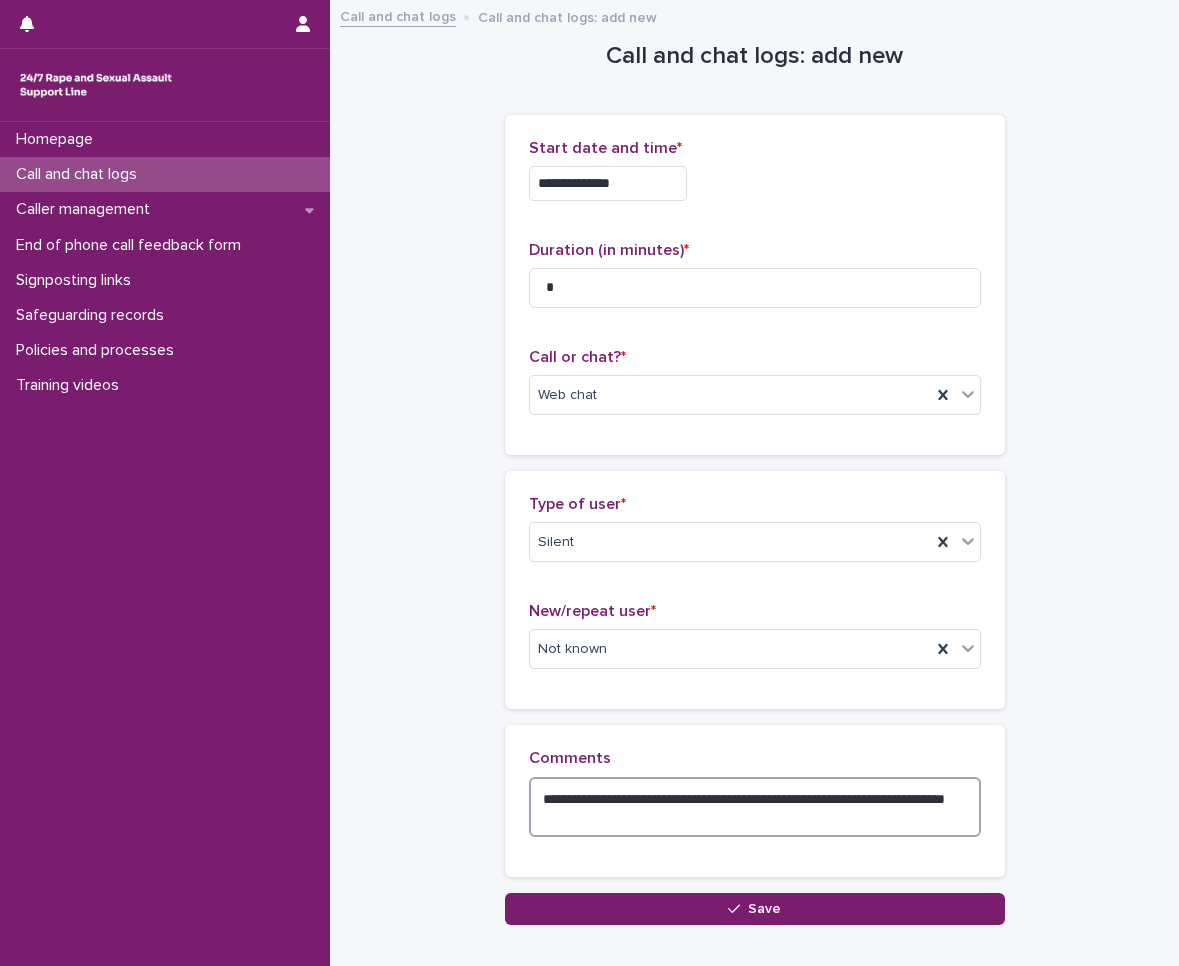 click on "**********" at bounding box center (755, 807) 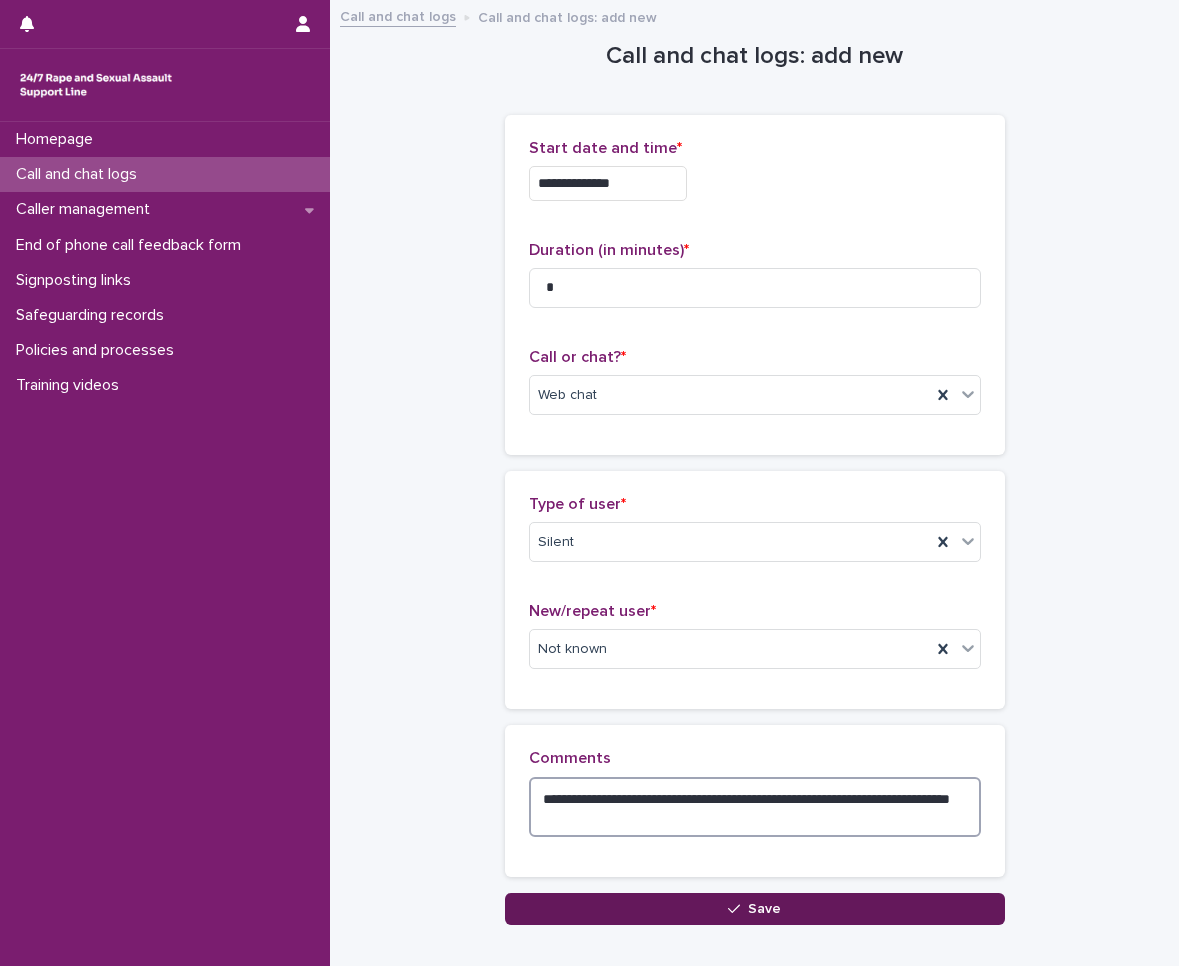 type on "**********" 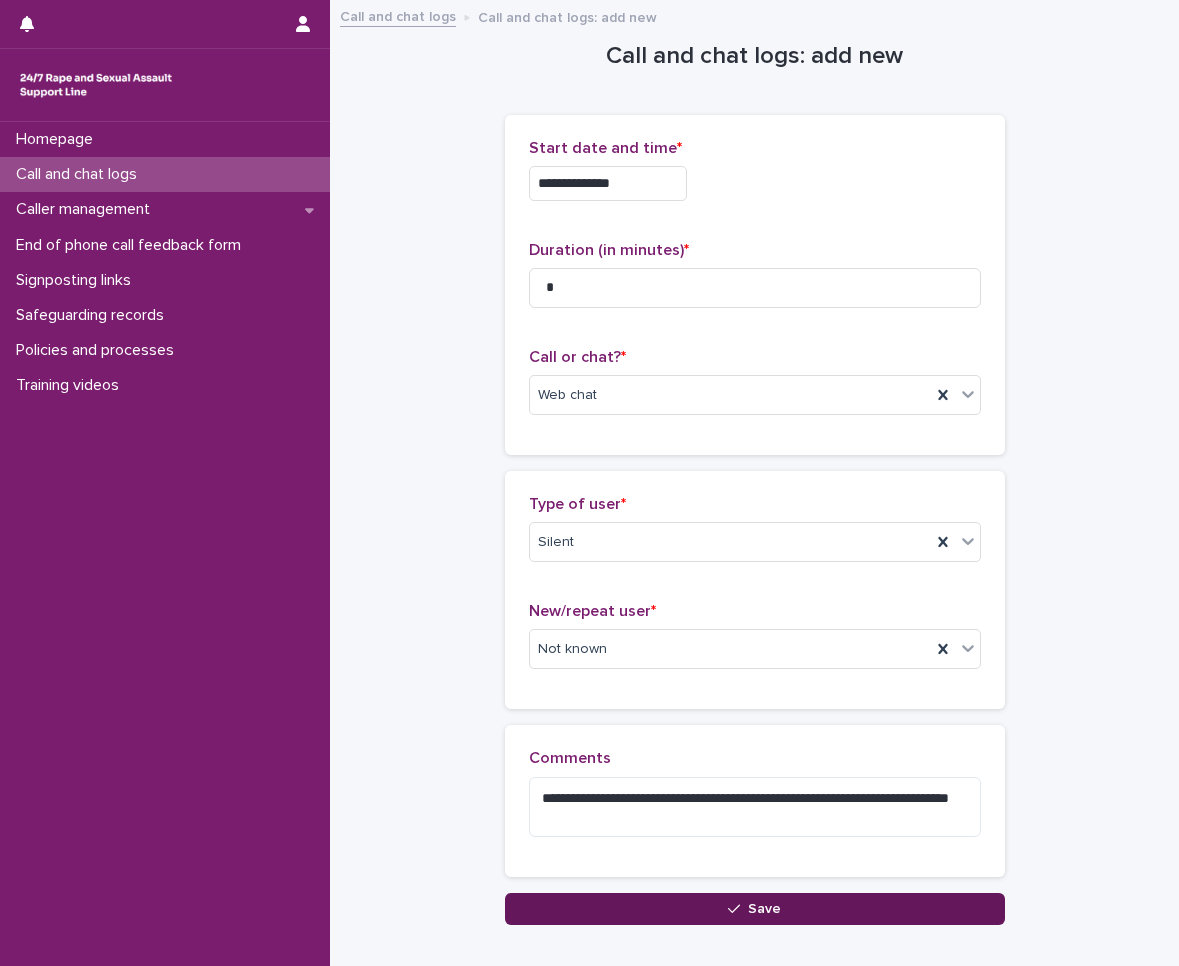 click on "Save" at bounding box center [755, 909] 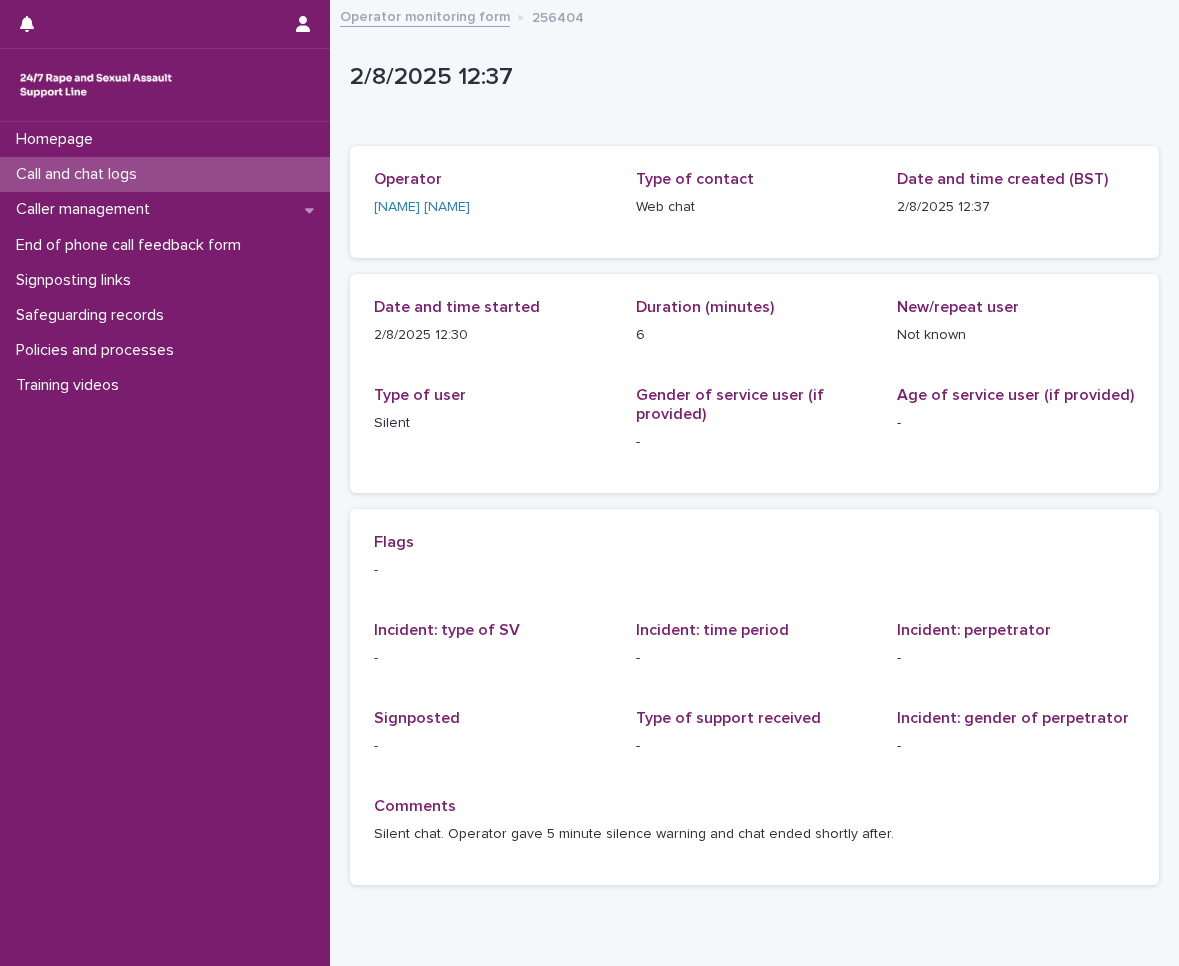 click on "Call and chat logs" at bounding box center (165, 174) 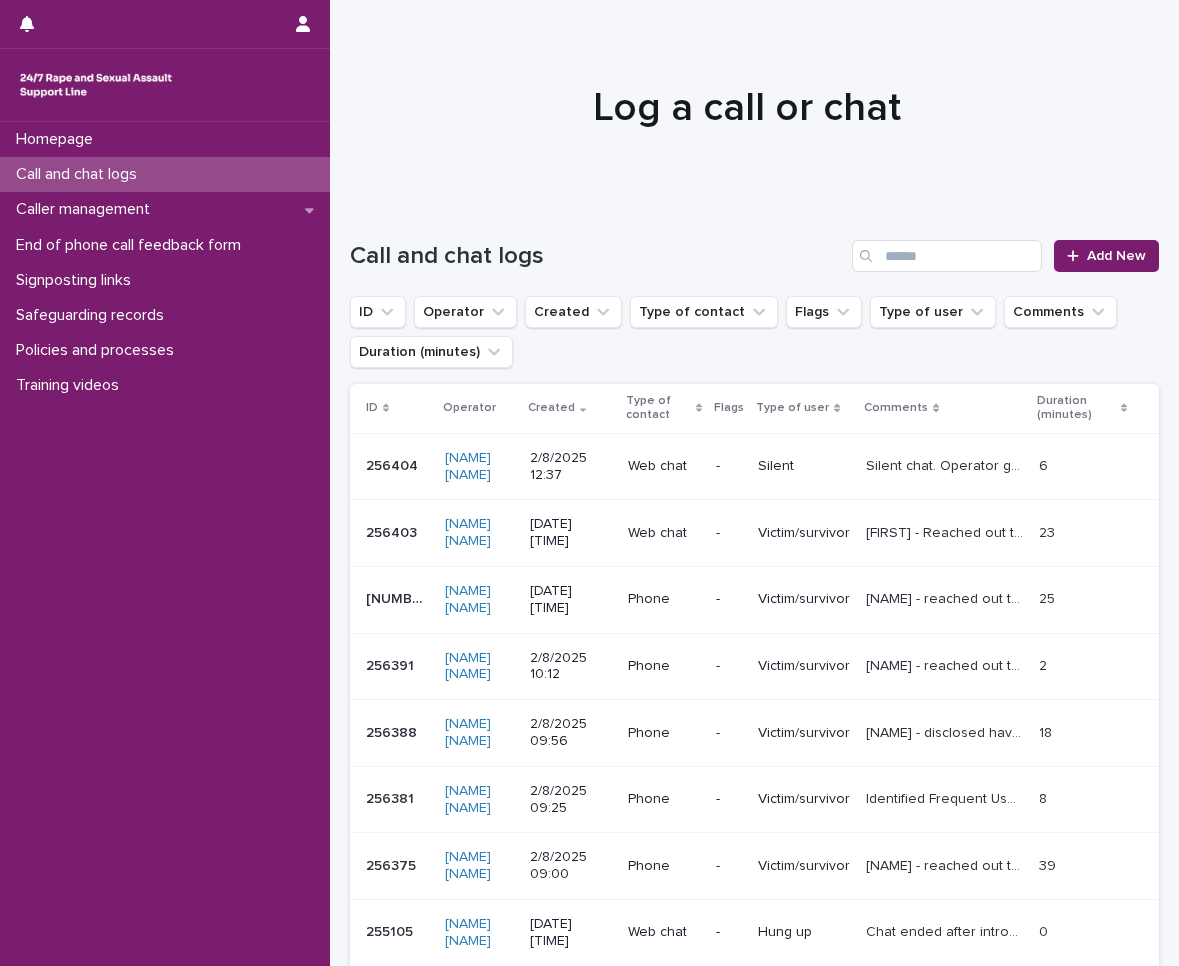 click on "Call and chat logs" at bounding box center [165, 174] 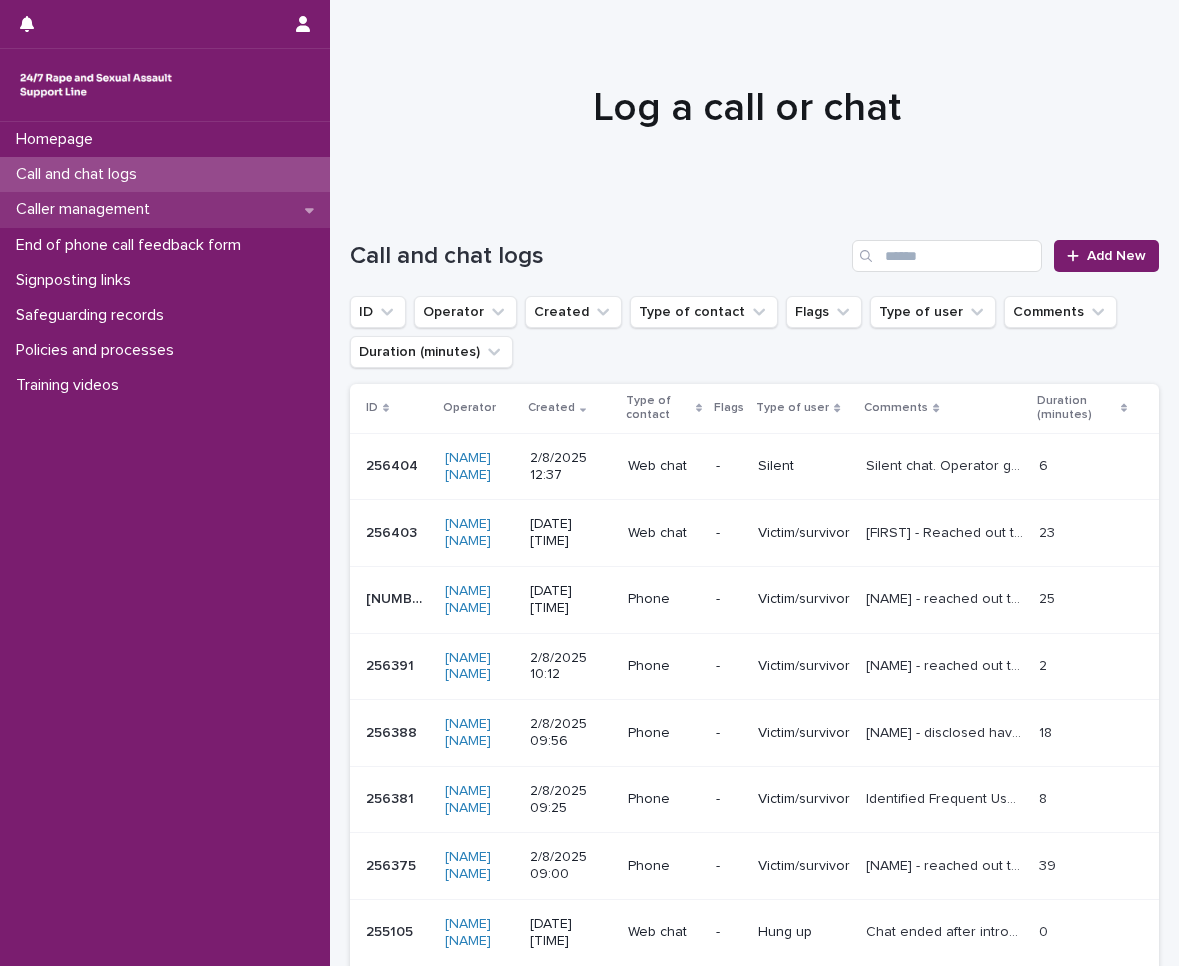click on "Caller management" at bounding box center [165, 209] 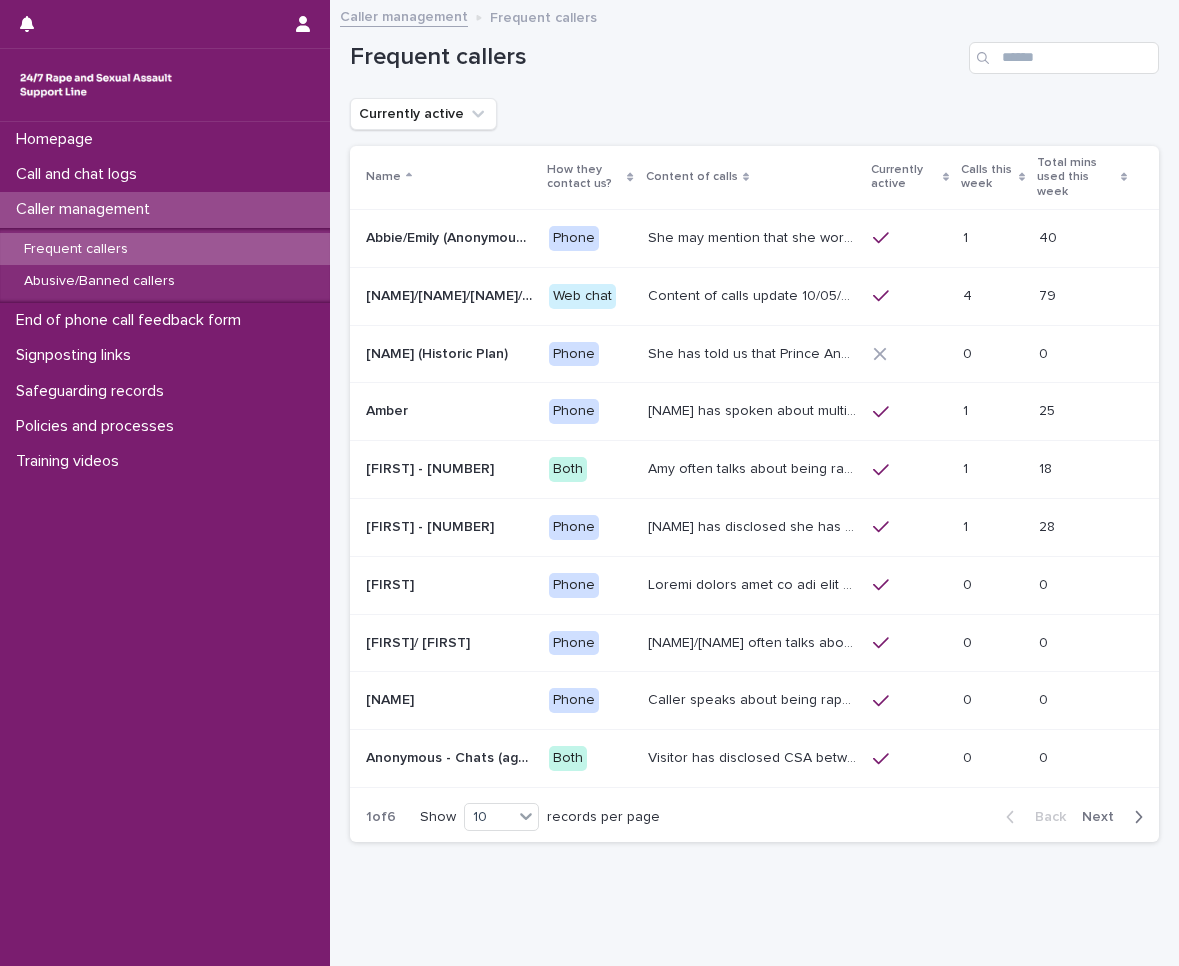 click on "Frequent callers" at bounding box center (76, 249) 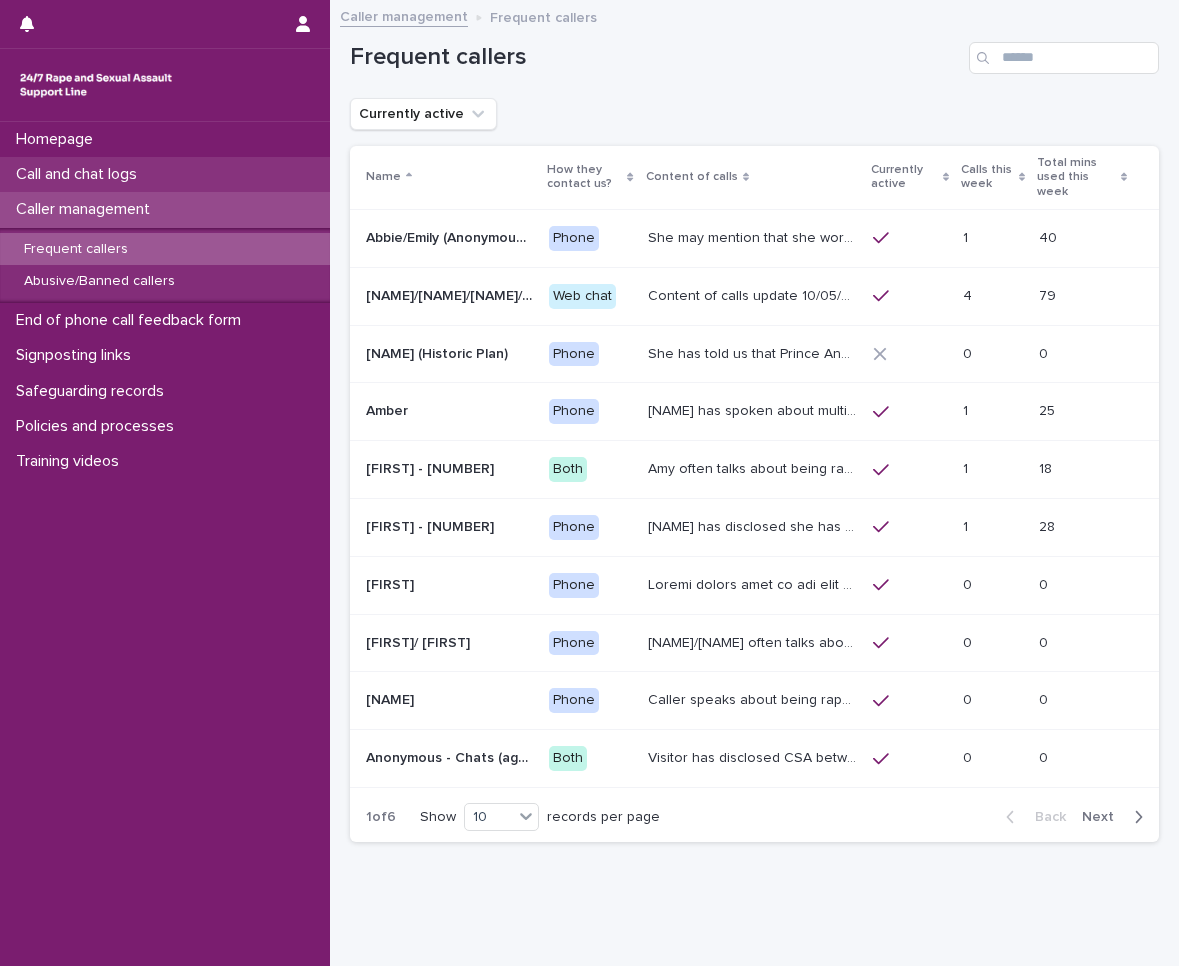 click on "Call and chat logs" at bounding box center (80, 174) 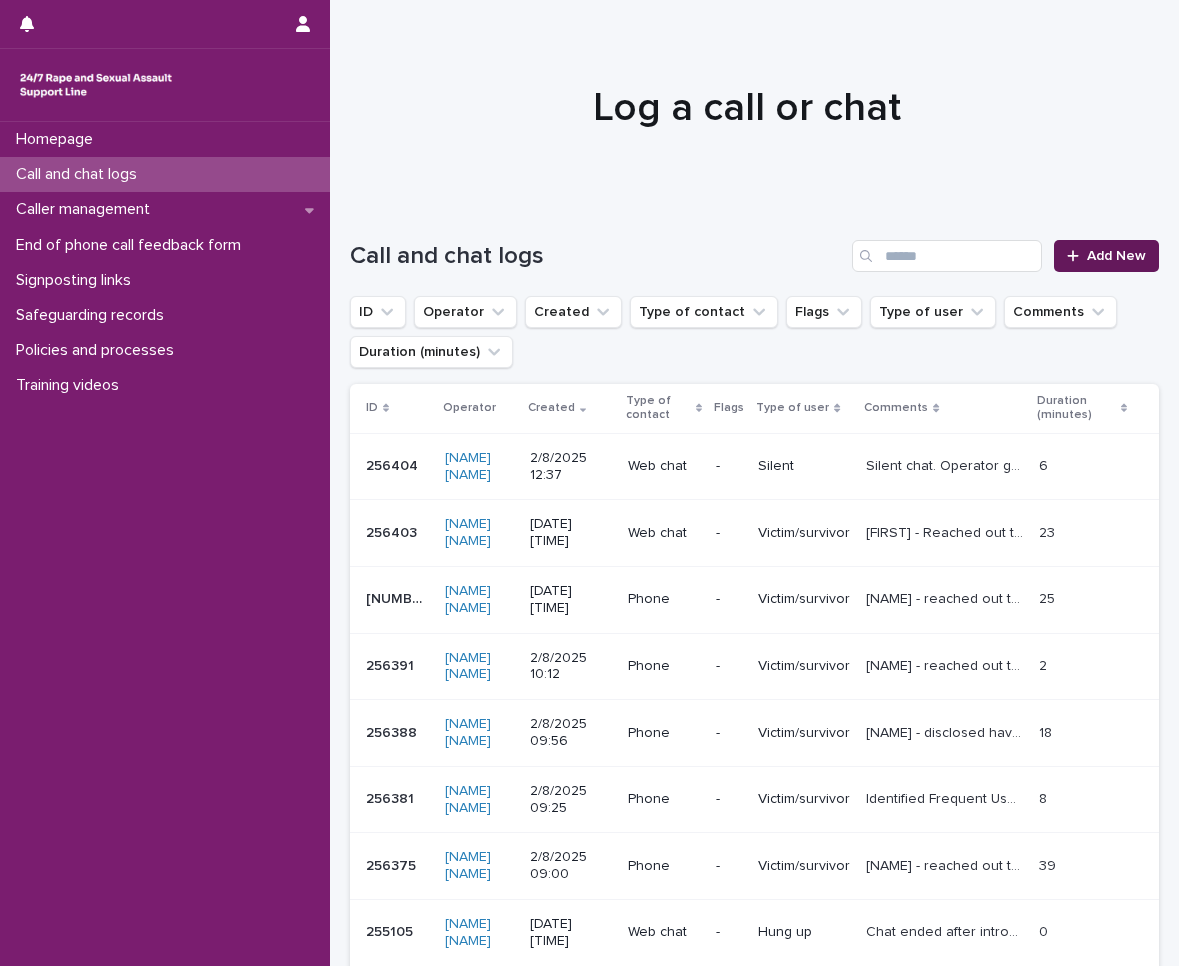 click 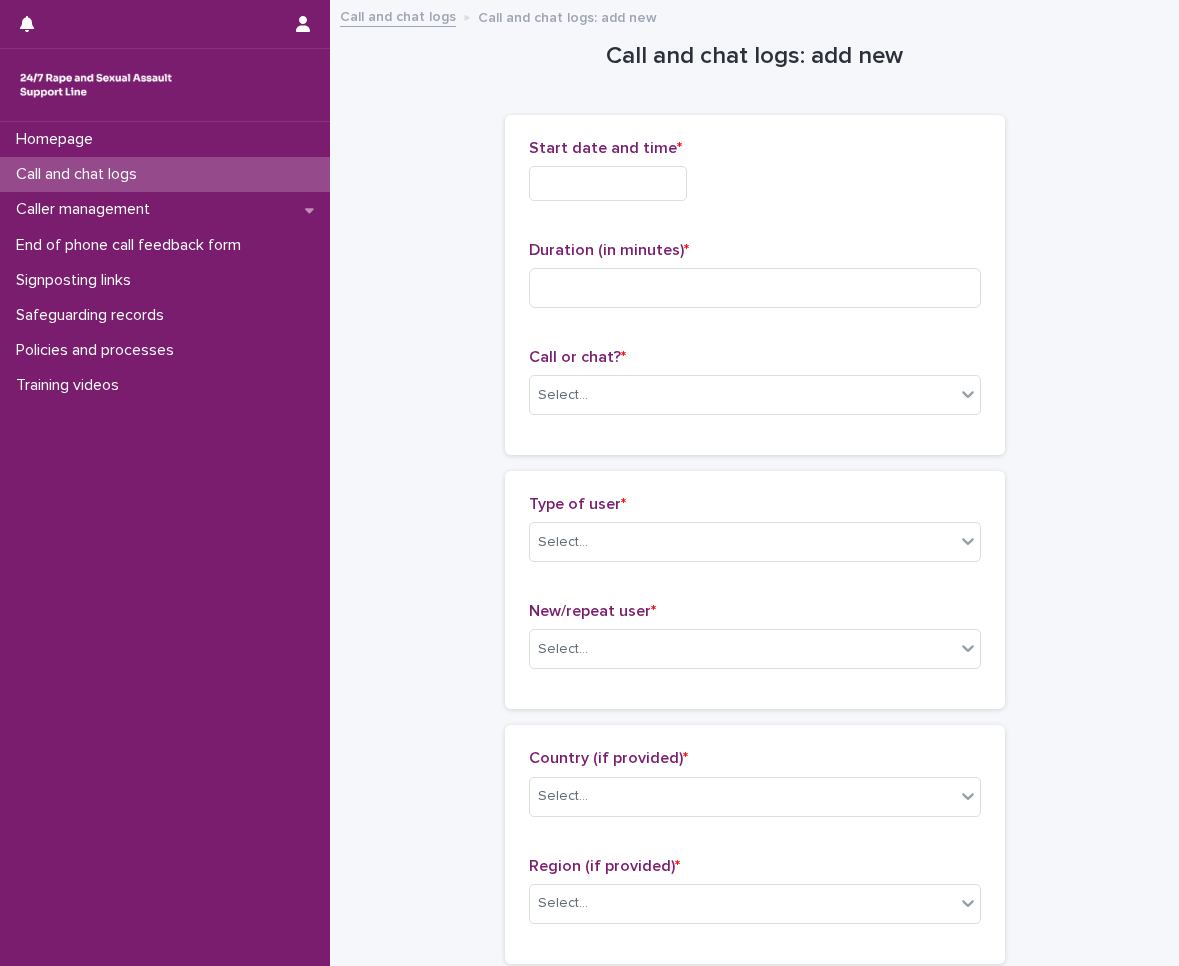 click at bounding box center (608, 183) 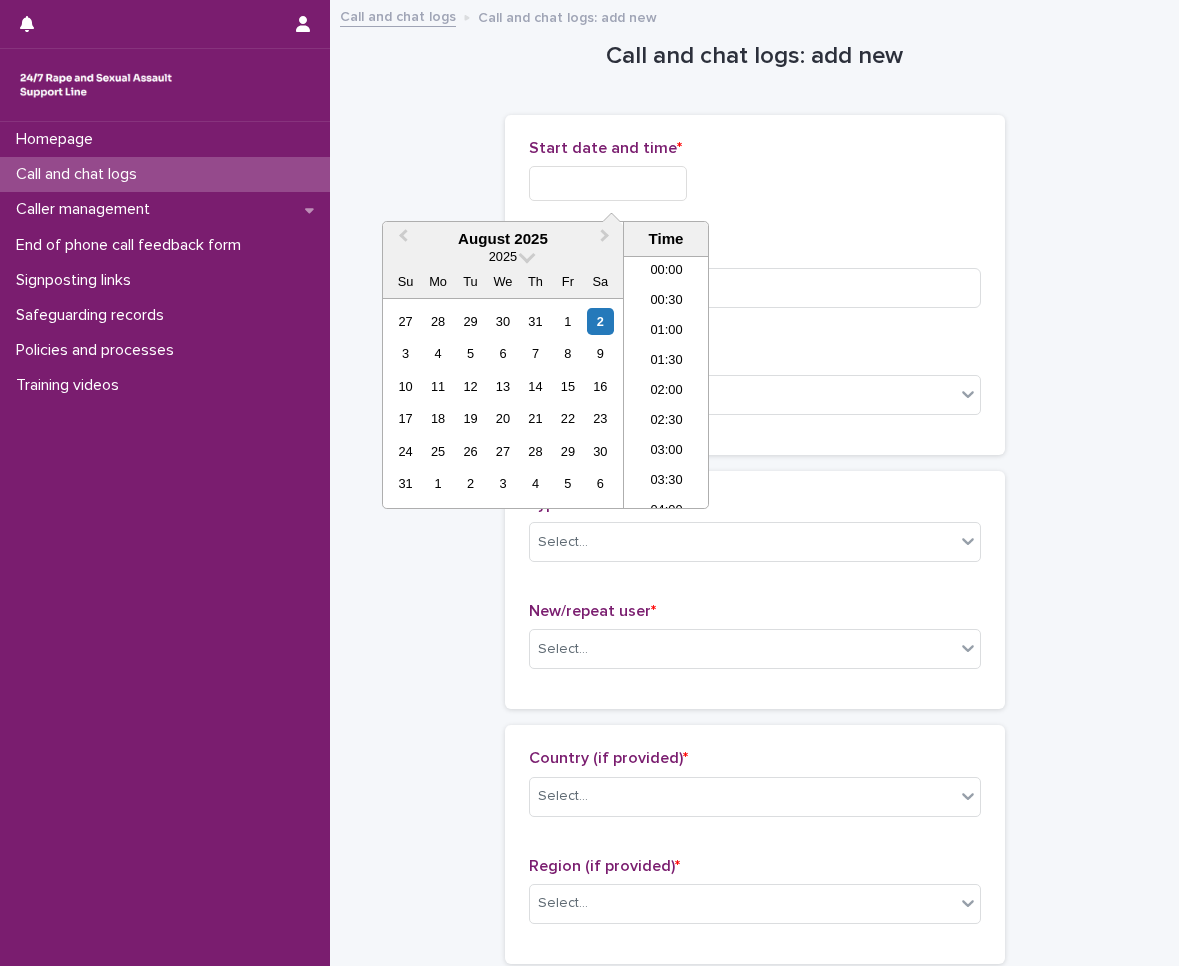 scroll, scrollTop: 670, scrollLeft: 0, axis: vertical 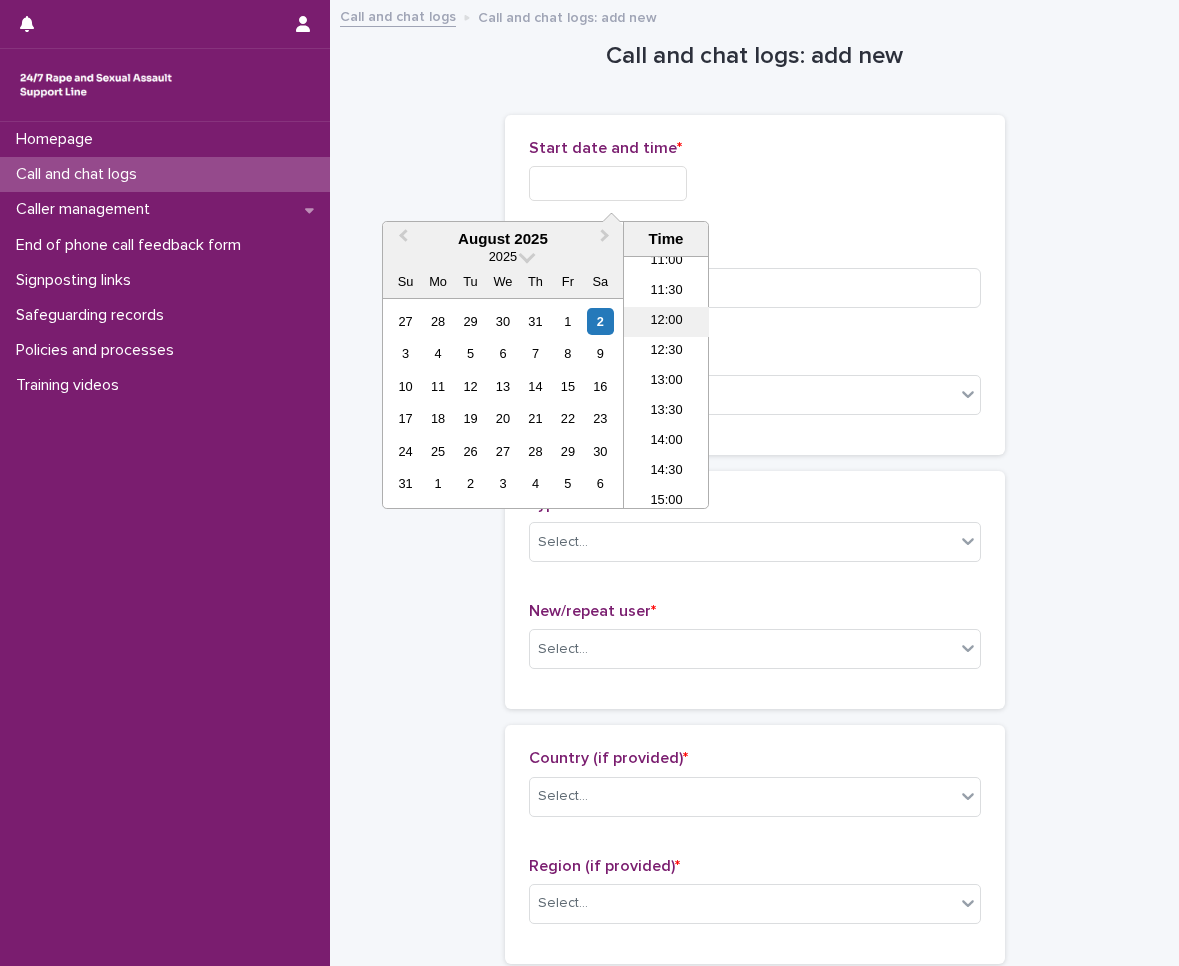 click on "12:00" at bounding box center (666, 322) 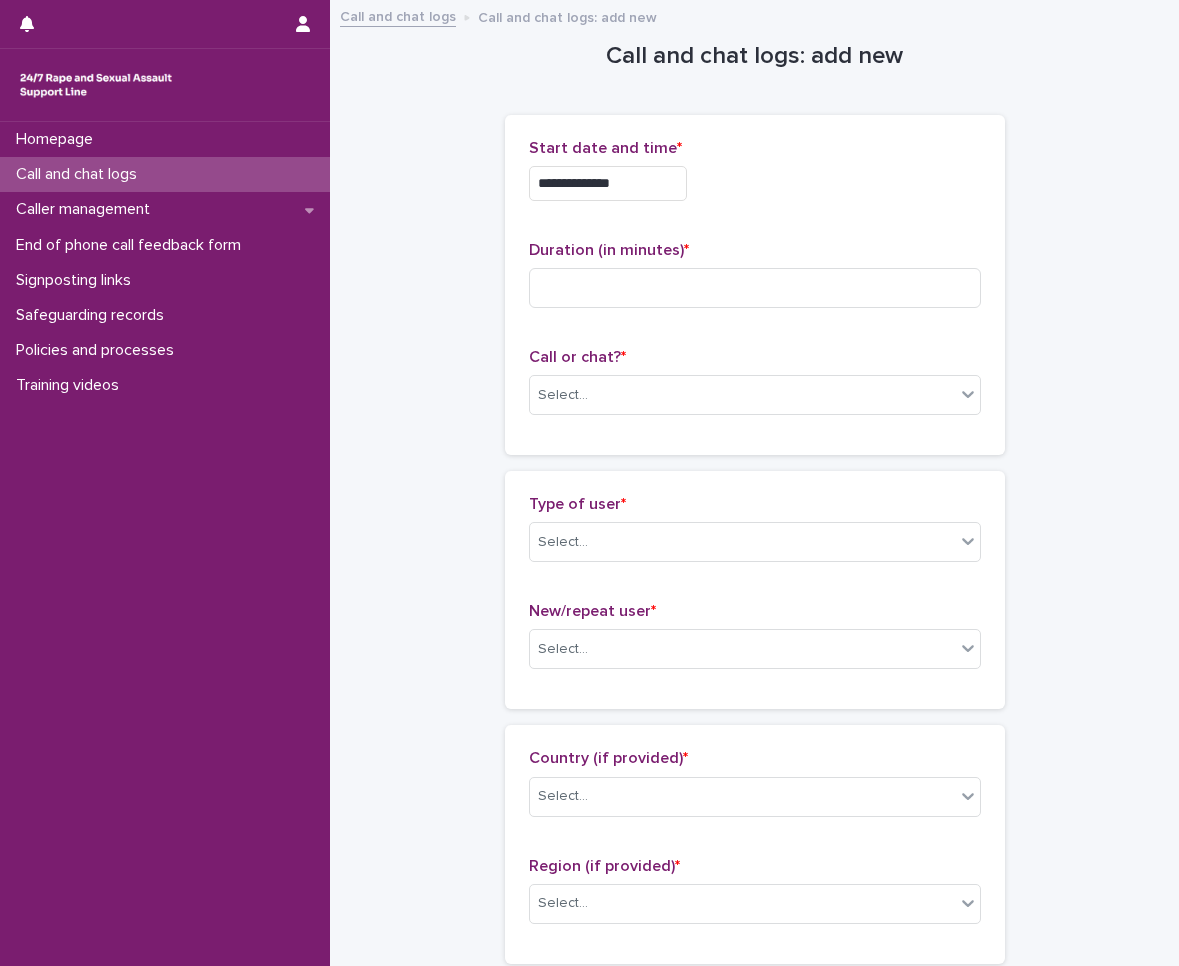 click on "**********" at bounding box center [608, 183] 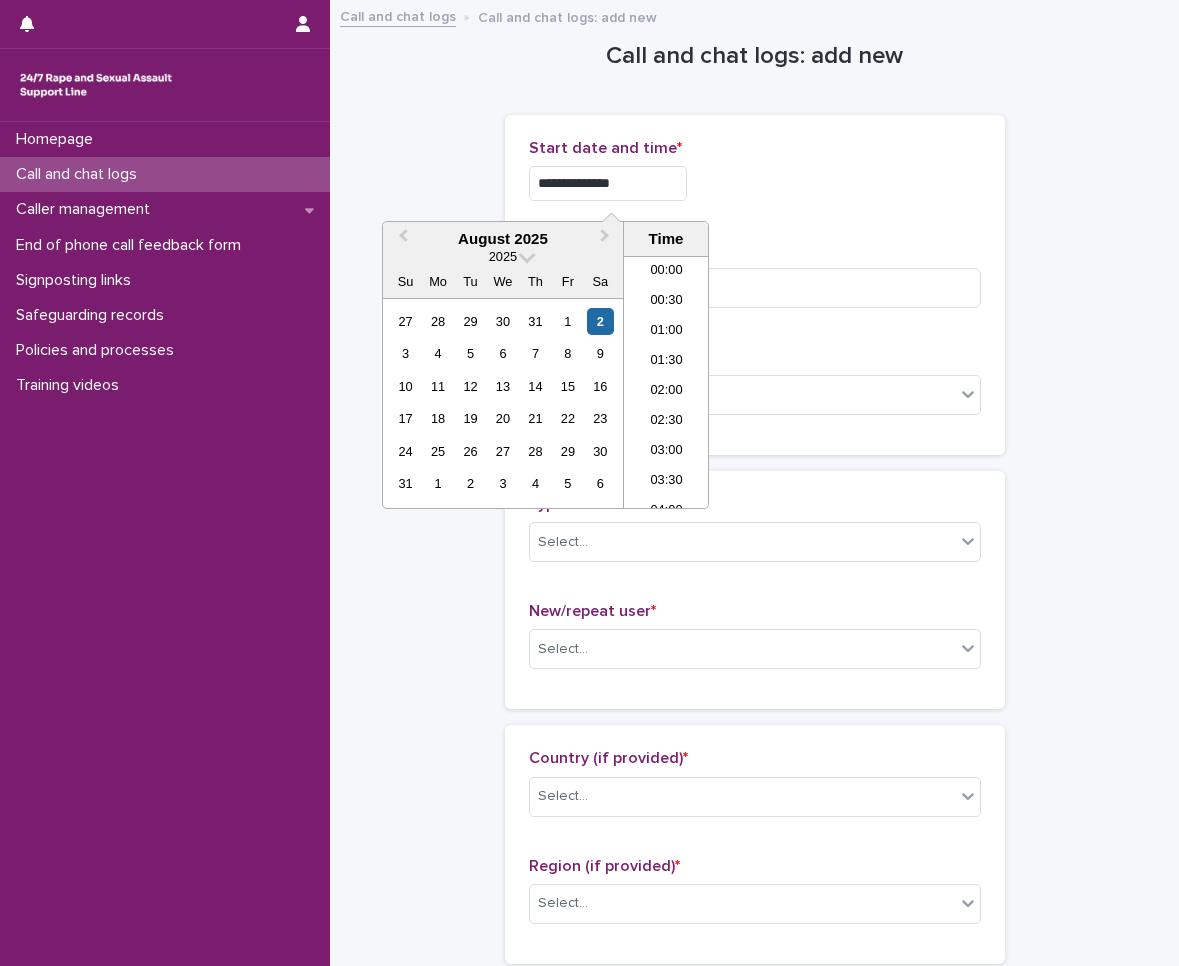 scroll, scrollTop: 610, scrollLeft: 0, axis: vertical 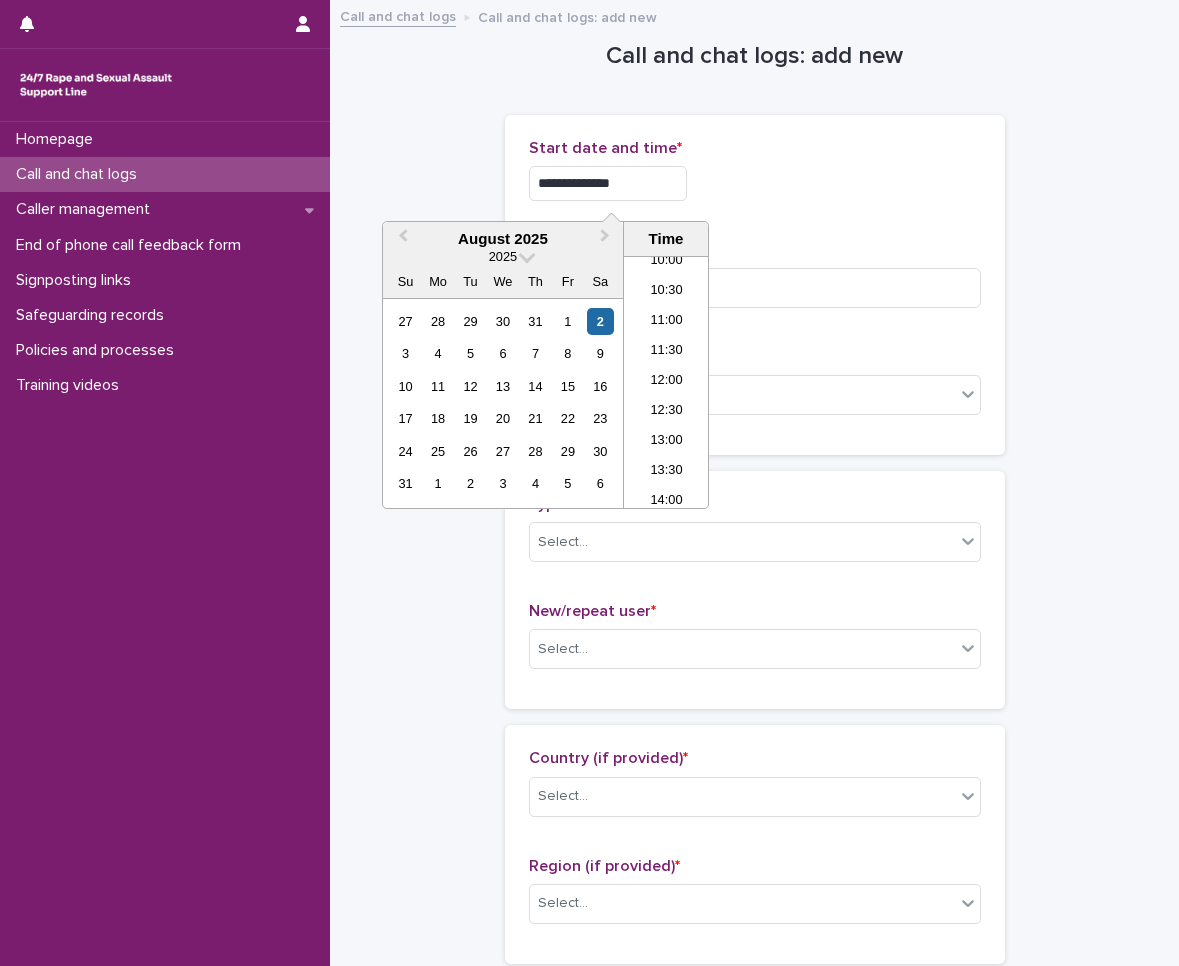type on "**********" 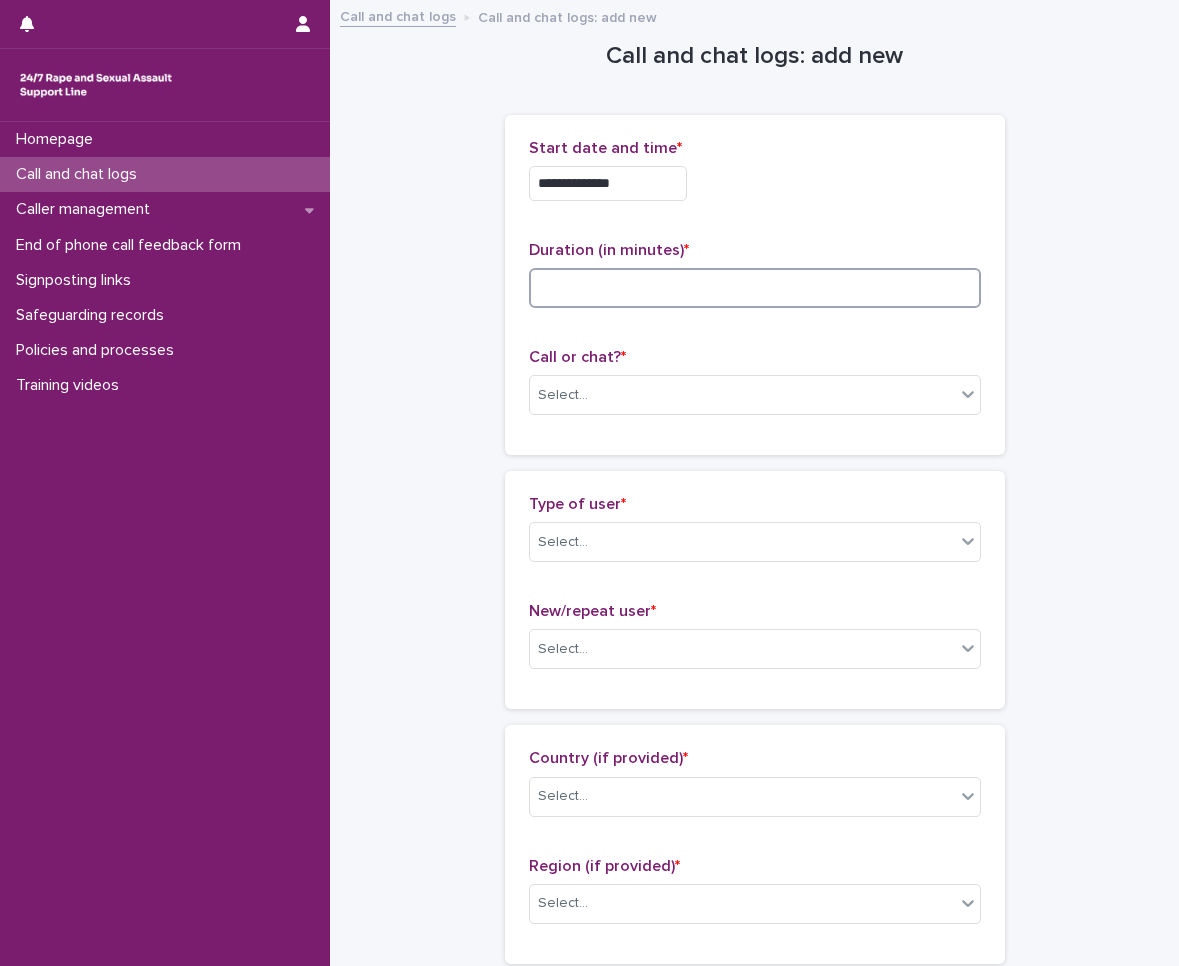 drag, startPoint x: 715, startPoint y: 268, endPoint x: 700, endPoint y: 274, distance: 16.155495 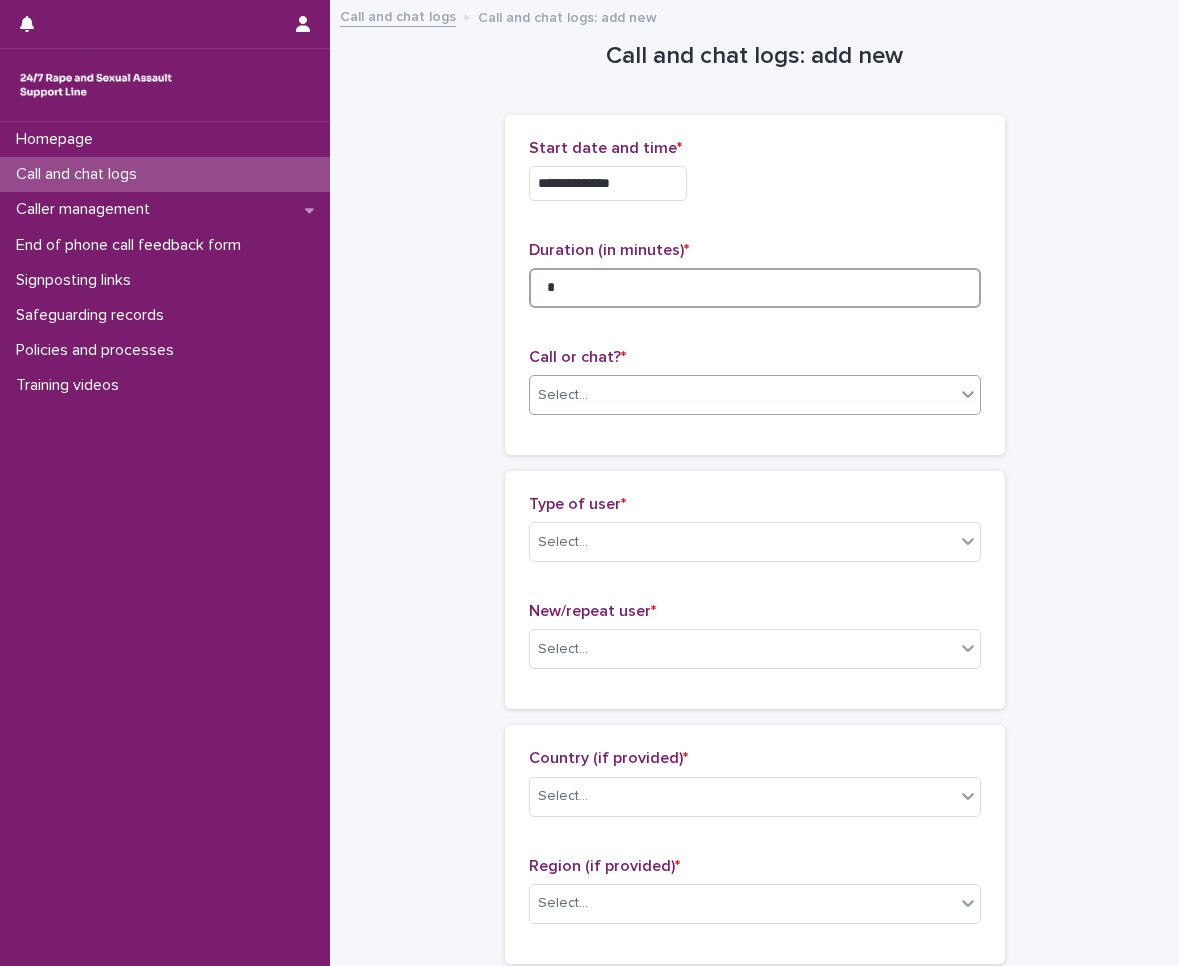 type on "*" 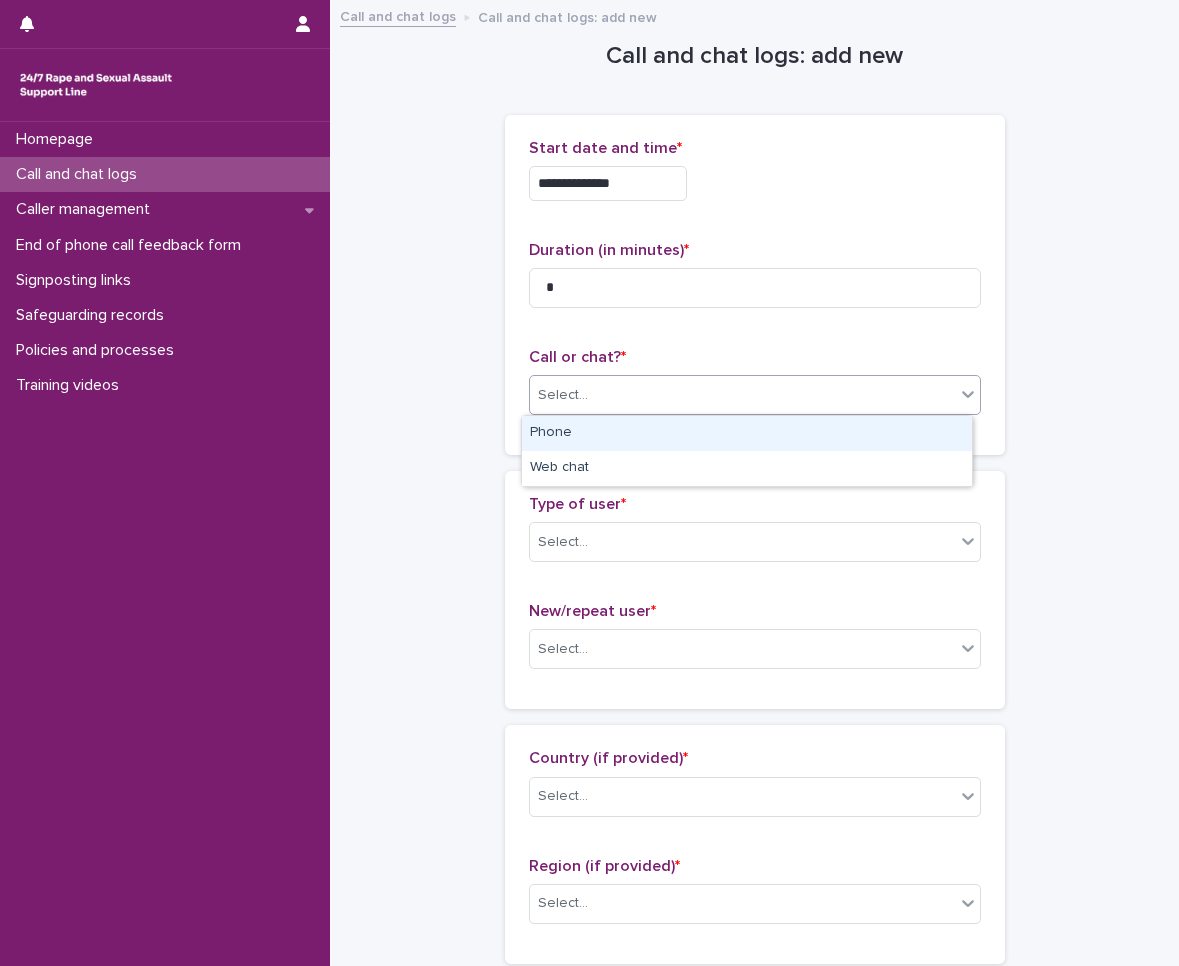click on "Select..." at bounding box center [742, 395] 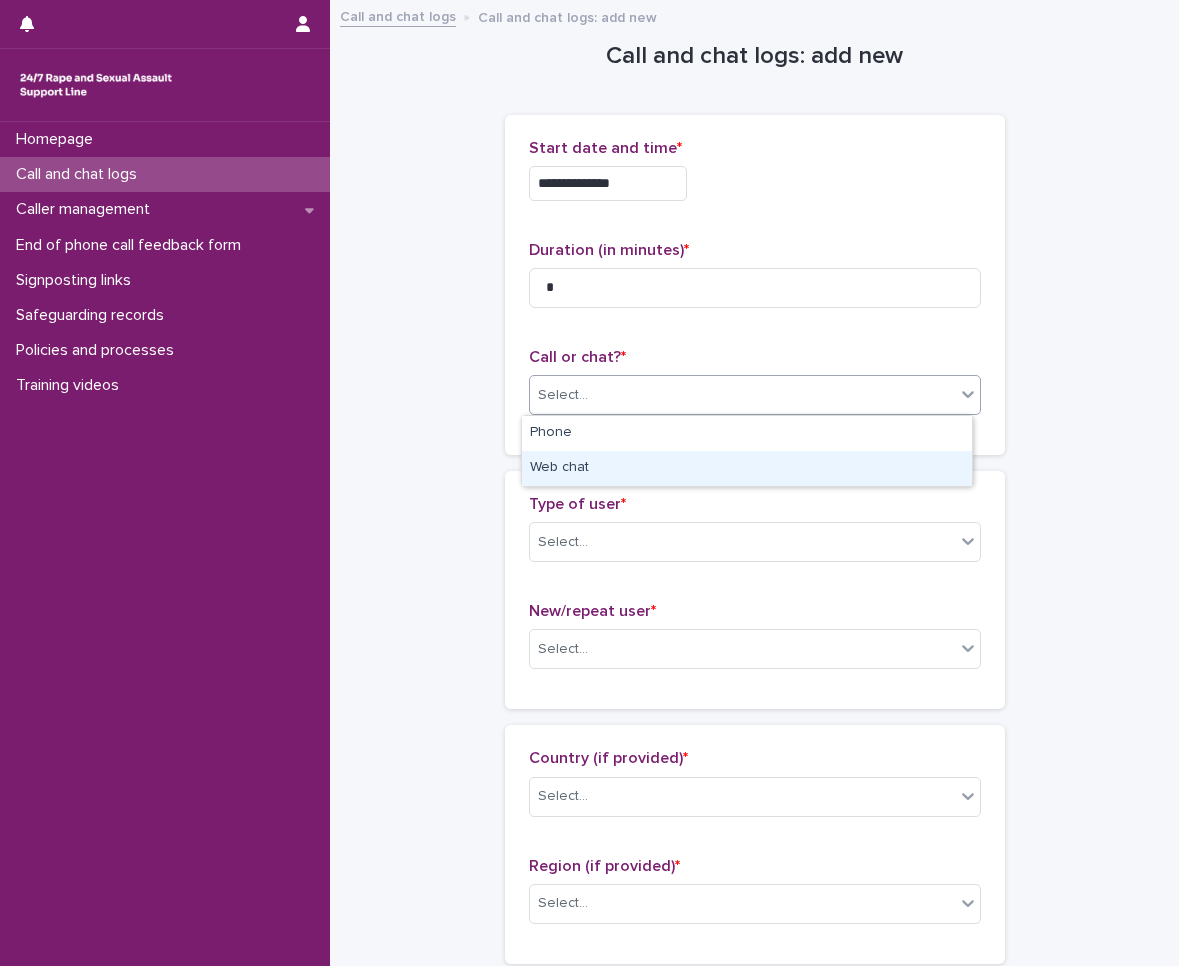 click on "Web chat" at bounding box center [747, 468] 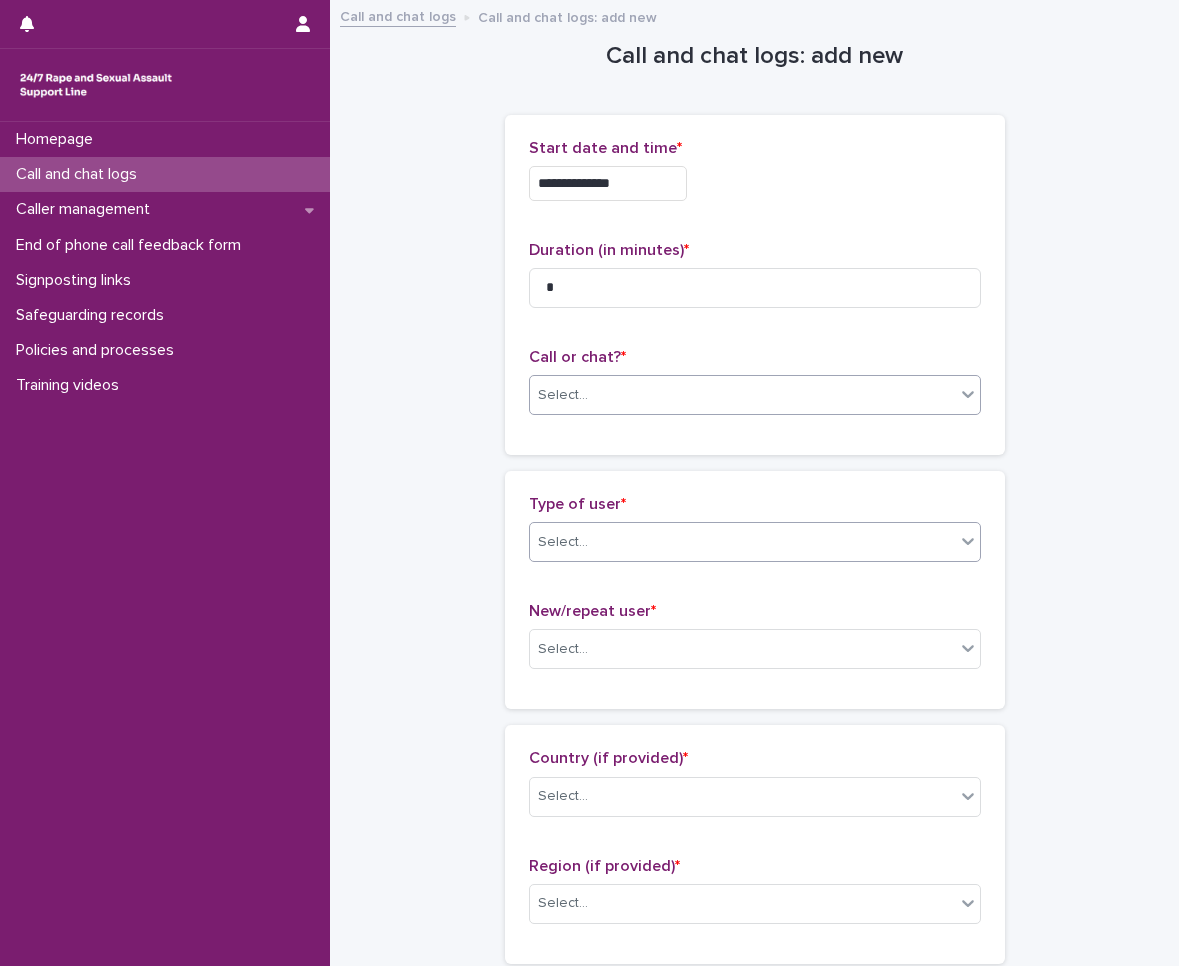 click on "Select..." at bounding box center [742, 542] 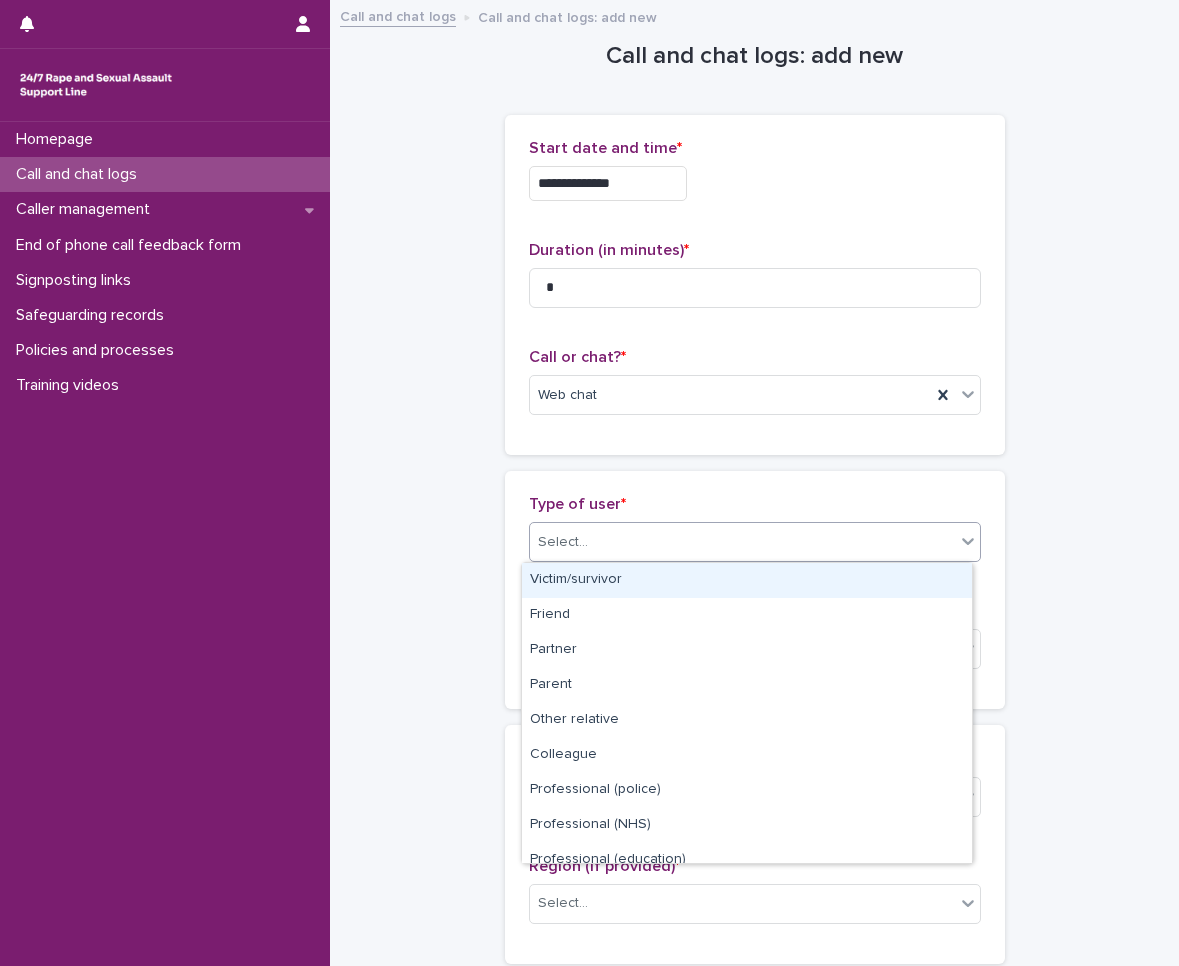 click on "Victim/survivor" at bounding box center (747, 580) 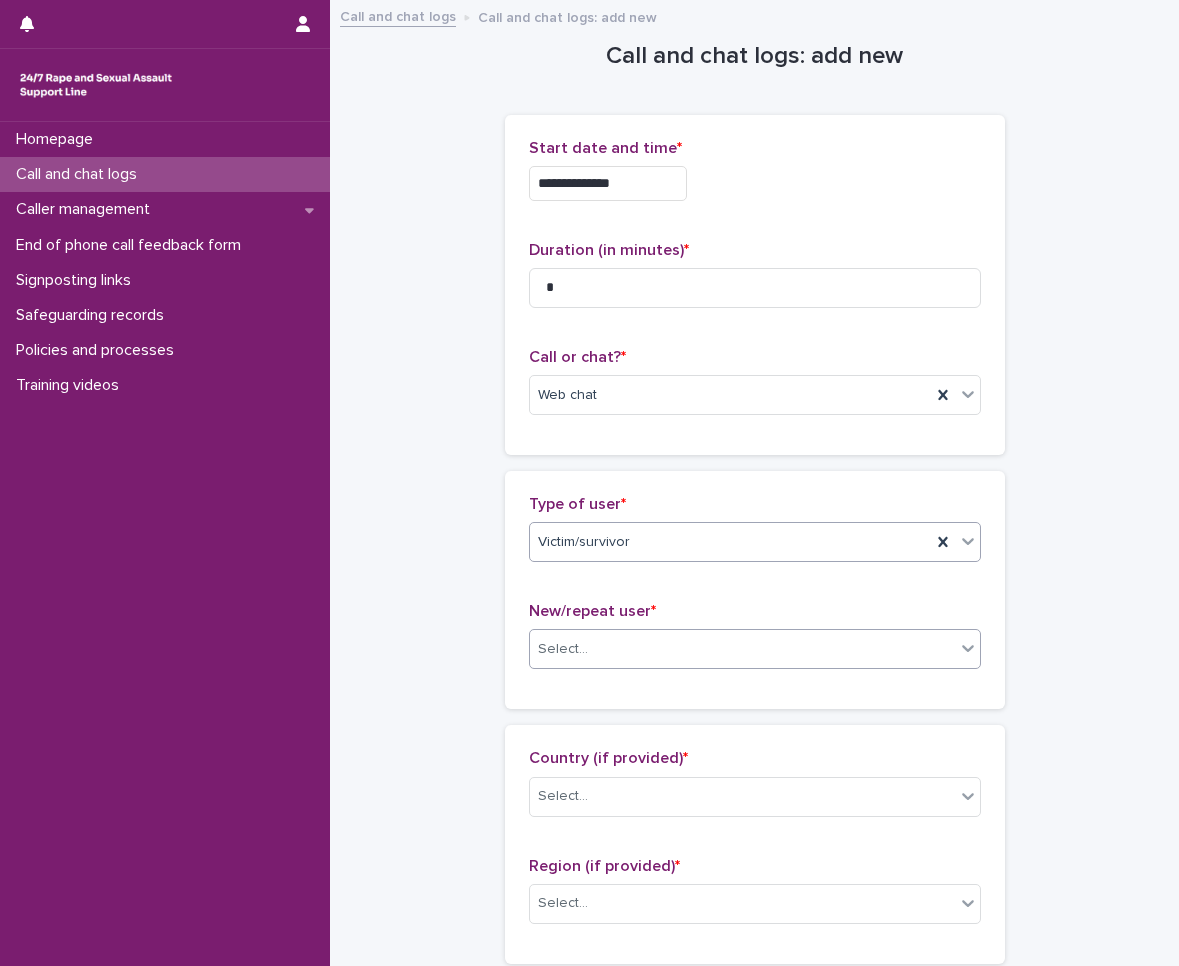click on "Select..." at bounding box center (742, 649) 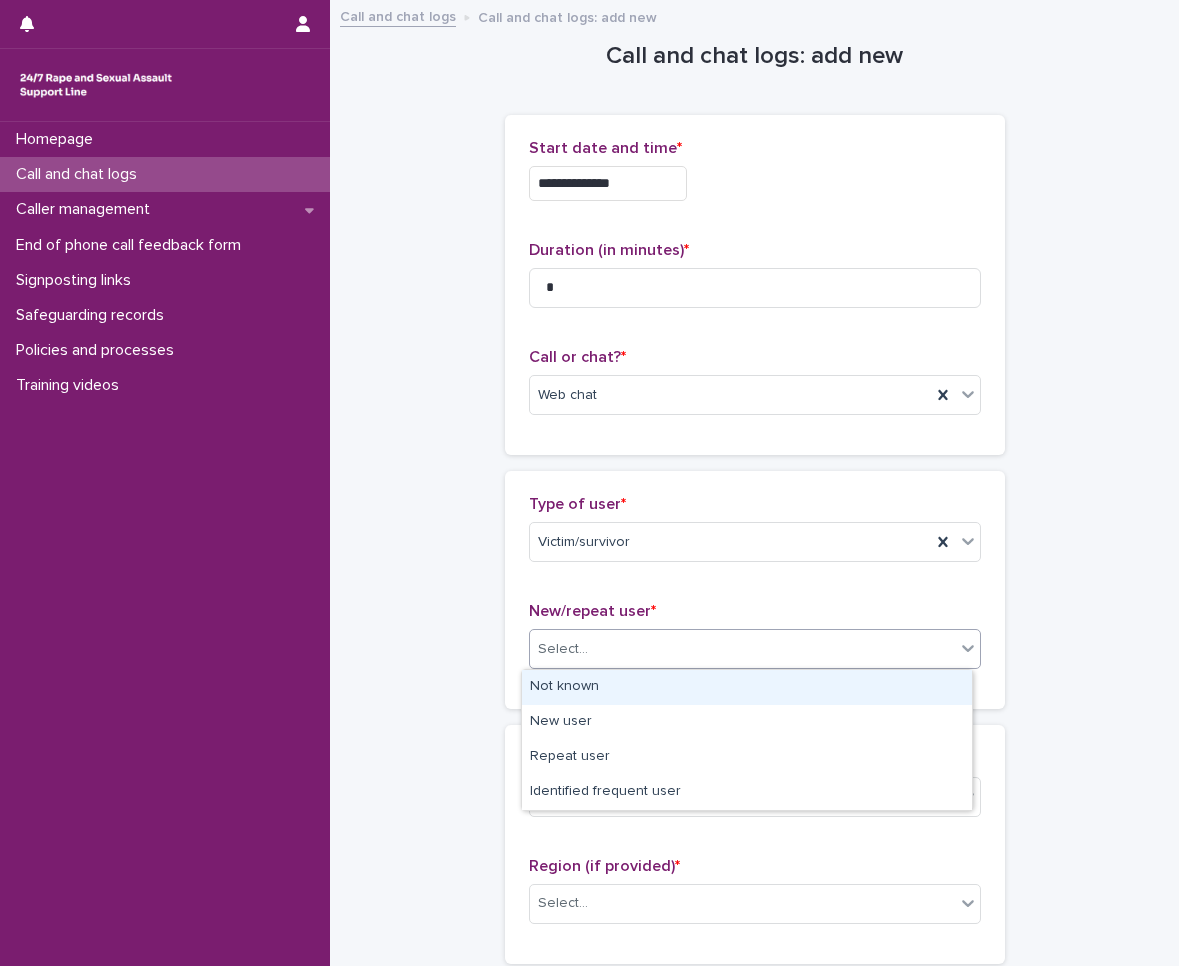 click on "Not known" at bounding box center [747, 687] 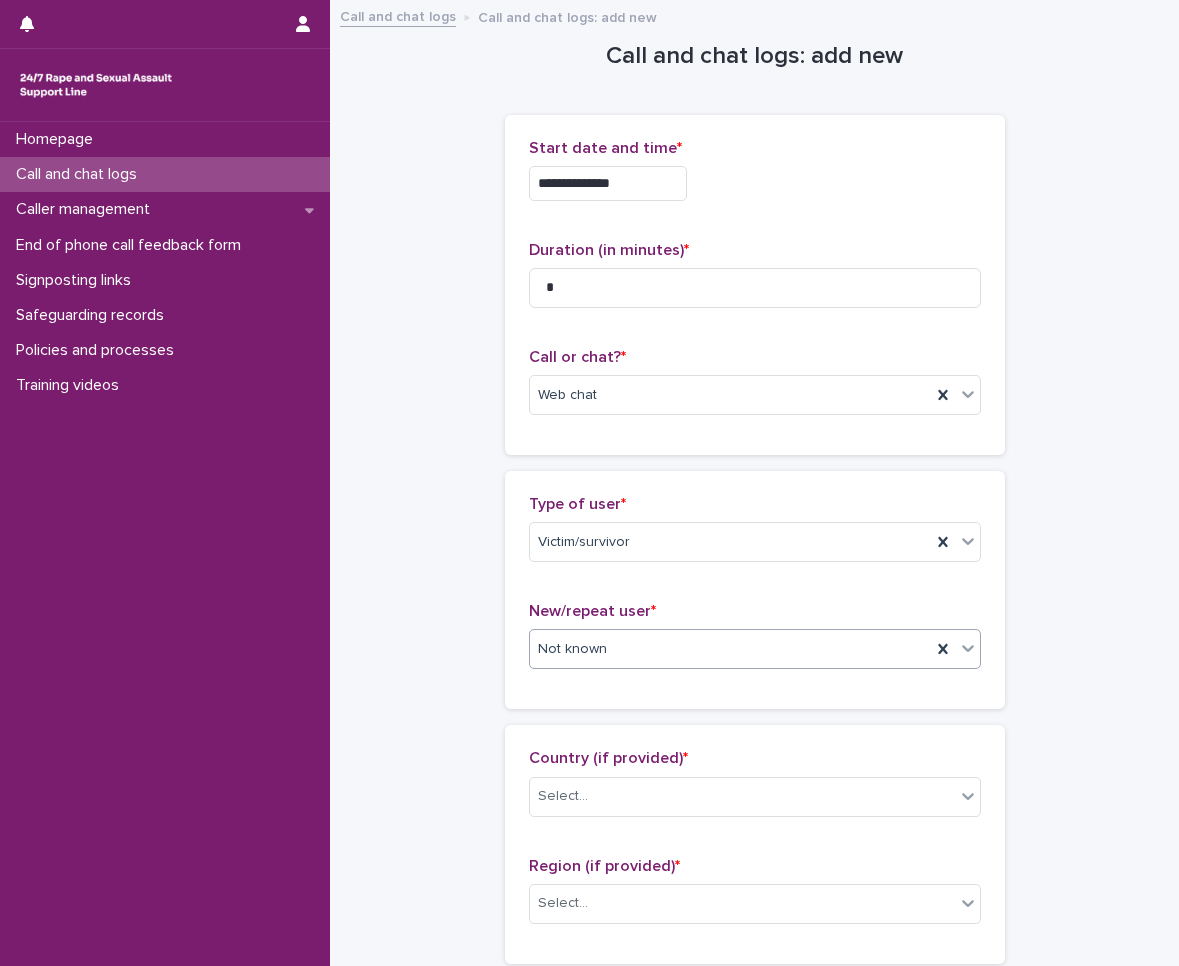 scroll, scrollTop: 400, scrollLeft: 0, axis: vertical 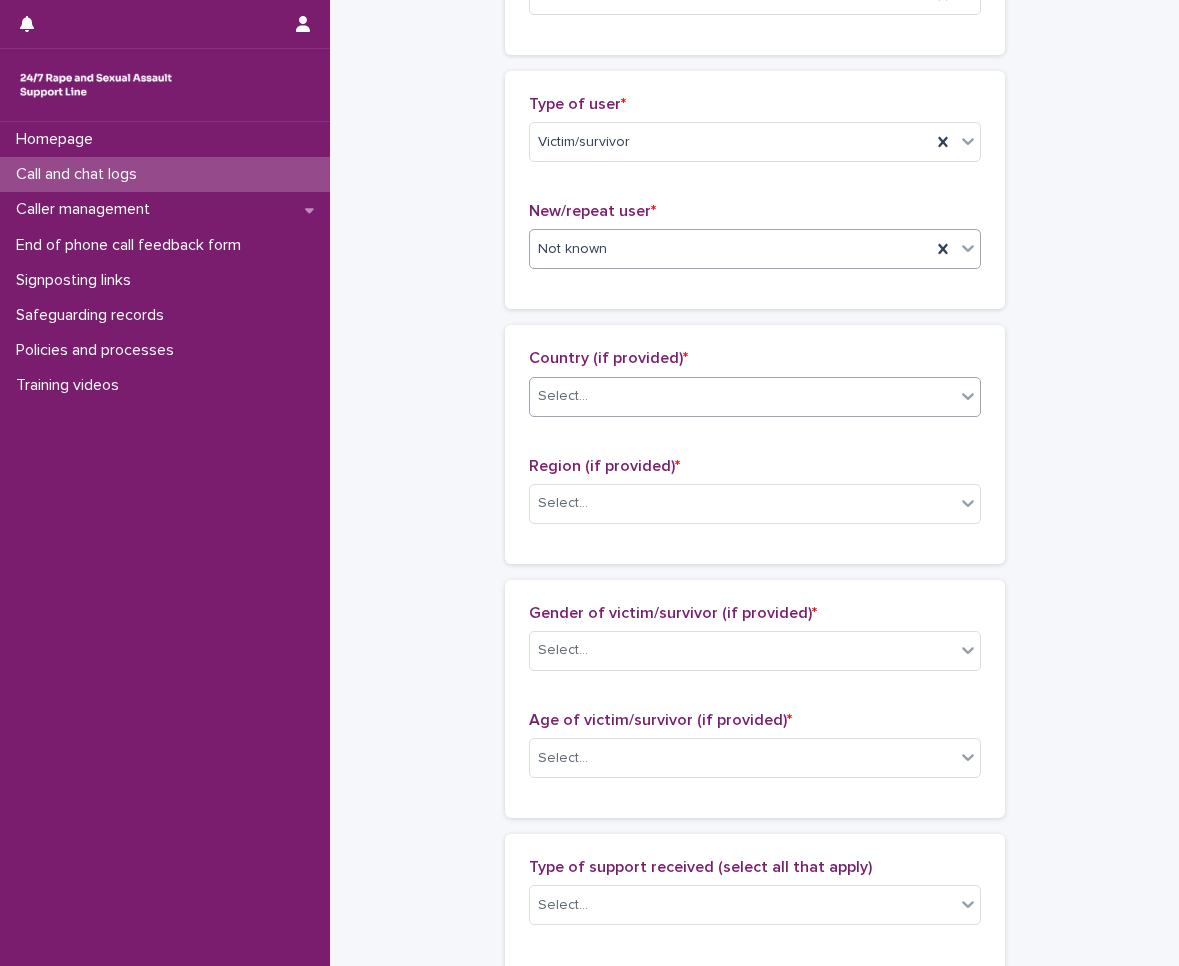 click on "Select..." at bounding box center [742, 396] 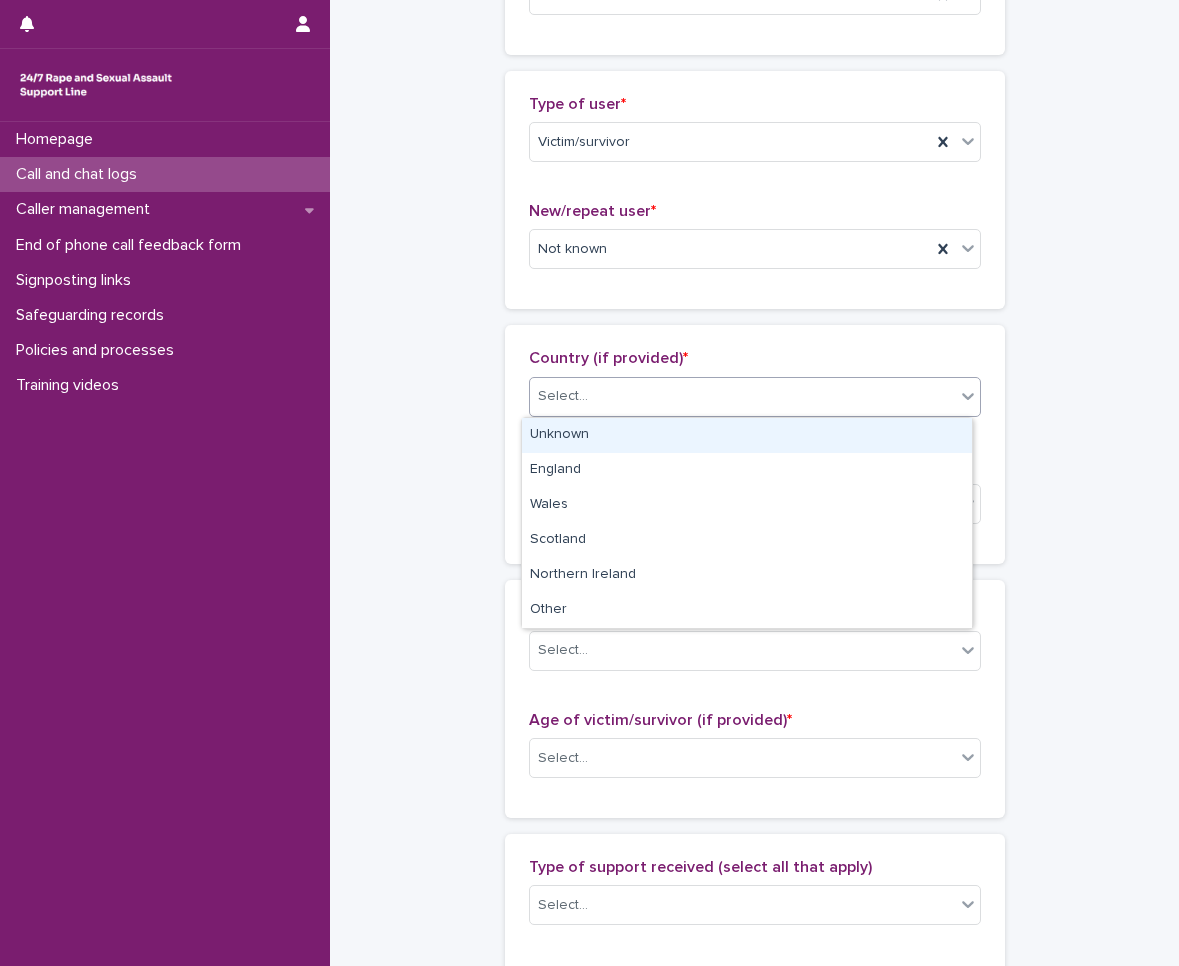 click on "Unknown" at bounding box center (747, 435) 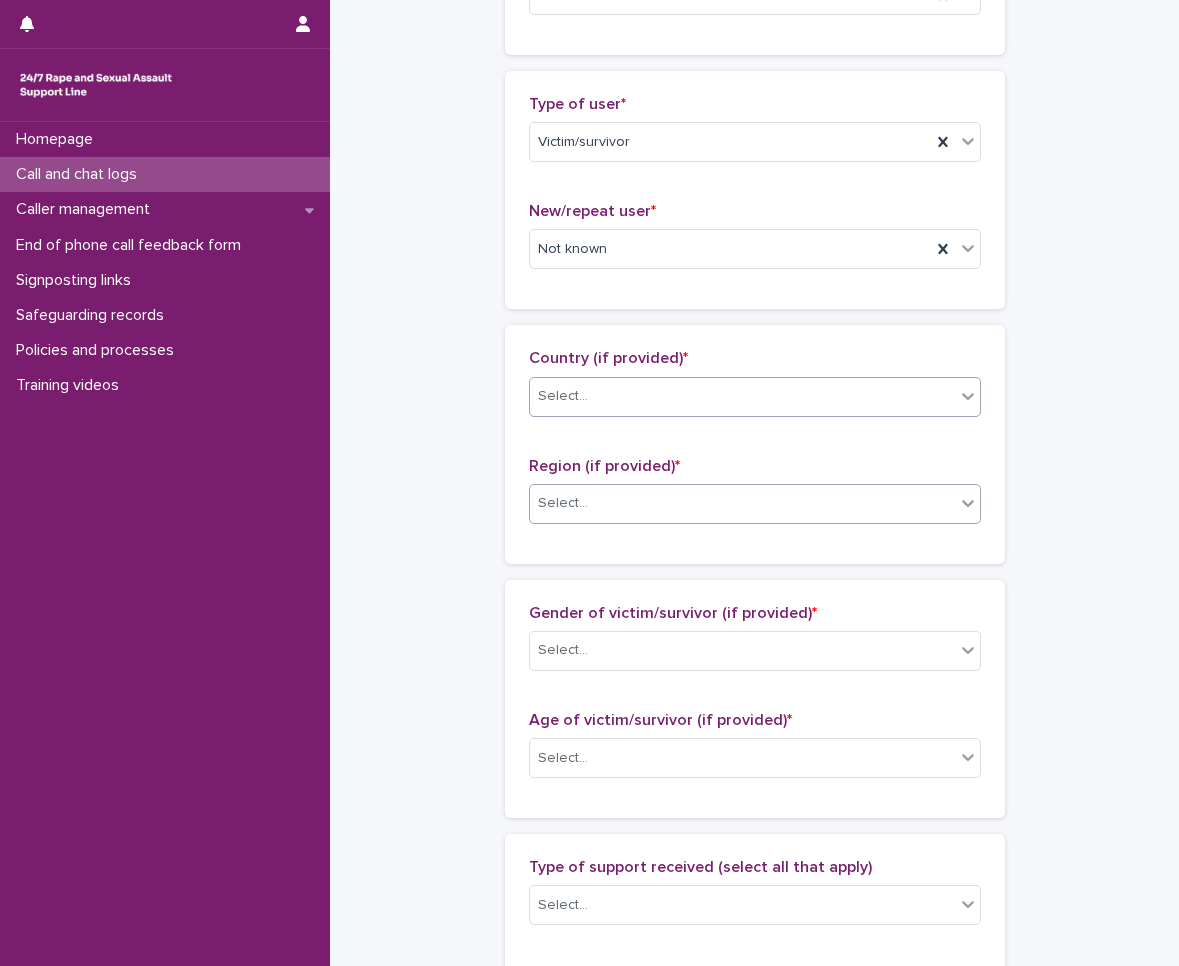 click on "Select..." at bounding box center (742, 503) 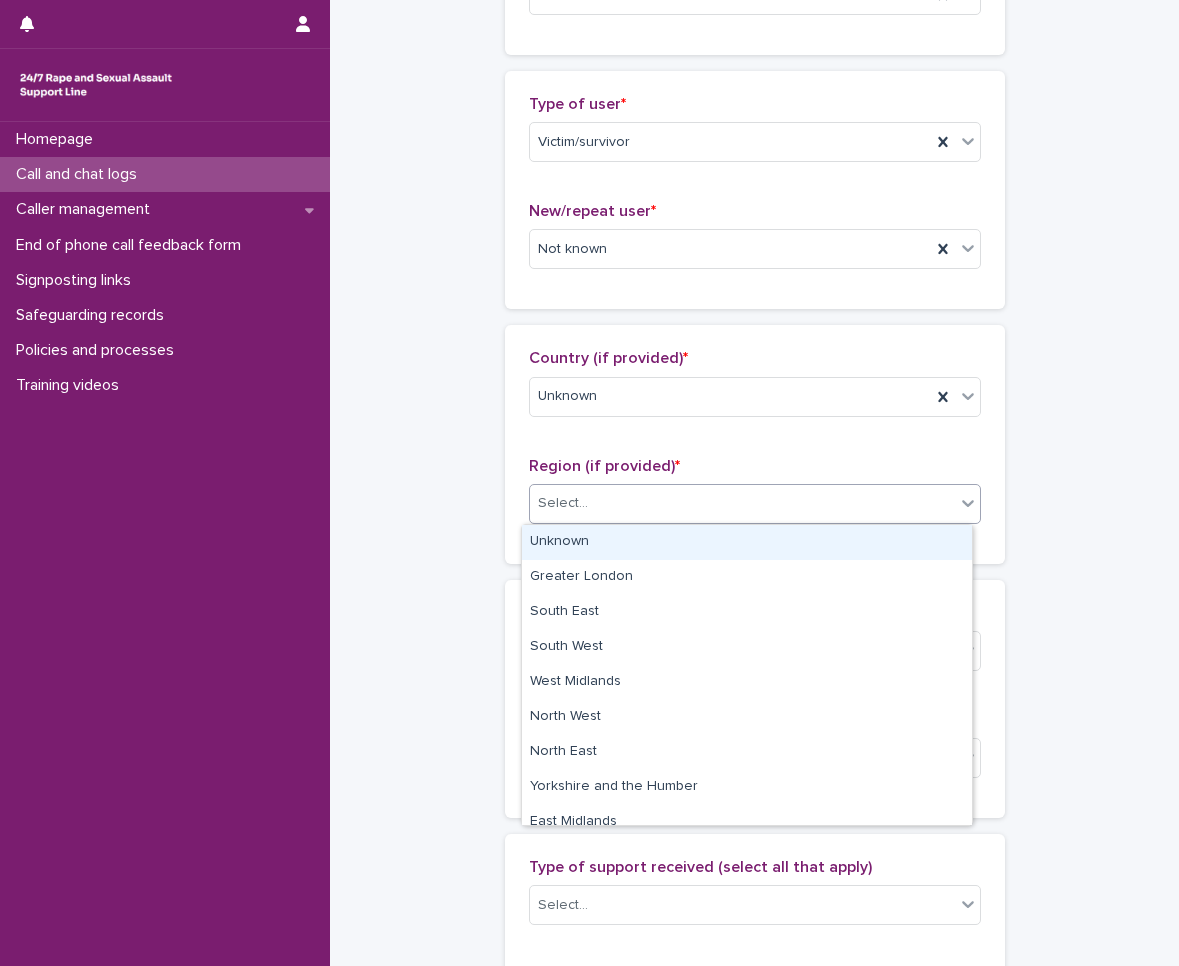 click on "Unknown" at bounding box center (747, 542) 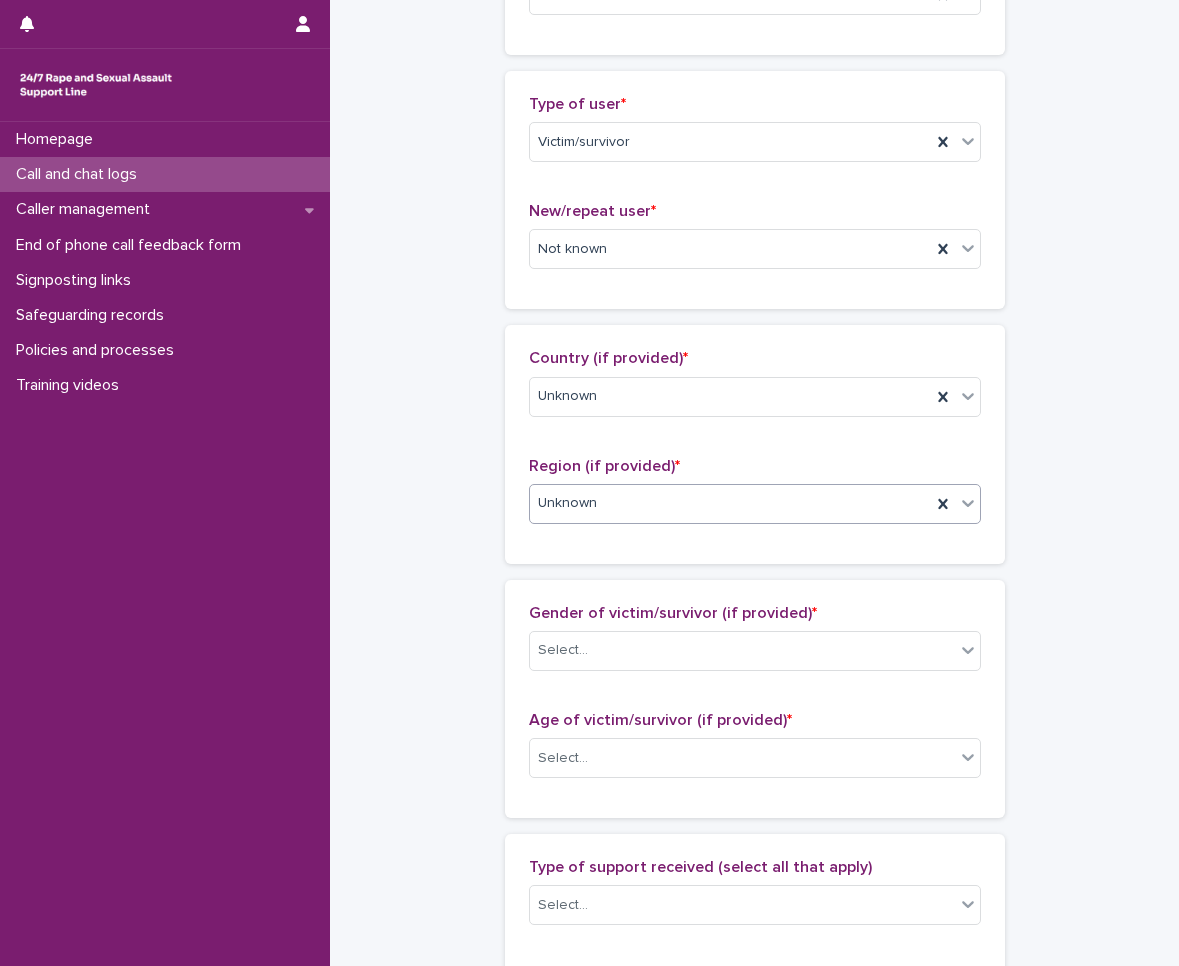 scroll, scrollTop: 600, scrollLeft: 0, axis: vertical 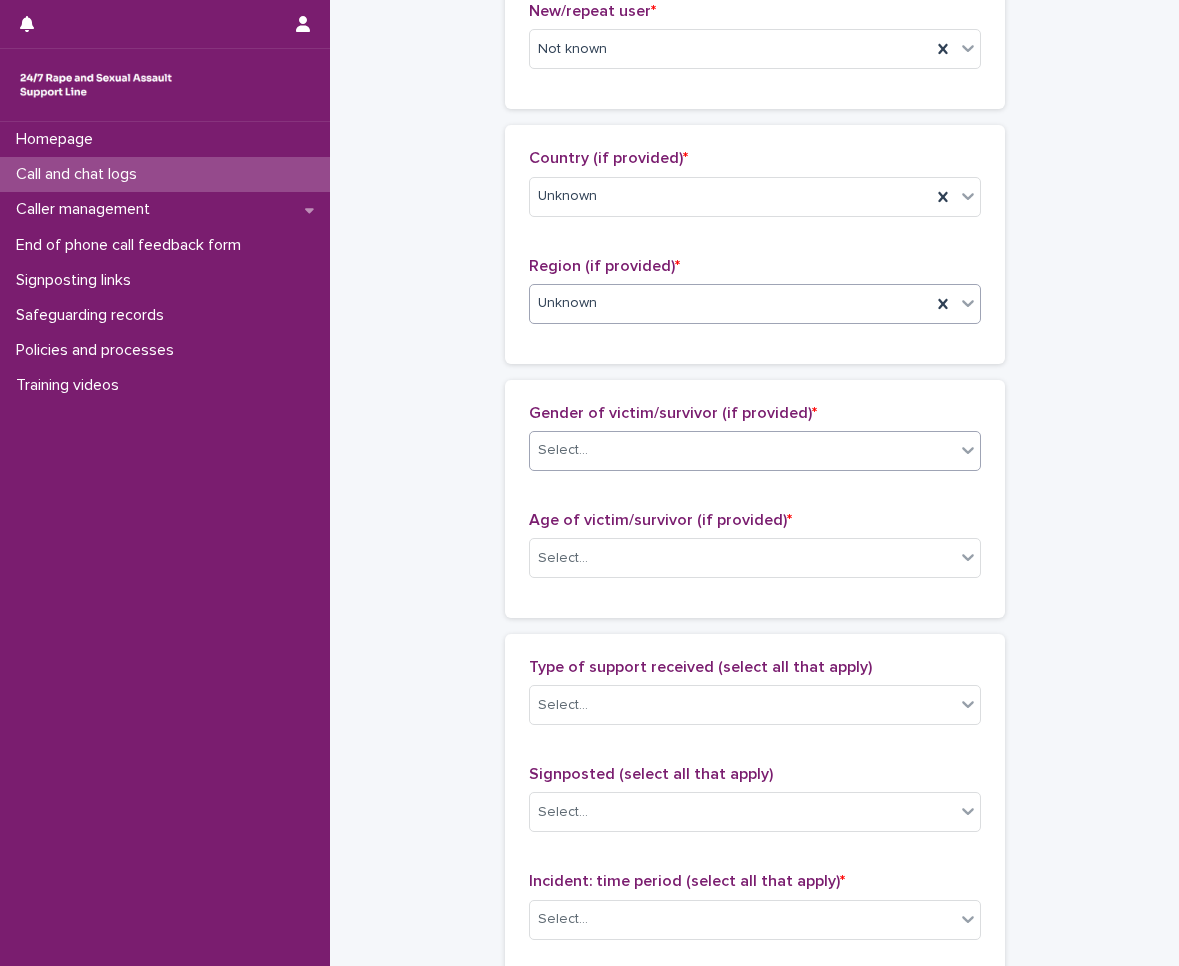 click on "Gender of victim/survivor (if provided) * Select..." at bounding box center [755, 445] 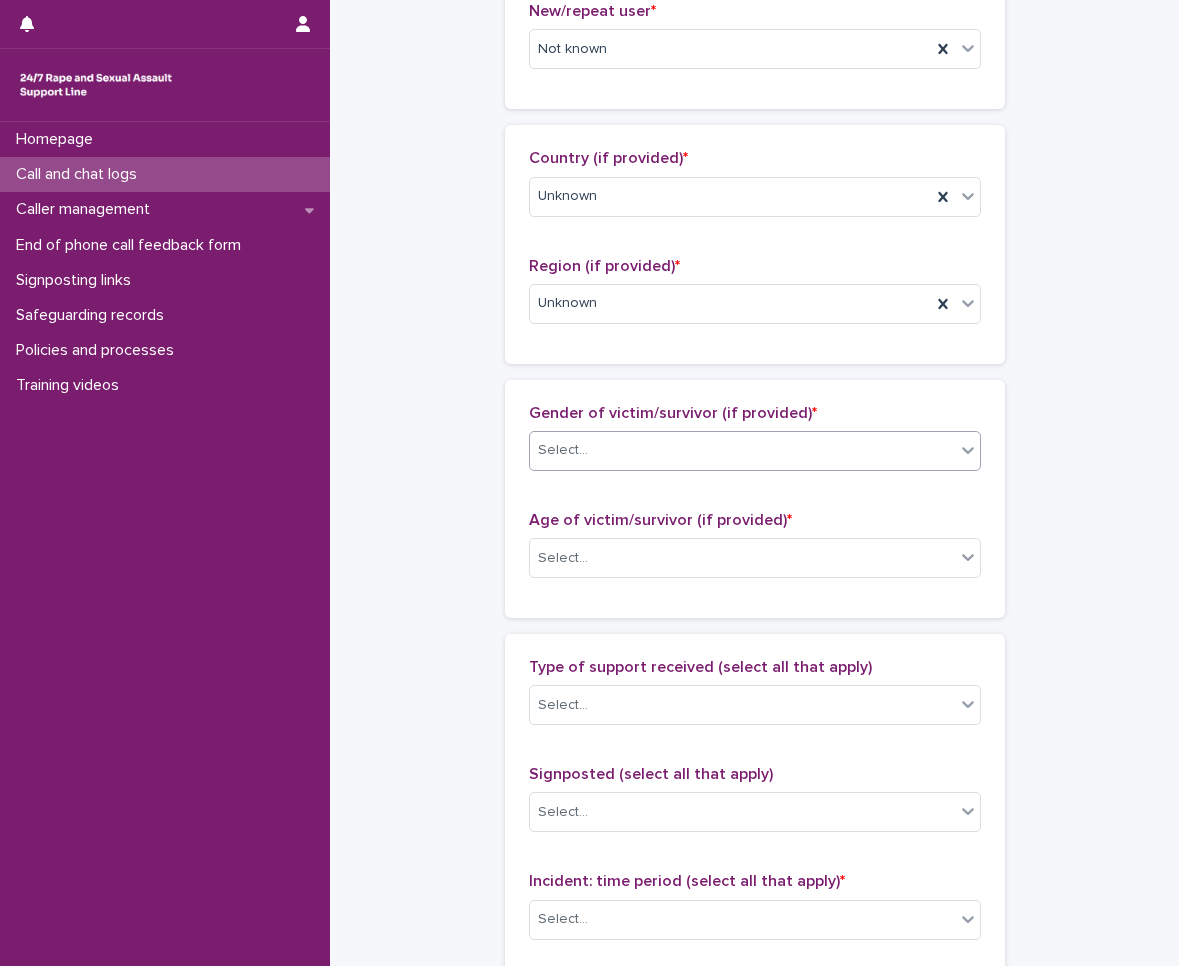 click on "Select..." at bounding box center [742, 450] 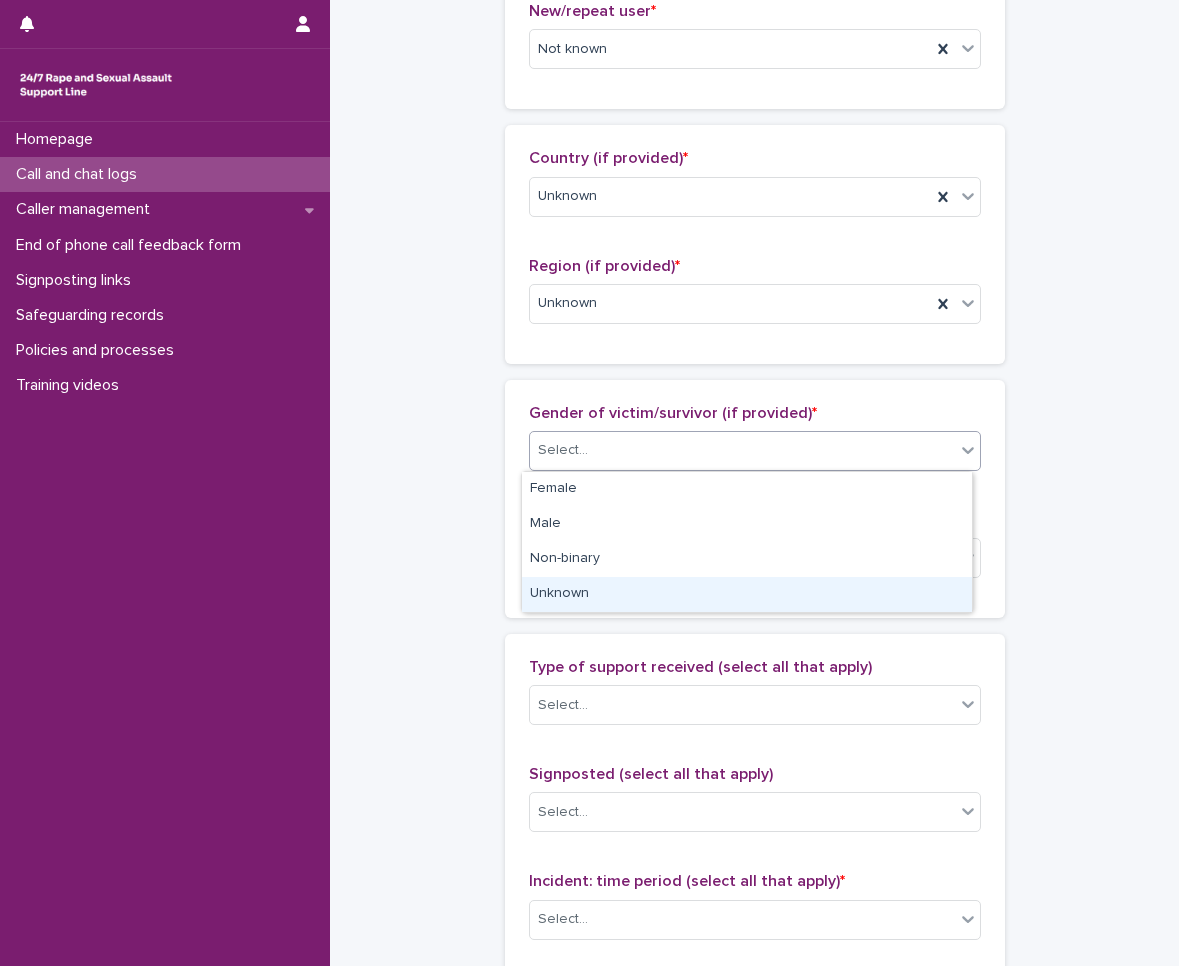 click on "Unknown" at bounding box center [747, 594] 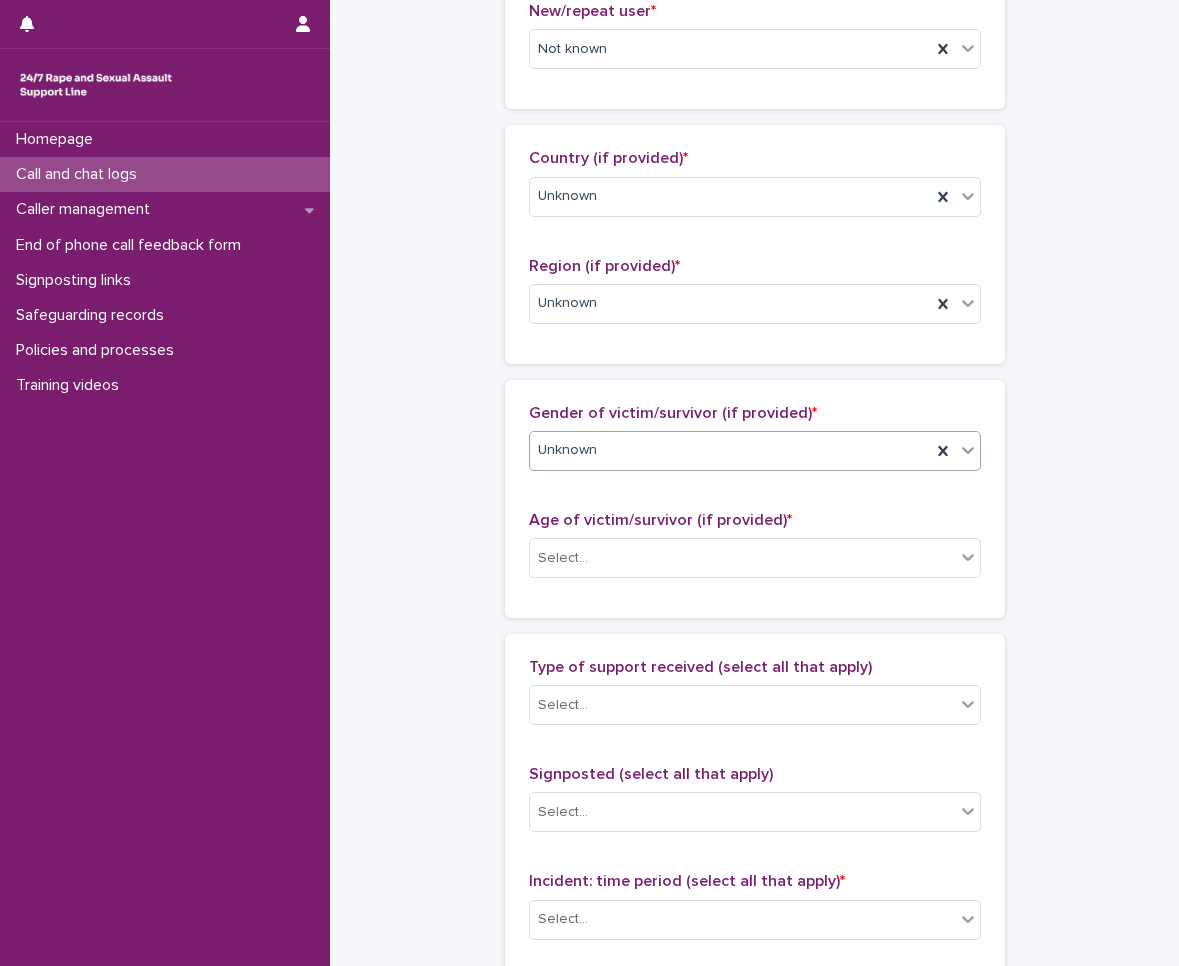 click on "Unknown" at bounding box center (730, 450) 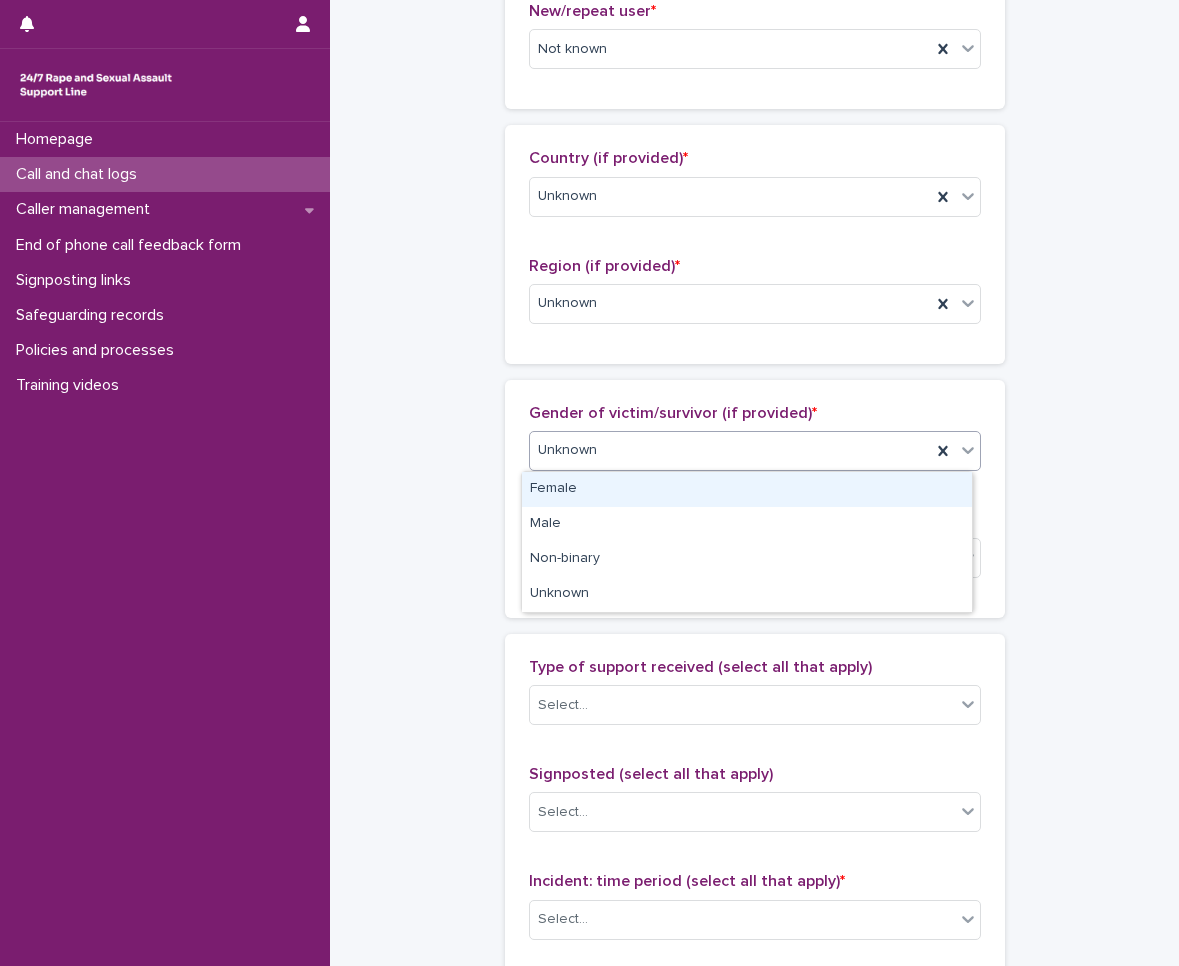 click on "Female" at bounding box center [747, 489] 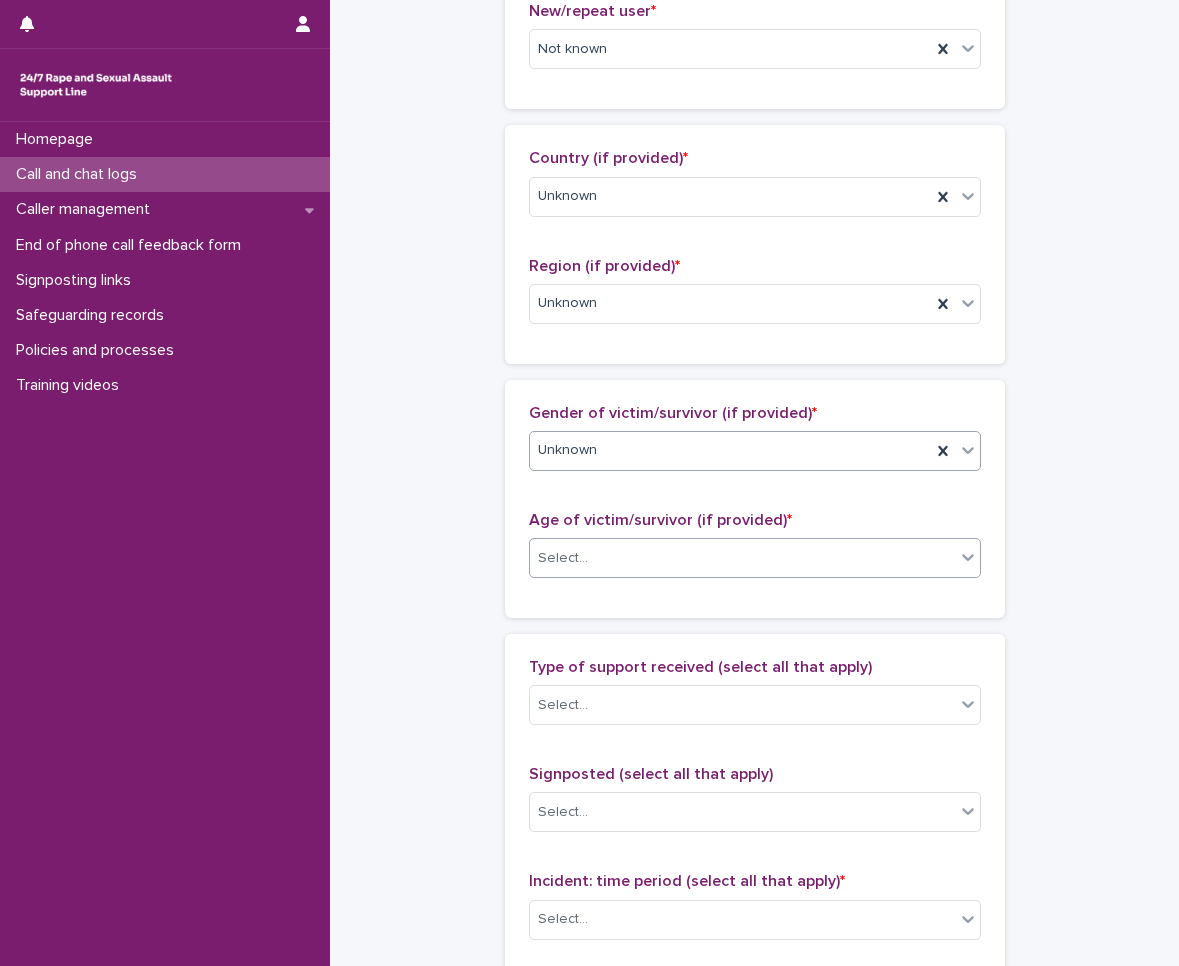 click on "Select..." at bounding box center [742, 558] 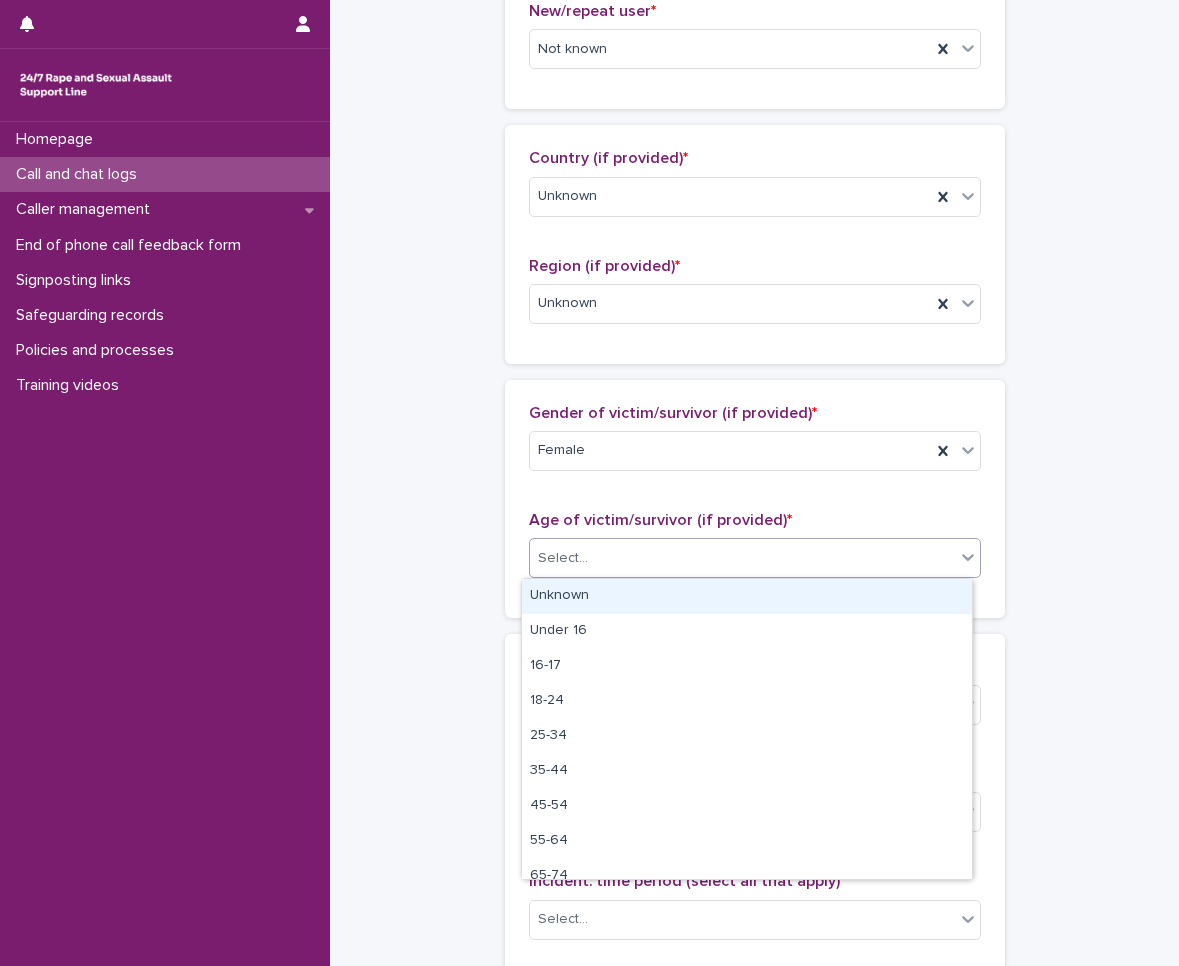 click on "Unknown" at bounding box center [747, 596] 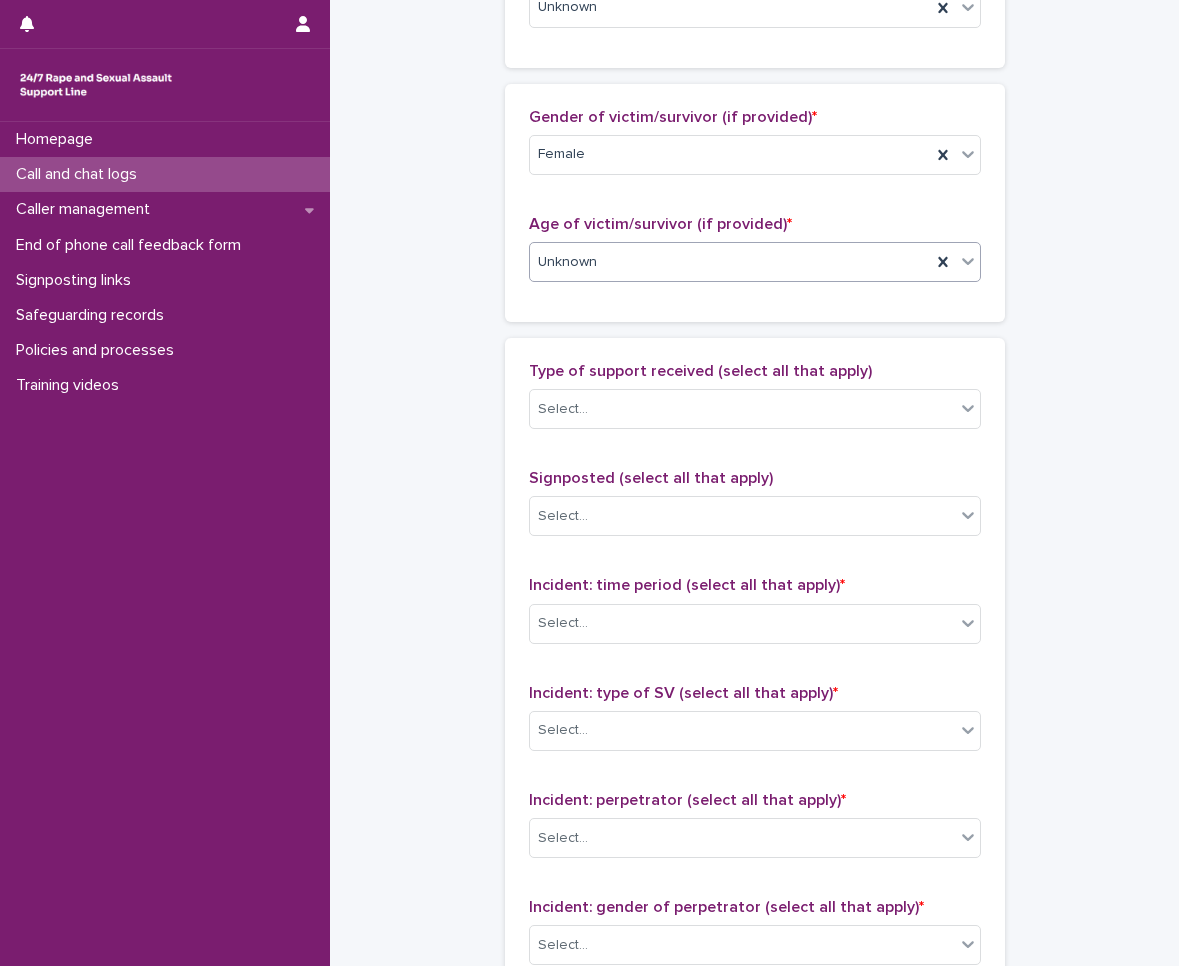 scroll, scrollTop: 900, scrollLeft: 0, axis: vertical 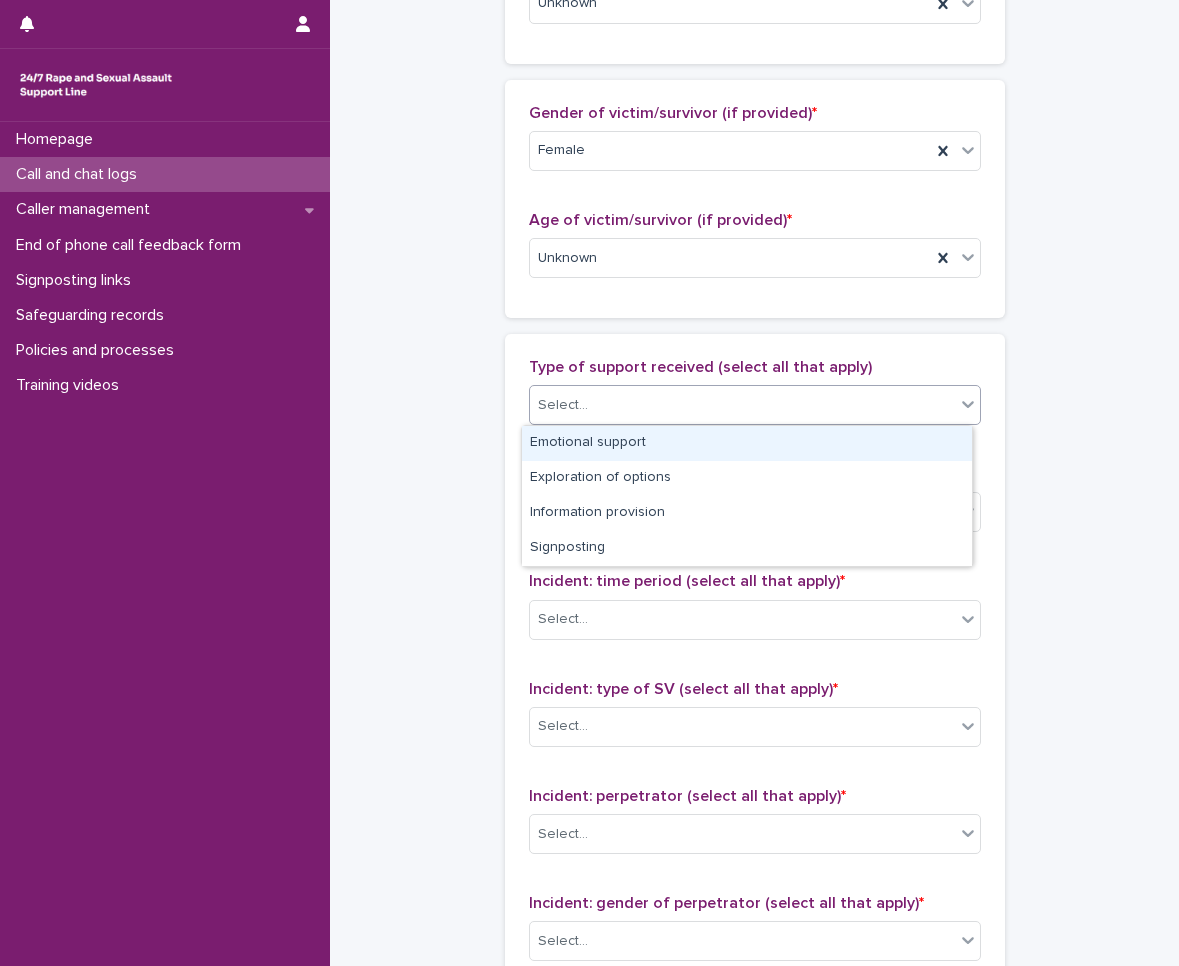 click on "Select..." at bounding box center (742, 405) 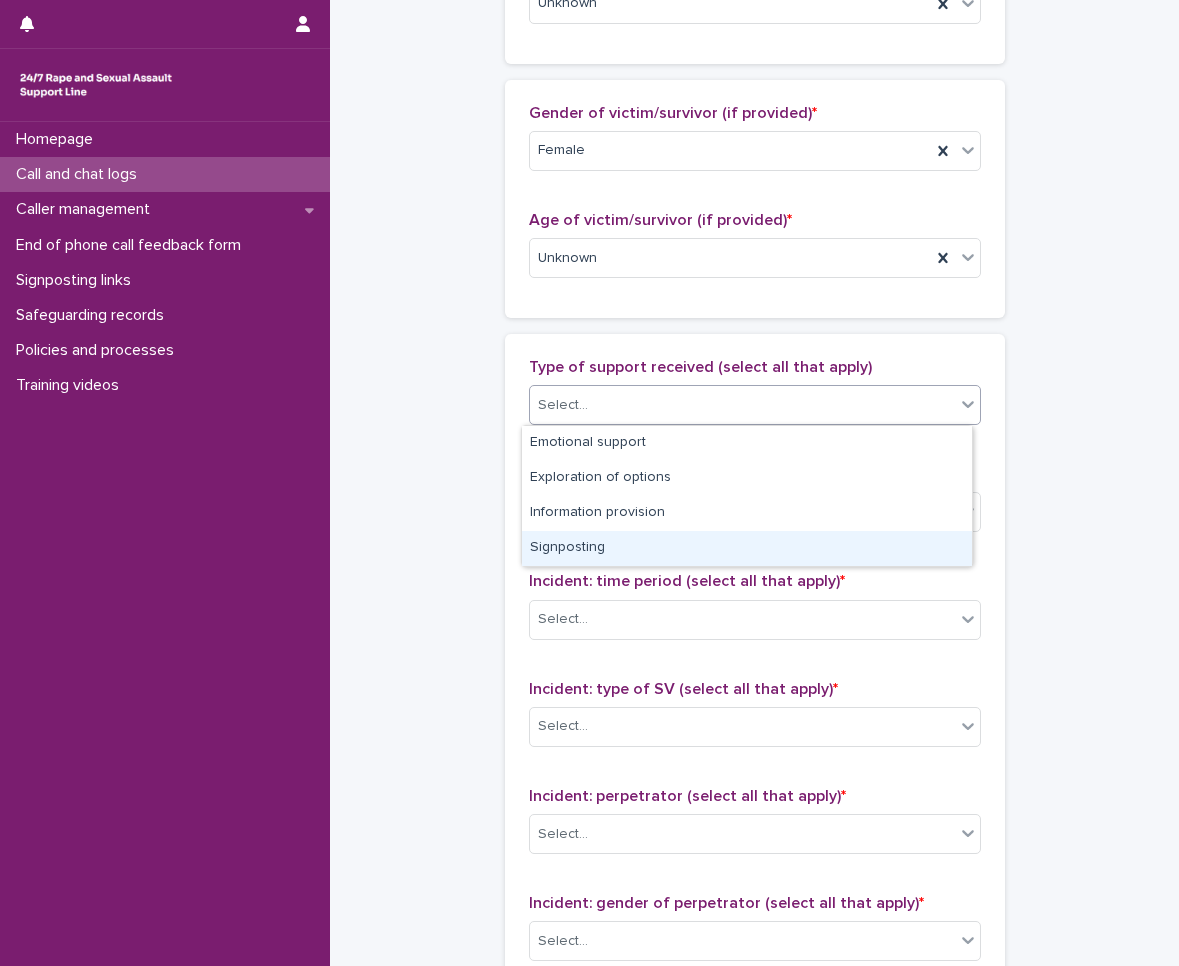 click on "Signposting" at bounding box center [747, 548] 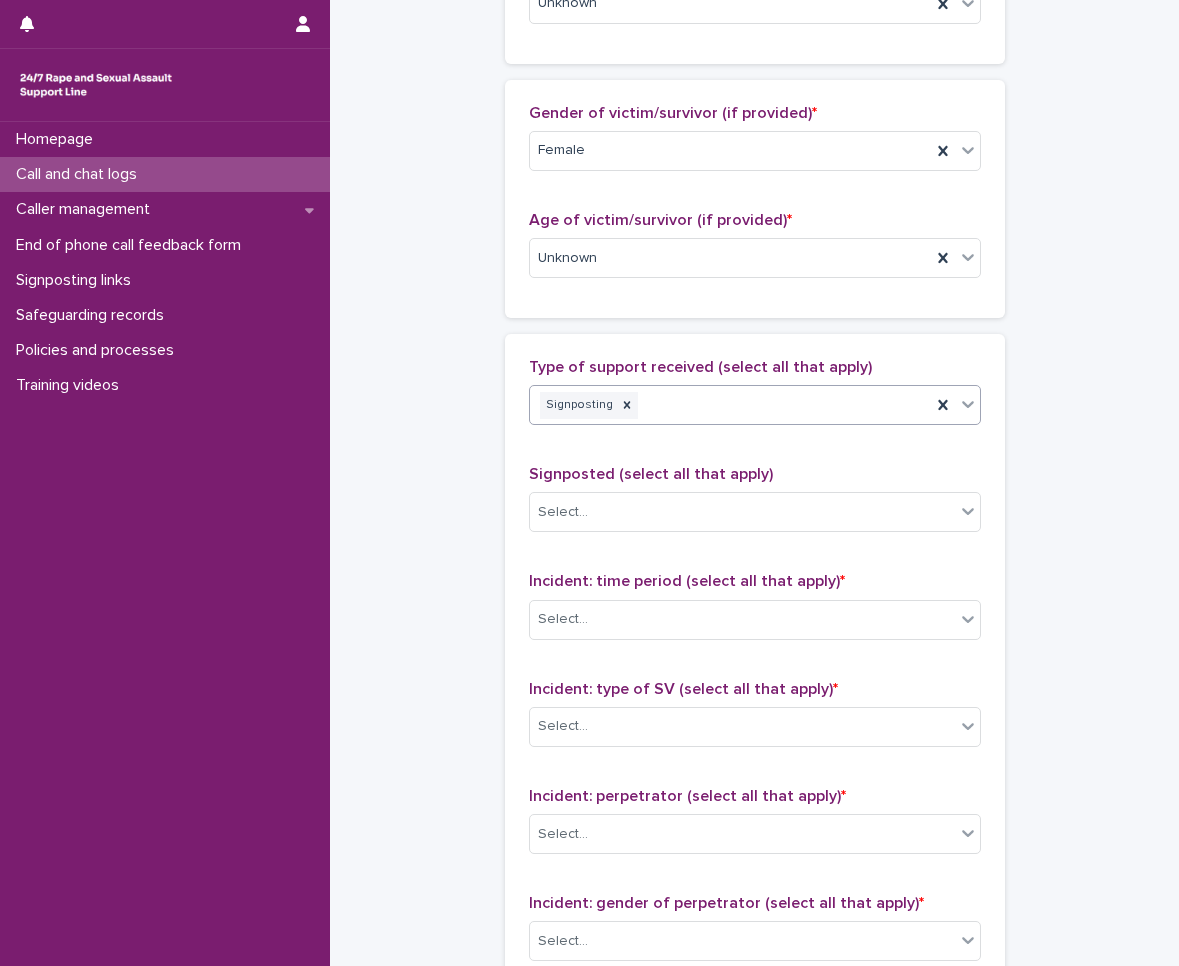 scroll, scrollTop: 1100, scrollLeft: 0, axis: vertical 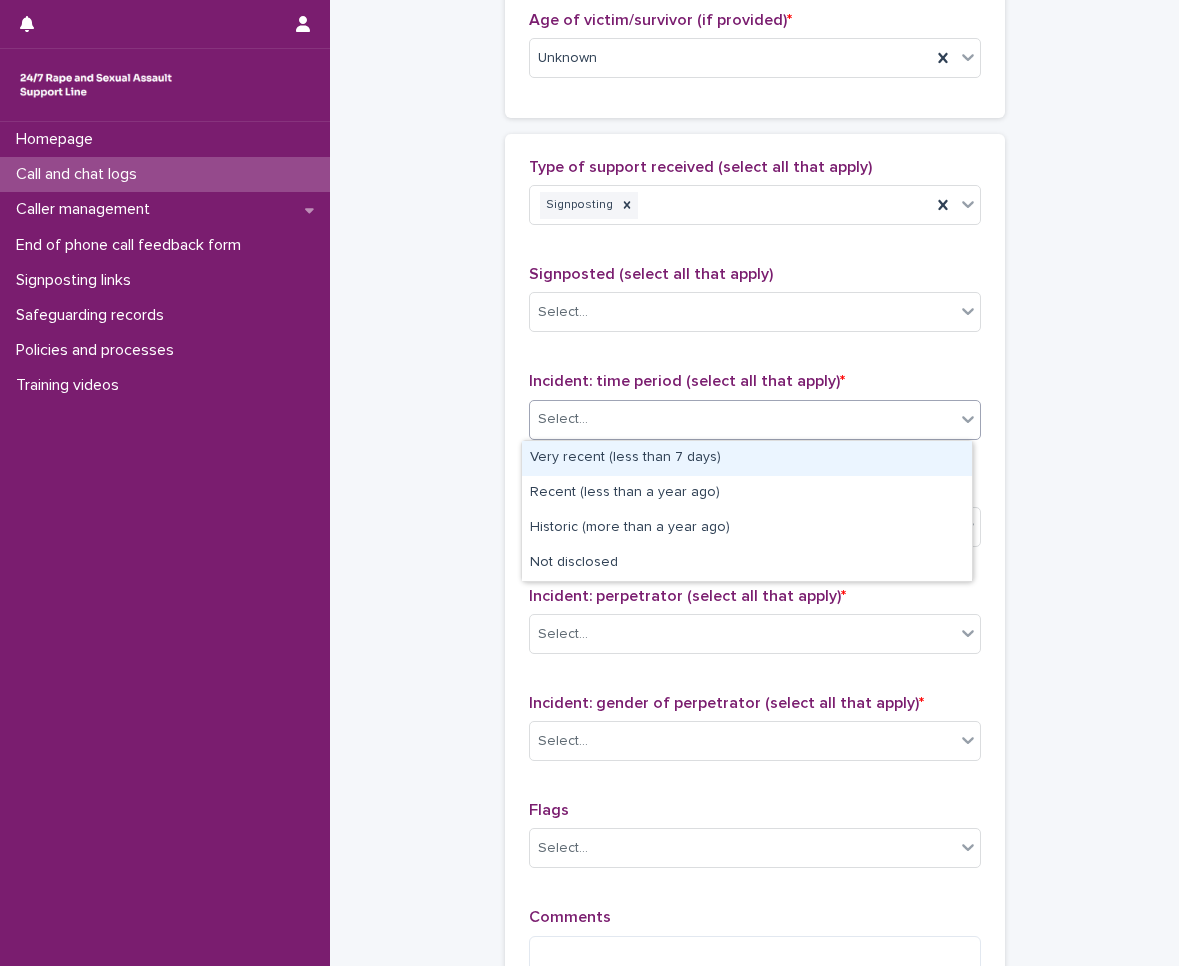 click on "Select..." at bounding box center (742, 419) 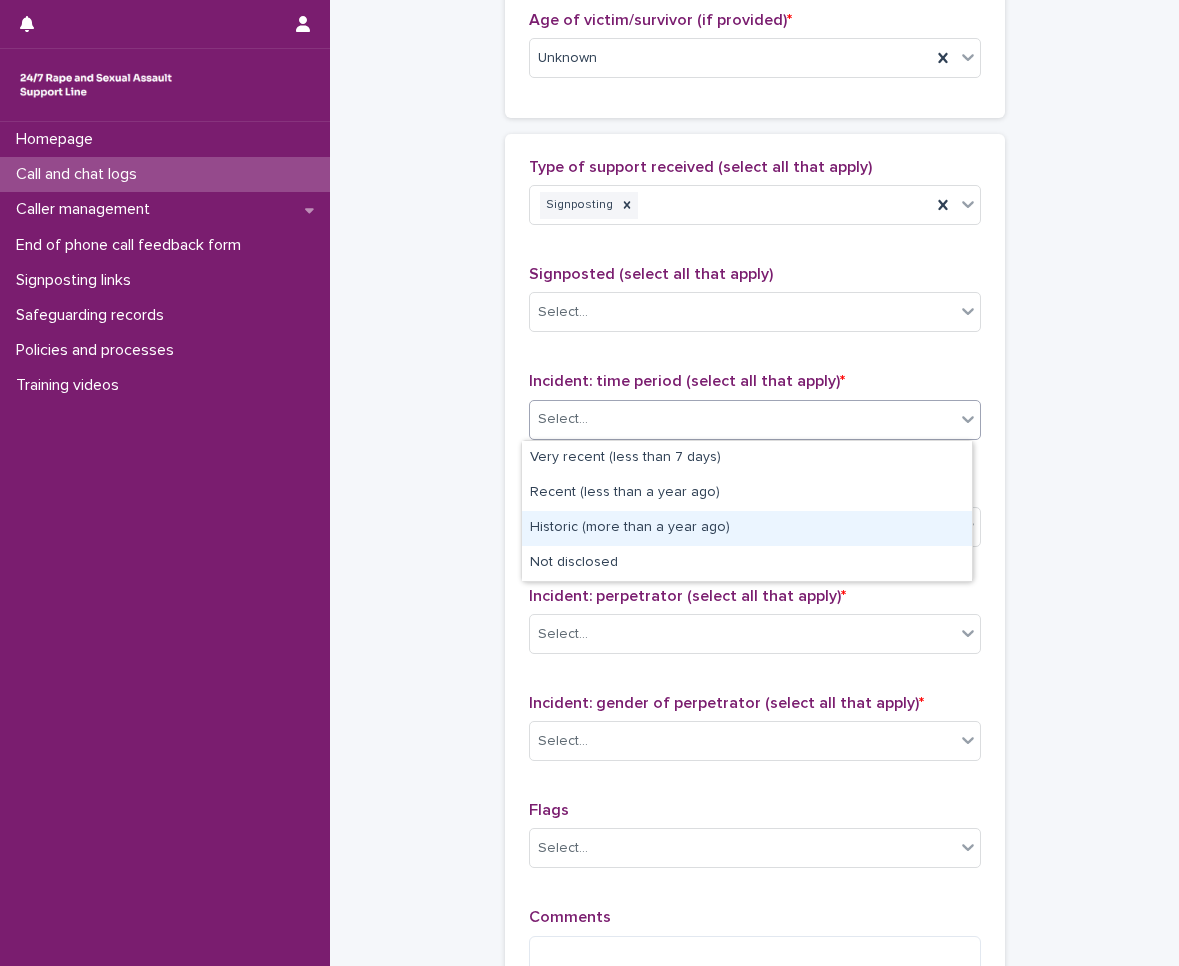 click on "Historic (more than a year ago)" at bounding box center [747, 528] 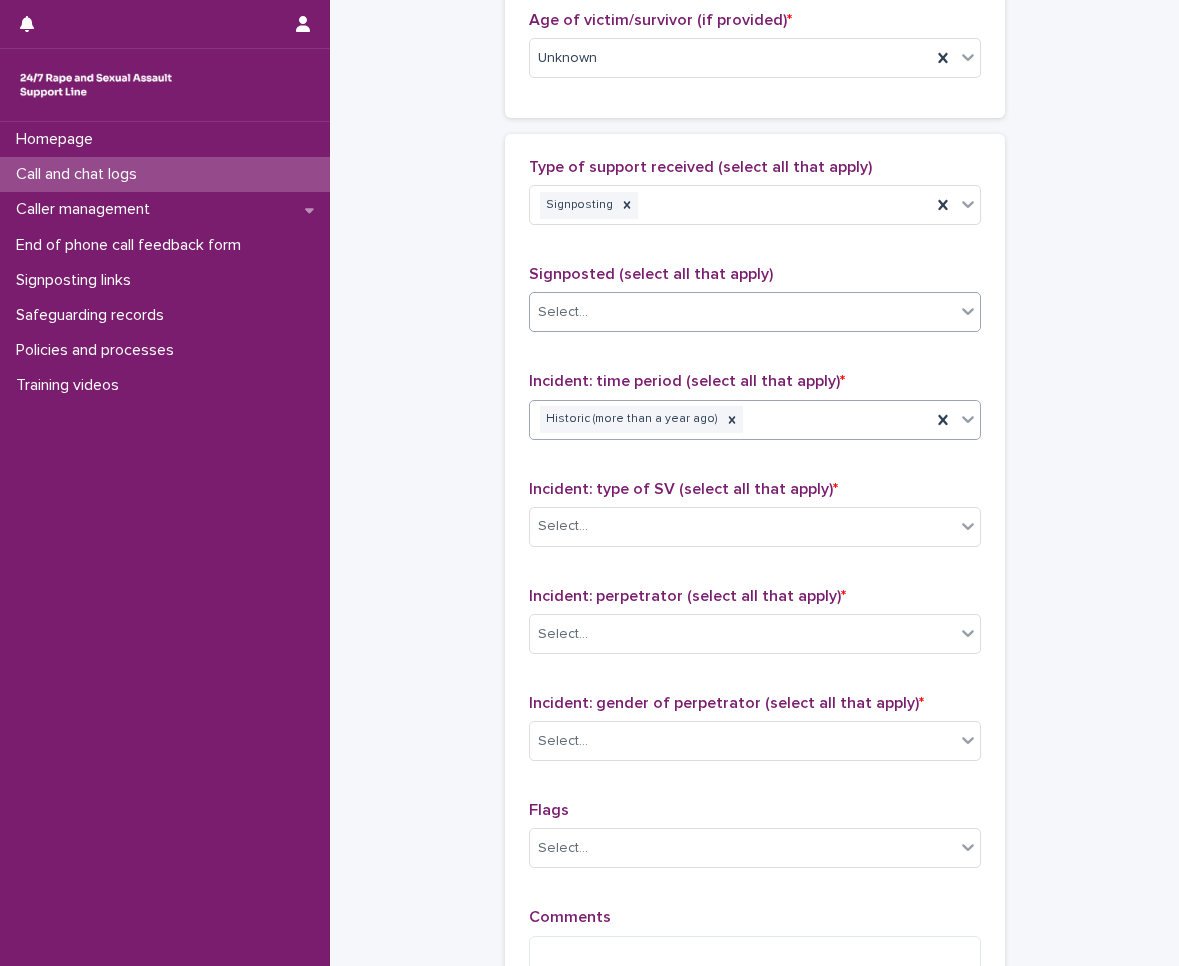 click on "Select..." at bounding box center (742, 312) 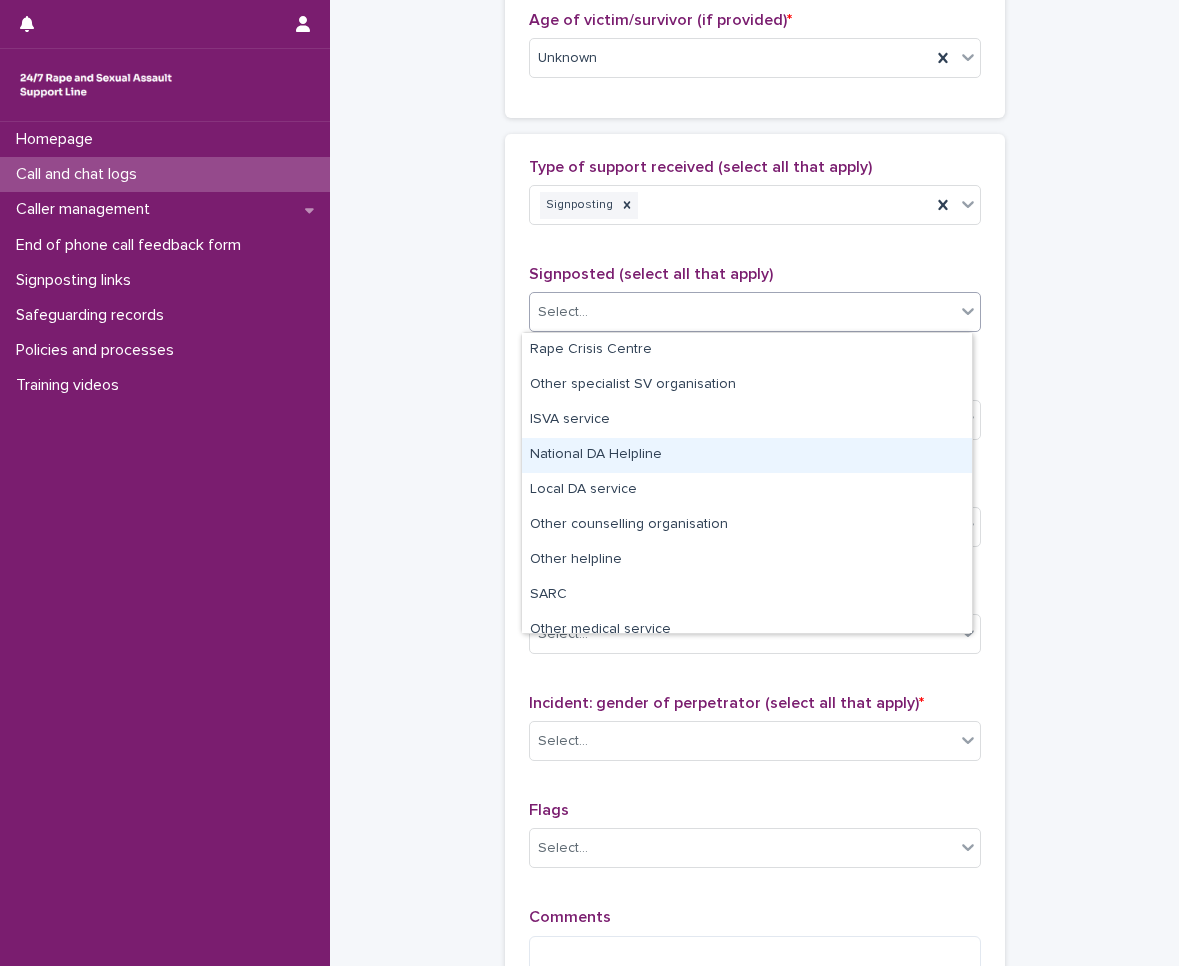 scroll, scrollTop: 120, scrollLeft: 0, axis: vertical 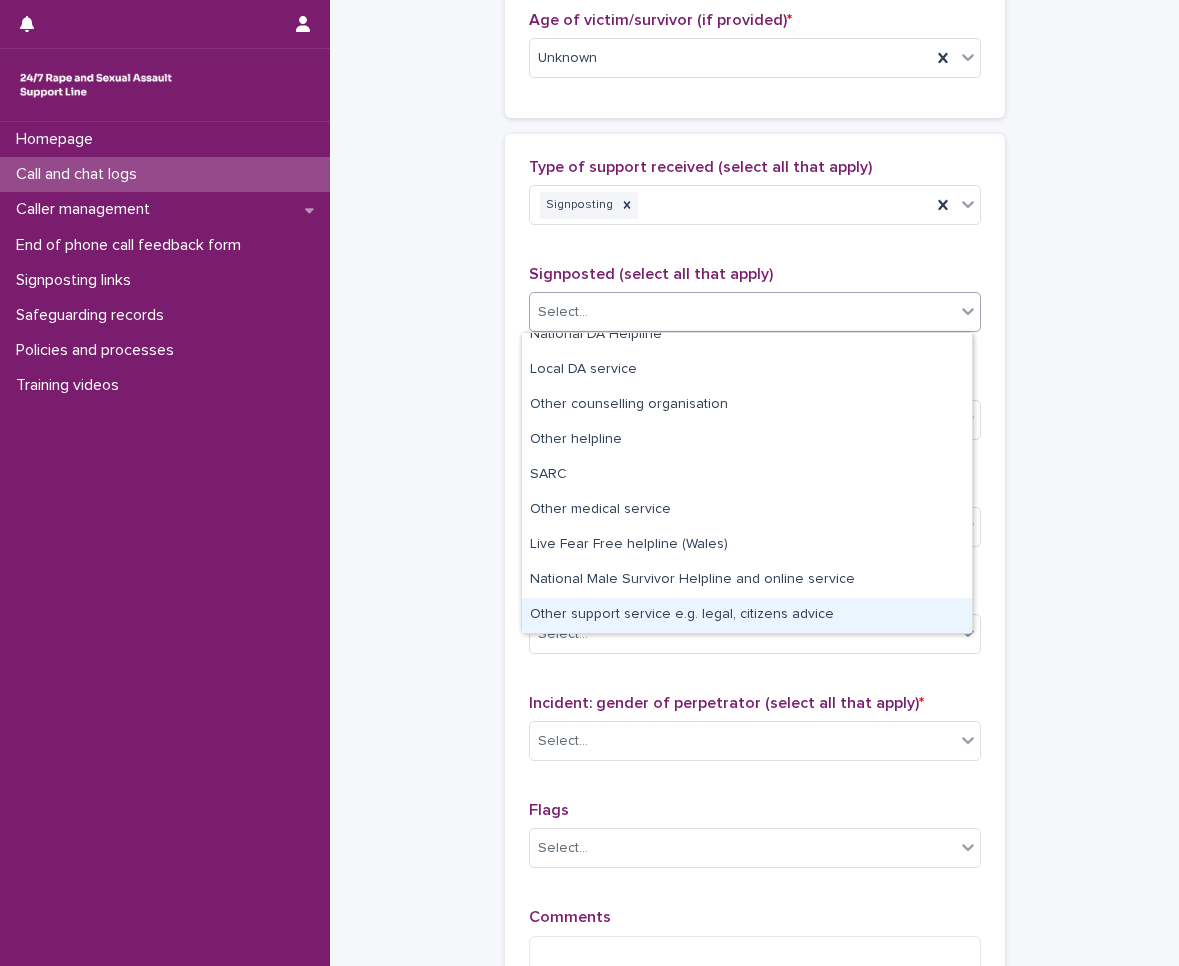 click on "Other support service e.g. legal, citizens advice" at bounding box center (747, 615) 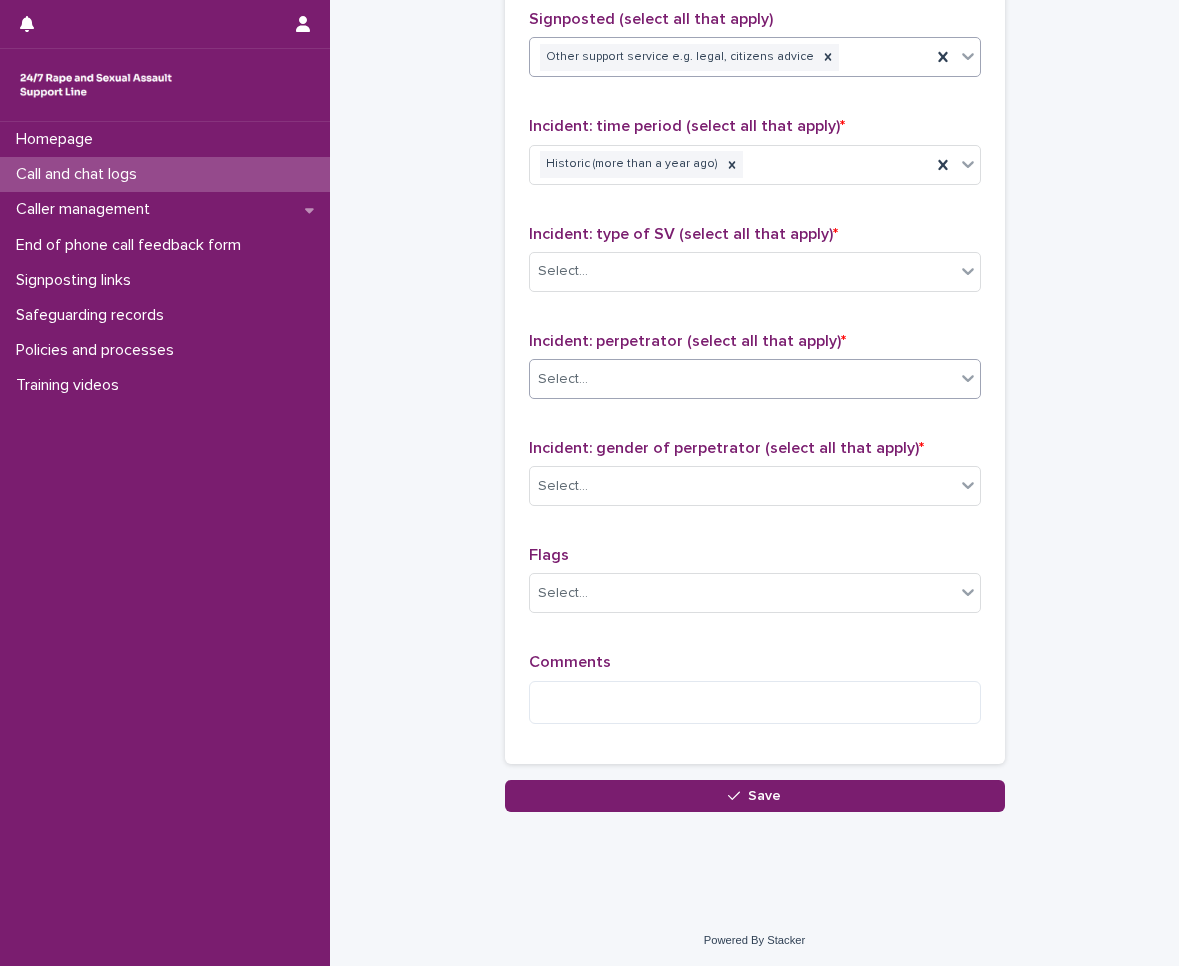 scroll, scrollTop: 1357, scrollLeft: 0, axis: vertical 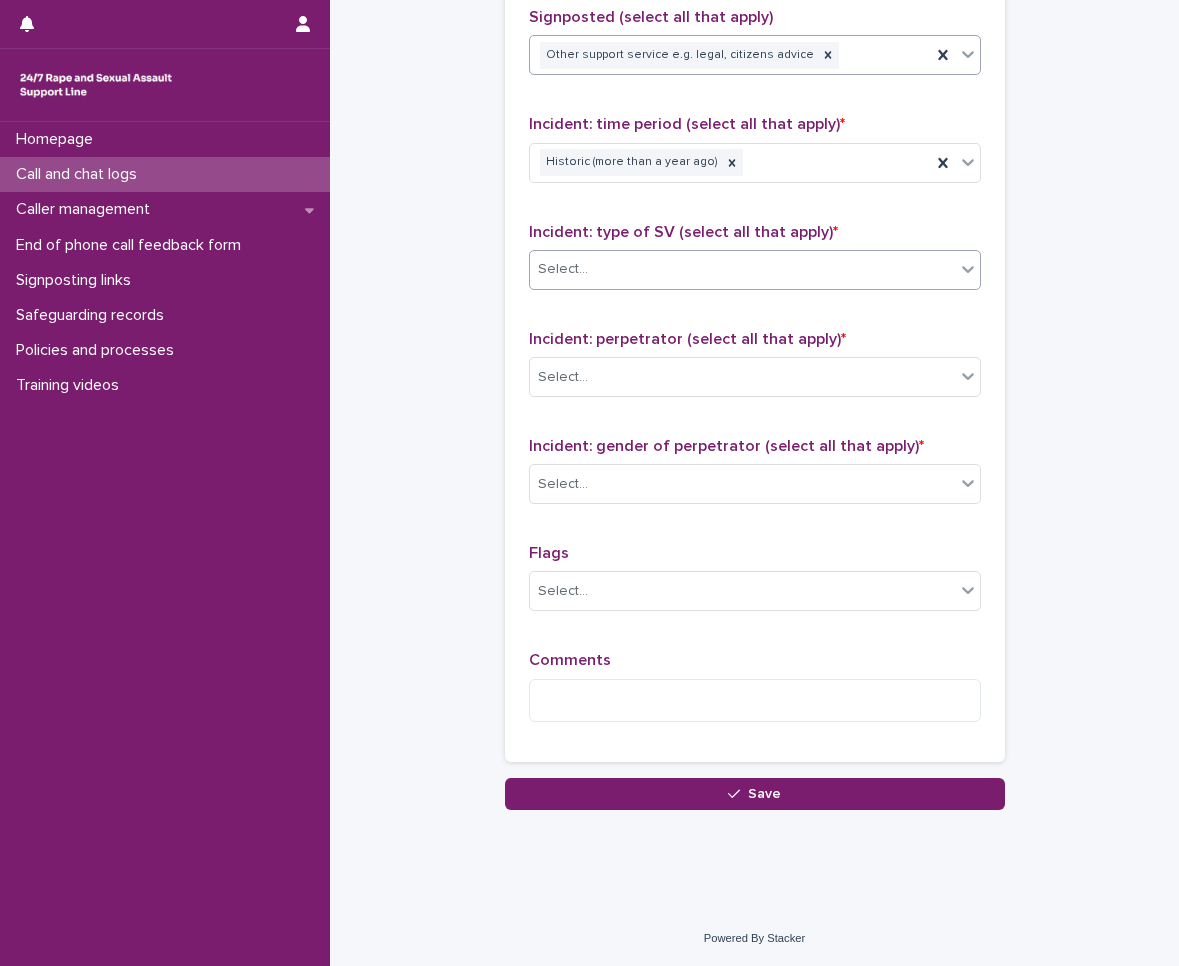 click on "Select..." at bounding box center (742, 269) 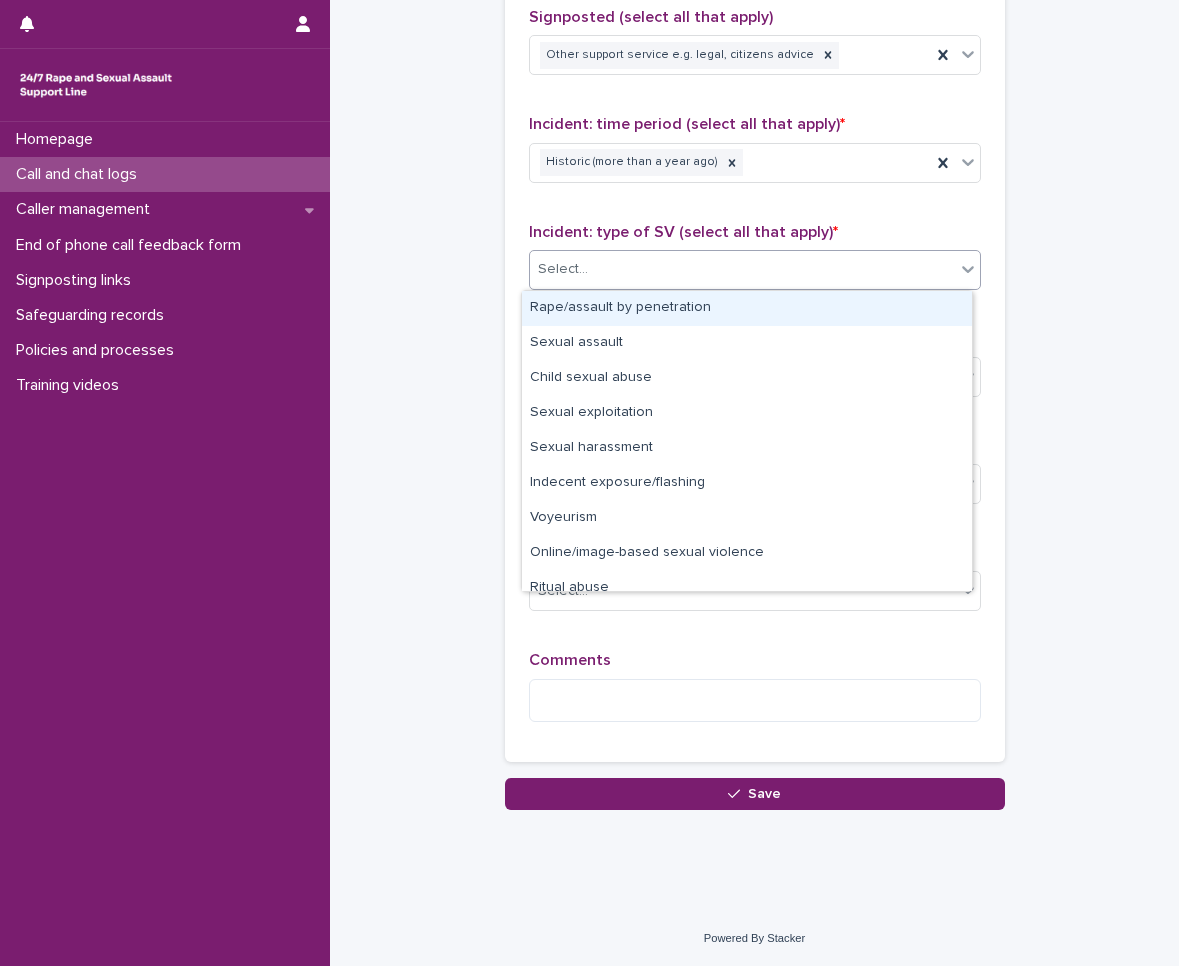 click on "Rape/assault by penetration" at bounding box center [747, 308] 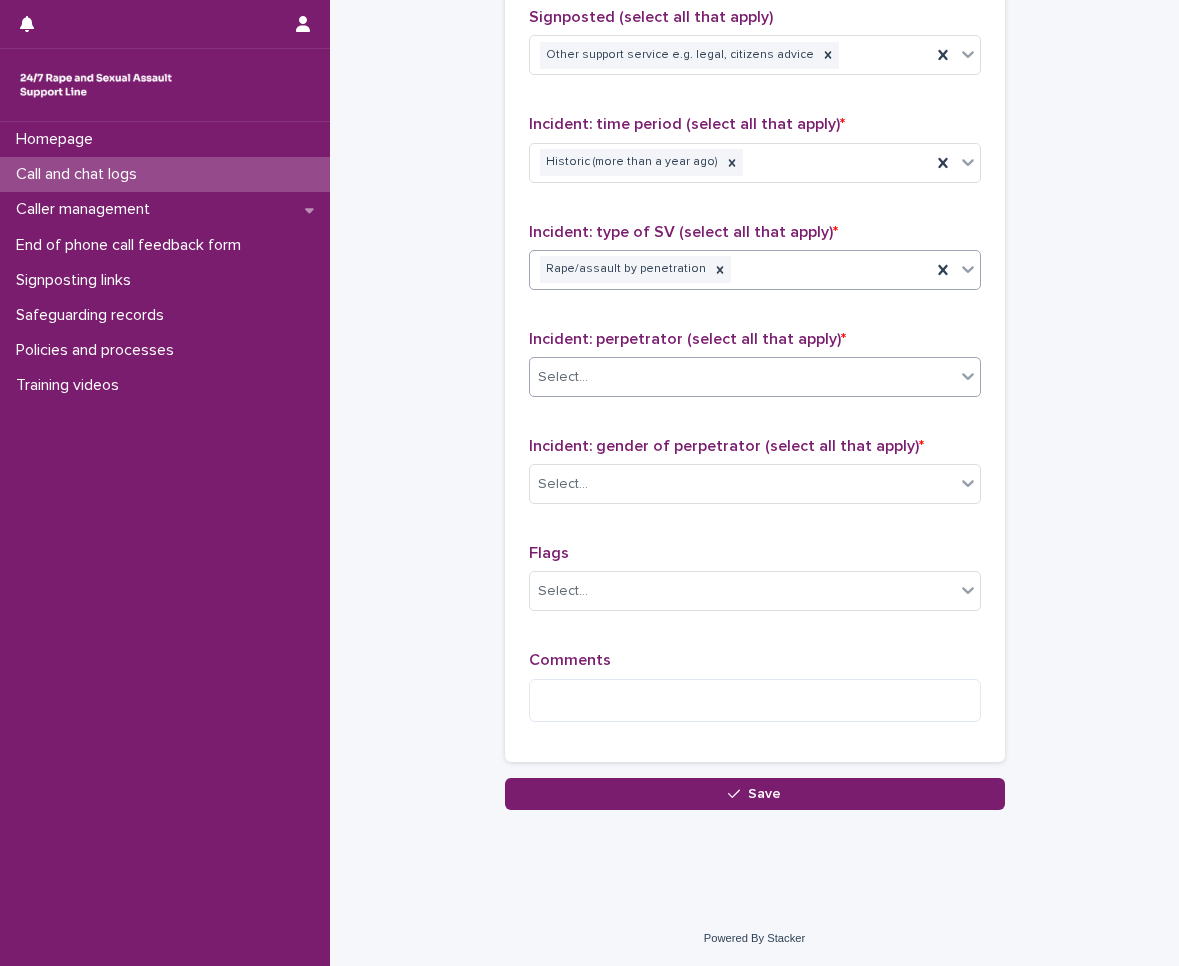 click on "Select..." at bounding box center (742, 377) 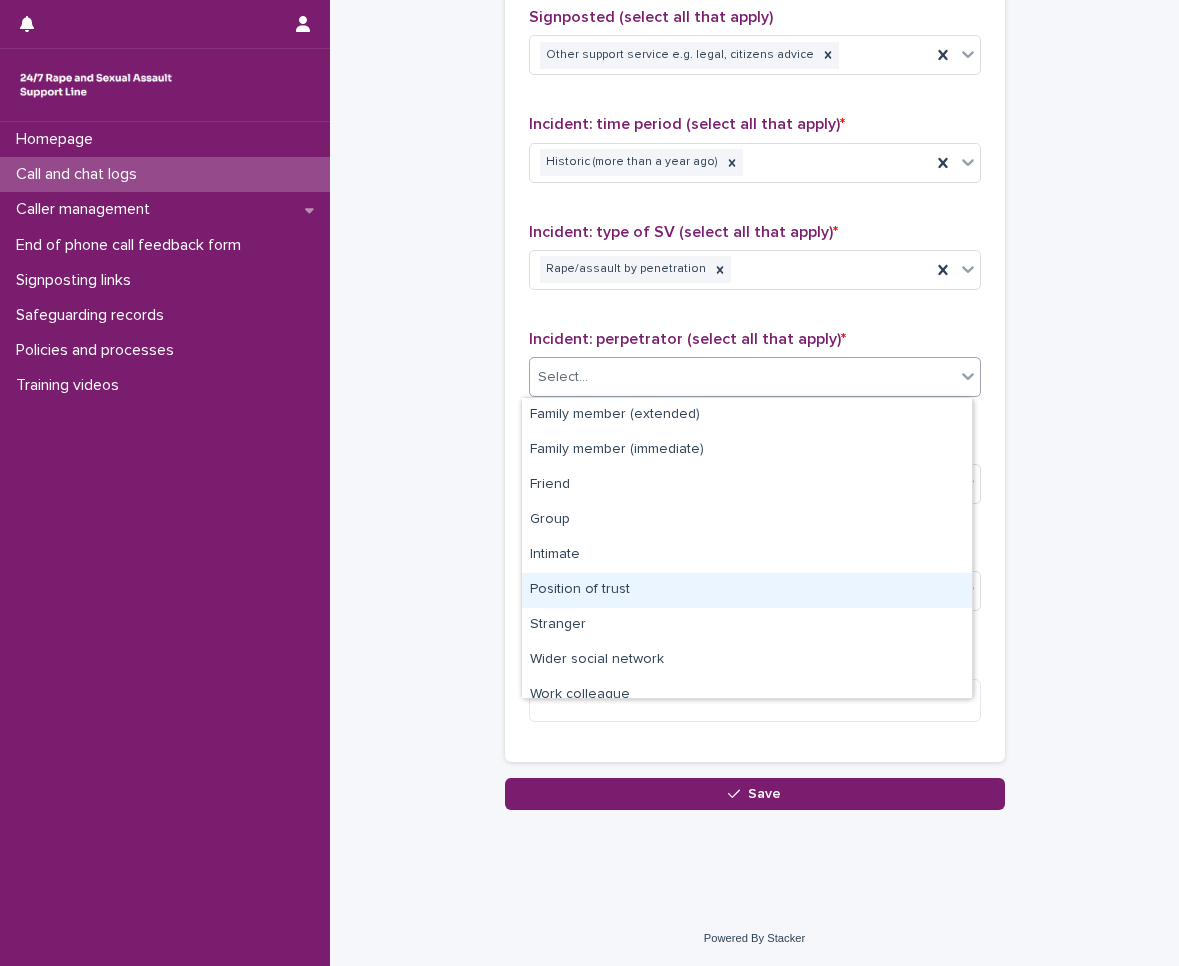 scroll, scrollTop: 85, scrollLeft: 0, axis: vertical 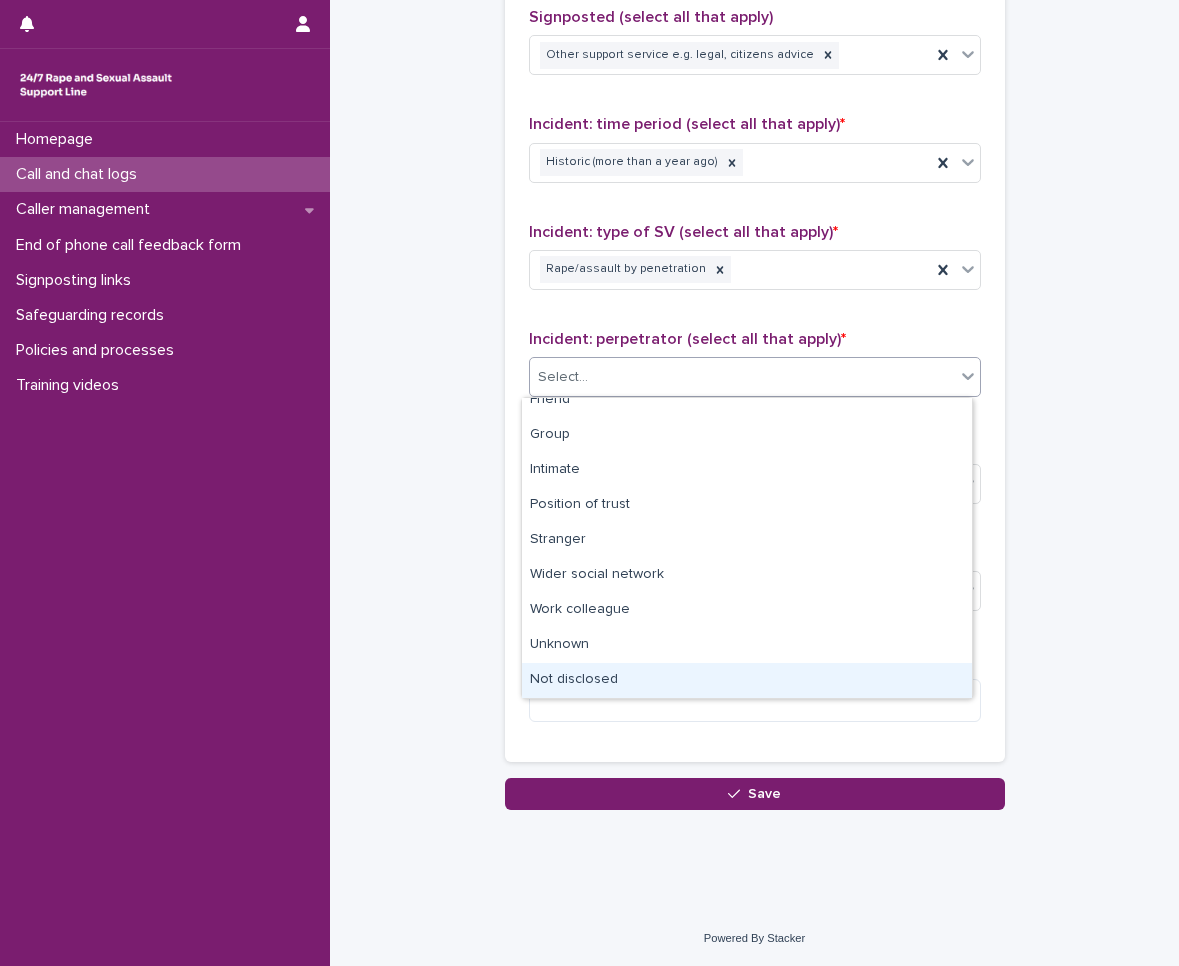 click on "Not disclosed" at bounding box center (747, 680) 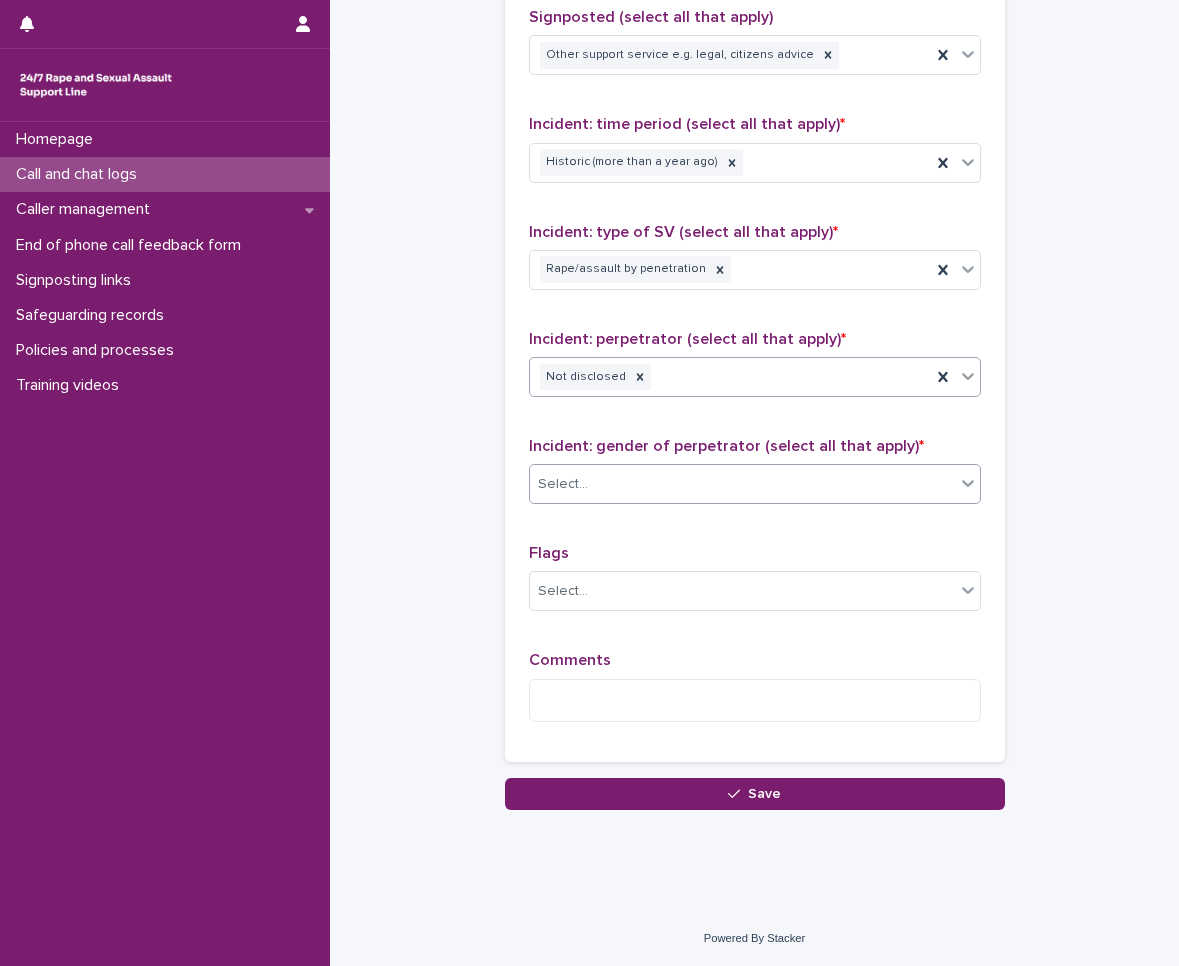 click on "Select..." at bounding box center (742, 484) 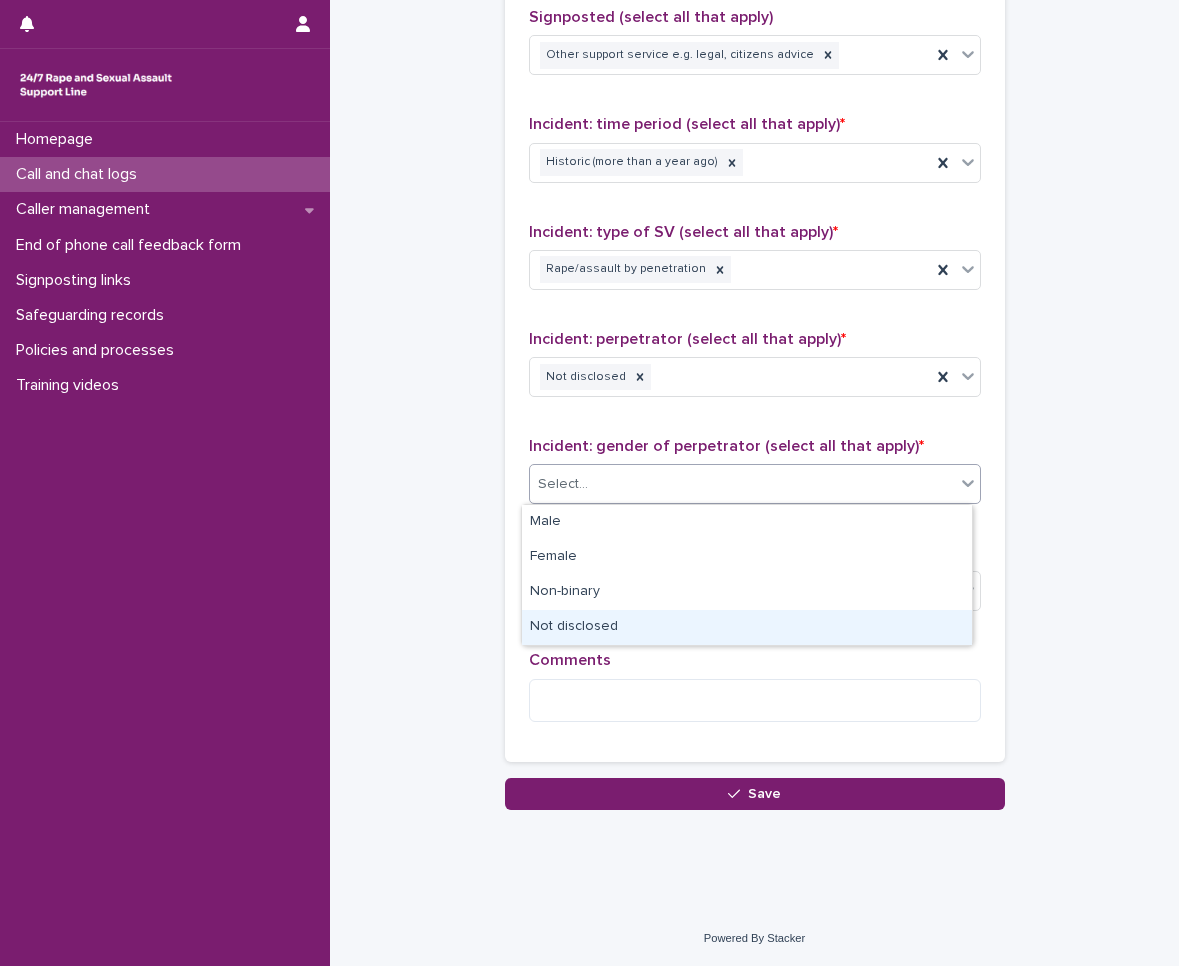 click on "Not disclosed" at bounding box center [747, 627] 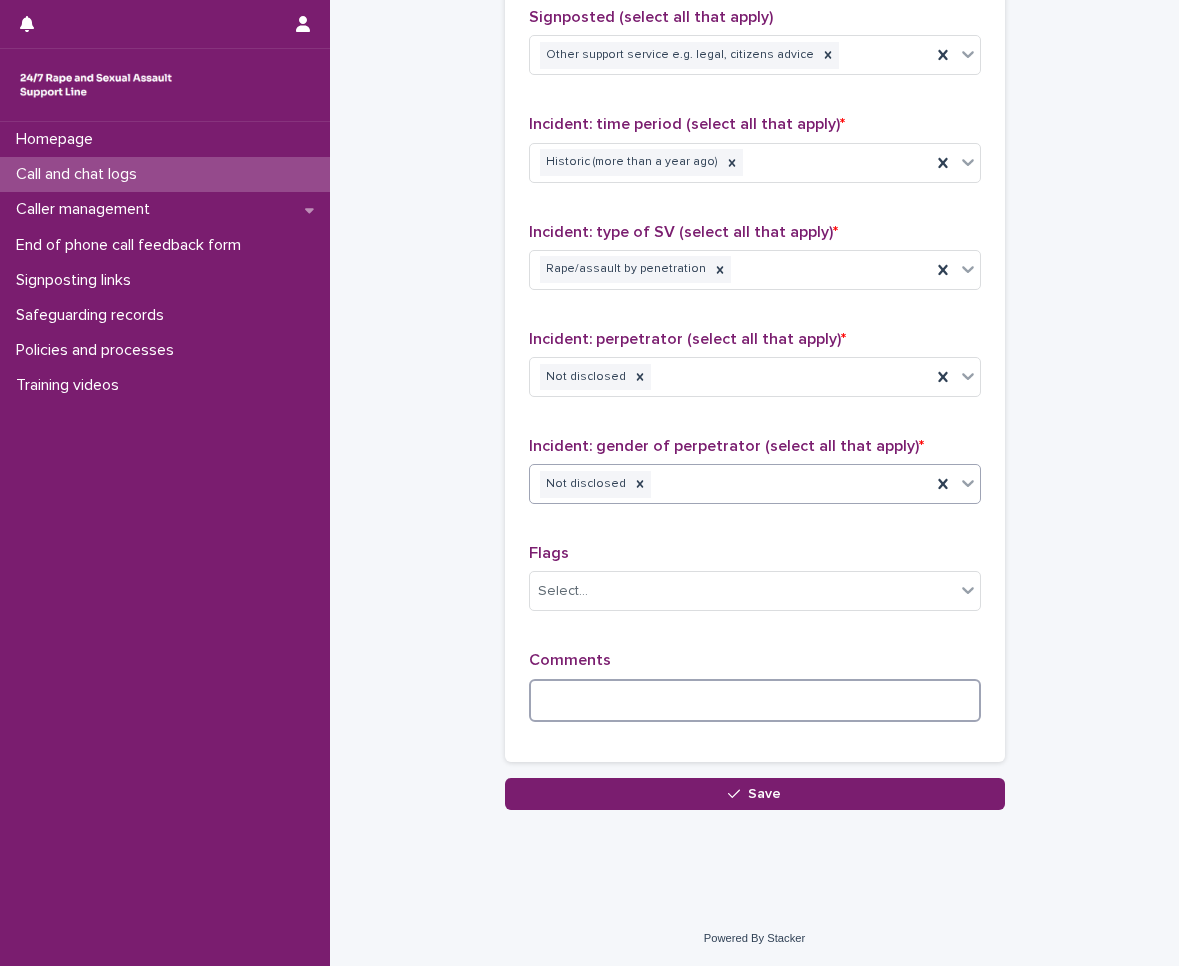 drag, startPoint x: 623, startPoint y: 701, endPoint x: 389, endPoint y: 571, distance: 267.68637 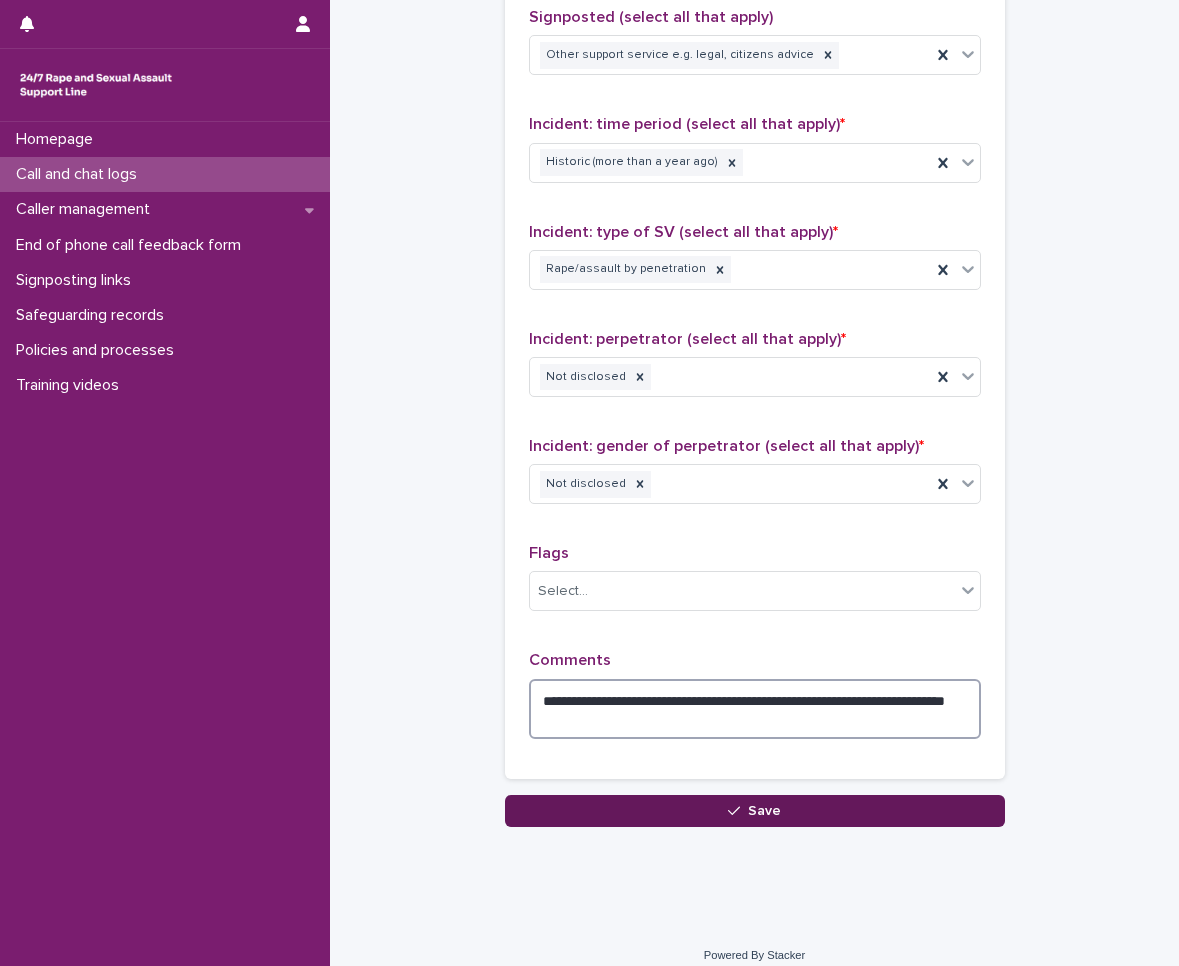 type on "**********" 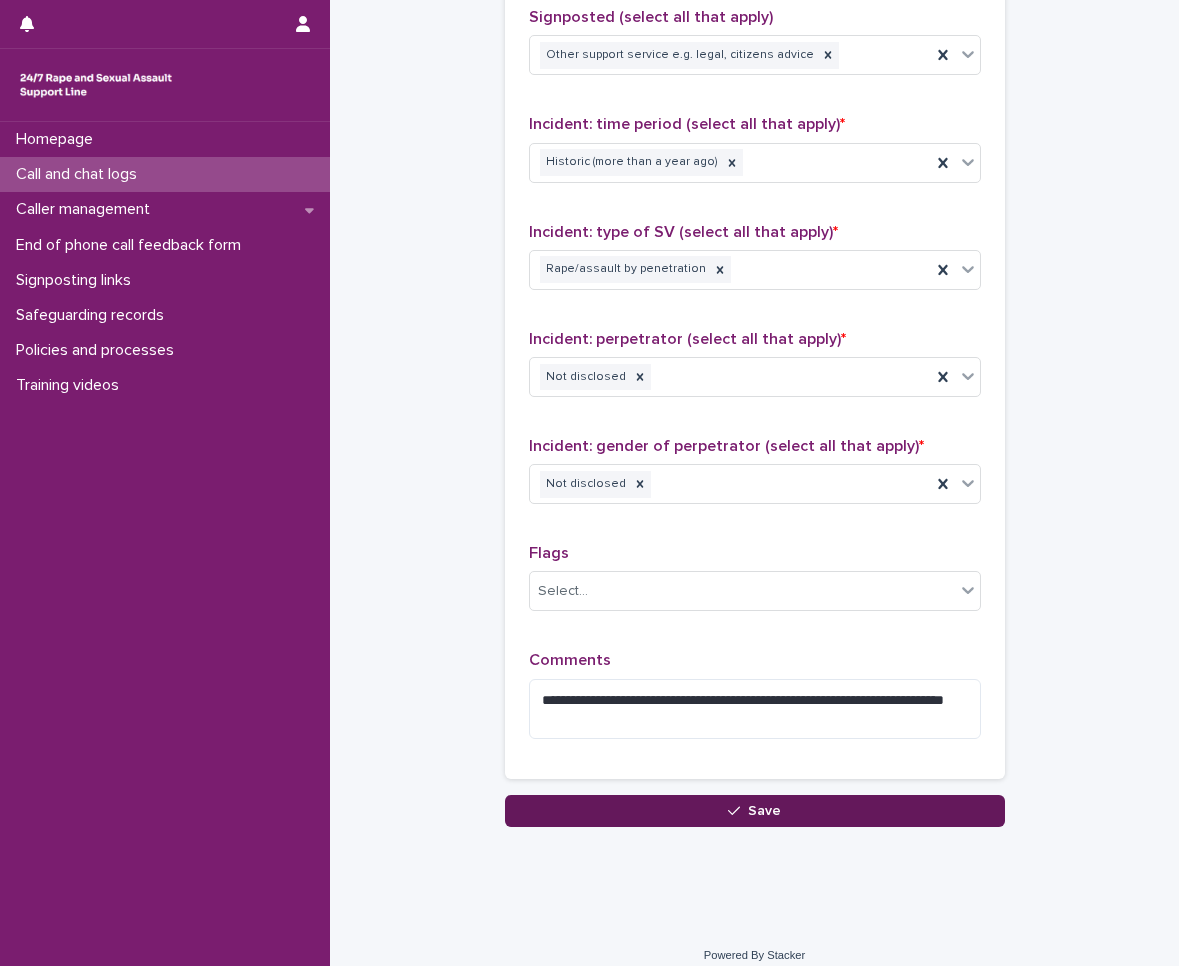 click on "Save" at bounding box center [764, 811] 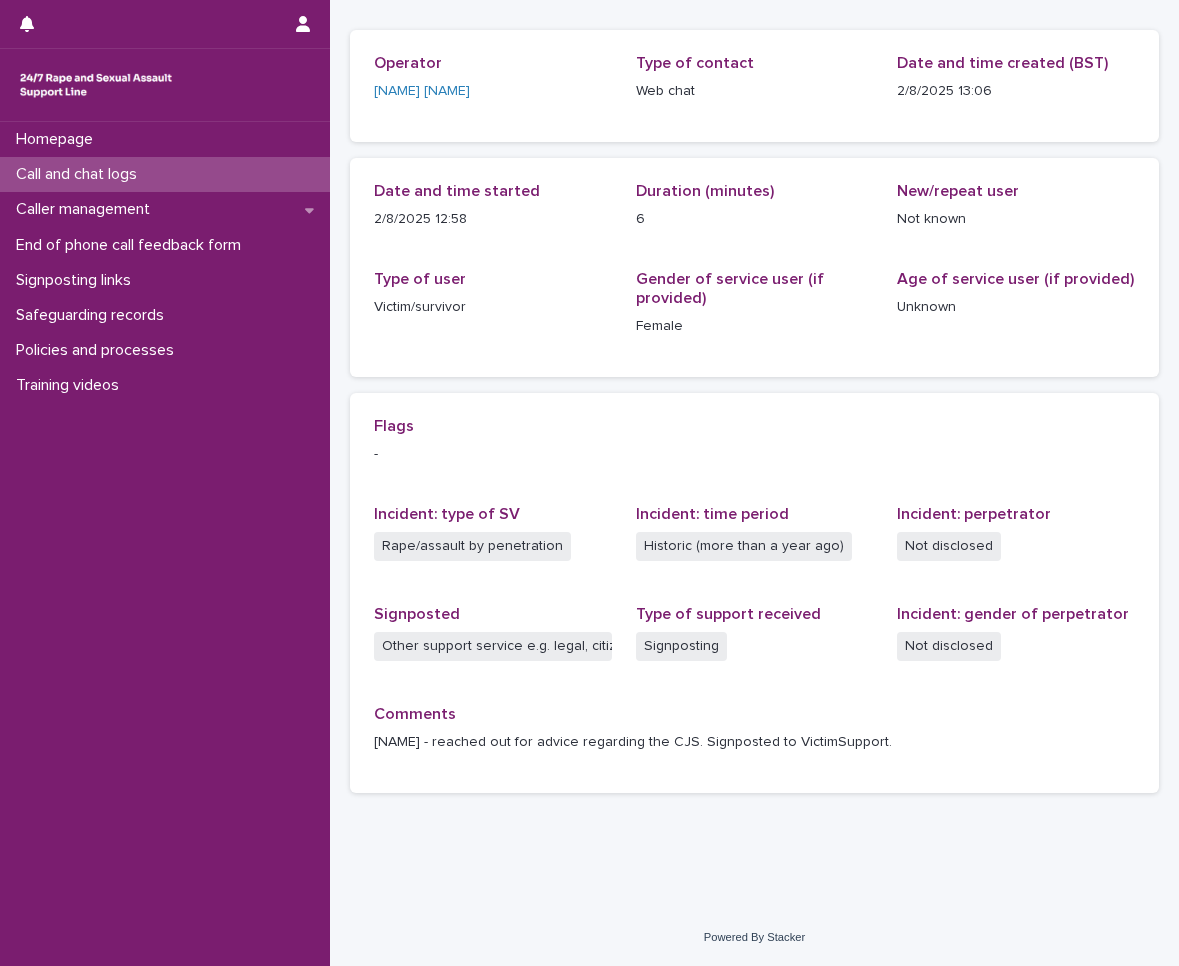 scroll, scrollTop: 0, scrollLeft: 0, axis: both 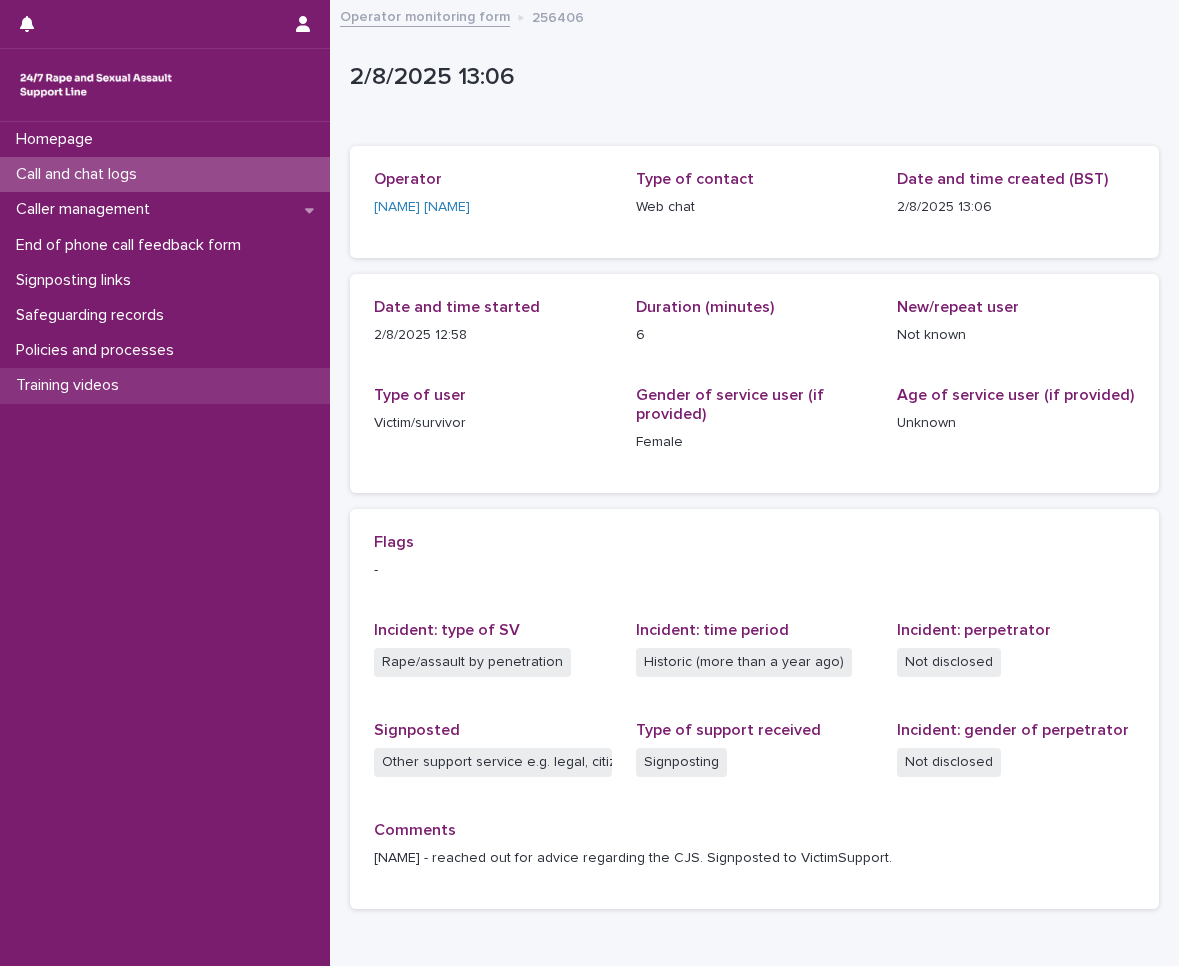 click on "Training videos" at bounding box center (71, 385) 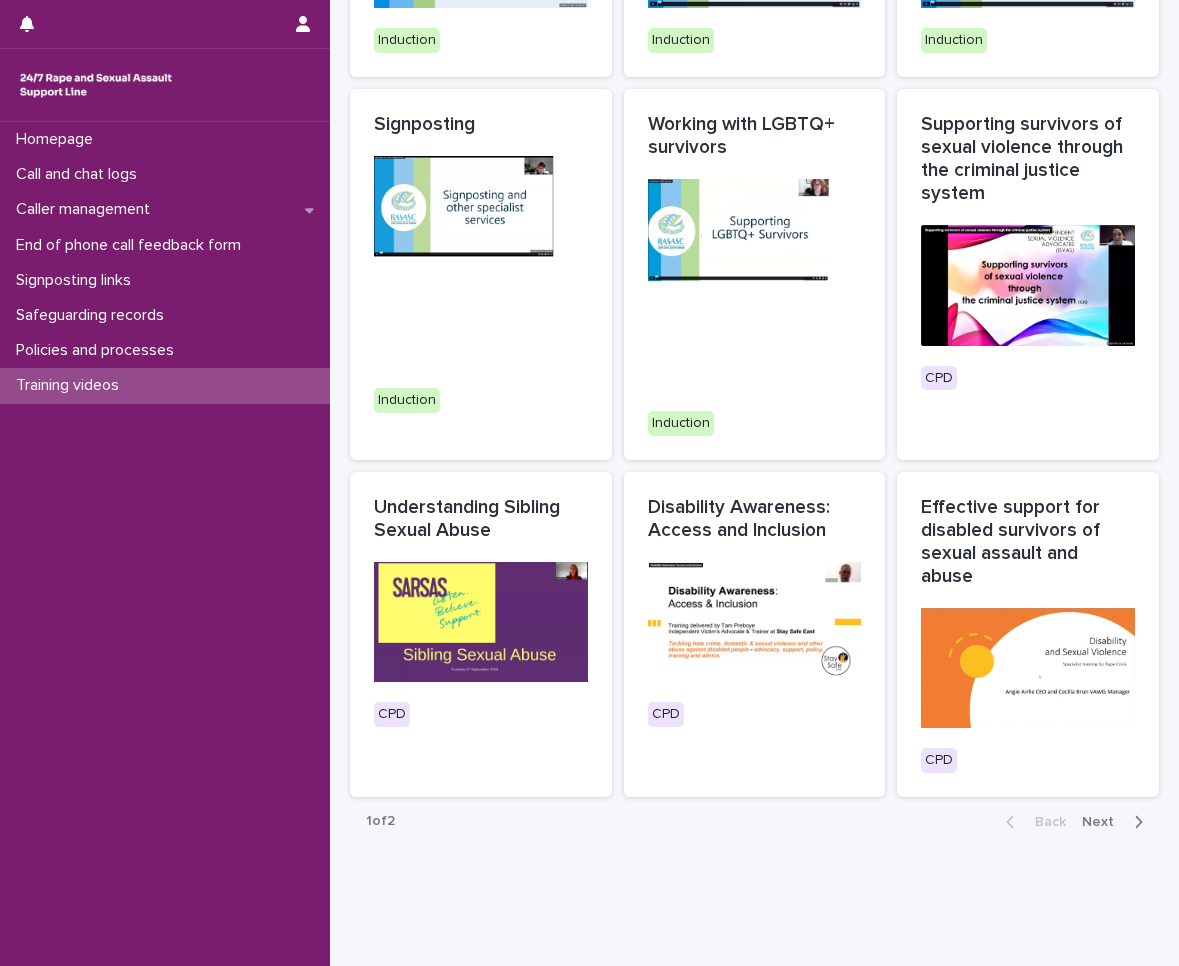 scroll, scrollTop: 638, scrollLeft: 0, axis: vertical 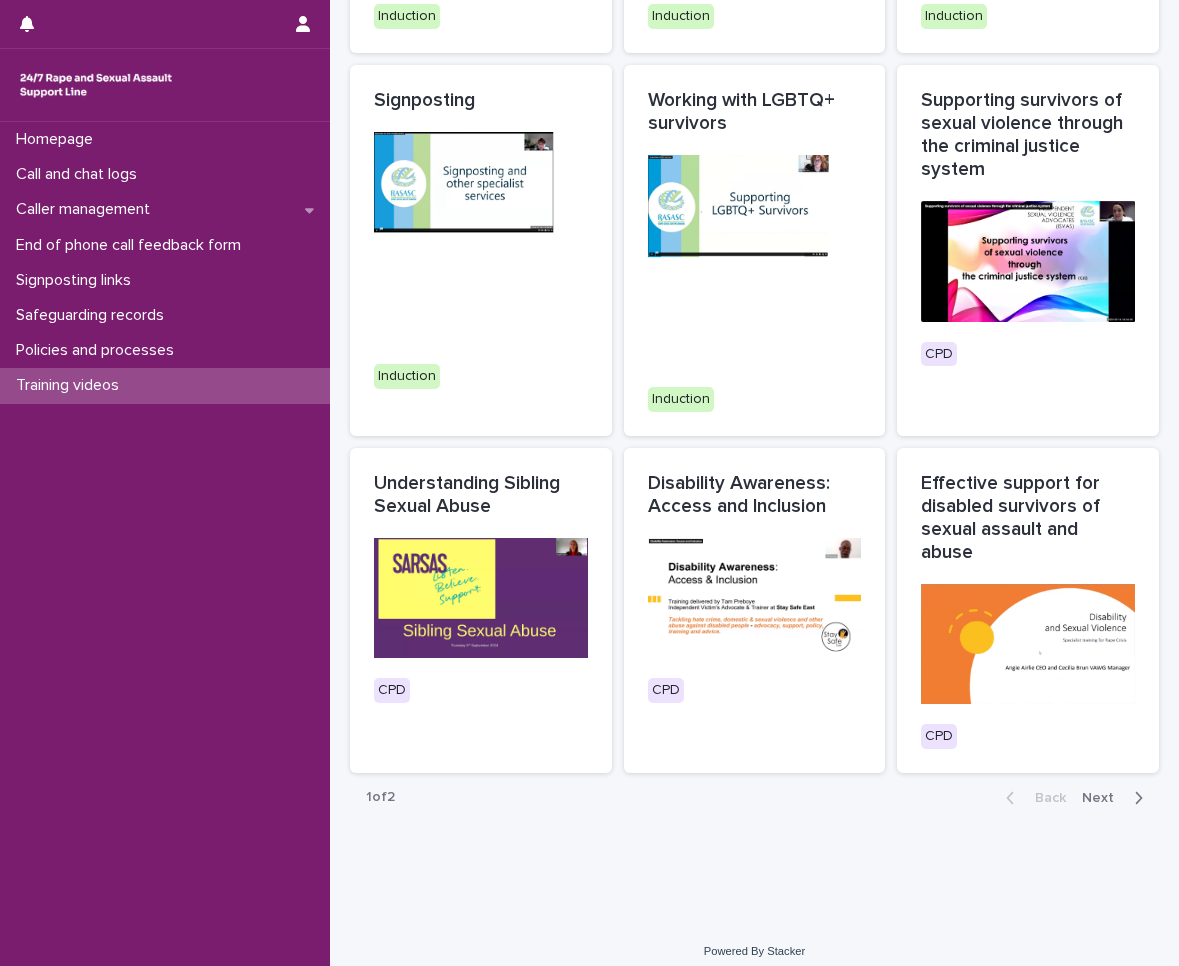 click on "Next" at bounding box center [1104, 798] 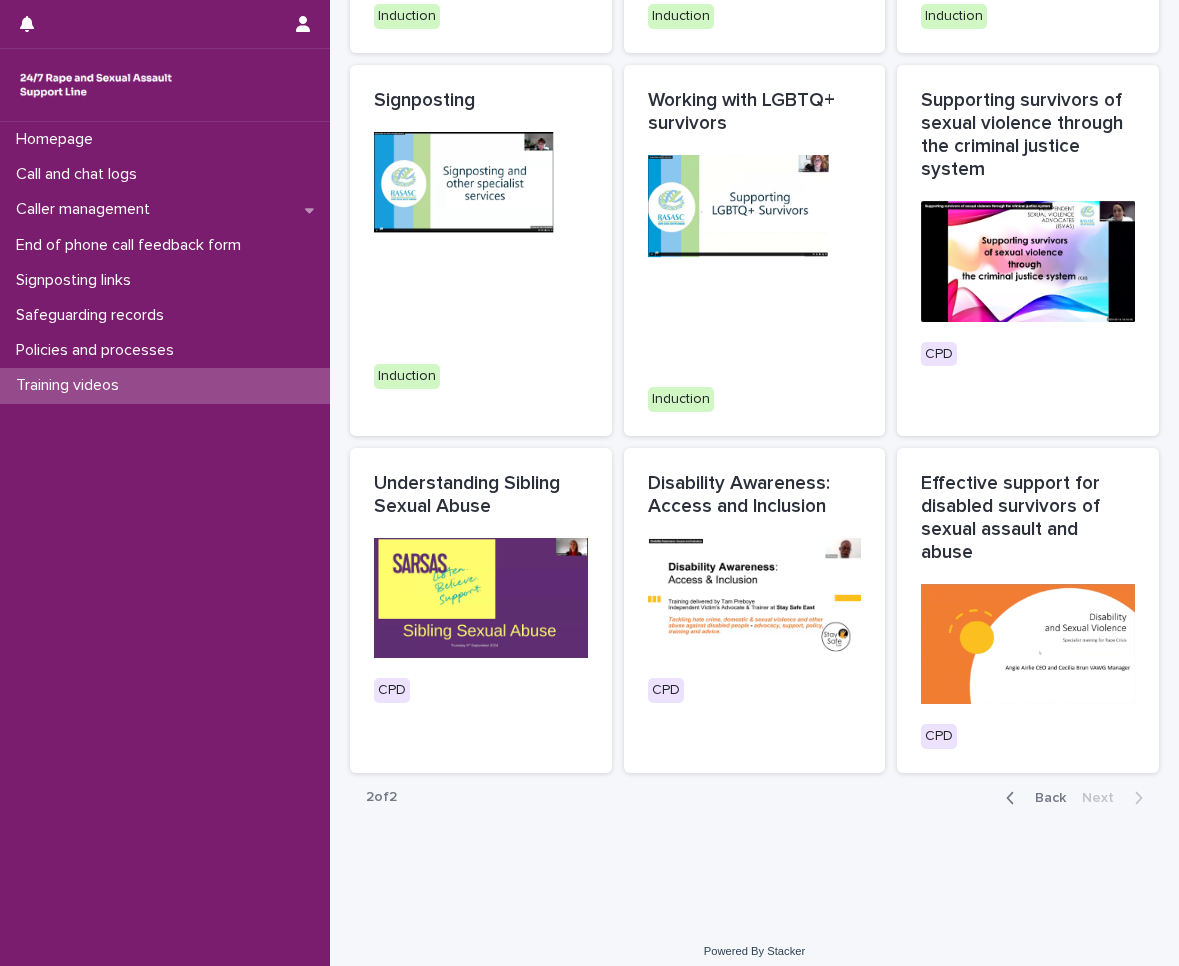 scroll, scrollTop: 0, scrollLeft: 0, axis: both 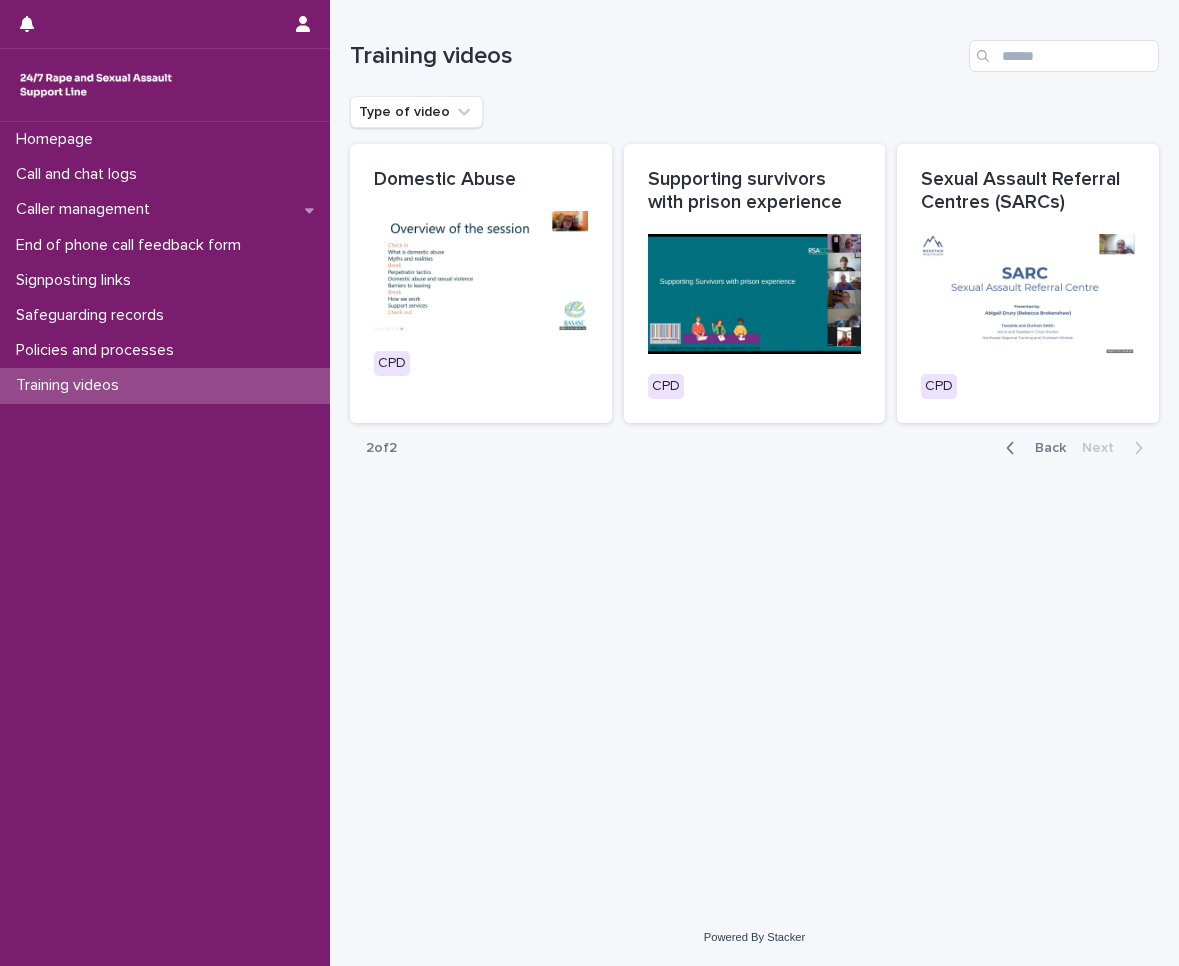 click at bounding box center [1014, 448] 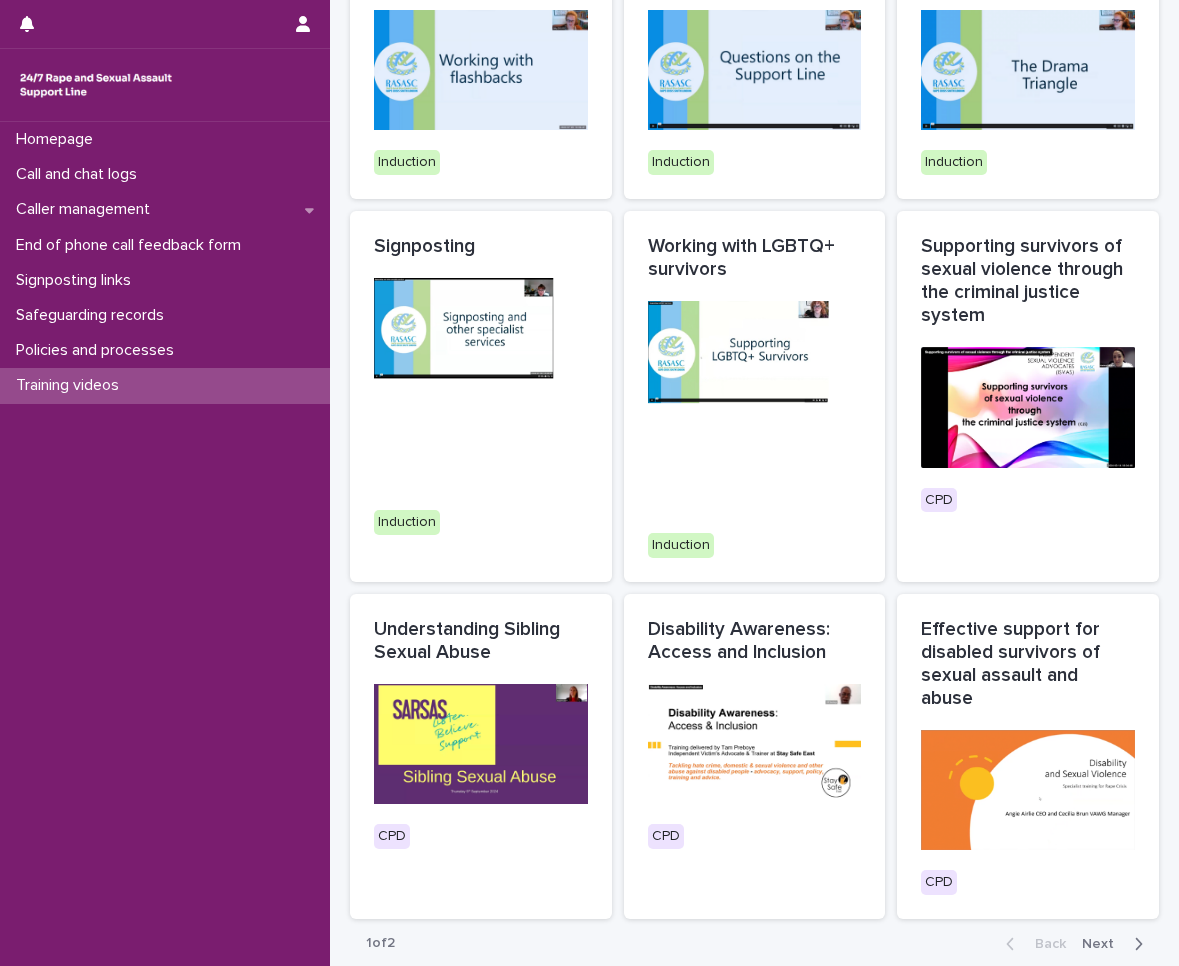 scroll, scrollTop: 500, scrollLeft: 0, axis: vertical 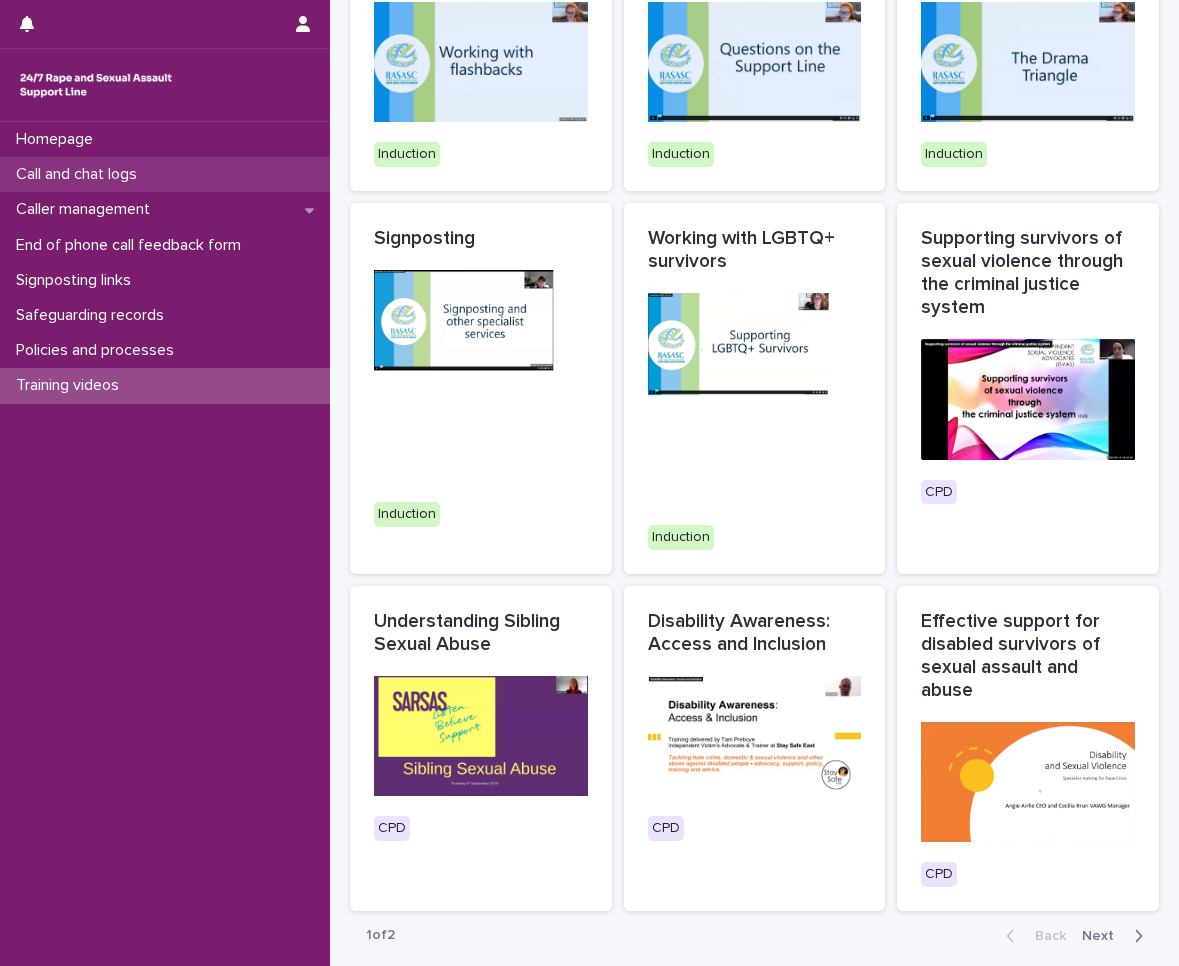 click on "Call and chat logs" at bounding box center [80, 174] 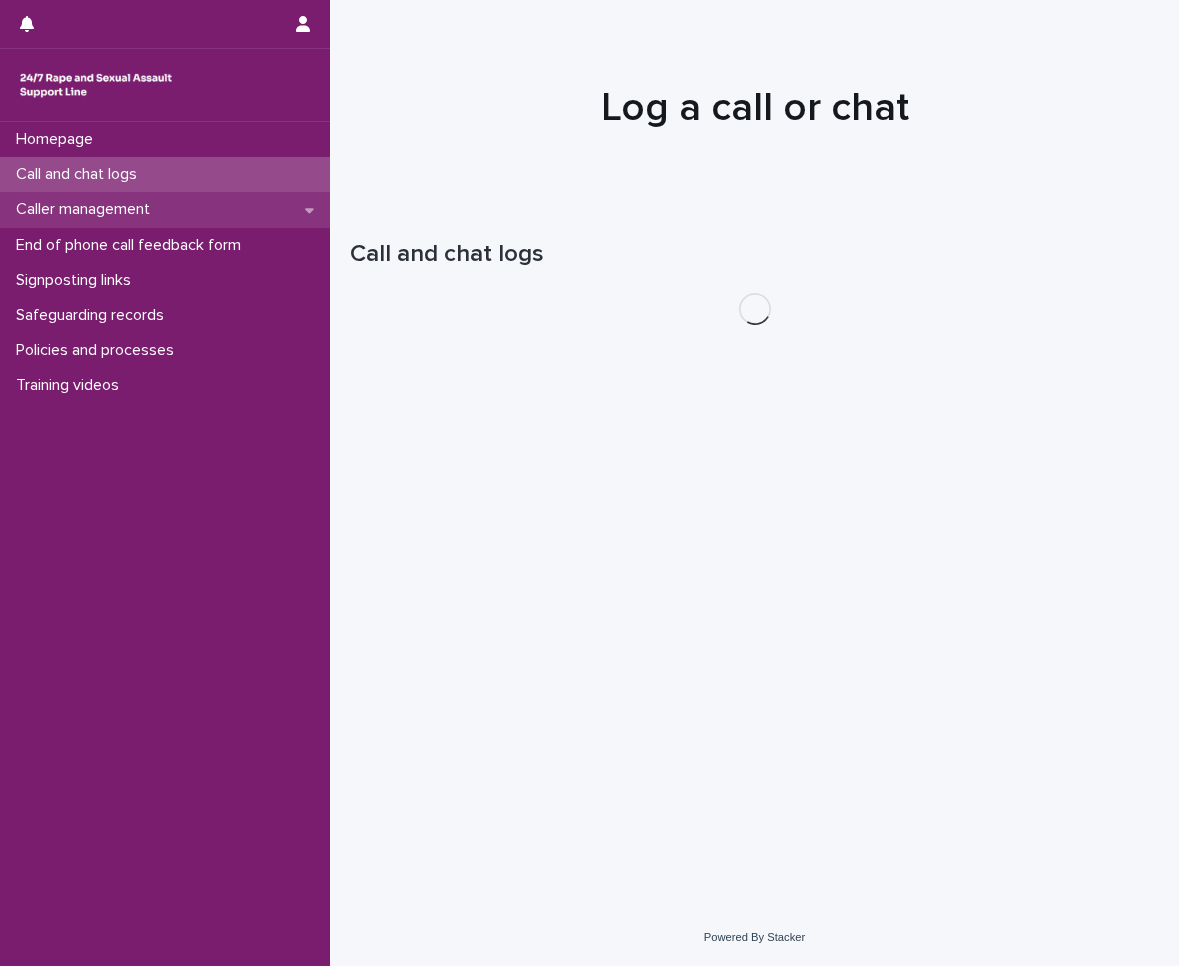 click on "Caller management" at bounding box center (165, 209) 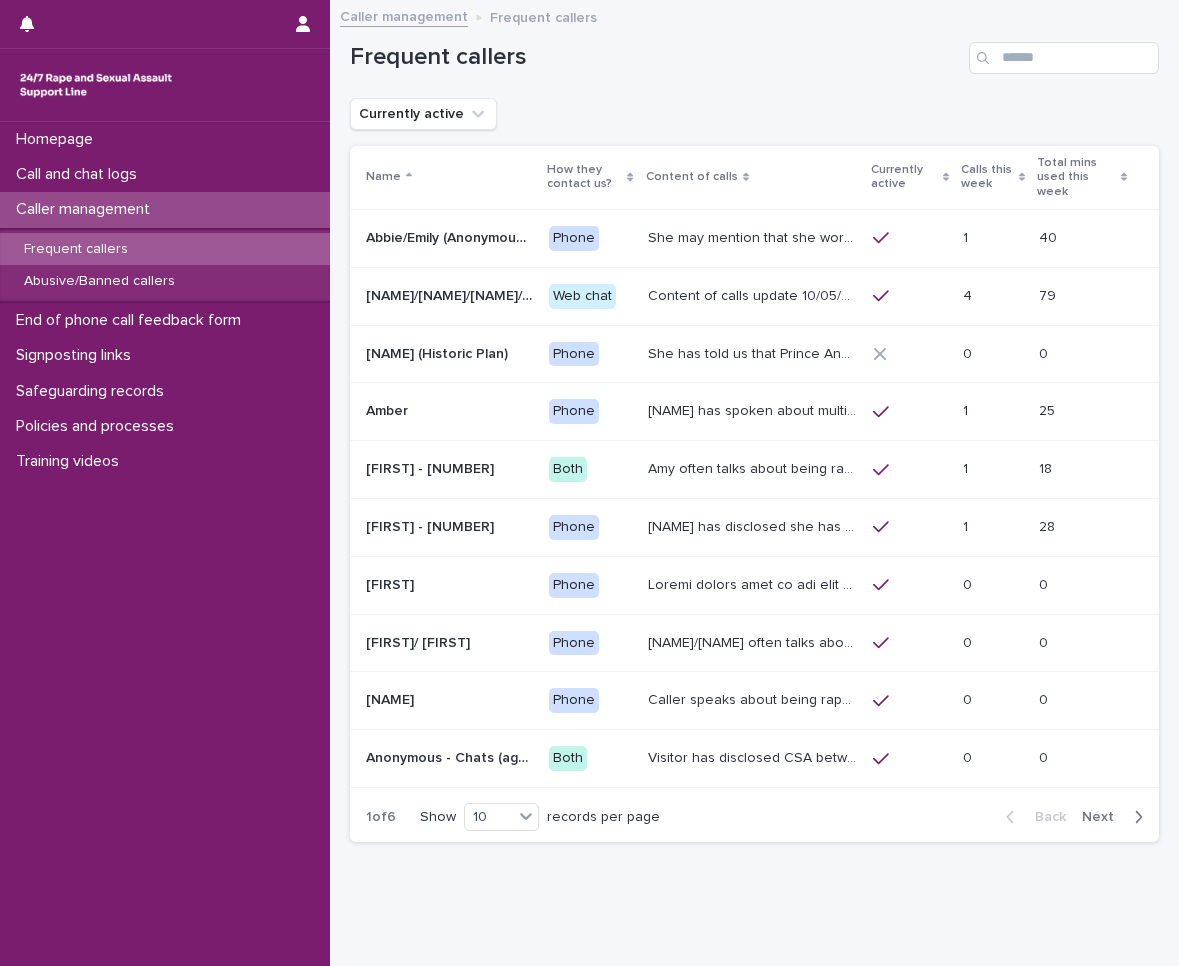 click on "Frequent callers" at bounding box center [165, 249] 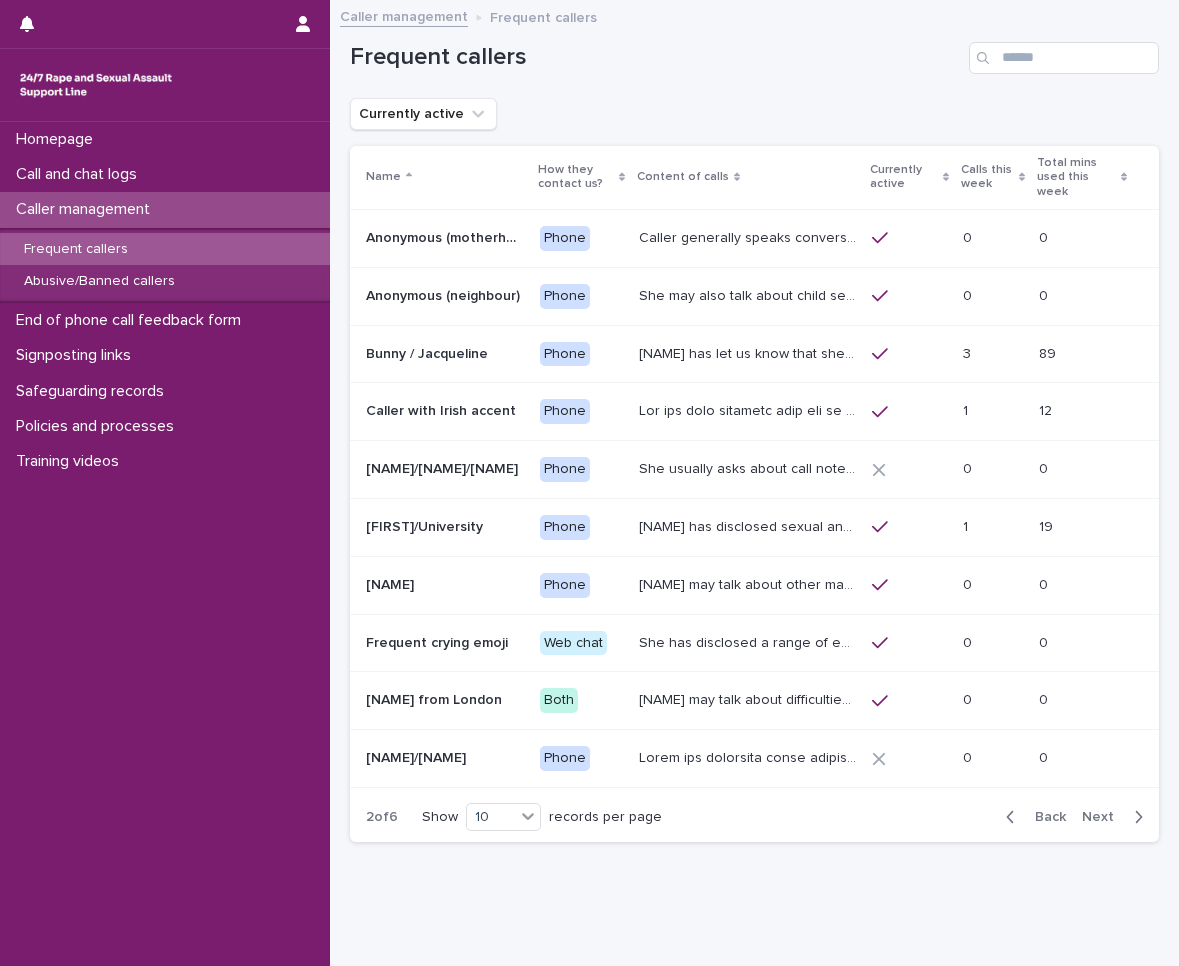 click on "Next" at bounding box center (1104, 817) 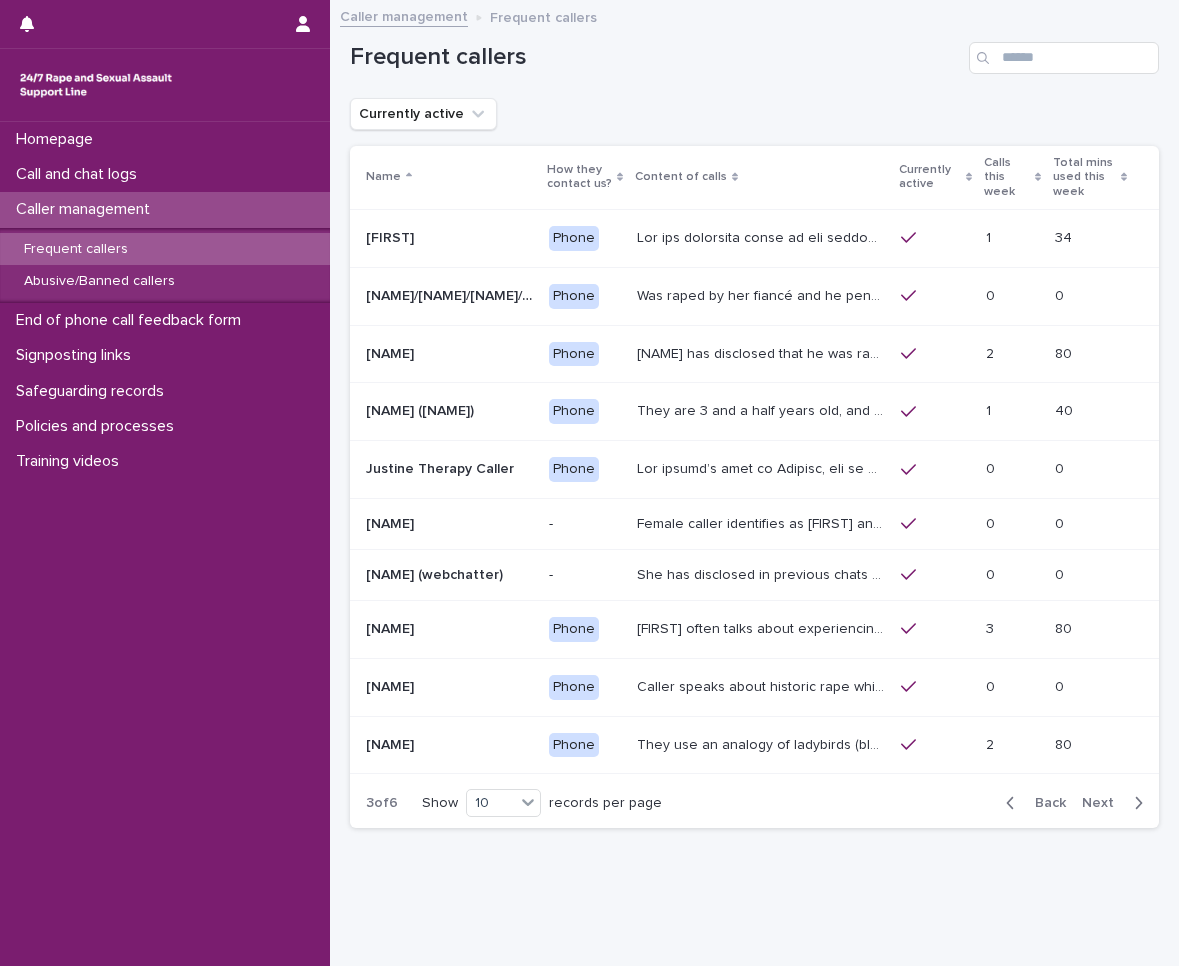 click on "They use an analogy of ladybirds (blood) and white syrup (semen).
They refer to their imagination as  a garden, which is a safe space with sunflowers and a bunny.
They described their father "papa" being big, strong, angry, sitting on her legs in the garage, biting her ears, and pouring hot water on their face.
They describe (Papa) raping them and the abortions that he did whilst coming in and out of flashbacks. Saying things like:-
"Papa said I can't tell anybody about the ladybirds because you will chop off my fingers and I need all of my fingers."
"please don't make him angry", "he is cutting me with his scissors snip, snip, snip", "Papa is on my legs"  "Don't F****** cry or I'll kill you" "we cant make him angry".  "Can you make me stay in the garden whilst he snips."" at bounding box center (763, 743) 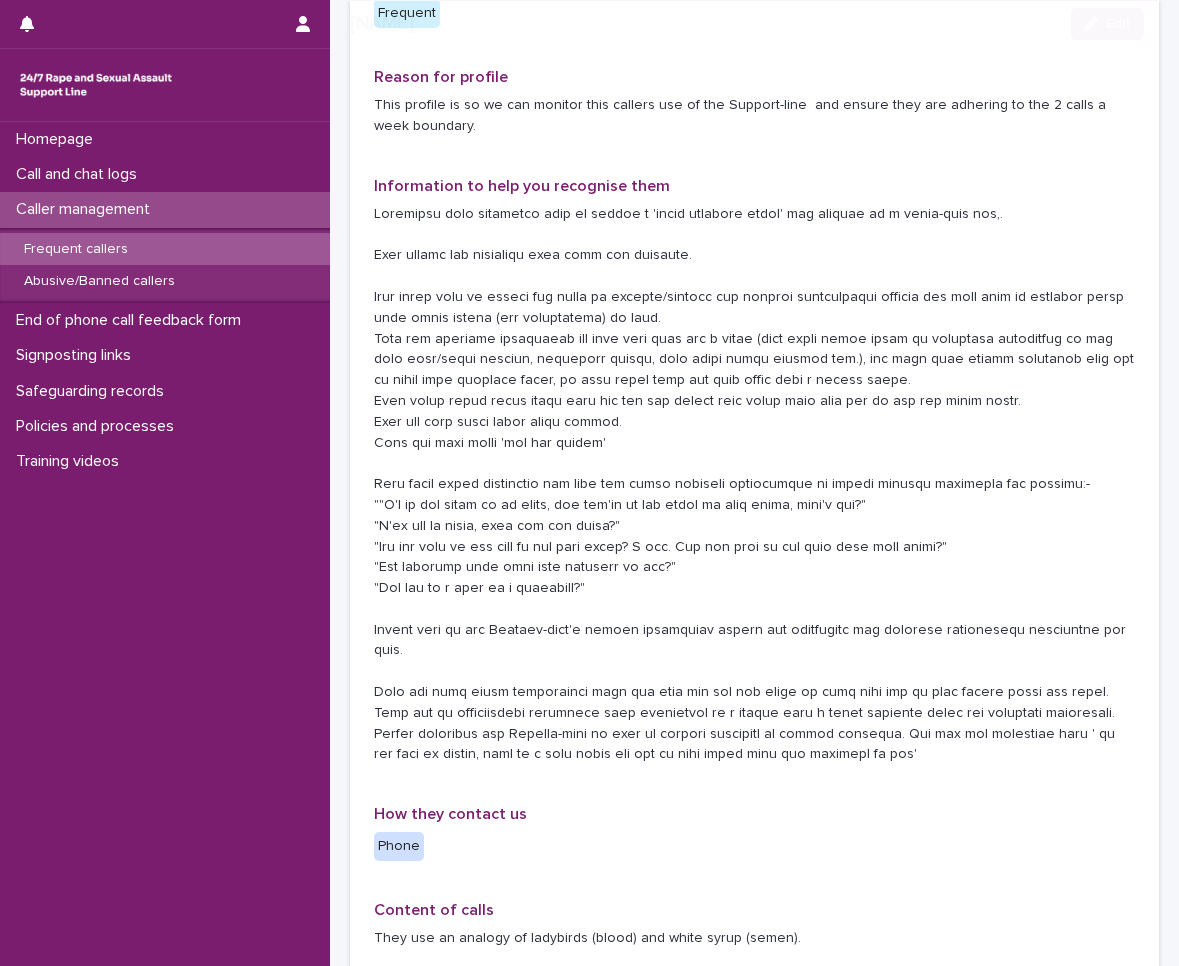 scroll, scrollTop: 200, scrollLeft: 0, axis: vertical 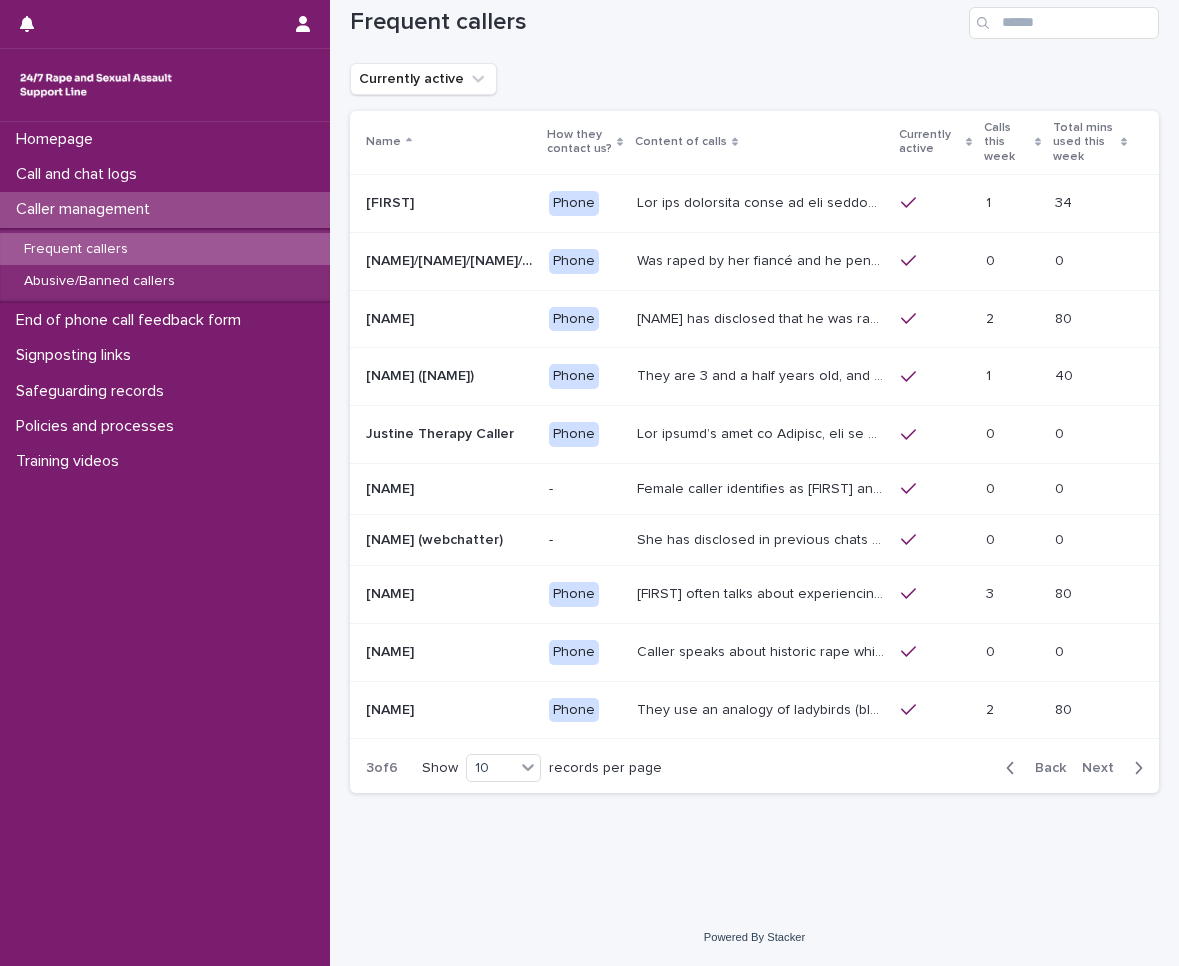click on "Next" at bounding box center [1104, 768] 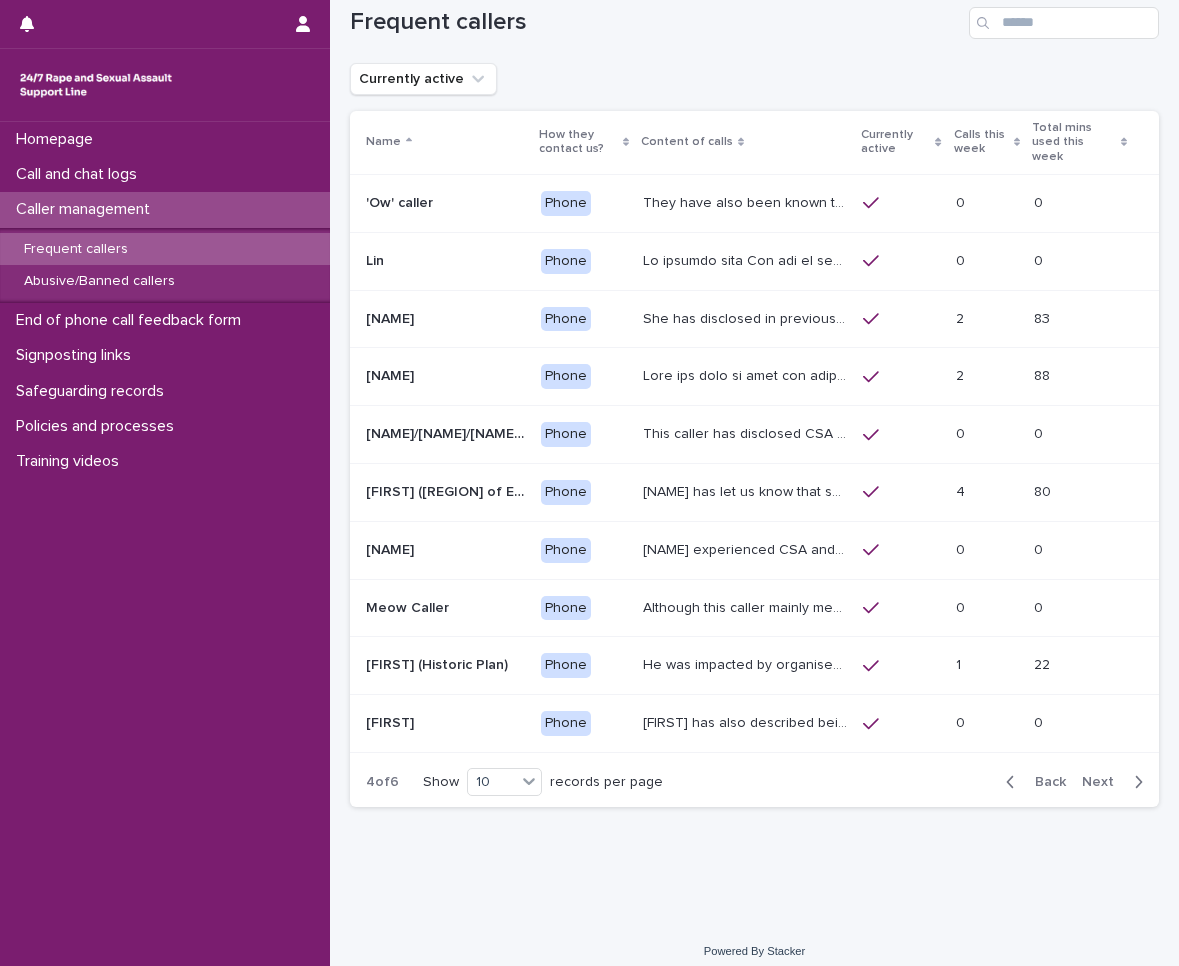 scroll, scrollTop: 34, scrollLeft: 0, axis: vertical 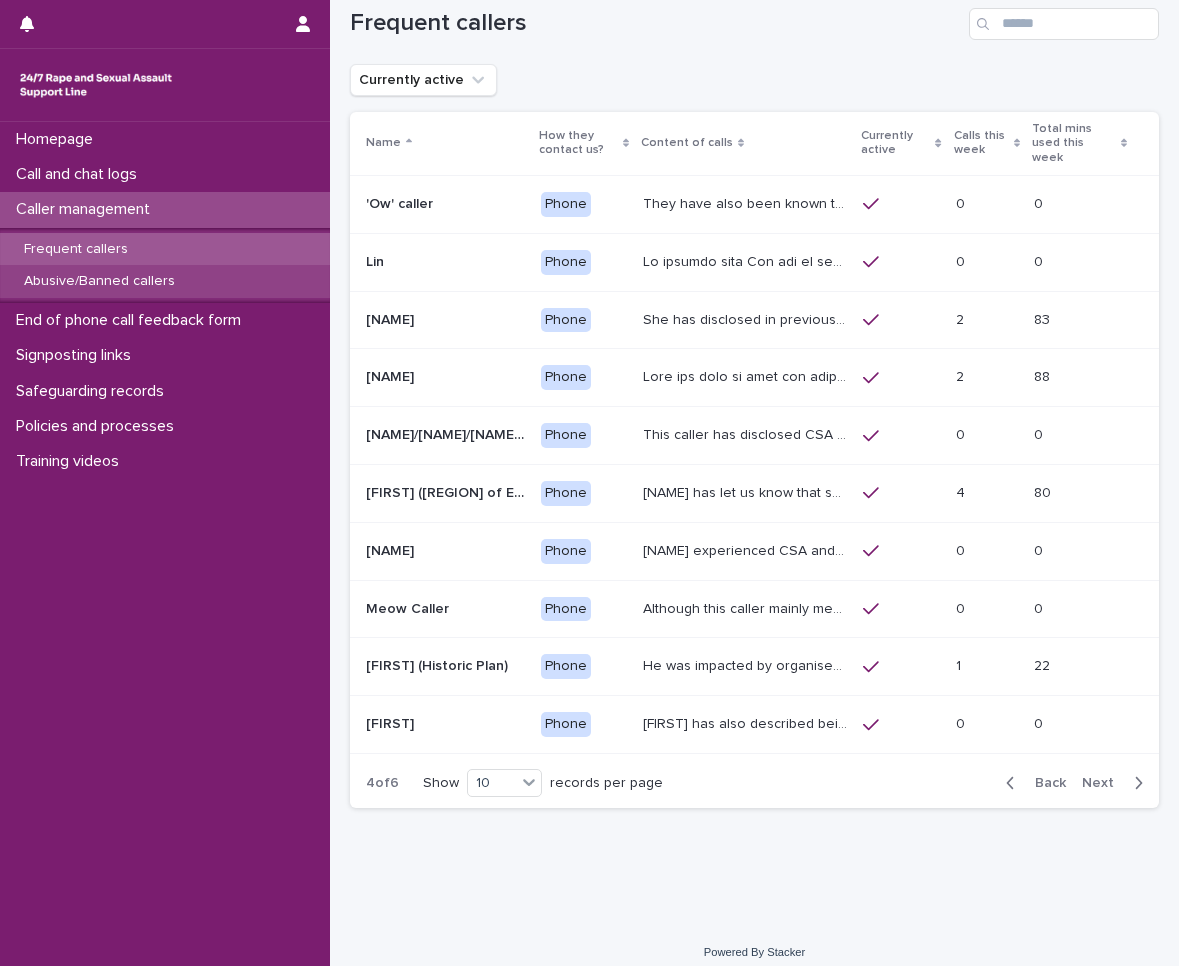 click on "Abusive/Banned callers" at bounding box center (99, 281) 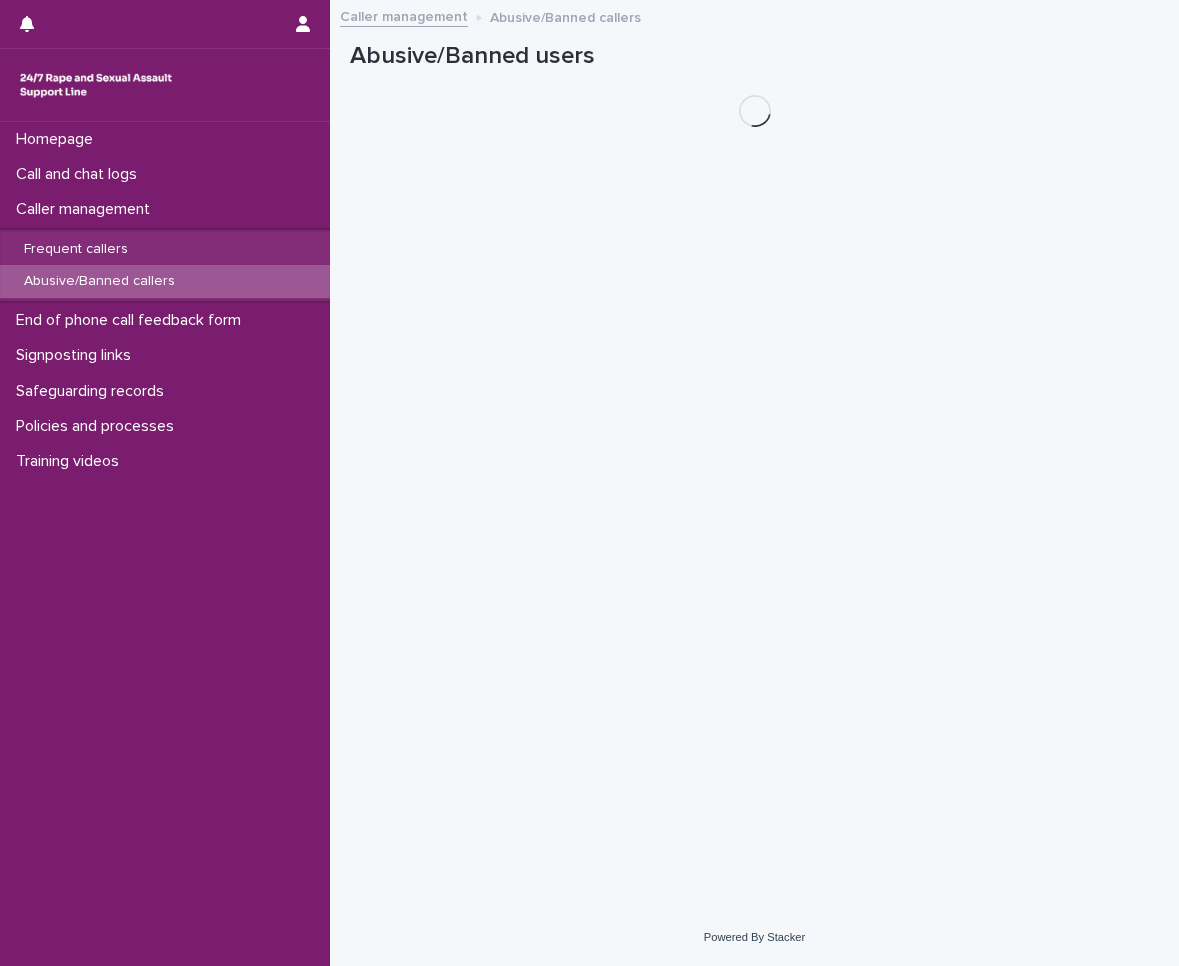scroll, scrollTop: 0, scrollLeft: 0, axis: both 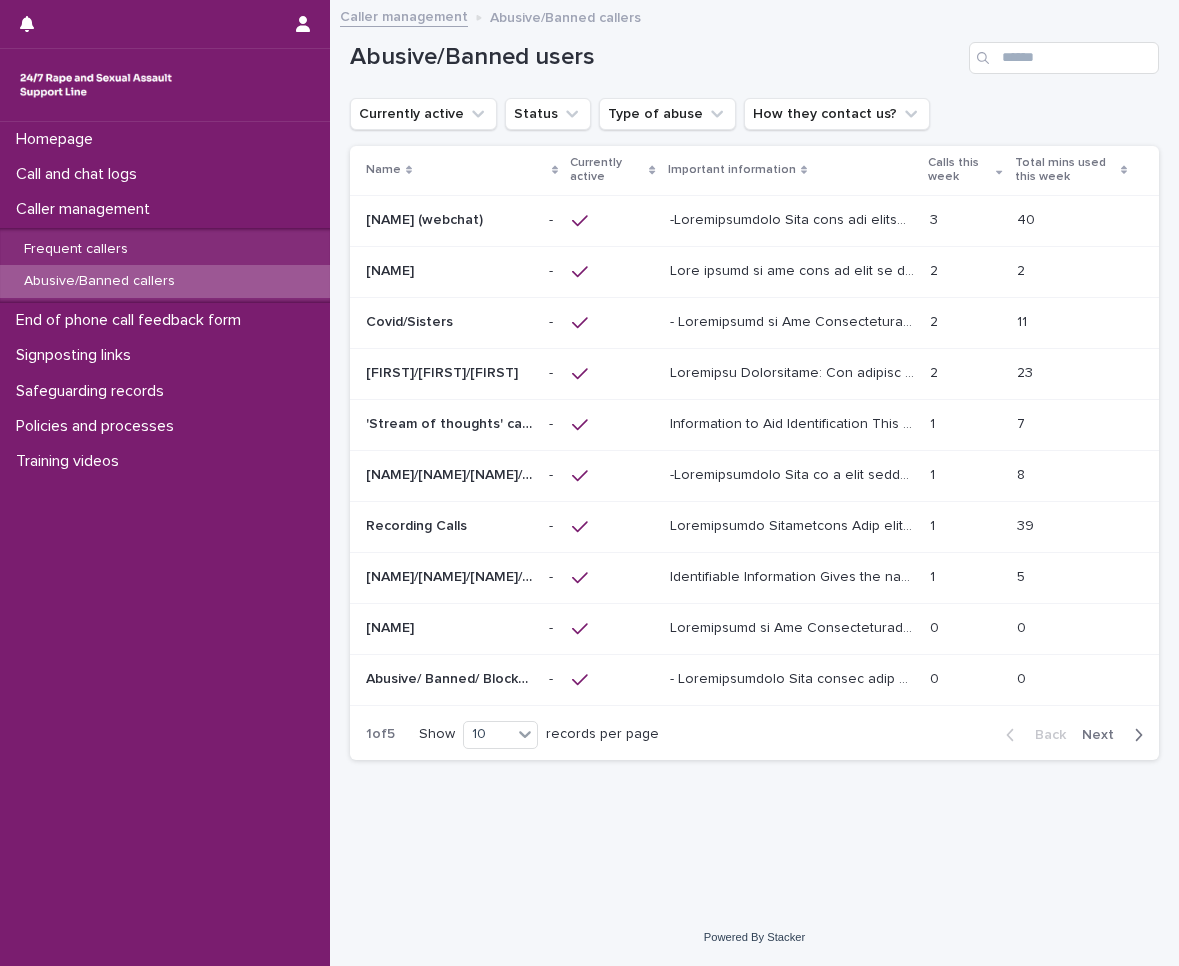 click at bounding box center [1134, 735] 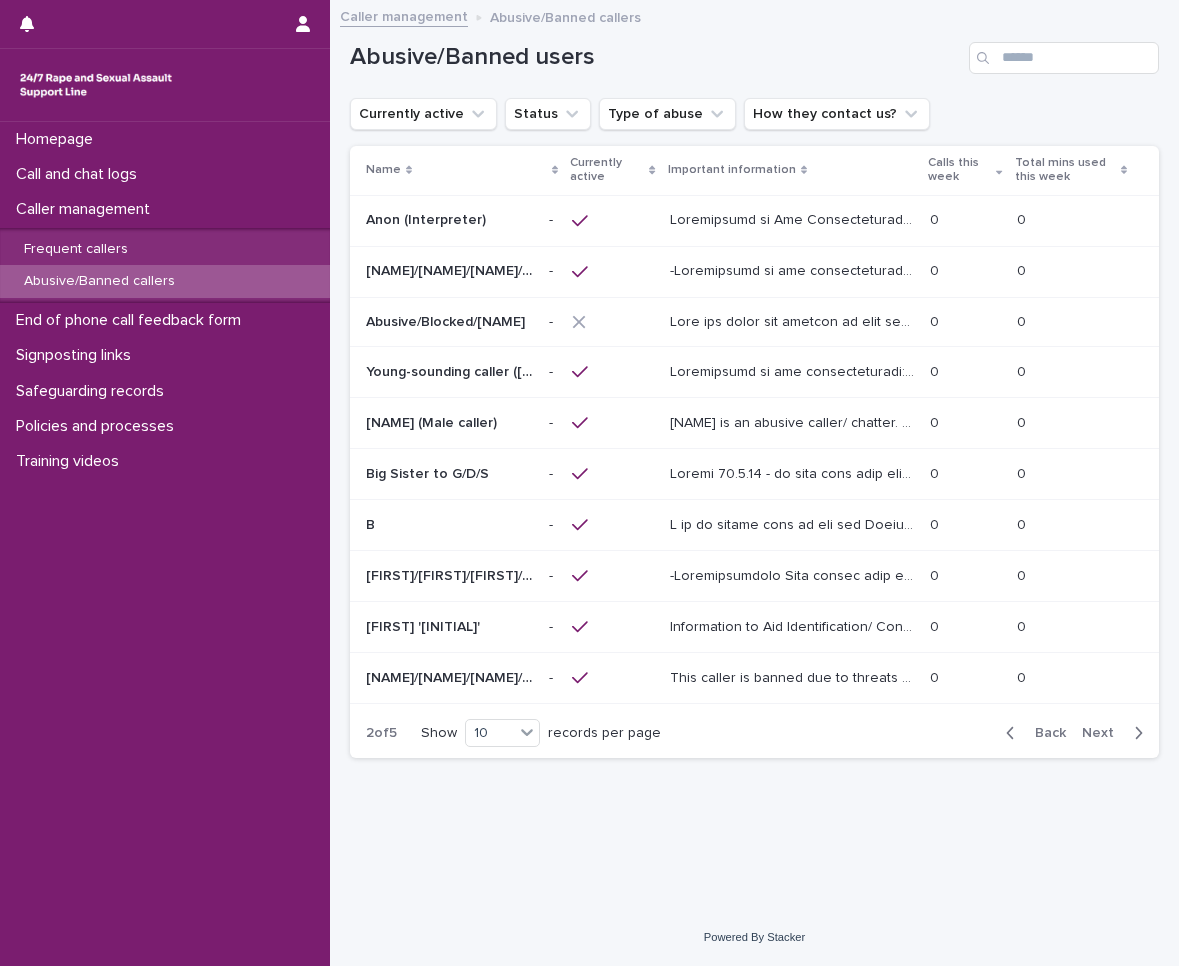 click at bounding box center [1134, 733] 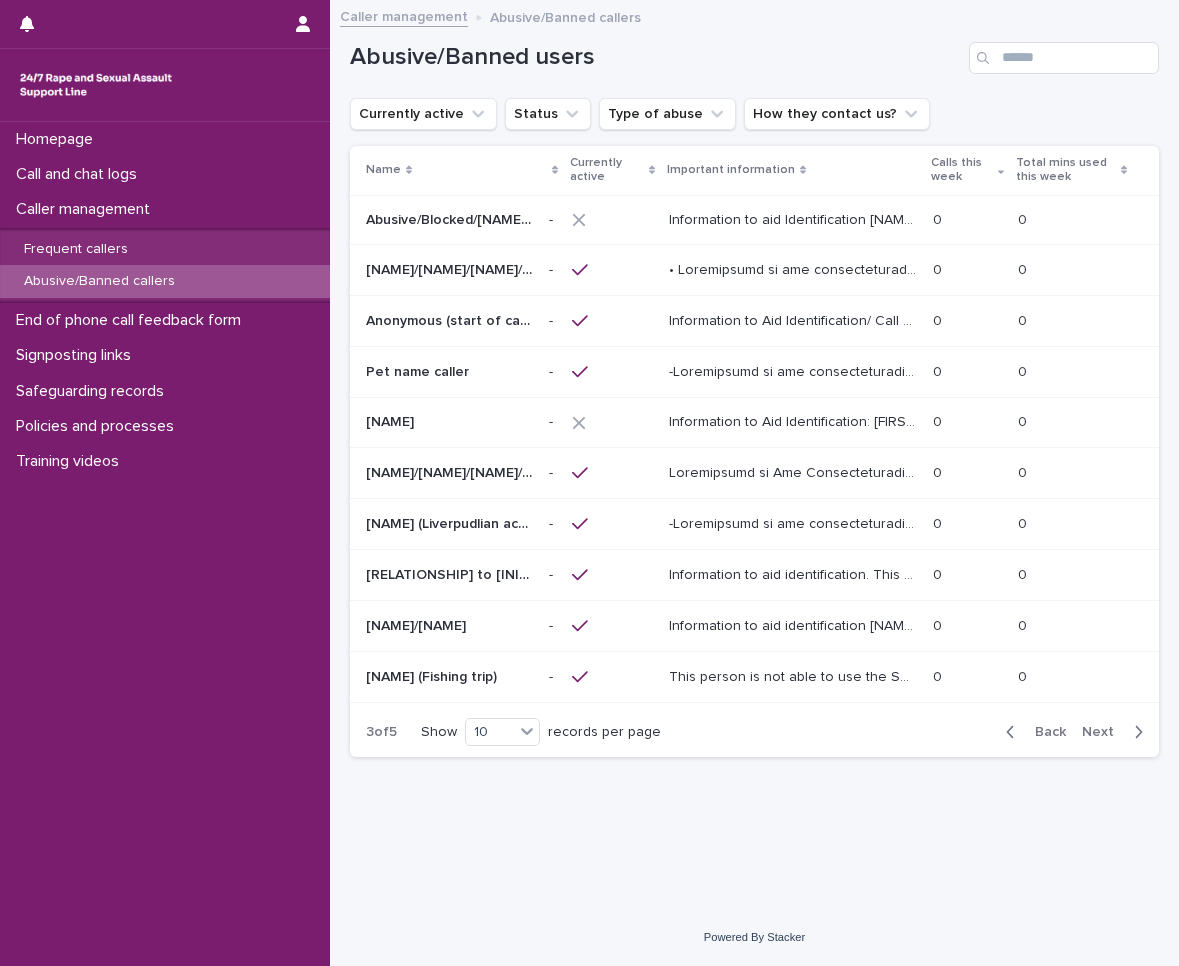 click at bounding box center [1134, 732] 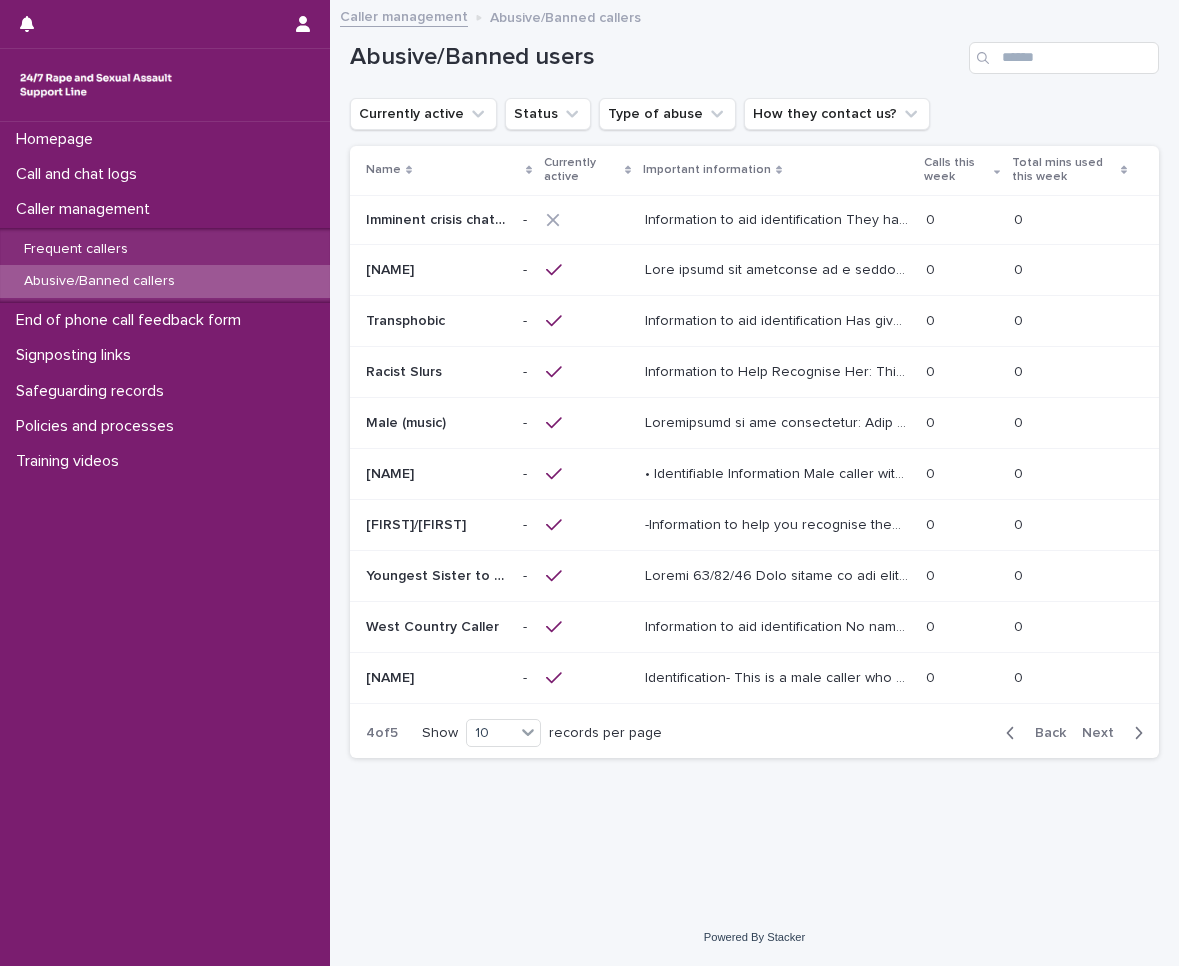 click at bounding box center (1134, 733) 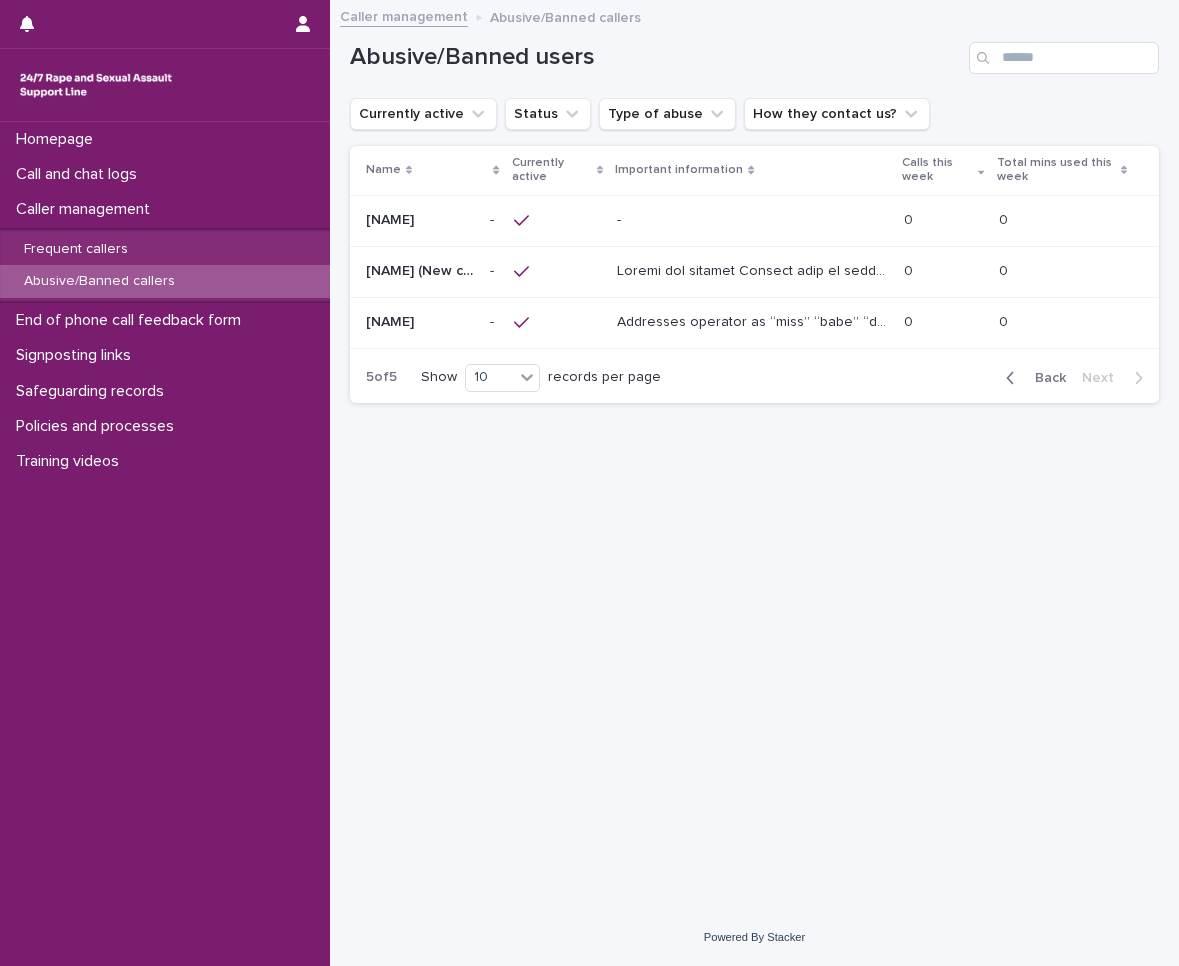 click at bounding box center (752, 220) 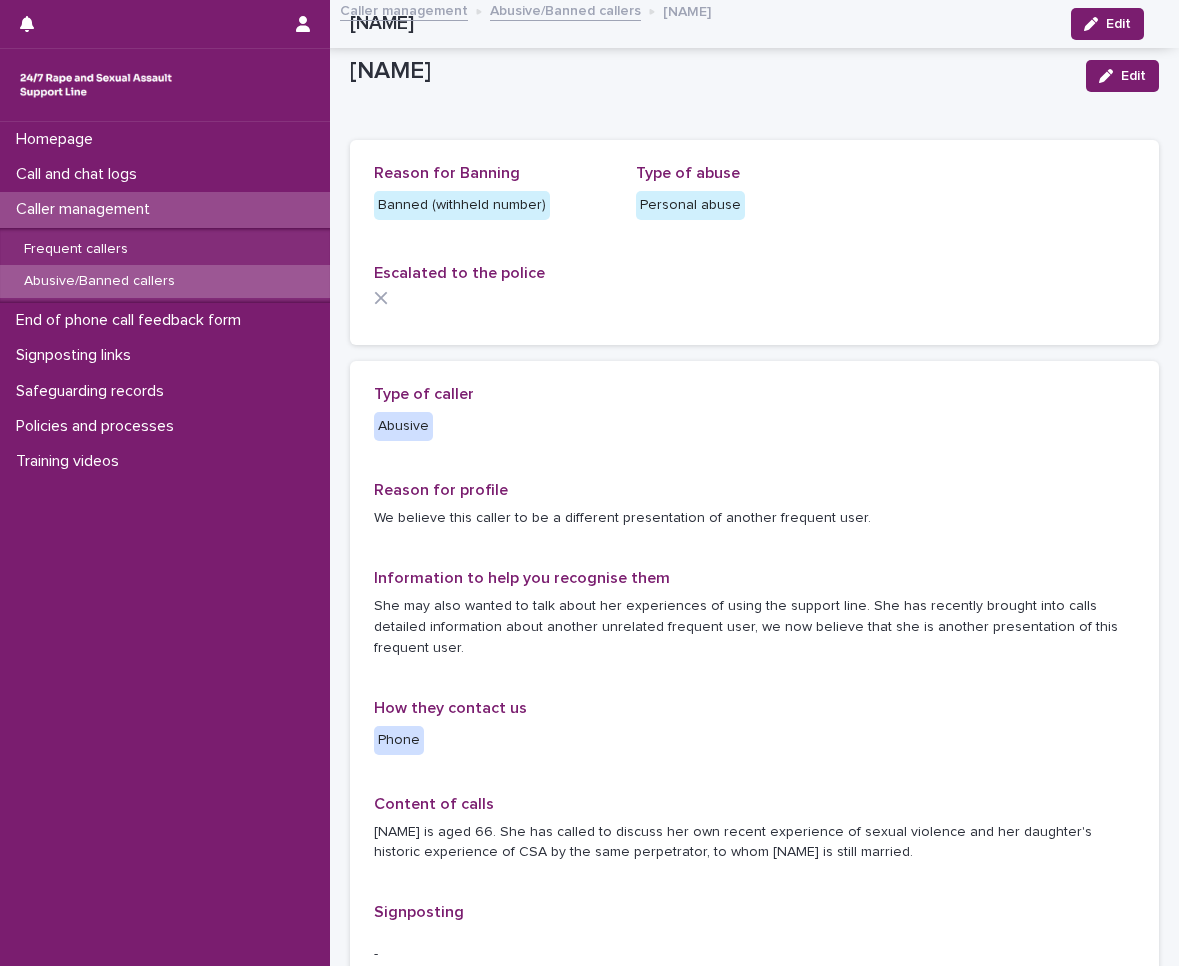 scroll, scrollTop: 0, scrollLeft: 0, axis: both 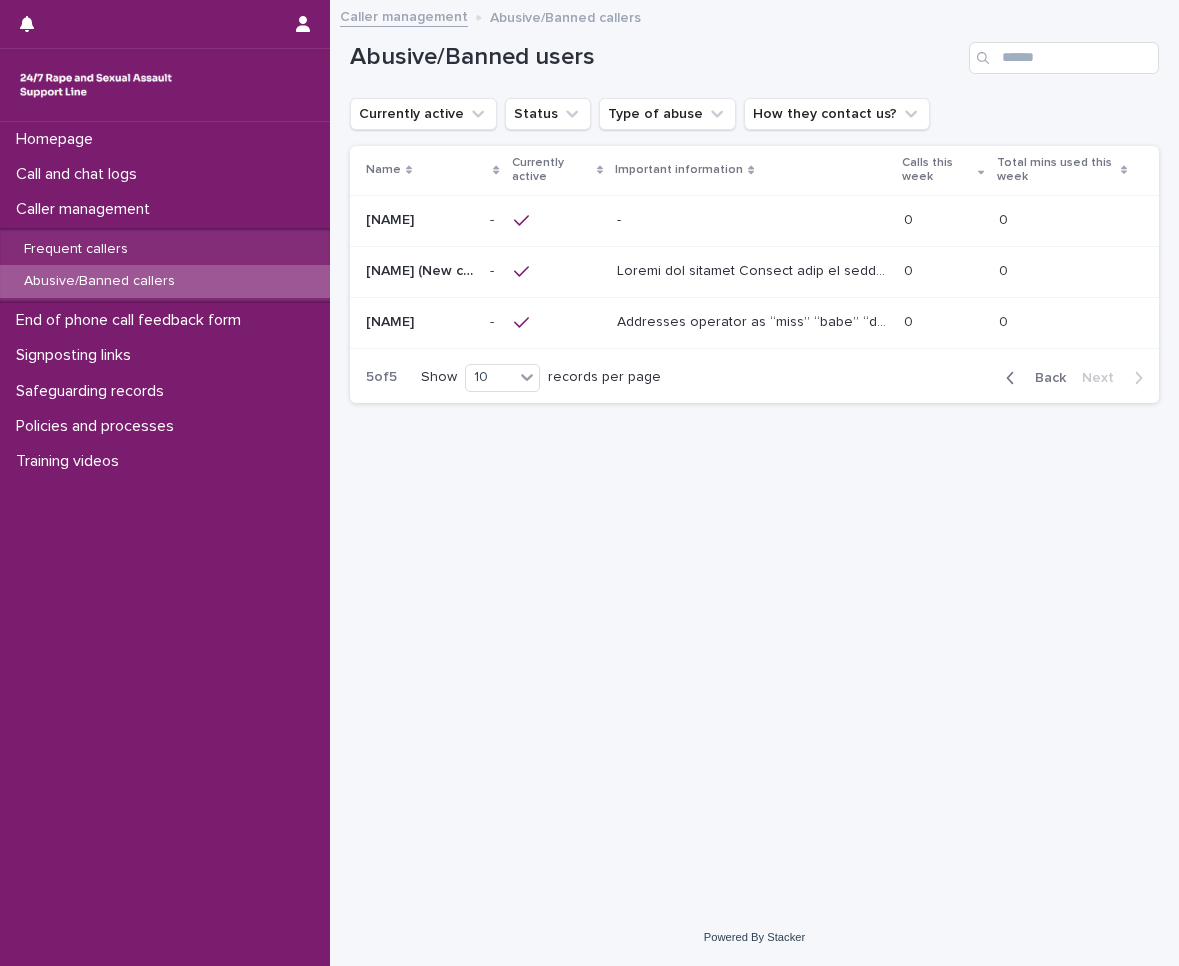 click on "Back" at bounding box center (1032, 378) 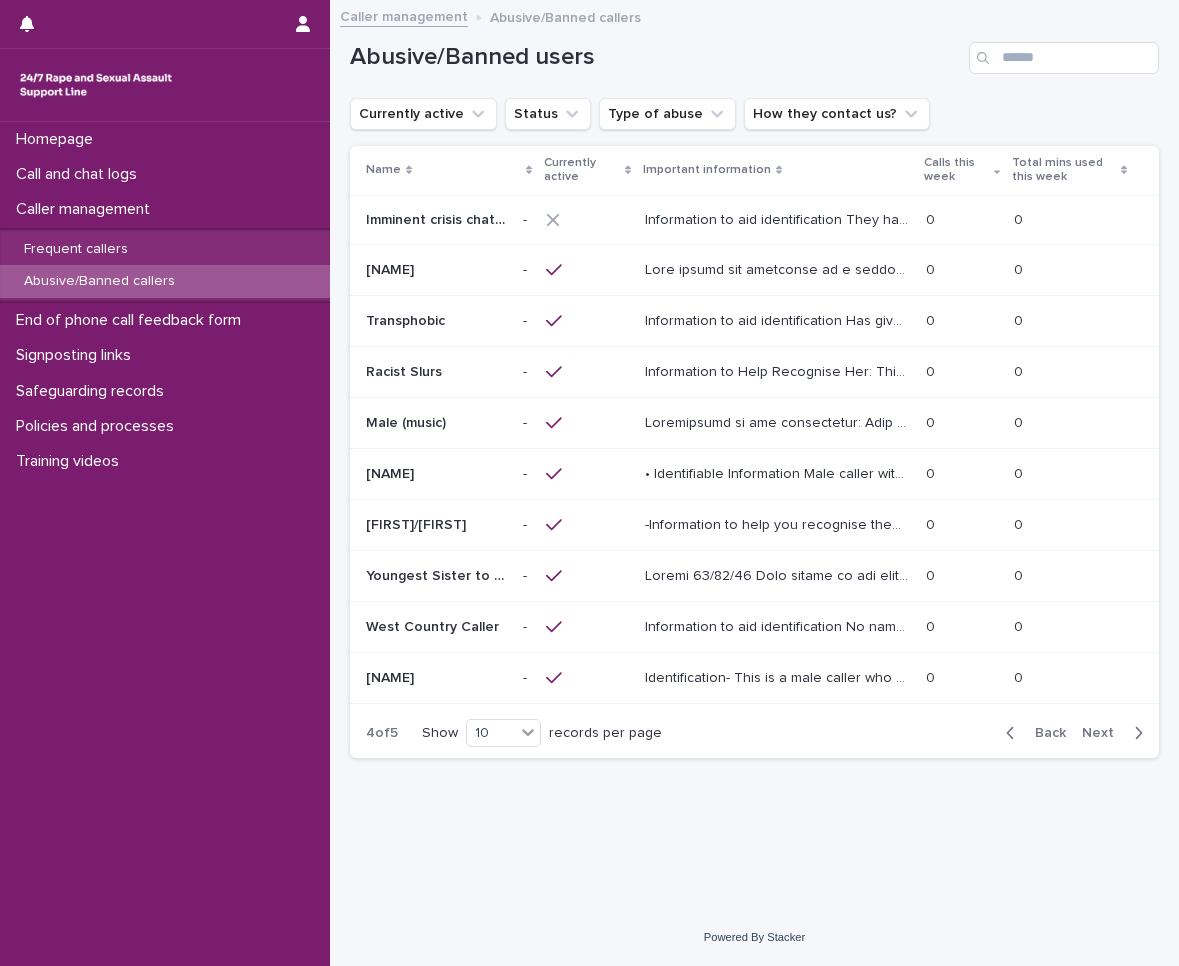 click on "Back" at bounding box center [1044, 733] 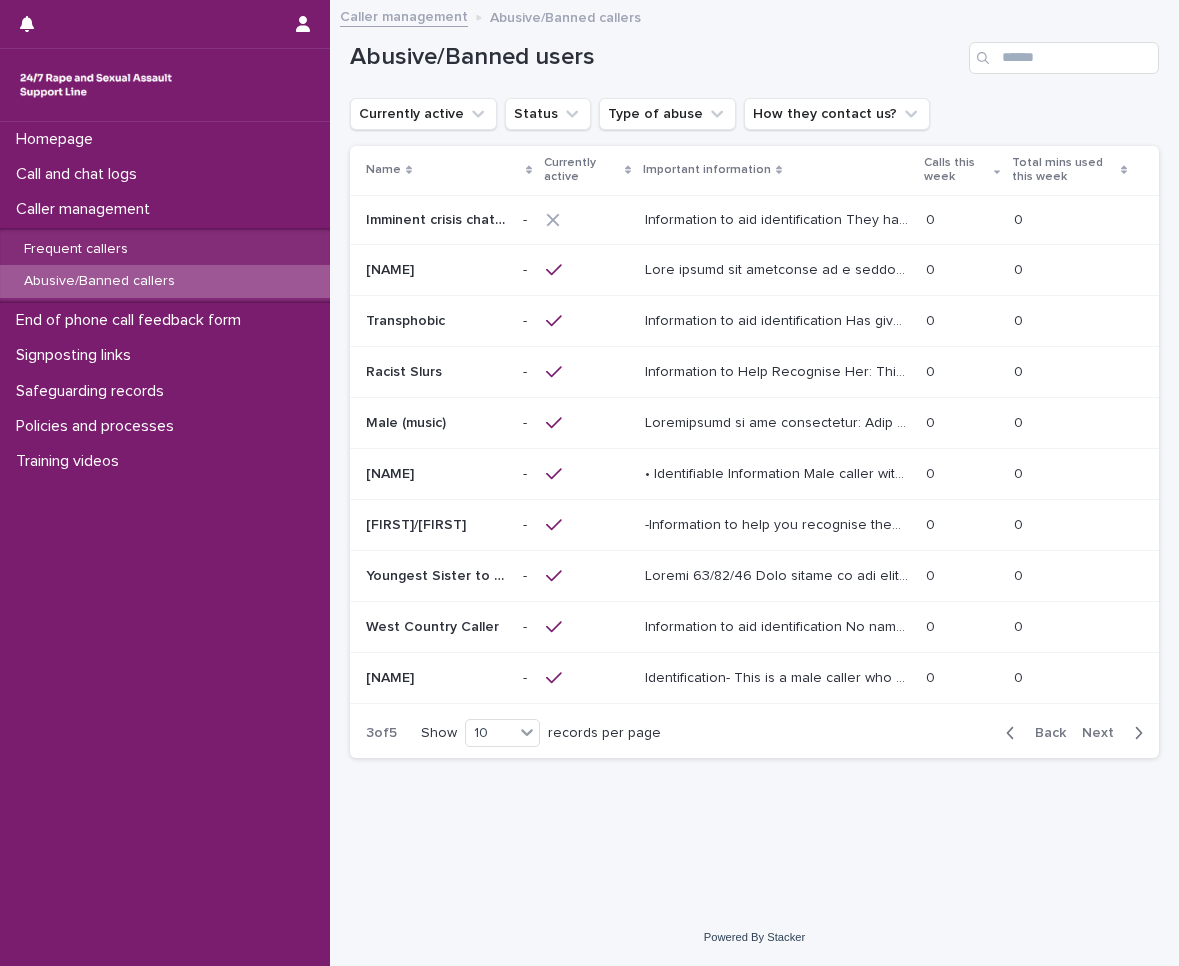 click on "Back" at bounding box center [1032, 733] 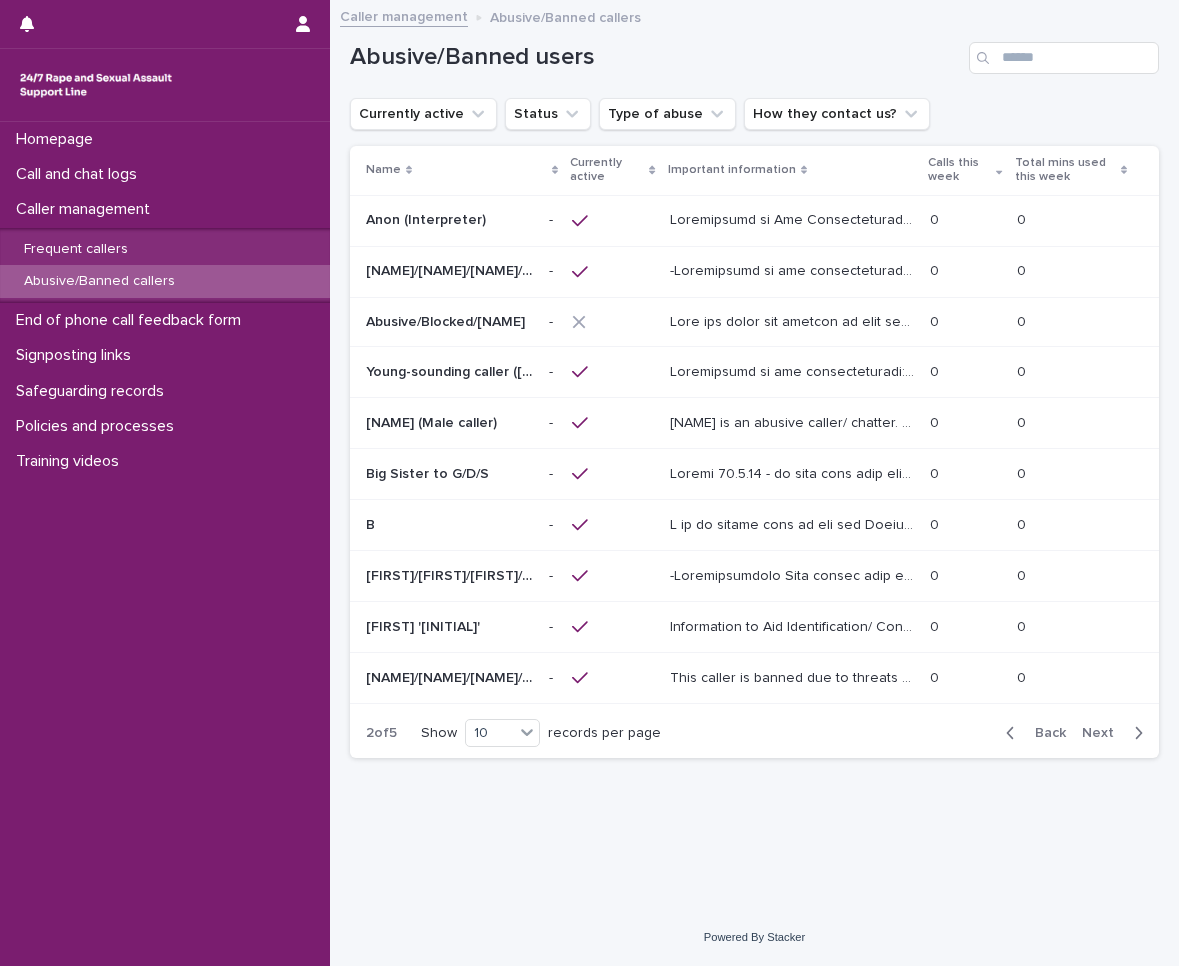 click on "Back" at bounding box center (1044, 733) 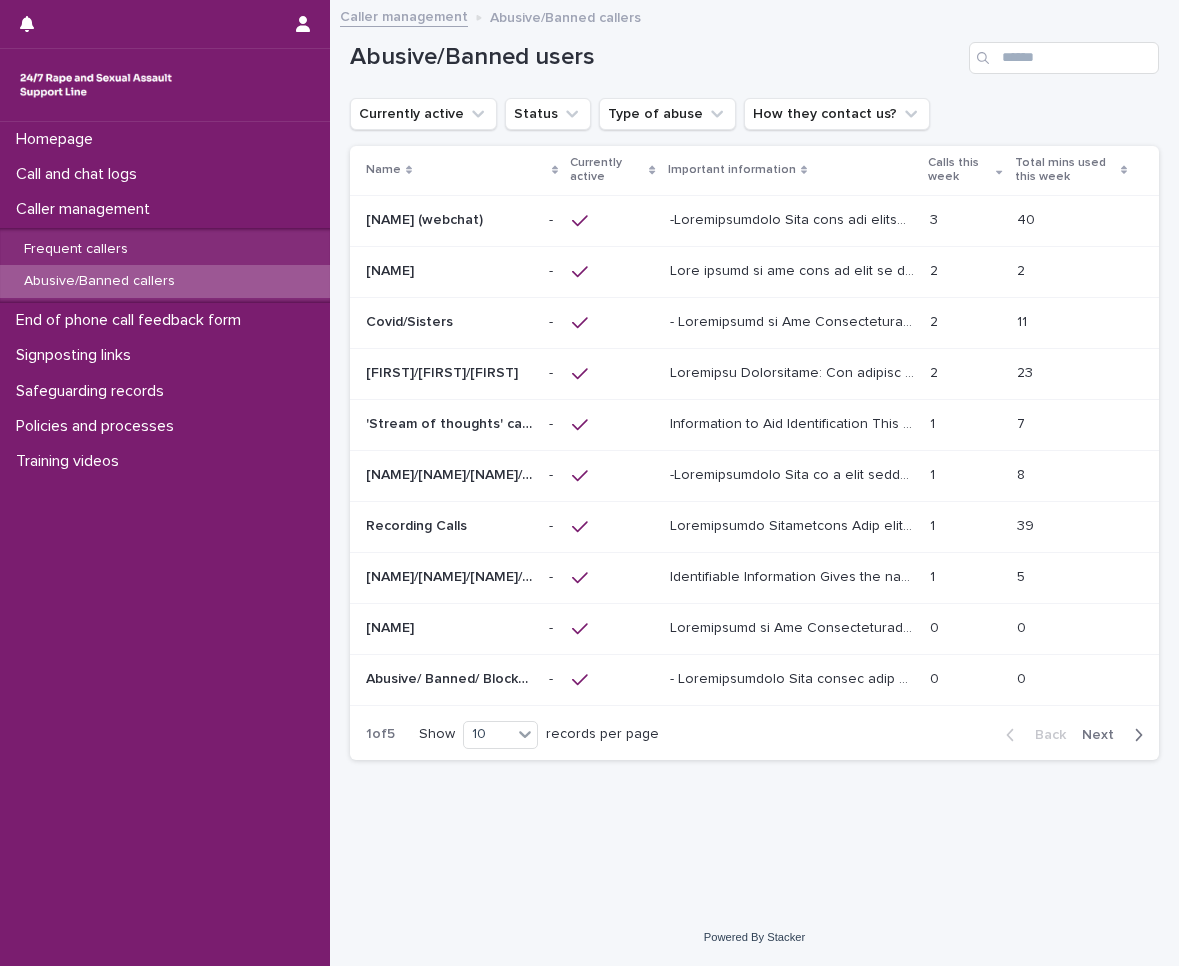 click on "11 11" at bounding box center [1072, 322] 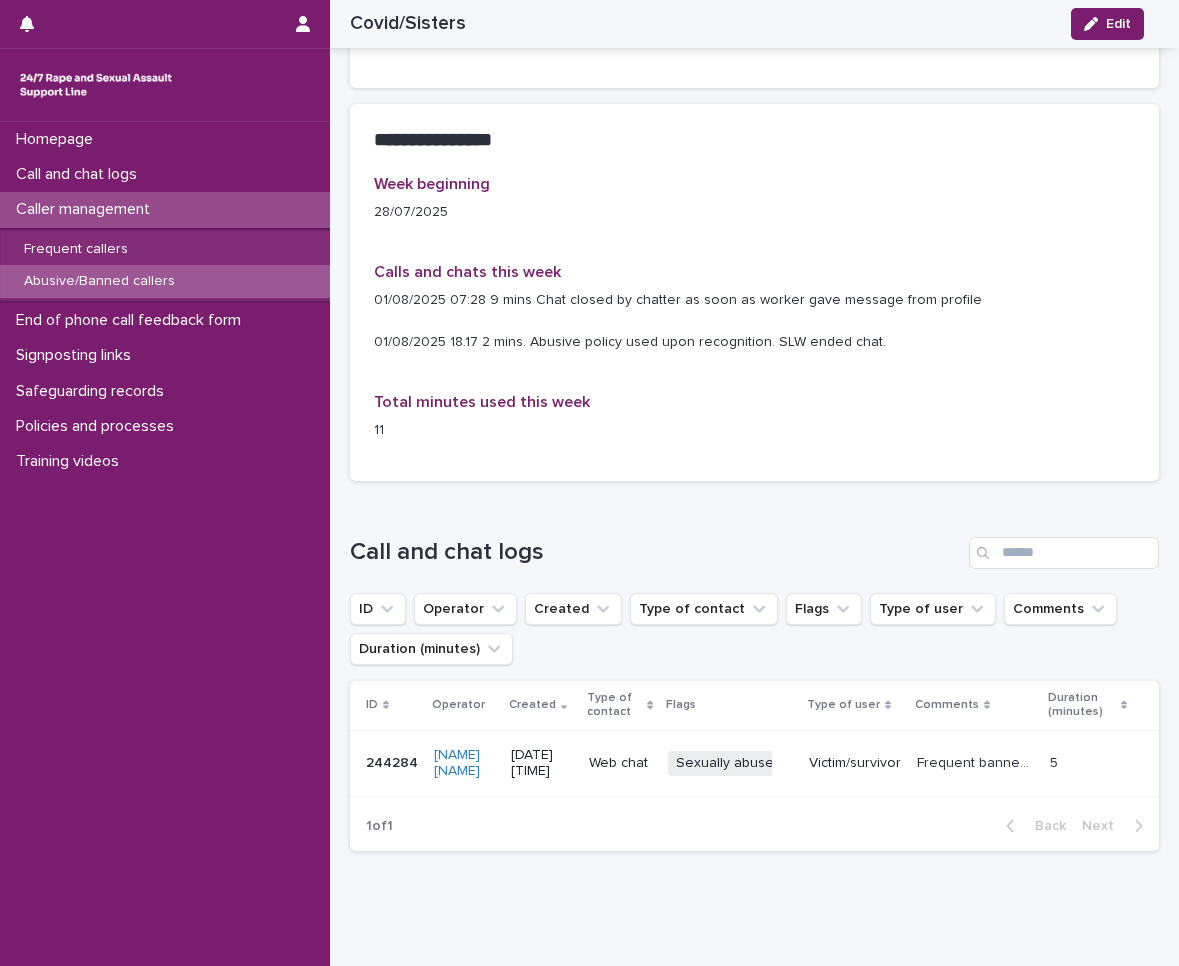 scroll, scrollTop: 1858, scrollLeft: 0, axis: vertical 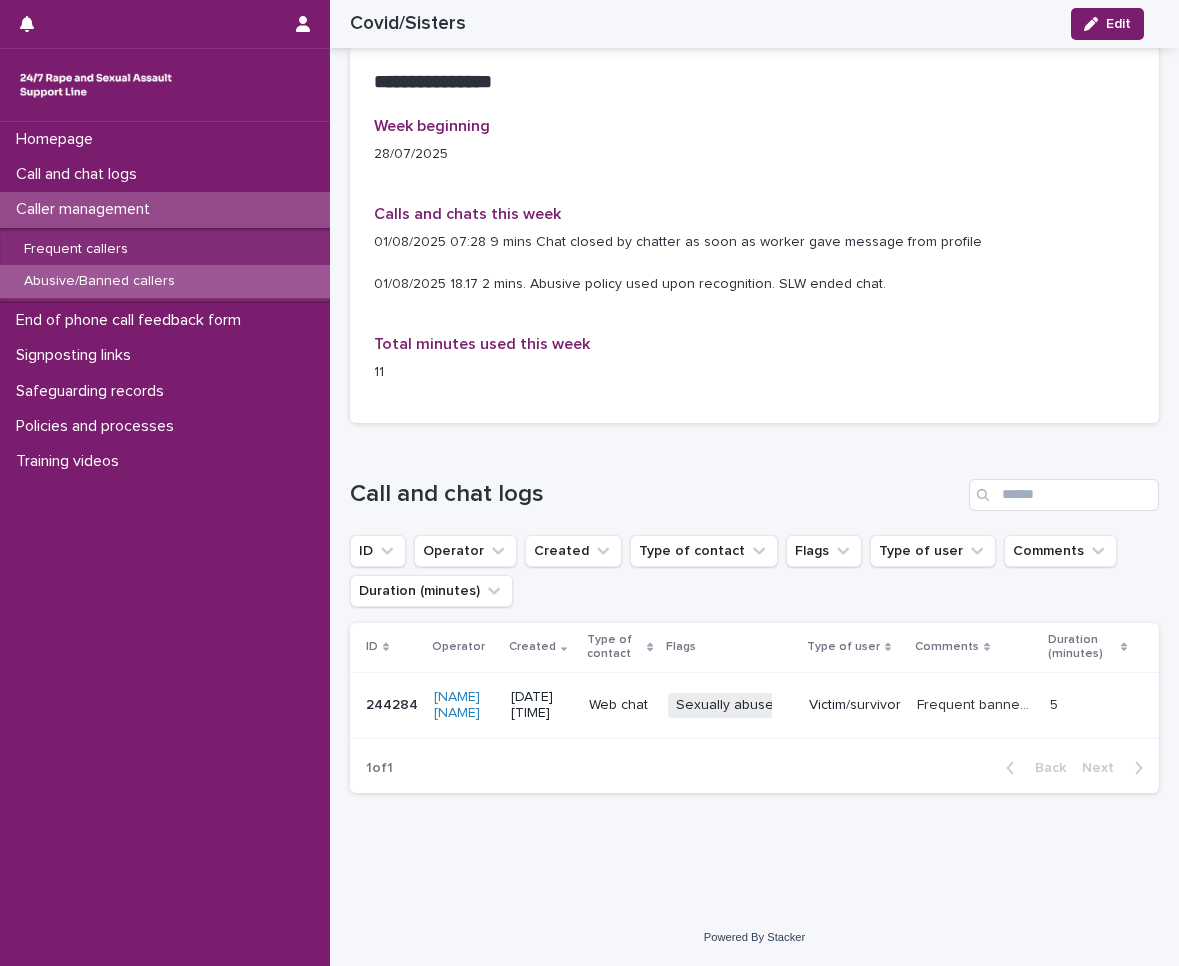 click on "Sexually abuse + 0" at bounding box center (730, 705) 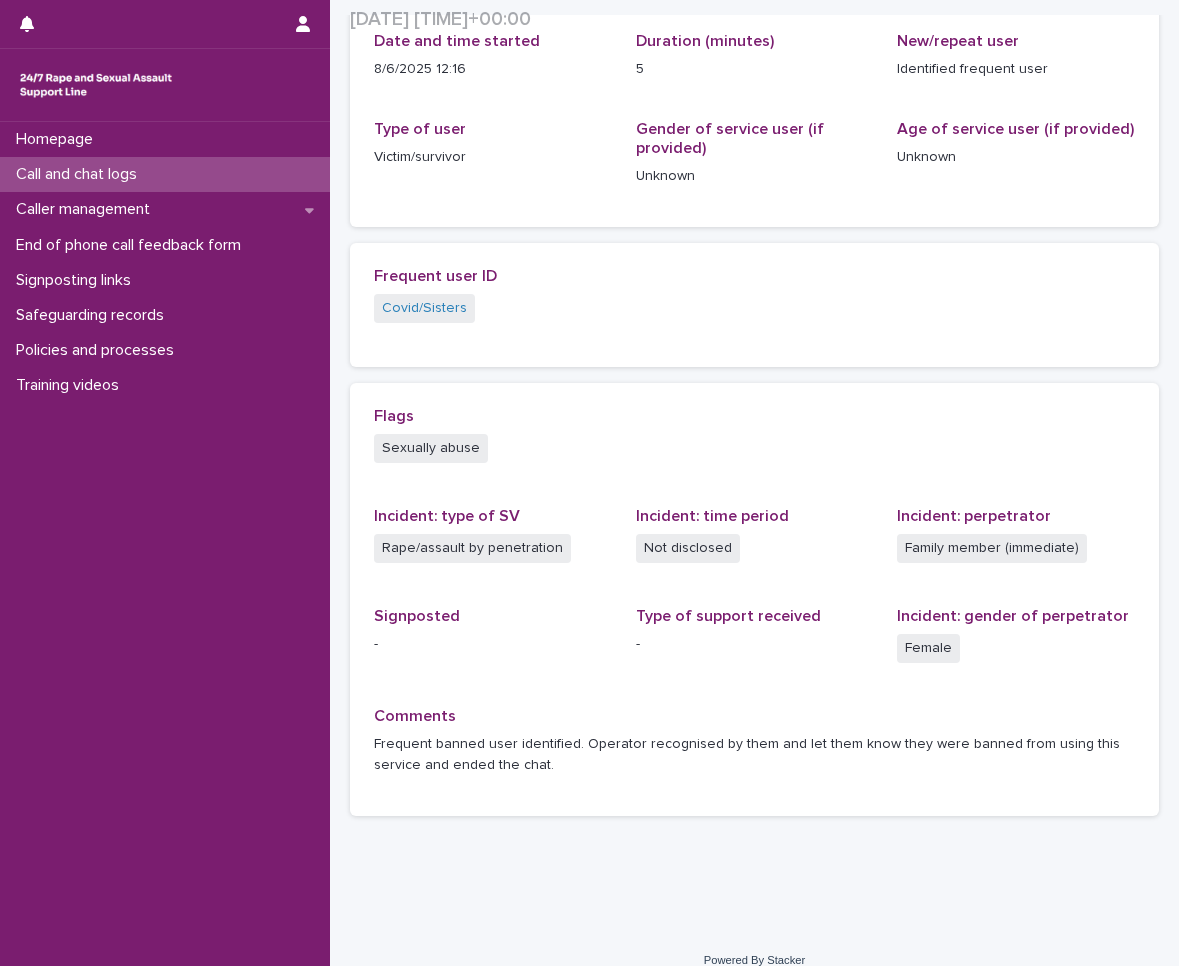 scroll, scrollTop: 288, scrollLeft: 0, axis: vertical 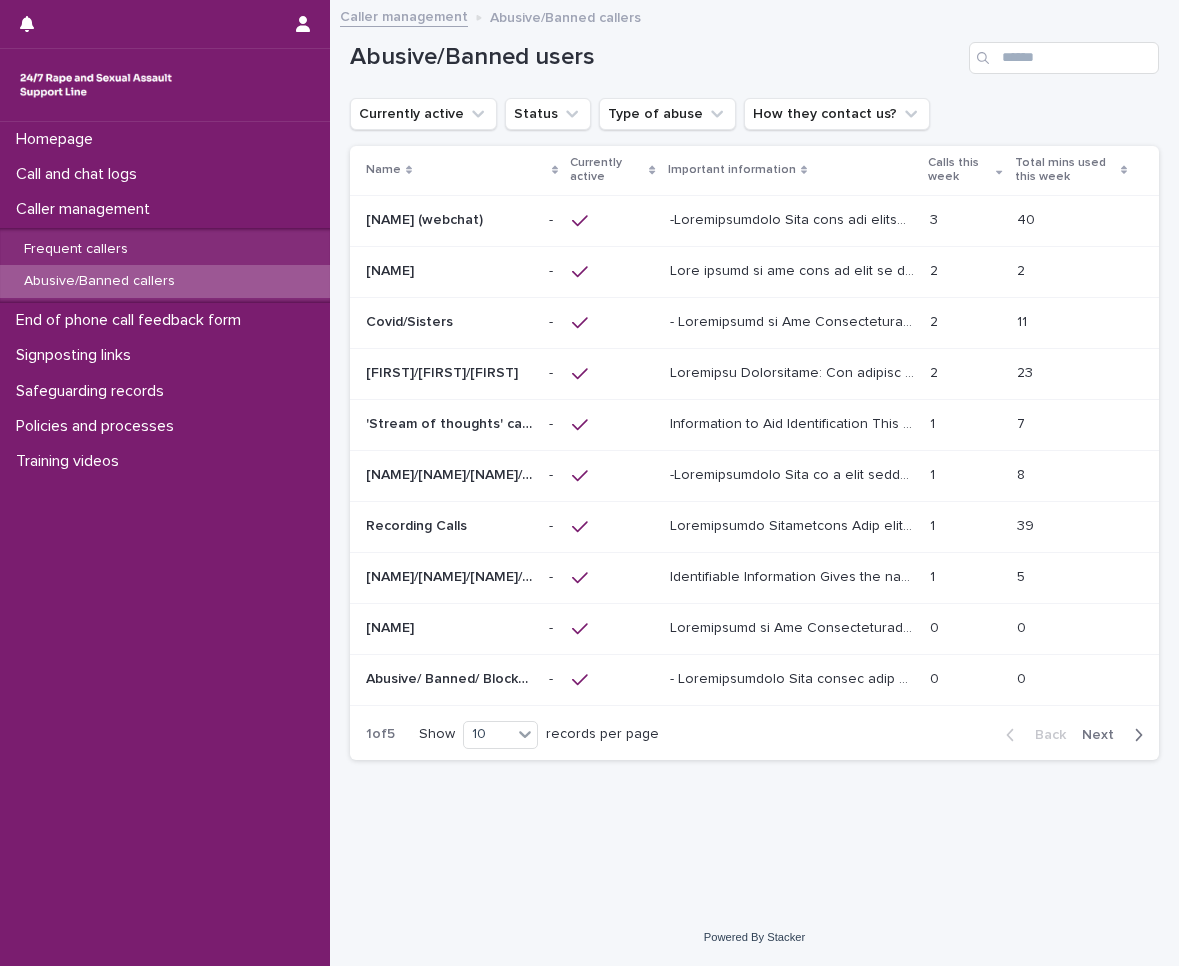 click at bounding box center (1058, 373) 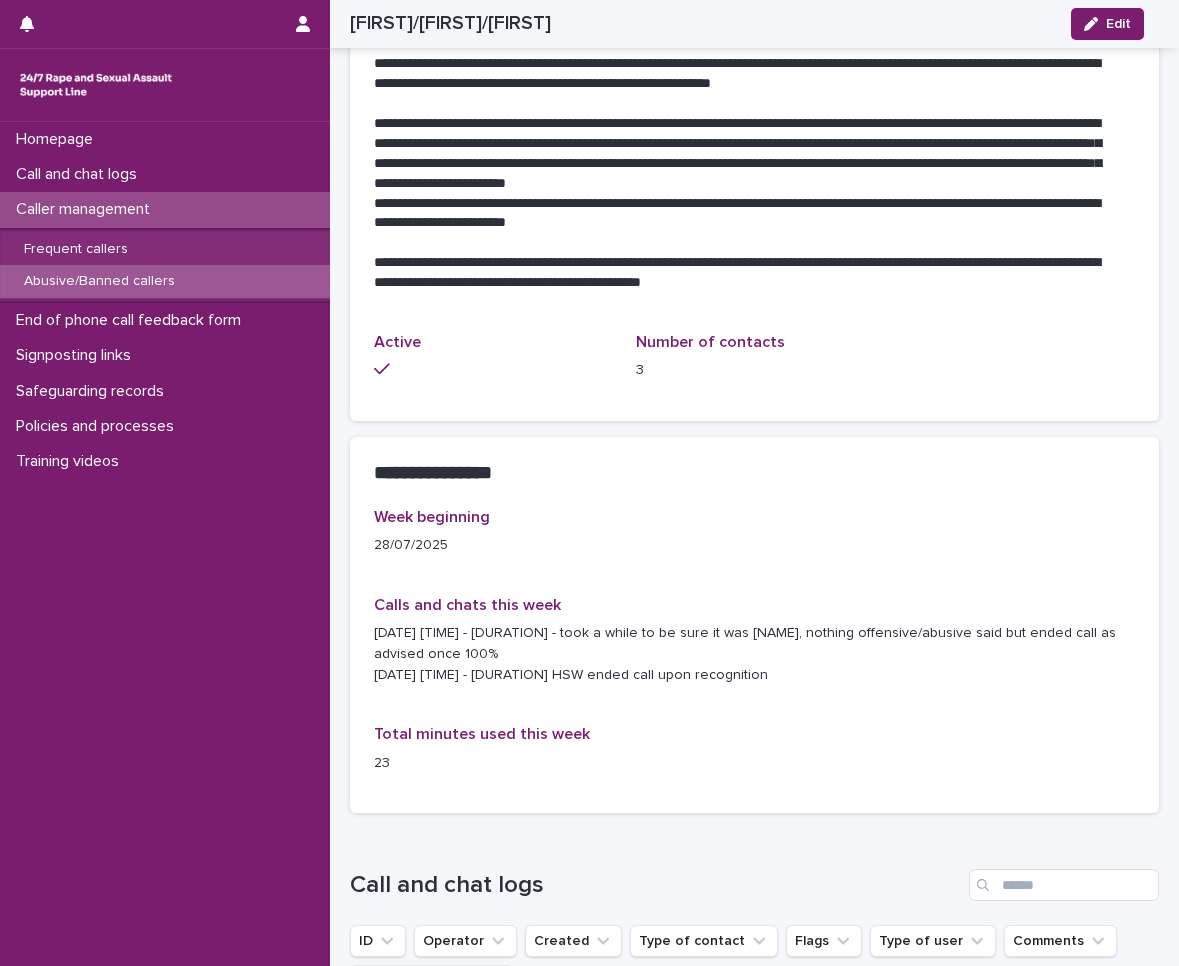 scroll, scrollTop: 1991, scrollLeft: 0, axis: vertical 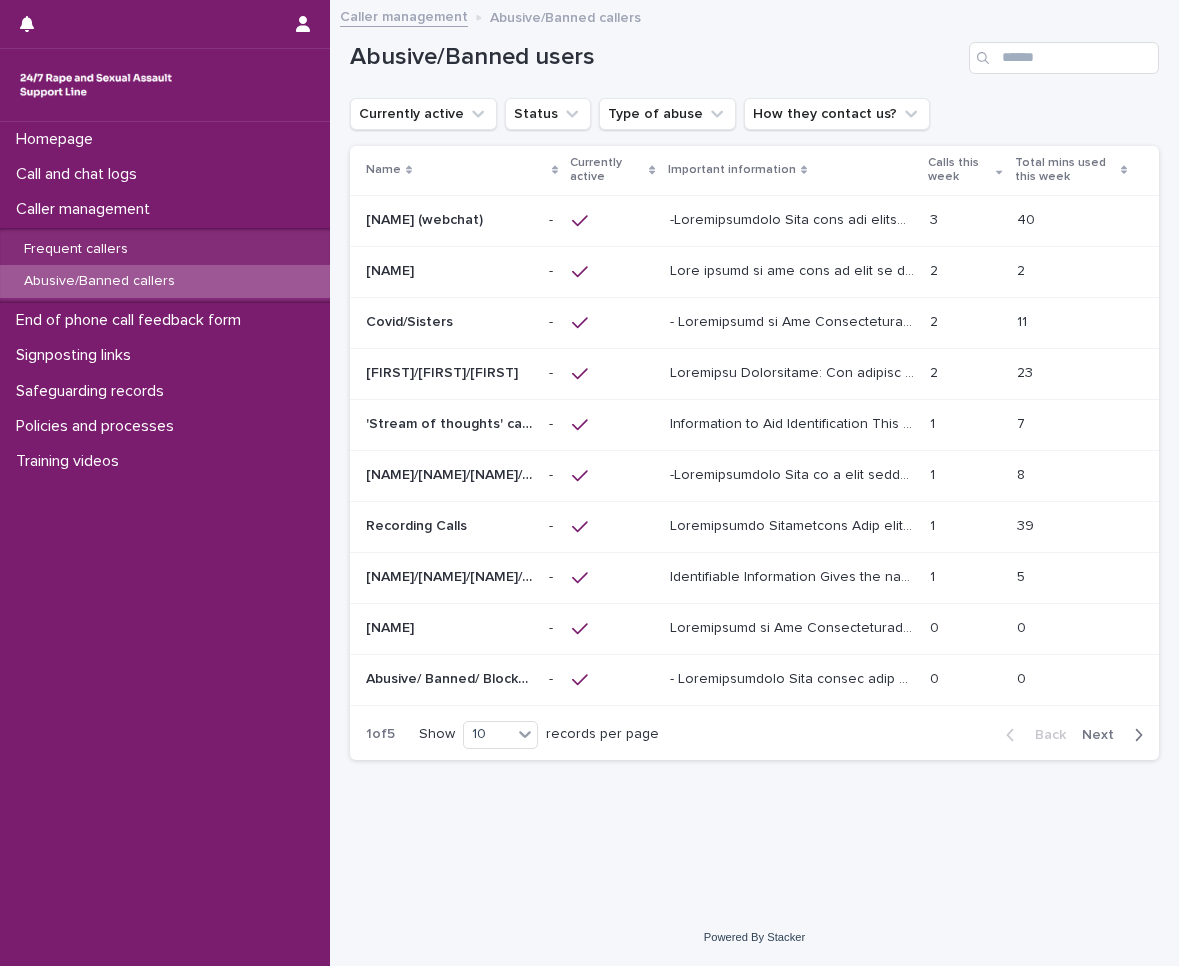 click at bounding box center [1058, 475] 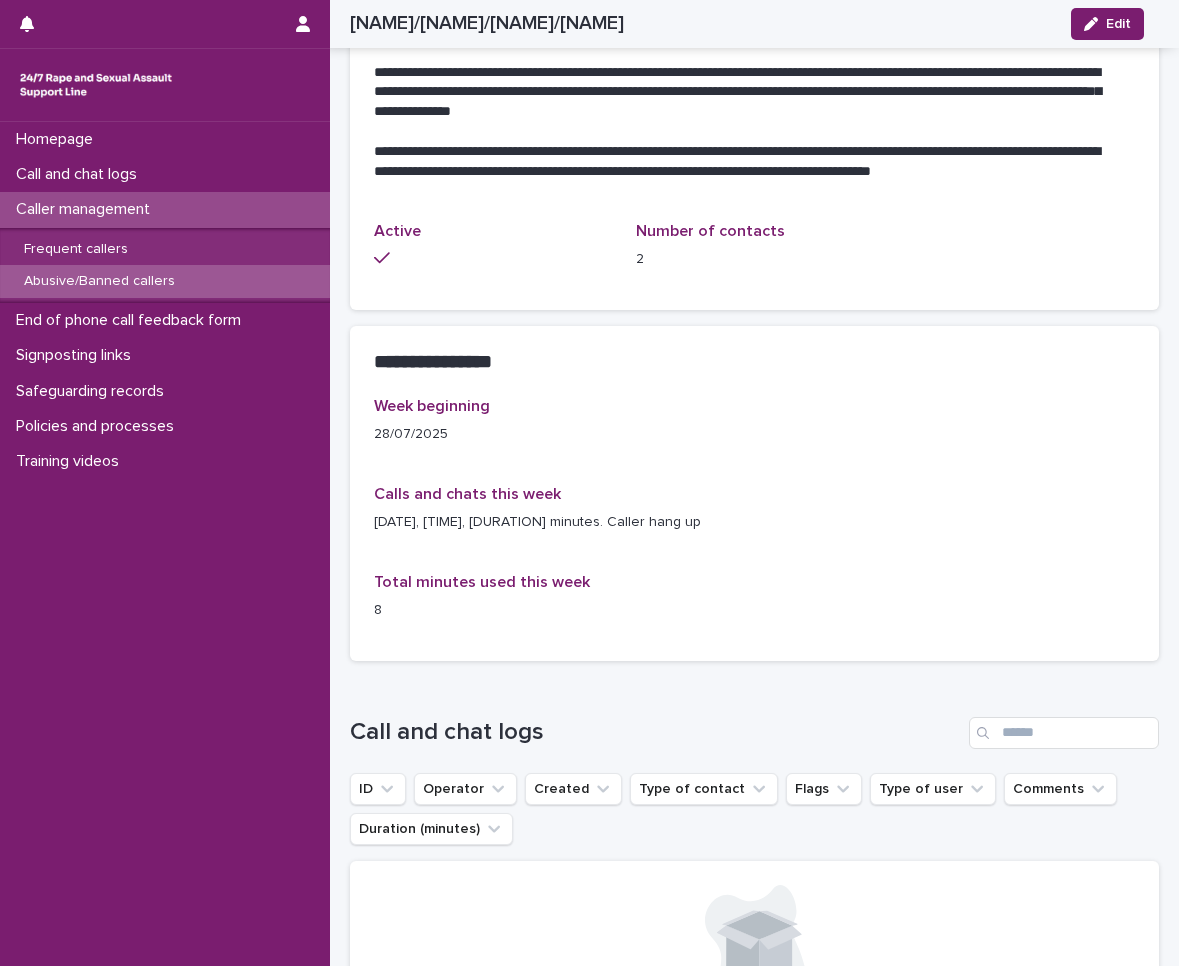 scroll, scrollTop: 1500, scrollLeft: 0, axis: vertical 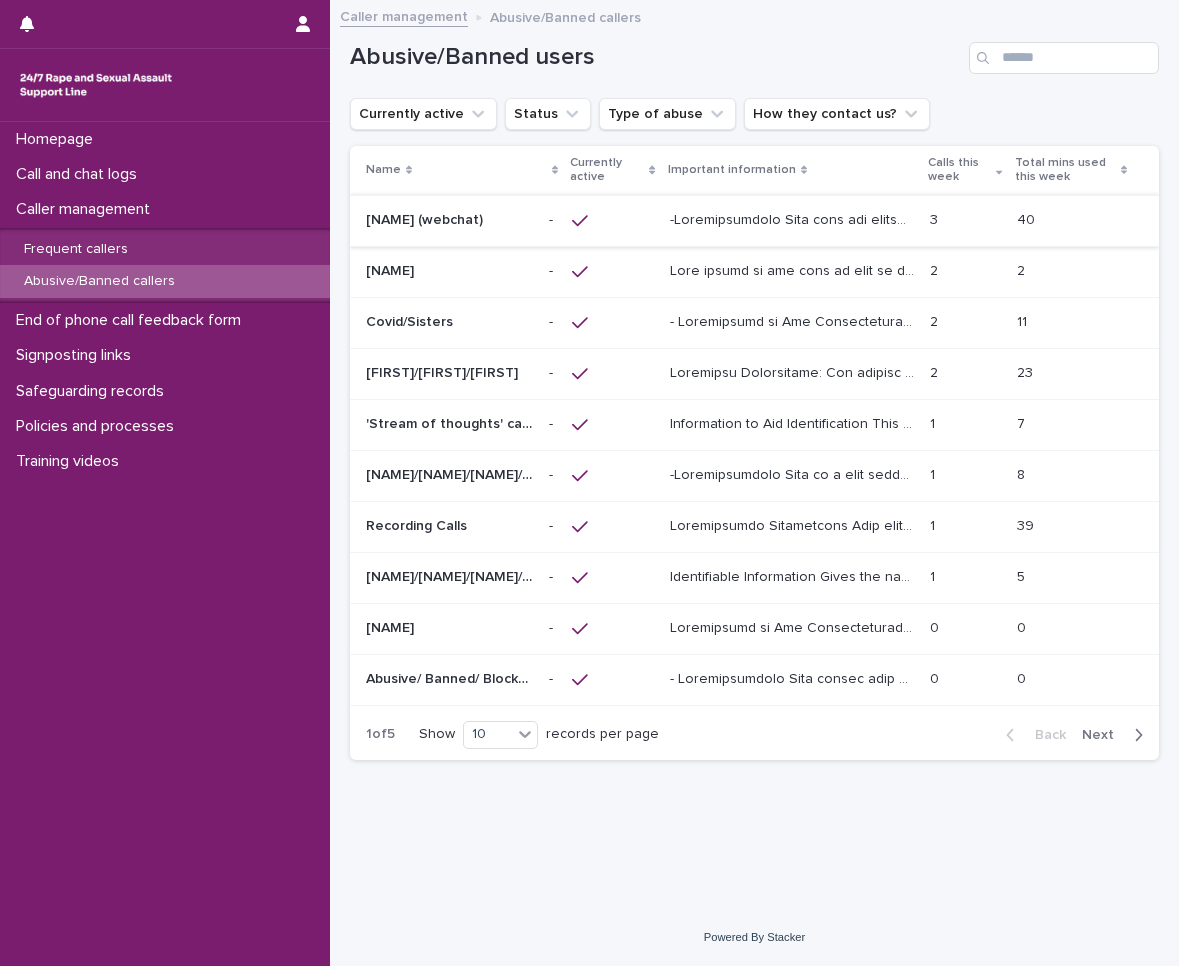 click on "Information to Aid Identification
This caller presents in a way that suggests they are in a stream of consciousness.  They usually use chats, but may also have spoken to us on the phone.
He usually gives  the name [NAME] but has also been known to introduce himself as [NAME].
Content of Chats:
They discuss varied topics. Some relate to sexual violence they may have experienced. Others include mentions of popular culture such as celebrities; the royal family and US Politics.
There does not appear to be an engagement with the operator. They type very quickly and do not seem to always reply to an operator's questions or acknowledge statements made by the operator. However, certain themes can be derived from the conversations which suggest they are coherent and require support." at bounding box center (794, 422) 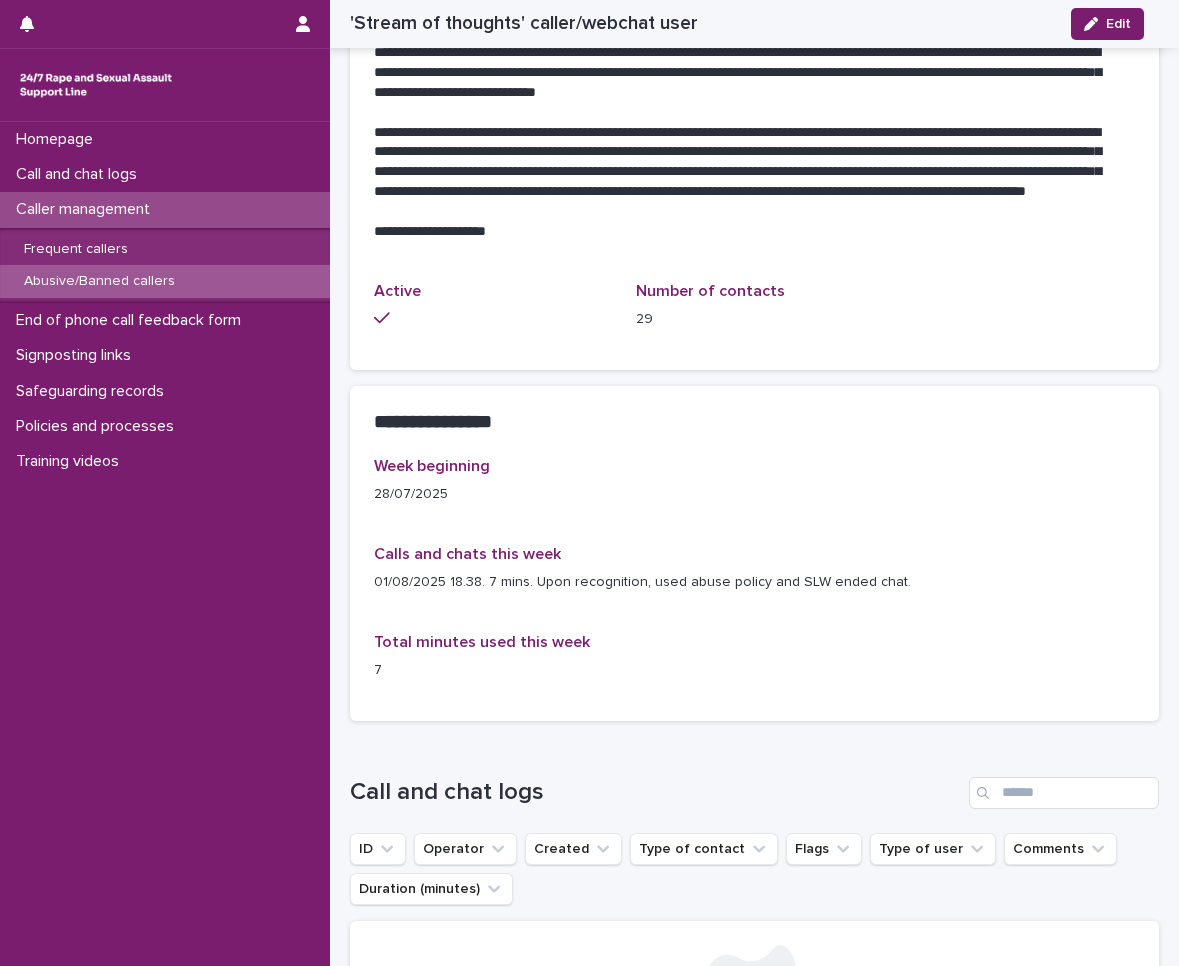 scroll, scrollTop: 1200, scrollLeft: 0, axis: vertical 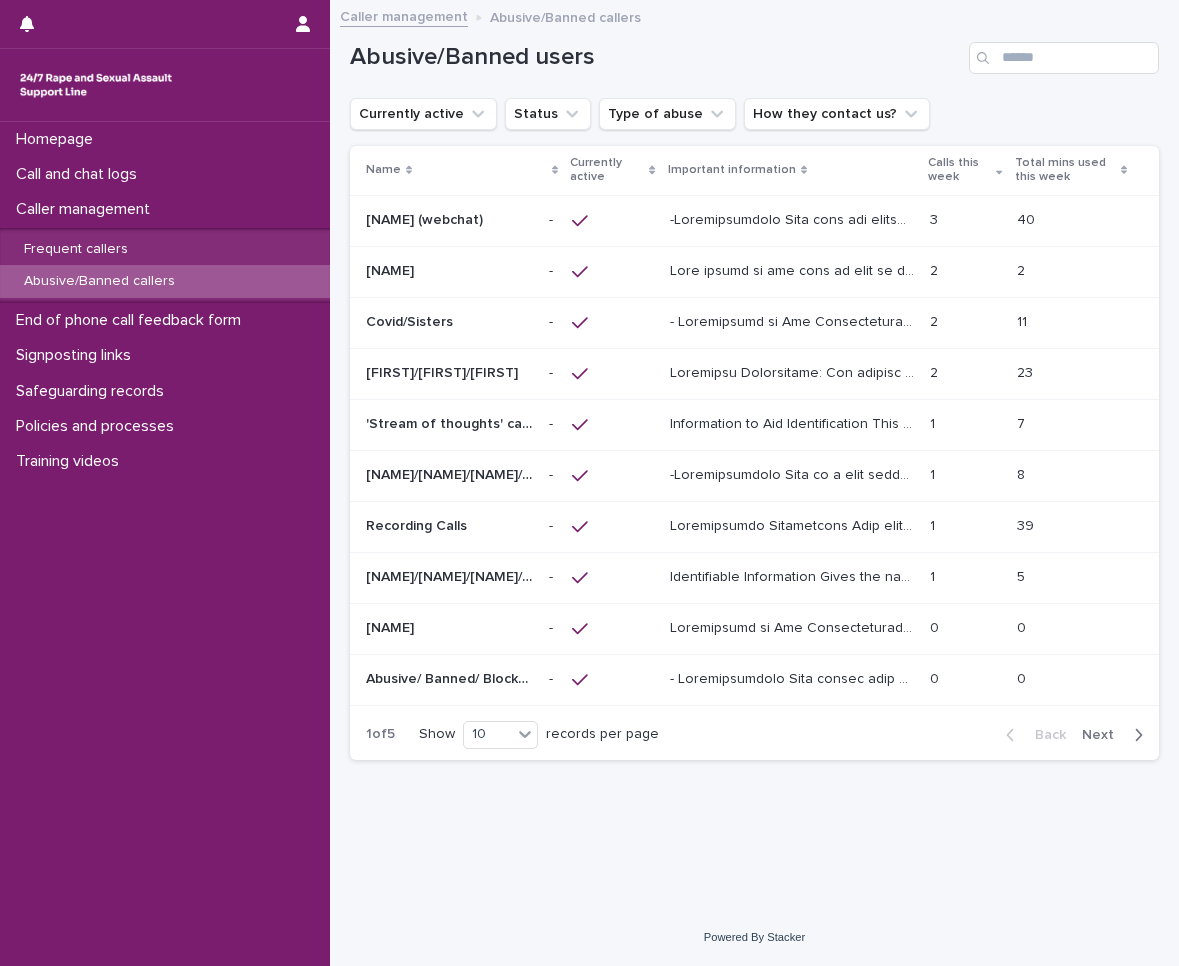 click at bounding box center (794, 524) 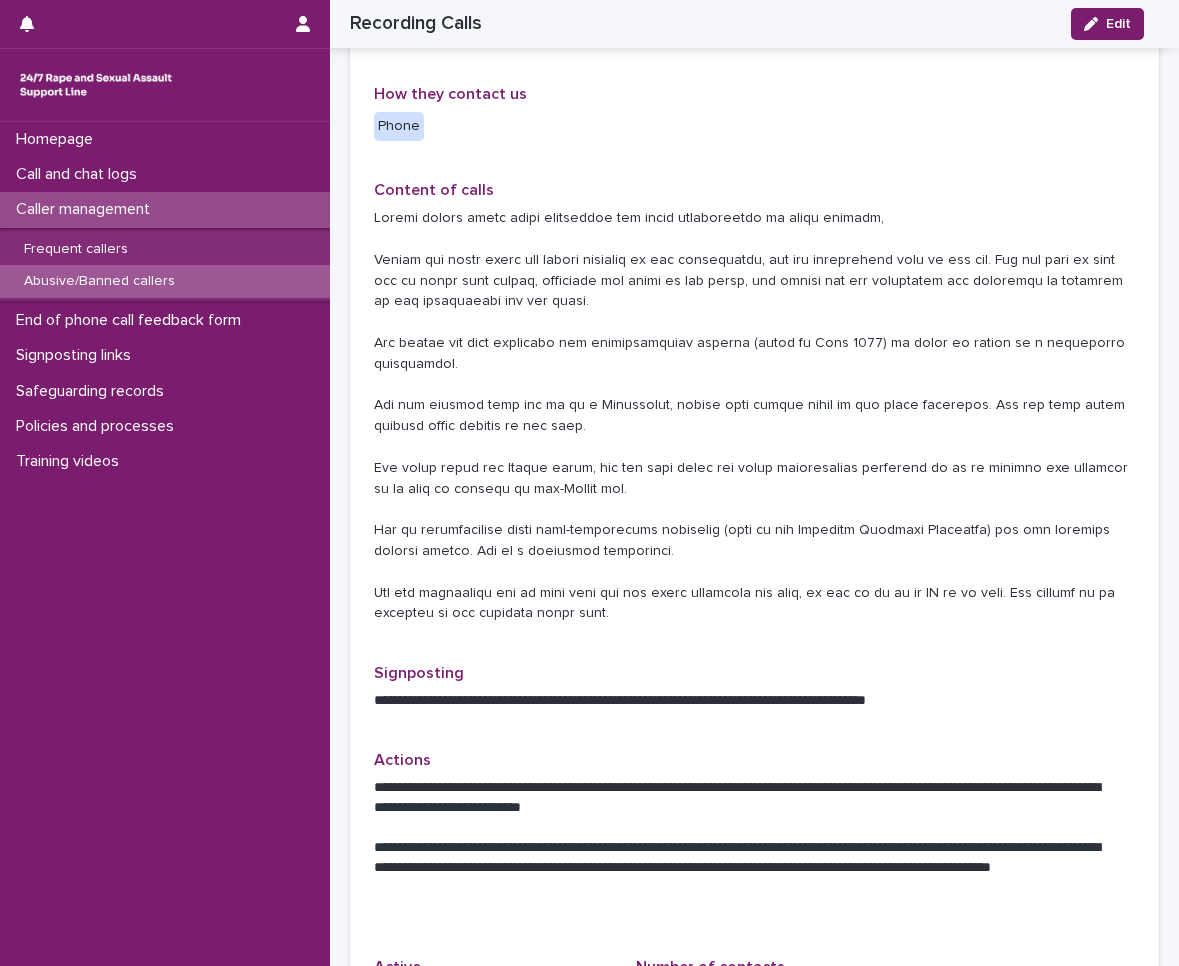 scroll, scrollTop: 800, scrollLeft: 0, axis: vertical 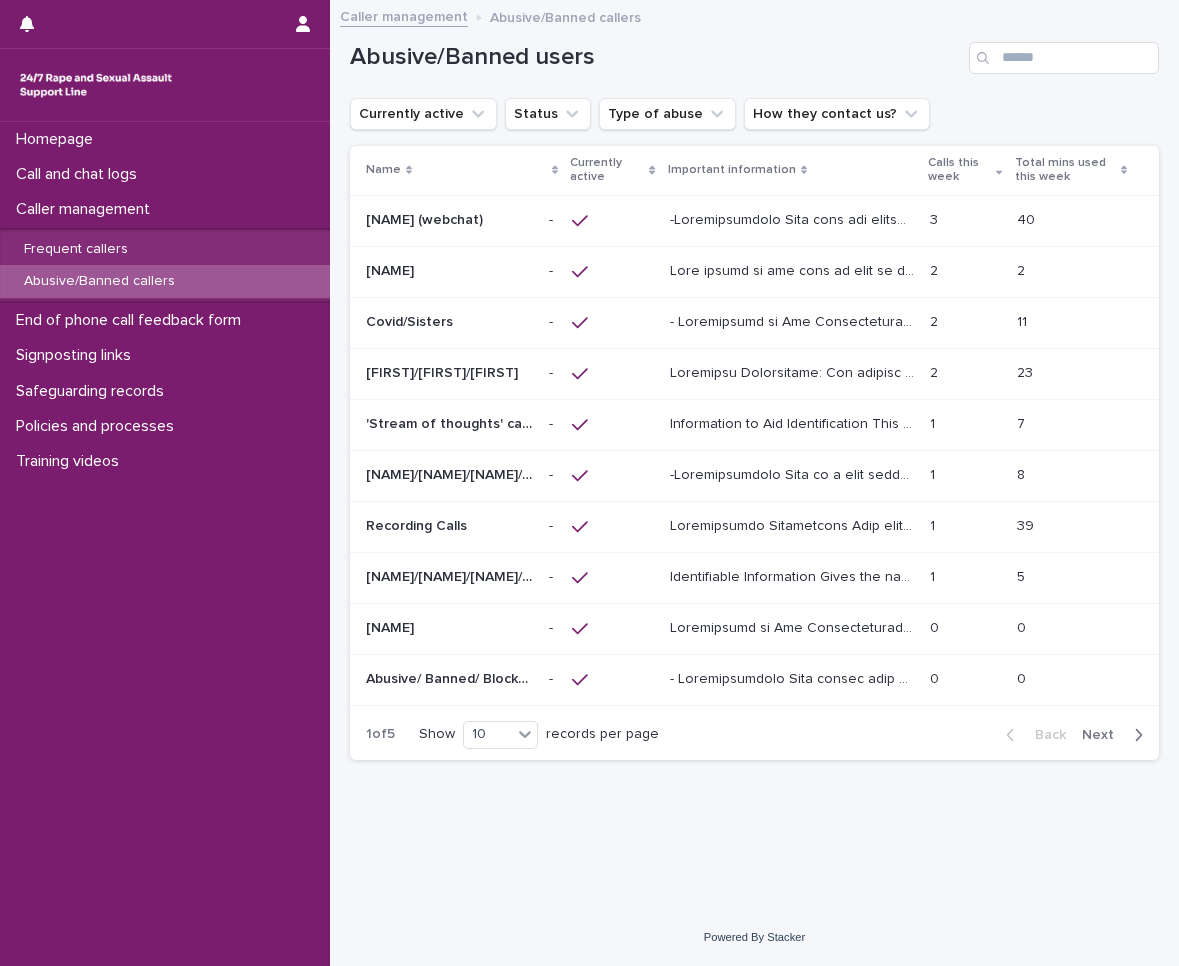 click on "Identifiable Information
Gives the names [NAME], [NAME], [NAME], [NAME], [NAME] or or sometimes stays anonymous. He uses different accents including a Scottish accent and a northern accent.
Caller will often speak in a graphic way about female relatives being abused and him witnessing it. He describes a situation where he was perpetrating sexual abuse himself by spying on his sister in the shower. He then goes on to say his mother caught him and he was sexually abused by either his aunt or mother and sister after this.
Since the week of 15th July, he also described a situation in which he was tied to a chair by his mother and sometimes his sisters, this has been mentioned several times again in September
He does not talk about feelings or emotions and has been heard making masturbation noises during calls." at bounding box center [794, 575] 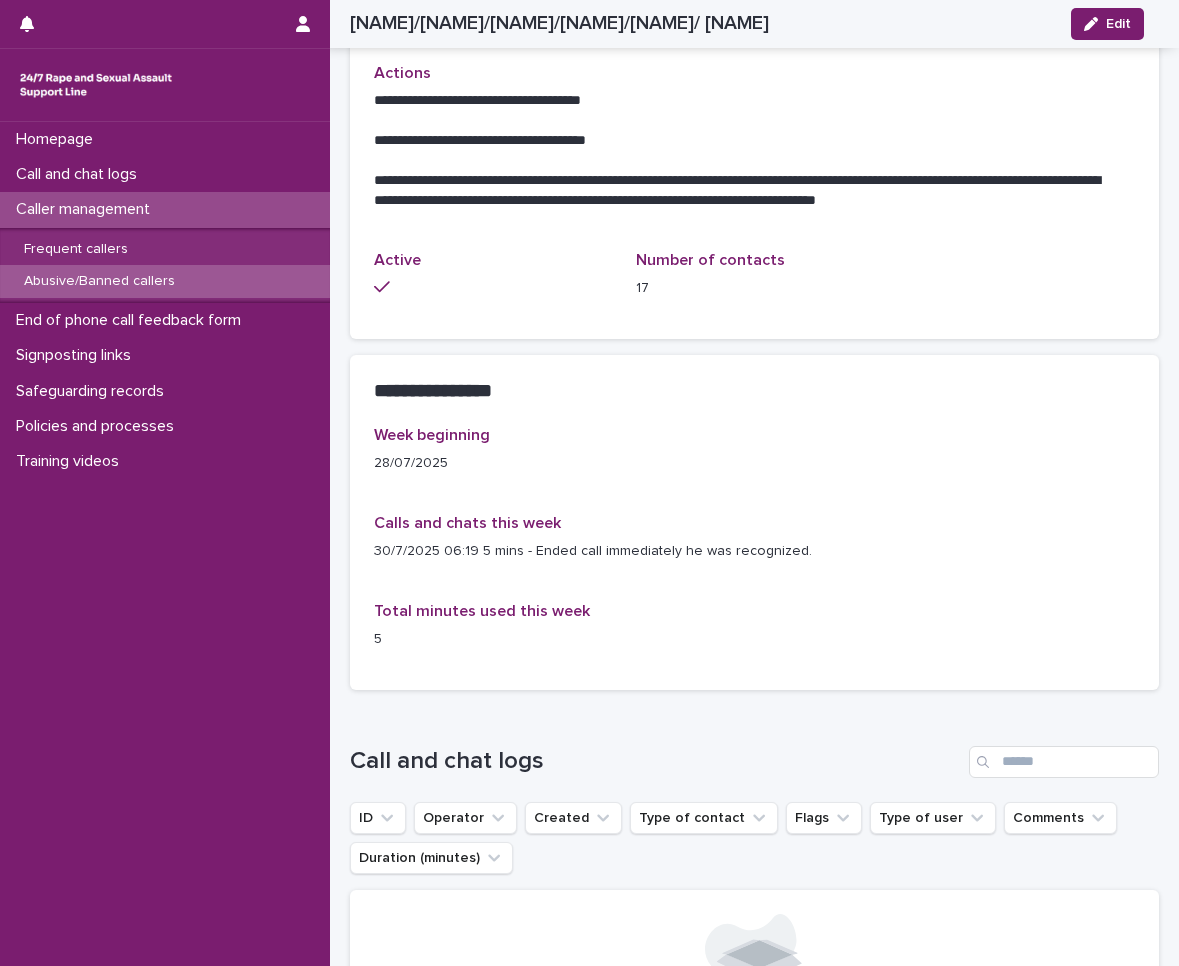 scroll, scrollTop: 1100, scrollLeft: 0, axis: vertical 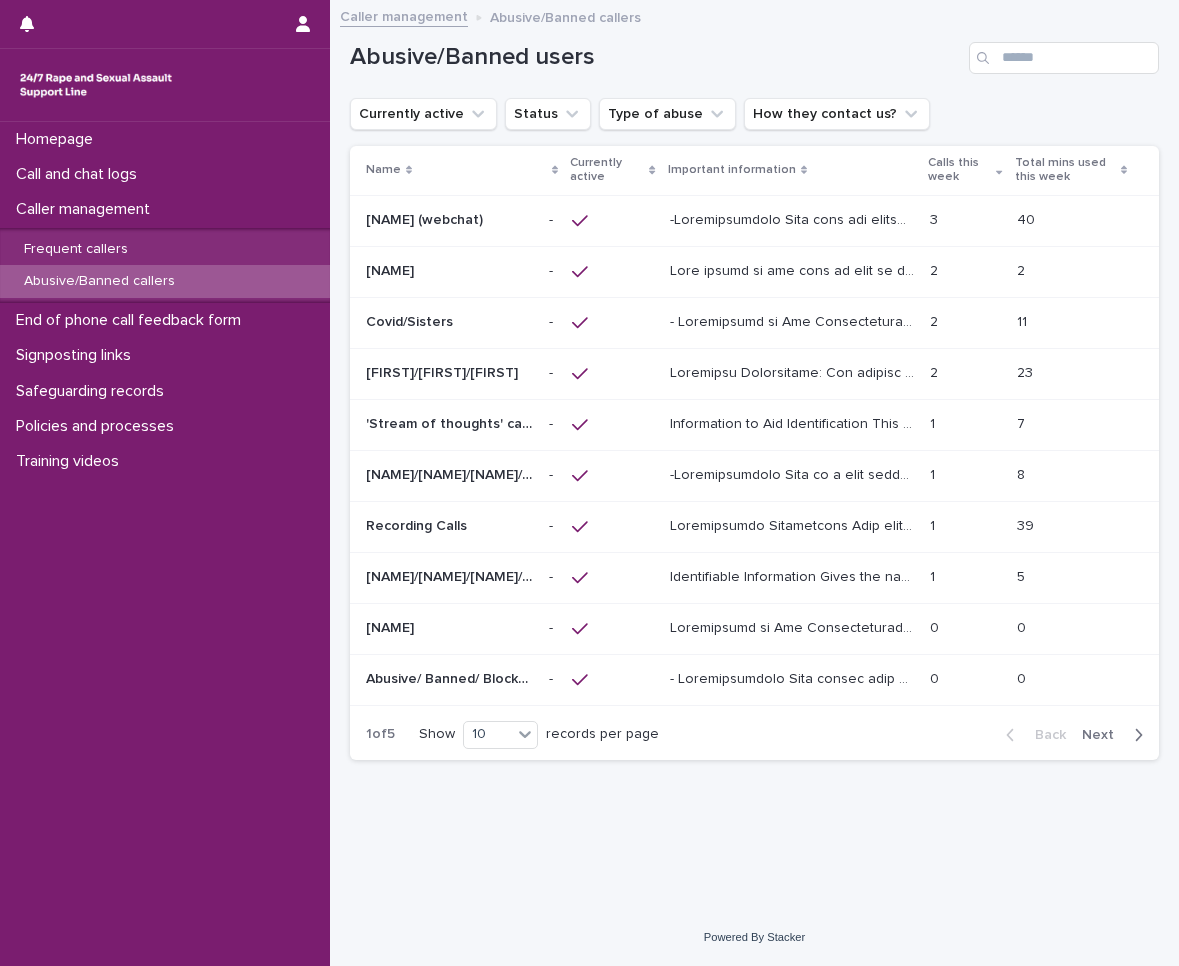click on "Next" at bounding box center [1104, 735] 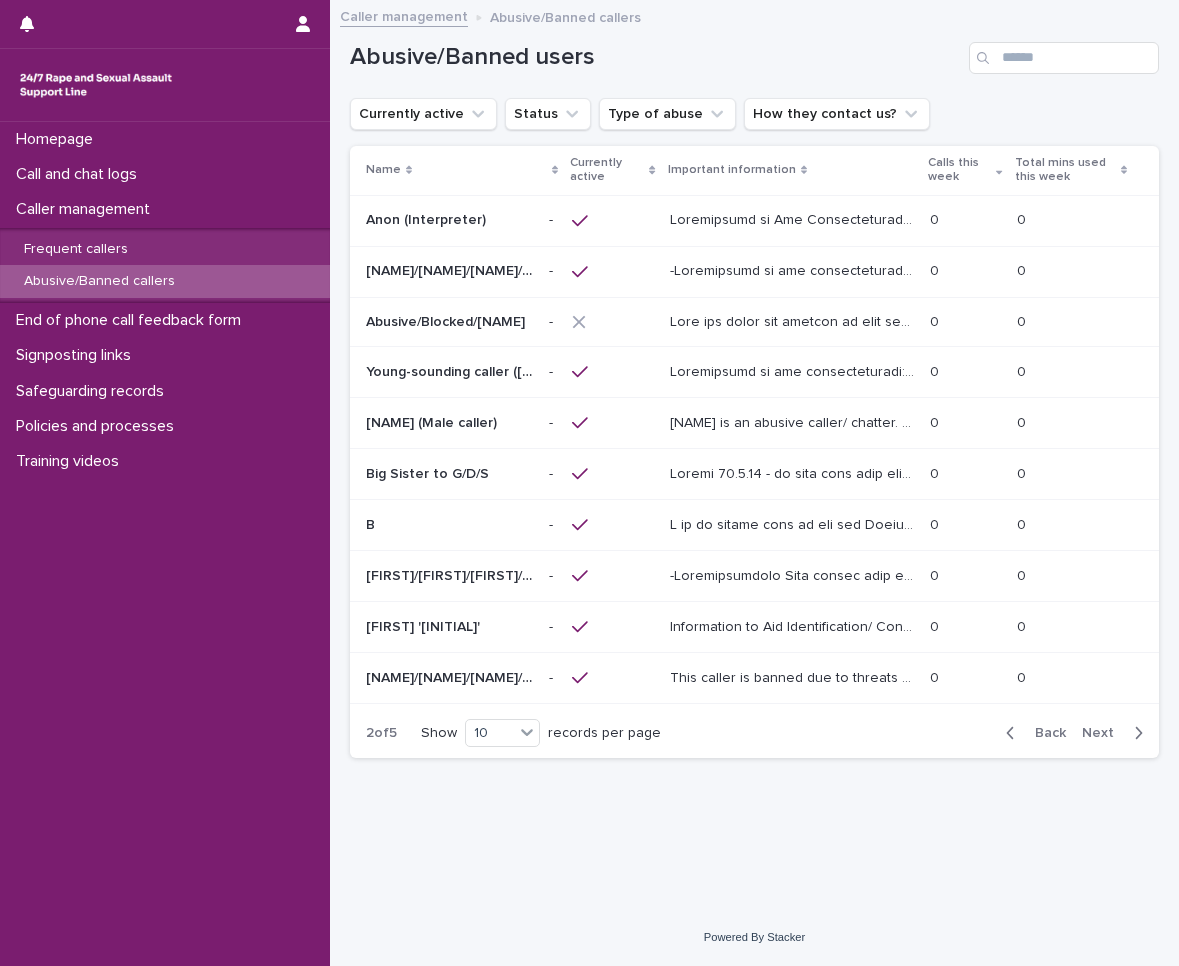 click on "Next" at bounding box center (1104, 733) 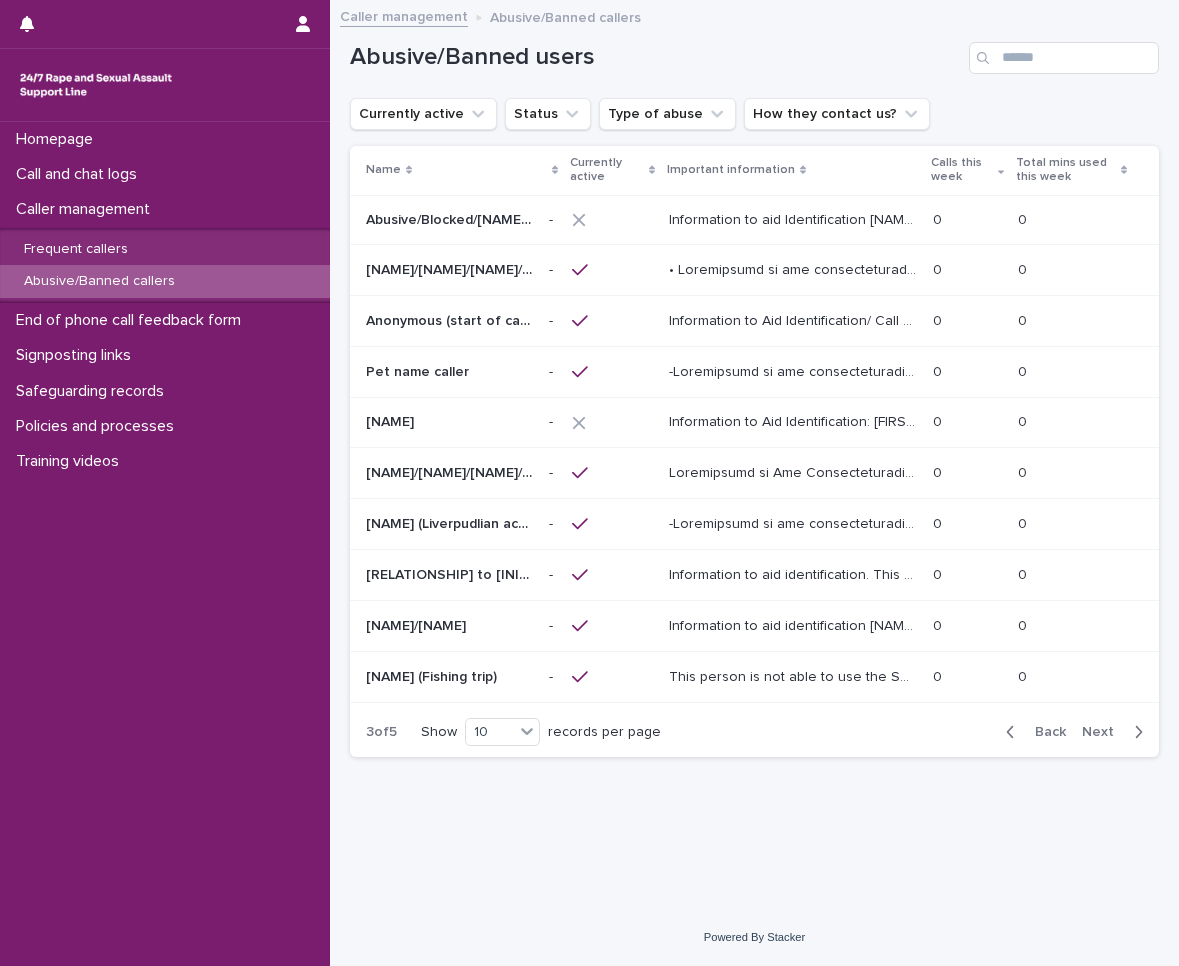 click on "Next" at bounding box center (1104, 732) 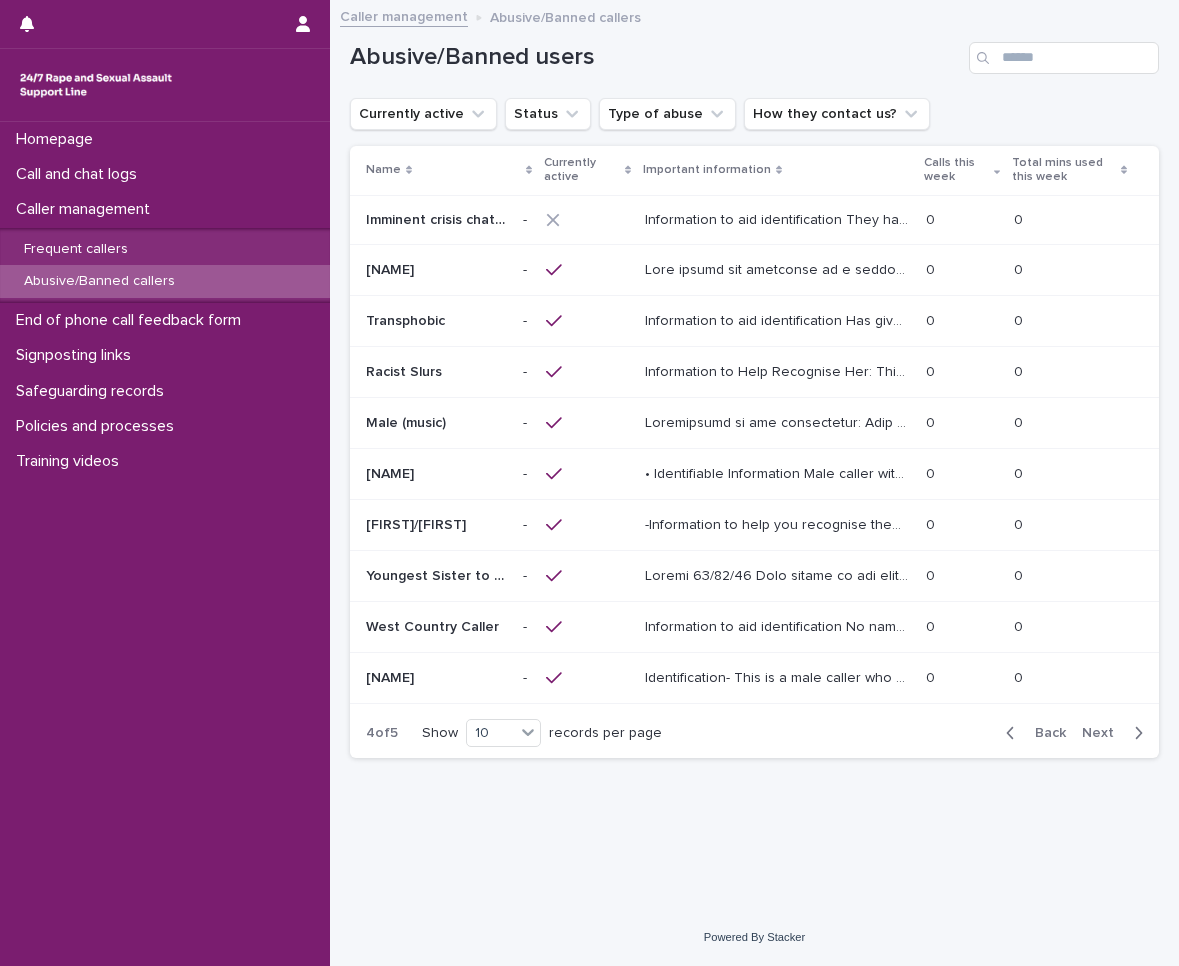 click on "Next" at bounding box center [1104, 733] 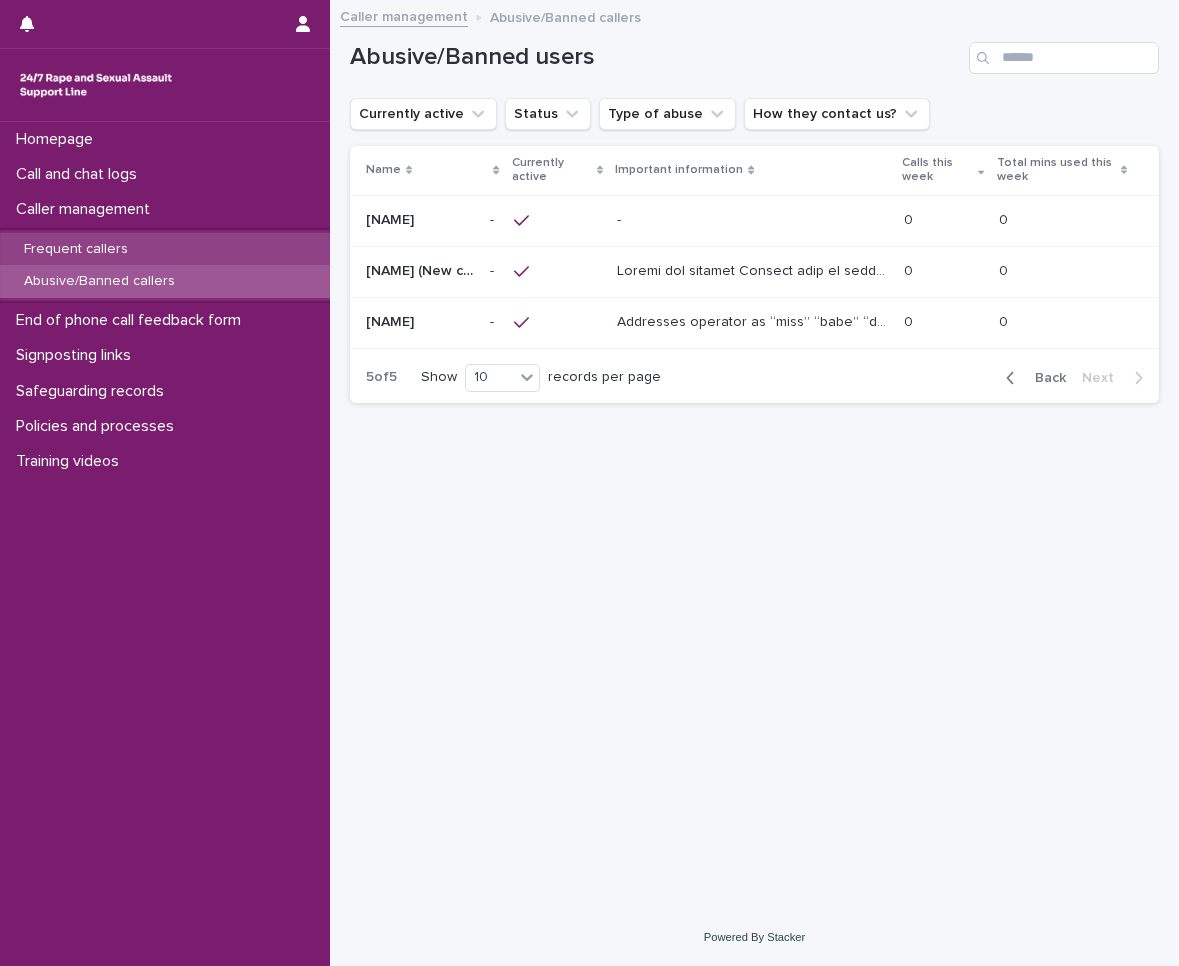 click on "Frequent callers" at bounding box center (165, 249) 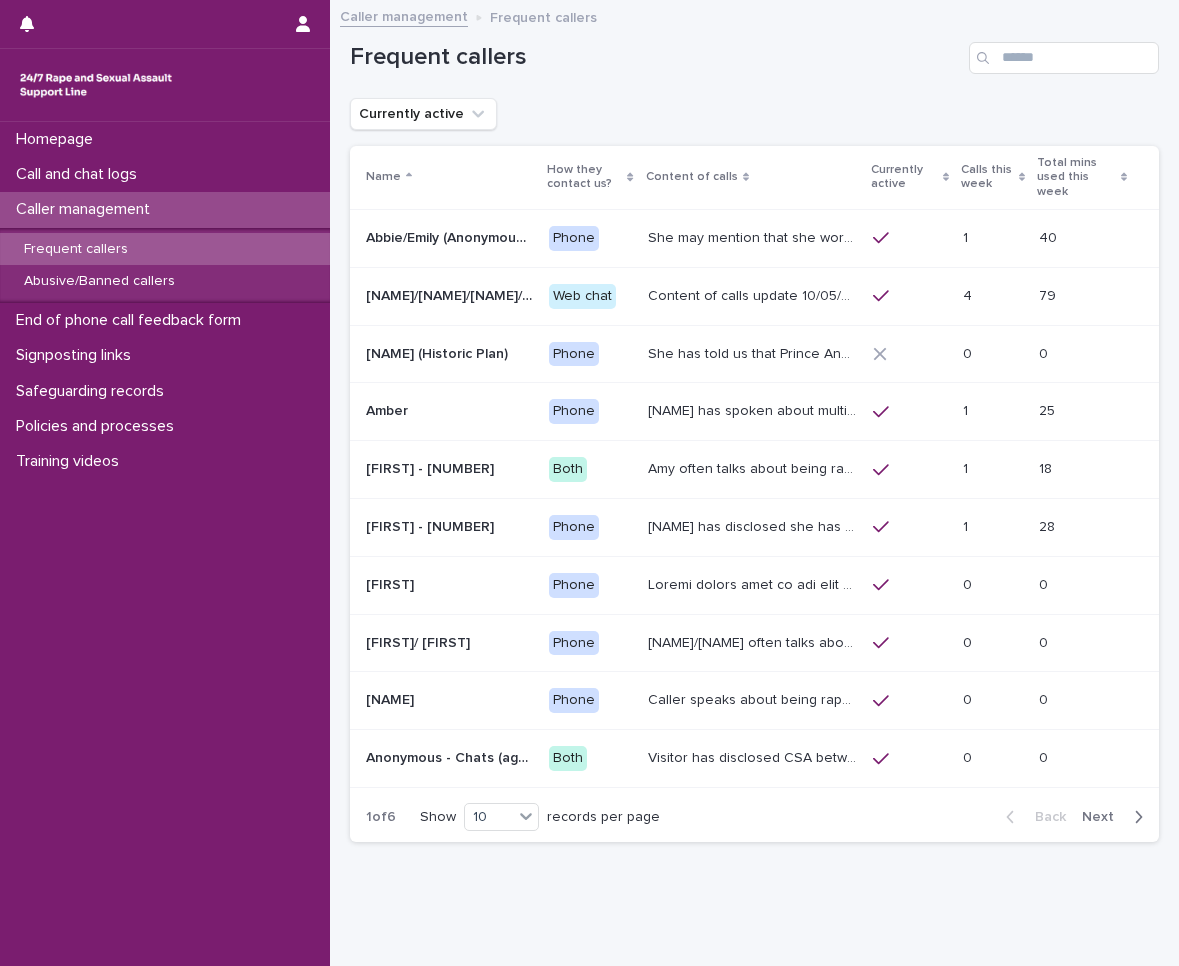 click on "She may mention that she works as a Nanny, looking after two children. Abbie / Emily has let us know that she has experienced child sexual abuse and has never told anyone but the helpline and her therapist.
She has severe anxiety and OCD.
She has used our service for many years (prior to the Support Line, she used the national rape crisis helpline) and she has previously had a call plan.
As always please only add if you are 100% sure you are speaking with this caller, if needed please reach out to a Manager." at bounding box center (754, 236) 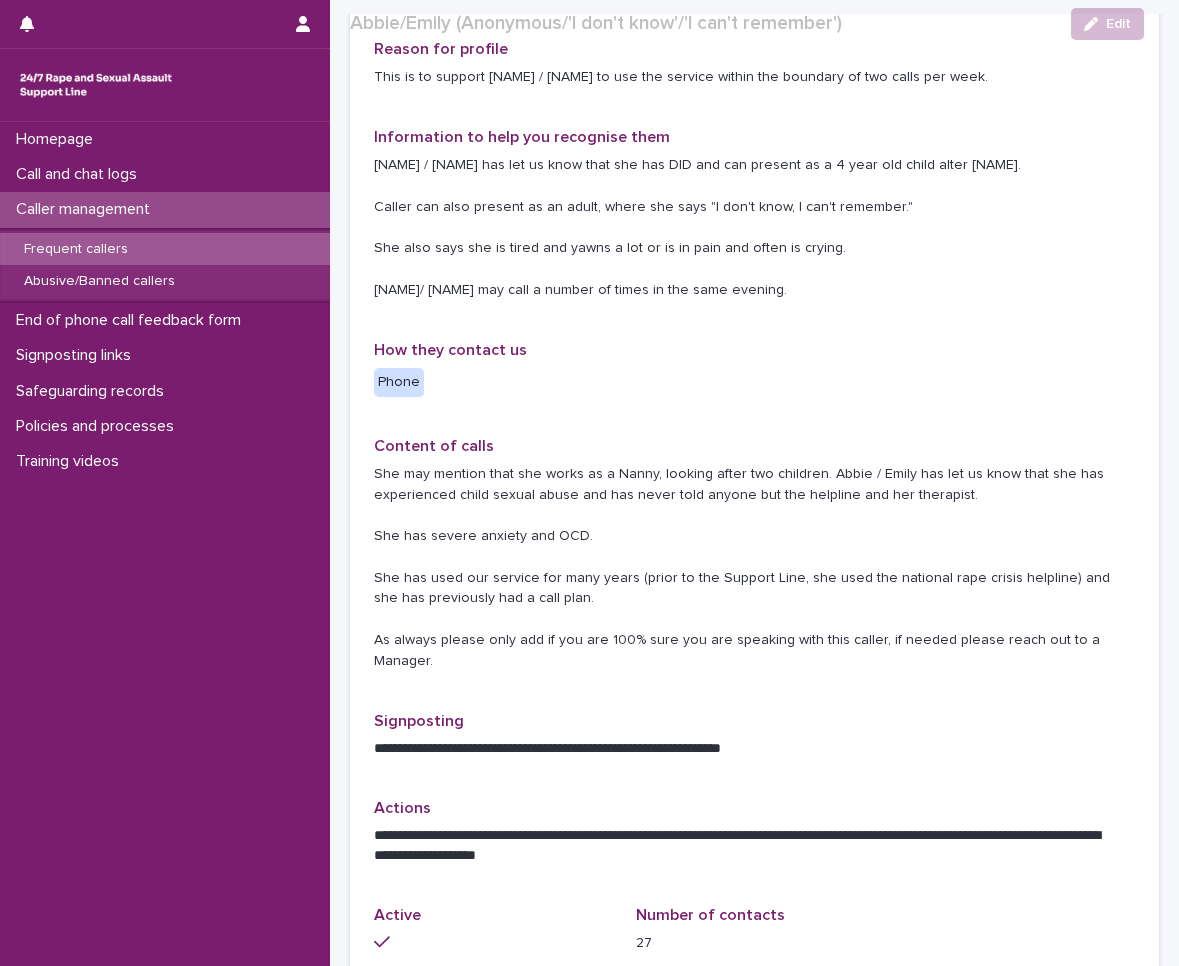 scroll, scrollTop: 400, scrollLeft: 0, axis: vertical 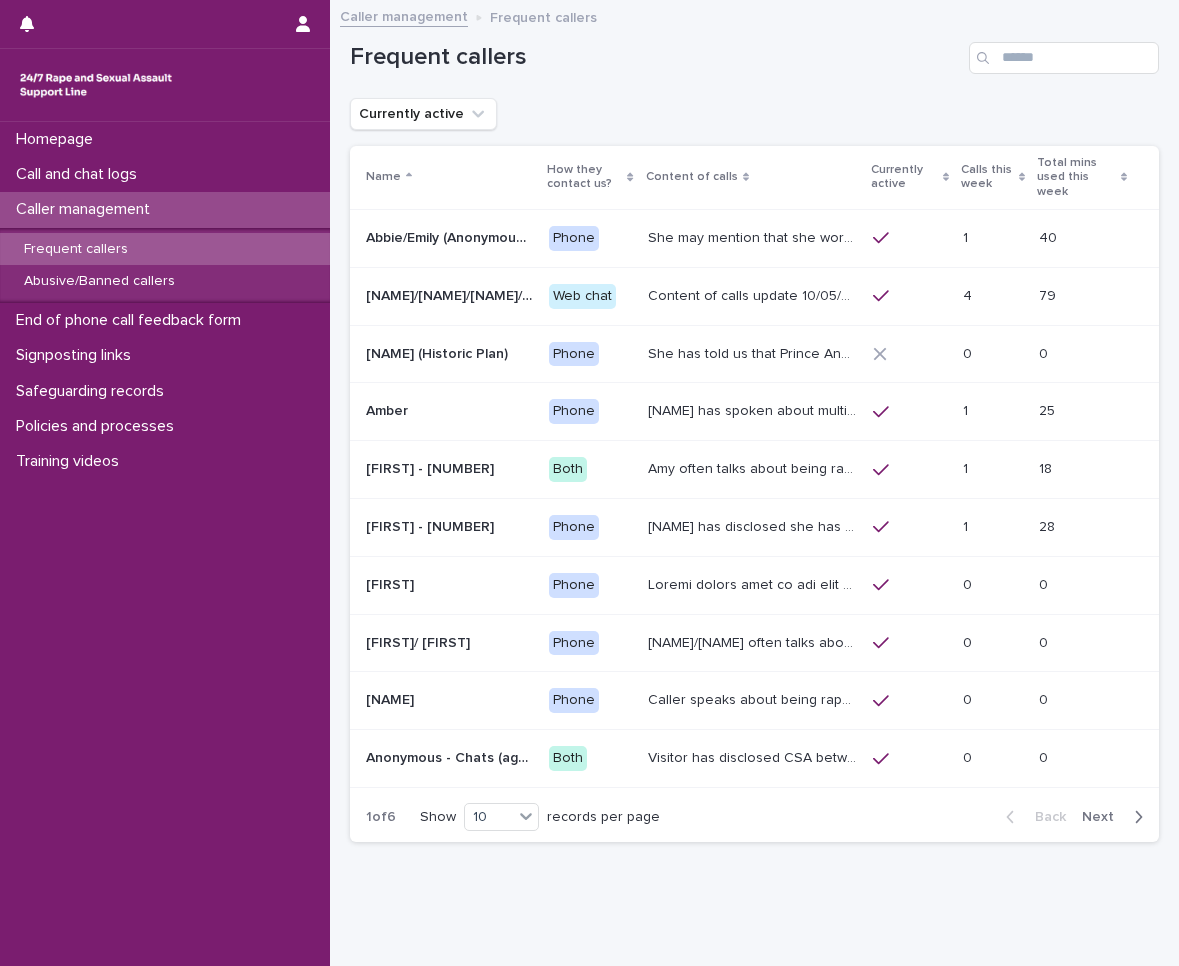 click on "[NAME] has spoken about multiple experiences of sexual abuse.
[NAME] told us she is now 18 (as of 06/01/25) - see Management Plan for more info around safeguarding/active suicides.
She's also mentioned that she has a twin sister called [NAME] who also calls the line and sounds very similar.
She has mentioned having a 2 year old child to some Helpline Workers.
In recent weeks, she has presented as suicidal and unable to call emergency services herself." at bounding box center (754, 409) 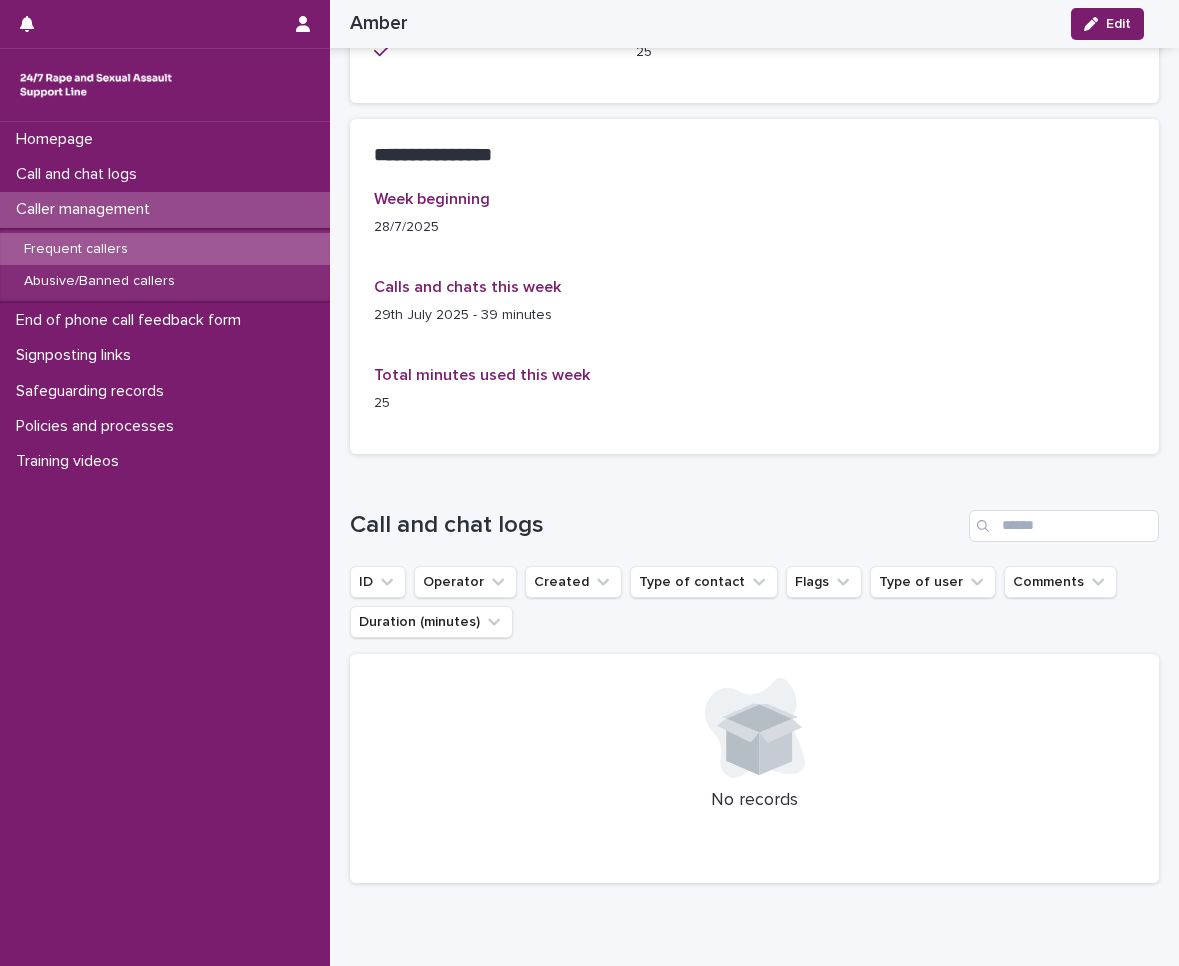 scroll, scrollTop: 2000, scrollLeft: 0, axis: vertical 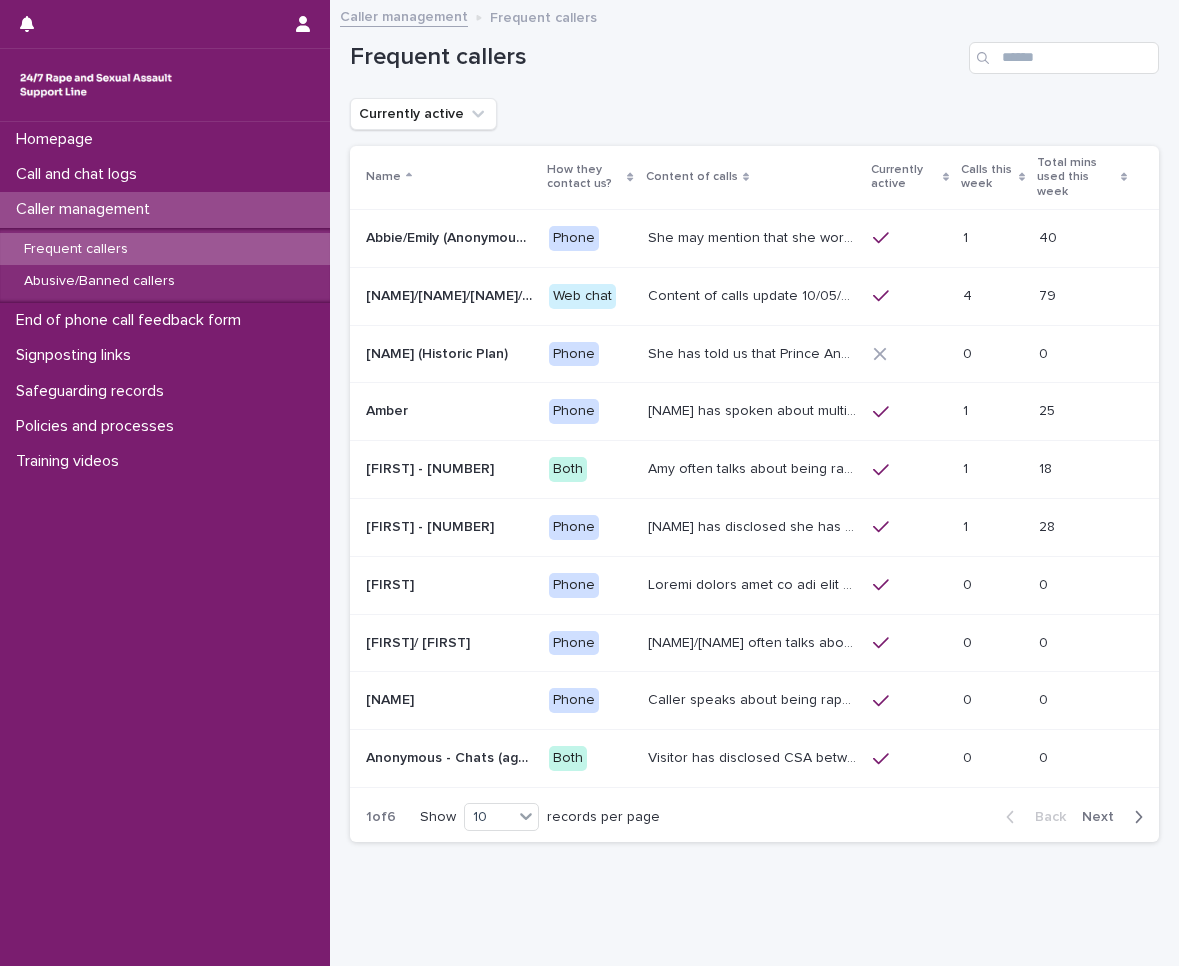 click at bounding box center (993, 469) 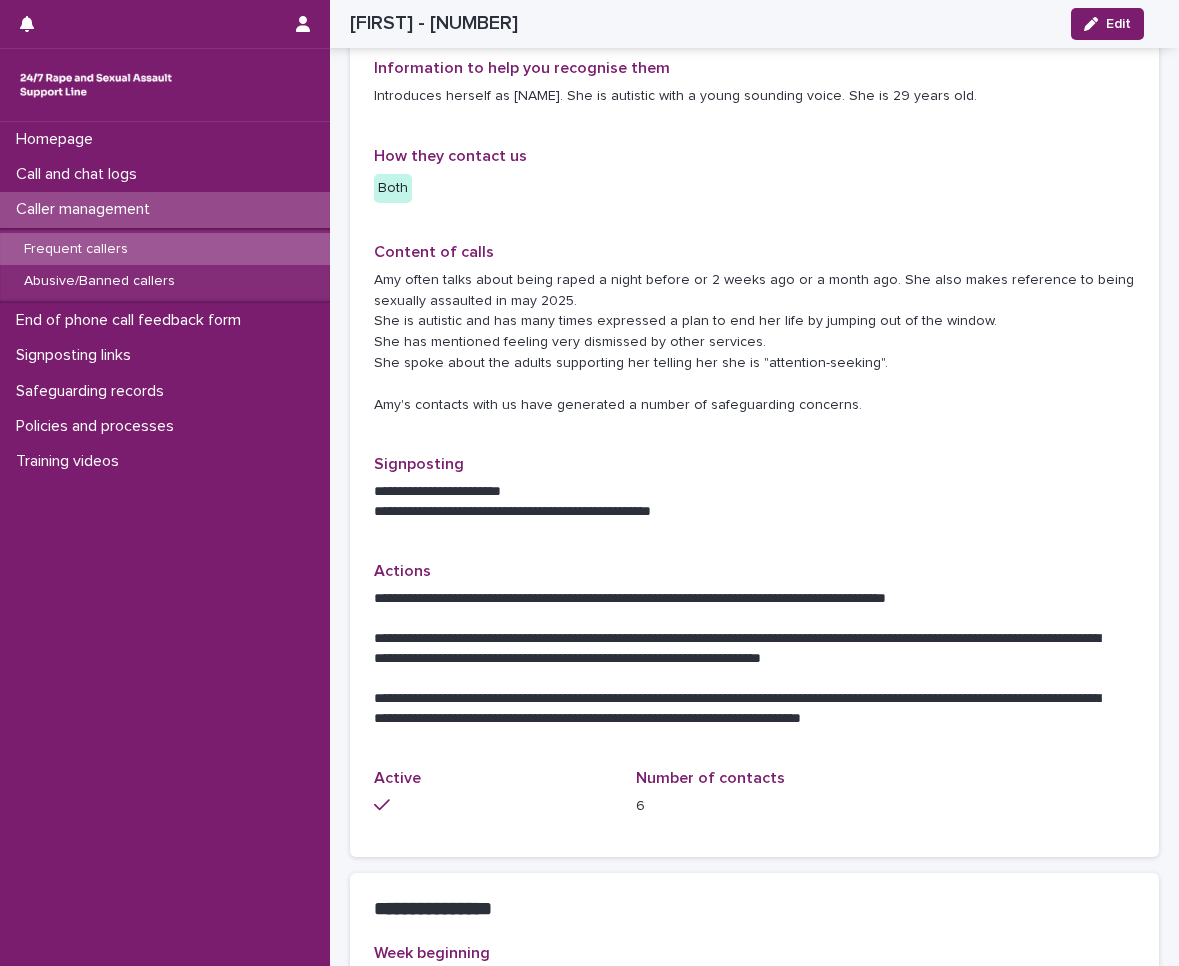 scroll, scrollTop: 0, scrollLeft: 0, axis: both 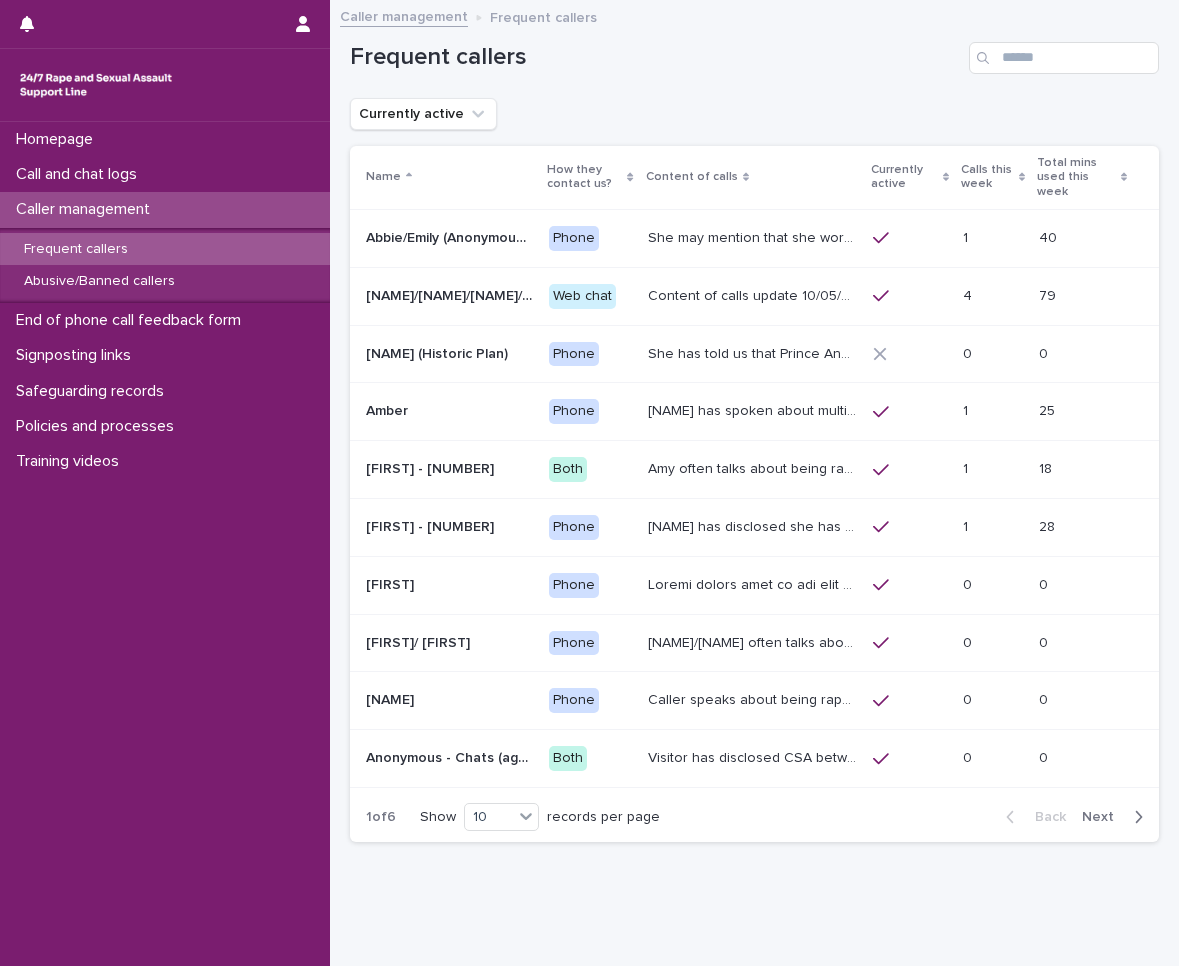 click on "[NAME] has disclosed she has survived two rapes, one in the UK and the other in Australia in 2013. She was in her 20's when she was raped in Australia and it has left her with a brain injury.
[NAME] has told us she hears voices in her head telling her to take a knife out onto the street and hurt others before they can hurt her again. She has named in previous calls that she has no plan or intention of doing this. She has had multiple suicide attempts and as she lives with her mother will leave her home as she has concerns for her mother finding her.
[NAME] has in the past been provided with anti psychotic medication. She has now been denied a GP appointment for further anti psychotic medication. GP has not referred her to mental health services, despite hospital advising it.
[NAME] is known to police and NHS, and has had previous engagement with Adult Social services." at bounding box center (754, 525) 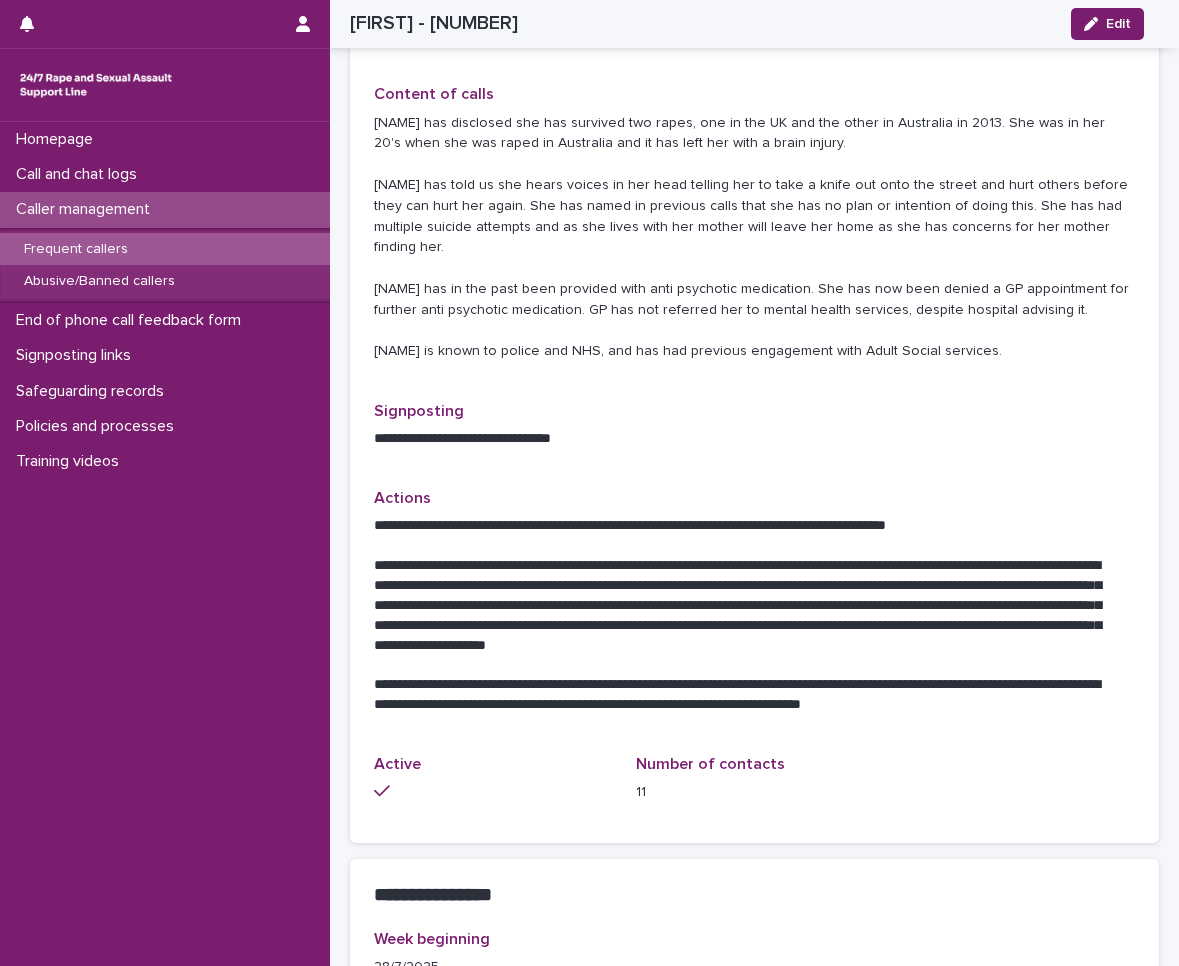 scroll, scrollTop: 500, scrollLeft: 0, axis: vertical 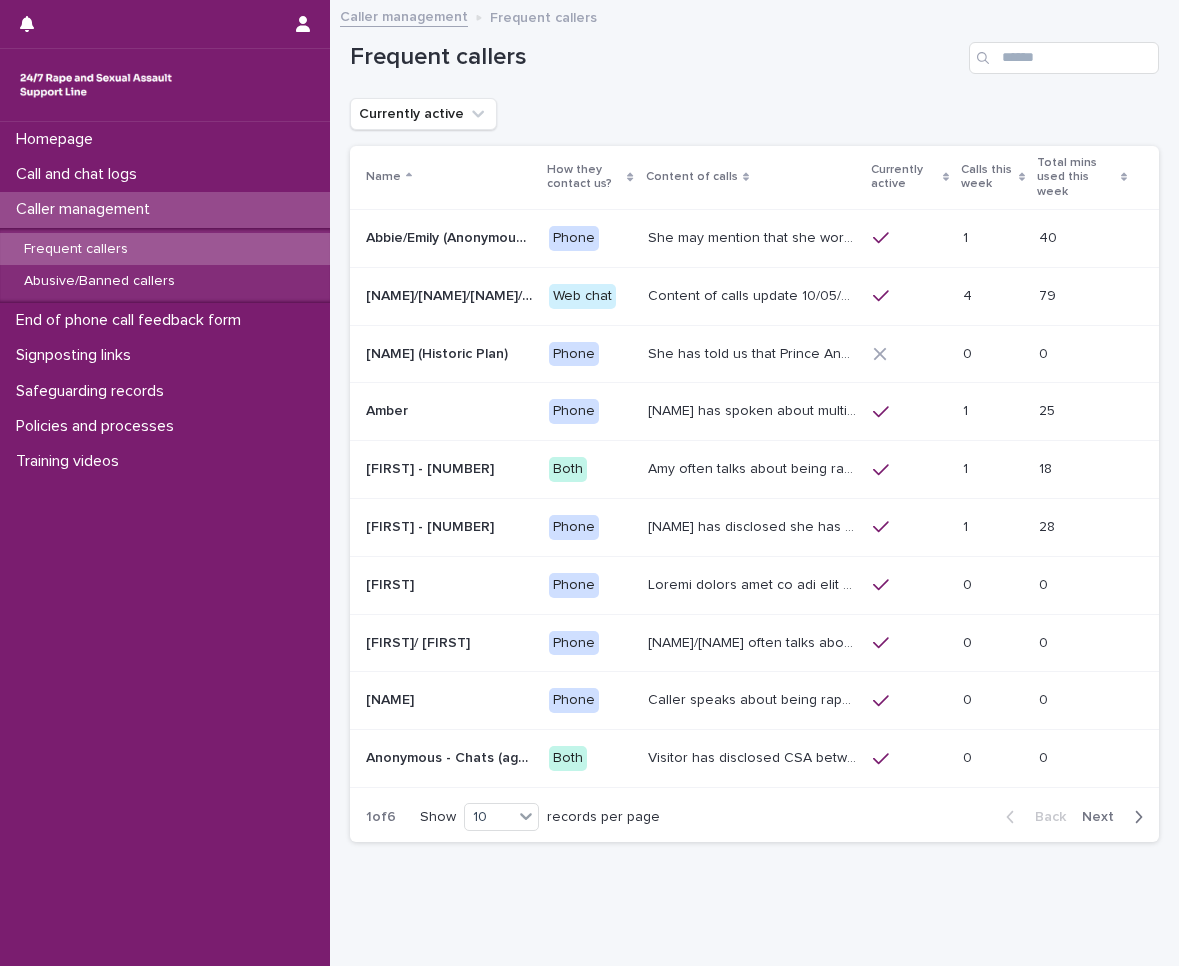 click on "Next" at bounding box center (1104, 817) 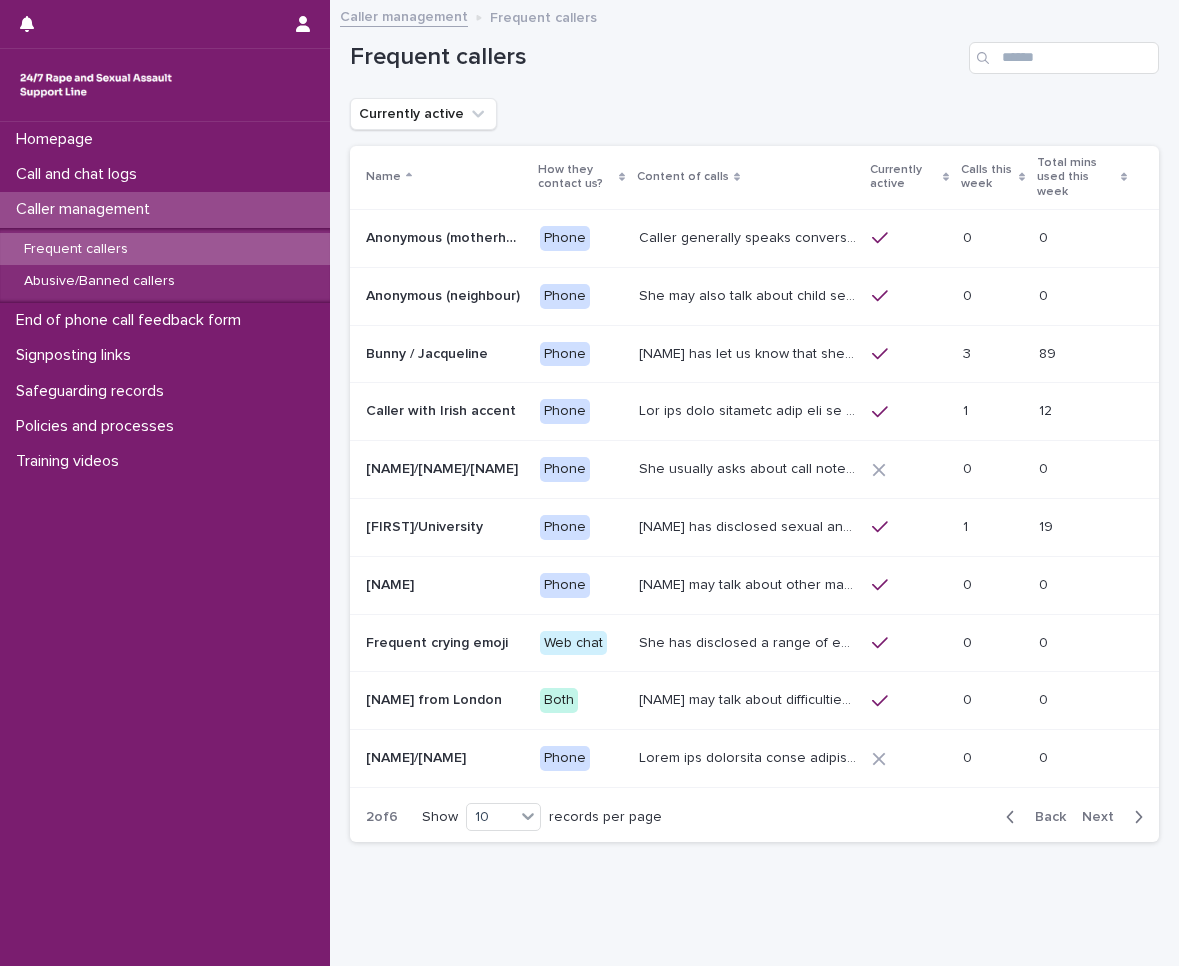 click on "She may also talk about child sexual abuse and about currently being physically disabled.  She has Multiple Sclerosis which has caused issues with processing and speaking. She has let us know that this is degenerative (i.e. will become worse and there is no 'cure').  That this impacts on her brain functioning and is considered a brain injury.
She mentions she has seizures and incontinence.
Several operators have reported that she has been abusive during calls. This can happen quite suddenly during the call. She also may criticise your practice, or the Support Line practices." at bounding box center (747, 296) 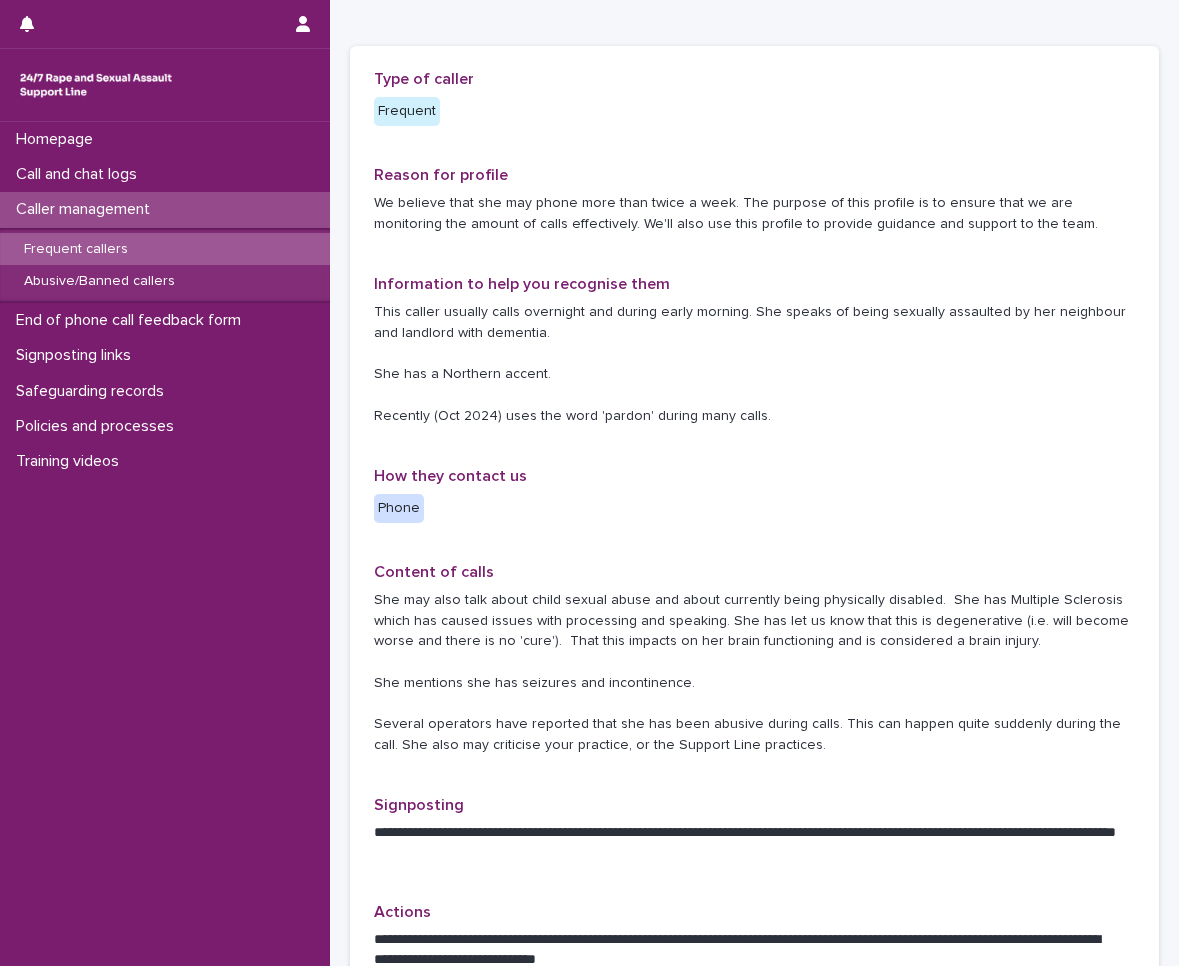 scroll, scrollTop: 200, scrollLeft: 0, axis: vertical 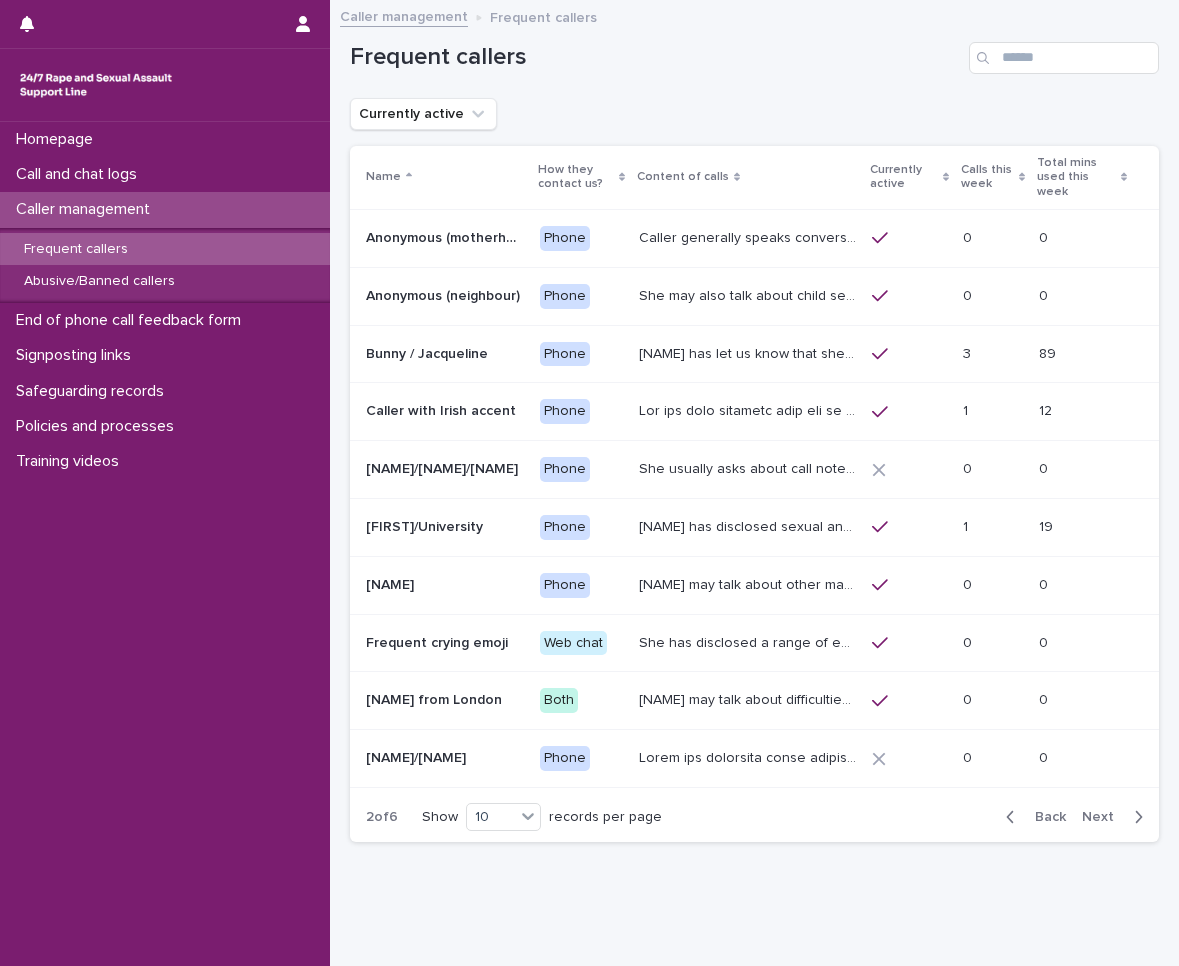click on "Back" at bounding box center [1044, 817] 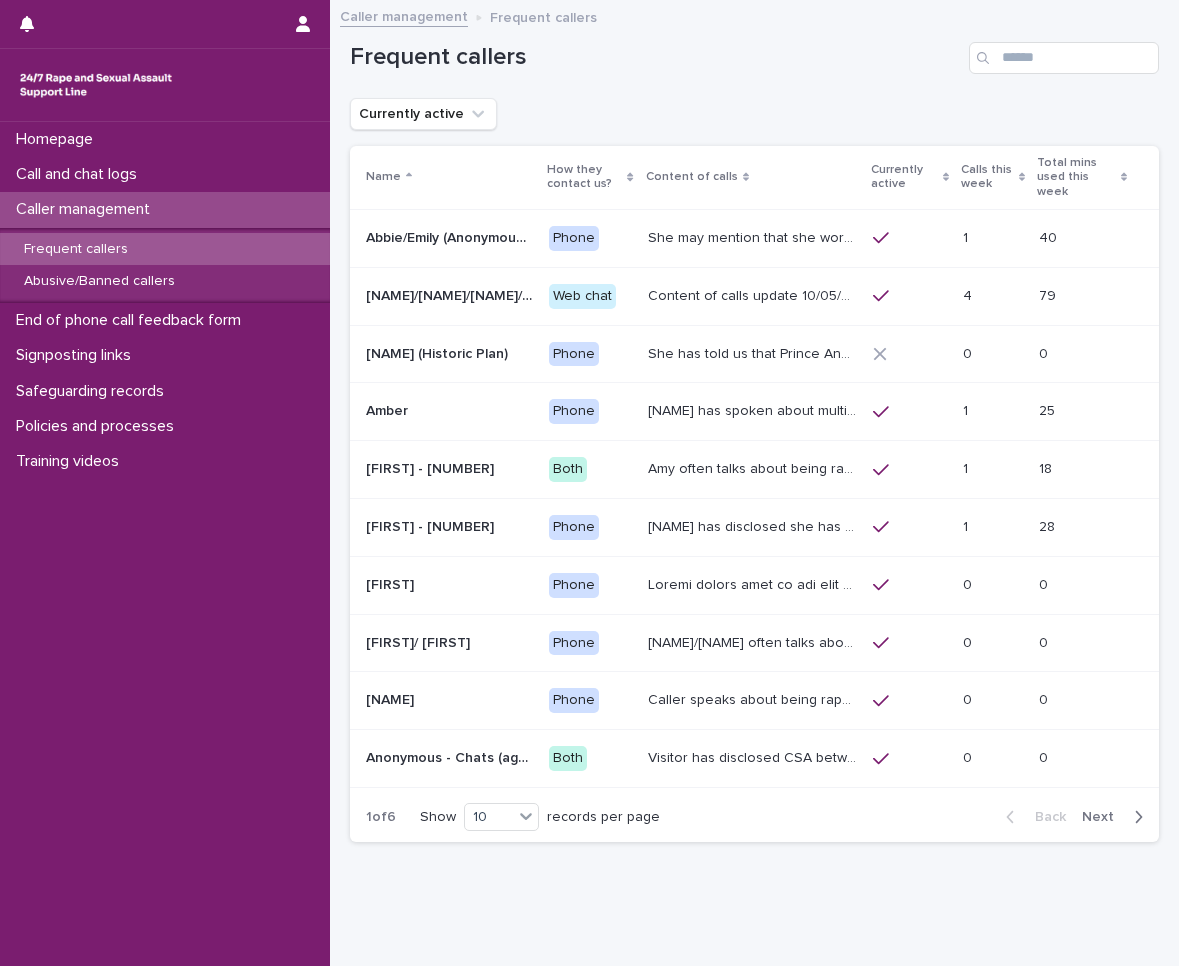 click on "Next" at bounding box center [1104, 817] 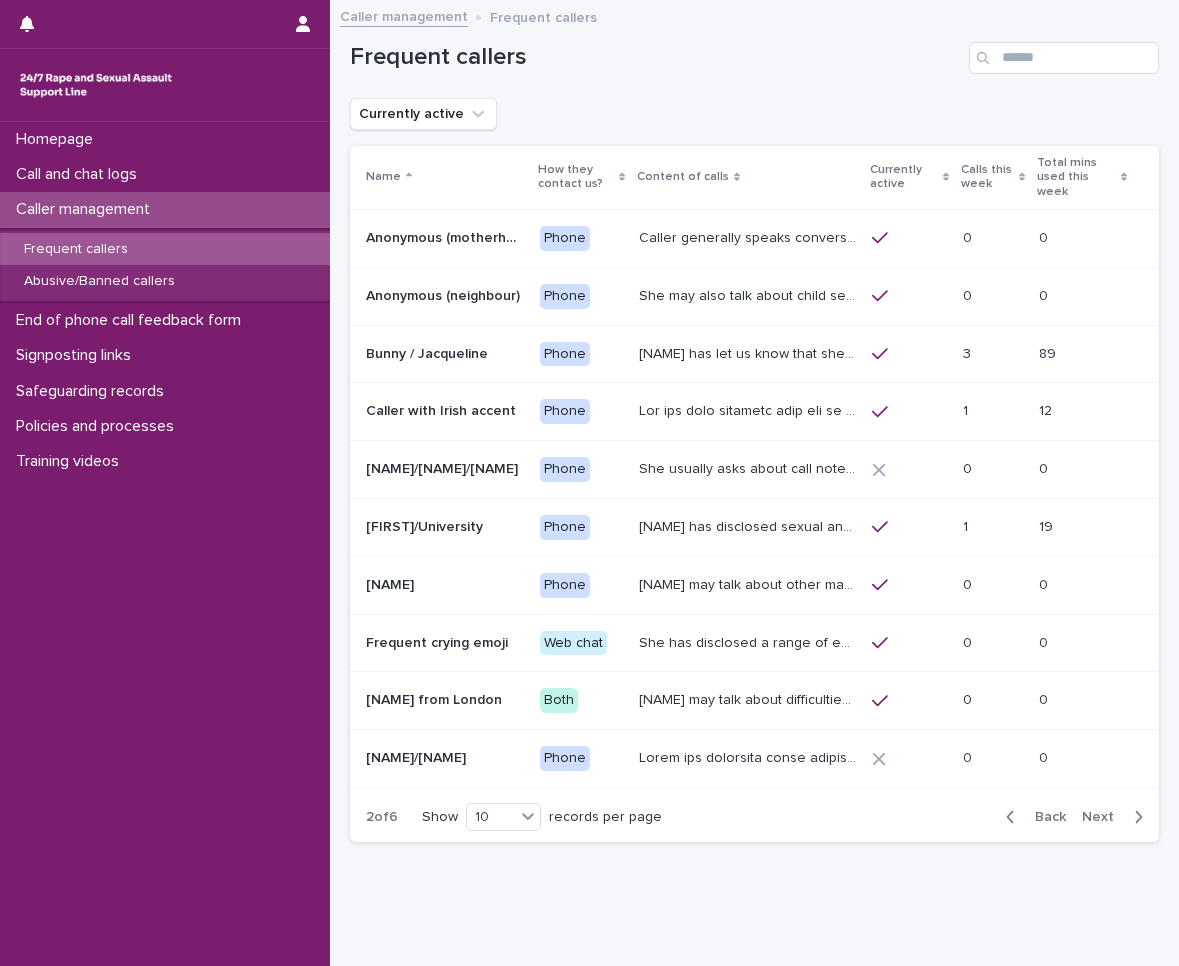click on "[NAME] has let us know that she is in her 50s, and lives in [CITY].
She has talked through experiences of sexual violence including exploitation facilitated by her mum; abuse within her marriage; by her ex-partner's Dad and her landlord [NAME]
[NAME] has disclosed to us that she is experiencing ongoing sexual harassment from [NAME] and he raped her in early June 2024. [NAME] has been arrested but is now on bail. 07/09/24- [NAME] mentioned that [NAME] is on bail until December as it has been extended.
[NAME] often asks the HSW to make sense of her experiences and will say 'why is that?'.
[NAME]'s let us know (14.1.25) that her ex-husband was convicted of storing CSA images. She was not aware of his committing this offence at the time." at bounding box center [749, 352] 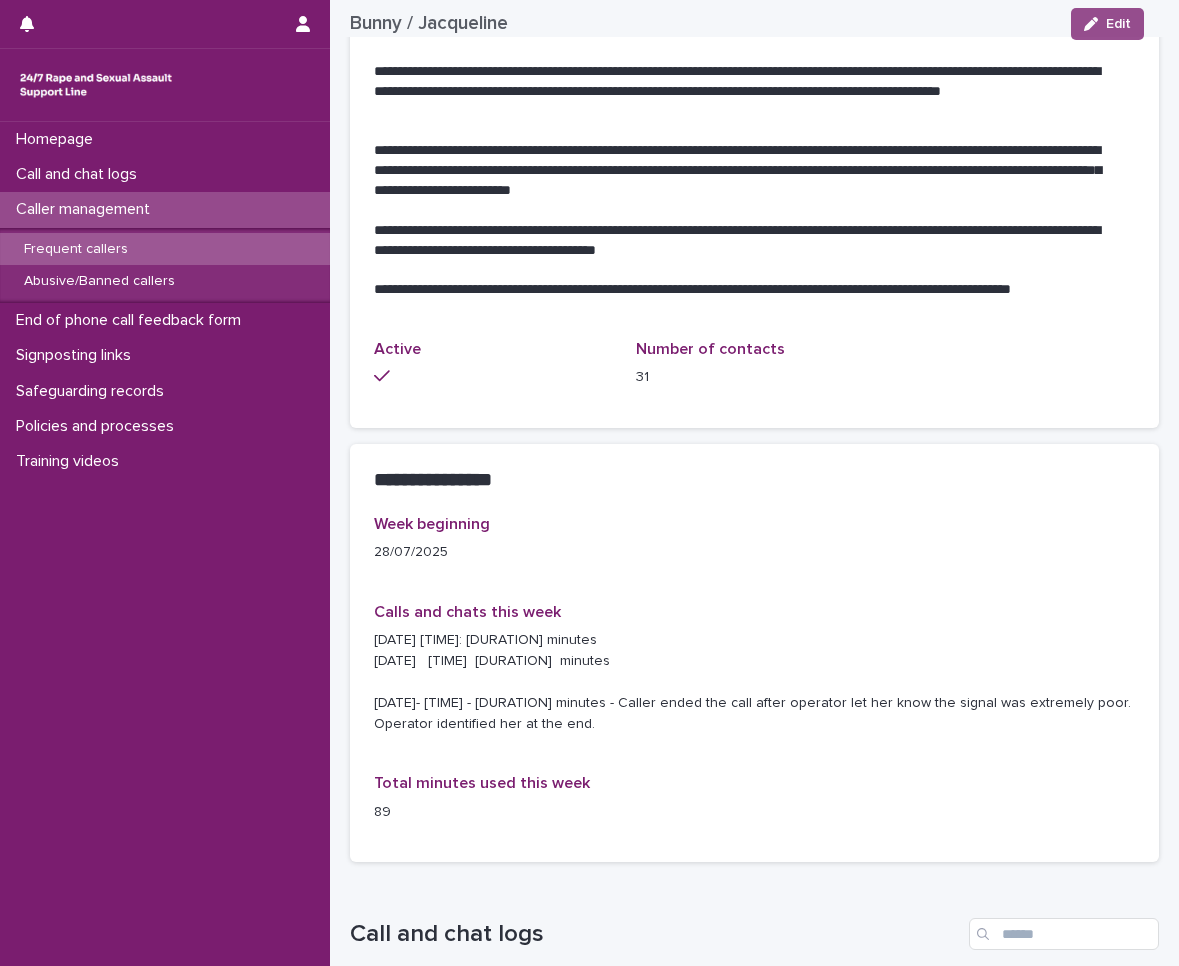 scroll, scrollTop: 1695, scrollLeft: 0, axis: vertical 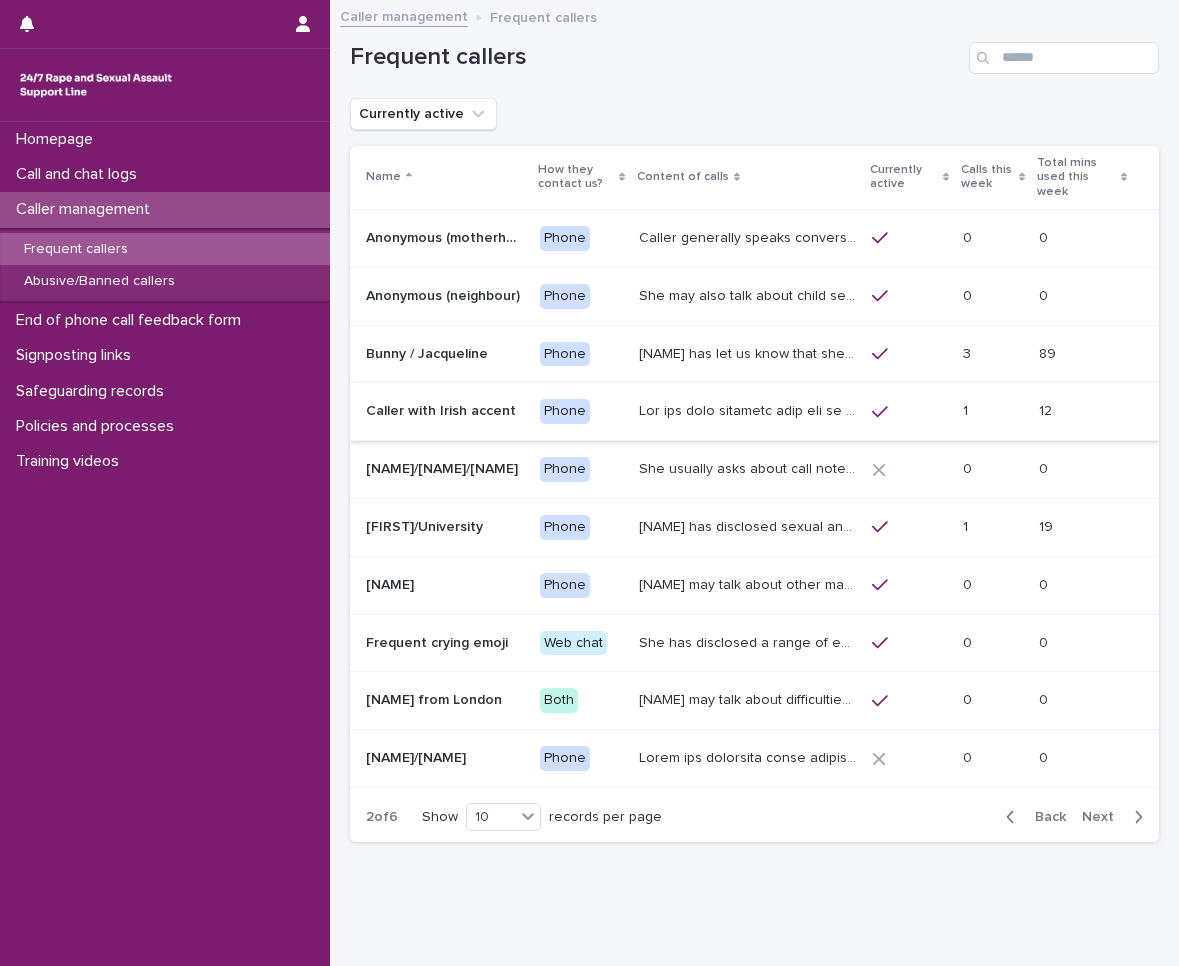 click on "[NAME] has let us know that she is in her 50s, and lives in [CITY].
She has talked through experiences of sexual violence including exploitation facilitated by her mum; abuse within her marriage; by her ex-partner's Dad and her landlord [NAME]
[NAME] has disclosed to us that she is experiencing ongoing sexual harassment from [NAME] and he raped her in early June 2024. [NAME] has been arrested but is now on bail. 07/09/24- [NAME] mentioned that [NAME] is on bail until December as it has been extended.
[NAME] often asks the HSW to make sense of her experiences and will say 'why is that?'.
[NAME]'s let us know (14.1.25) that her ex-husband was convicted of storing CSA images. She was not aware of his committing this offence at the time." at bounding box center (749, 352) 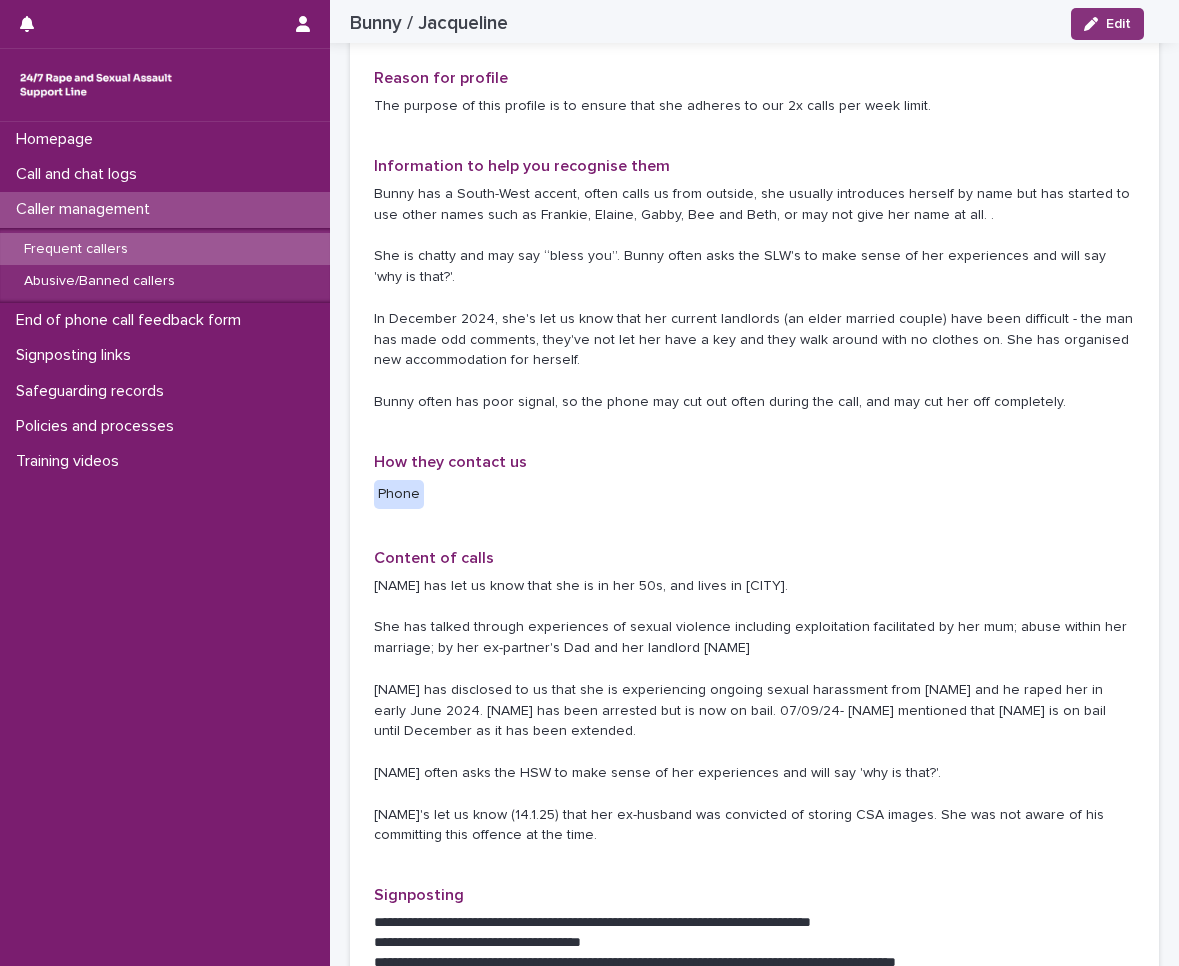 scroll, scrollTop: 0, scrollLeft: 0, axis: both 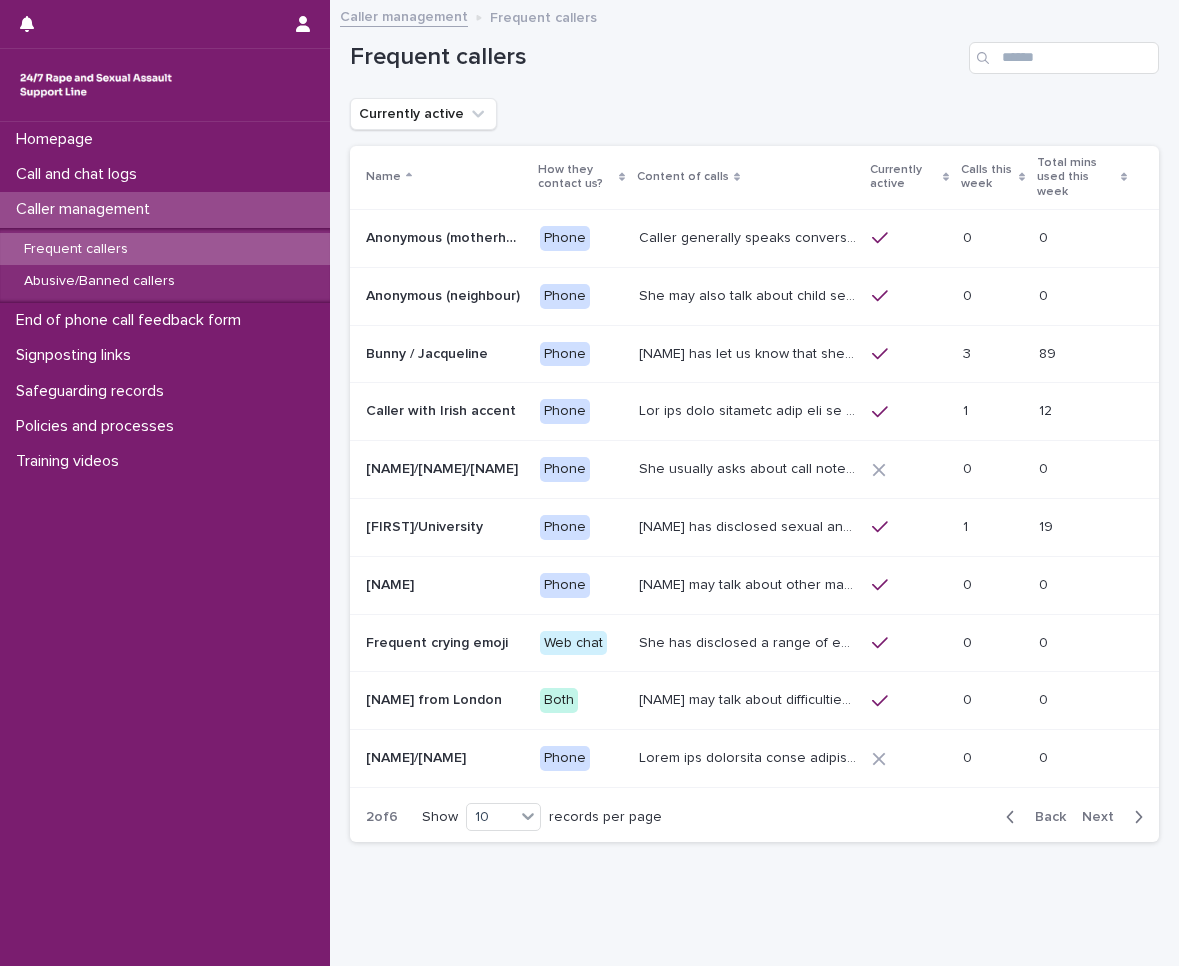 click at bounding box center [909, 527] 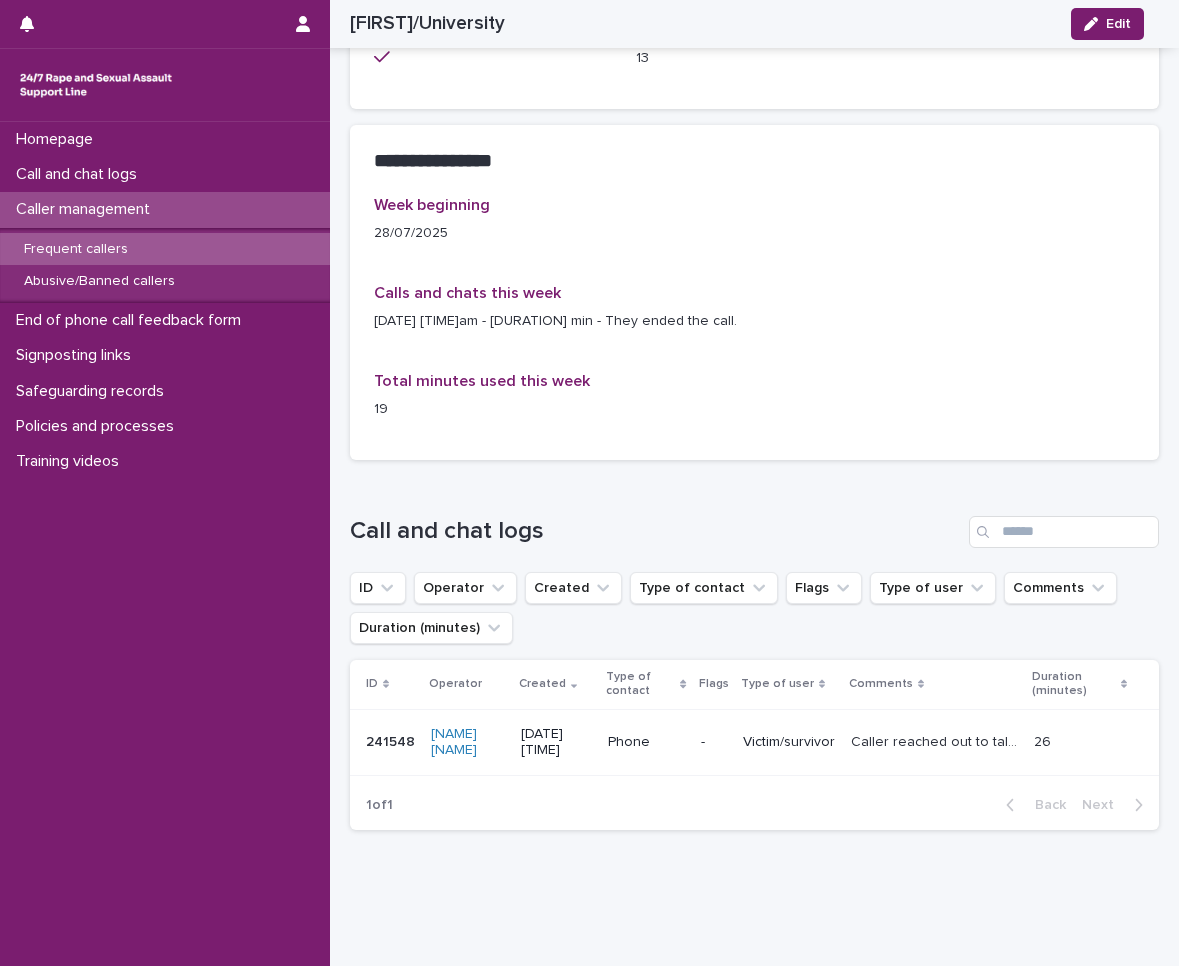 scroll, scrollTop: 1023, scrollLeft: 0, axis: vertical 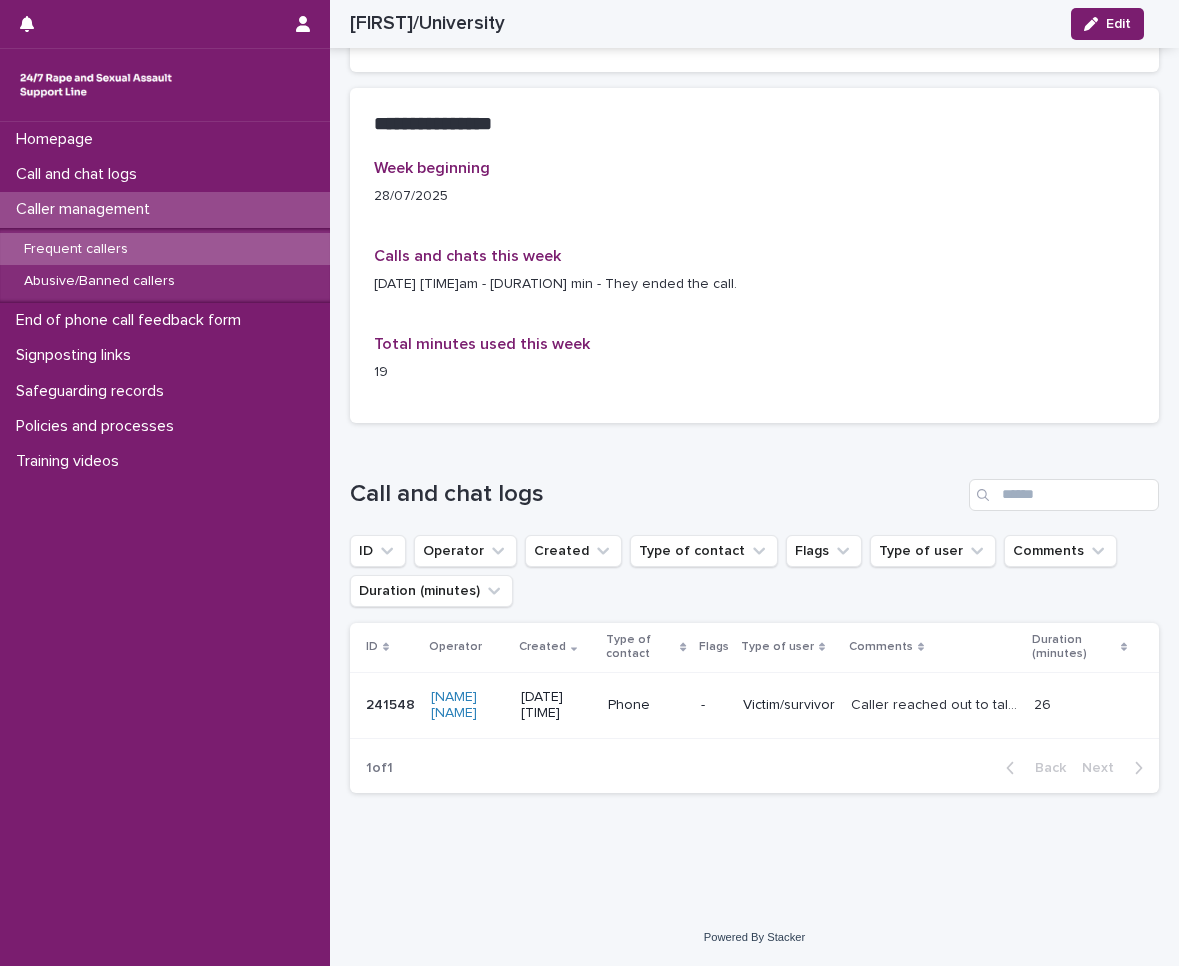 click on "-" at bounding box center [714, 705] 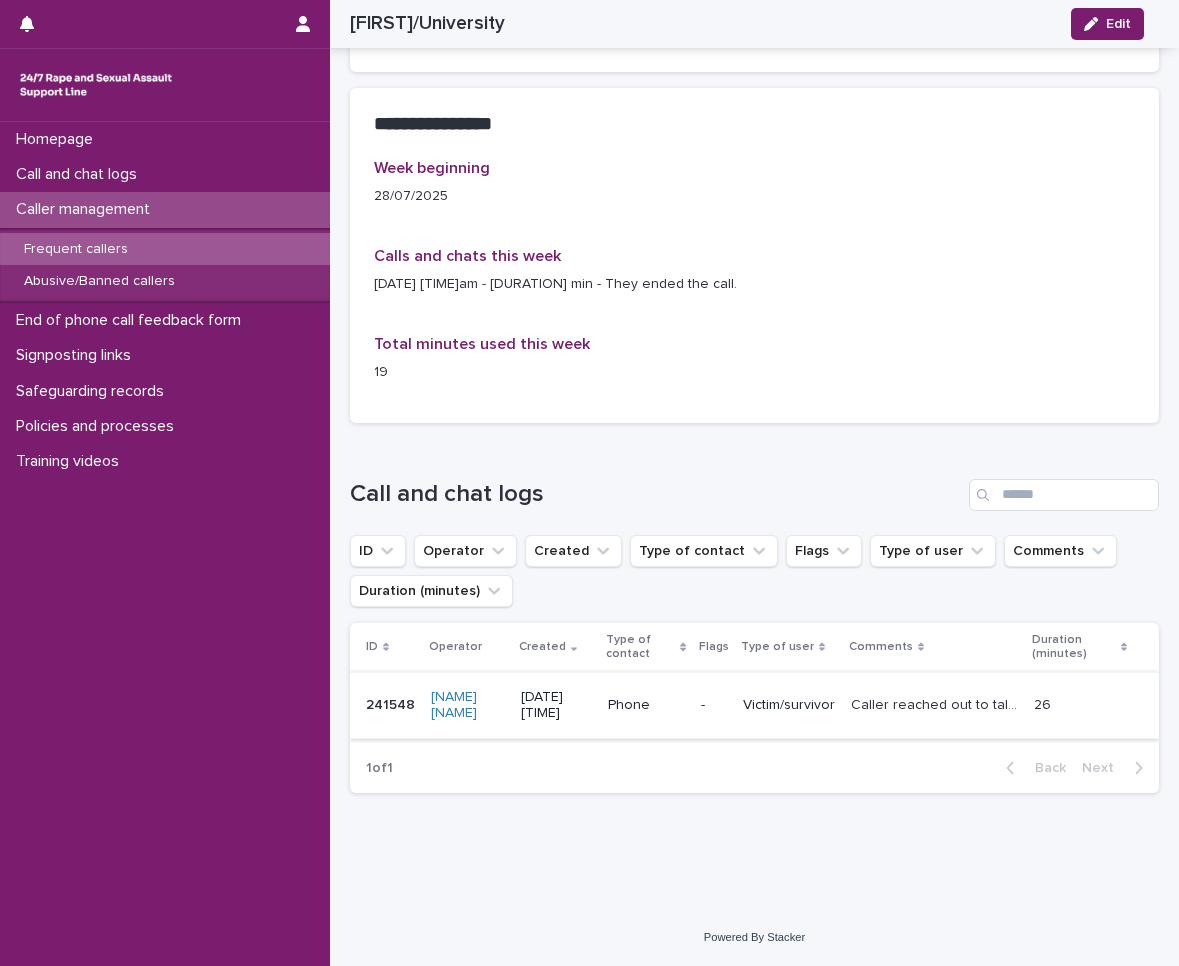 scroll, scrollTop: 0, scrollLeft: 0, axis: both 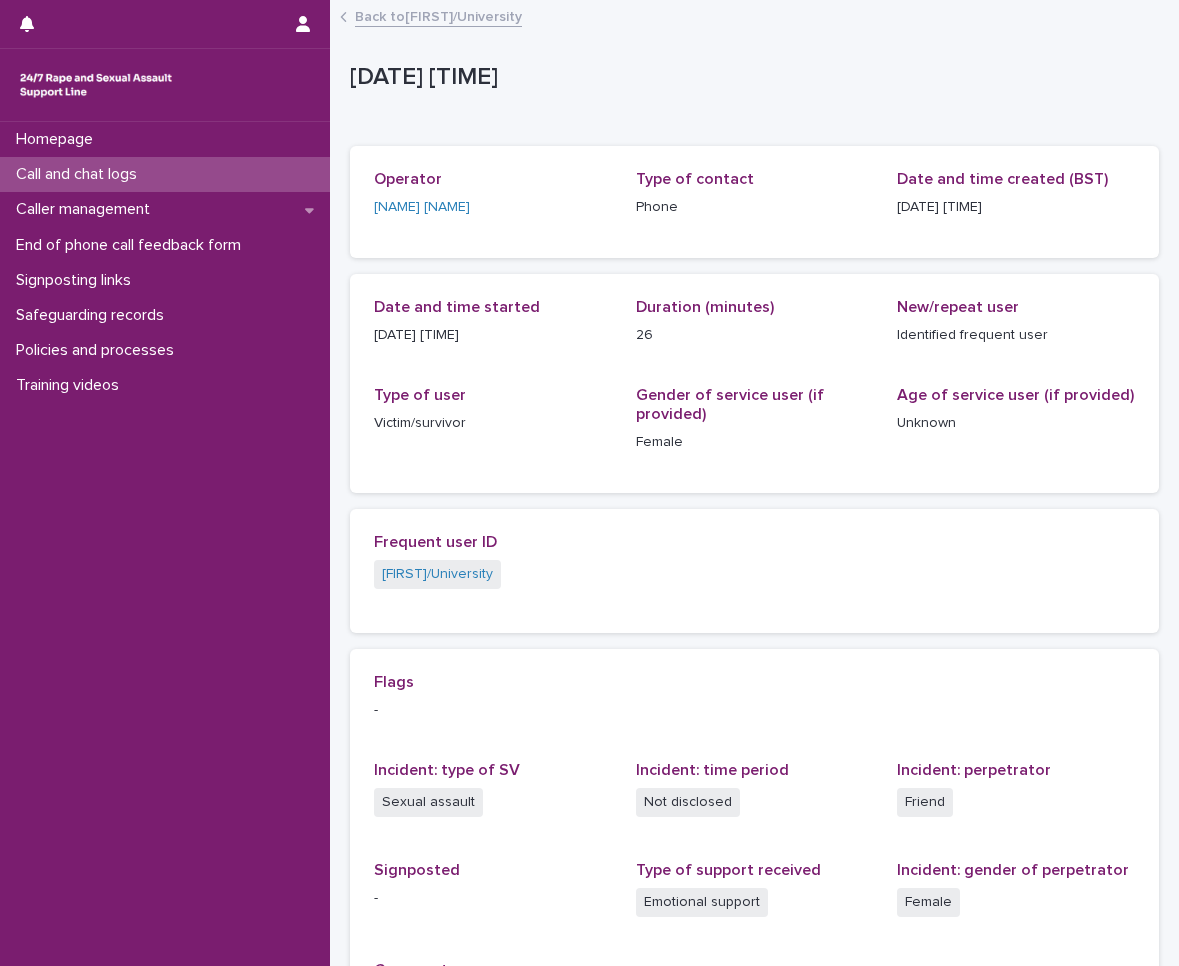 click on "Call and chat logs" at bounding box center [165, 174] 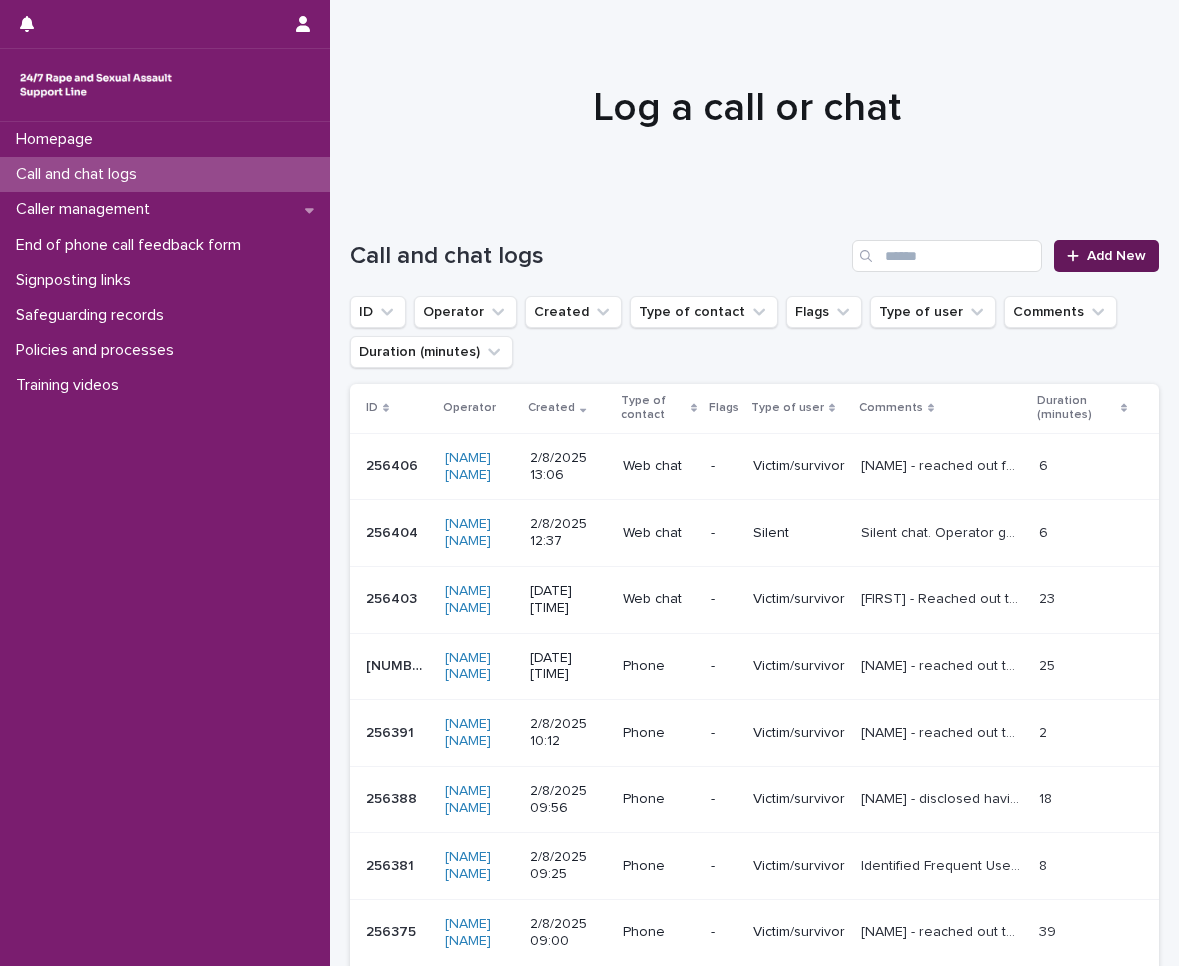 click on "Add New" at bounding box center (1106, 256) 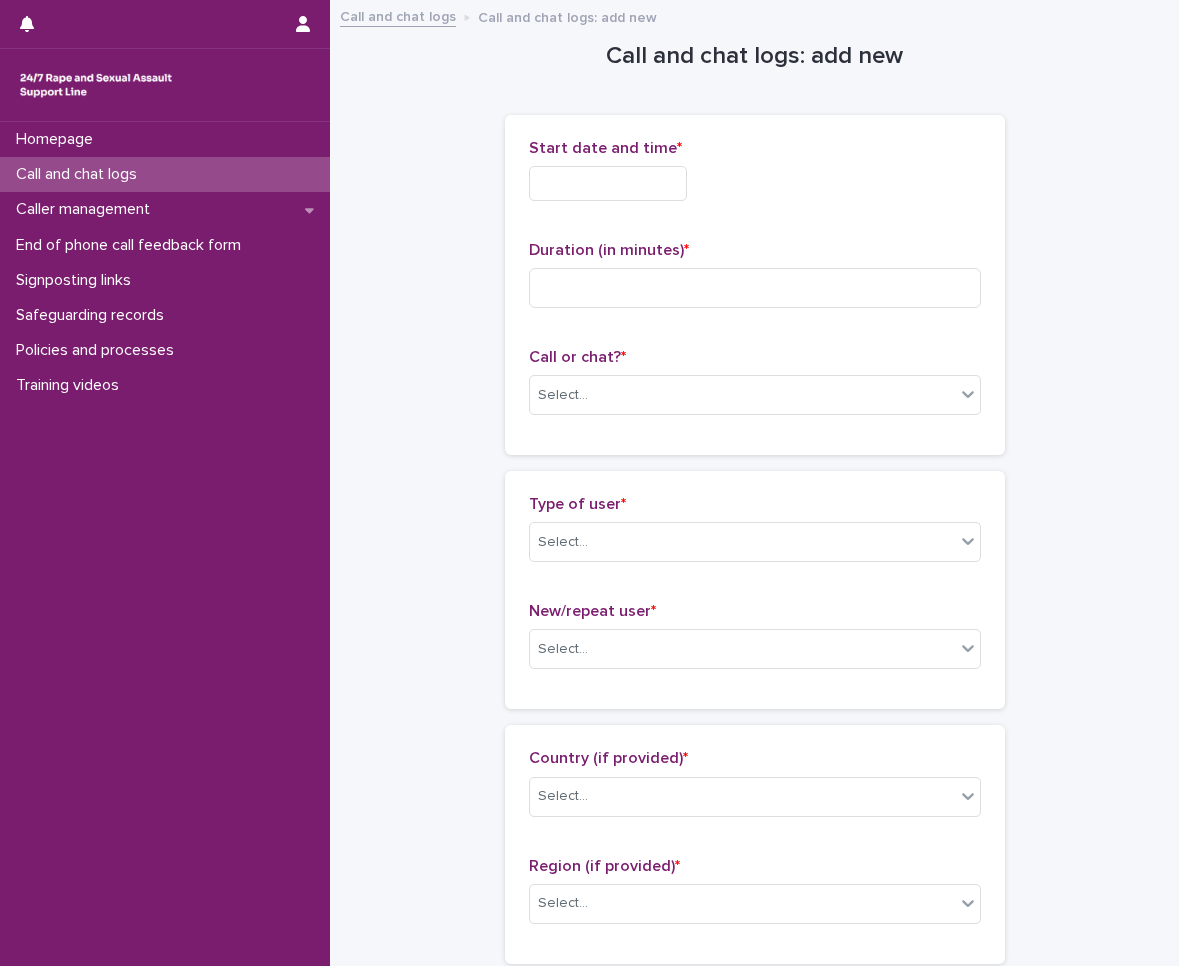 click at bounding box center [608, 183] 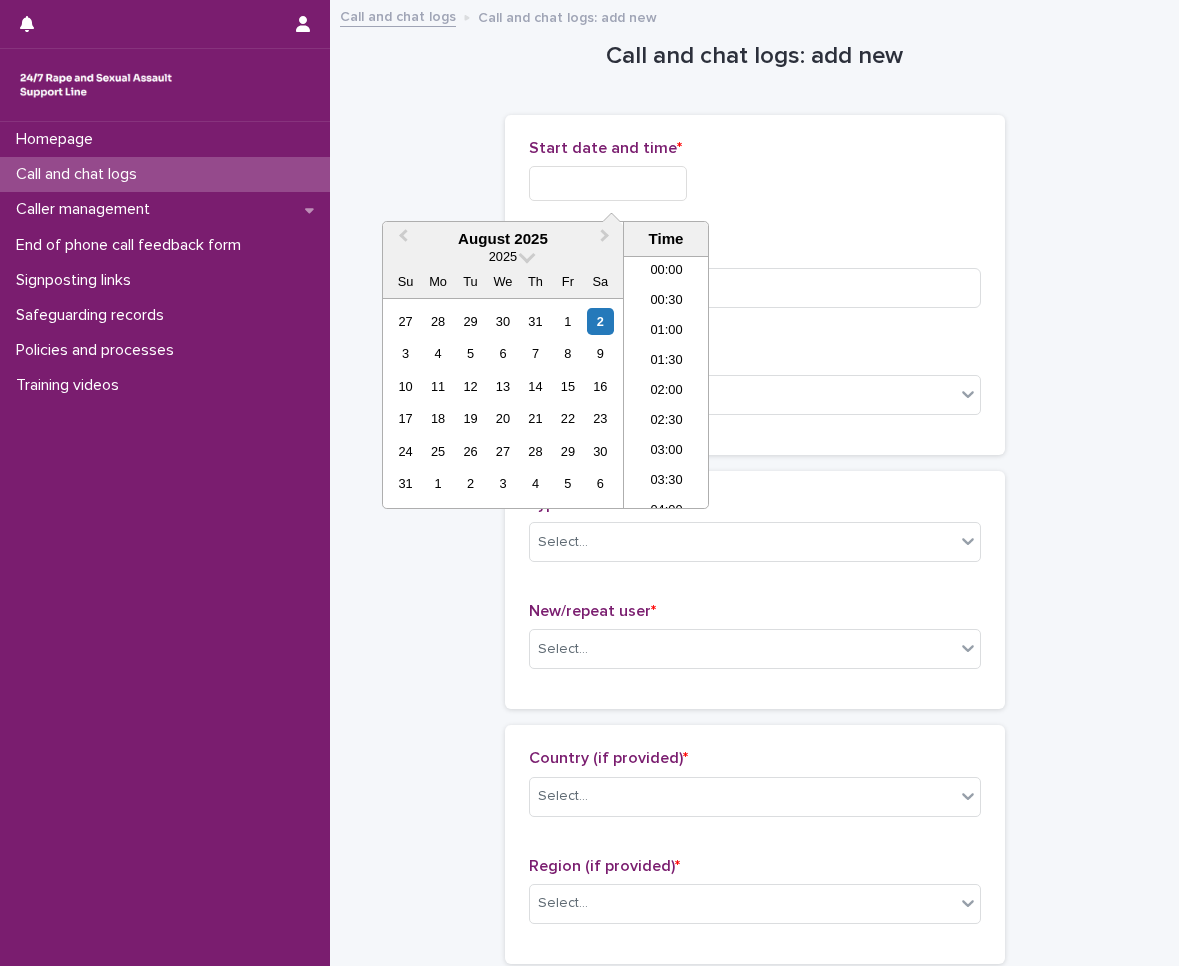 scroll, scrollTop: 700, scrollLeft: 0, axis: vertical 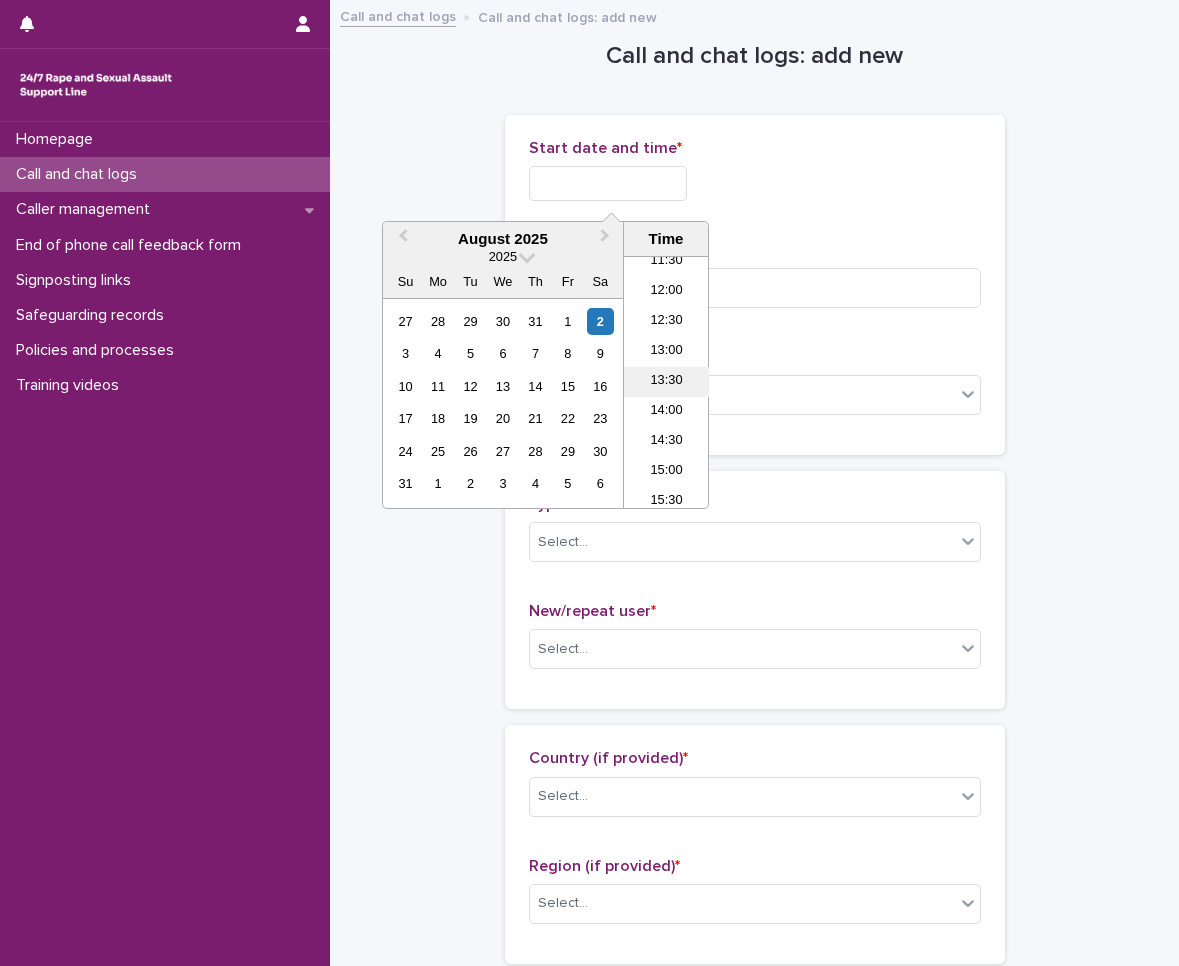 click on "13:30" at bounding box center (666, 382) 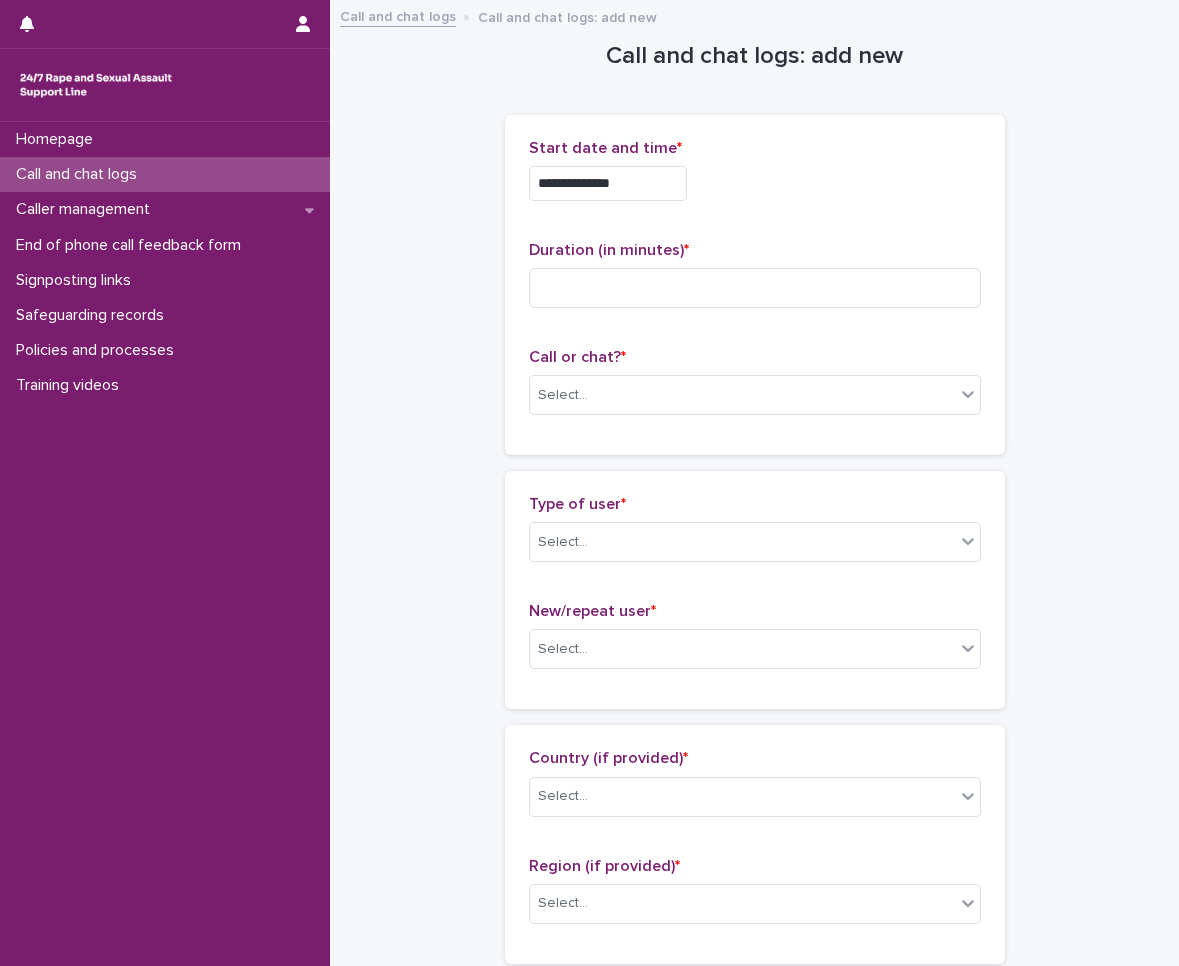 click on "**********" at bounding box center (608, 183) 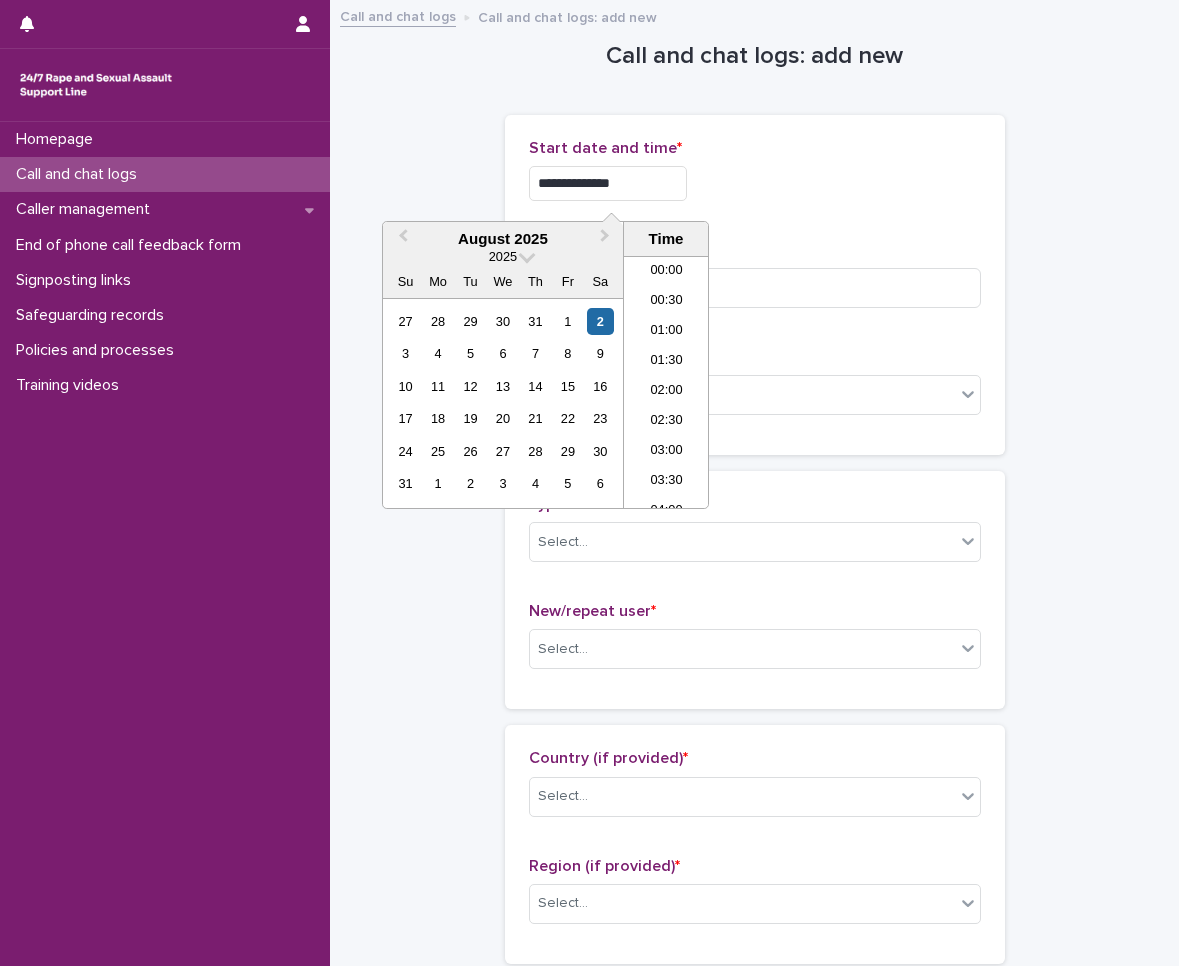 scroll, scrollTop: 700, scrollLeft: 0, axis: vertical 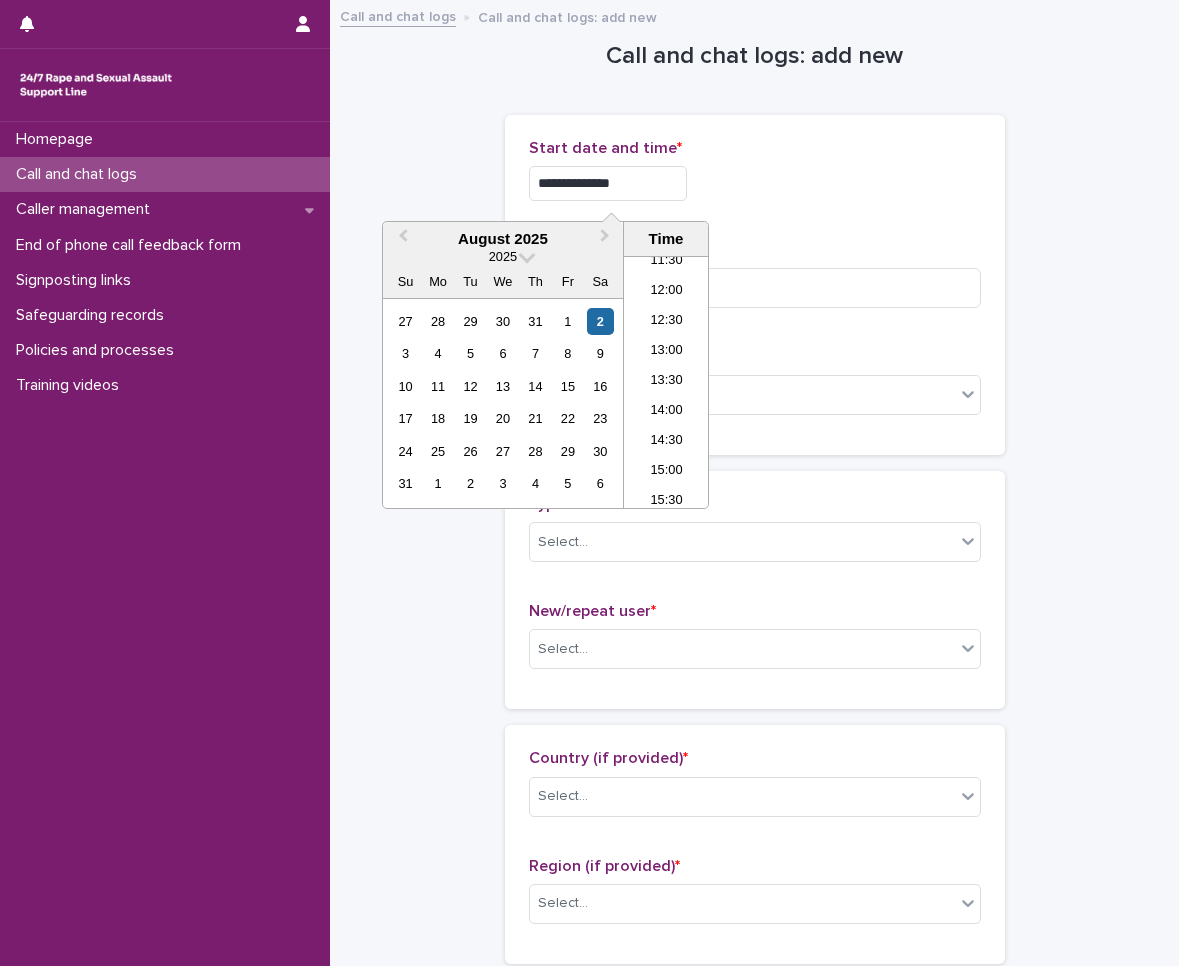 type on "**********" 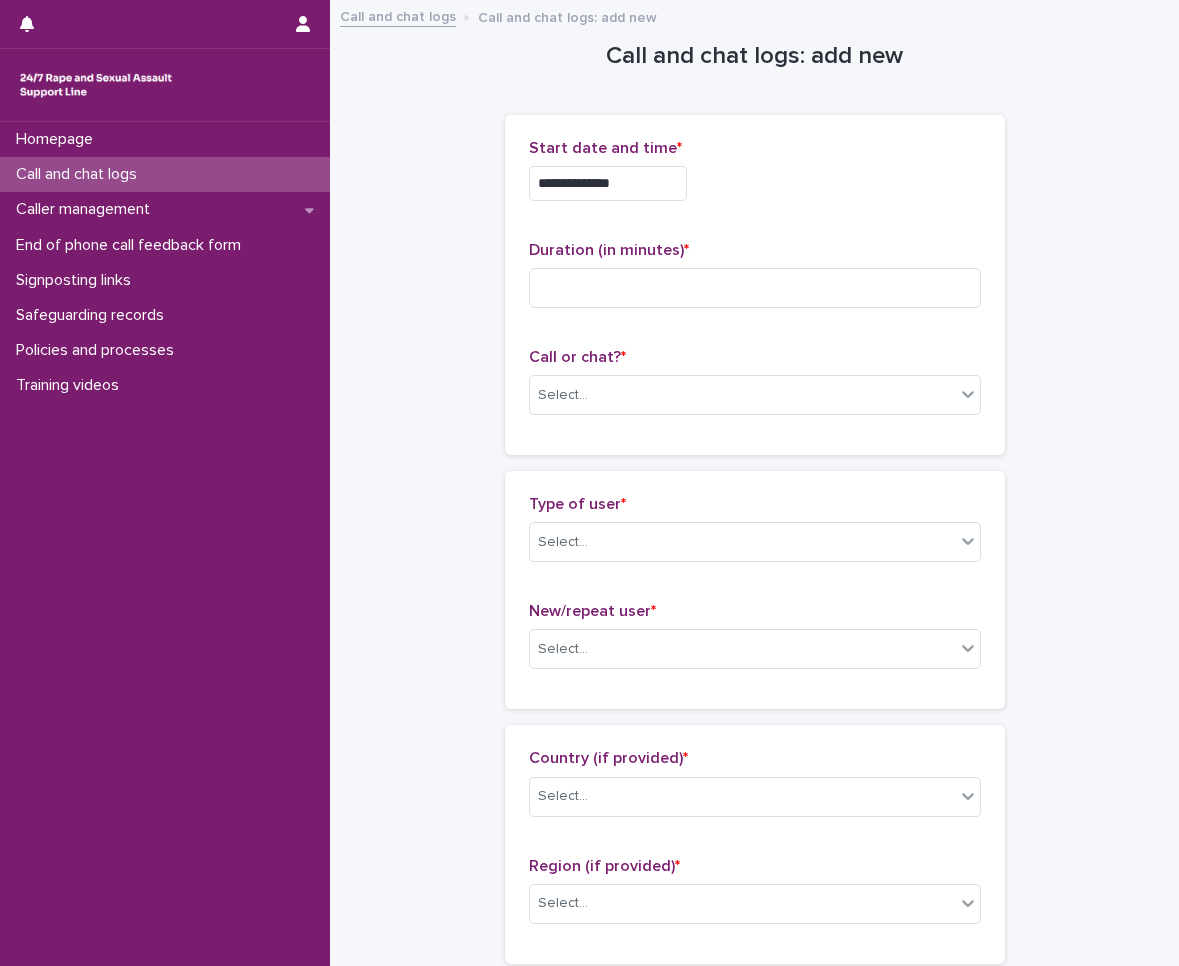 click on "Duration (in minutes) *" at bounding box center (755, 282) 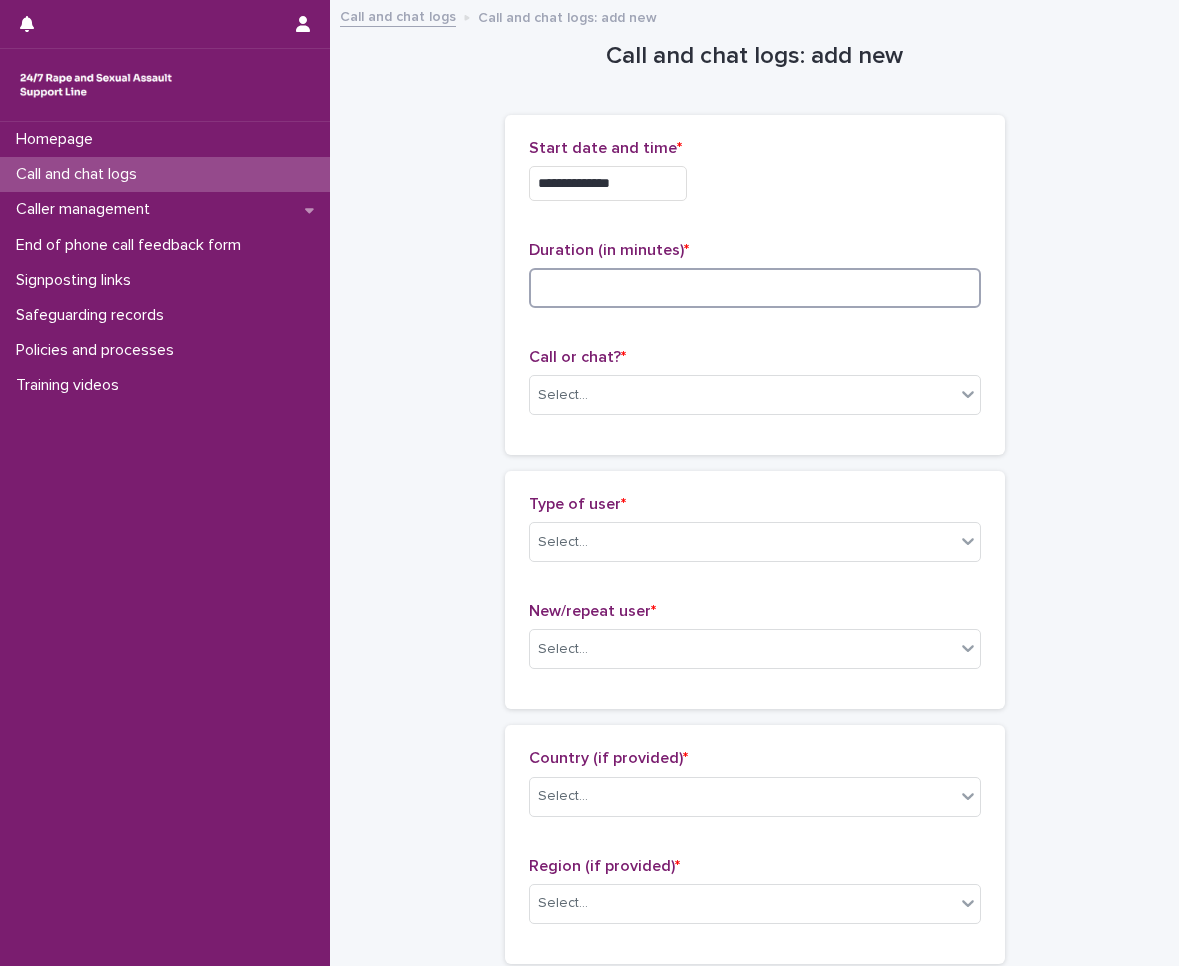 click at bounding box center (755, 288) 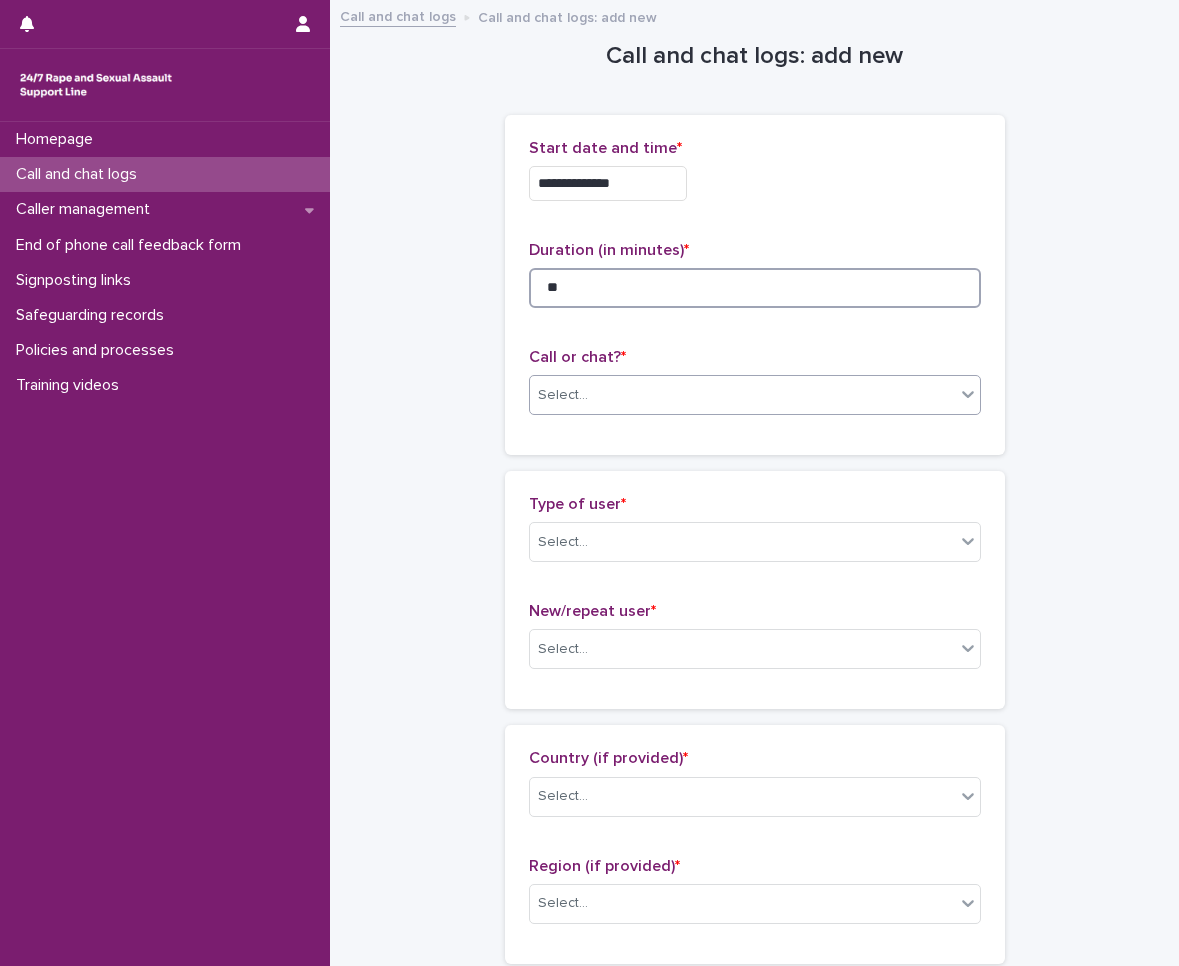 type on "**" 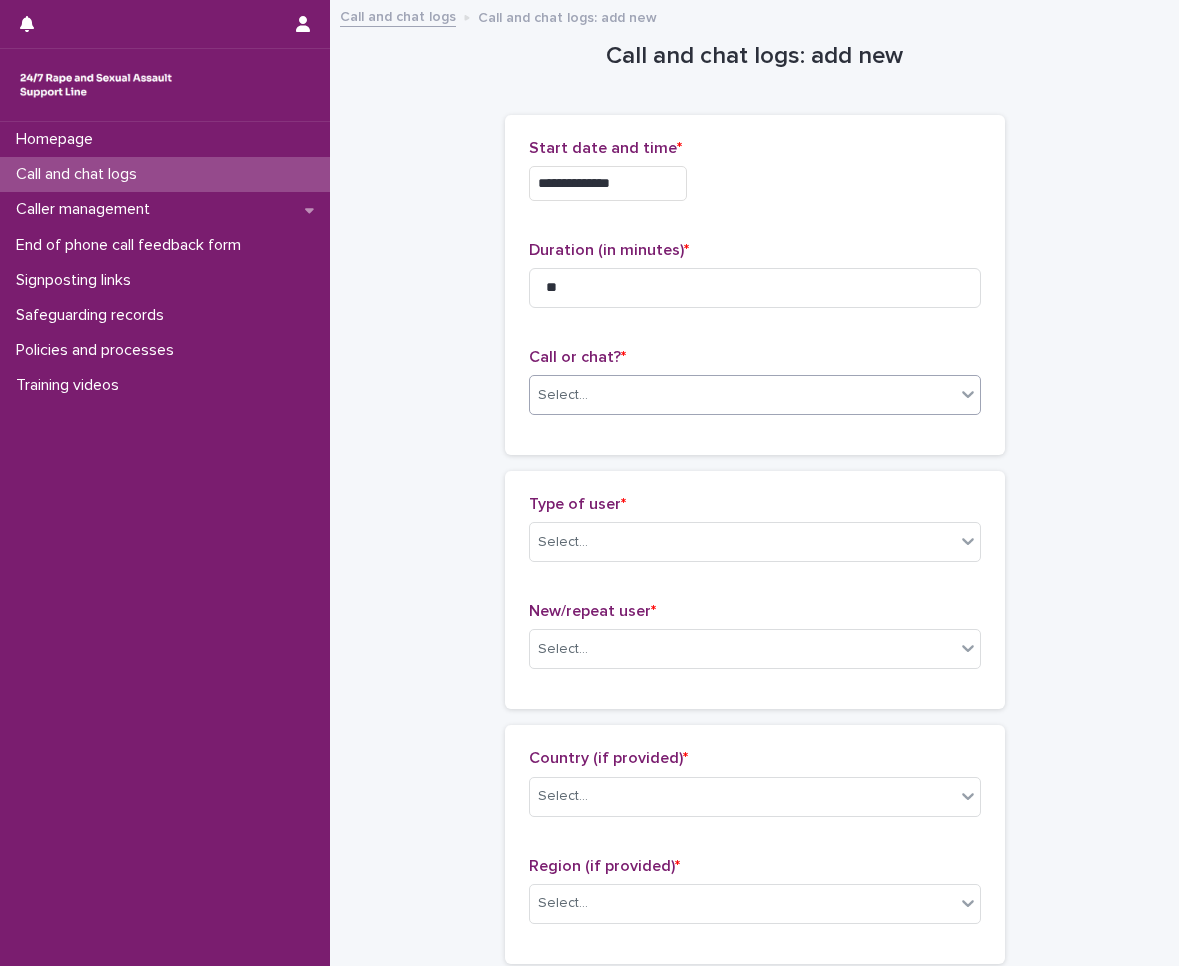 click on "Select..." at bounding box center (742, 395) 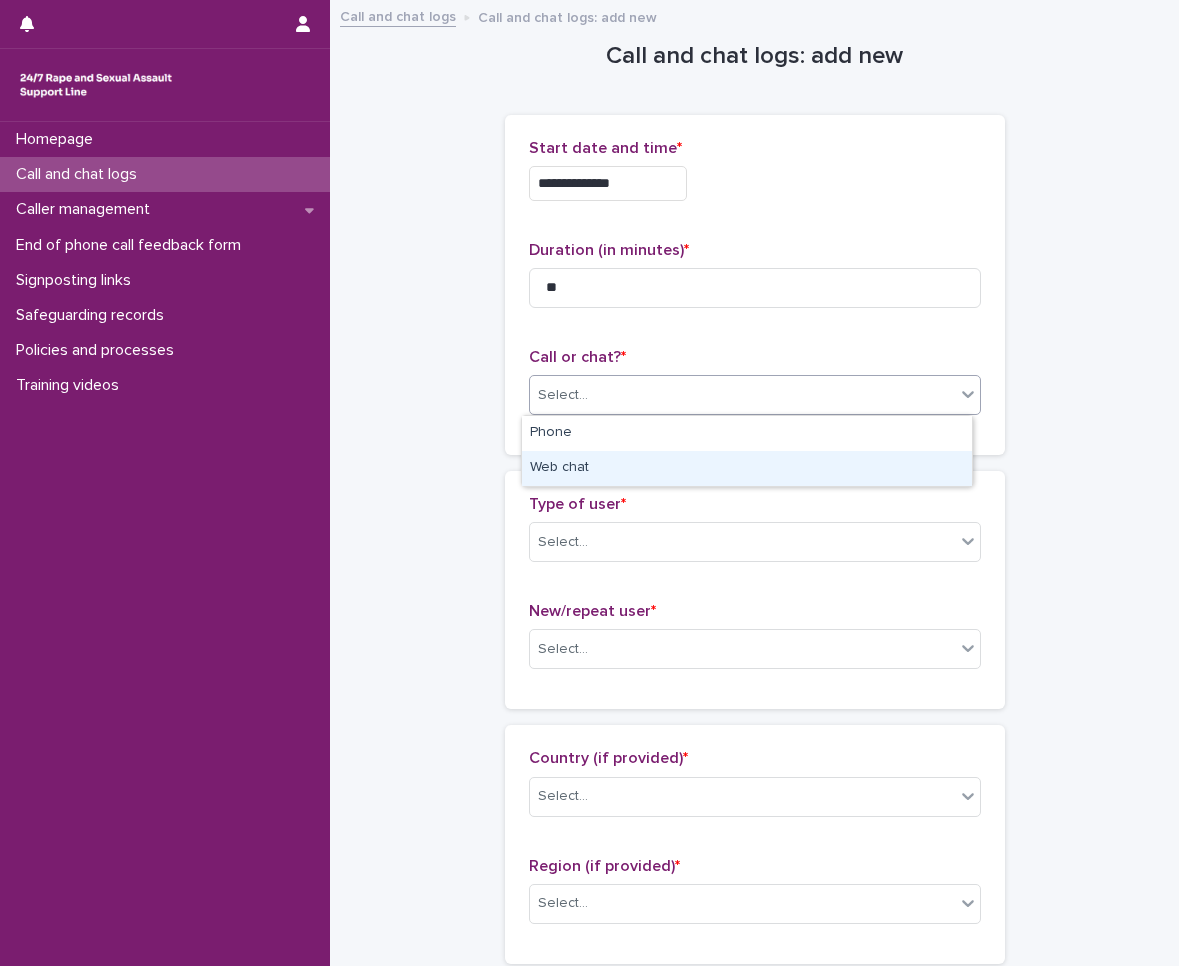 click on "Web chat" at bounding box center [747, 468] 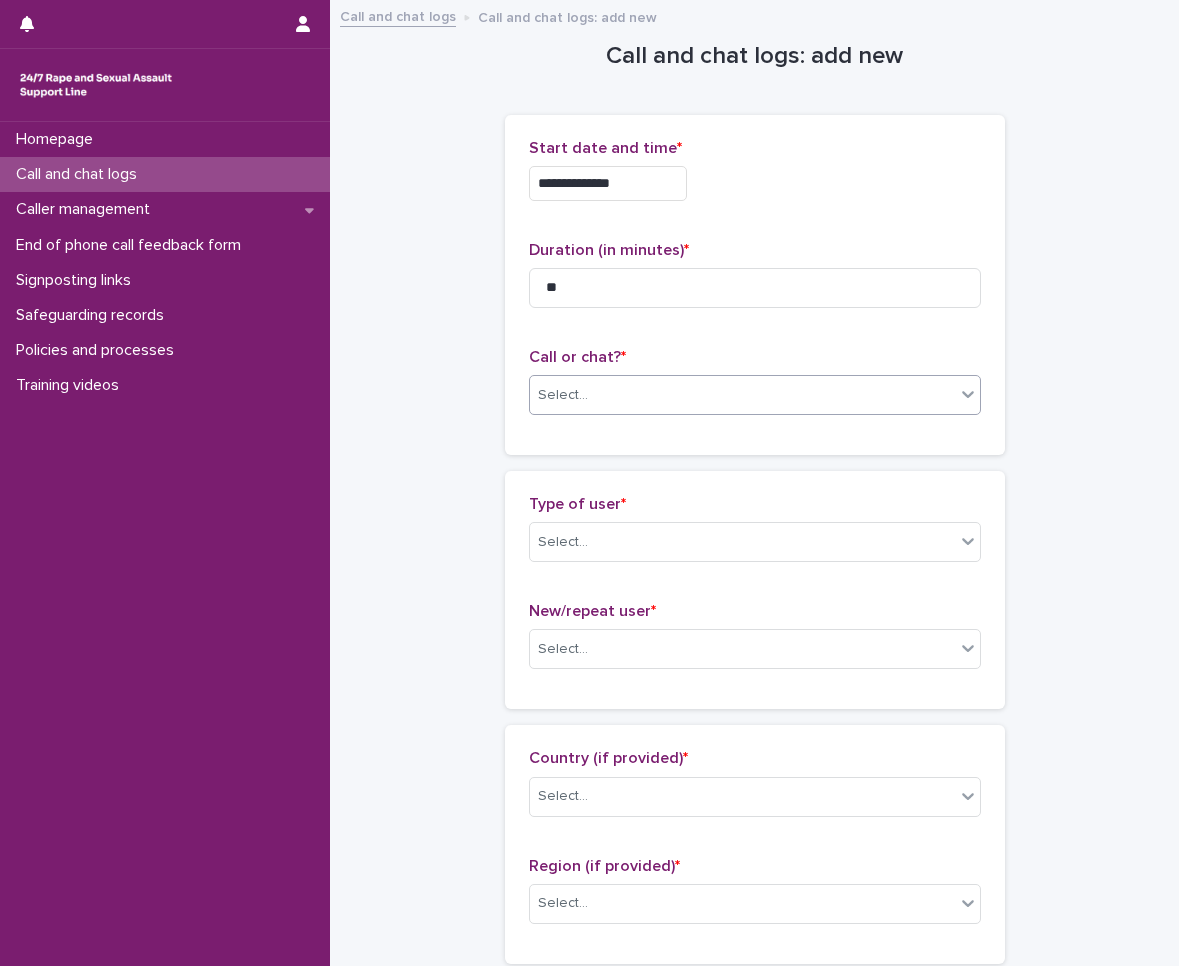 click on "Type of user * Select..." at bounding box center (755, 536) 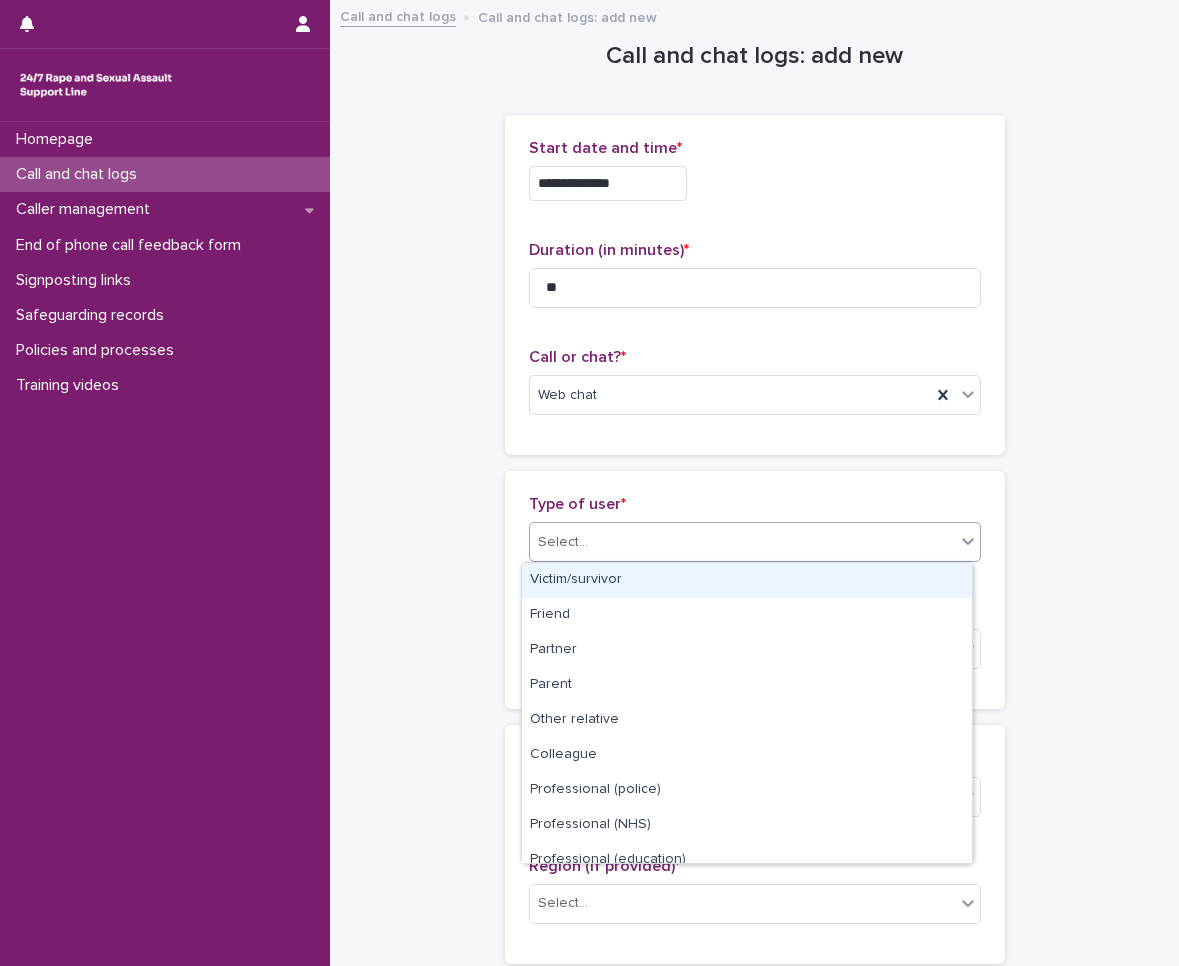 click on "Select..." at bounding box center [742, 542] 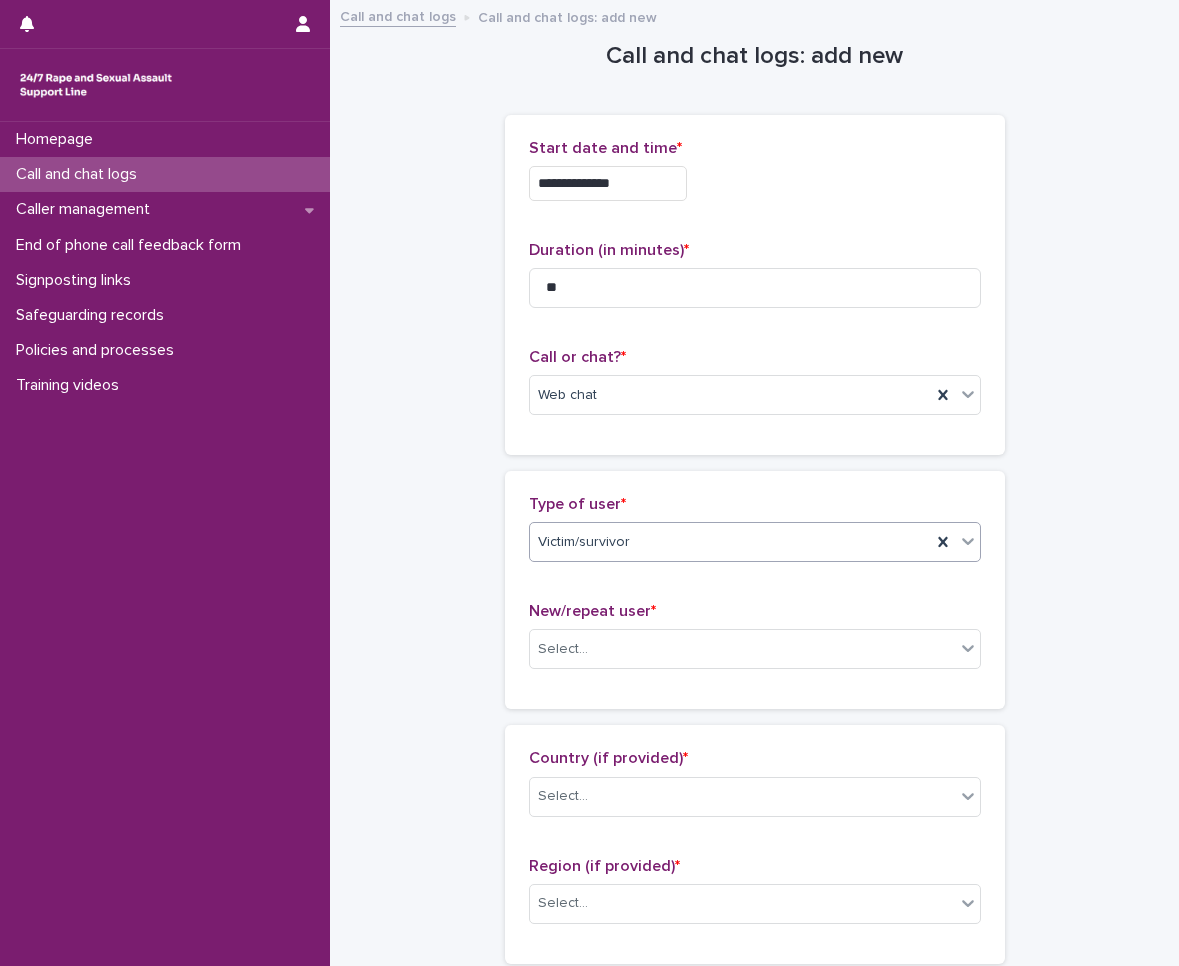 scroll, scrollTop: 300, scrollLeft: 0, axis: vertical 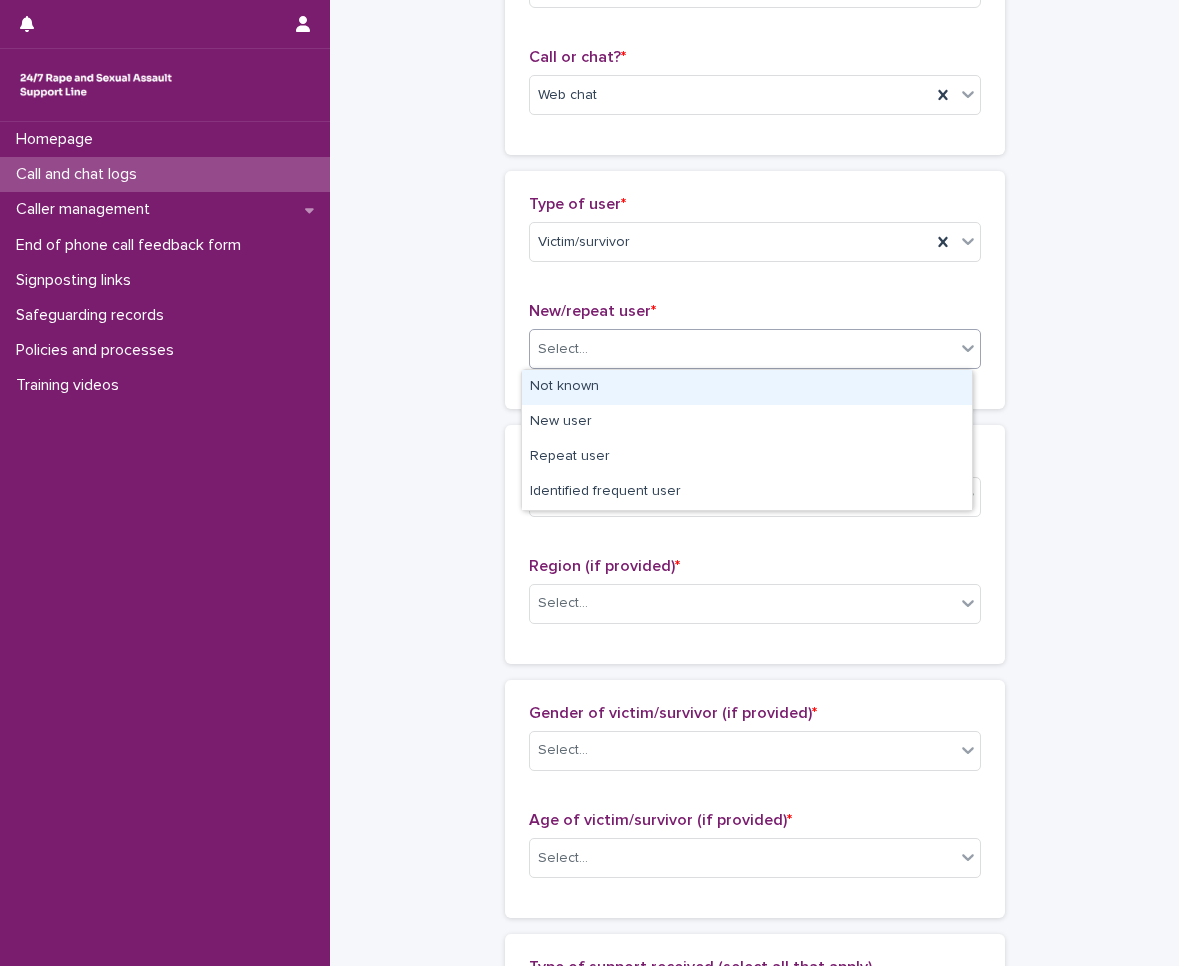click on "Select..." at bounding box center (742, 349) 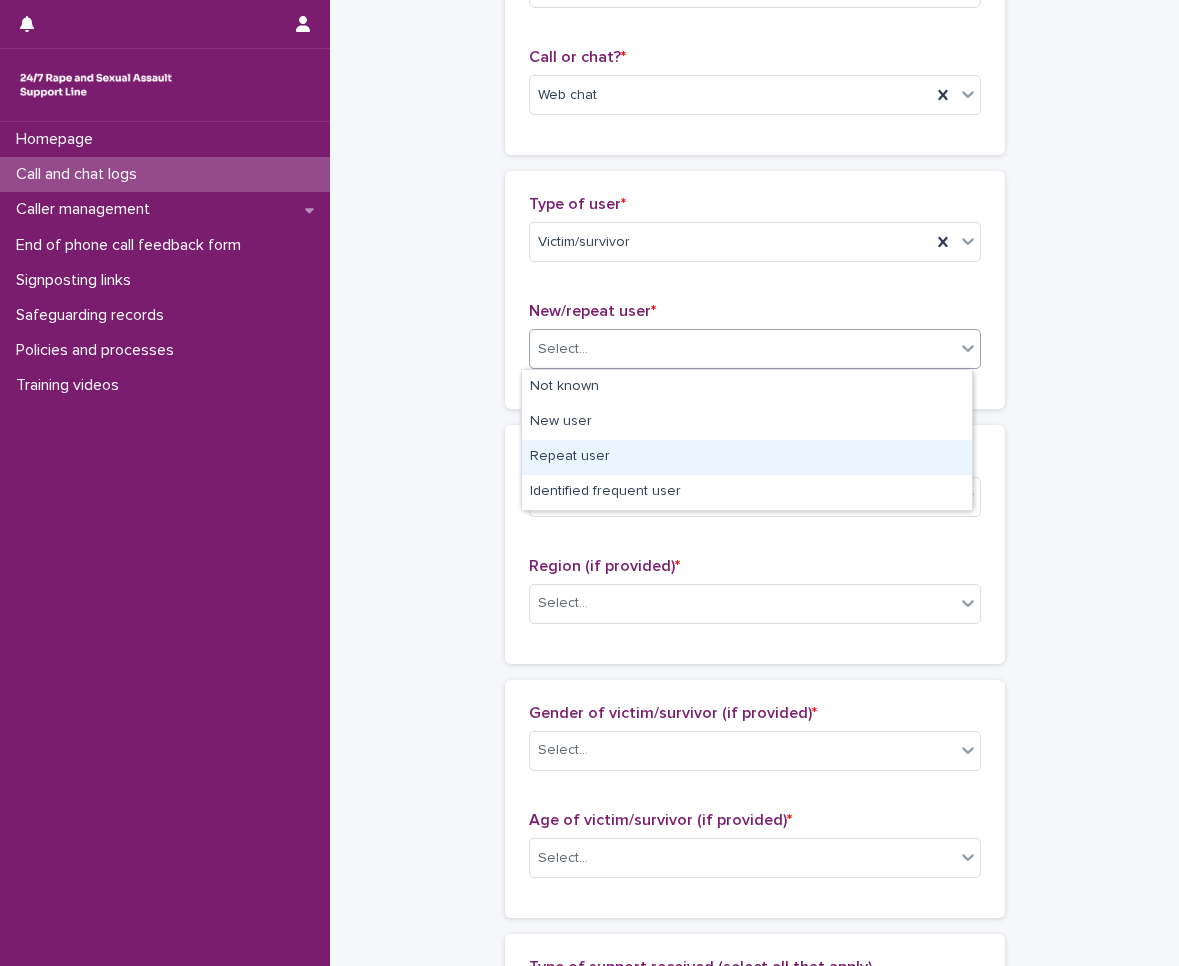 click on "Repeat user" at bounding box center [747, 457] 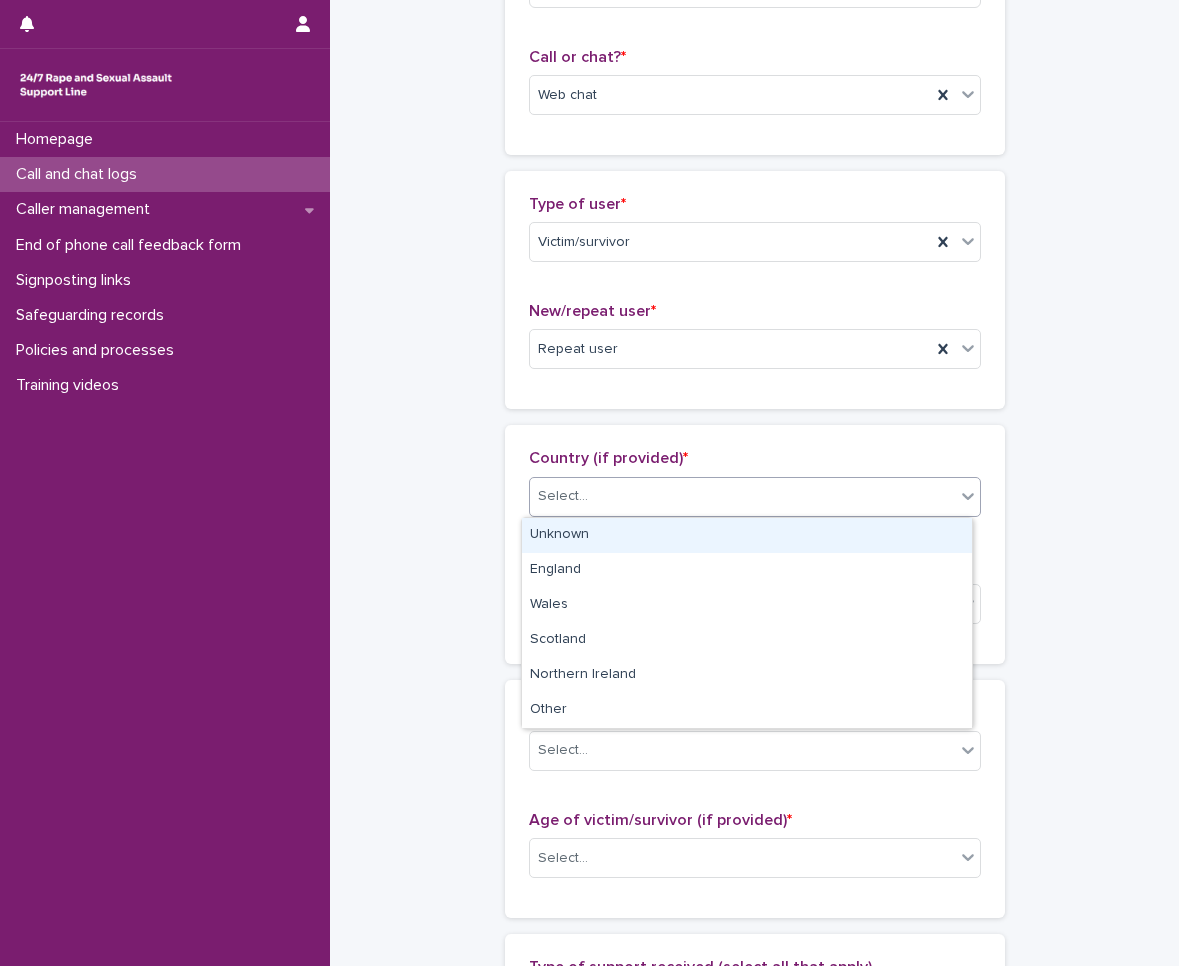 drag, startPoint x: 660, startPoint y: 495, endPoint x: 648, endPoint y: 517, distance: 25.059929 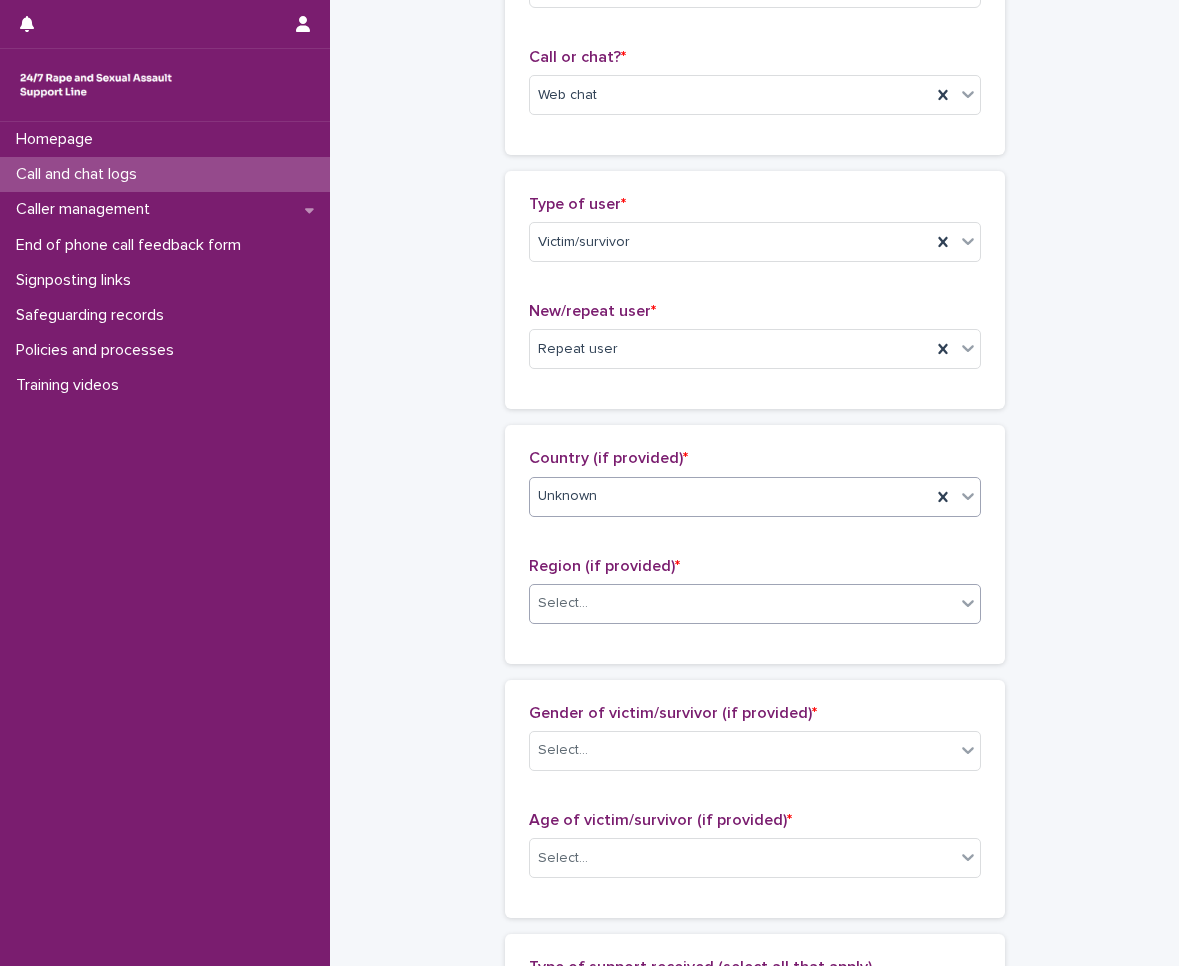 click on "Select..." at bounding box center (755, 604) 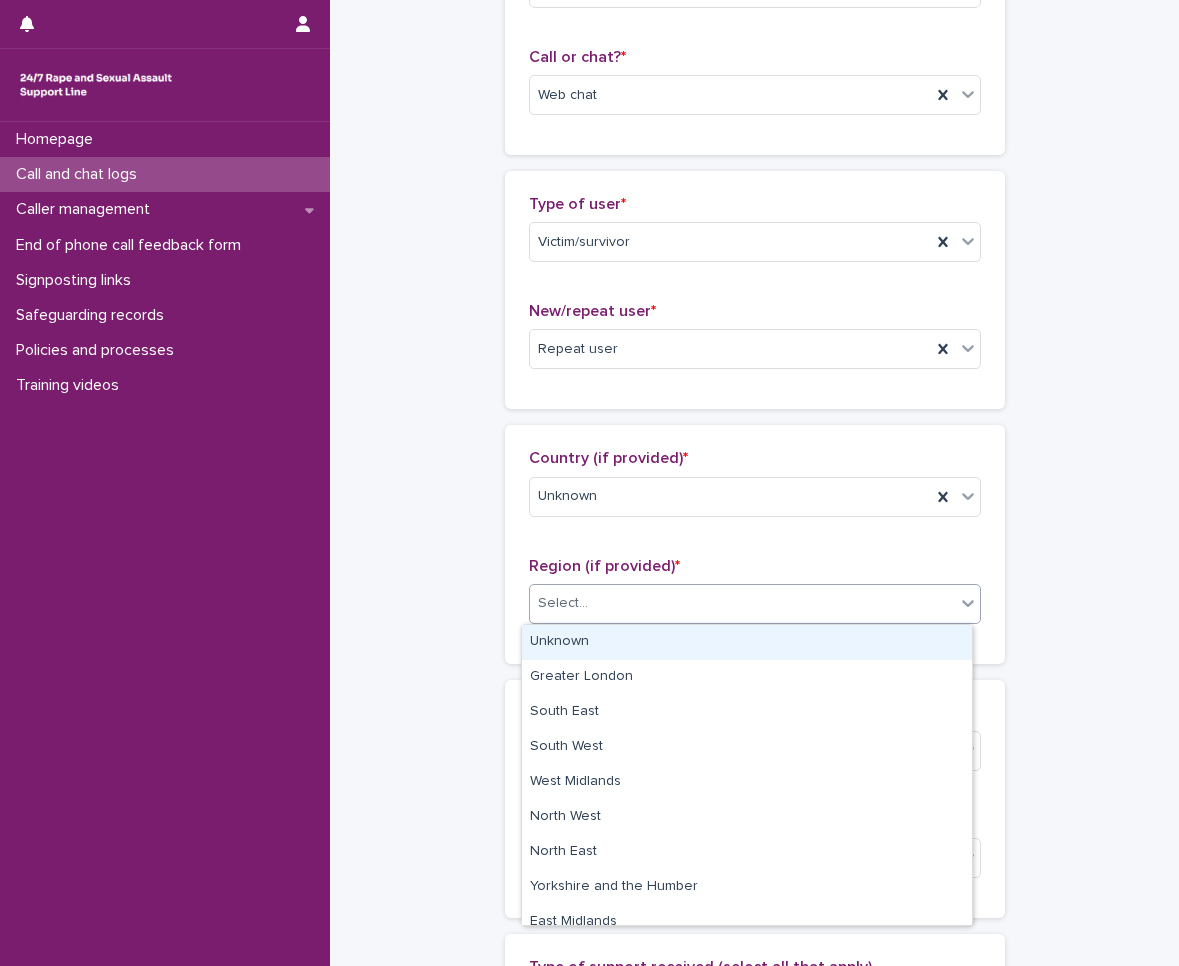 click on "Unknown" at bounding box center (747, 642) 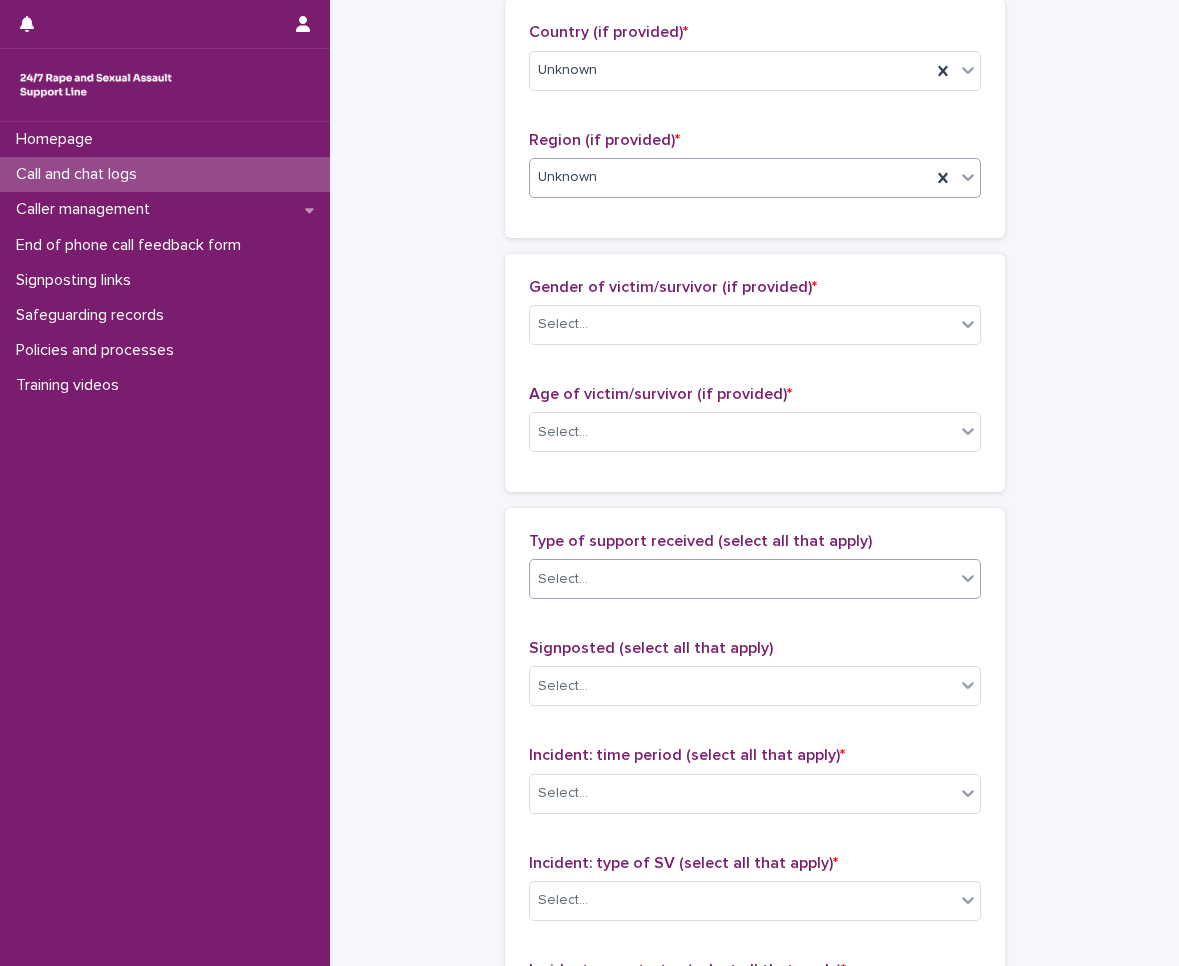 scroll, scrollTop: 800, scrollLeft: 0, axis: vertical 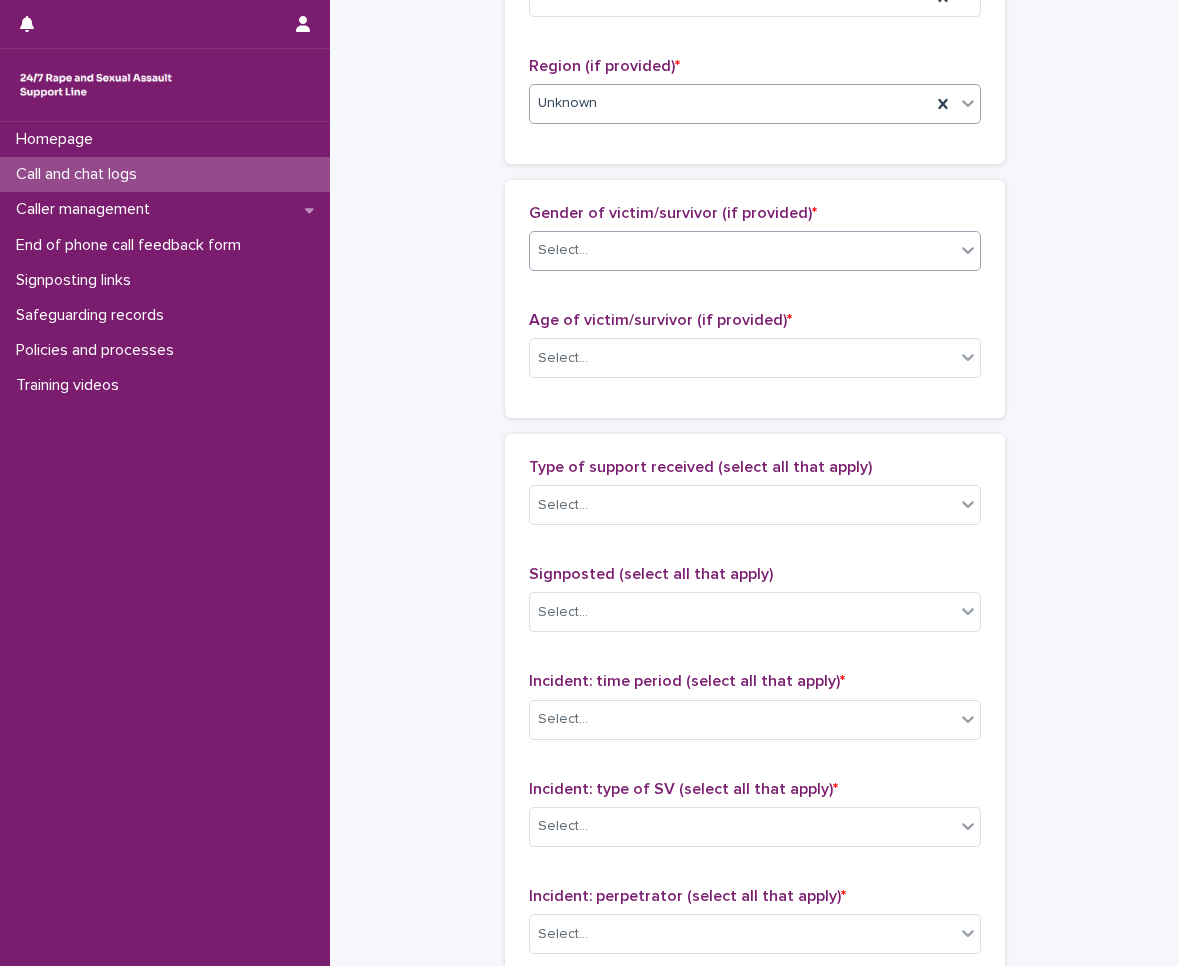 click on "Select..." at bounding box center (742, 250) 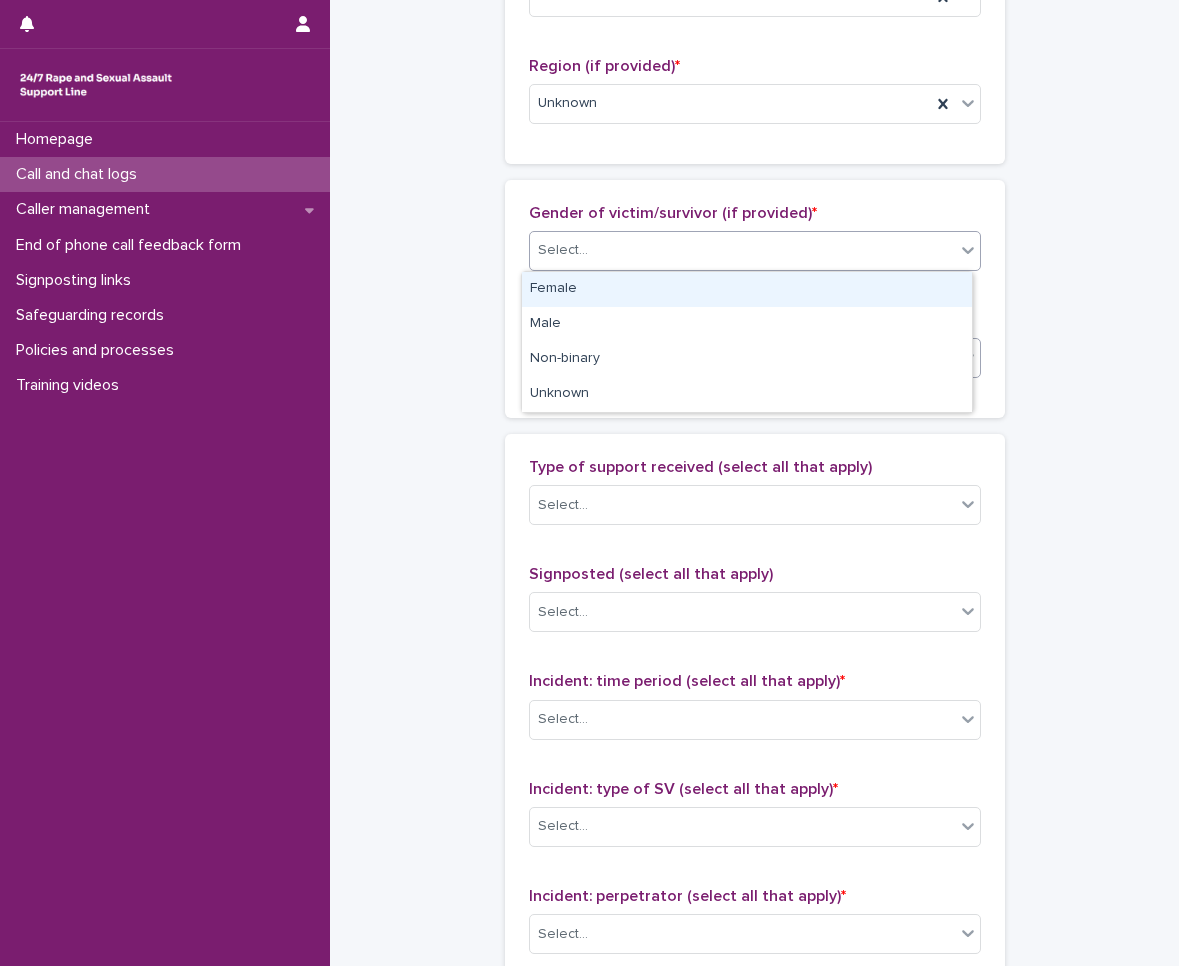 drag, startPoint x: 681, startPoint y: 286, endPoint x: 676, endPoint y: 348, distance: 62.201286 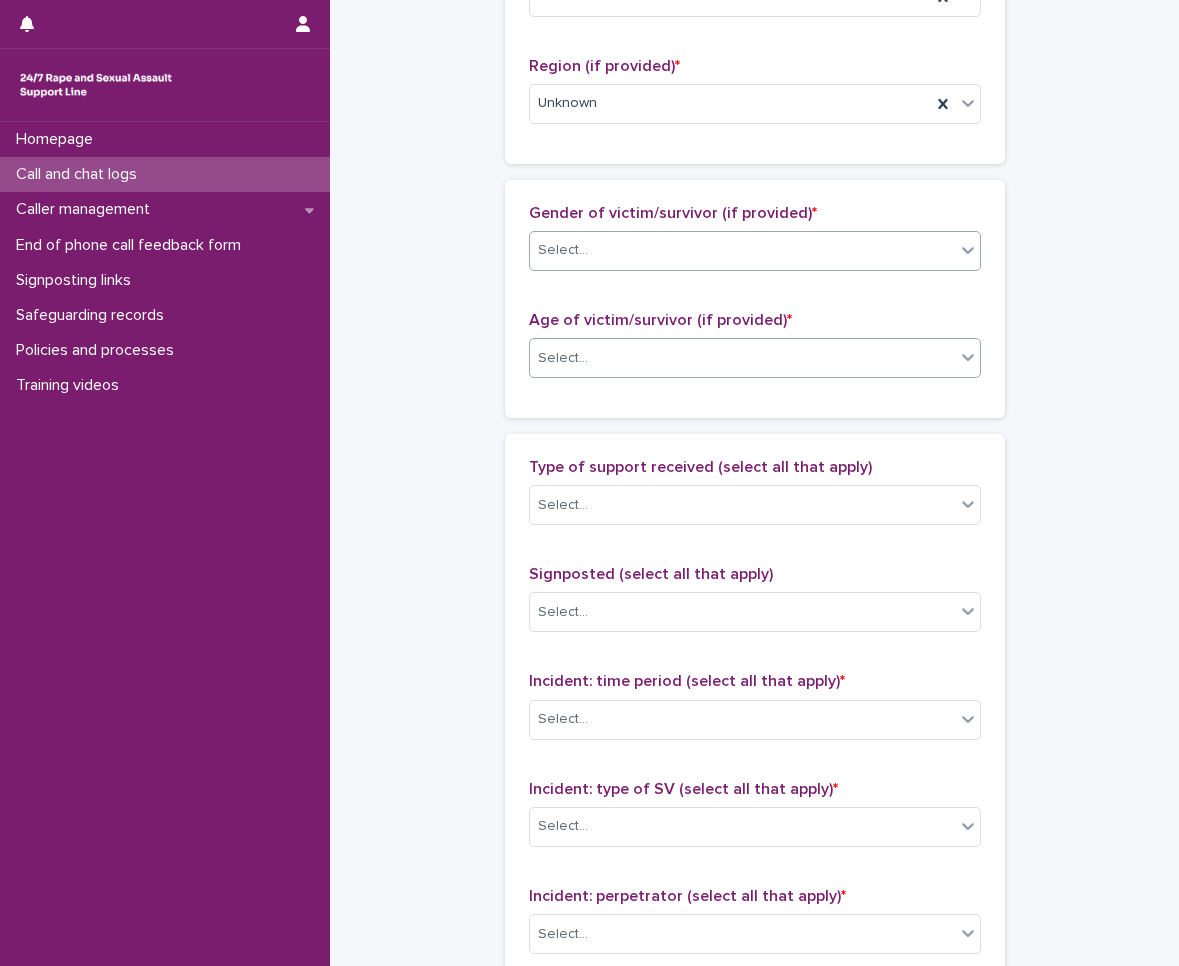 click on "Select..." at bounding box center (742, 358) 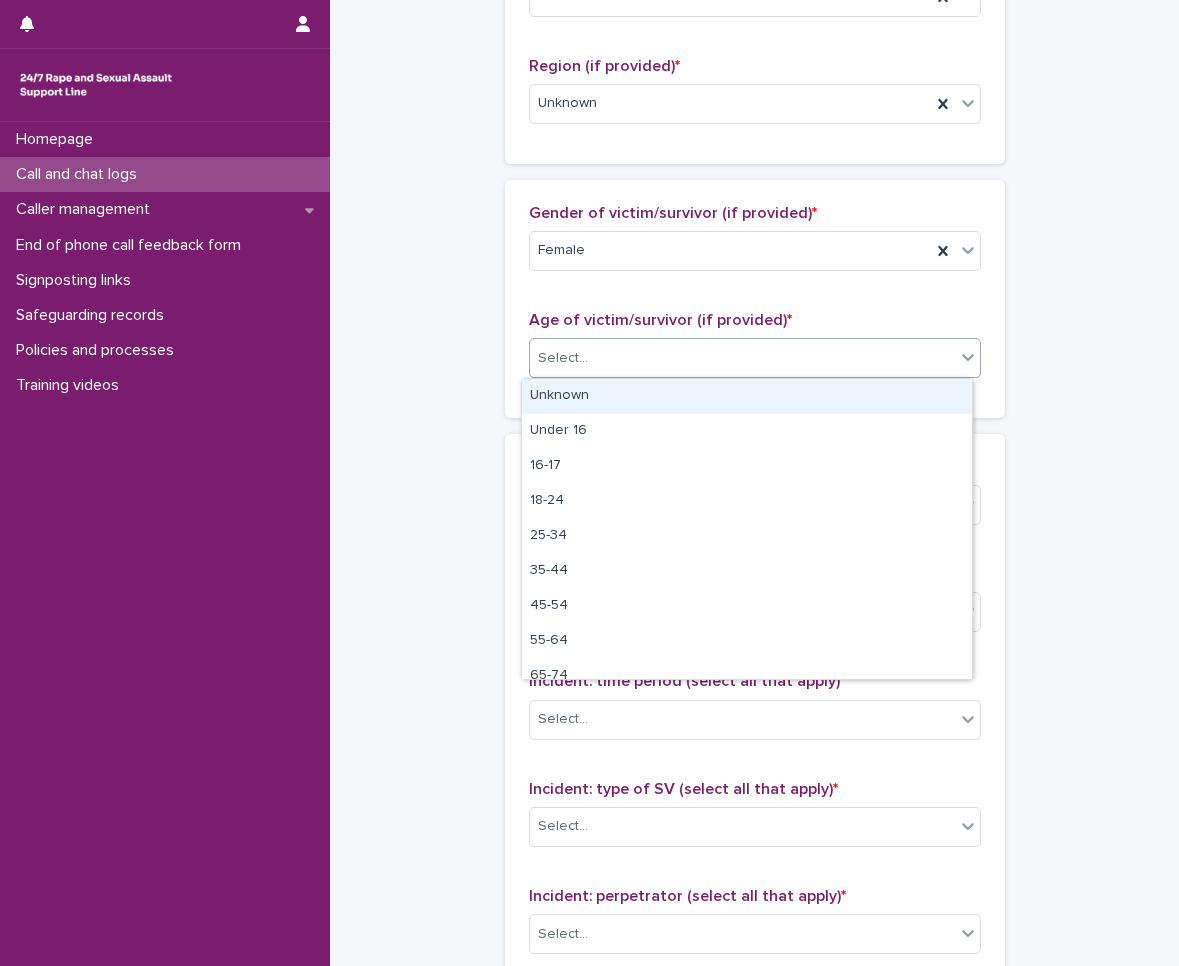 click on "Unknown" at bounding box center (747, 396) 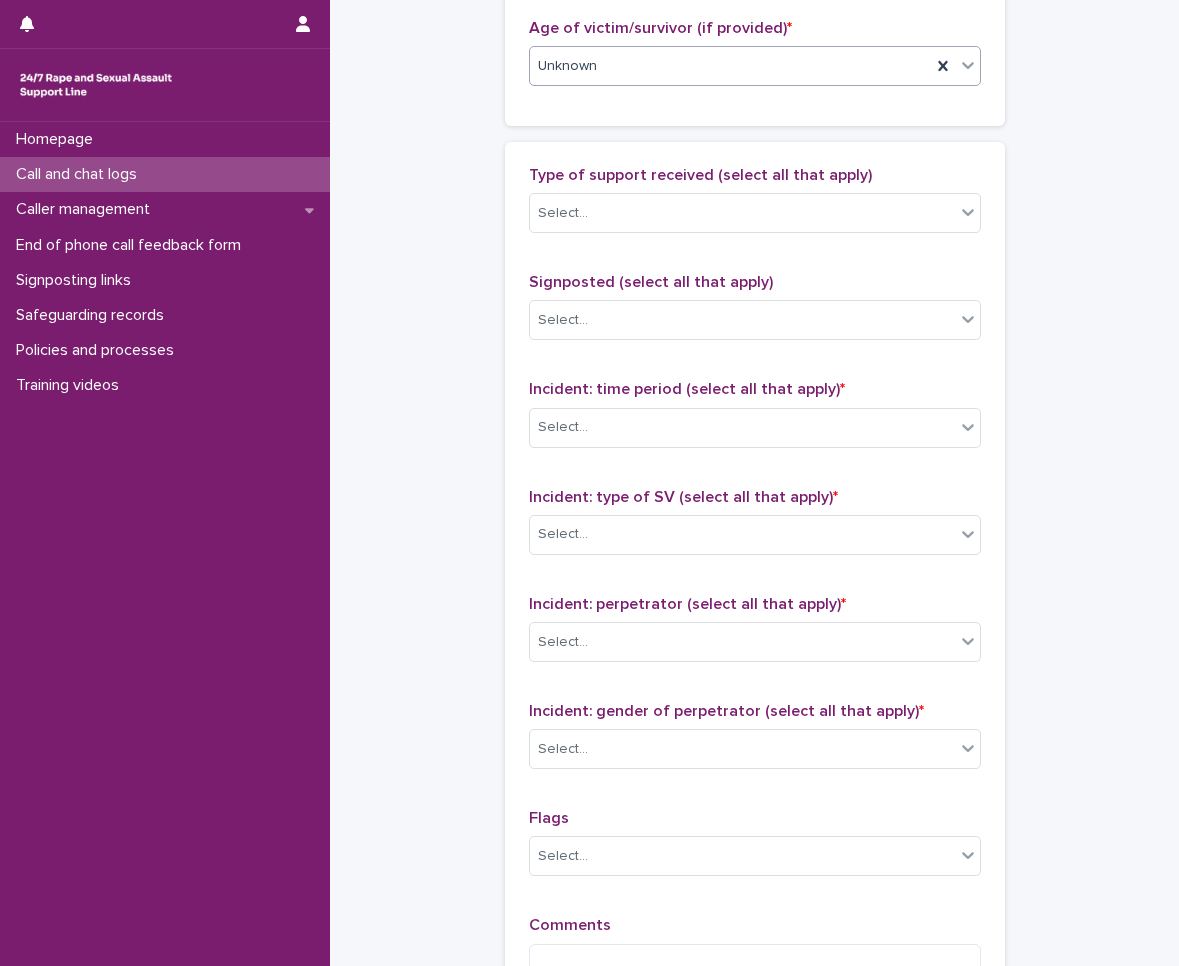 scroll, scrollTop: 1100, scrollLeft: 0, axis: vertical 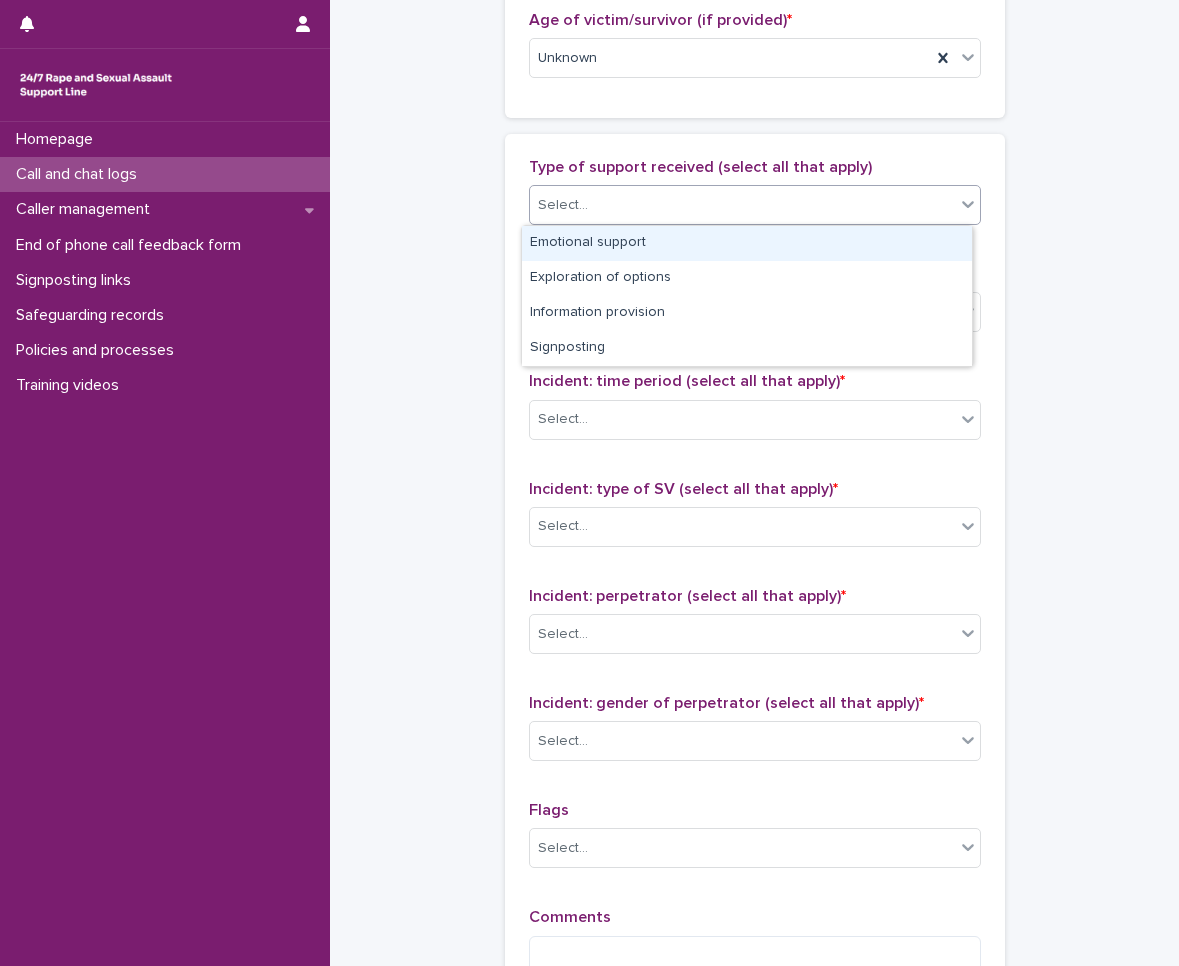 click on "Select..." at bounding box center (742, 205) 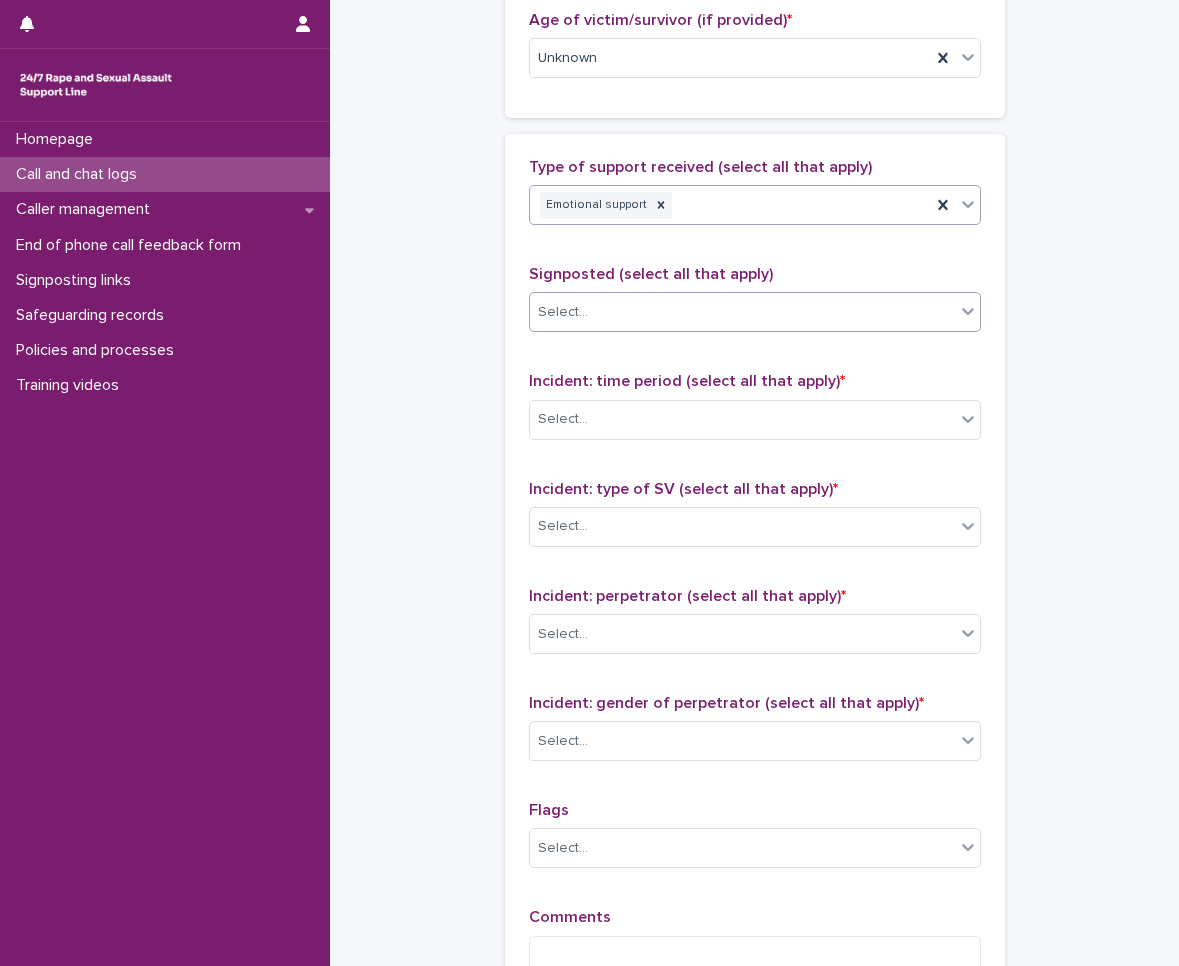 click on "Select..." at bounding box center (742, 312) 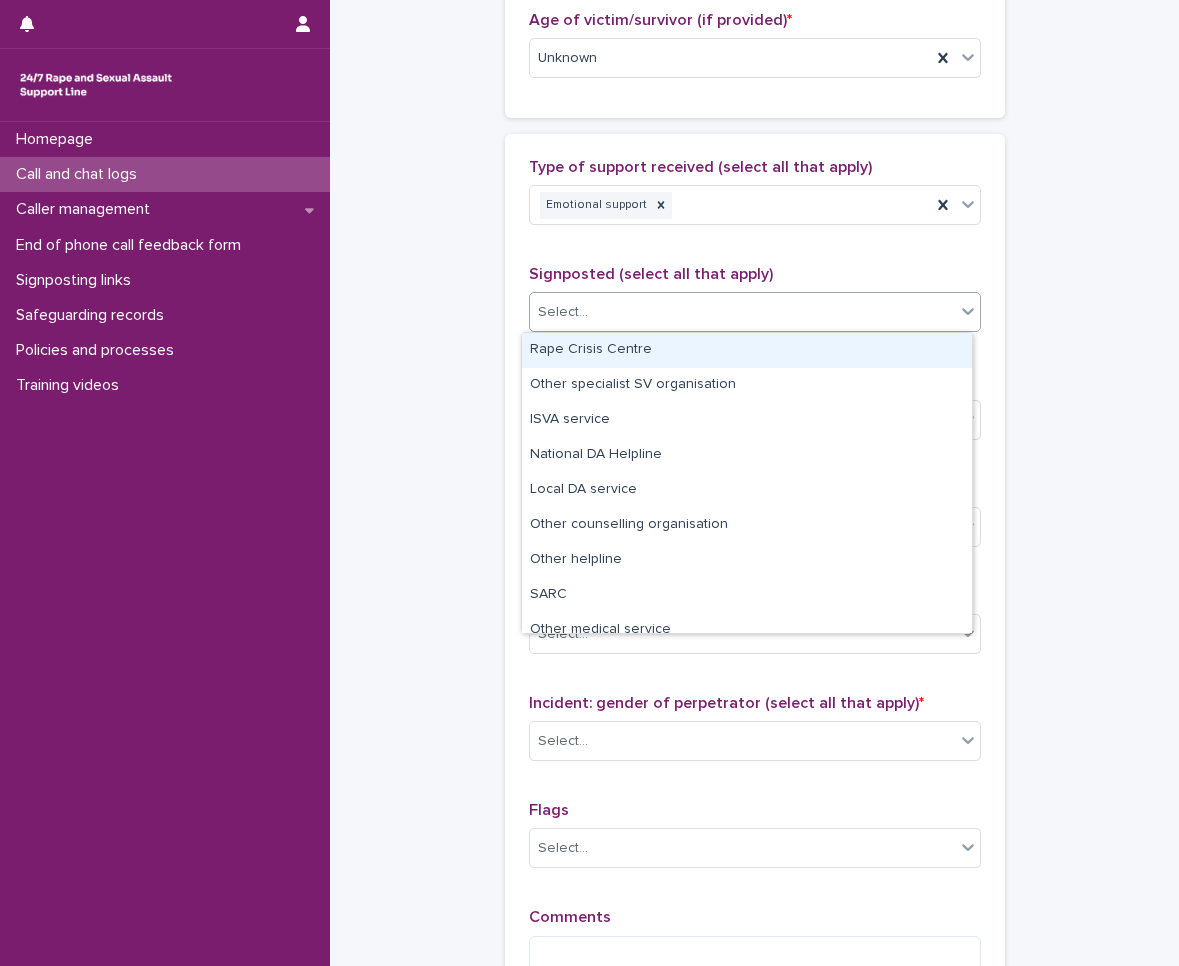 click on "Select..." at bounding box center (742, 312) 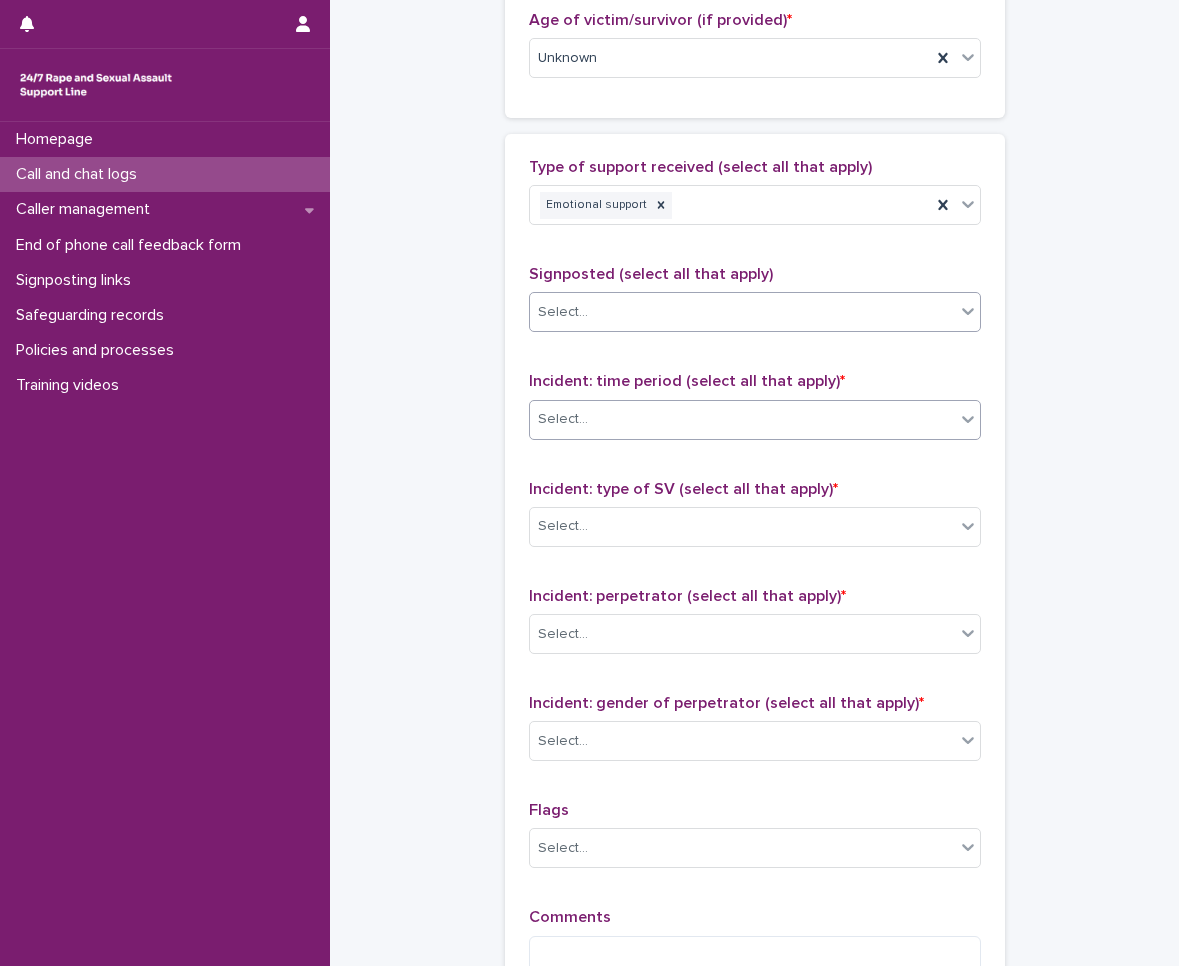 drag, startPoint x: 646, startPoint y: 404, endPoint x: 642, endPoint y: 422, distance: 18.439089 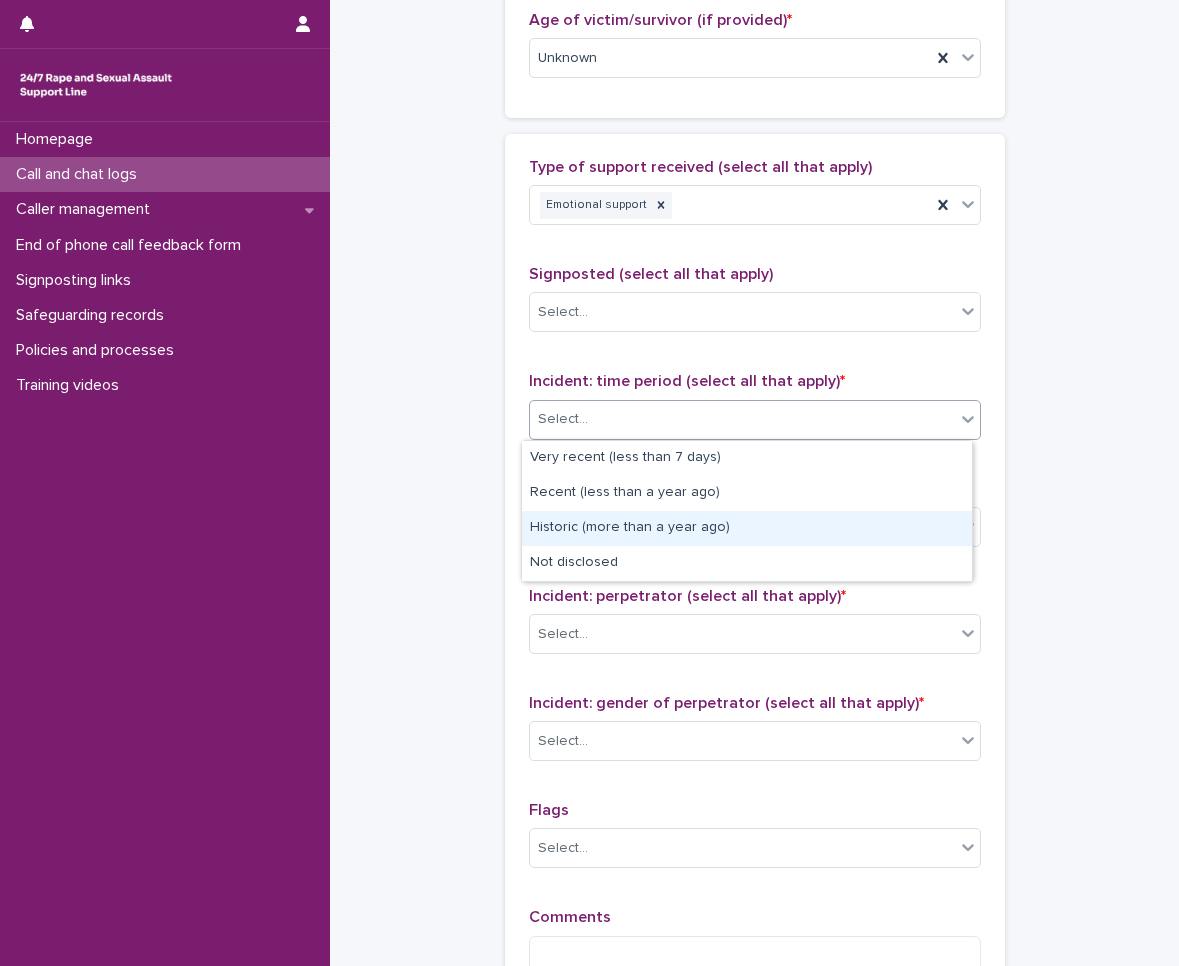 click on "Historic (more than a year ago)" at bounding box center [747, 528] 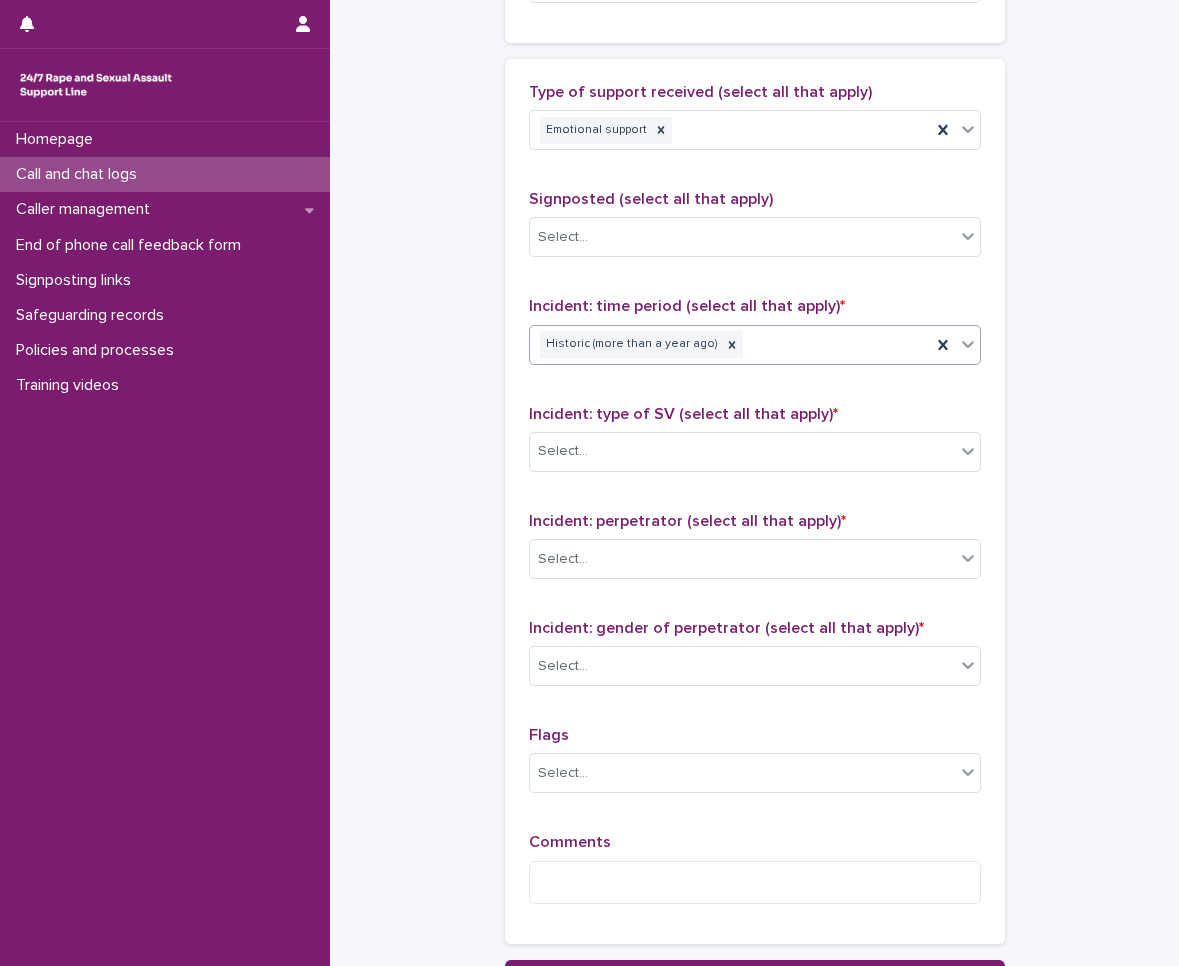 scroll, scrollTop: 1300, scrollLeft: 0, axis: vertical 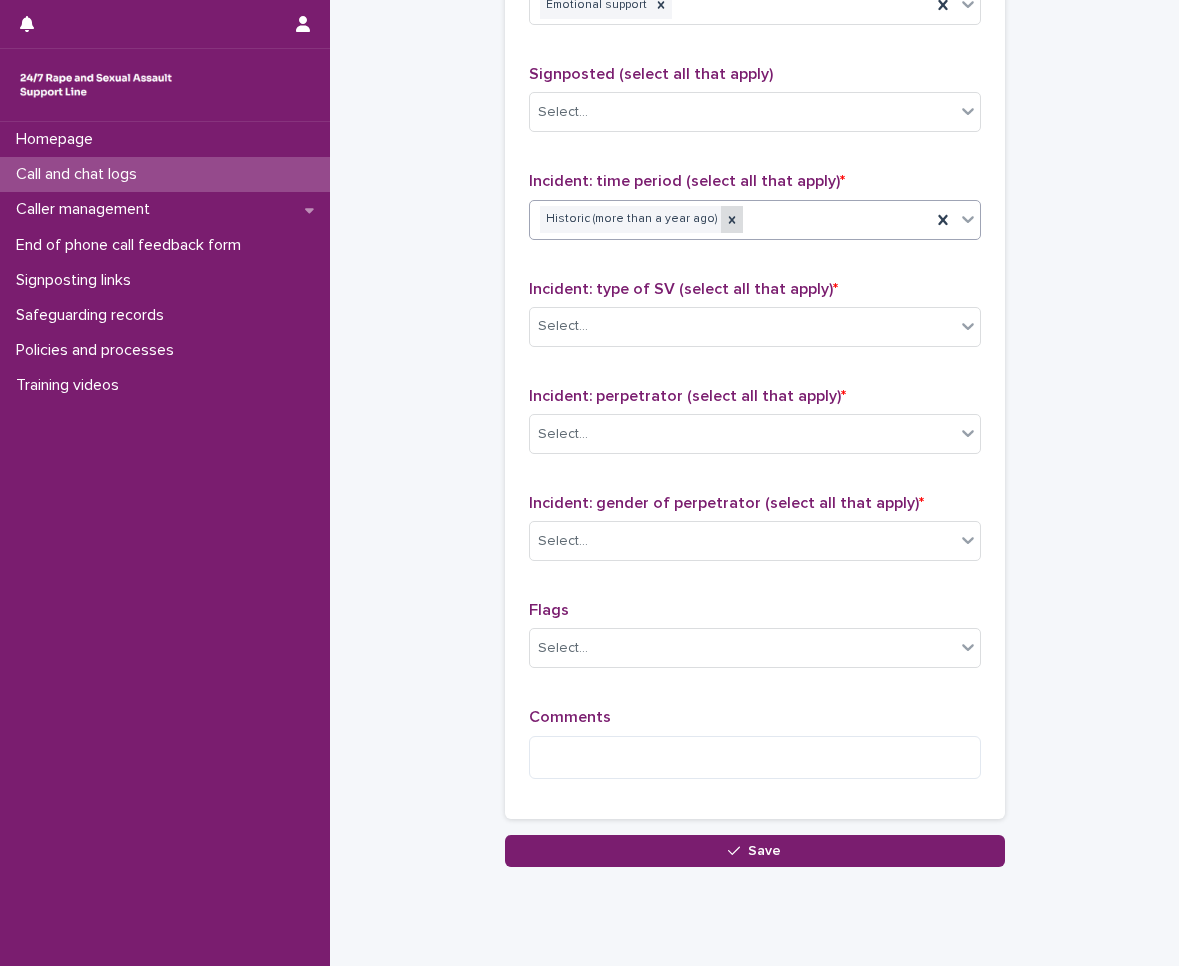 click 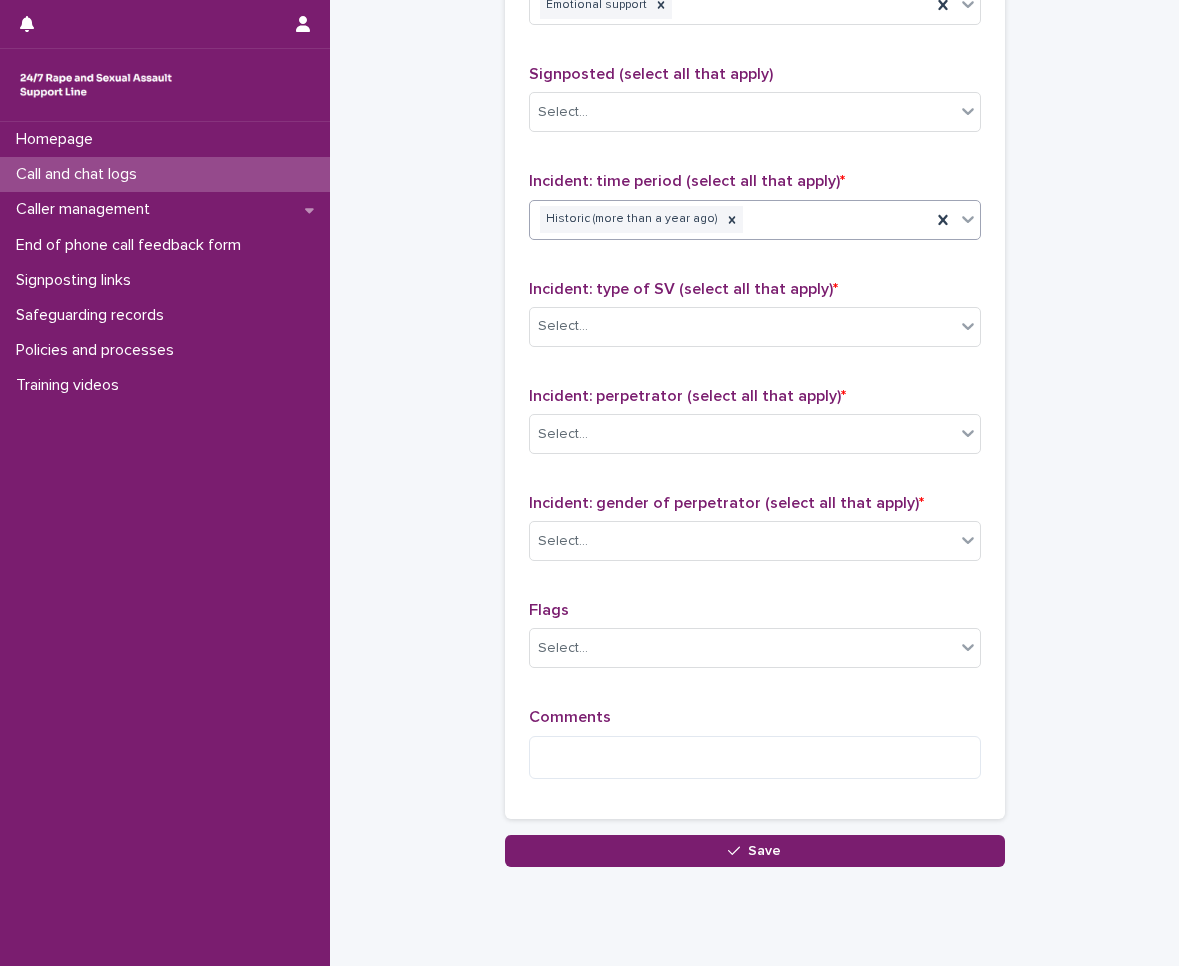 click on "Historic (more than a year ago)" at bounding box center [730, 219] 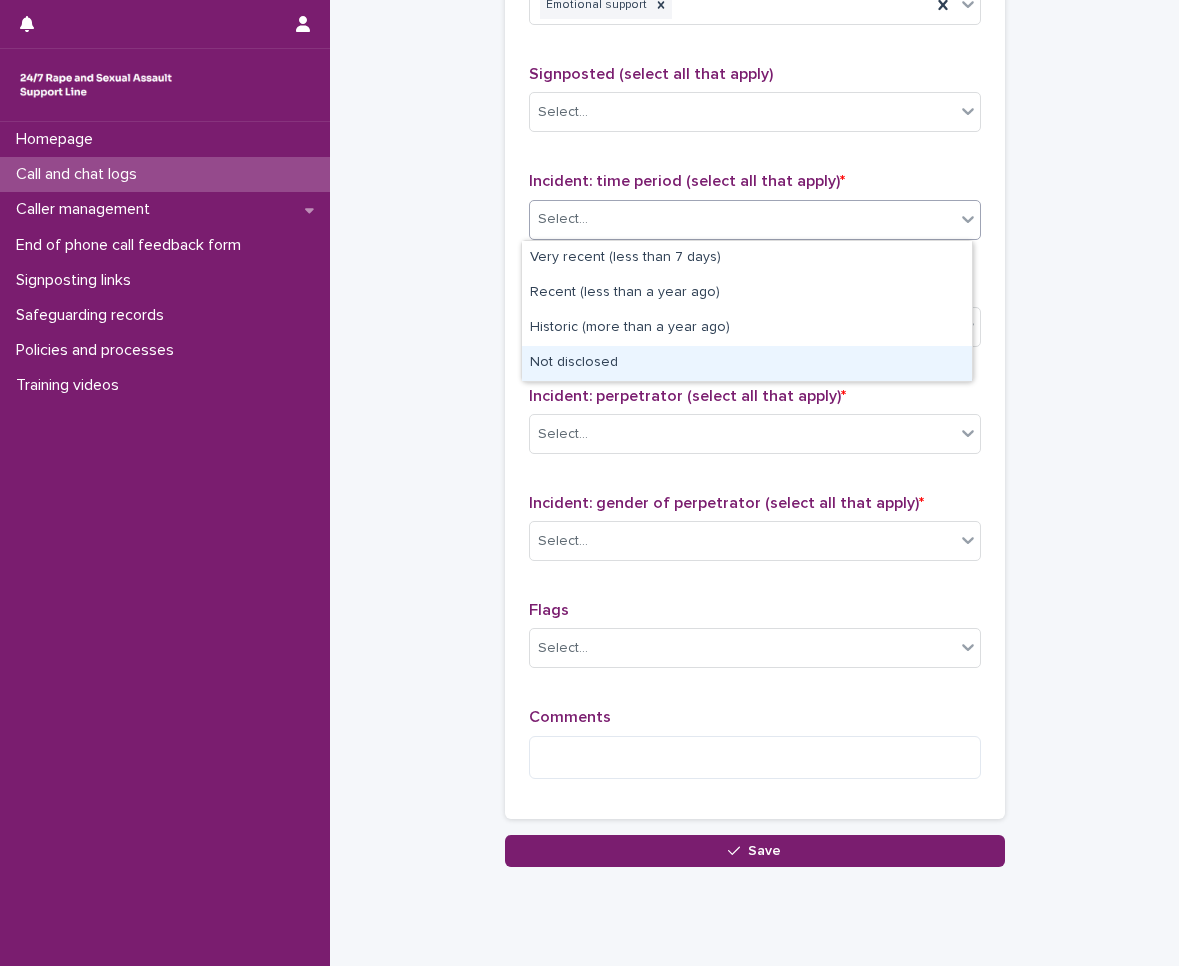 click on "Not disclosed" at bounding box center (747, 363) 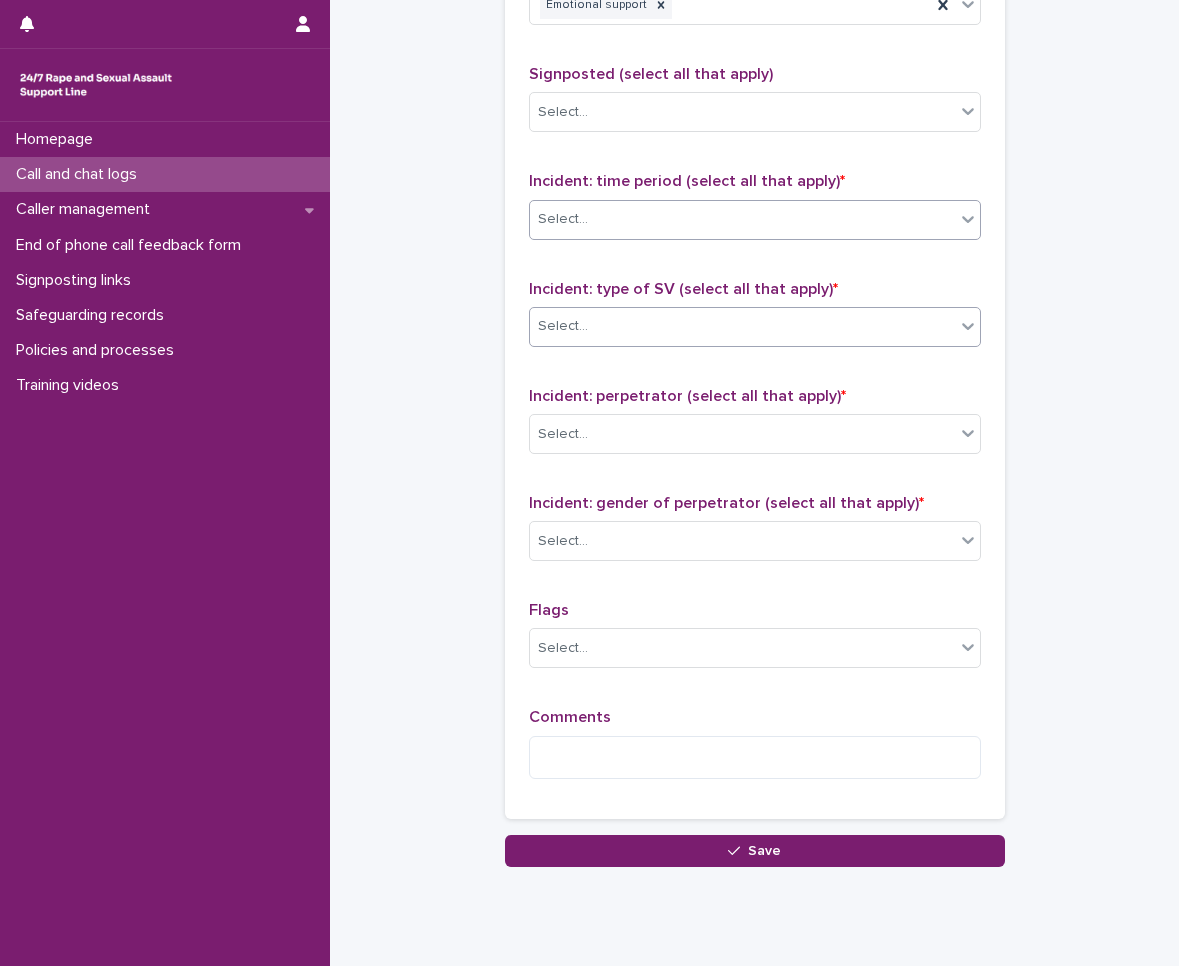 click on "Select..." at bounding box center (742, 326) 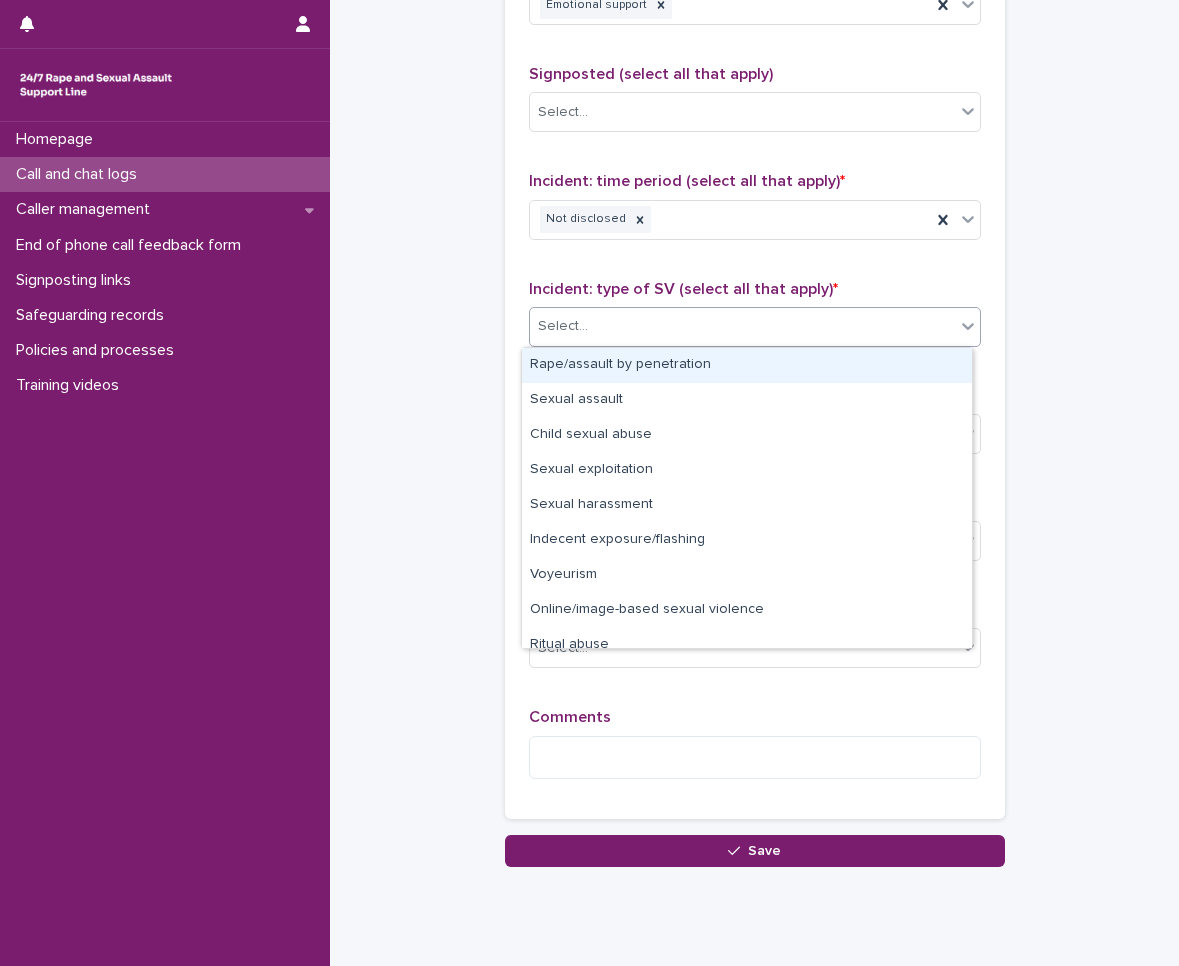 click on "Rape/assault by penetration" at bounding box center (747, 365) 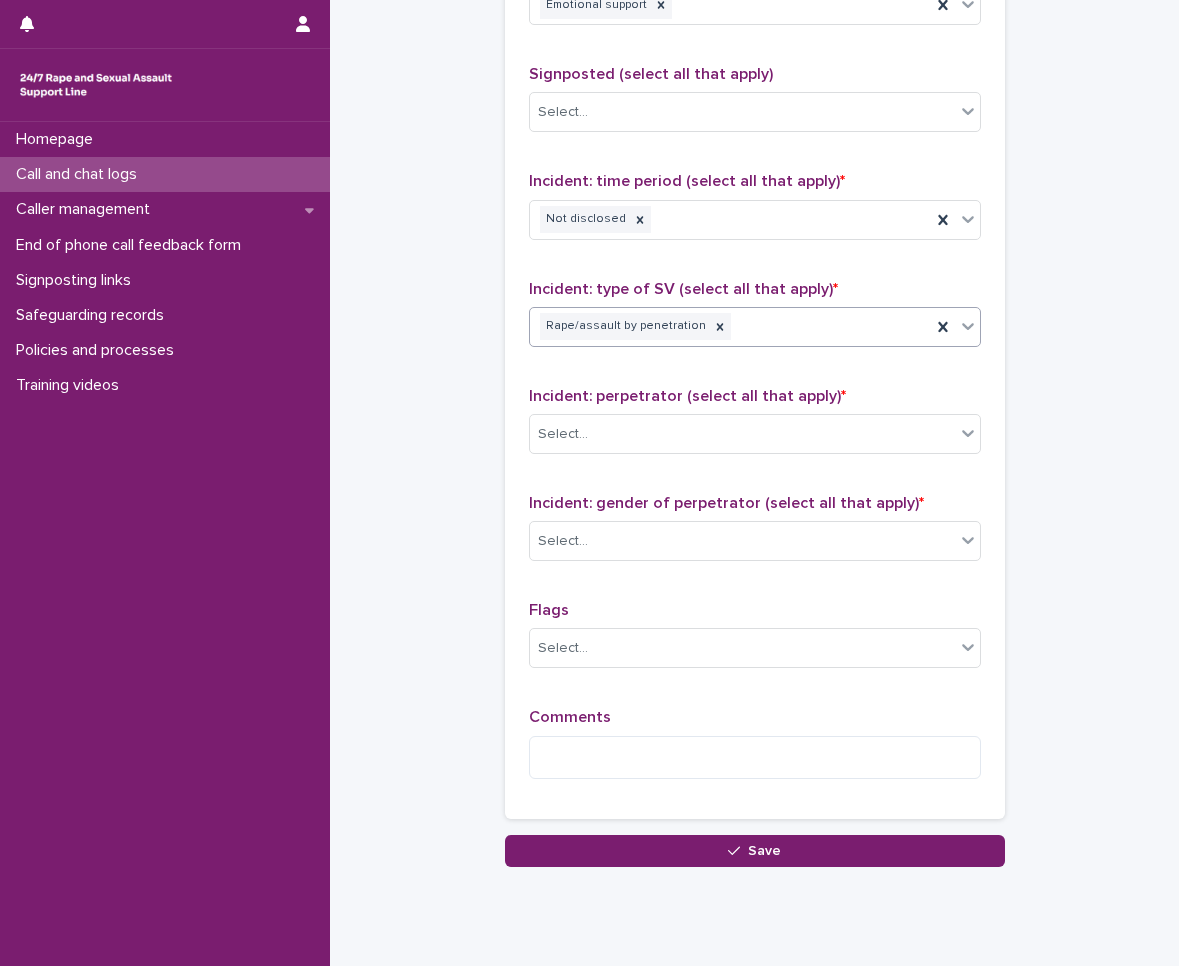 click on "Incident: perpetrator (select all that apply) * Select..." at bounding box center (755, 428) 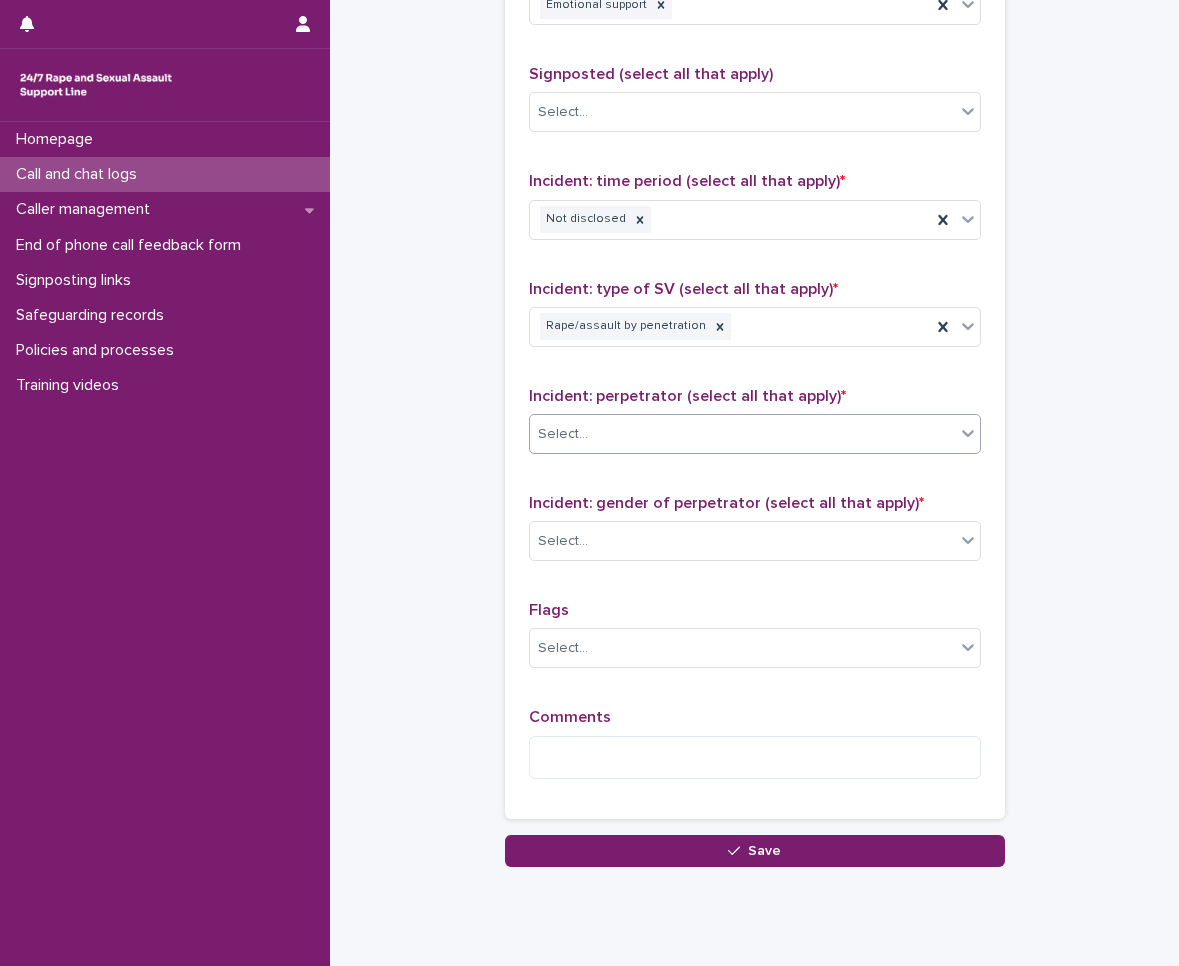 click on "Select..." at bounding box center [742, 434] 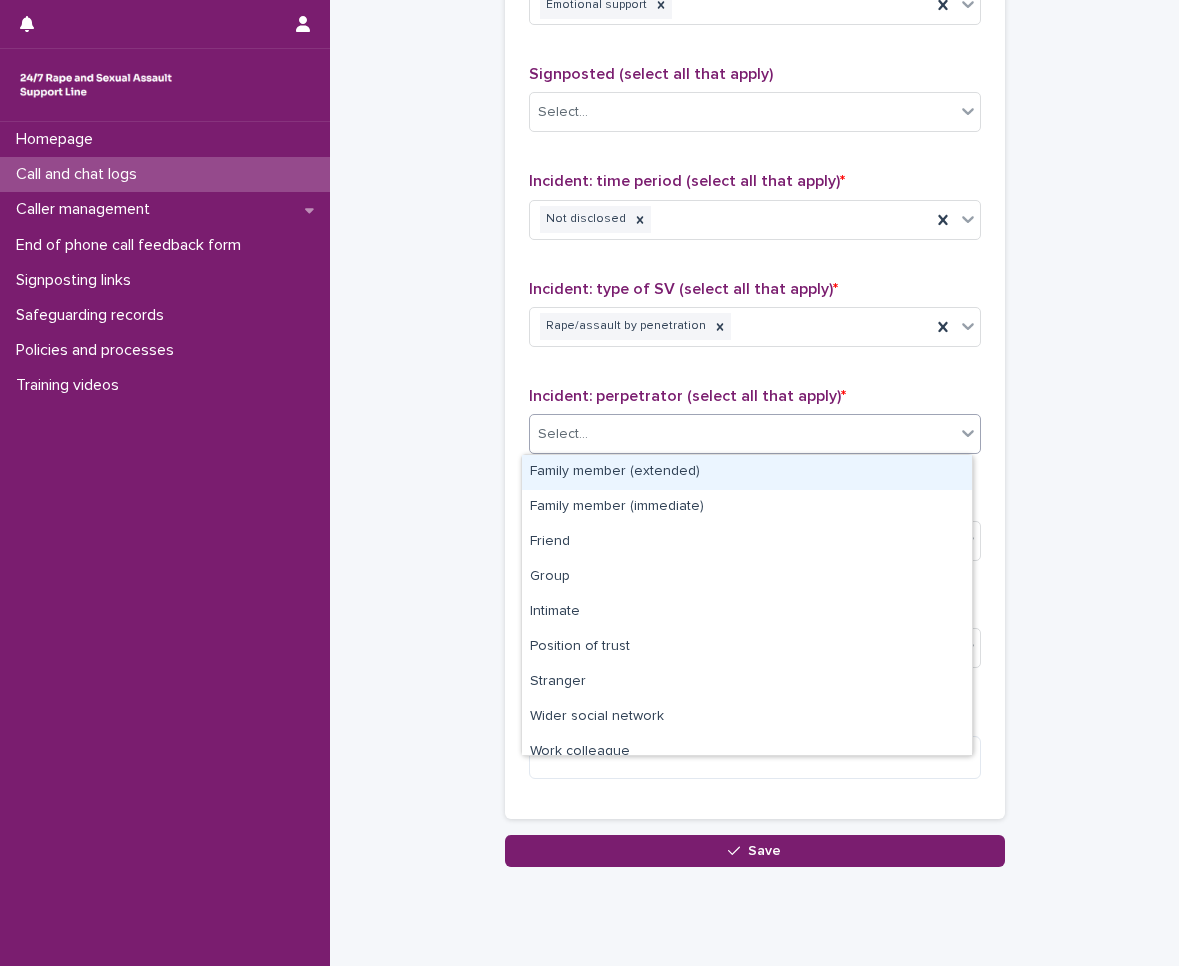 click on "Family member (extended)" at bounding box center [747, 472] 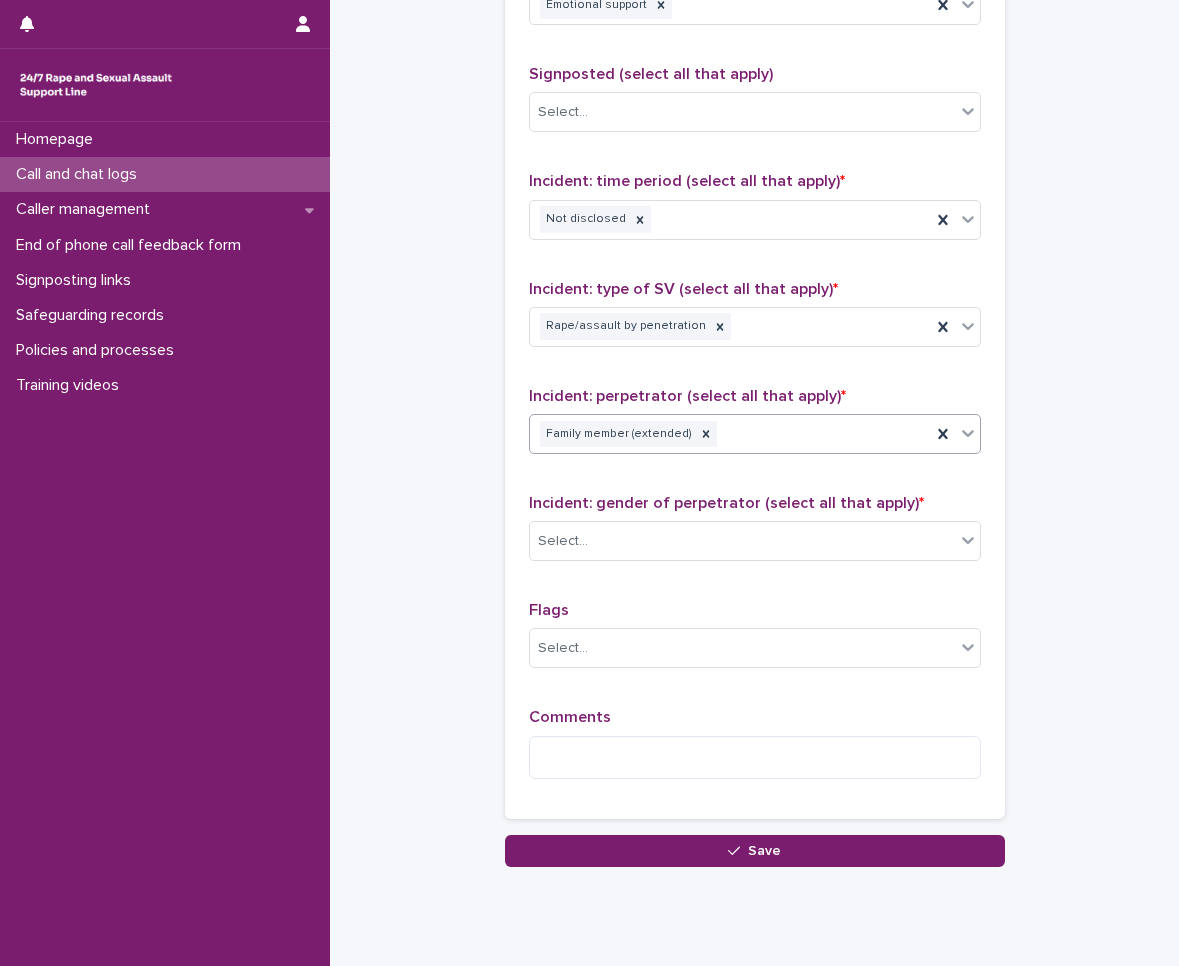 scroll, scrollTop: 1357, scrollLeft: 0, axis: vertical 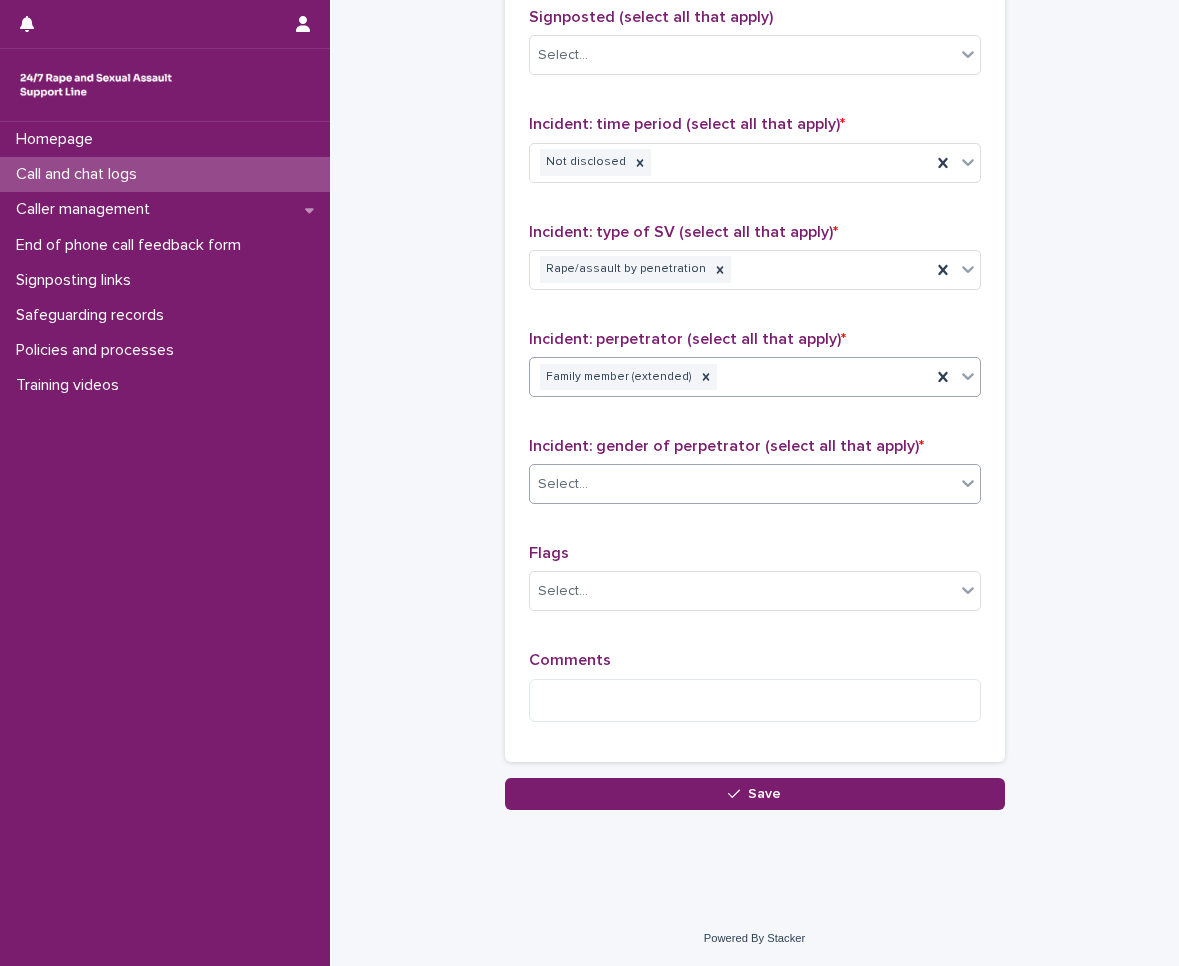 click on "Select..." at bounding box center (742, 484) 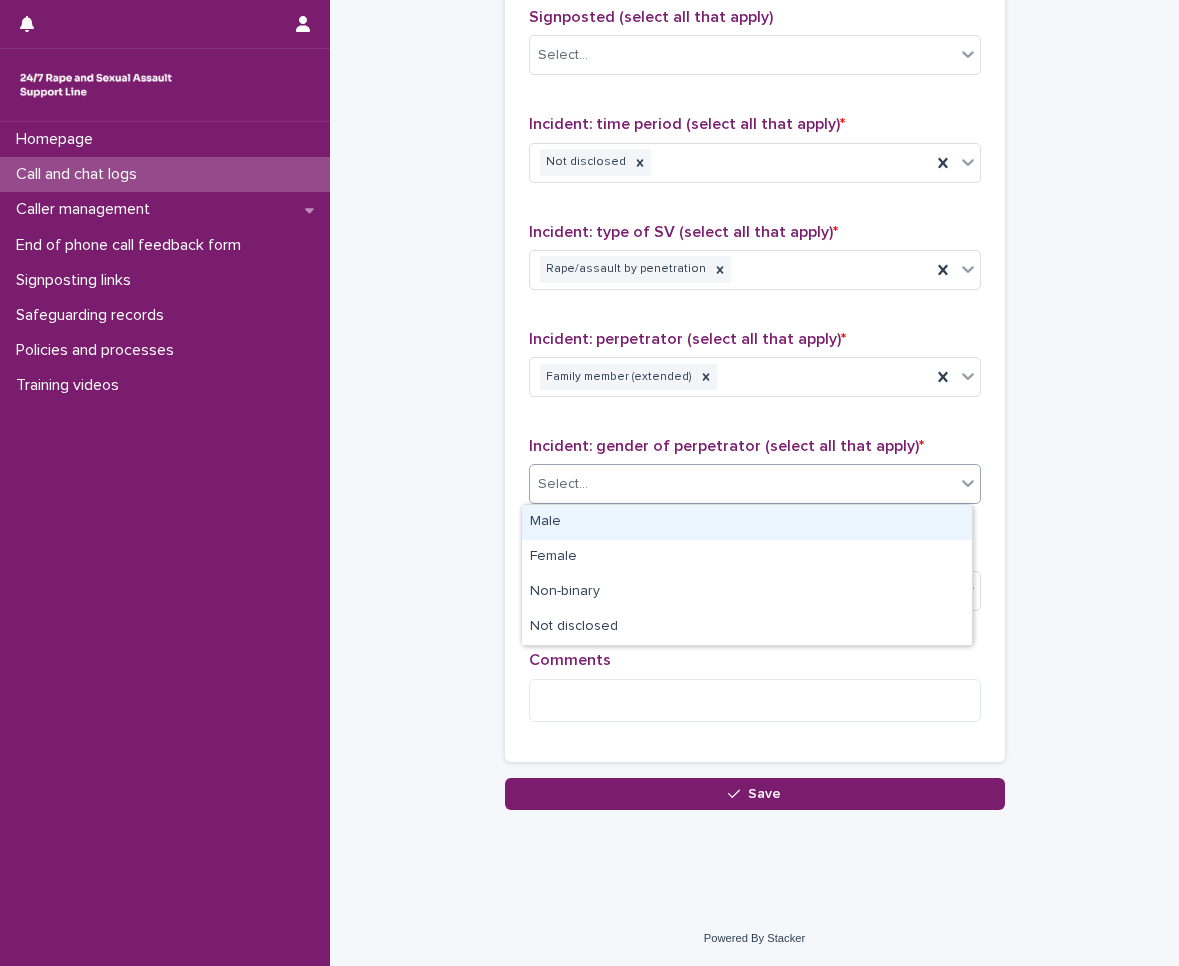 click on "Male" at bounding box center (747, 522) 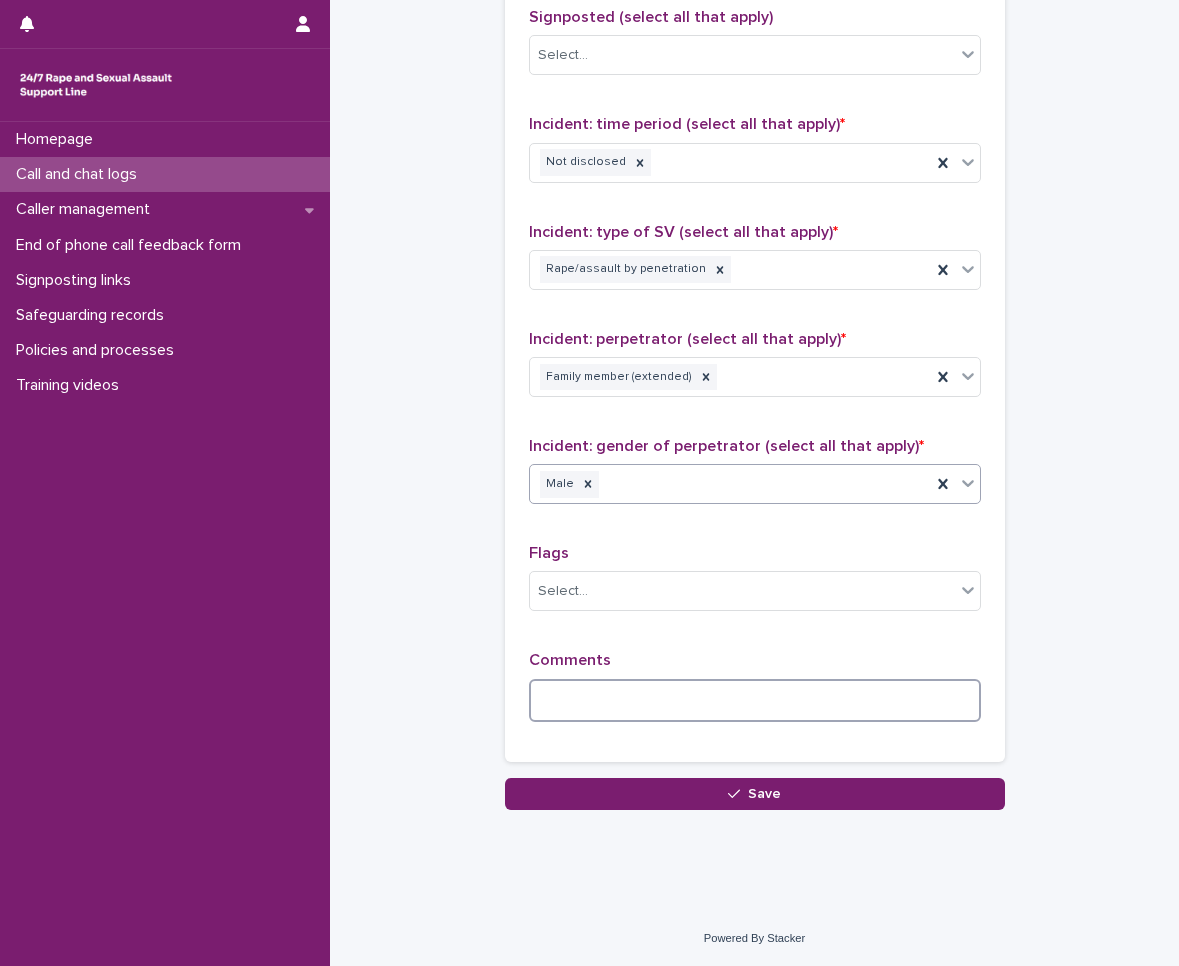 click at bounding box center (755, 700) 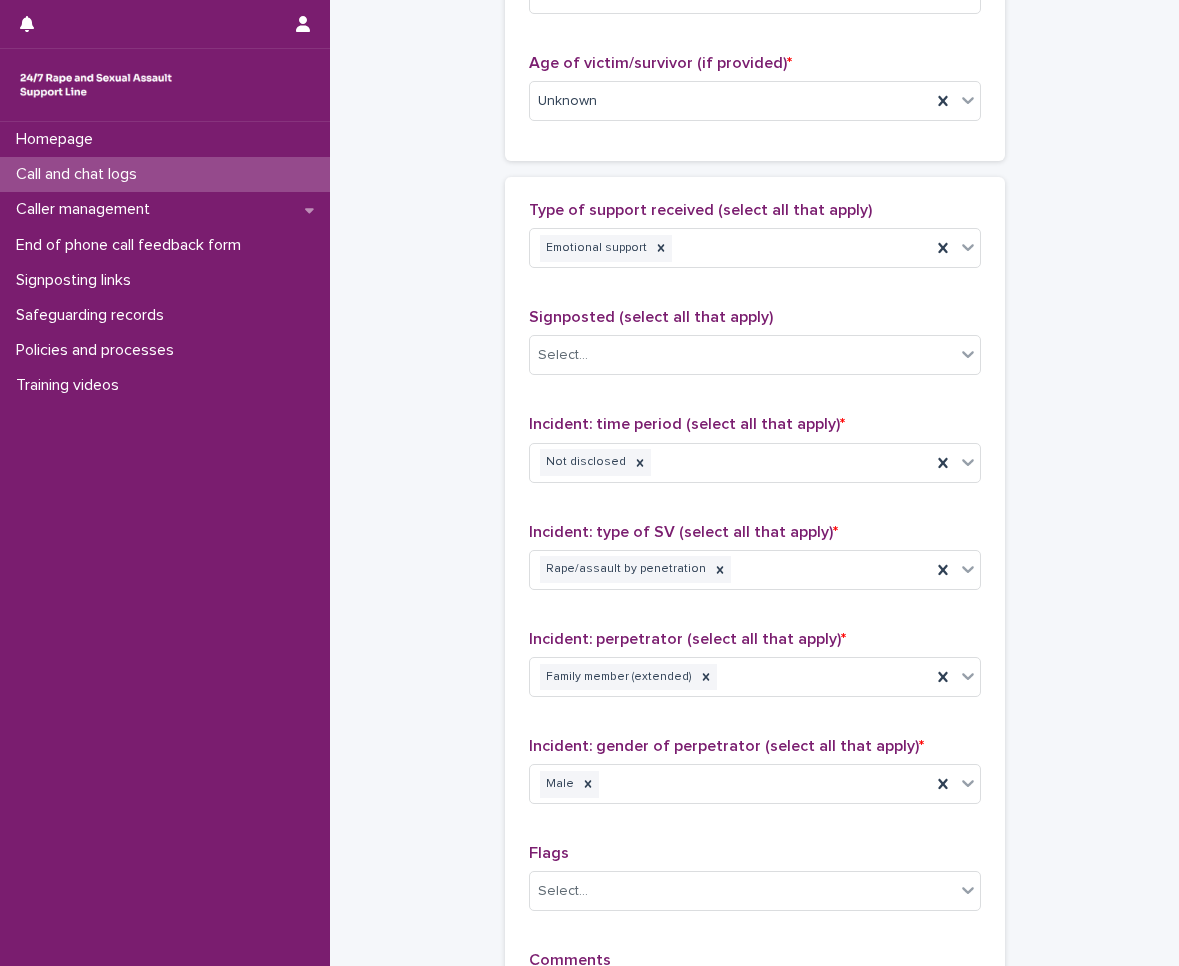 scroll, scrollTop: 1390, scrollLeft: 0, axis: vertical 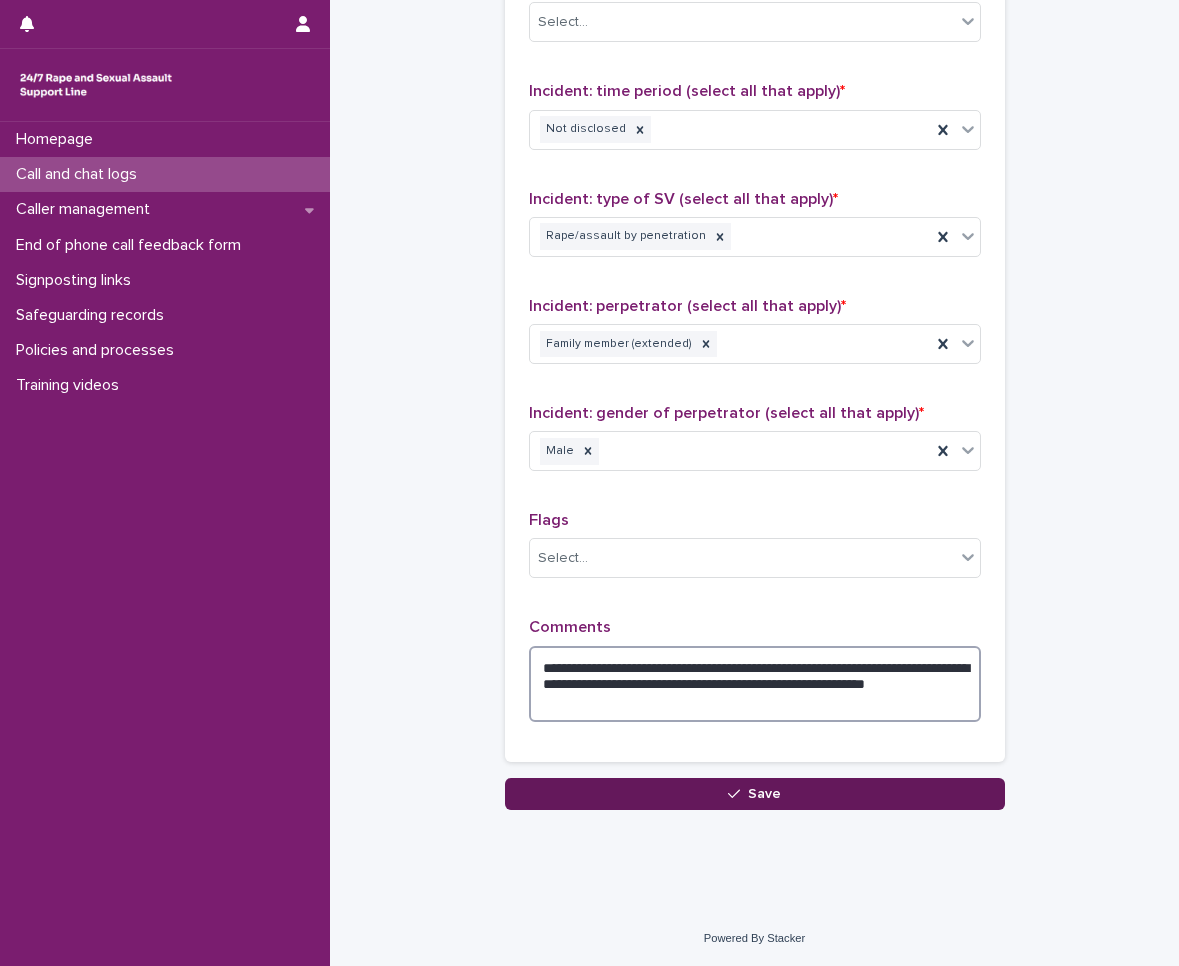 type on "**********" 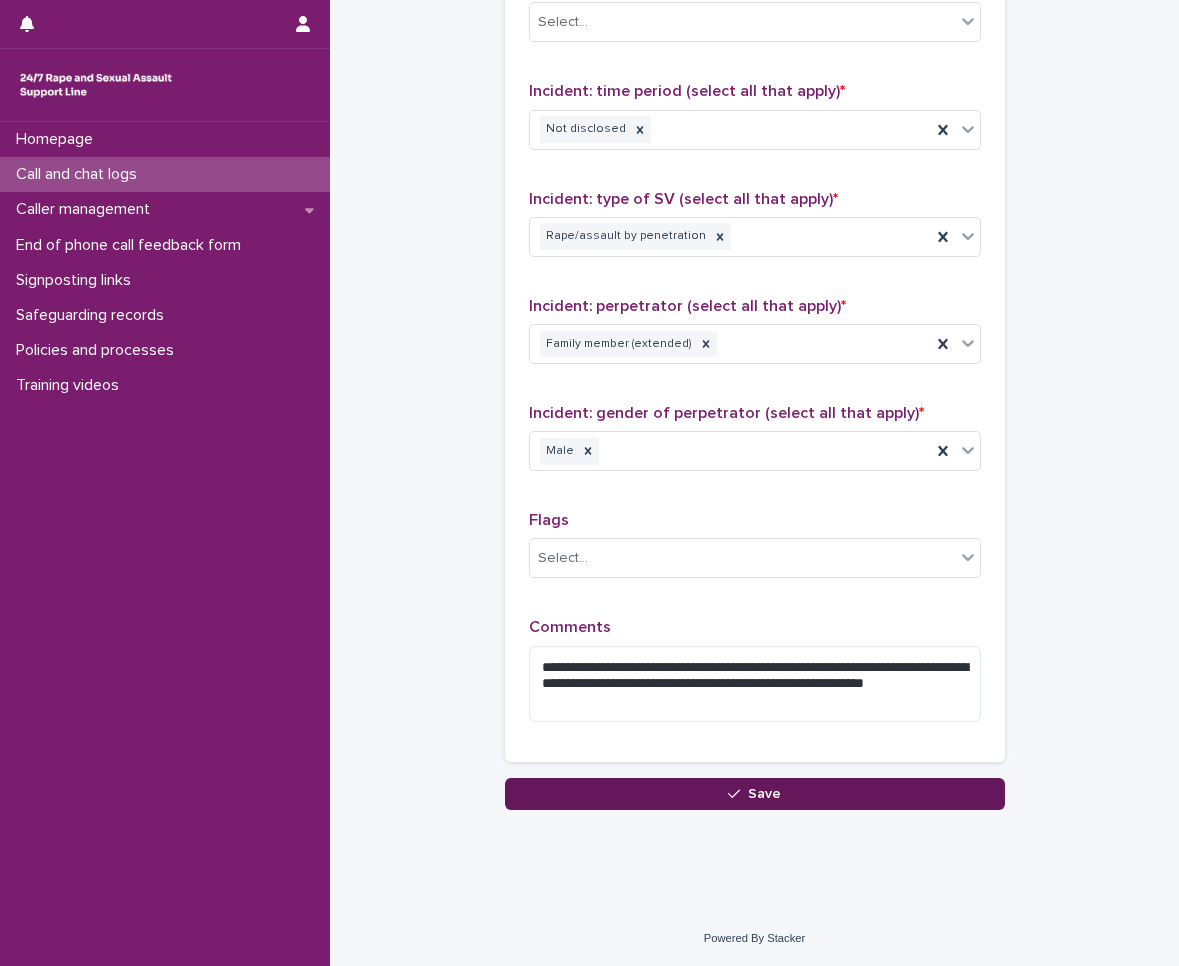 click on "Save" at bounding box center (755, 794) 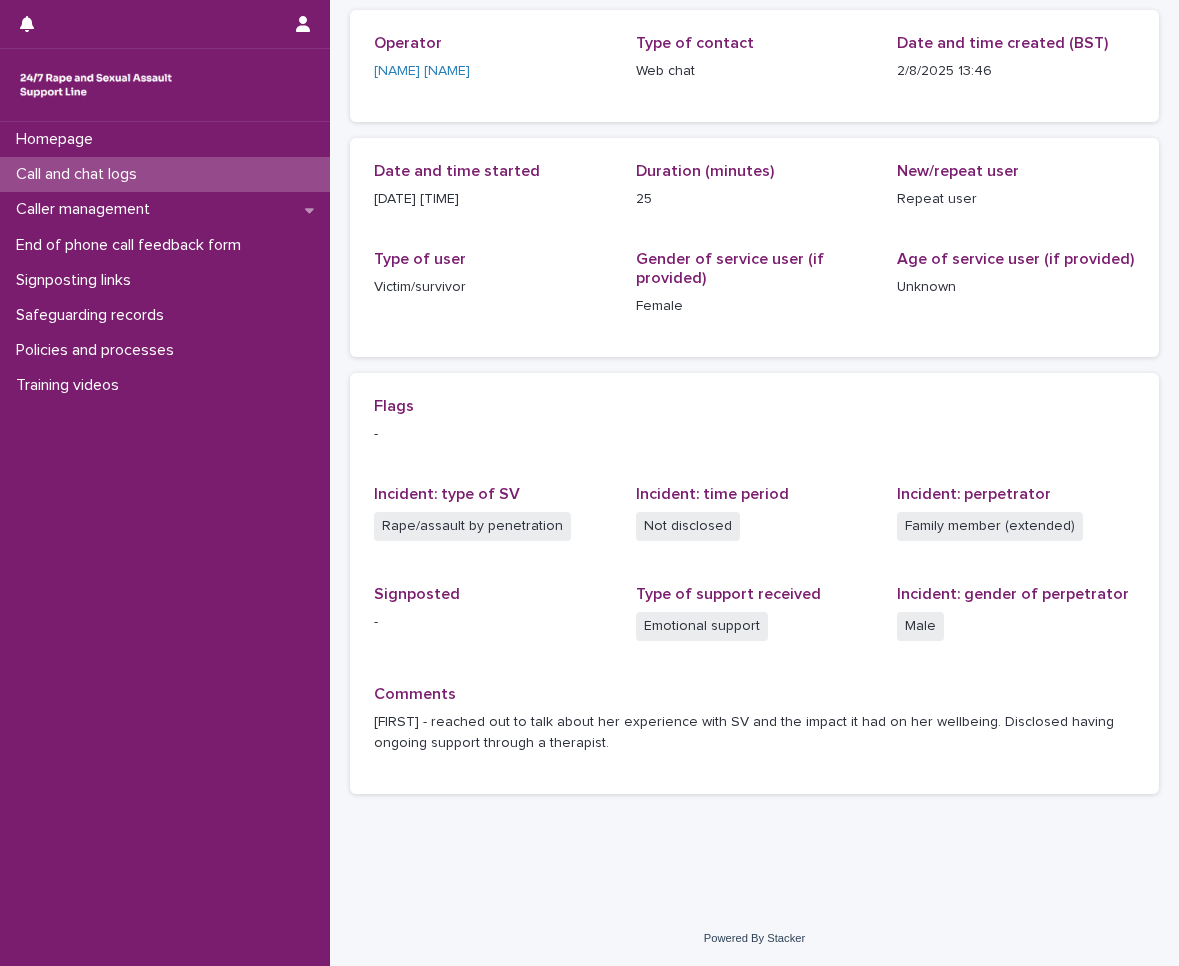 scroll, scrollTop: 0, scrollLeft: 0, axis: both 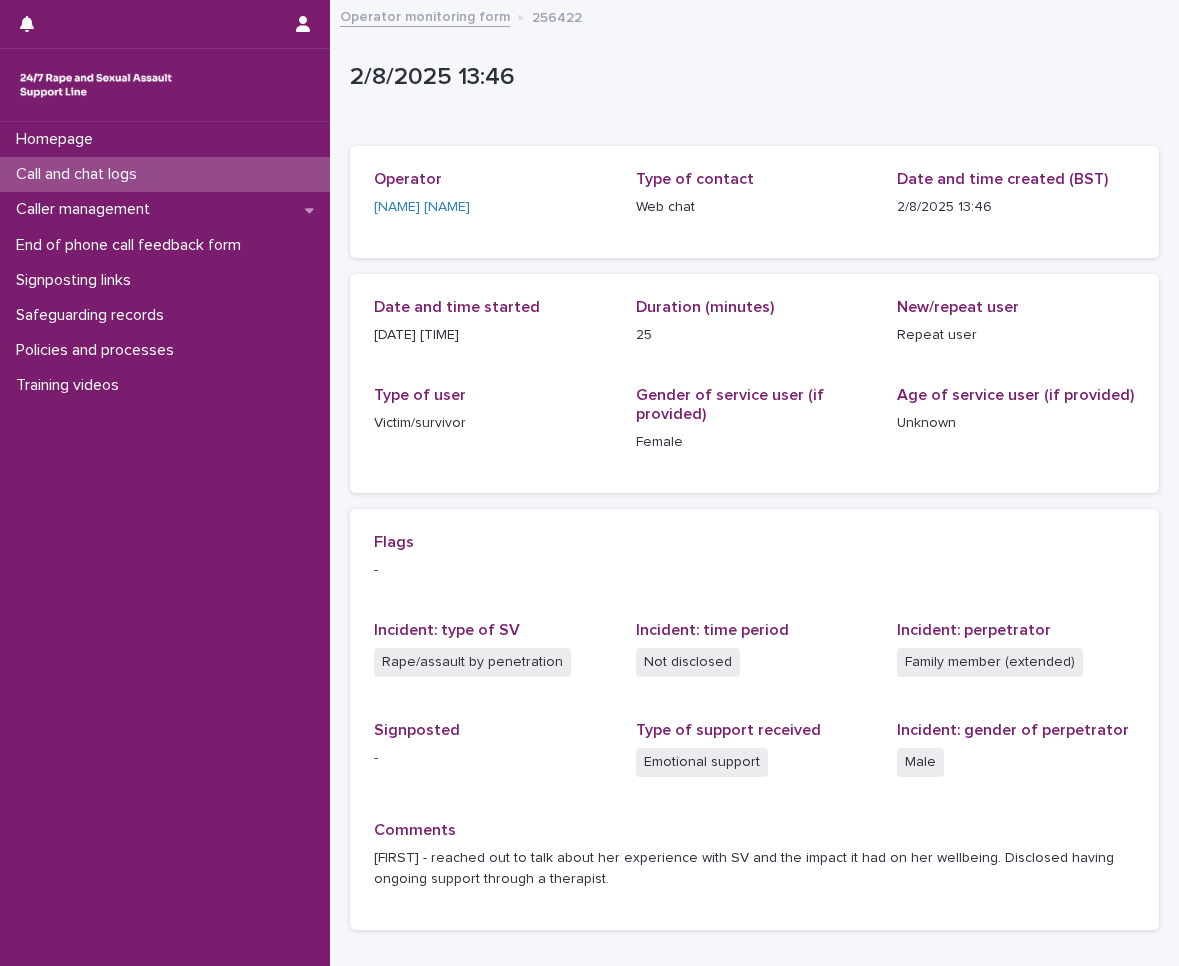click on "Call and chat logs" at bounding box center (80, 174) 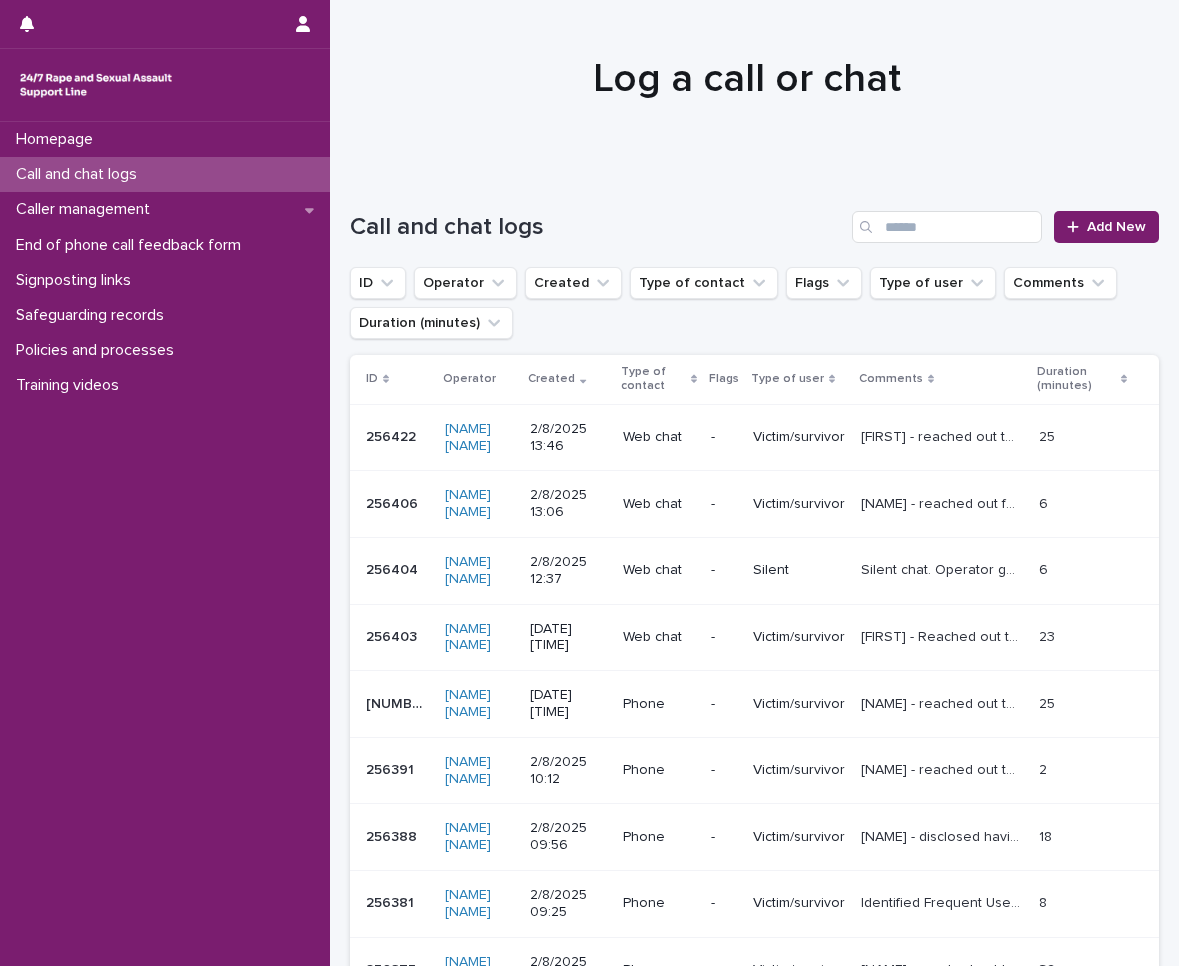 scroll, scrollTop: 0, scrollLeft: 0, axis: both 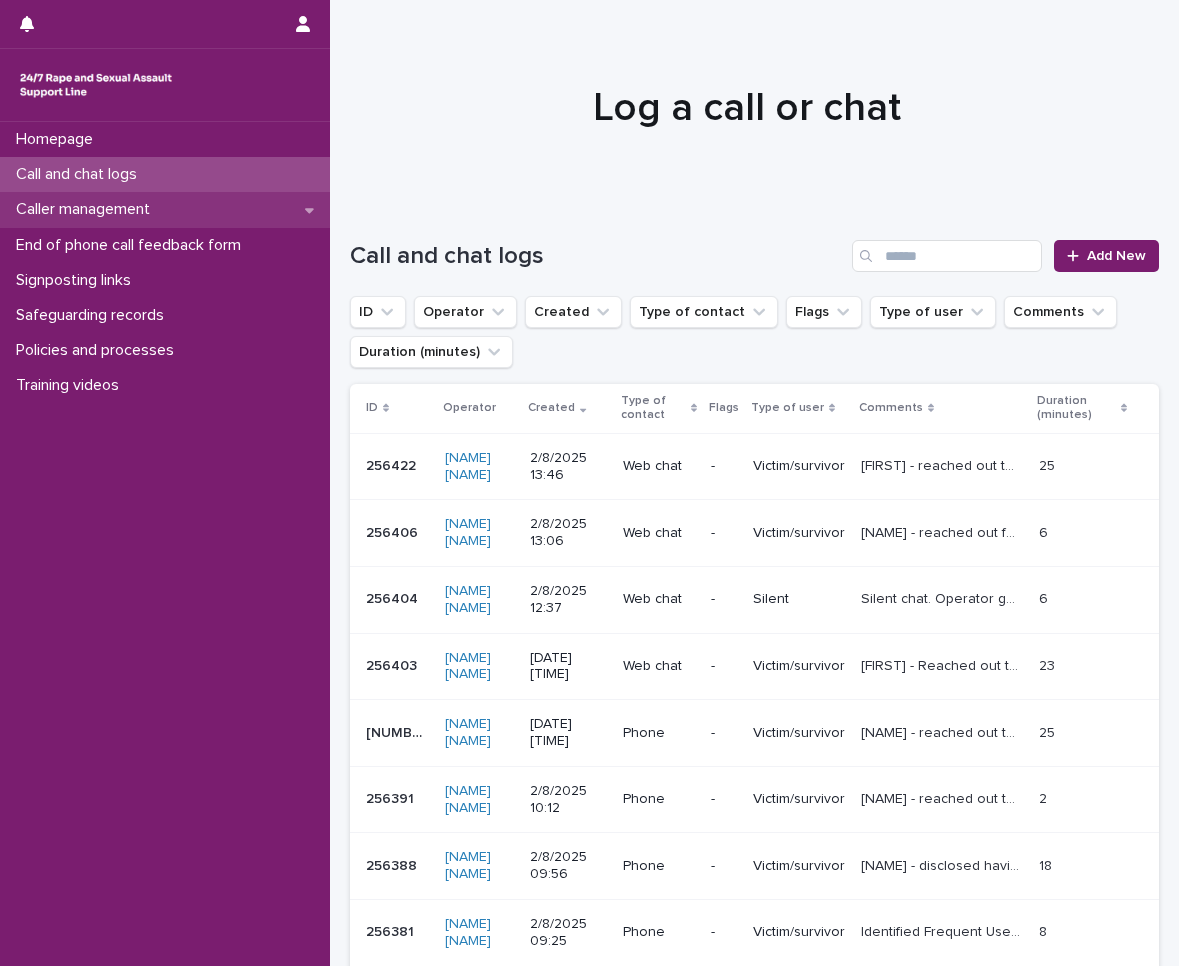 click on "Caller management" at bounding box center (87, 209) 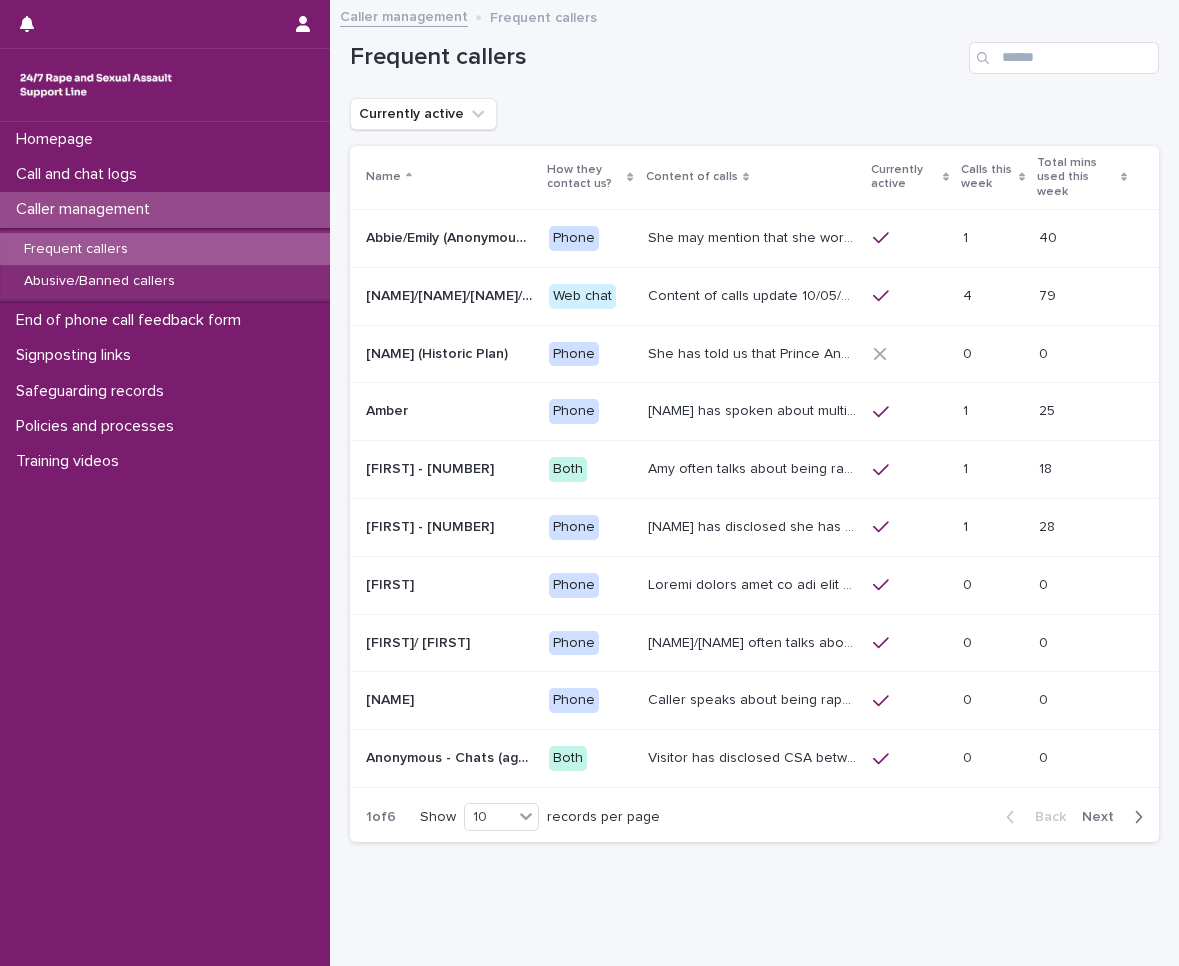 click on "Frequent callers" at bounding box center [165, 249] 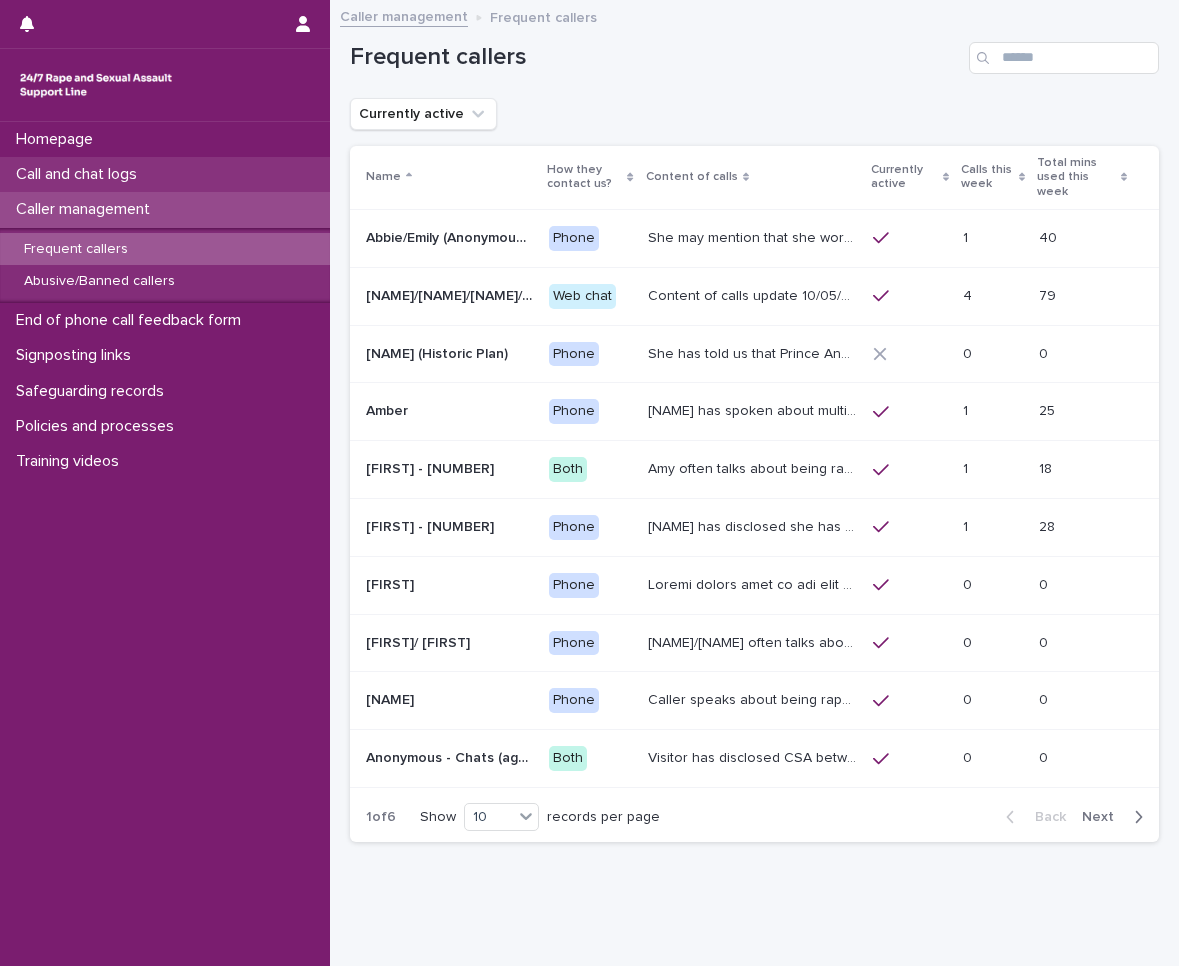 click on "Call and chat logs" at bounding box center [165, 174] 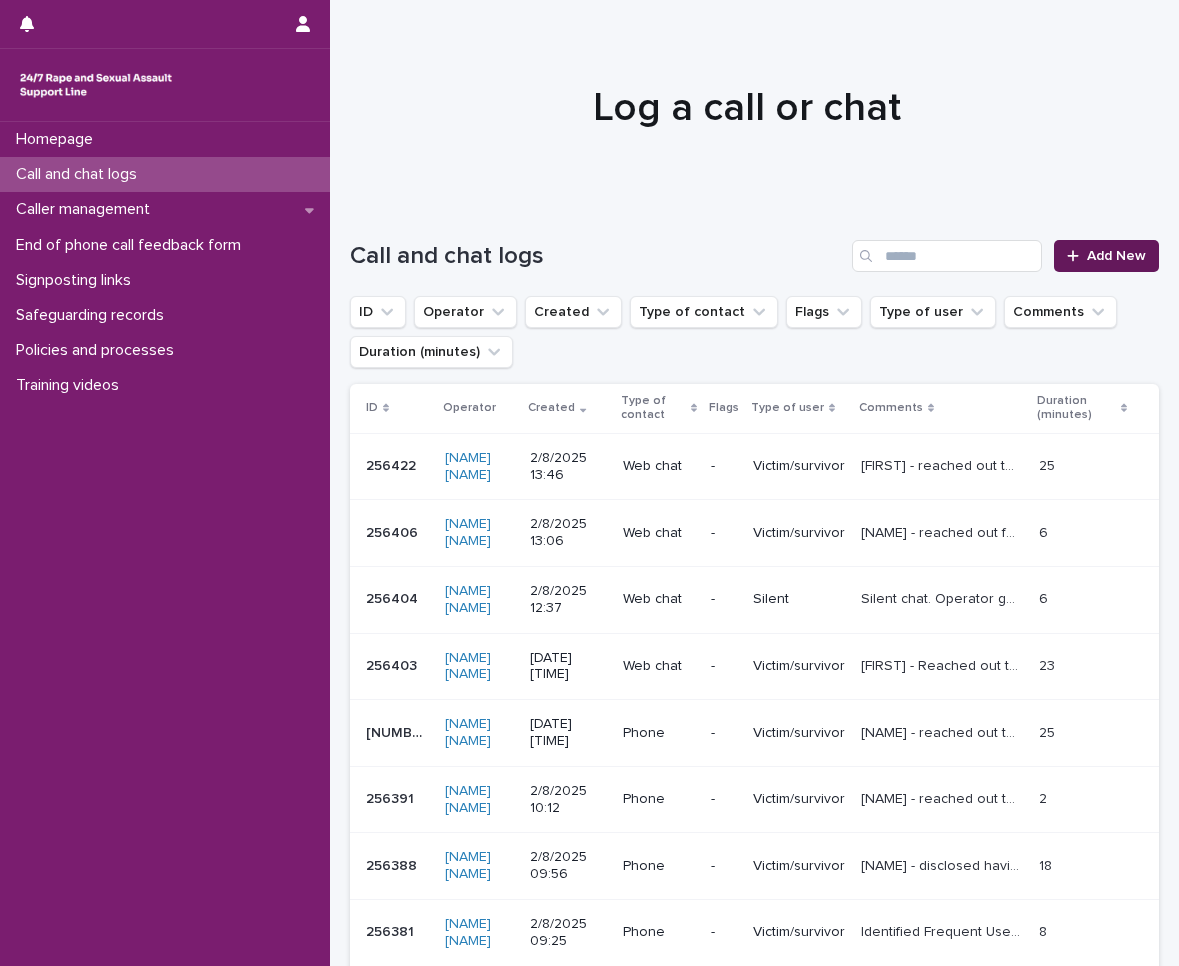 click on "Add New" at bounding box center [1106, 256] 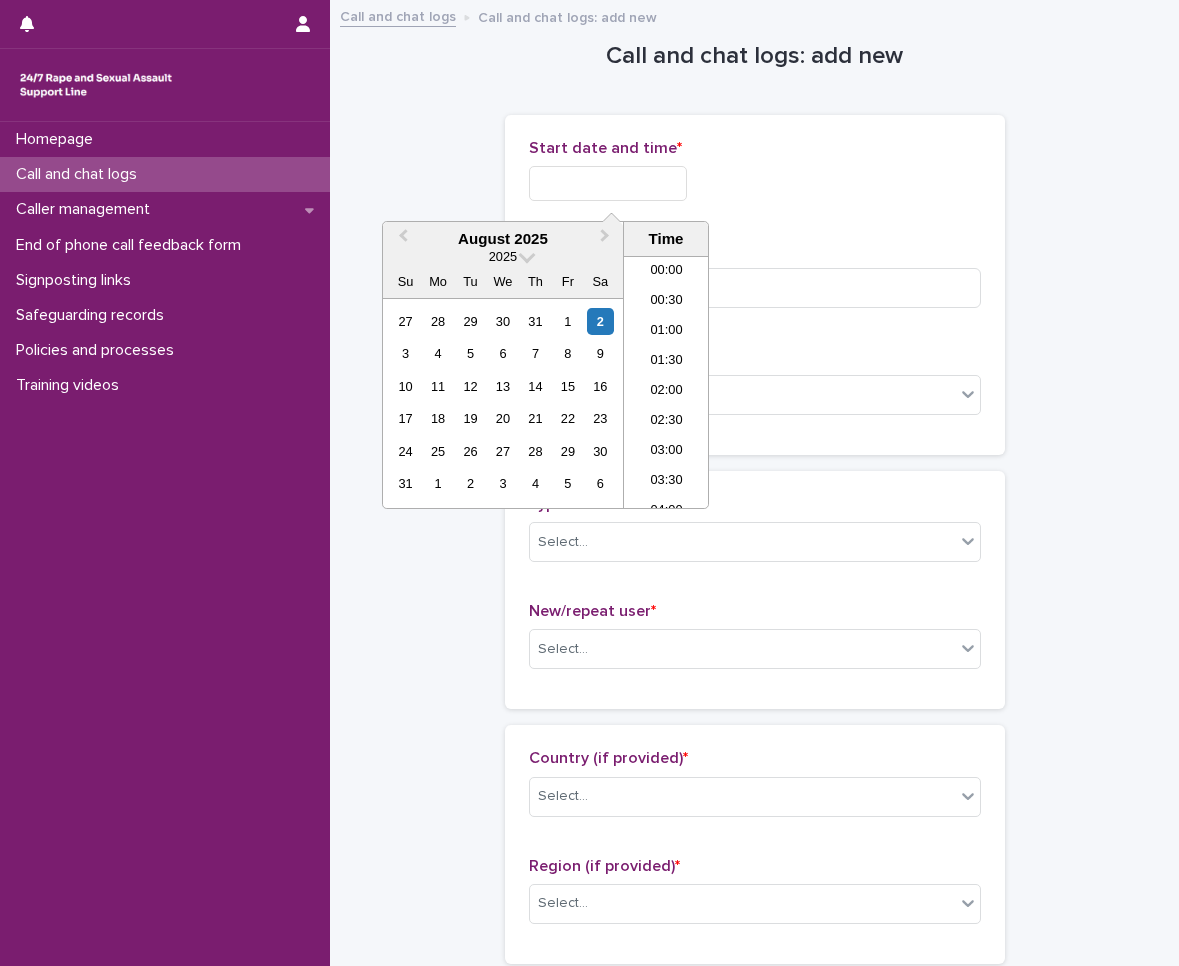 click at bounding box center [608, 183] 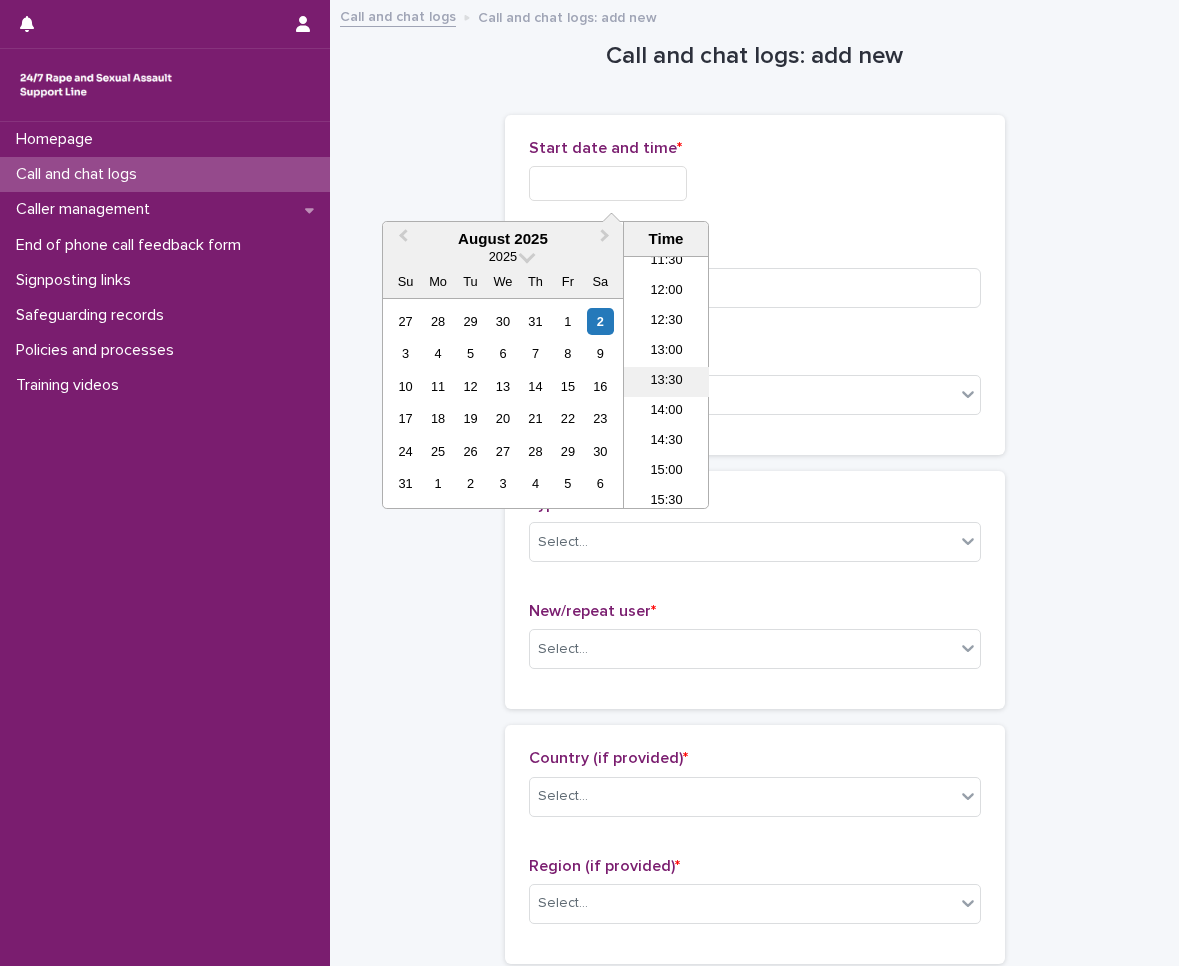 click on "13:30" at bounding box center (666, 382) 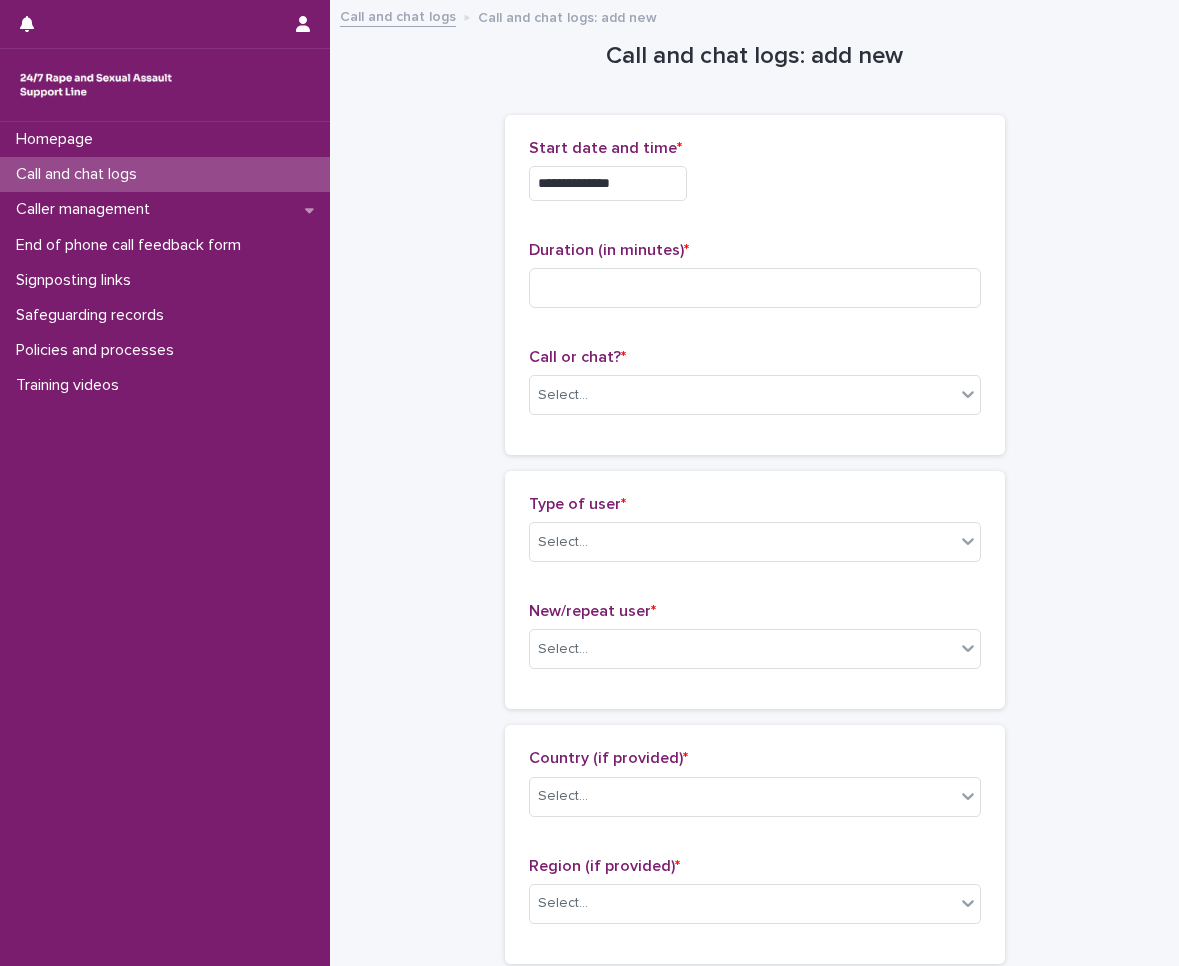 click on "**********" at bounding box center (608, 183) 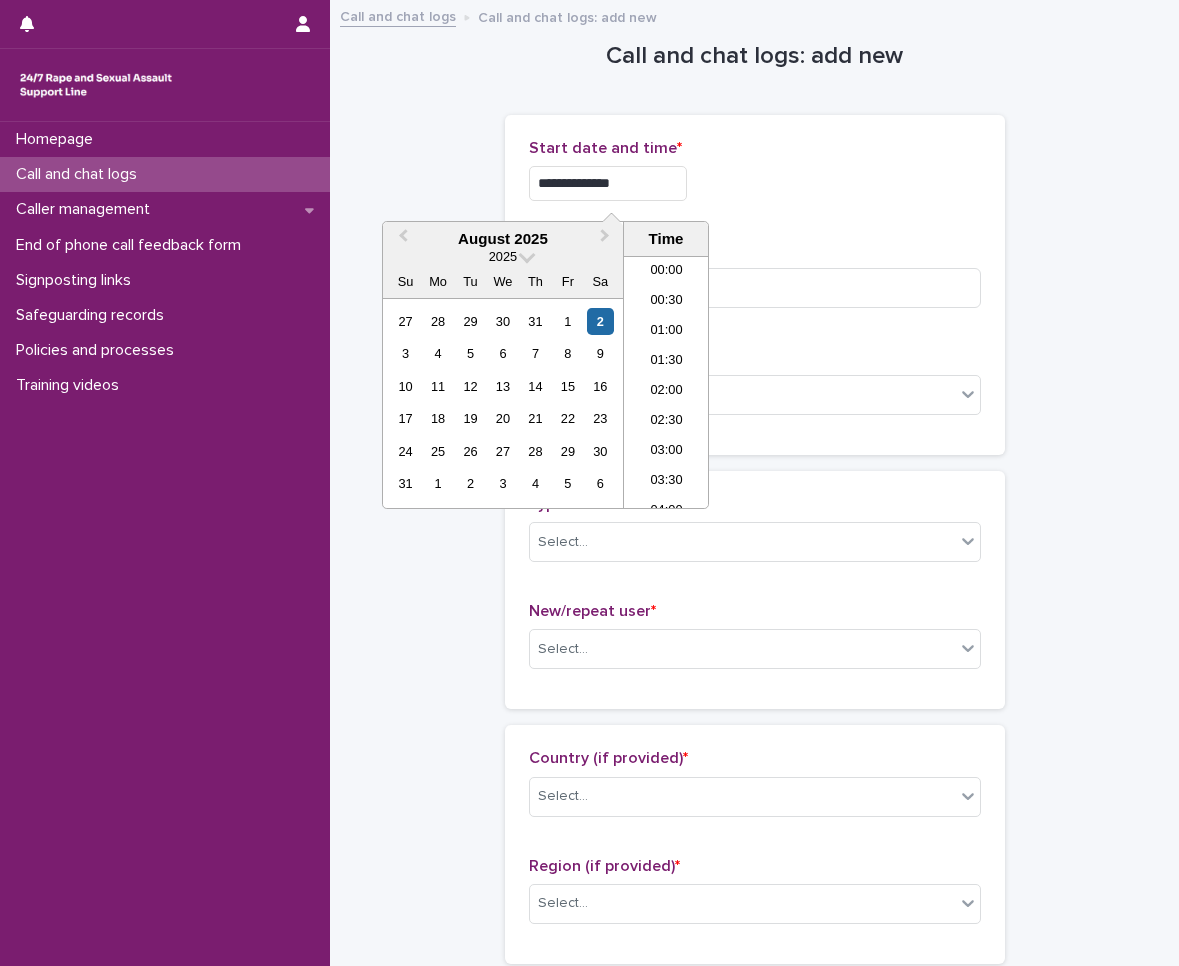 scroll, scrollTop: 700, scrollLeft: 0, axis: vertical 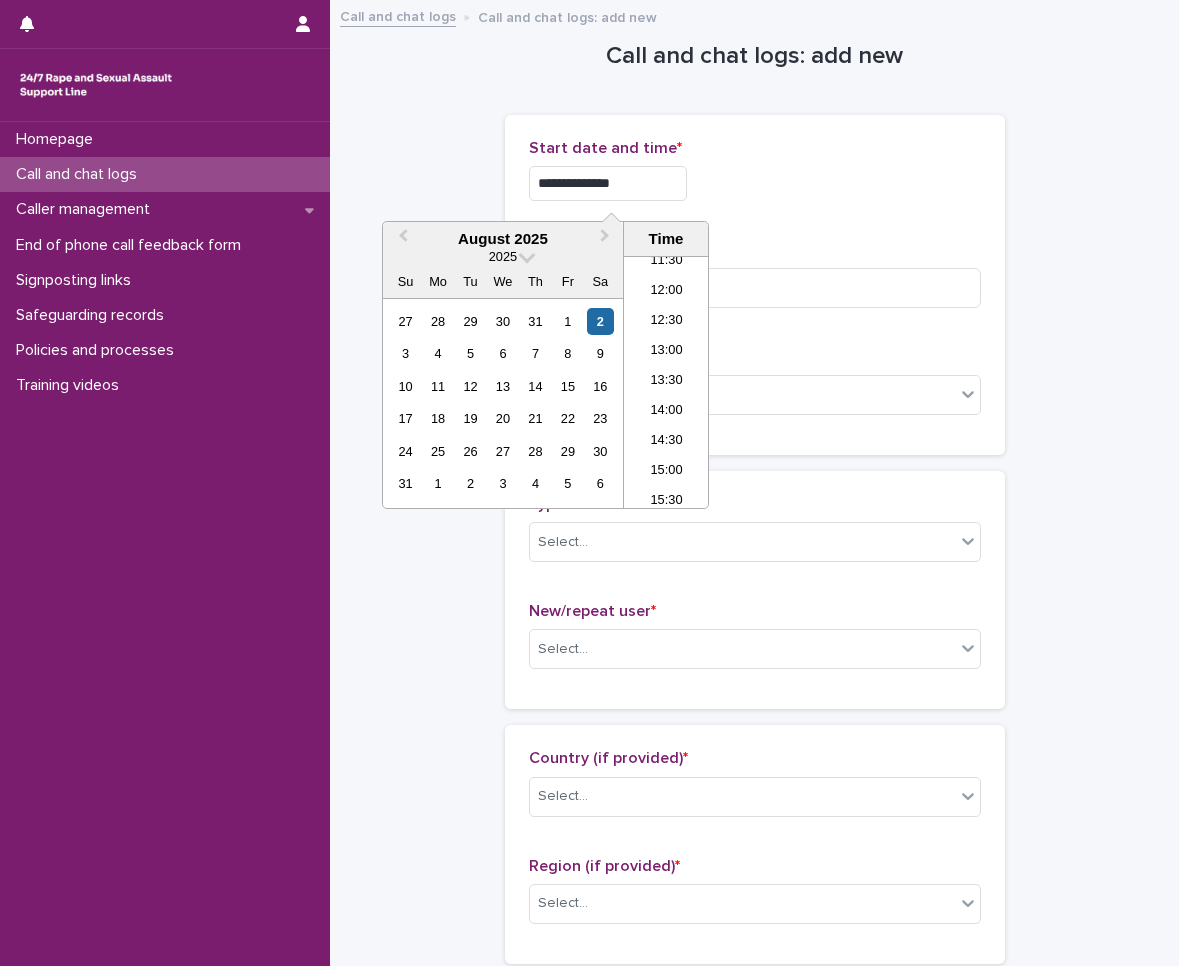 click on "**********" at bounding box center (755, 285) 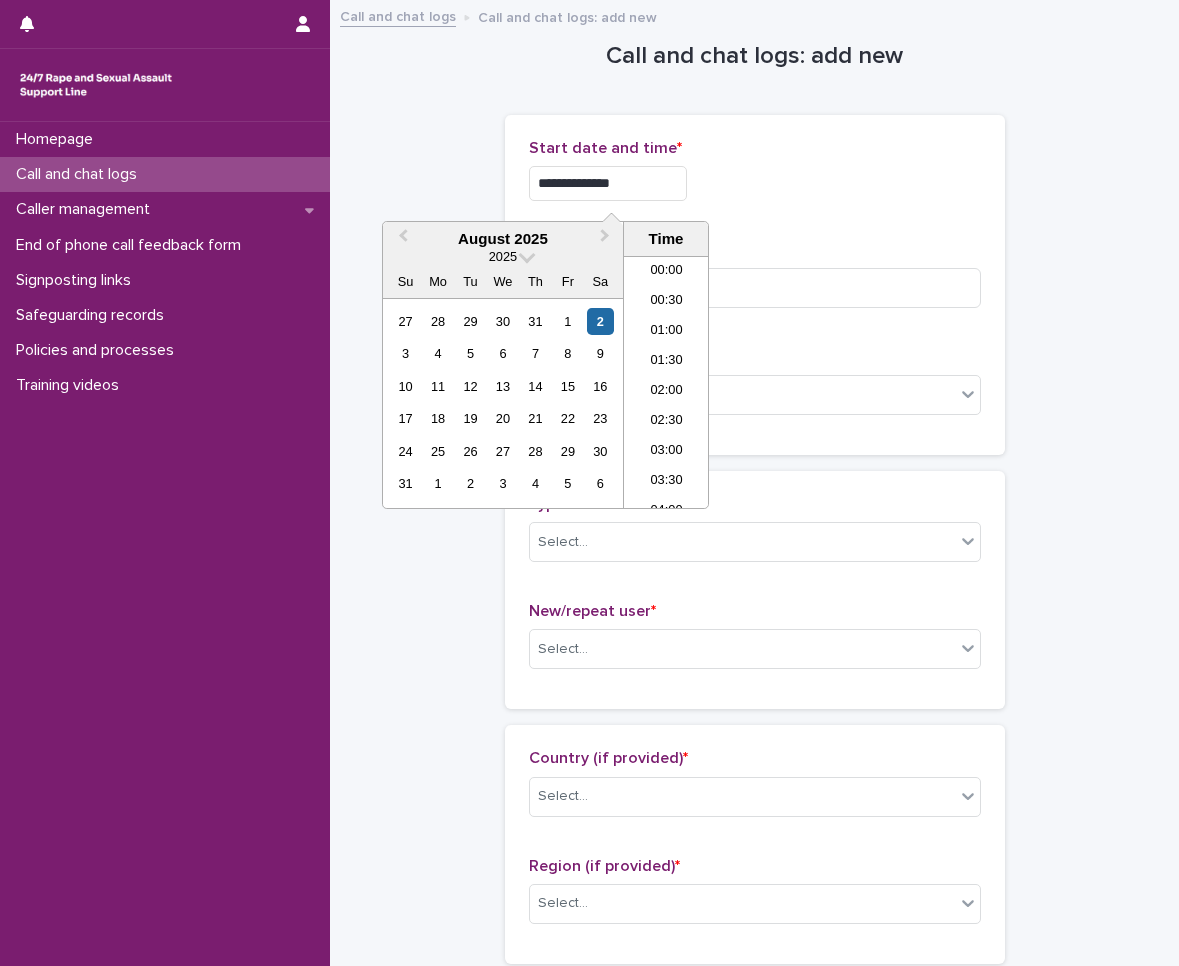 click on "**********" at bounding box center [608, 183] 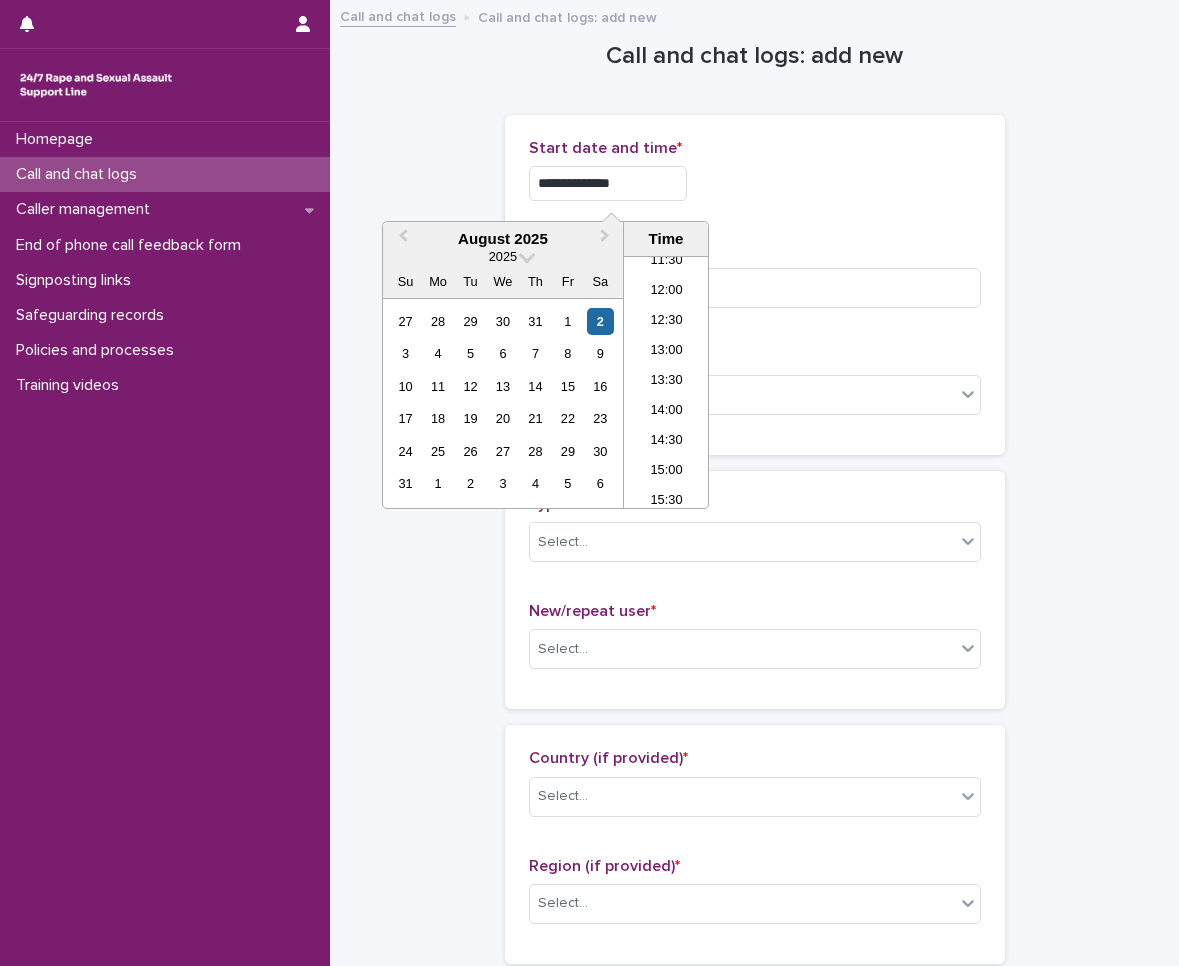 type on "**********" 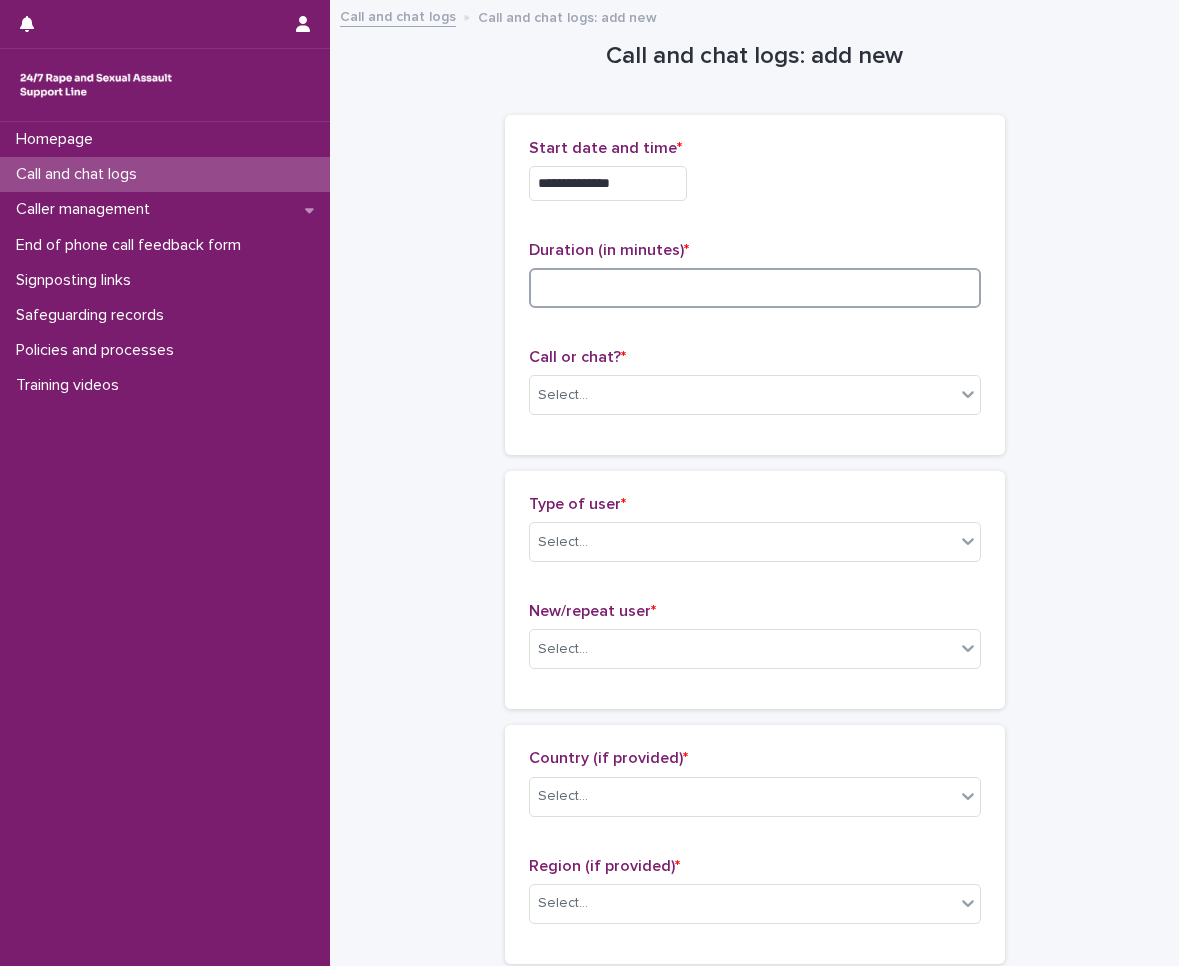 click at bounding box center [755, 288] 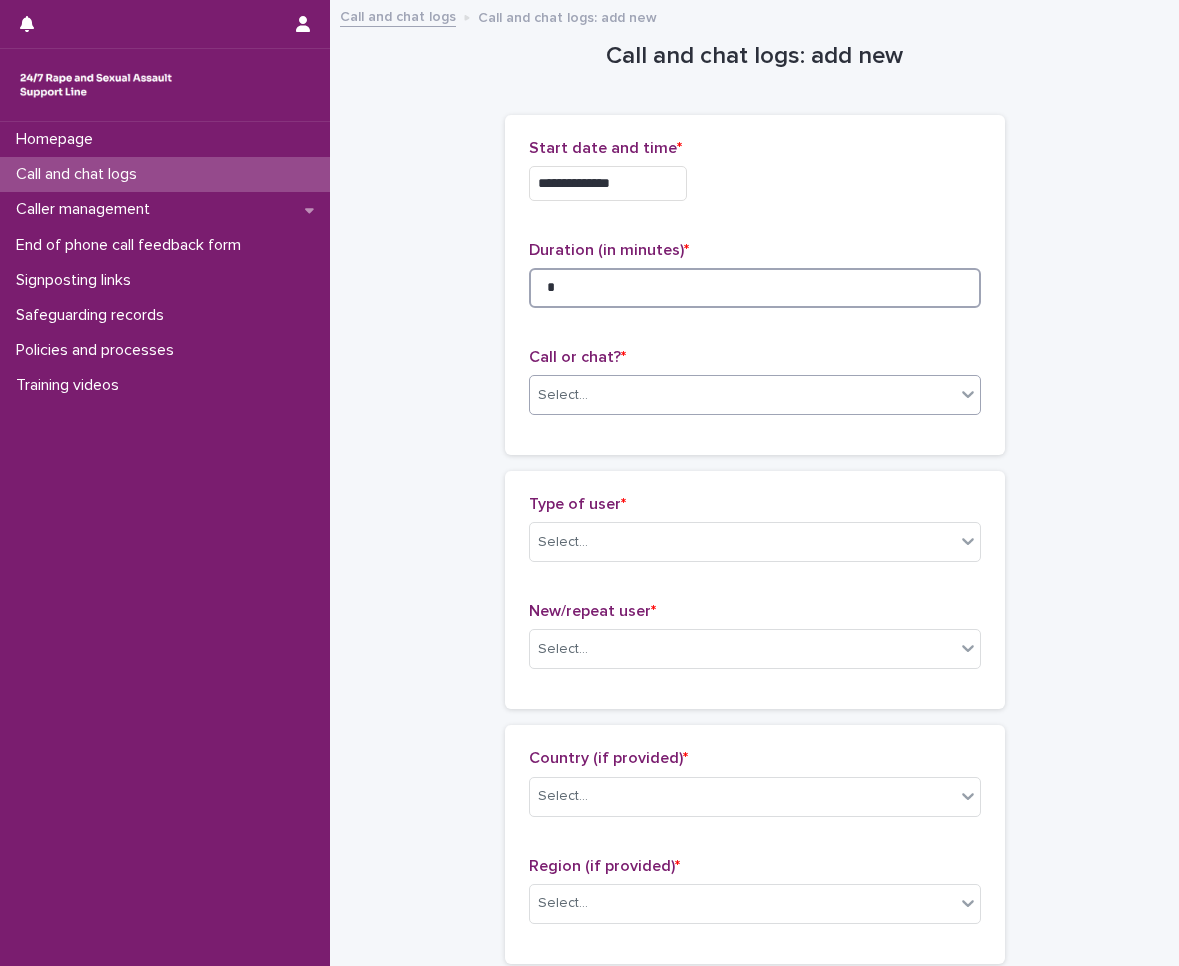type on "*" 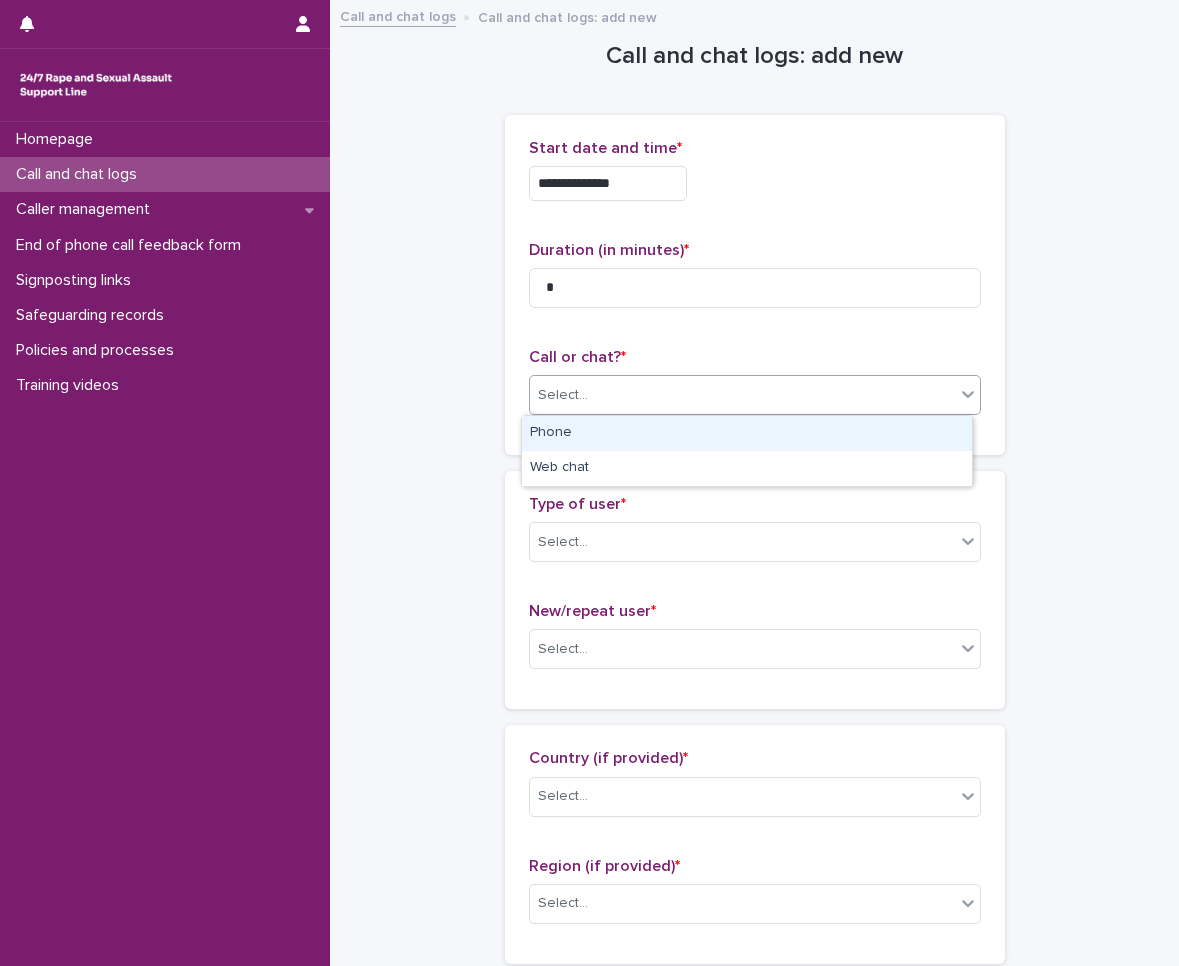 click on "Select..." at bounding box center [742, 395] 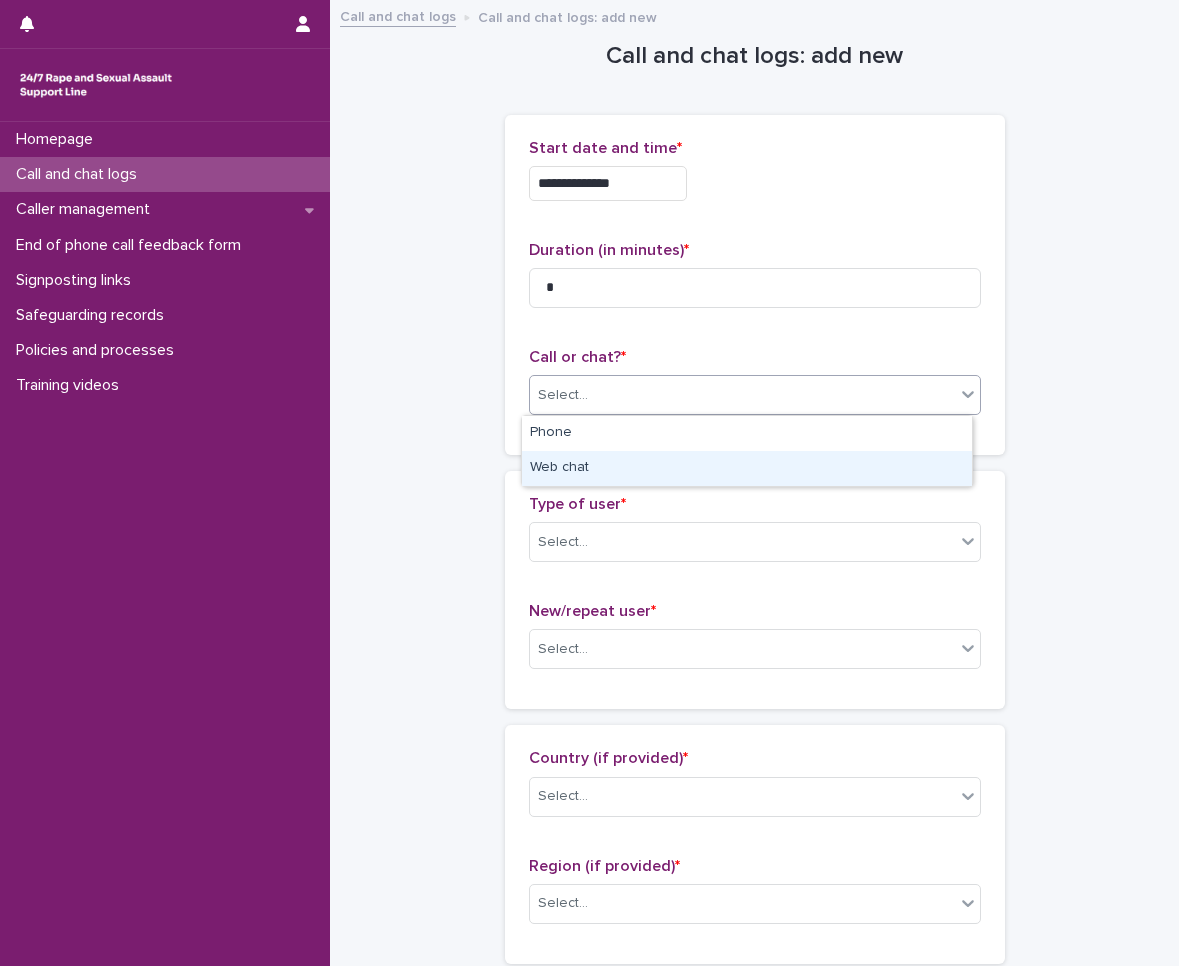 click on "Web chat" at bounding box center [747, 468] 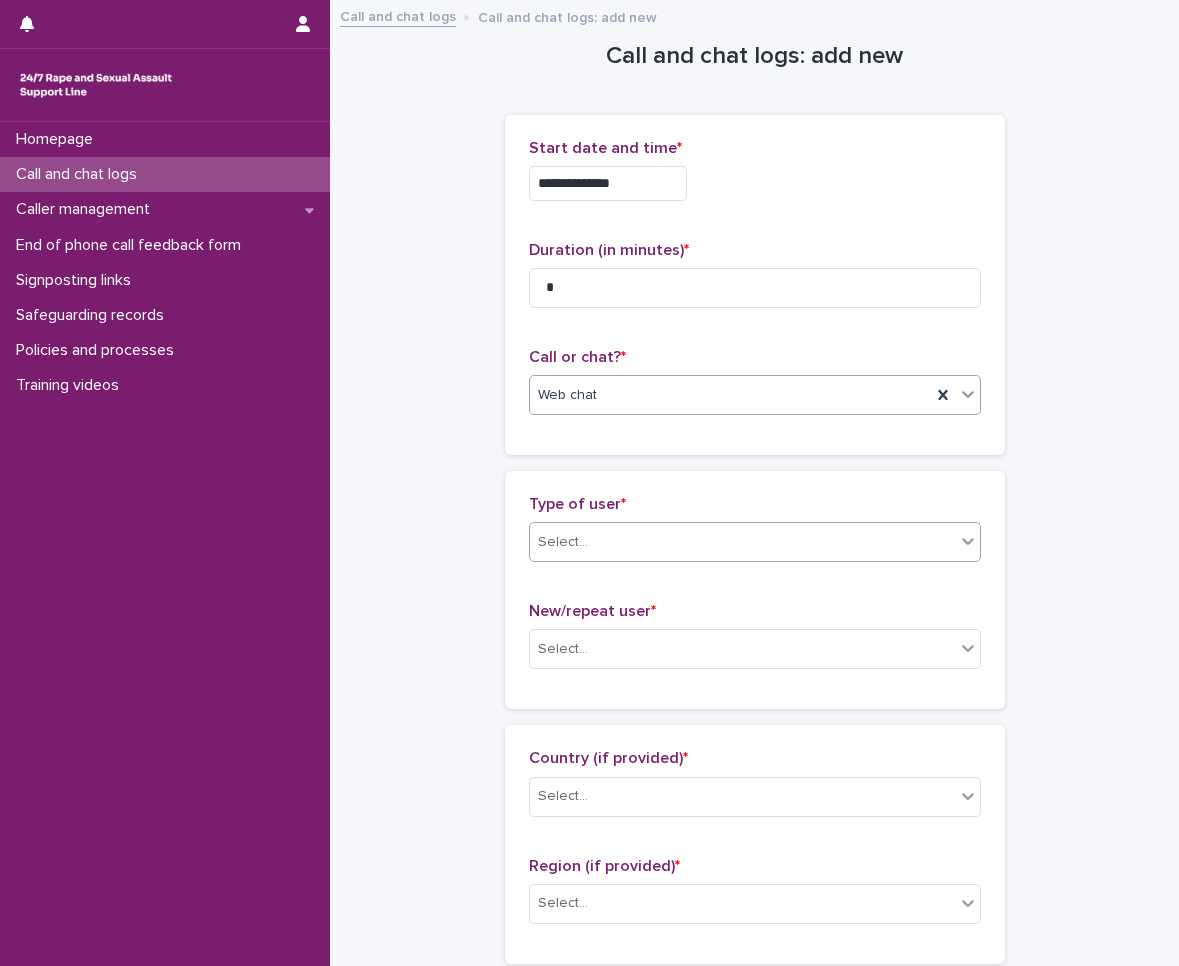 click on "Select..." at bounding box center (755, 542) 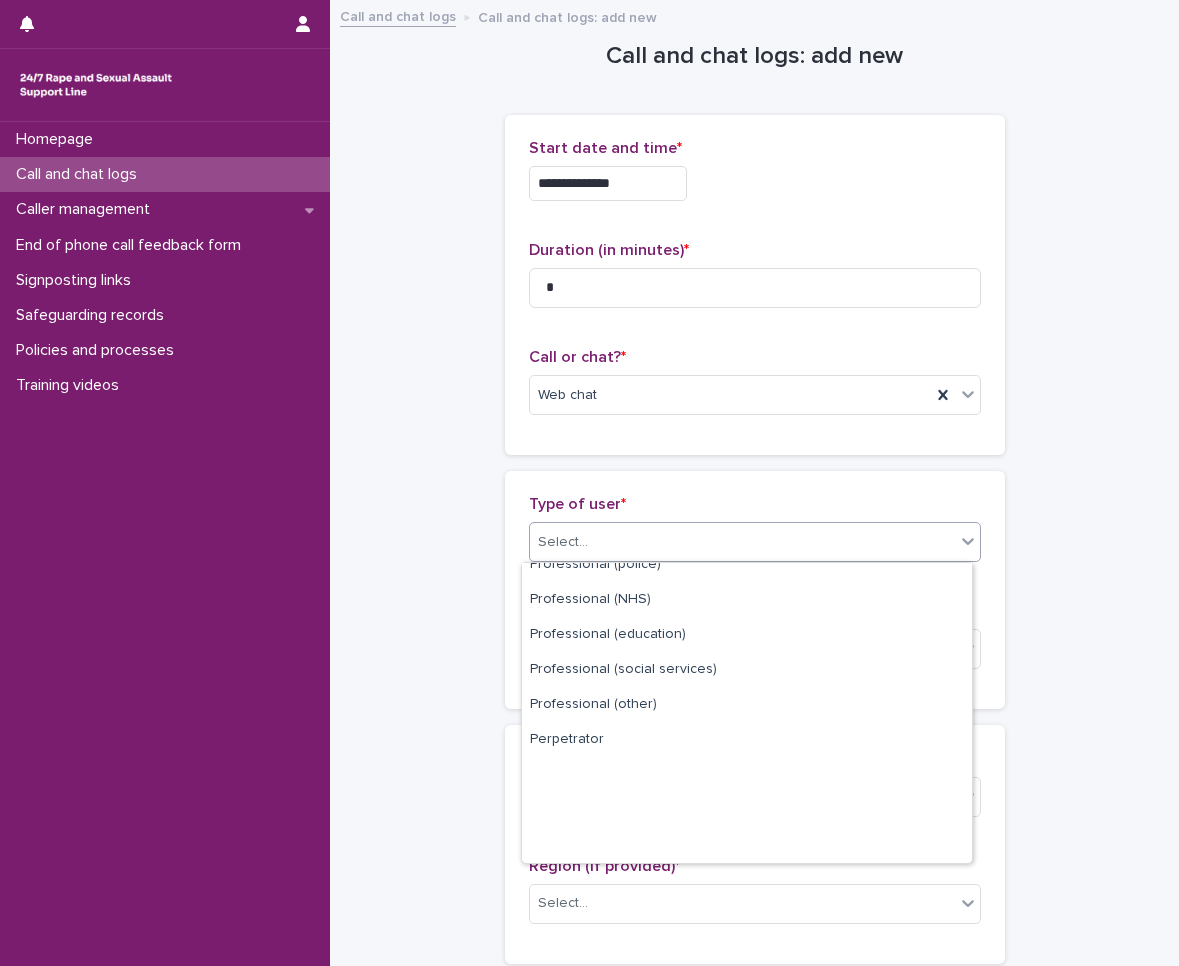 scroll, scrollTop: 225, scrollLeft: 0, axis: vertical 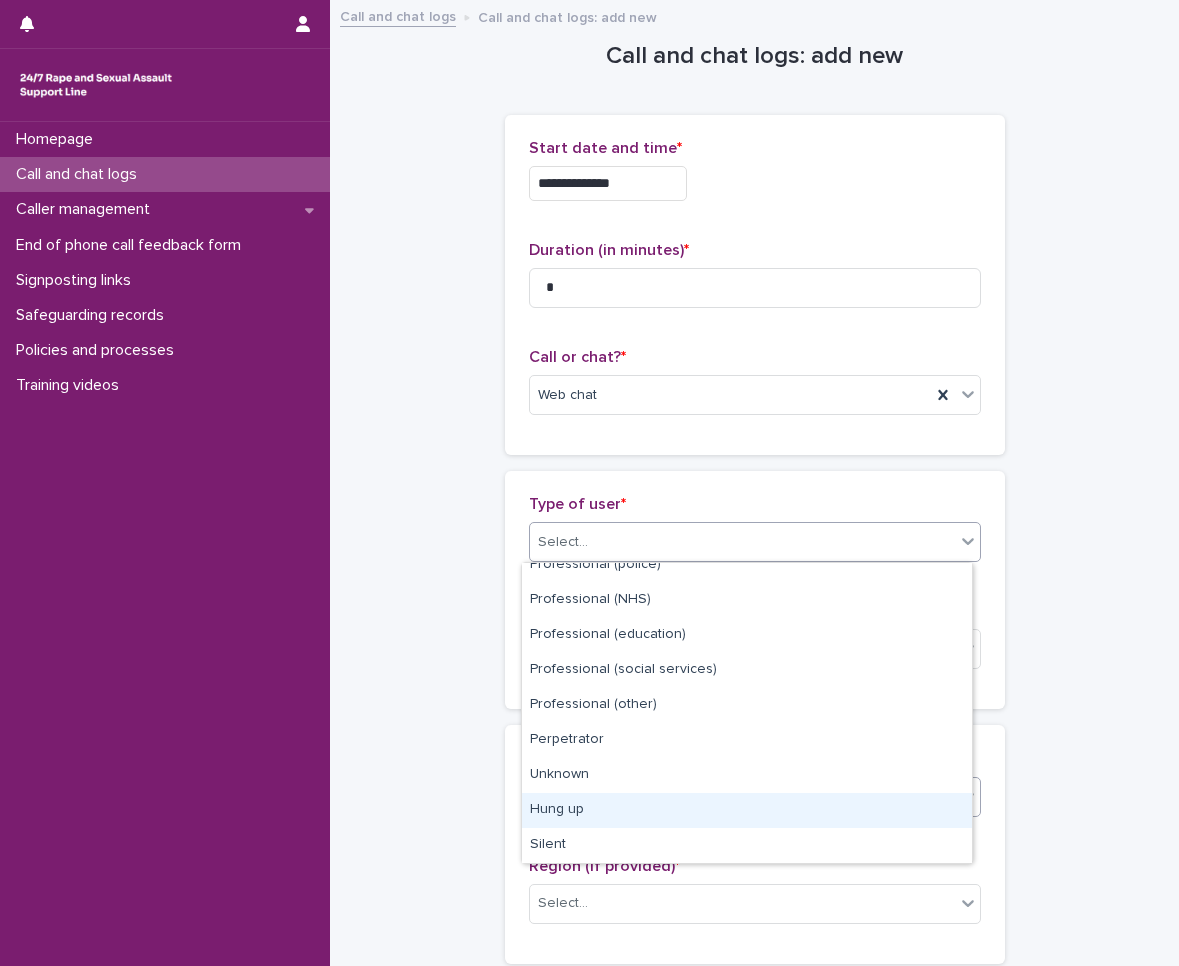 drag, startPoint x: 666, startPoint y: 815, endPoint x: 672, endPoint y: 795, distance: 20.880613 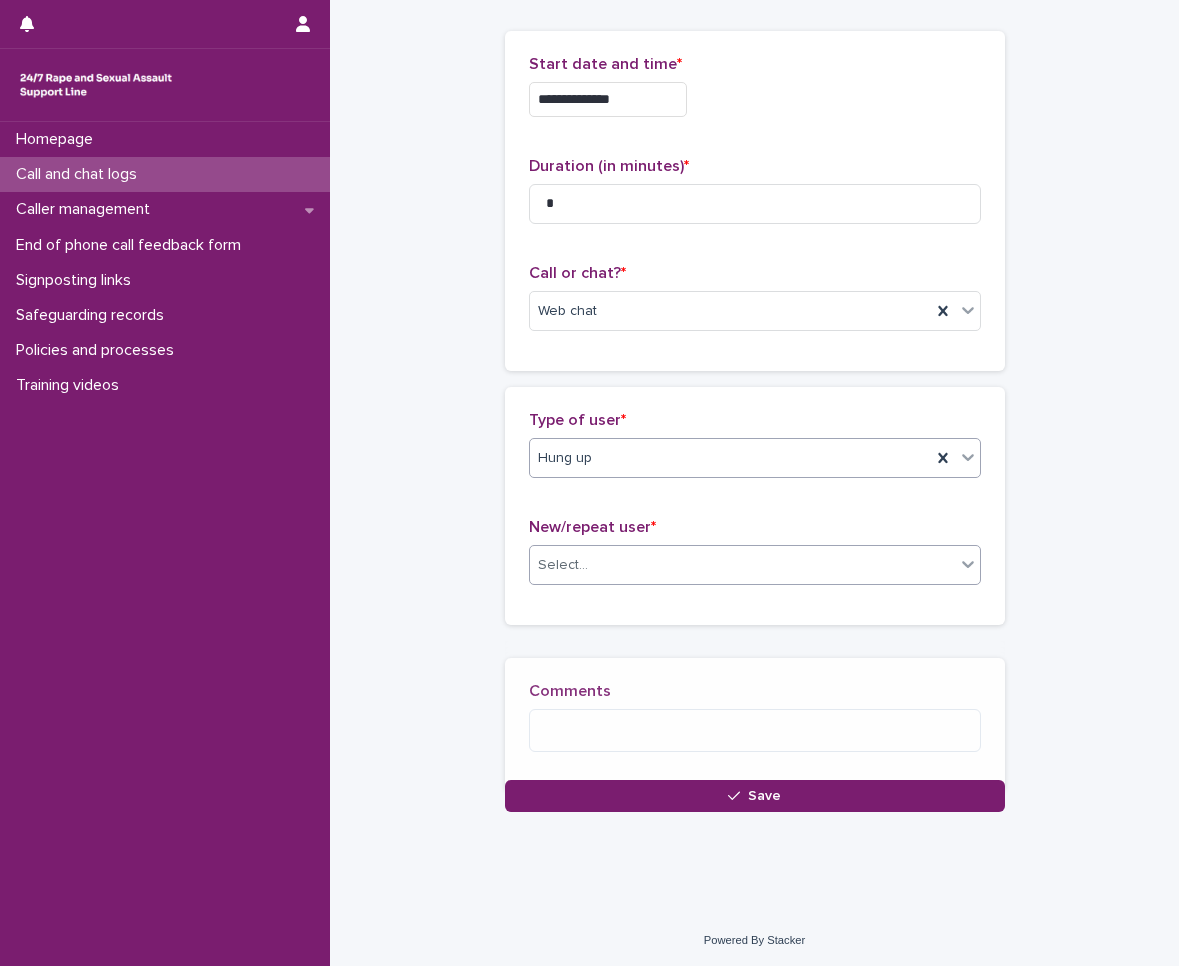 scroll, scrollTop: 98, scrollLeft: 0, axis: vertical 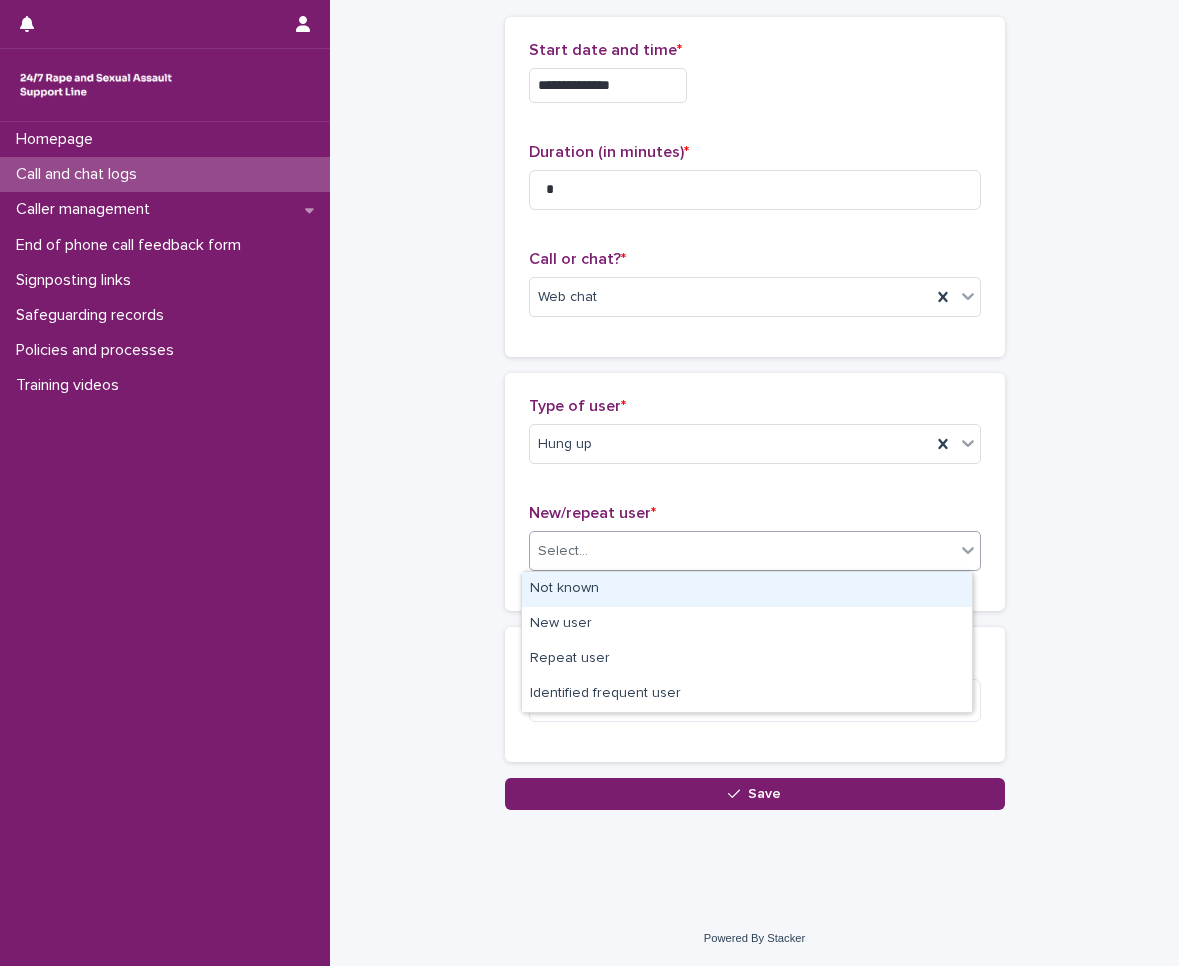 click on "Select..." at bounding box center [742, 551] 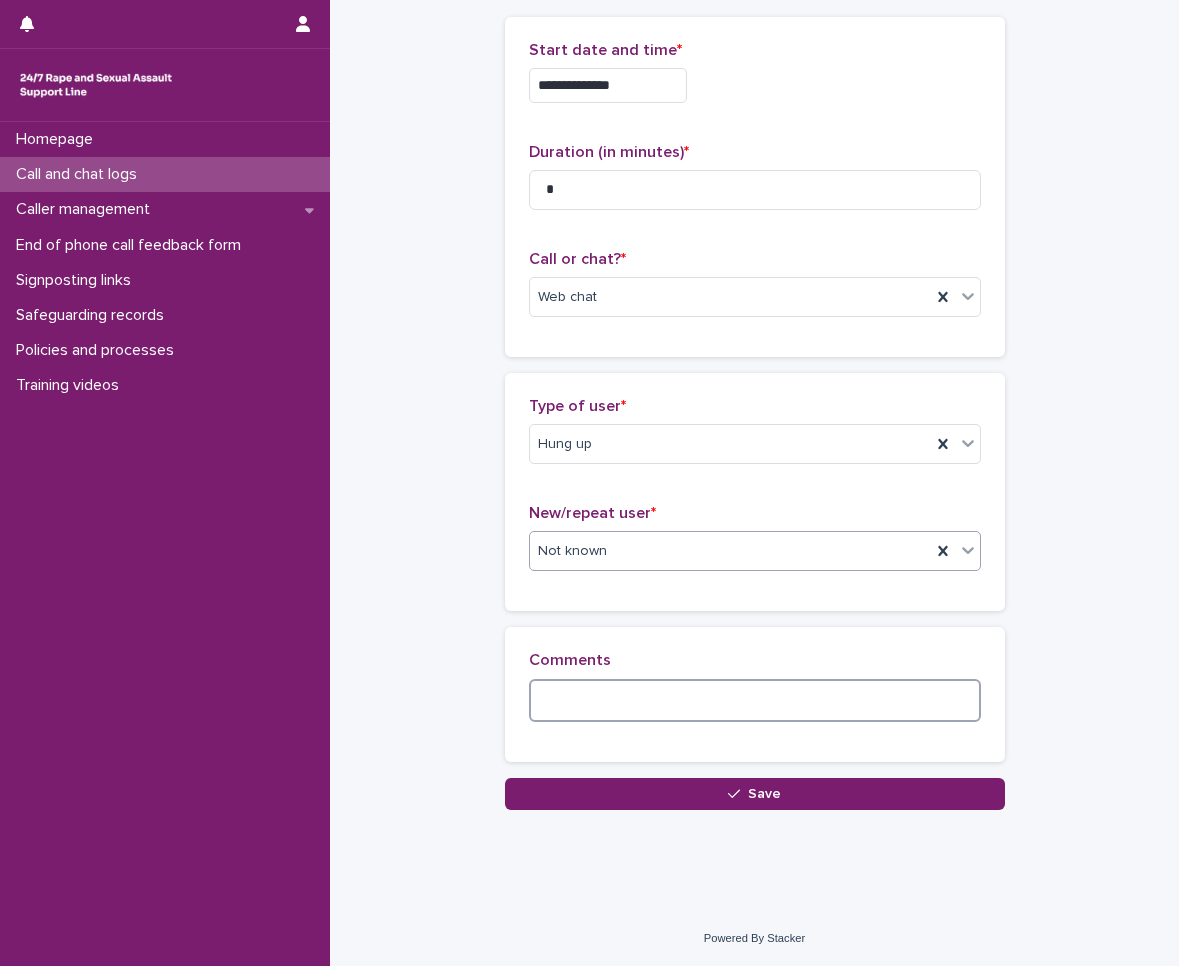 click at bounding box center [755, 700] 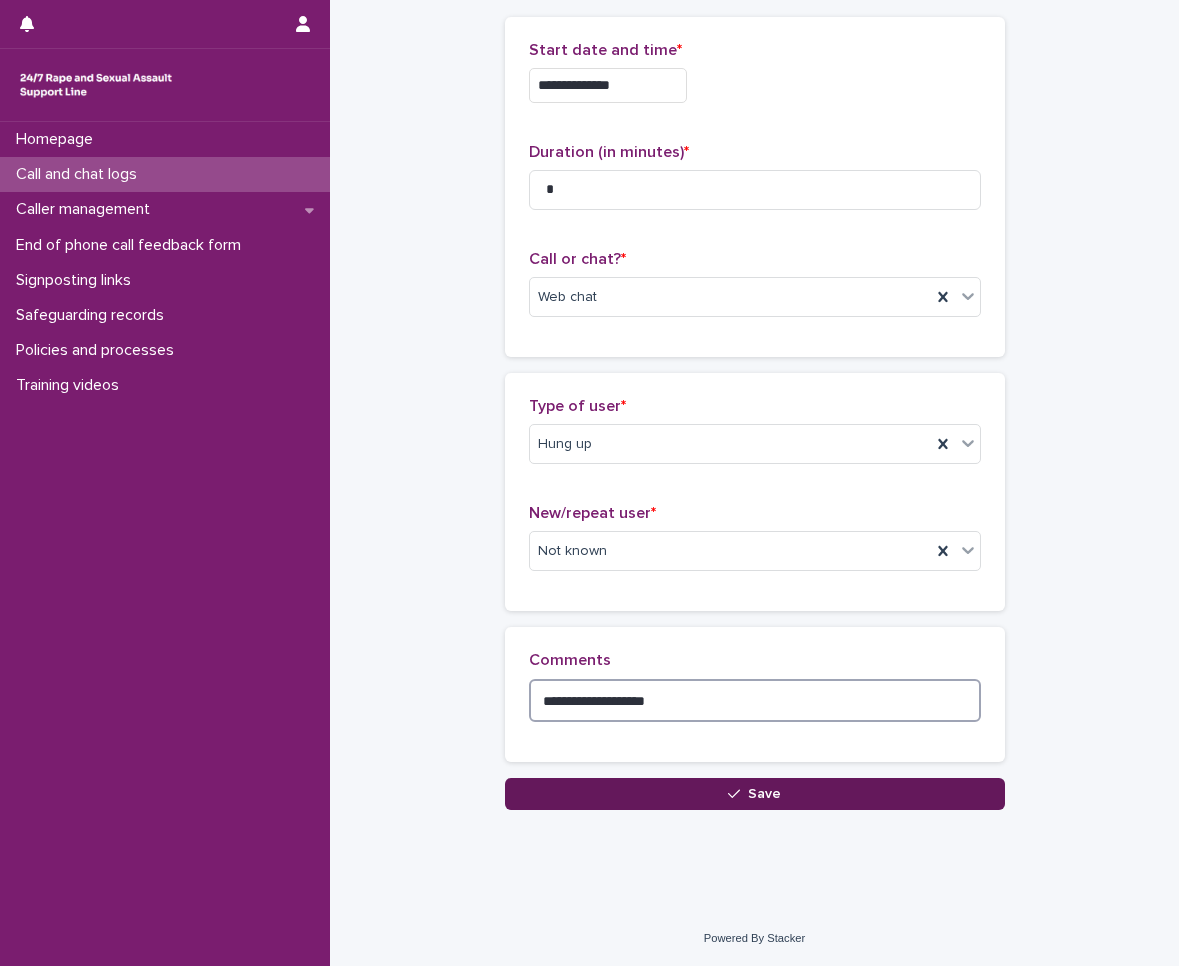 type on "**********" 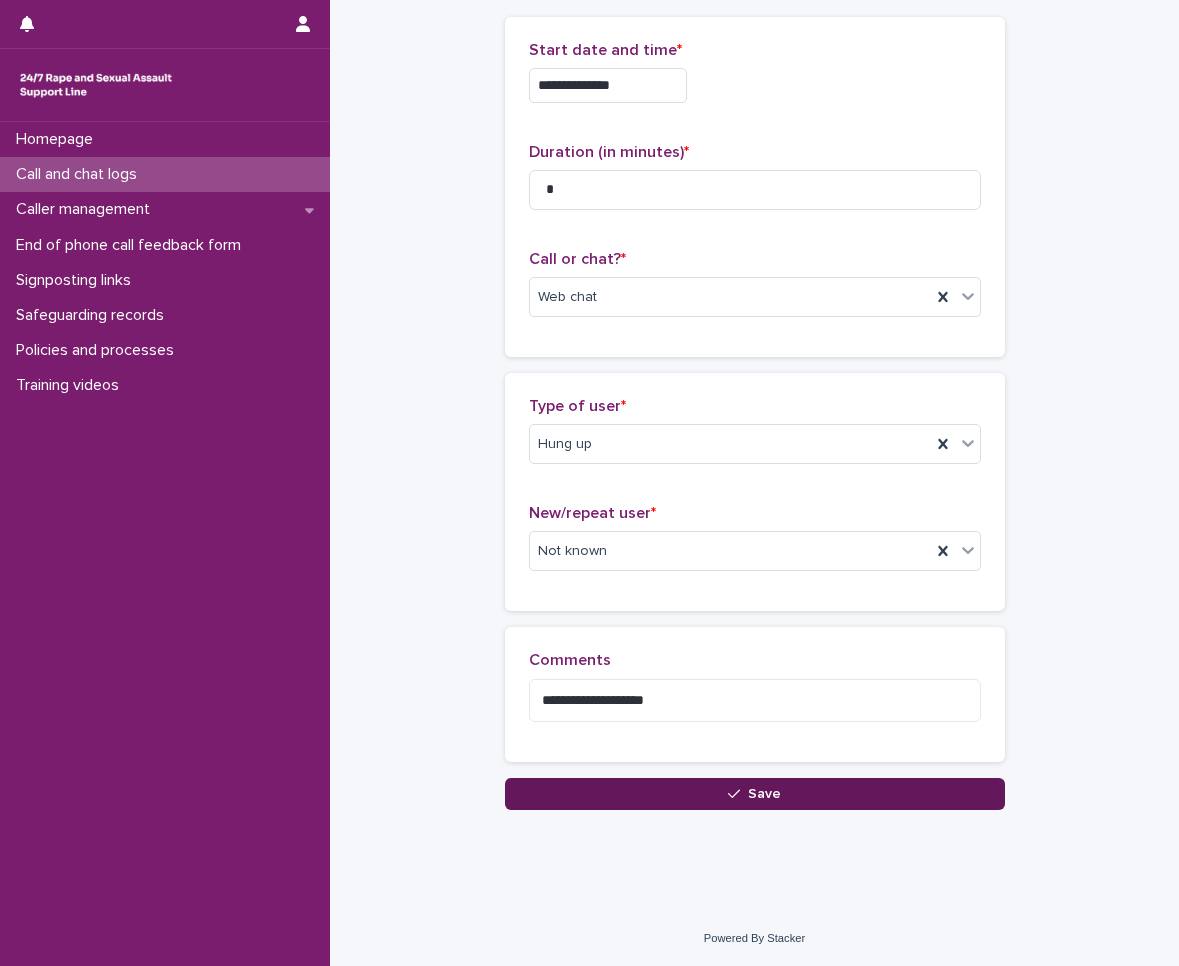 click on "Save" at bounding box center (755, 794) 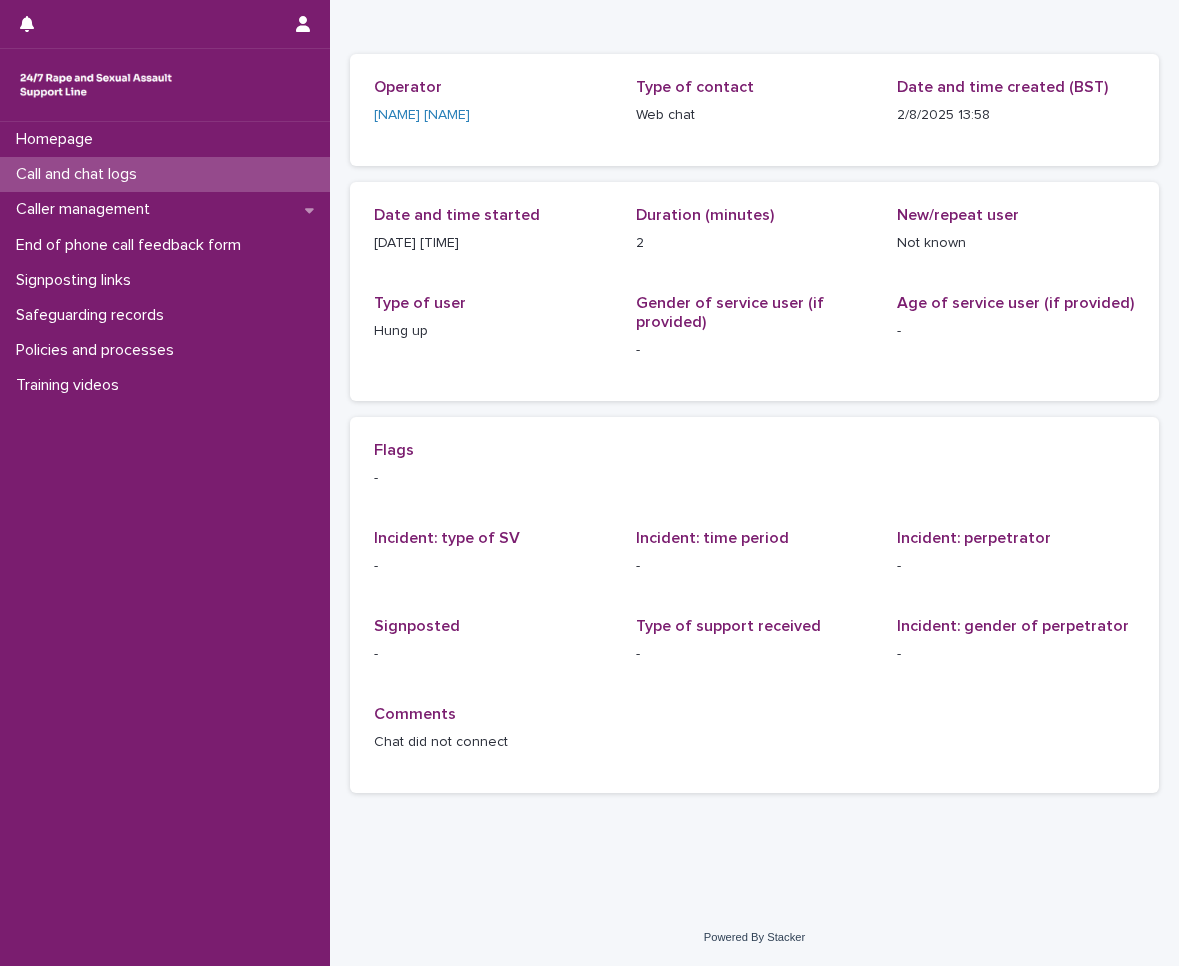 scroll, scrollTop: 0, scrollLeft: 0, axis: both 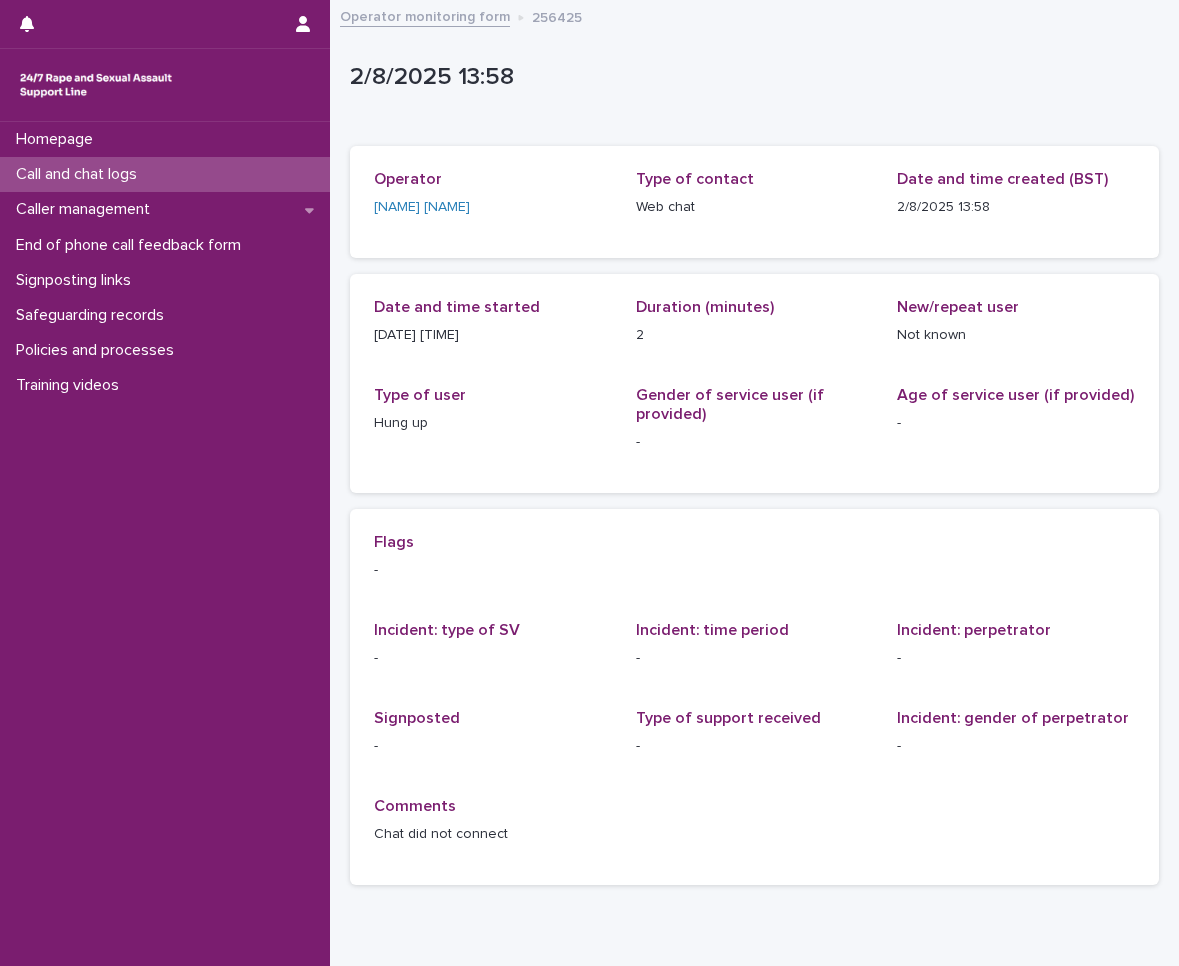 click on "Call and chat logs" at bounding box center [165, 174] 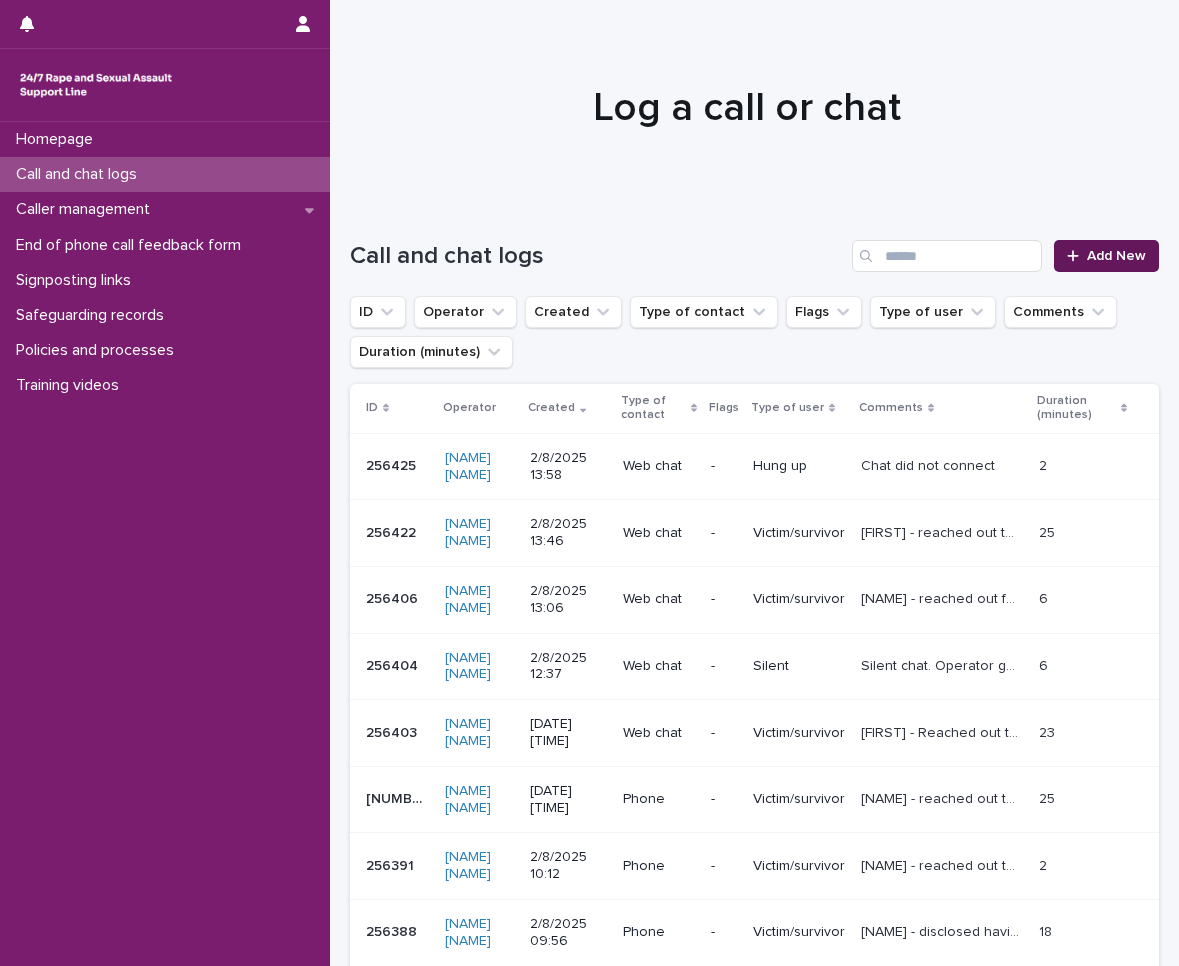 click on "Add New" at bounding box center [1106, 256] 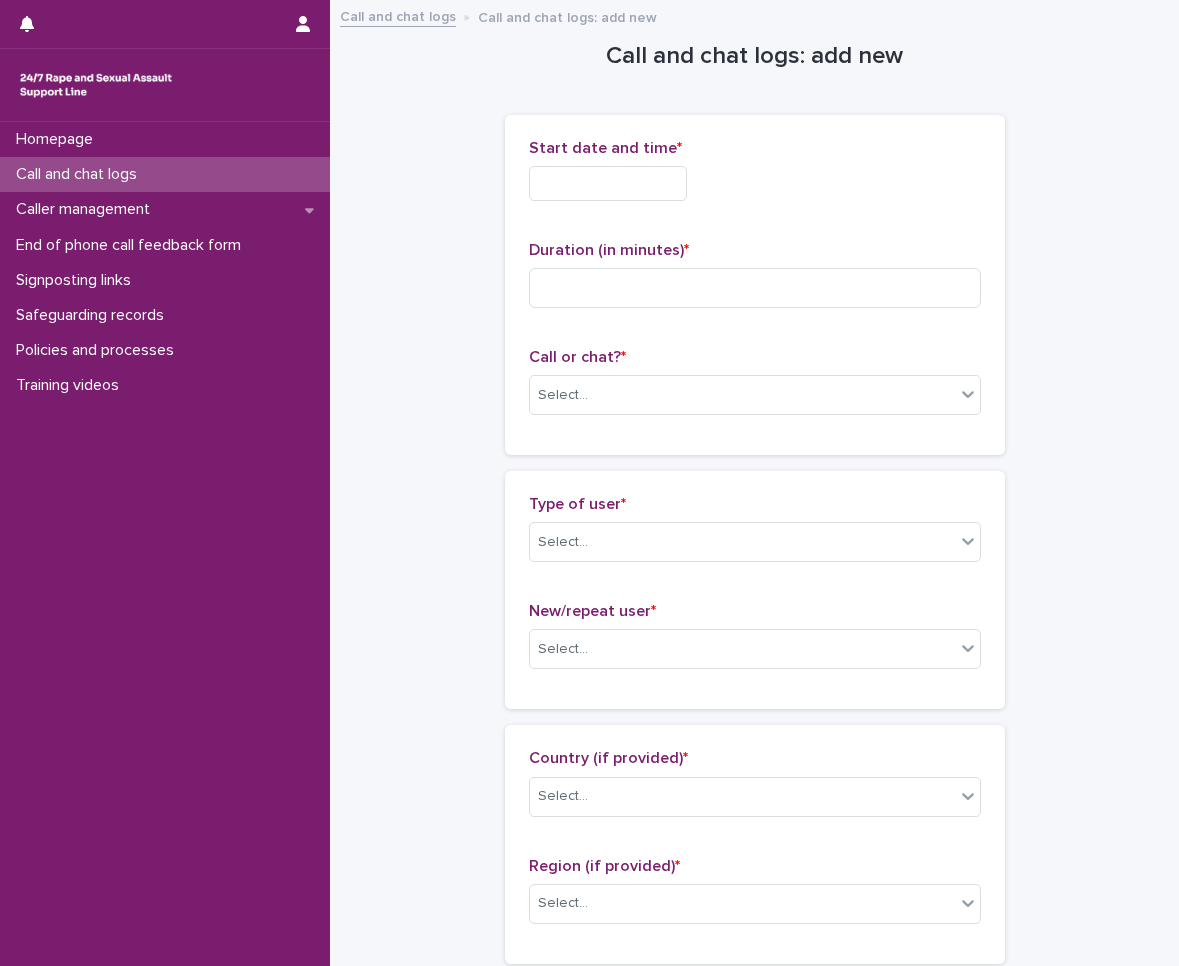 click at bounding box center [608, 183] 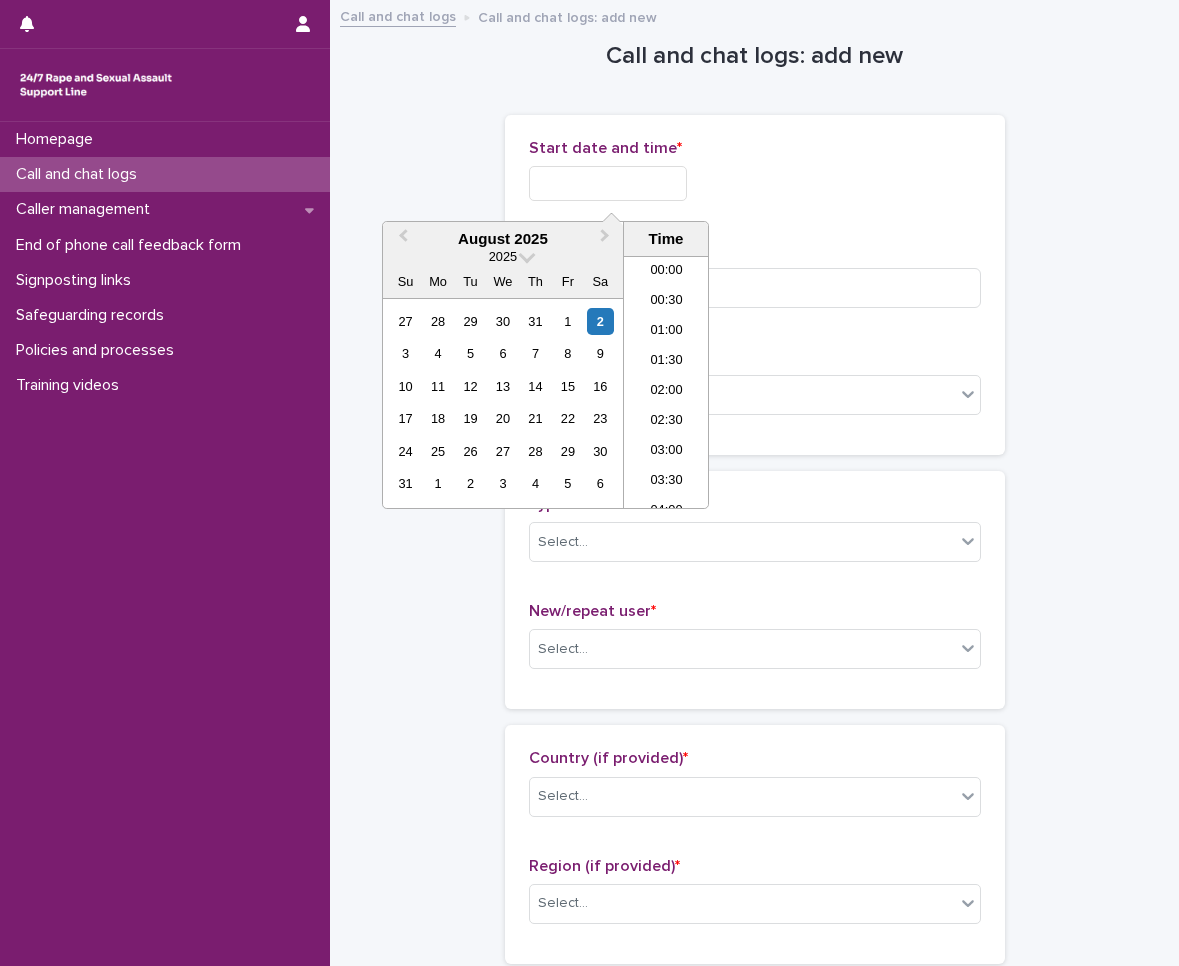 scroll, scrollTop: 730, scrollLeft: 0, axis: vertical 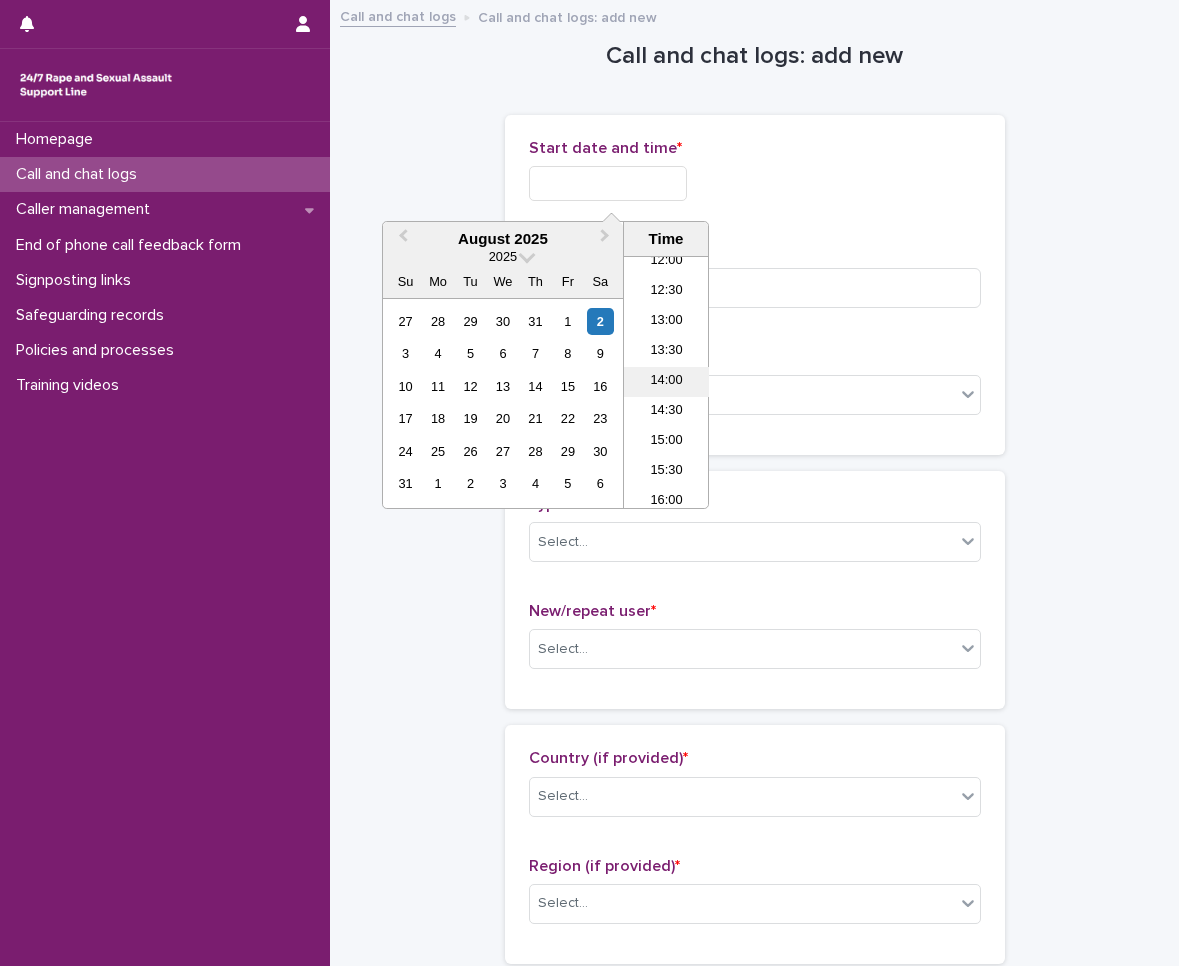 click on "14:00" at bounding box center [666, 382] 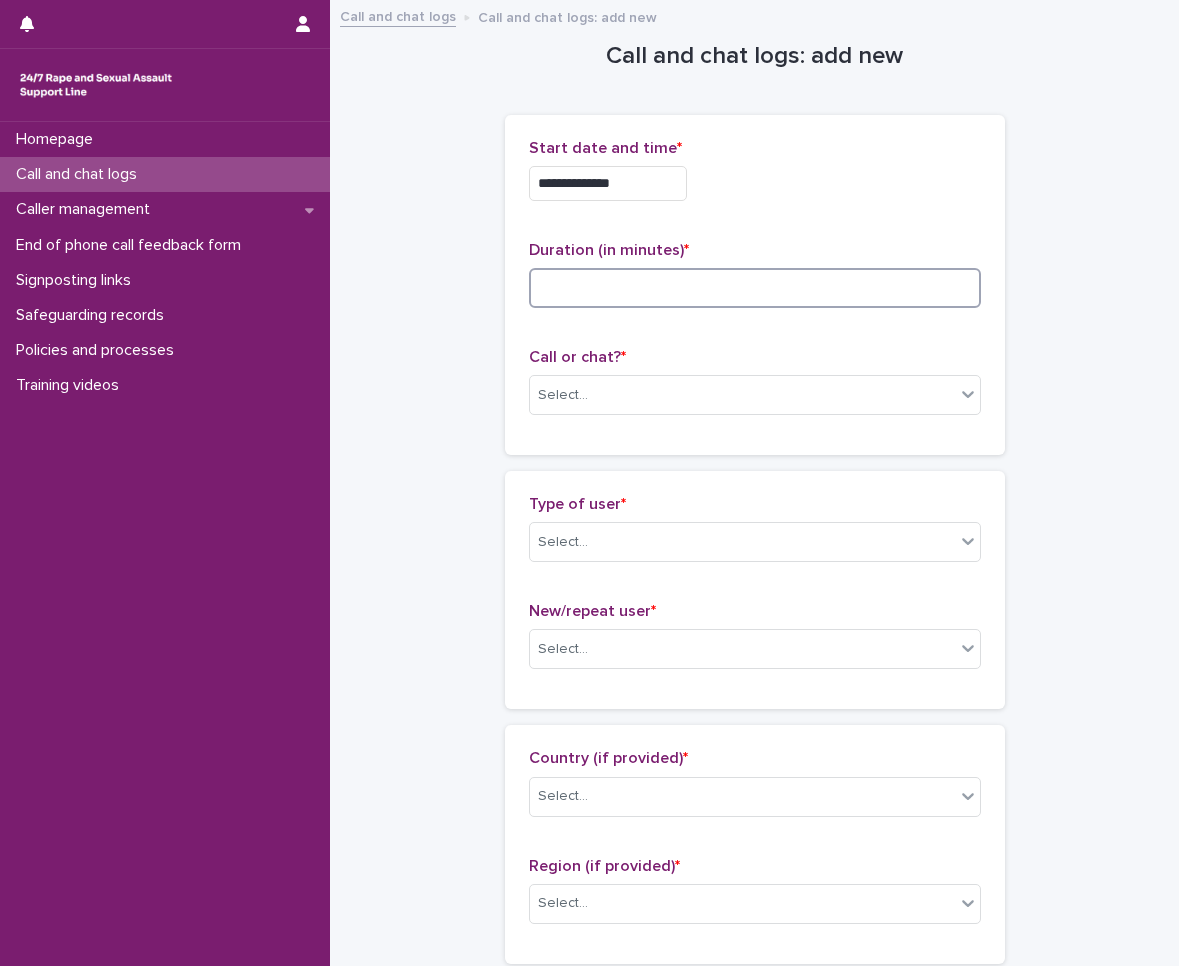 click at bounding box center [755, 288] 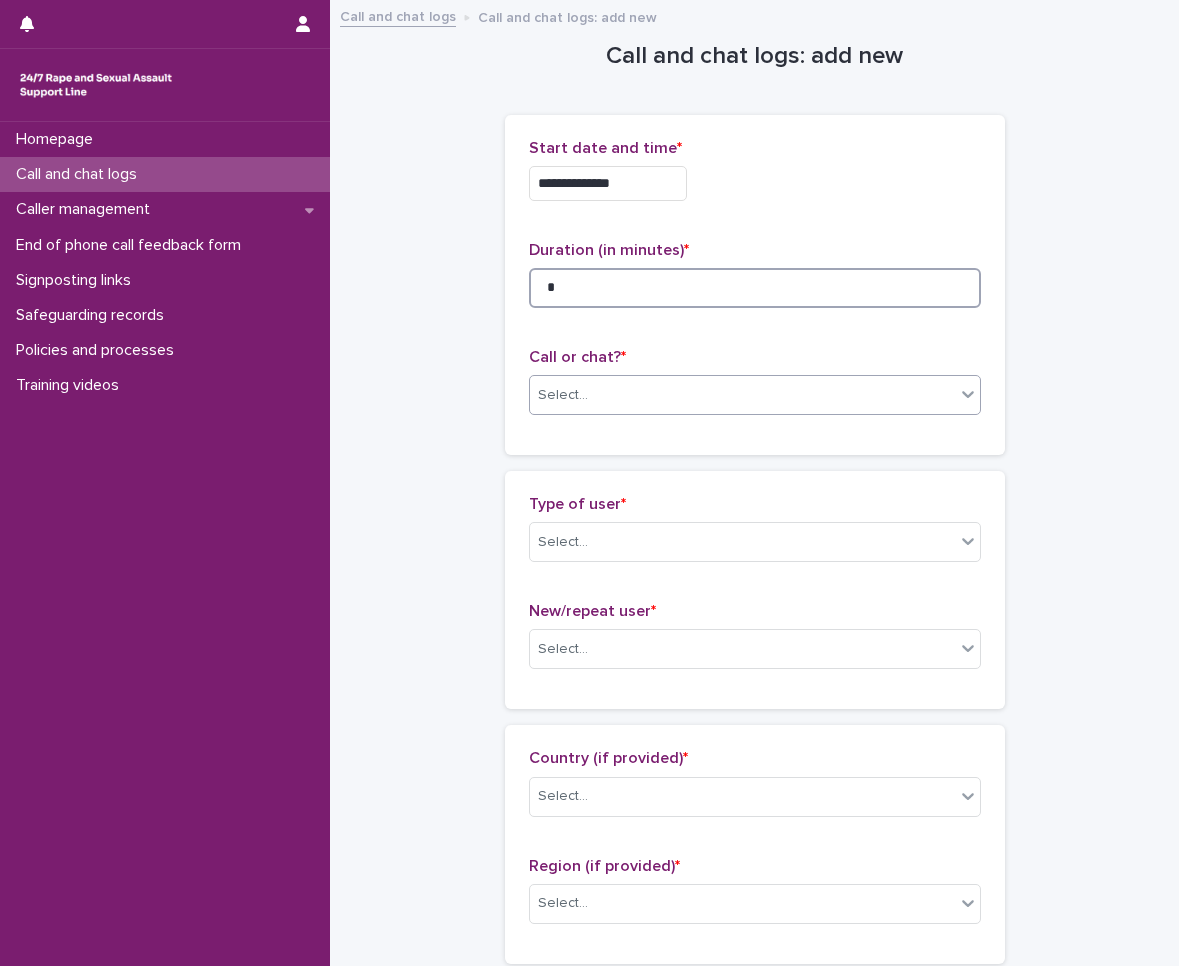type on "*" 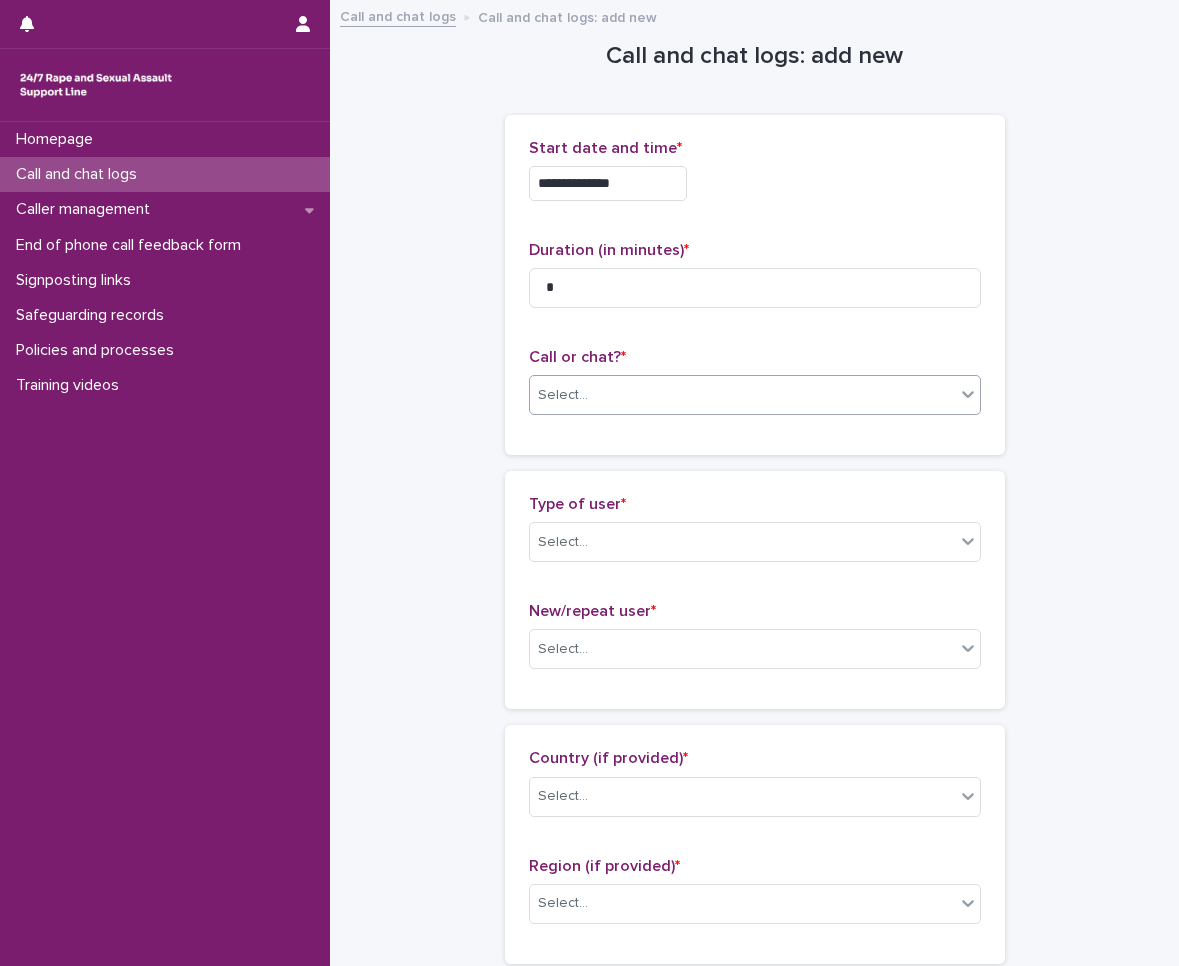 click on "**********" at bounding box center (589, 483) 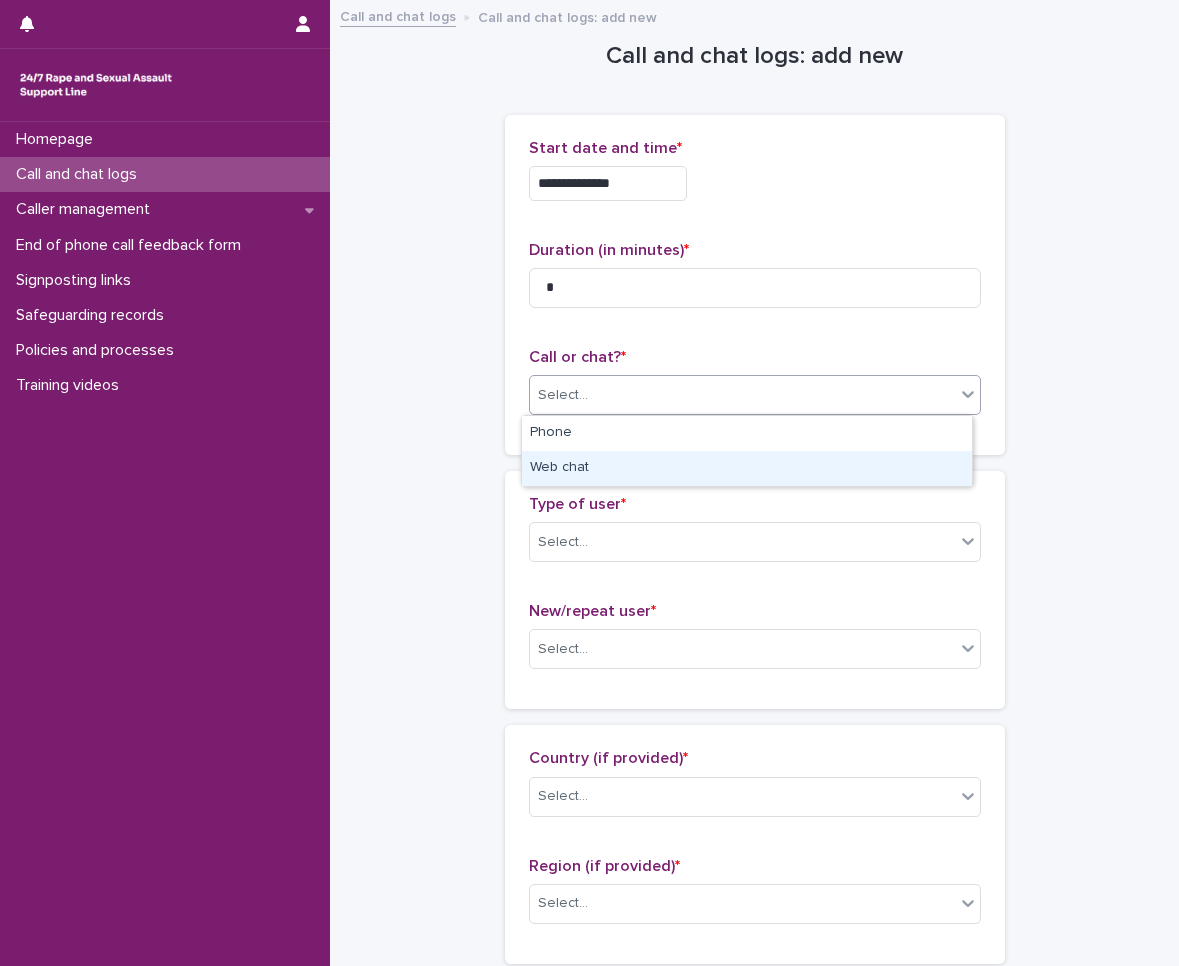 click on "Web chat" at bounding box center (747, 468) 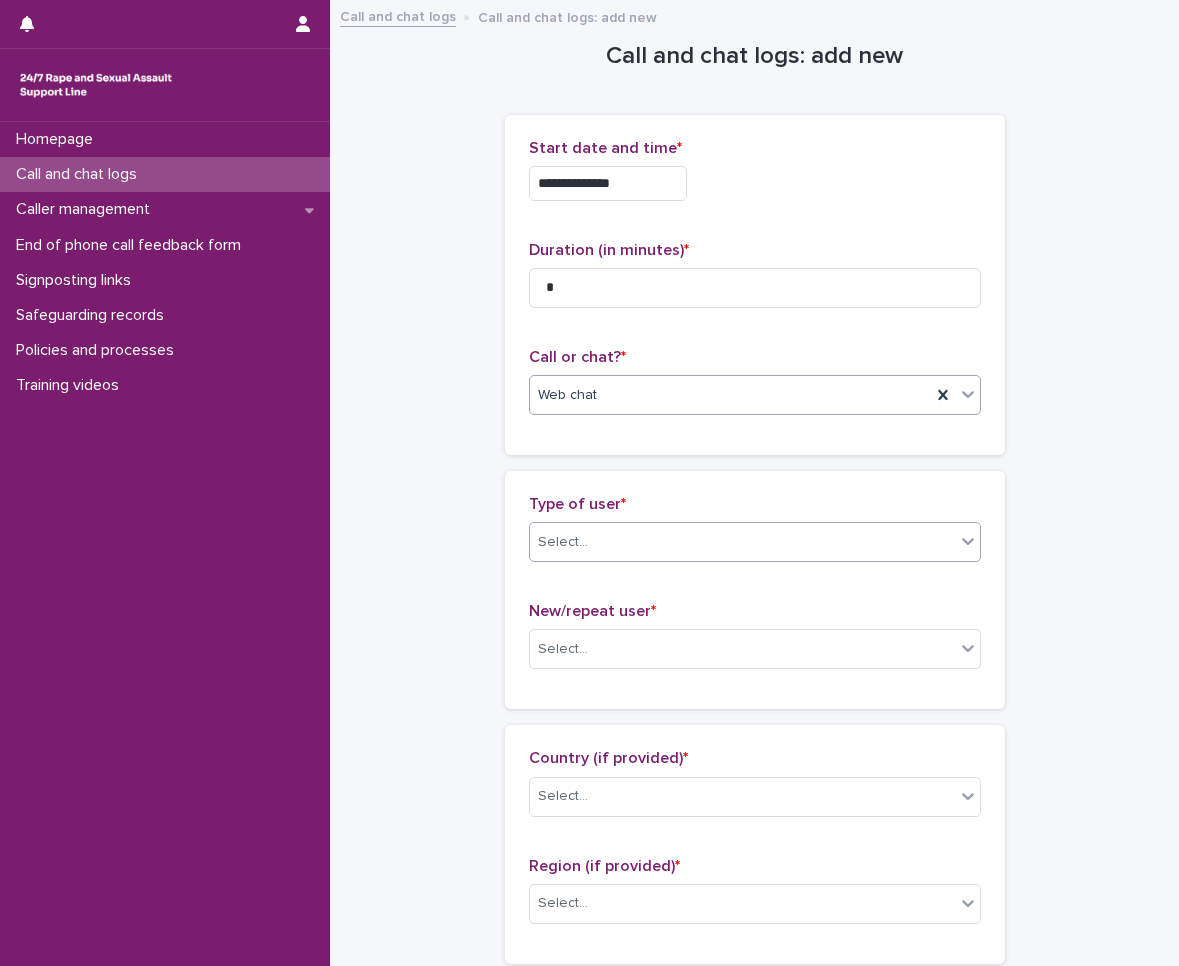 click on "Select..." at bounding box center [742, 542] 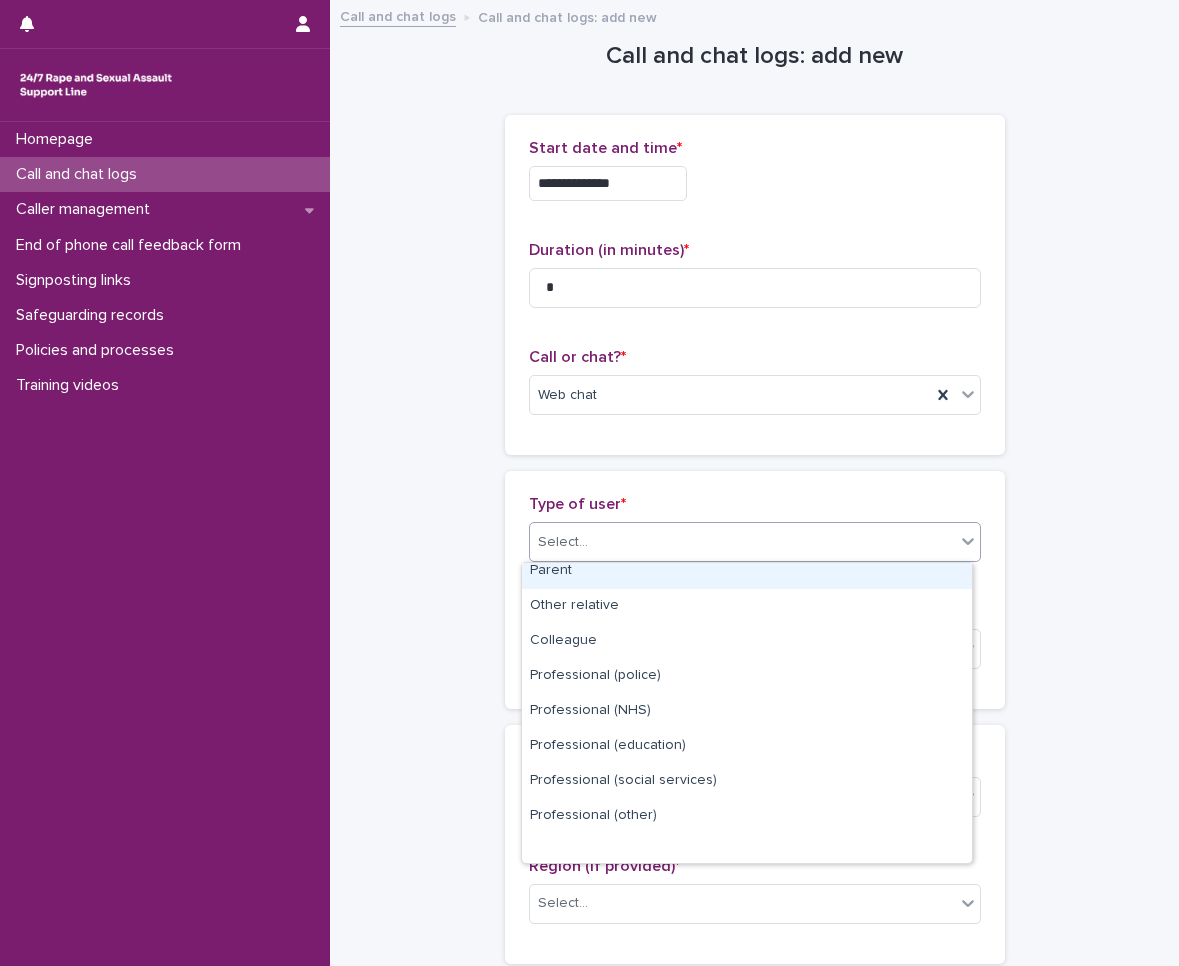scroll, scrollTop: 225, scrollLeft: 0, axis: vertical 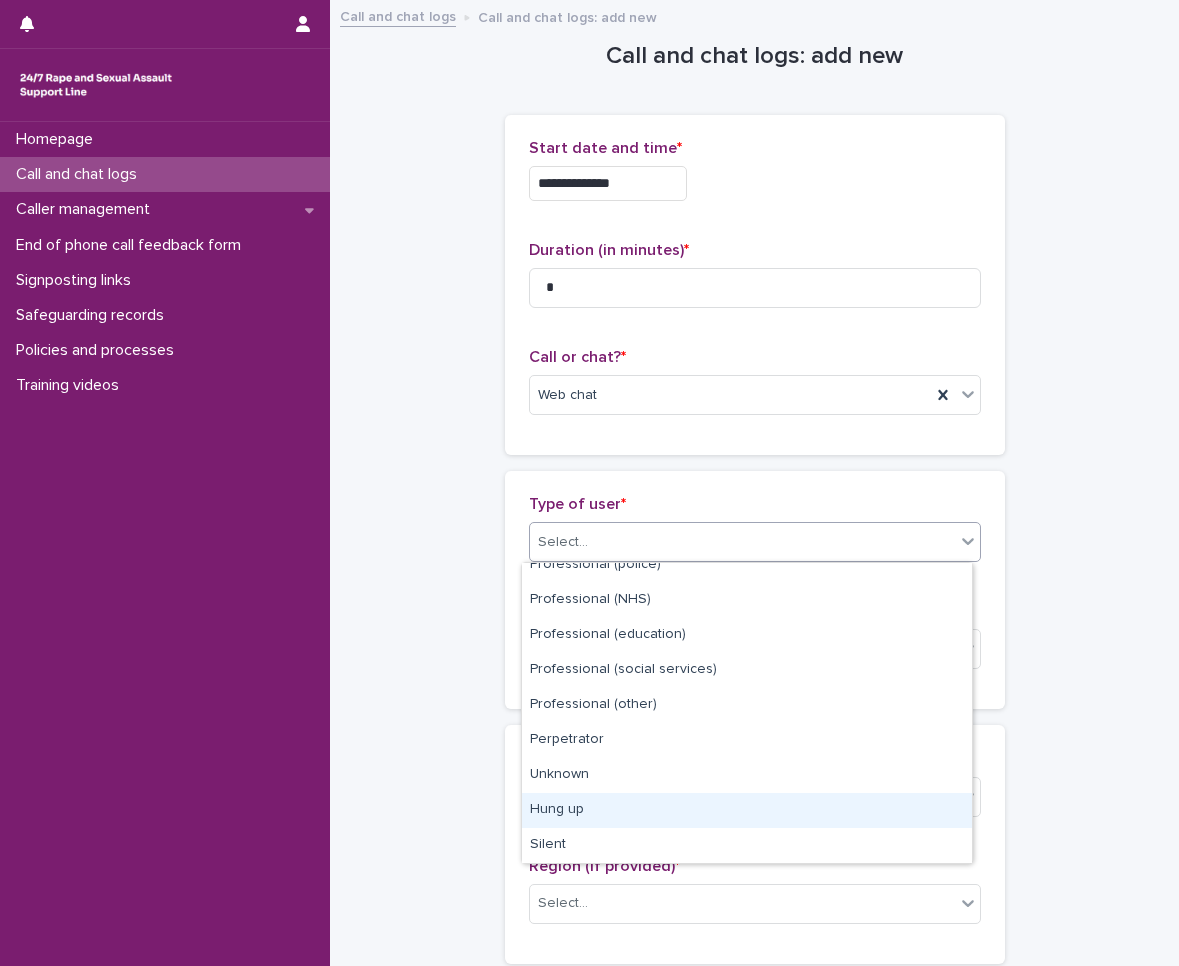 click on "Hung up" at bounding box center (747, 810) 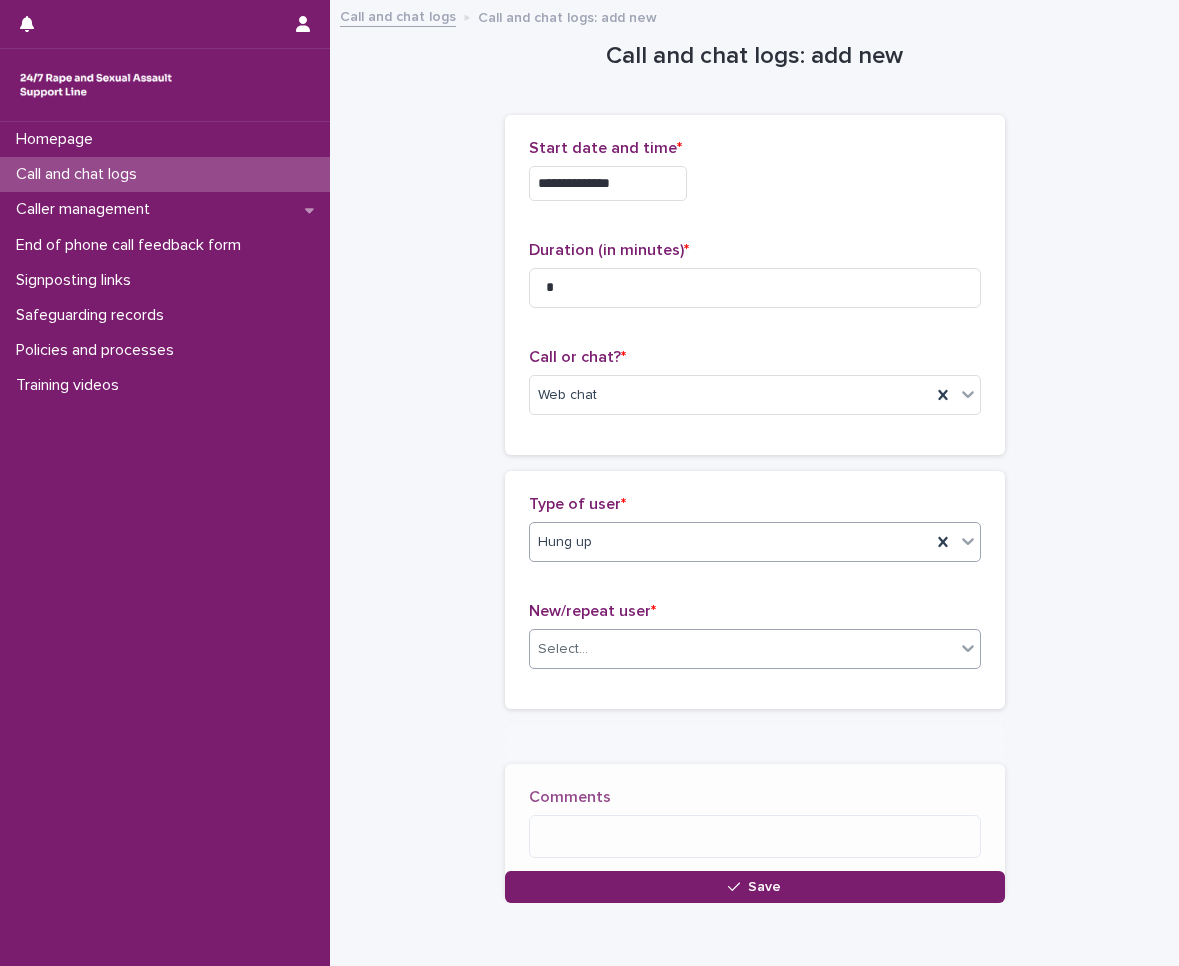 click on "Select..." at bounding box center (742, 649) 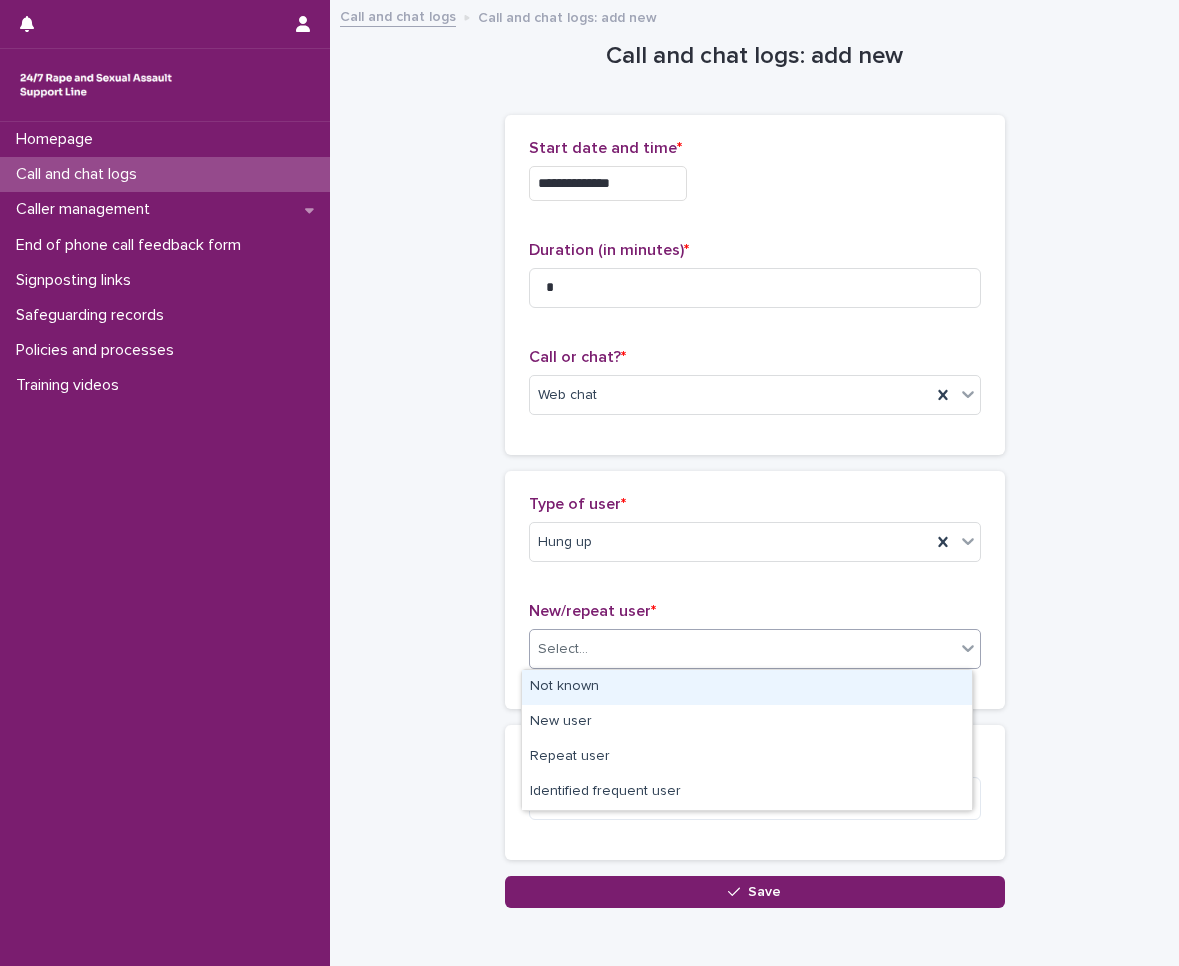 click on "Not known" at bounding box center [747, 687] 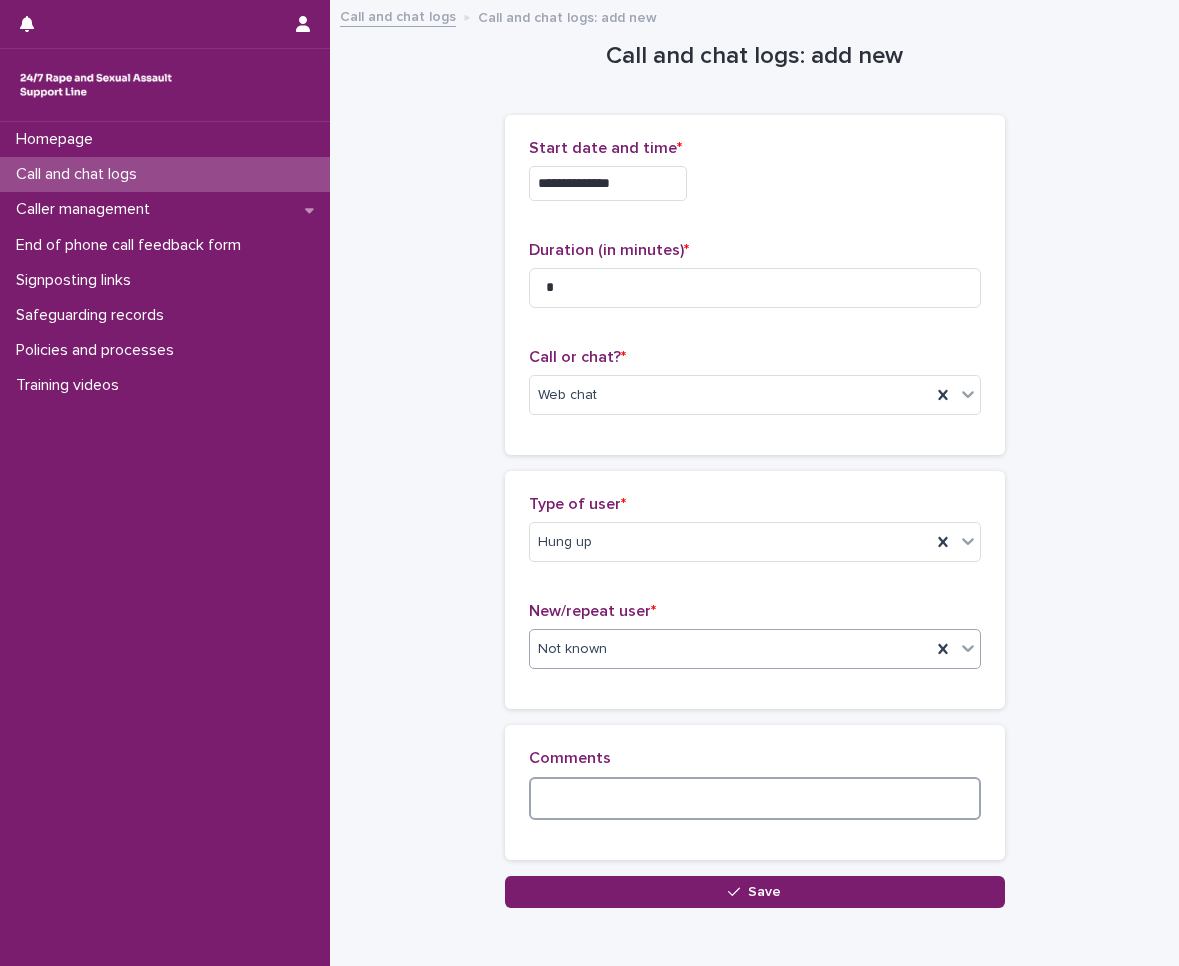 click at bounding box center [755, 798] 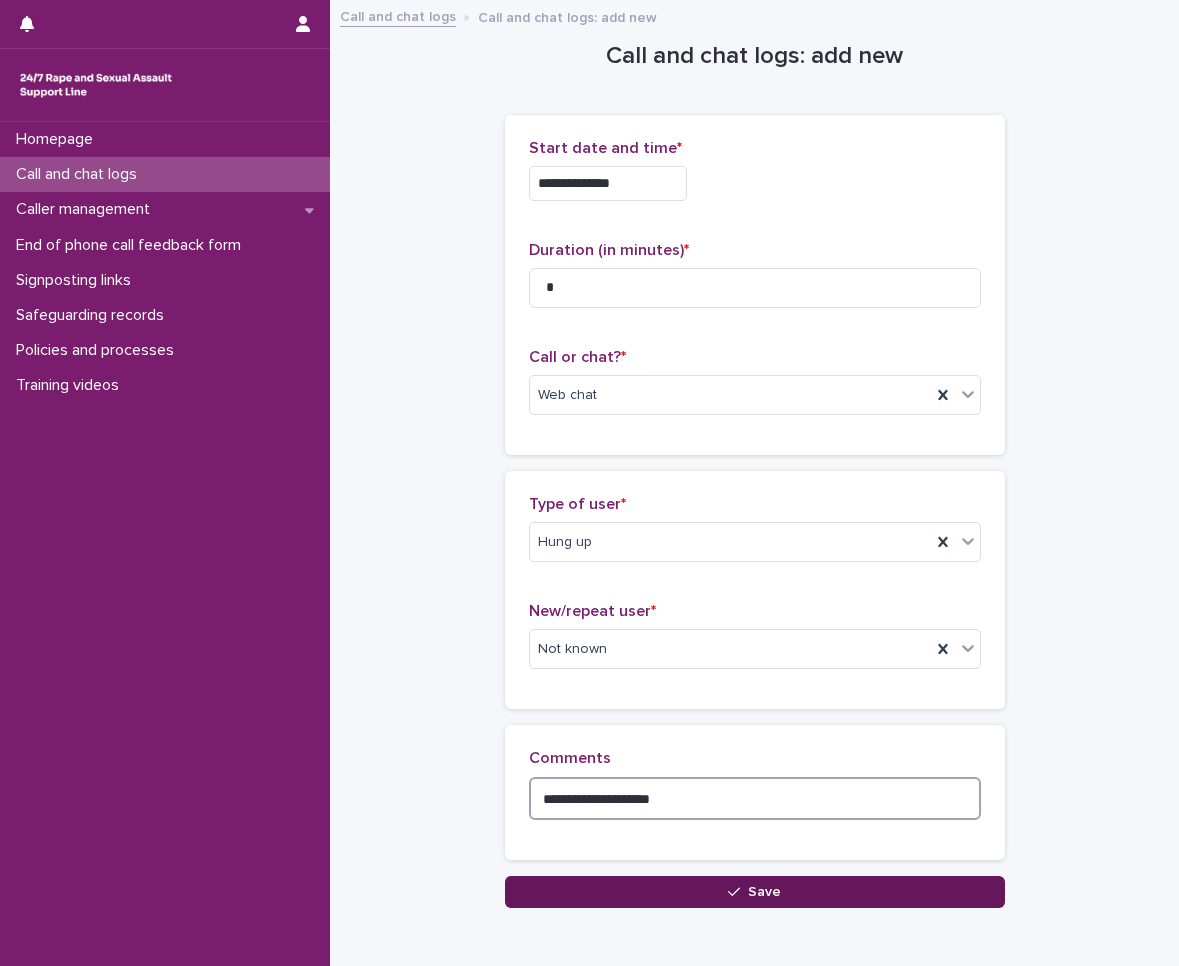 type on "**********" 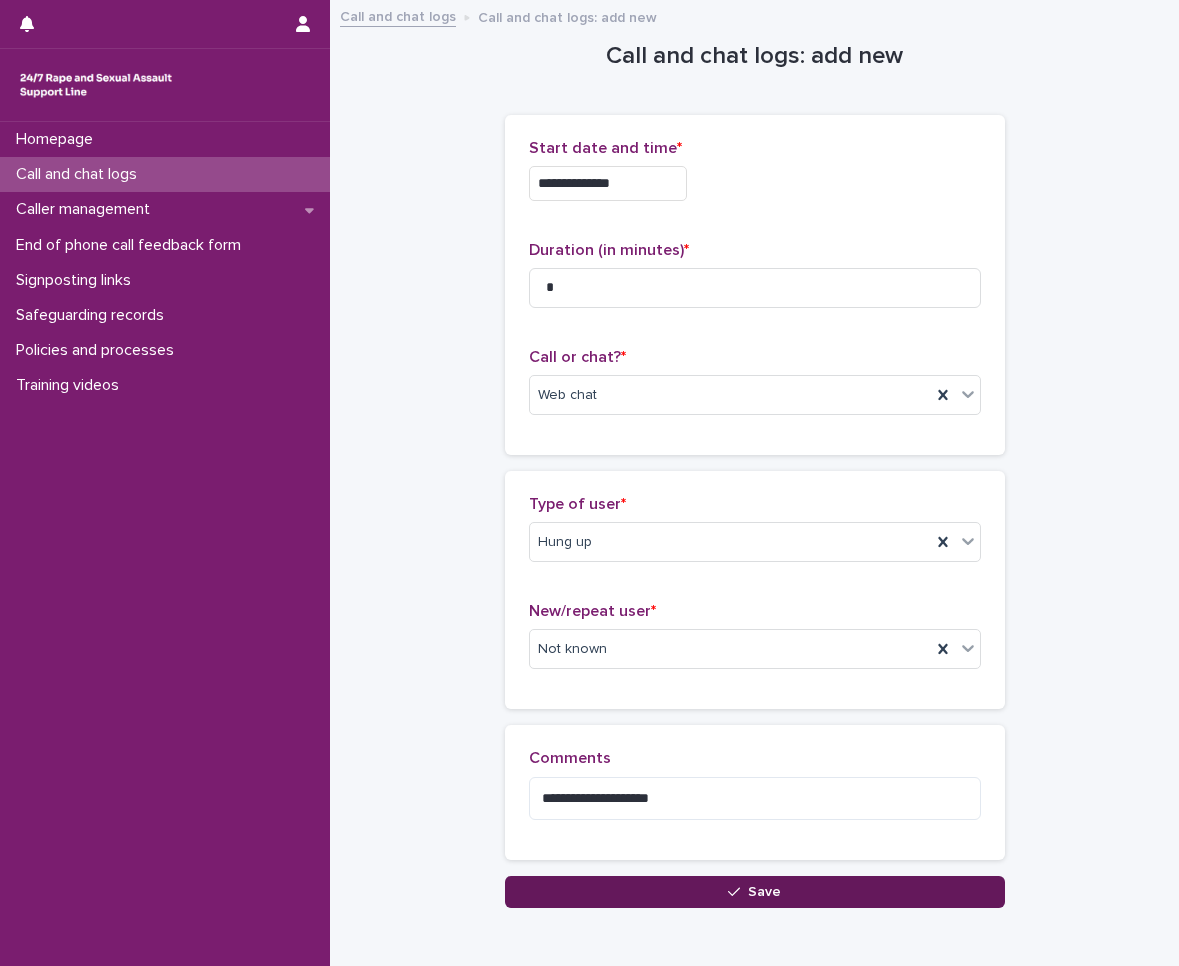 click on "Save" at bounding box center (755, 892) 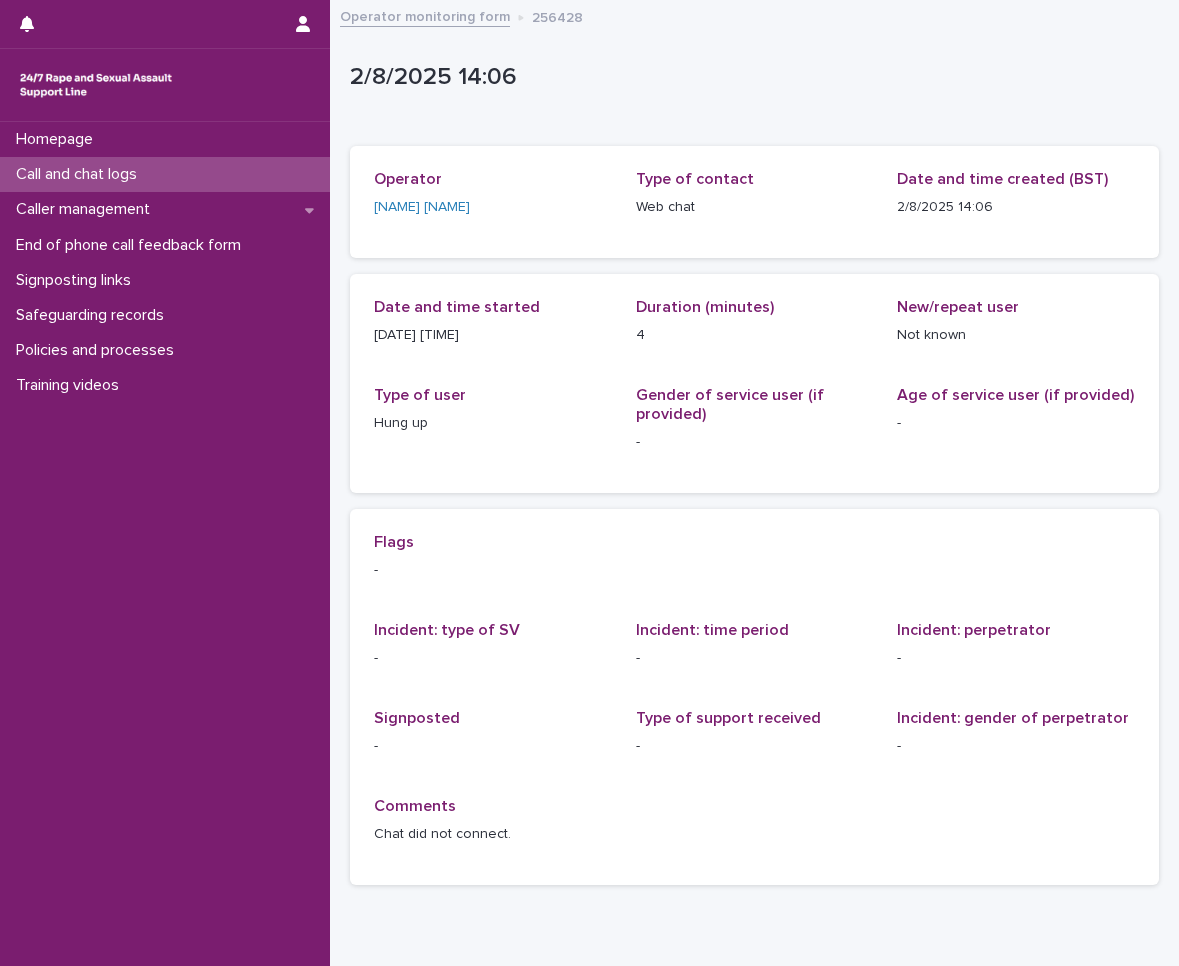 click on "Call and chat logs" at bounding box center (165, 174) 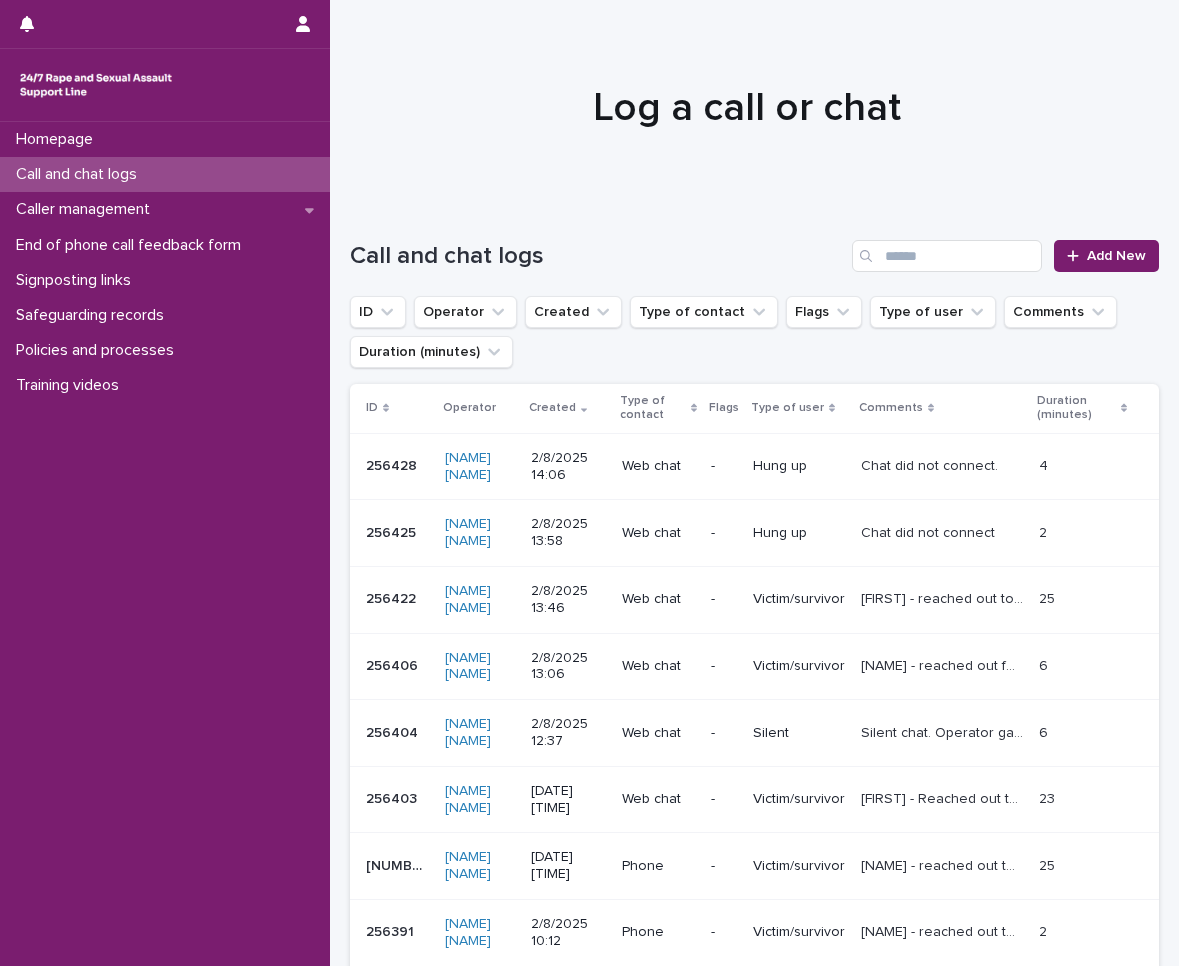 click on "Call and chat logs Add New" at bounding box center (754, 248) 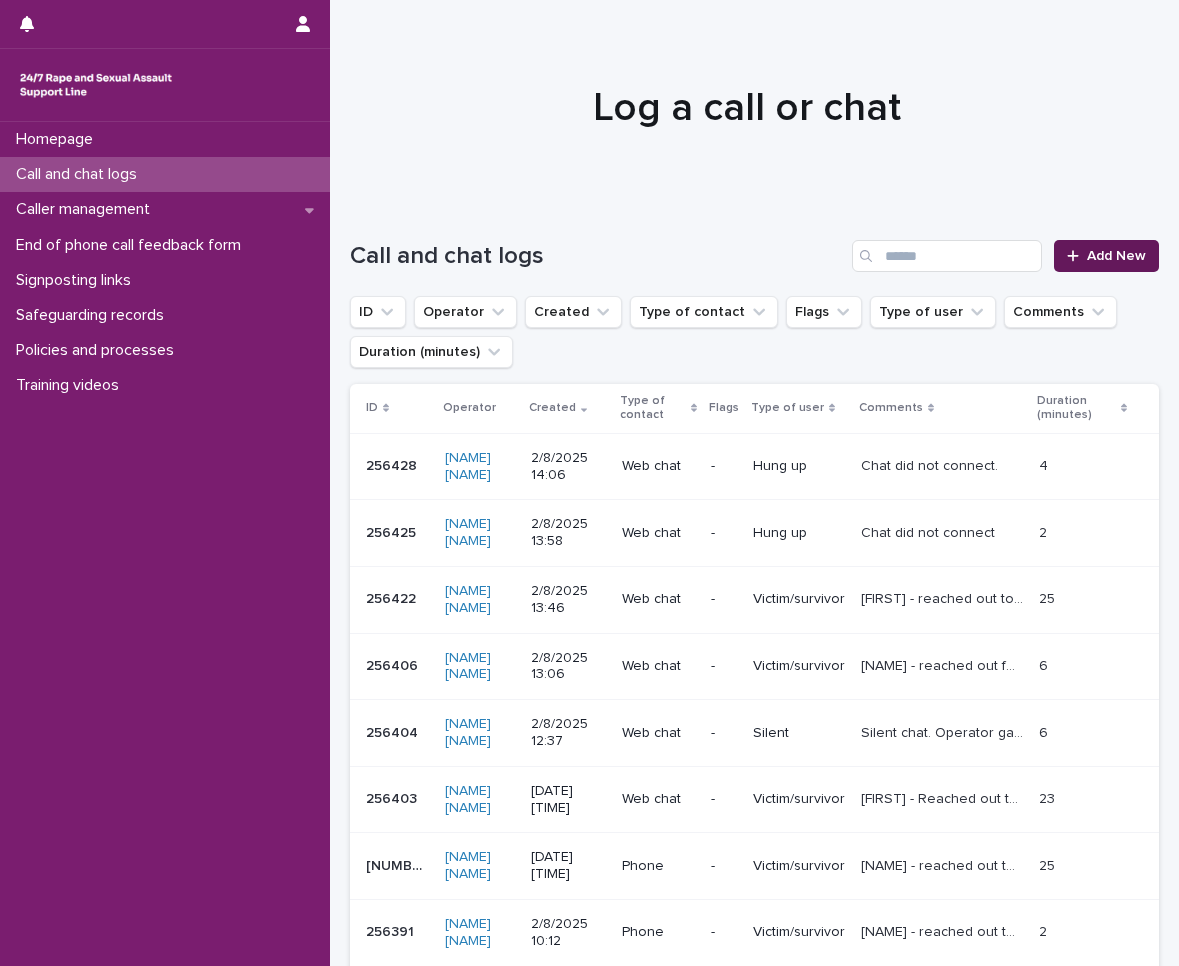 click on "Add New" at bounding box center (1116, 256) 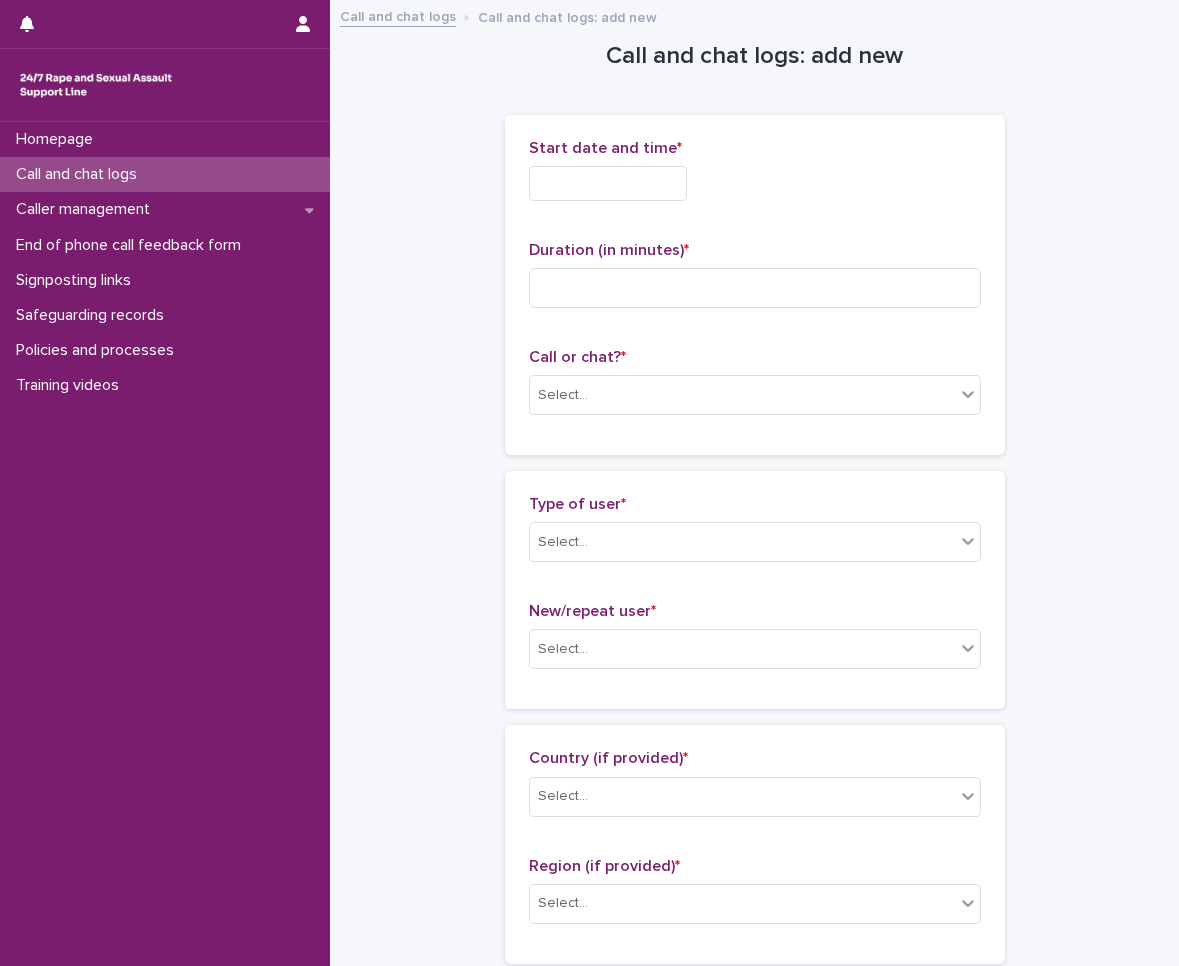 click at bounding box center [608, 183] 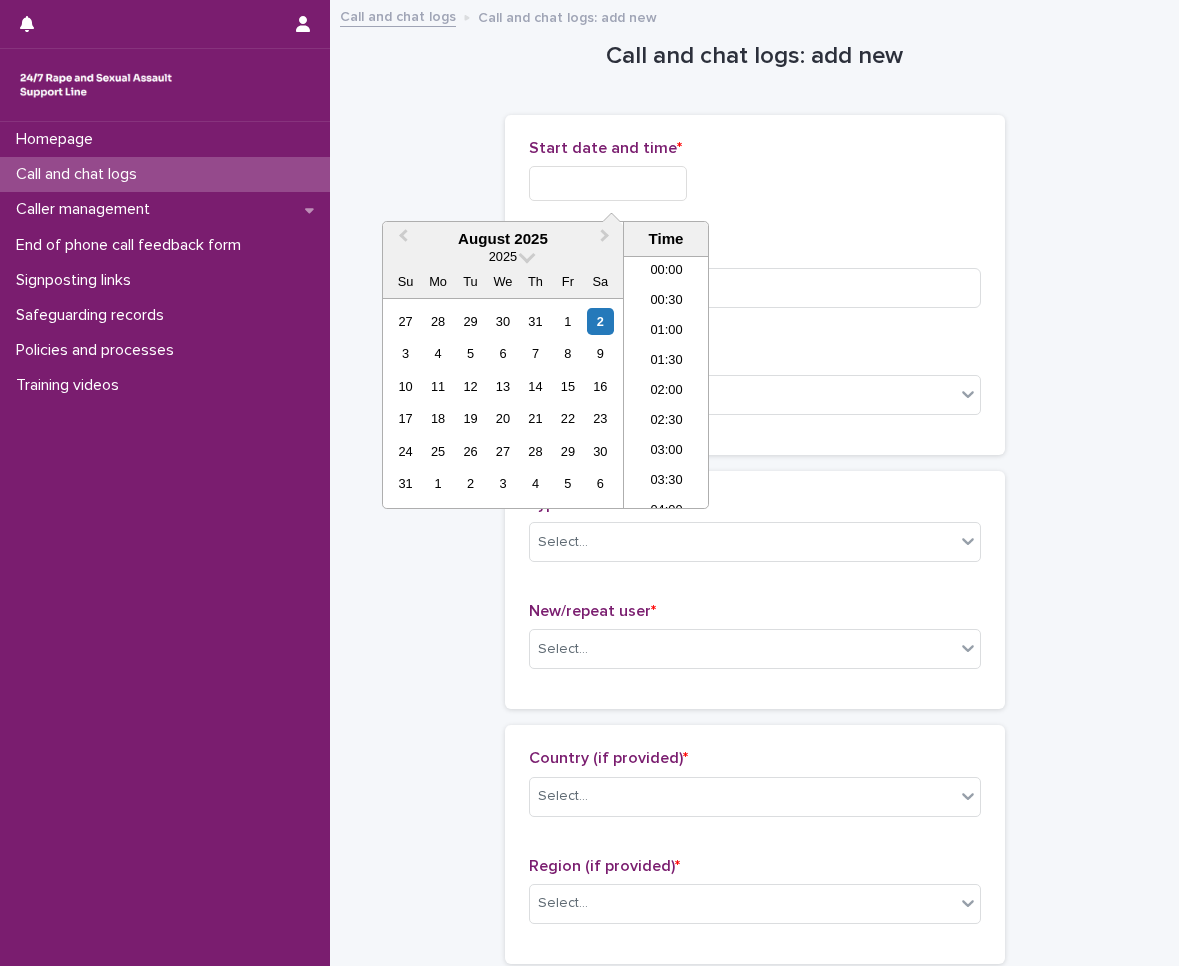 scroll, scrollTop: 730, scrollLeft: 0, axis: vertical 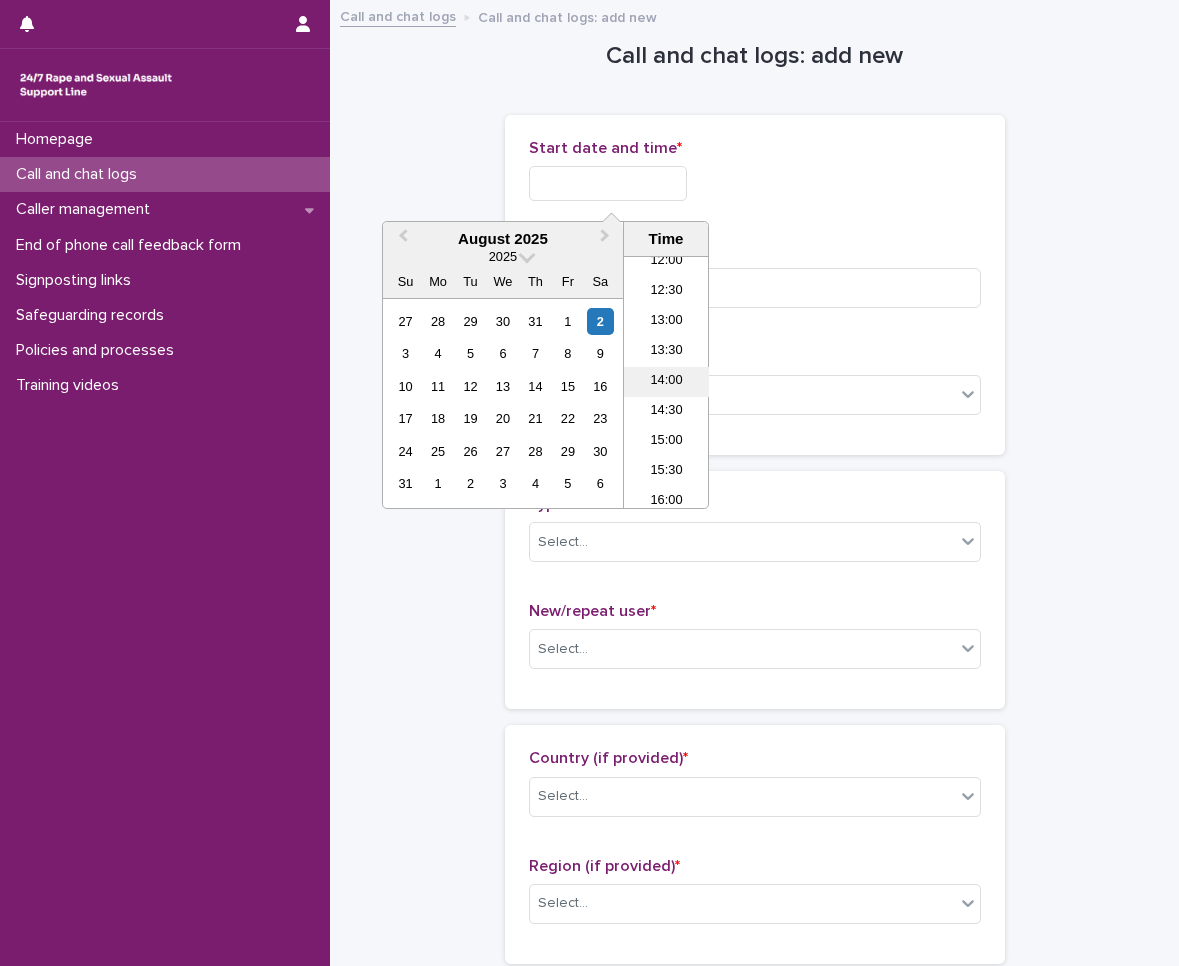 click on "14:00" at bounding box center (666, 382) 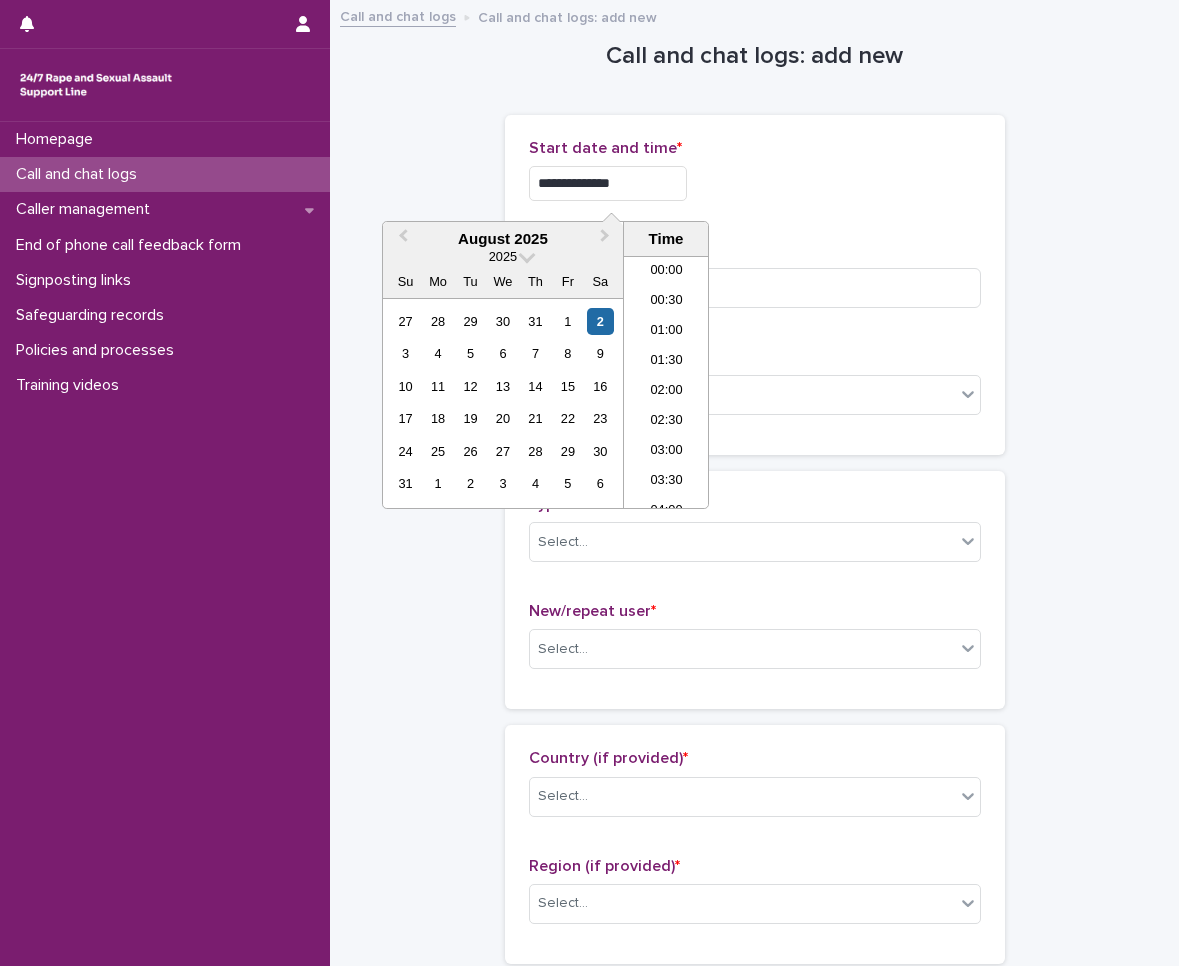 click on "**********" at bounding box center (608, 183) 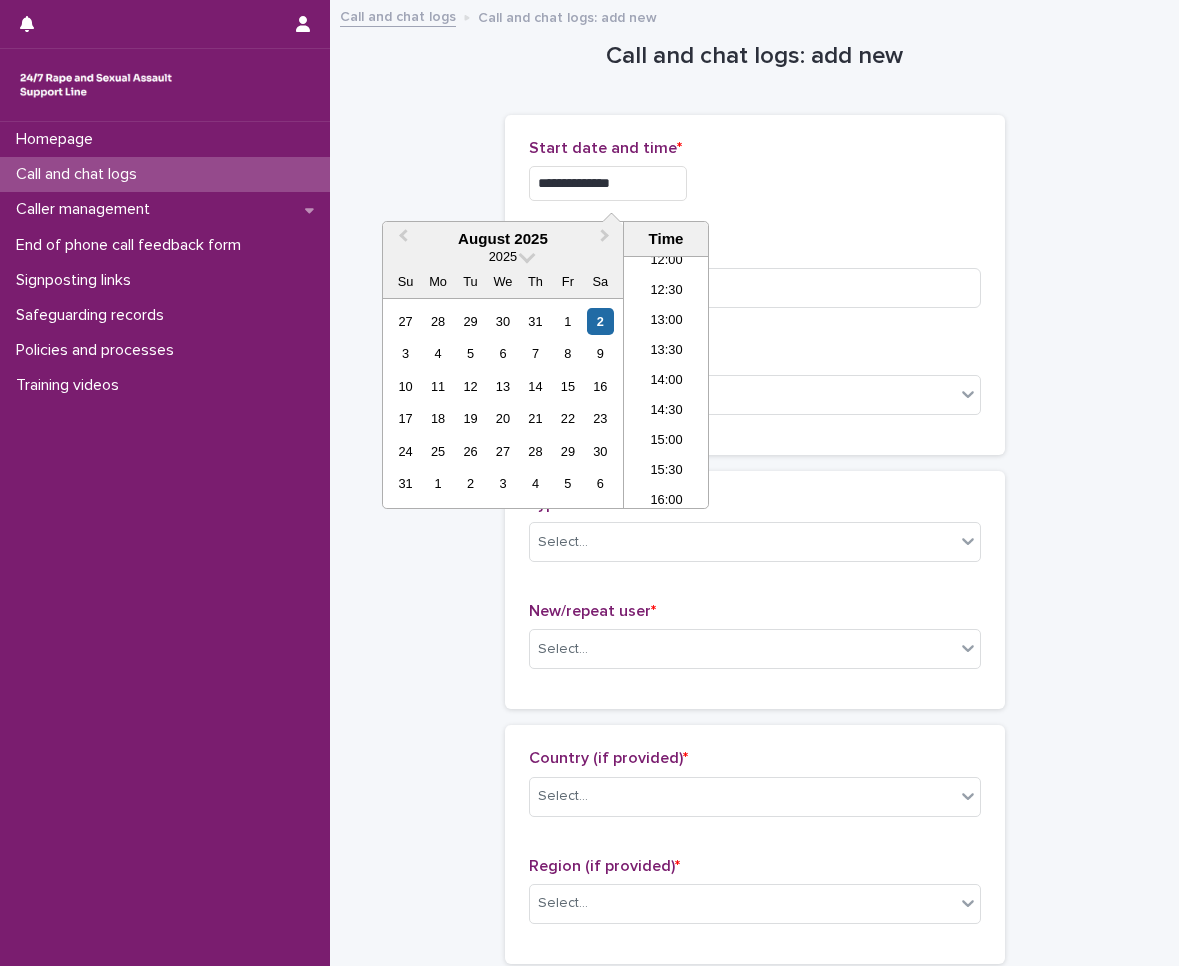 type on "**********" 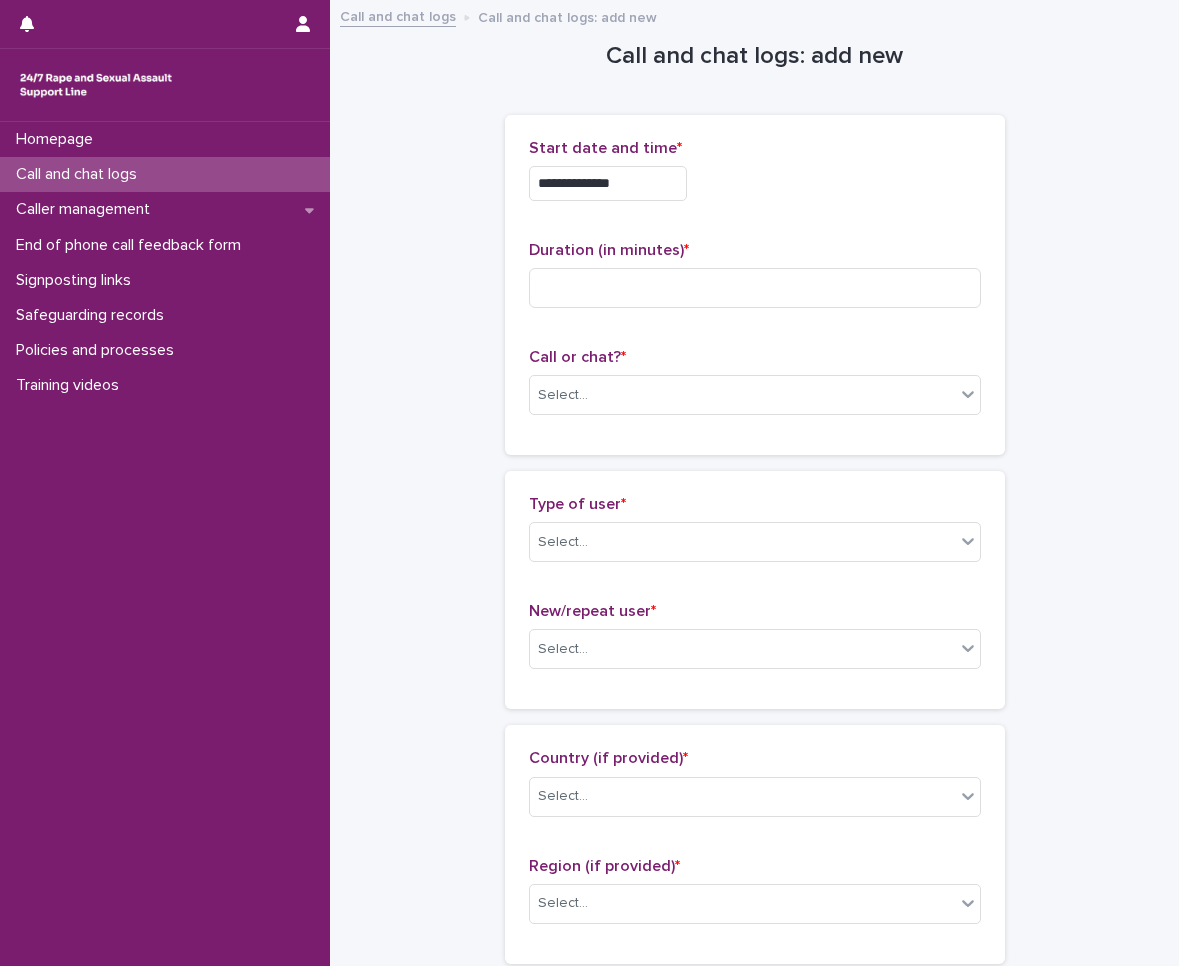 click on "Duration (in minutes) *" at bounding box center (755, 250) 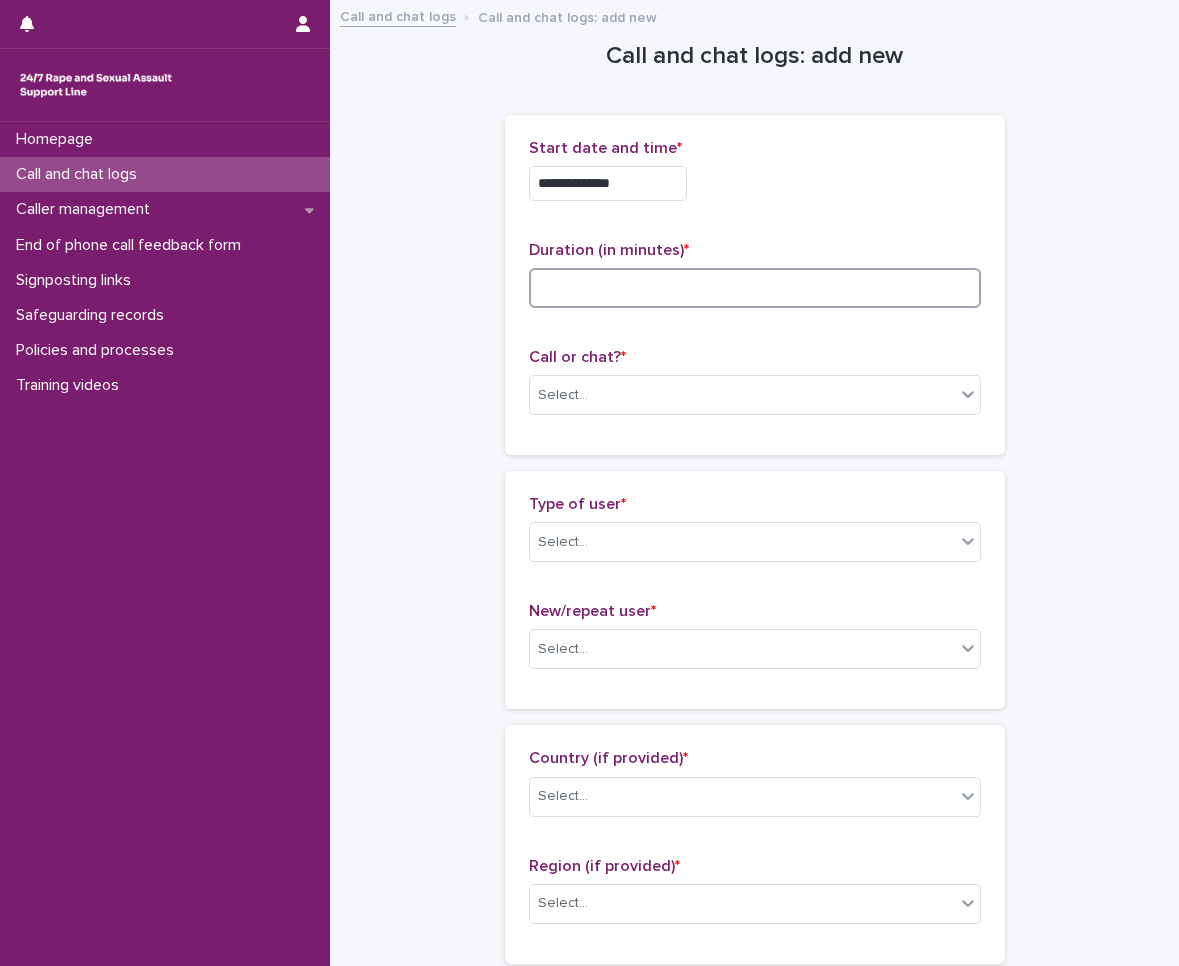 drag, startPoint x: 771, startPoint y: 279, endPoint x: 739, endPoint y: 273, distance: 32.55764 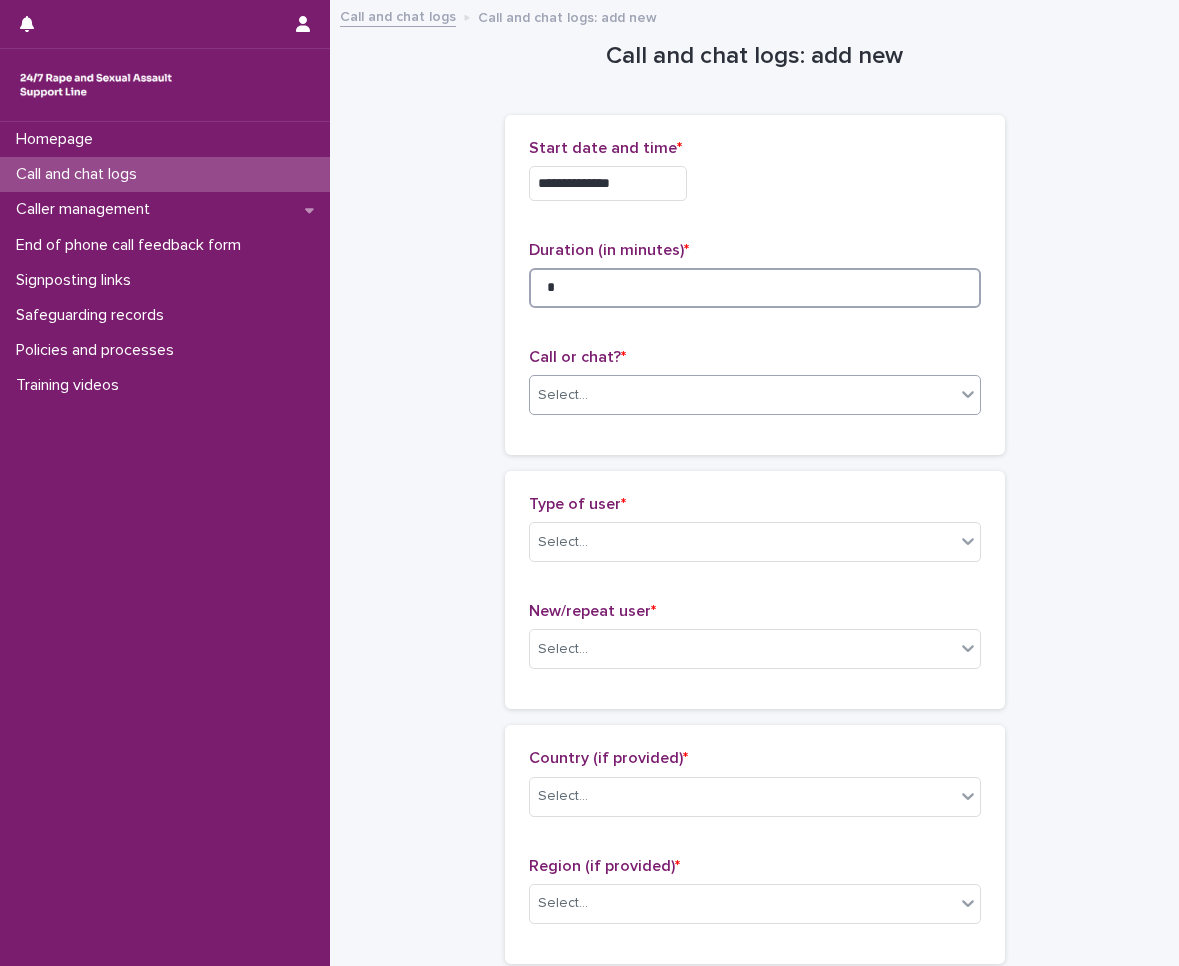 type on "*" 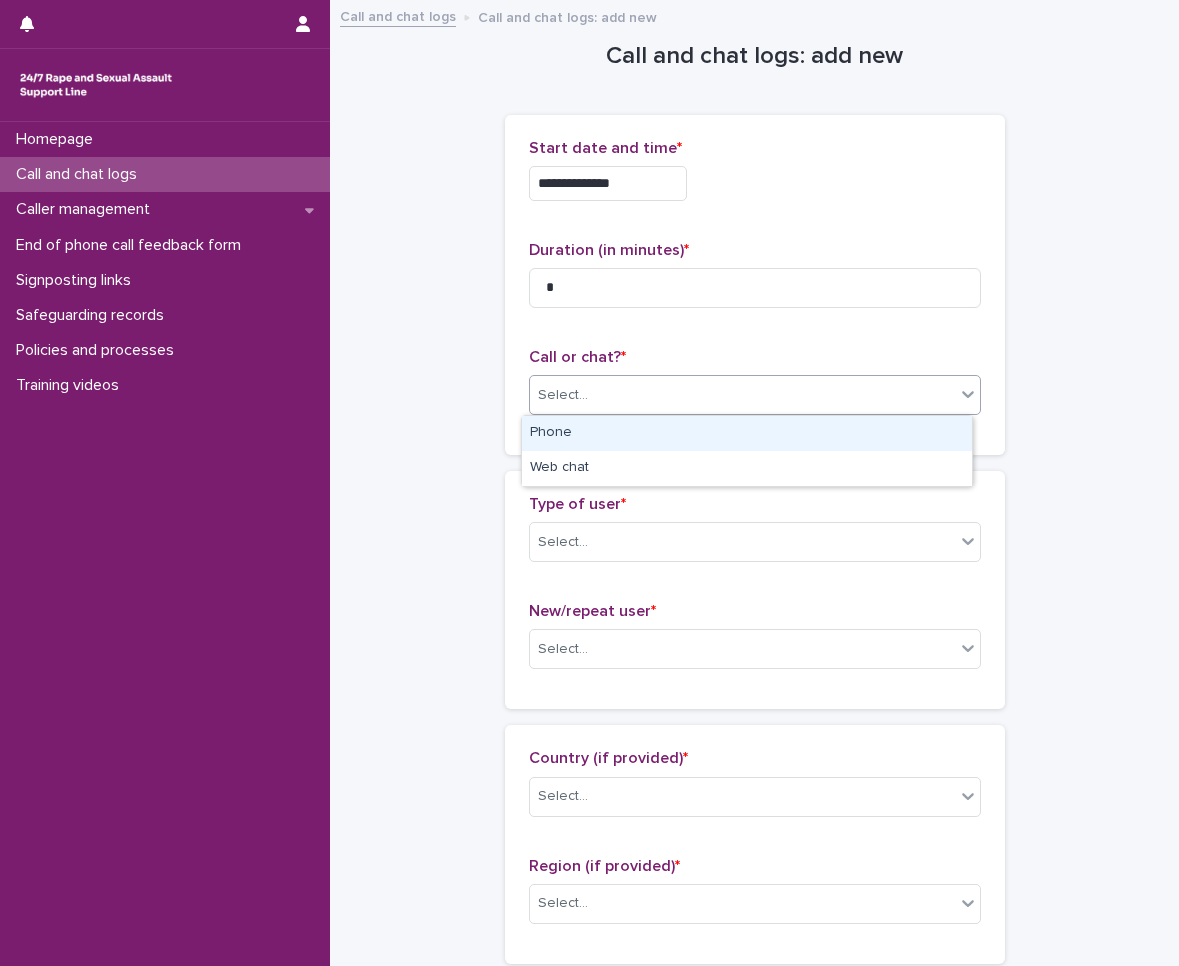 click at bounding box center [591, 395] 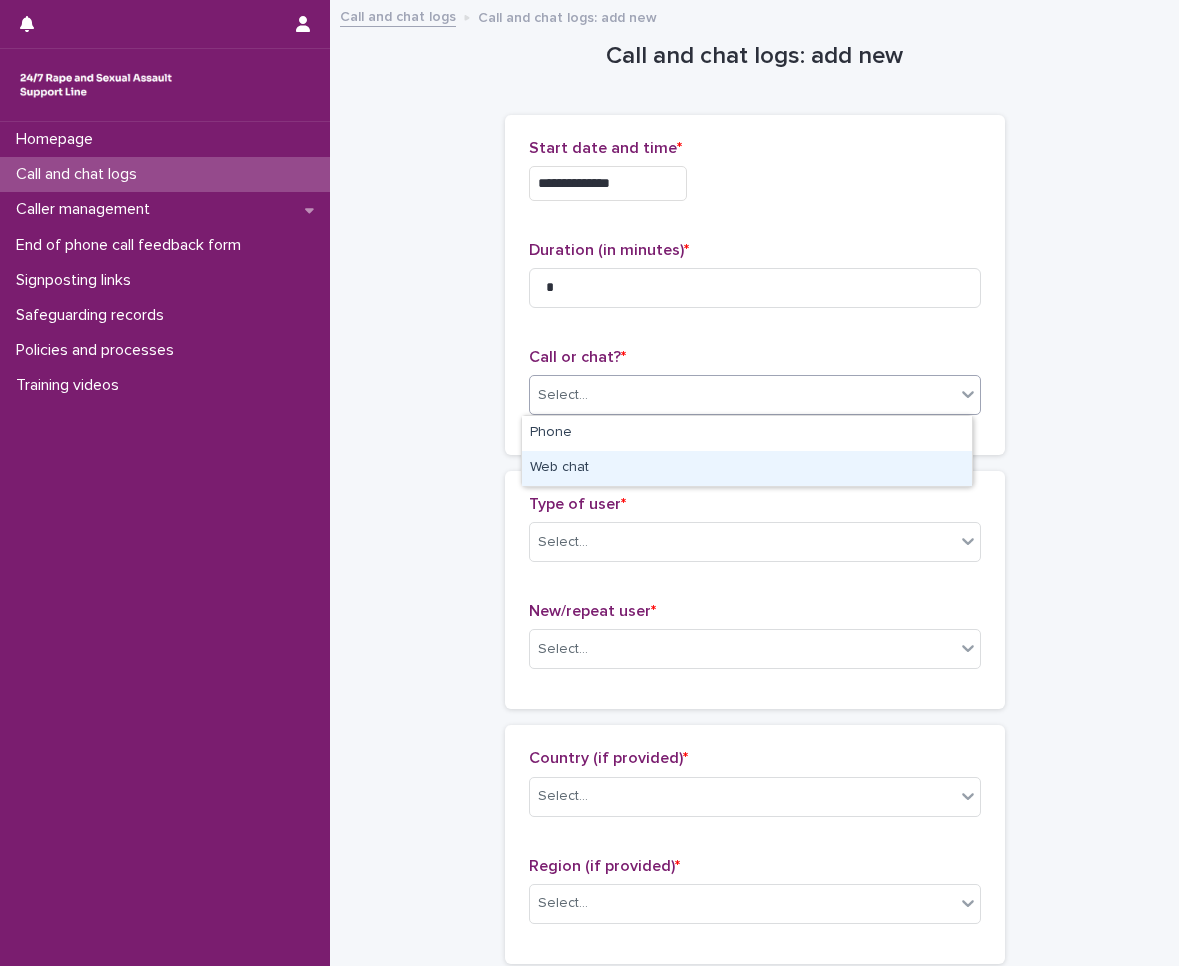 click on "Web chat" at bounding box center [747, 468] 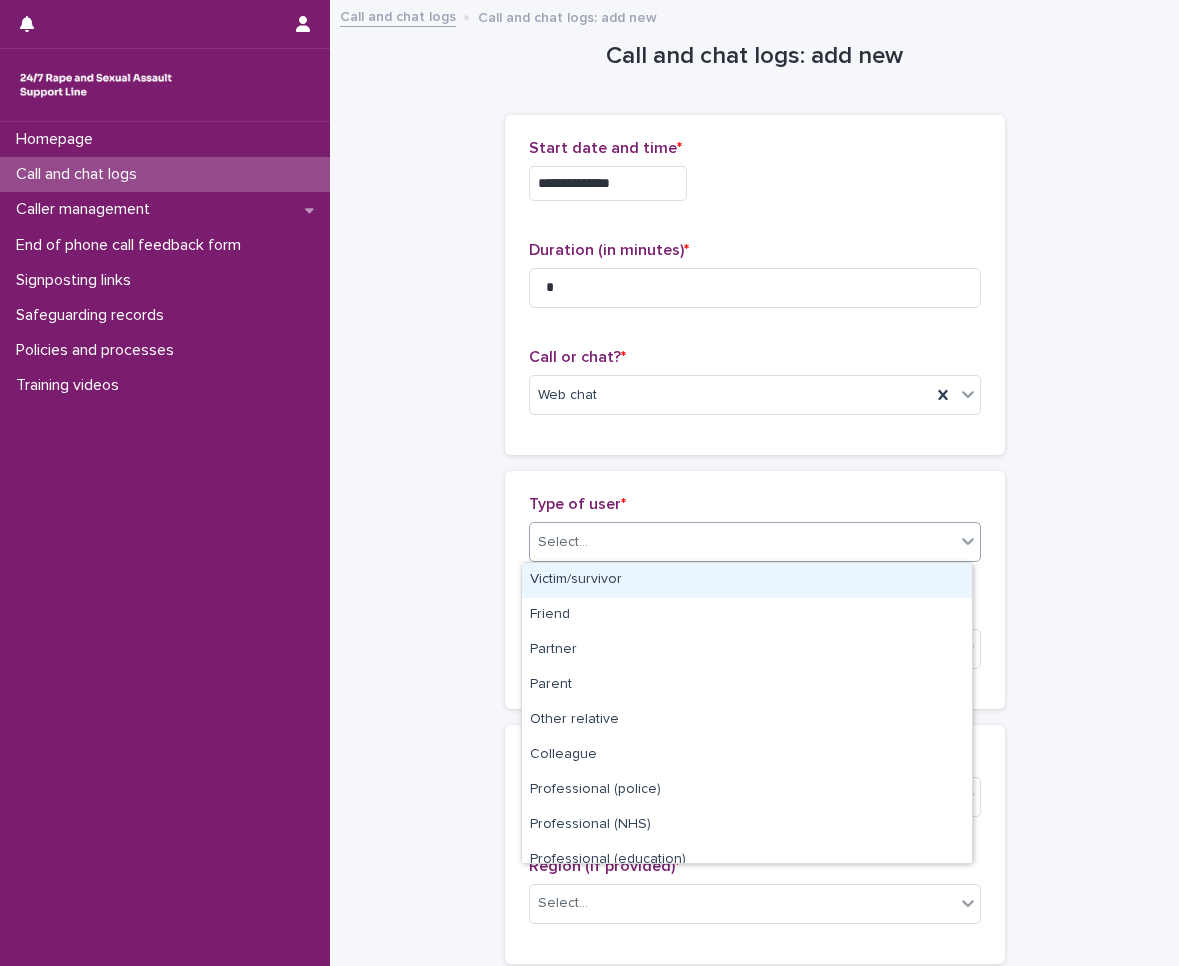 click on "Select..." at bounding box center (755, 542) 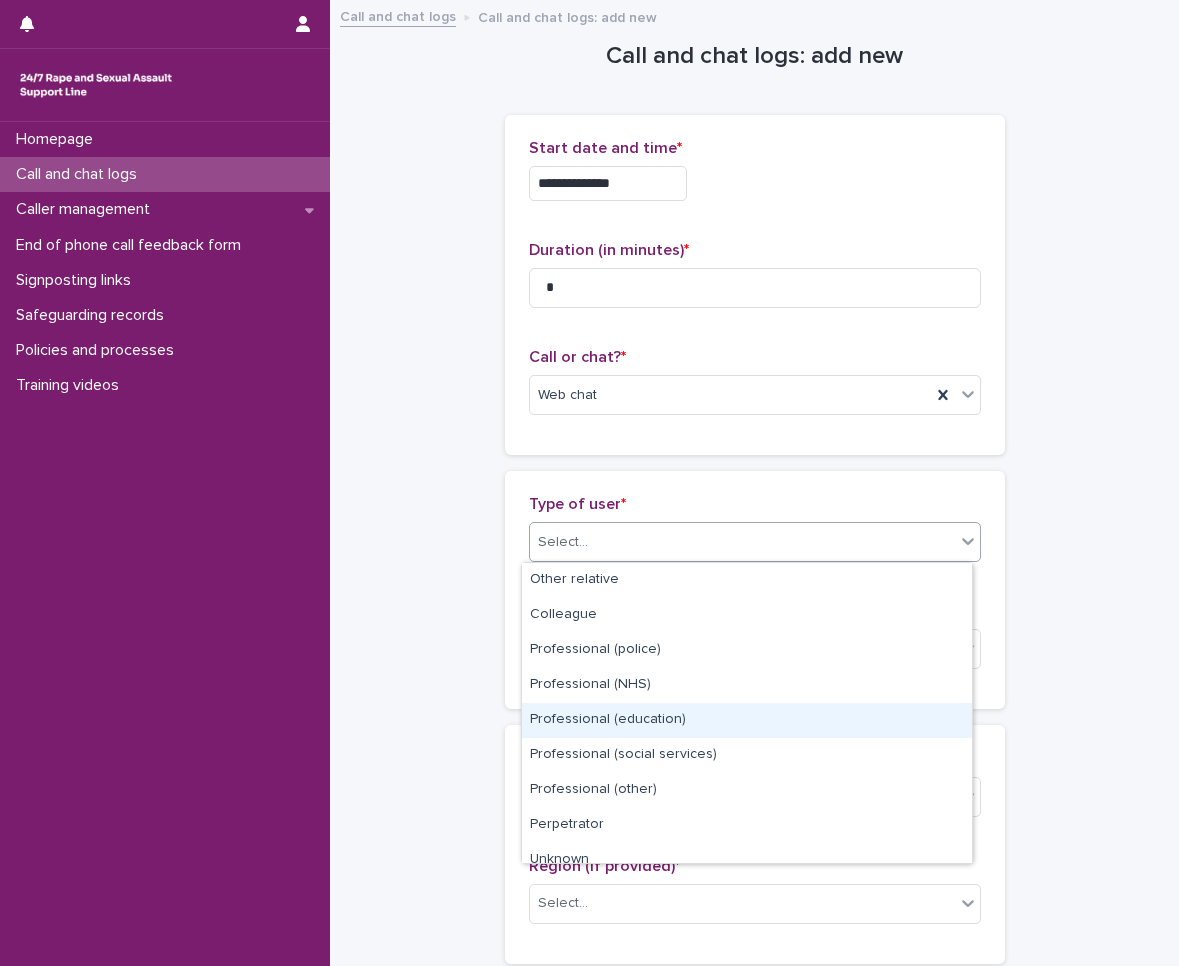 scroll, scrollTop: 225, scrollLeft: 0, axis: vertical 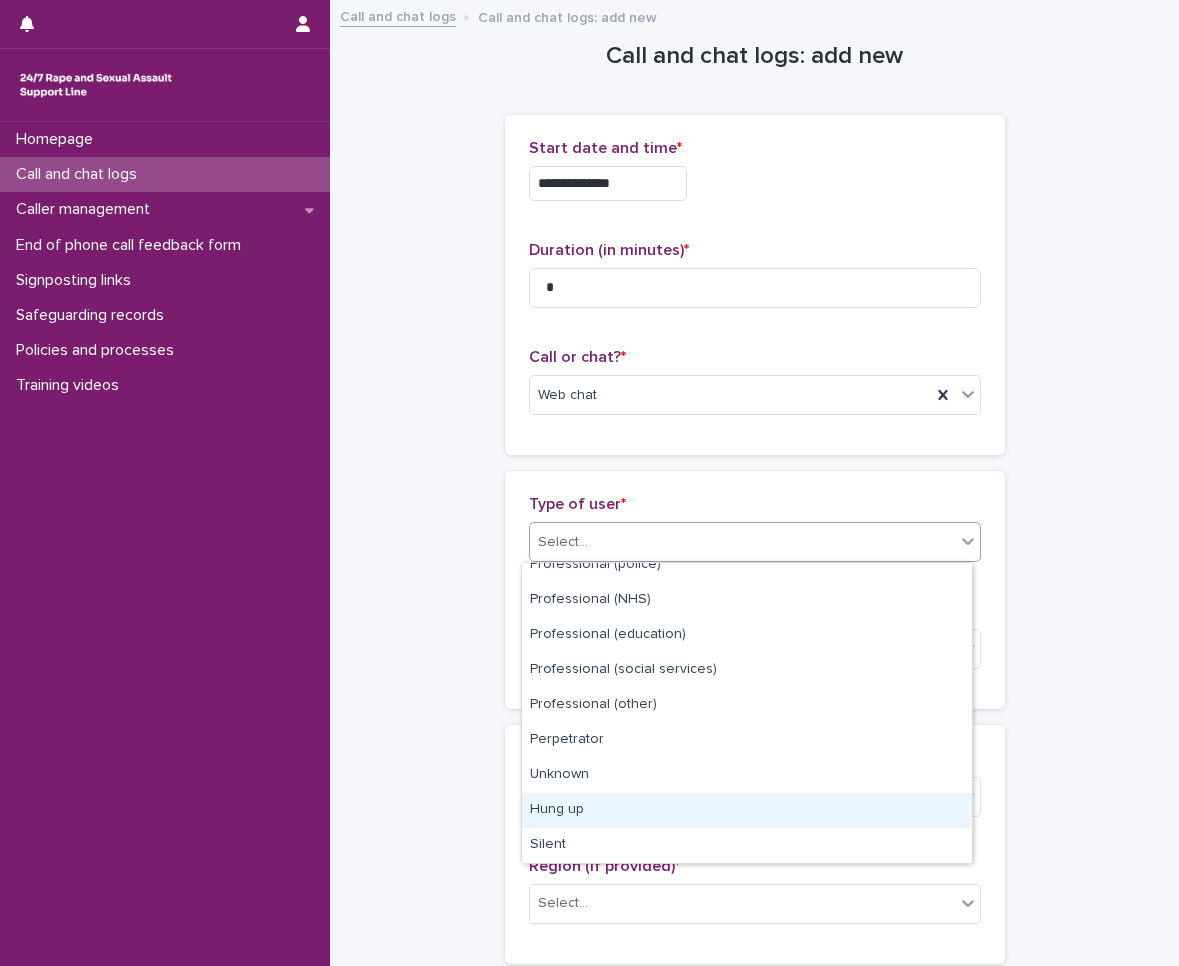 click on "Hung up" at bounding box center (747, 810) 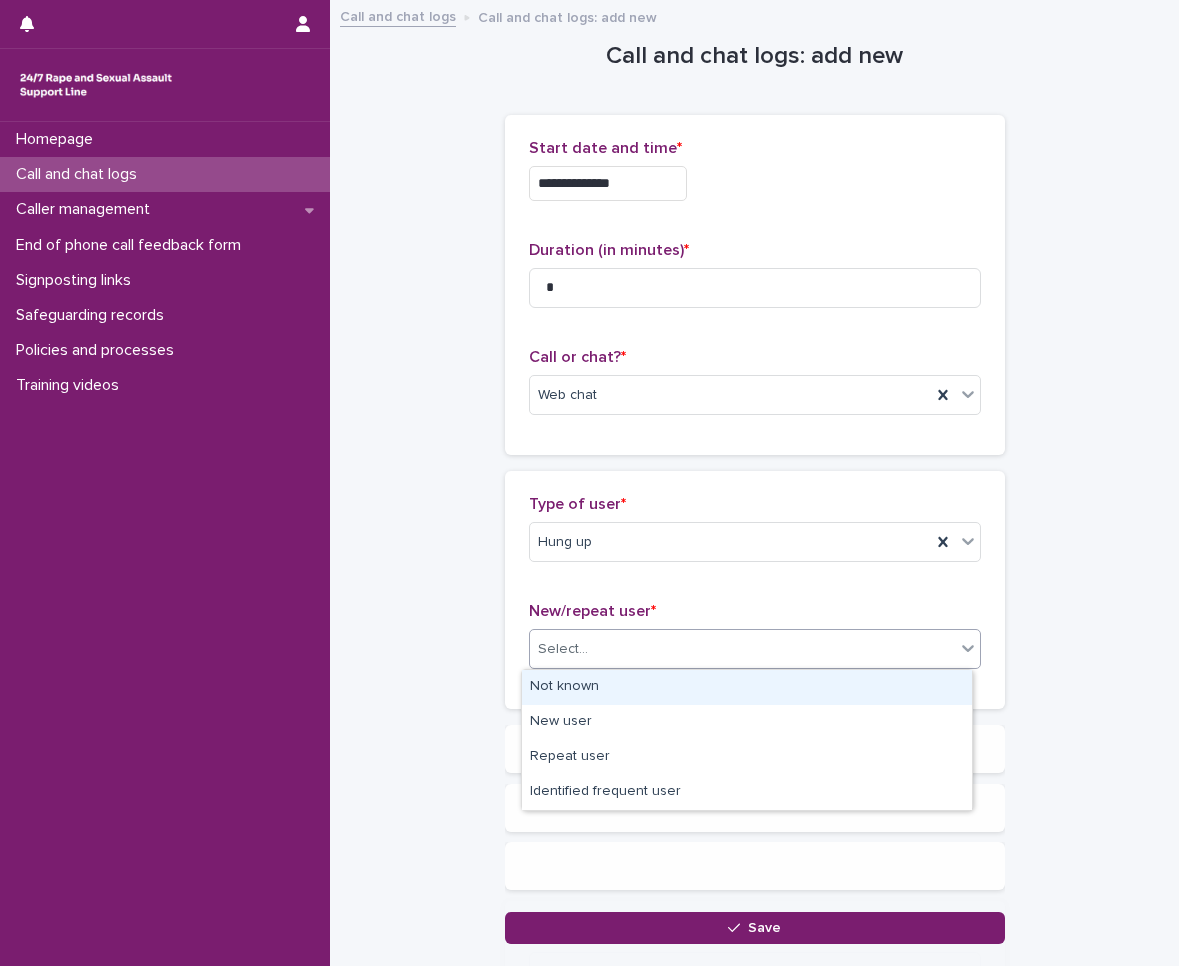 click on "Select..." at bounding box center (742, 649) 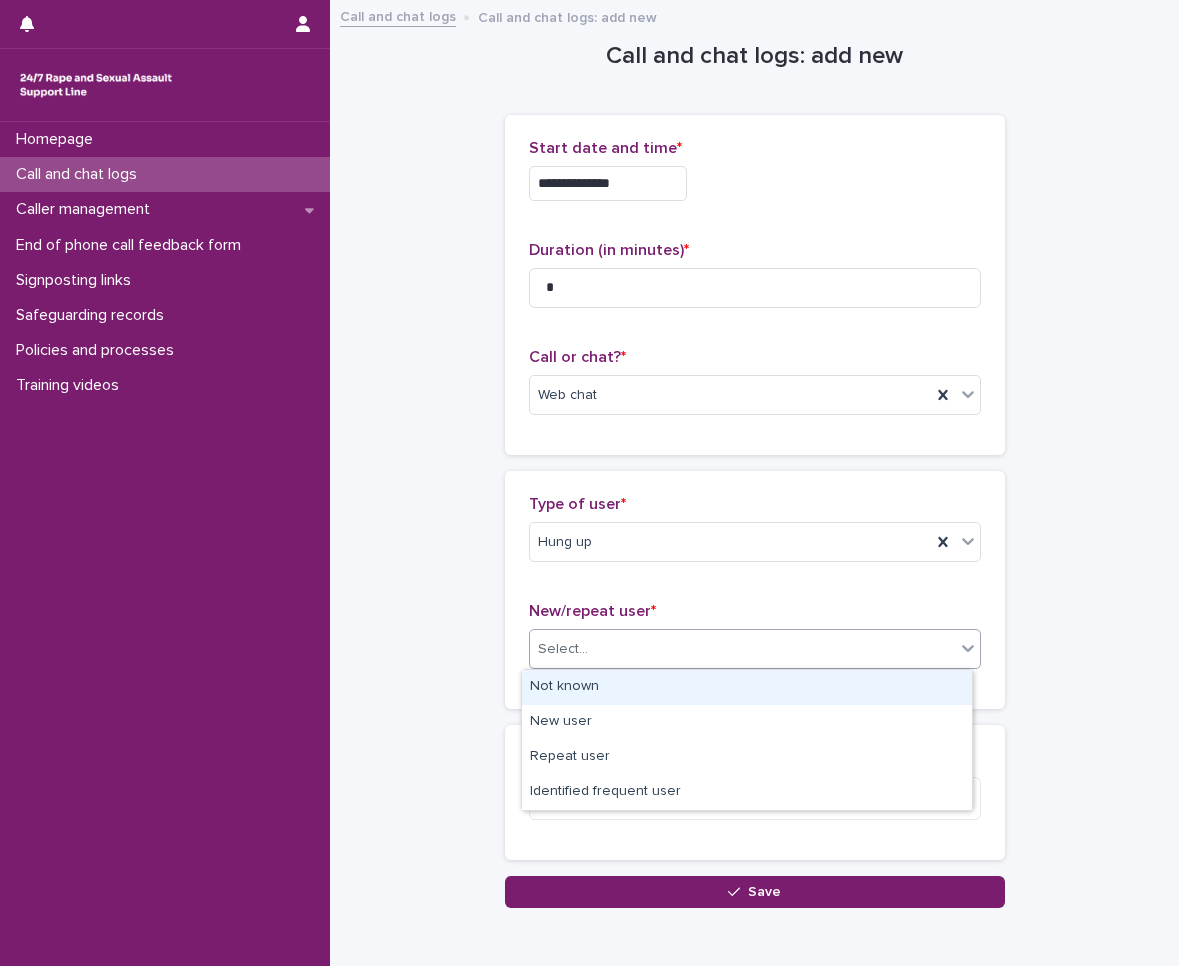 click on "Not known" at bounding box center (747, 687) 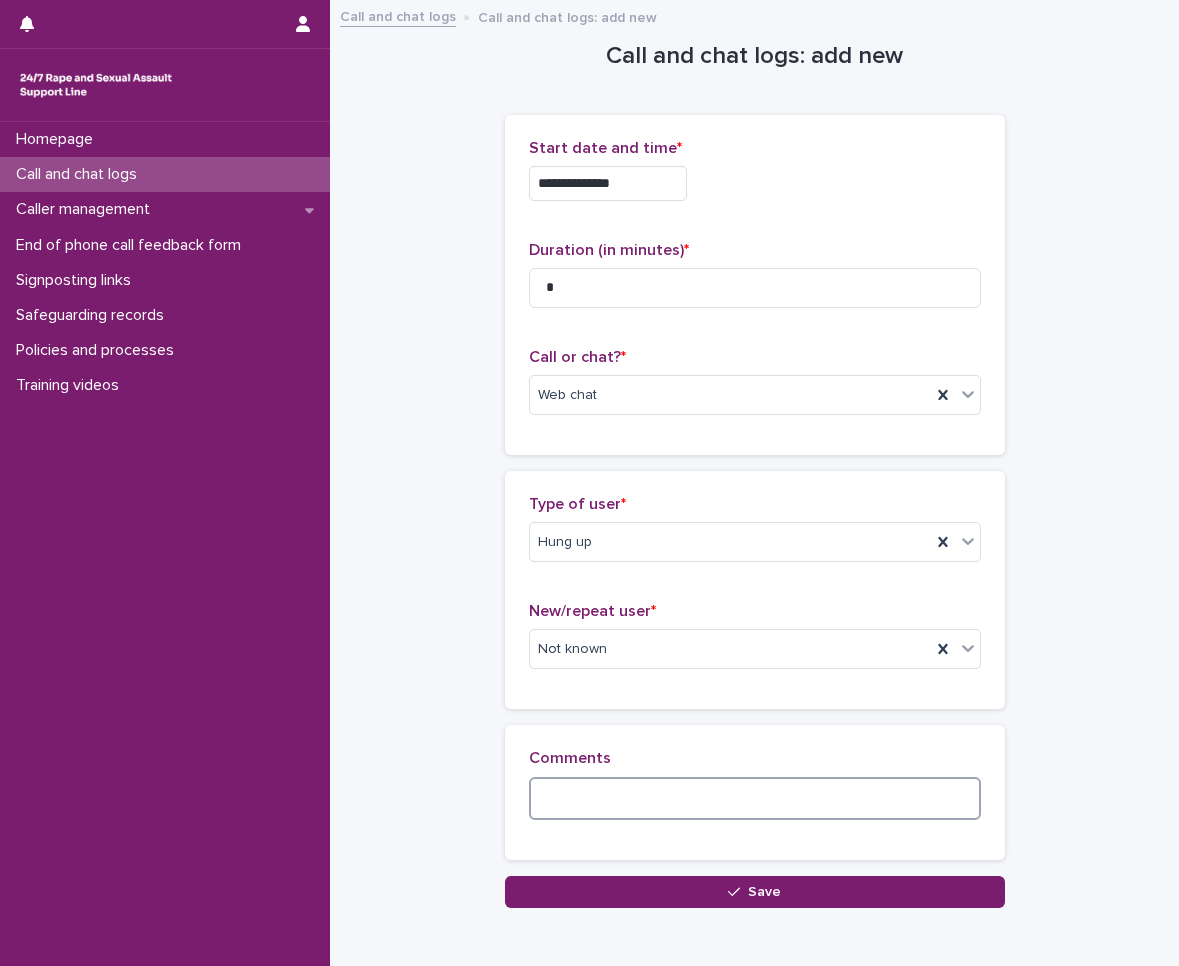 click at bounding box center [755, 798] 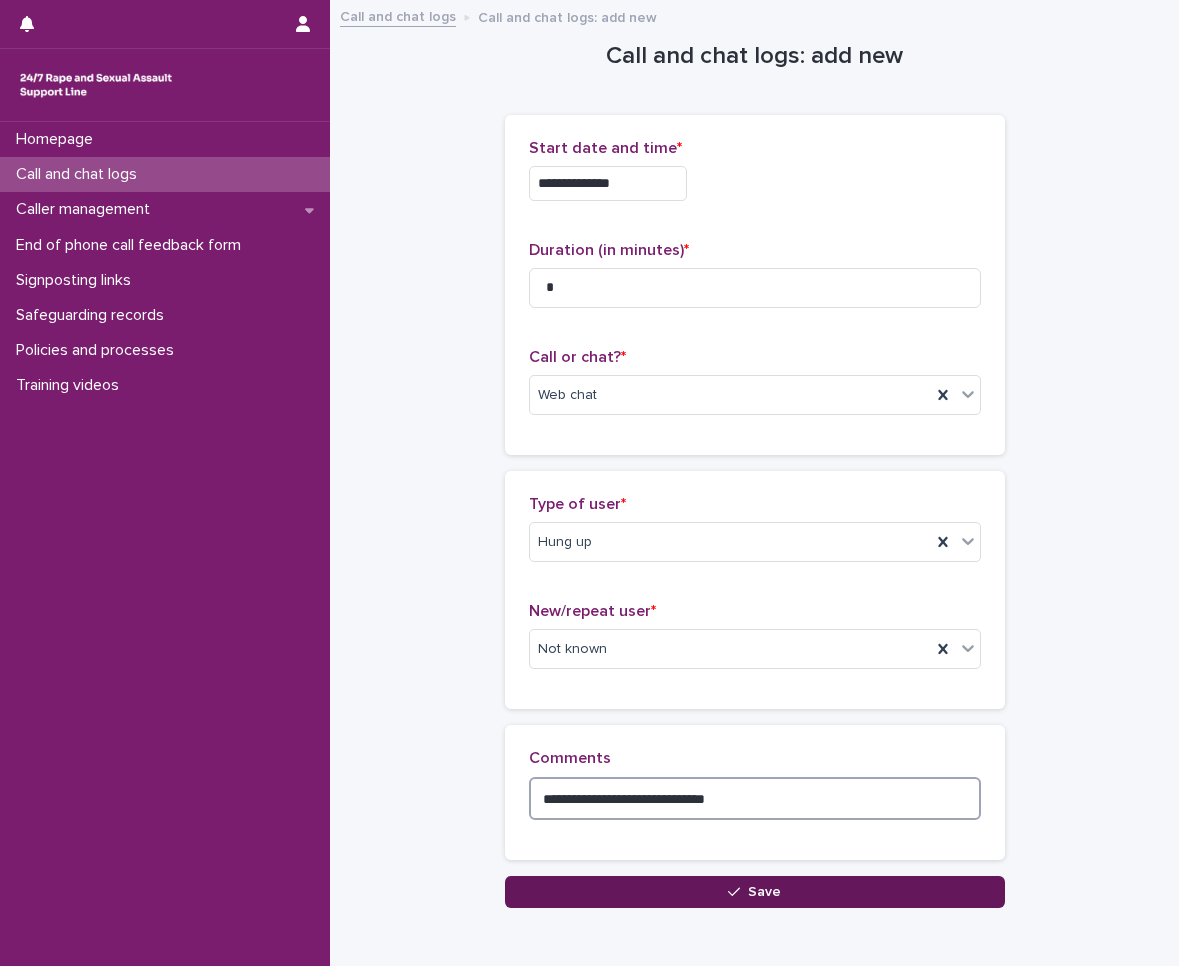type on "**********" 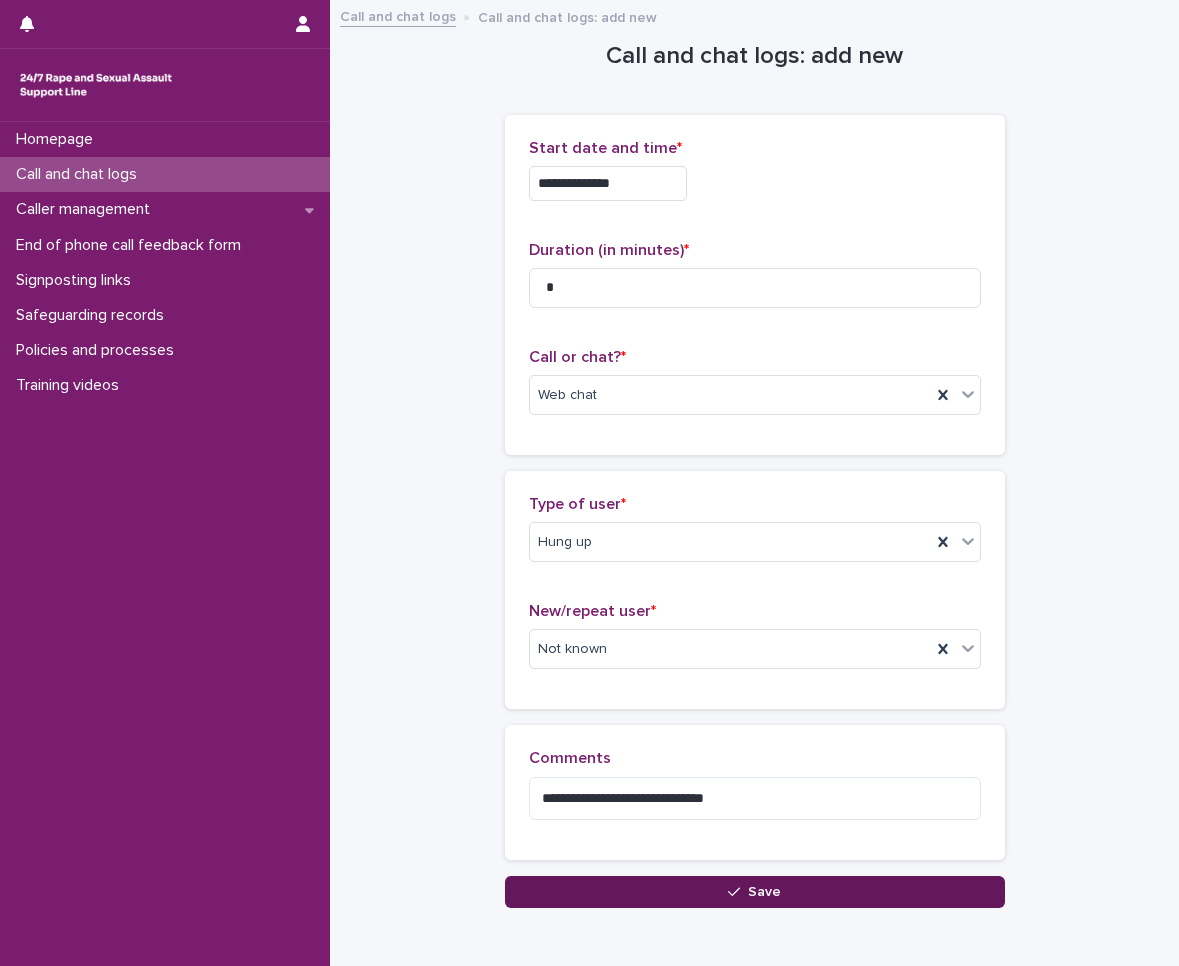 click on "Save" at bounding box center [755, 892] 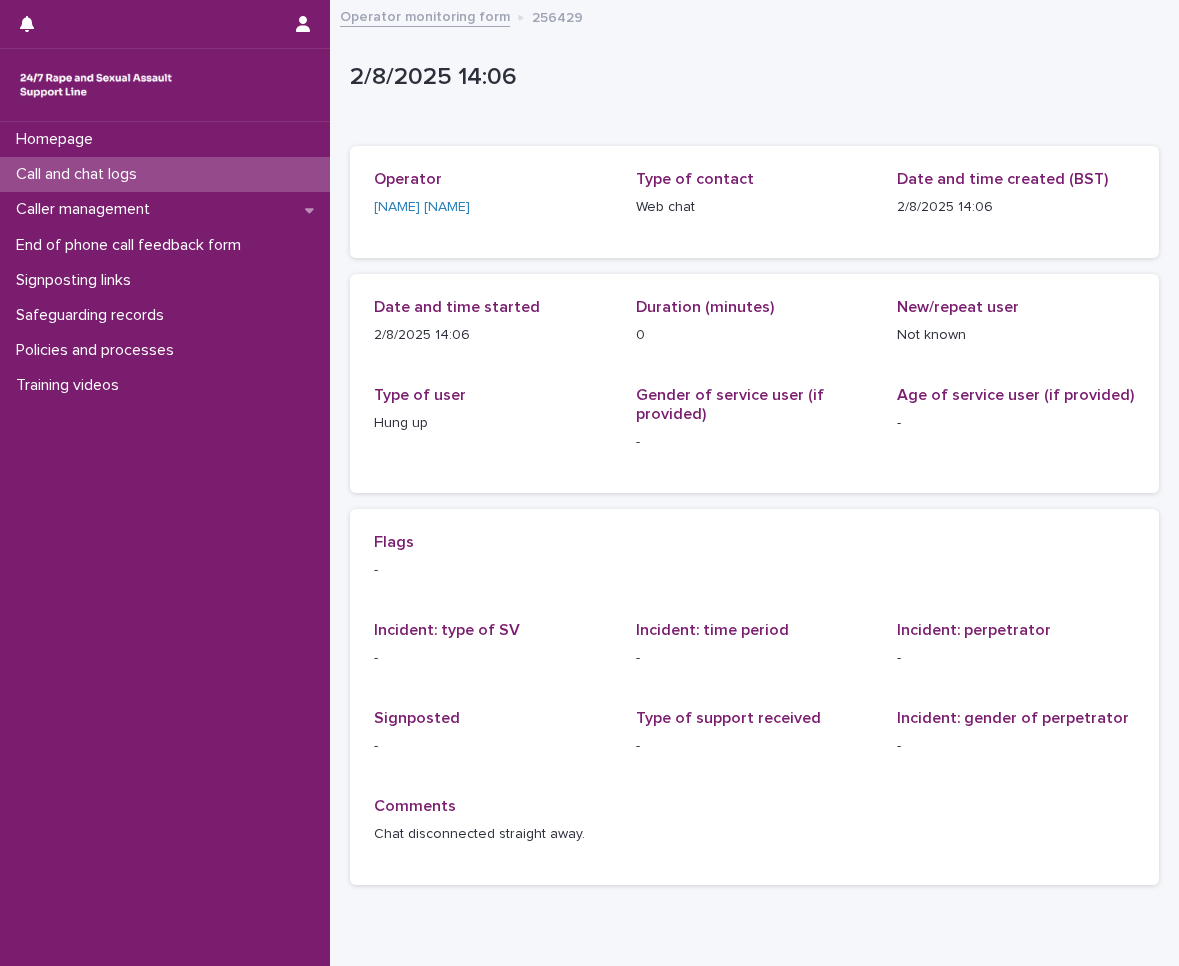 click on "Call and chat logs" at bounding box center [165, 174] 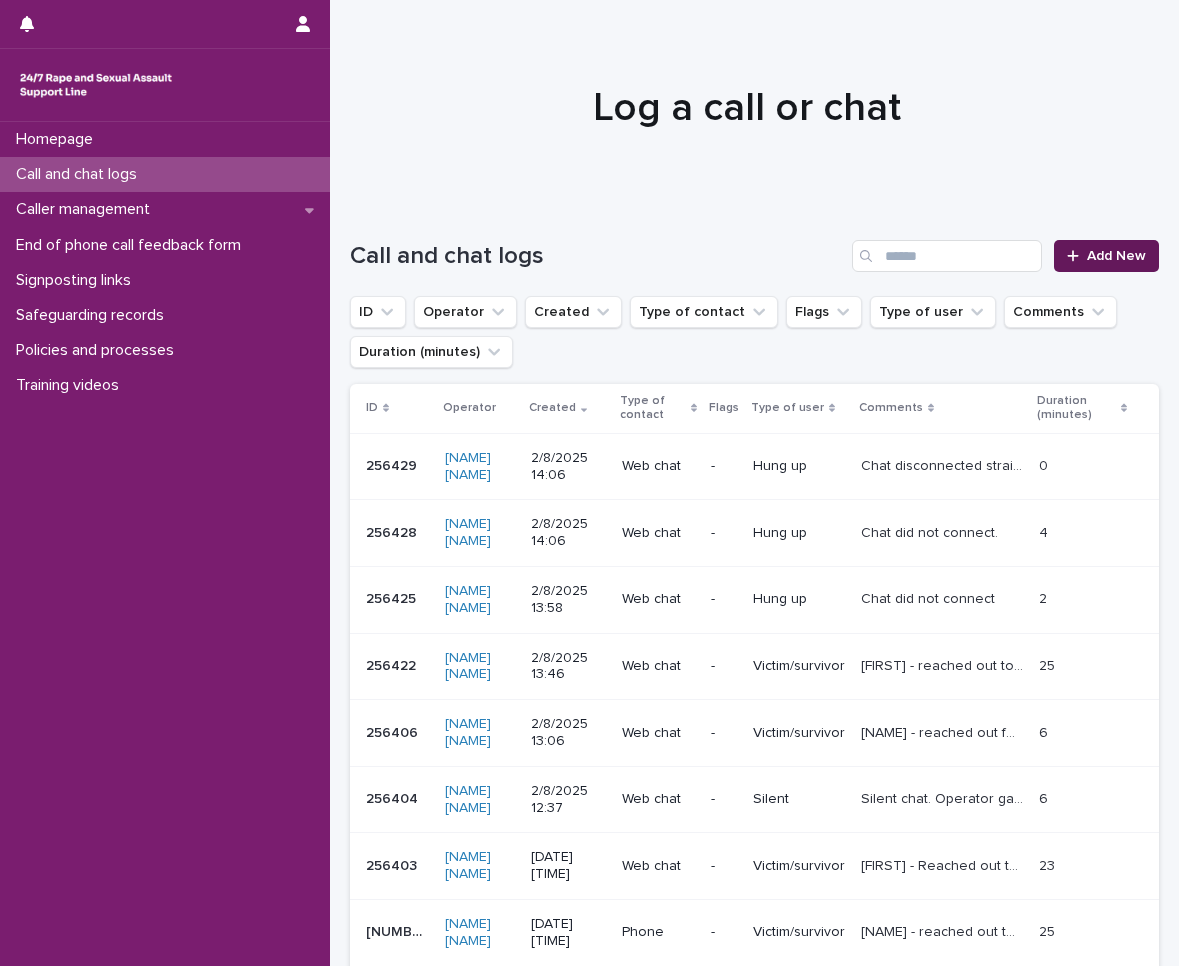 click on "Add New" at bounding box center [1106, 256] 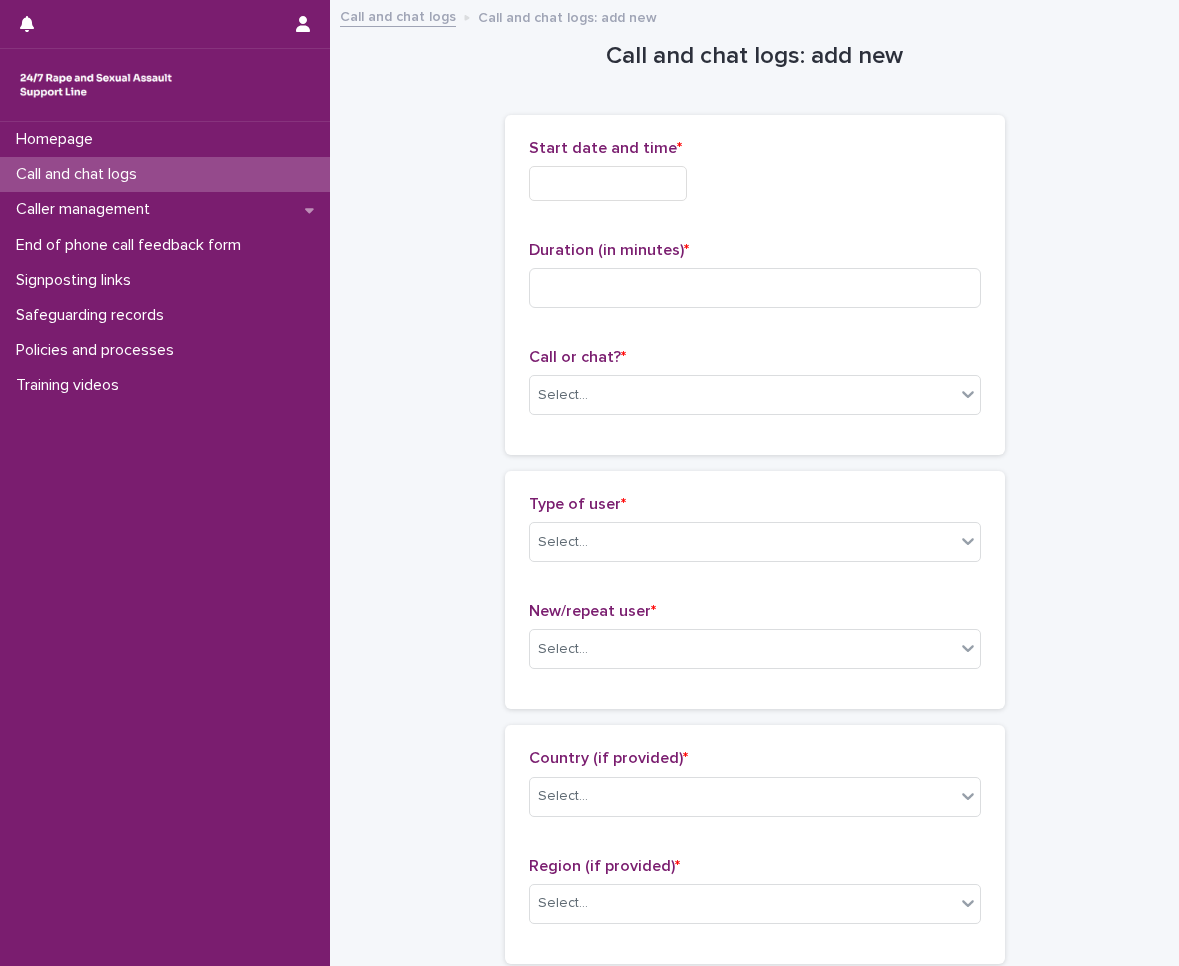 click at bounding box center (608, 183) 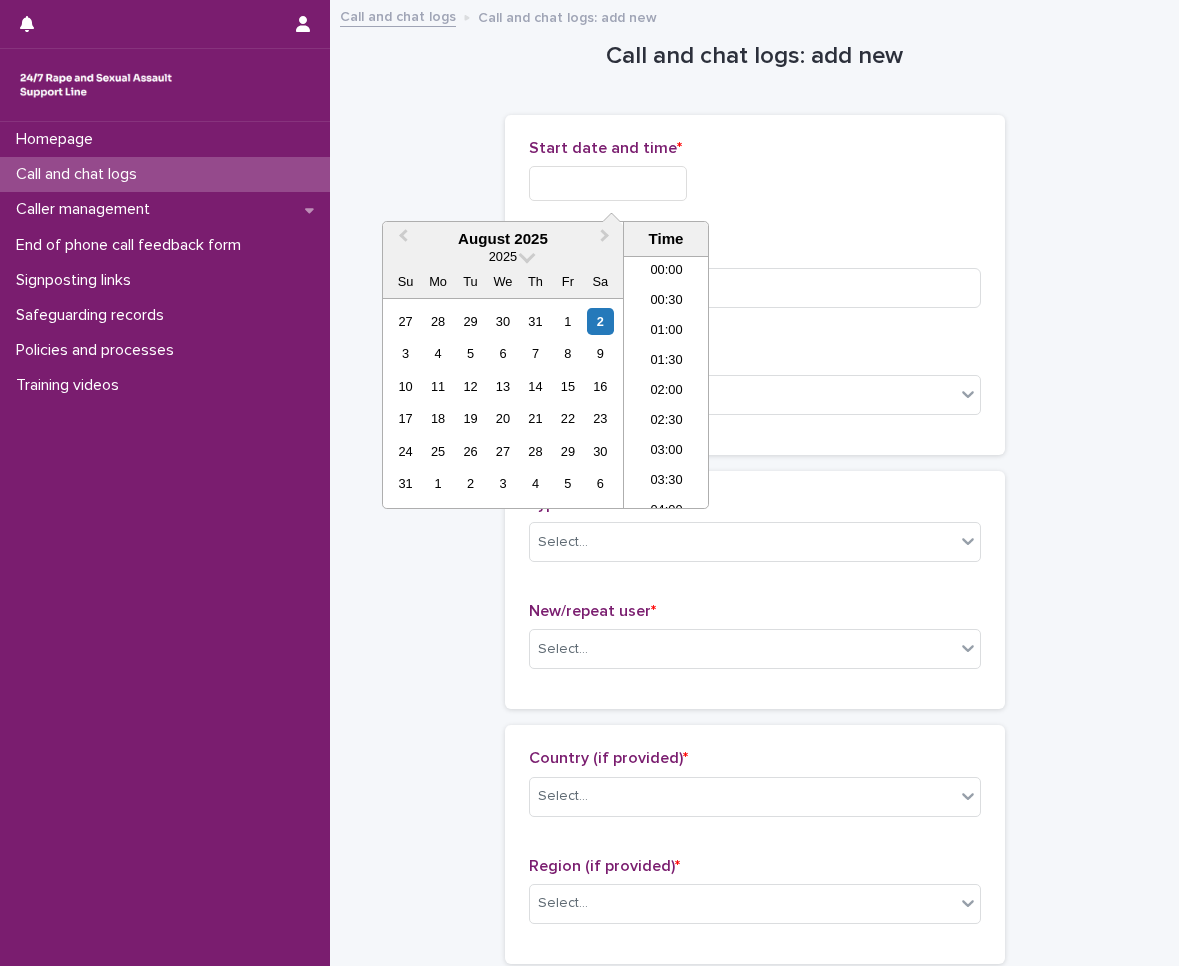 scroll, scrollTop: 730, scrollLeft: 0, axis: vertical 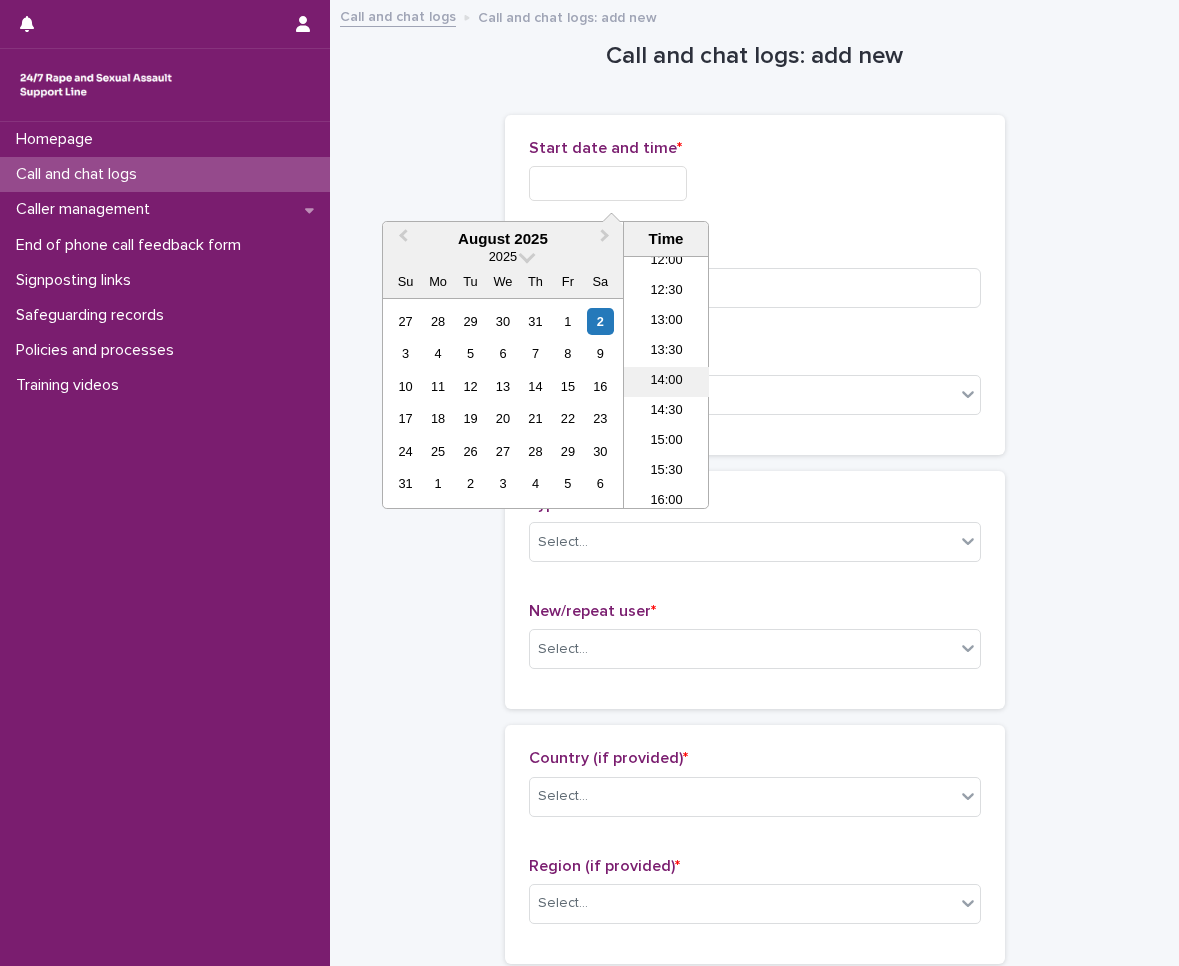 click on "14:00" at bounding box center (666, 382) 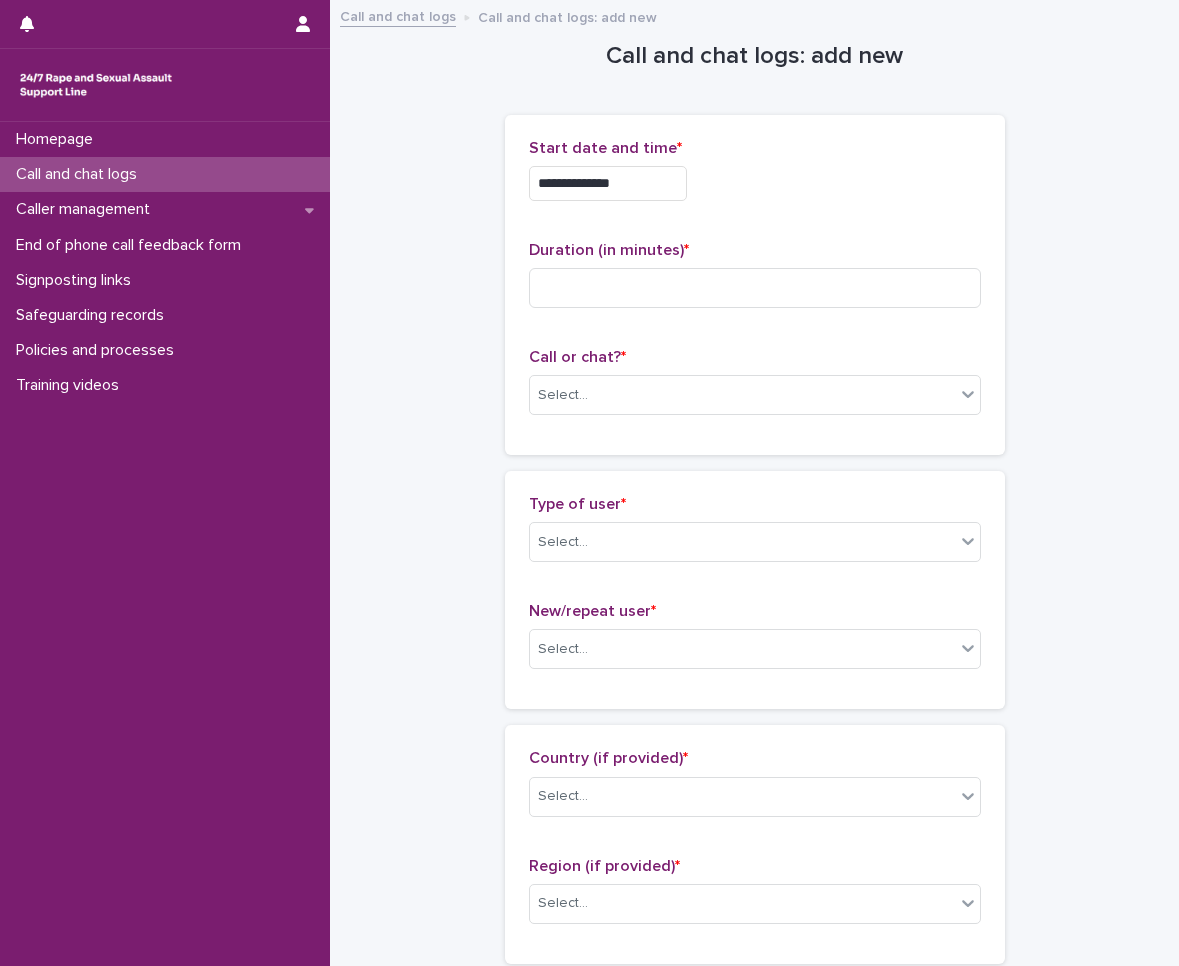 click on "**********" at bounding box center [608, 183] 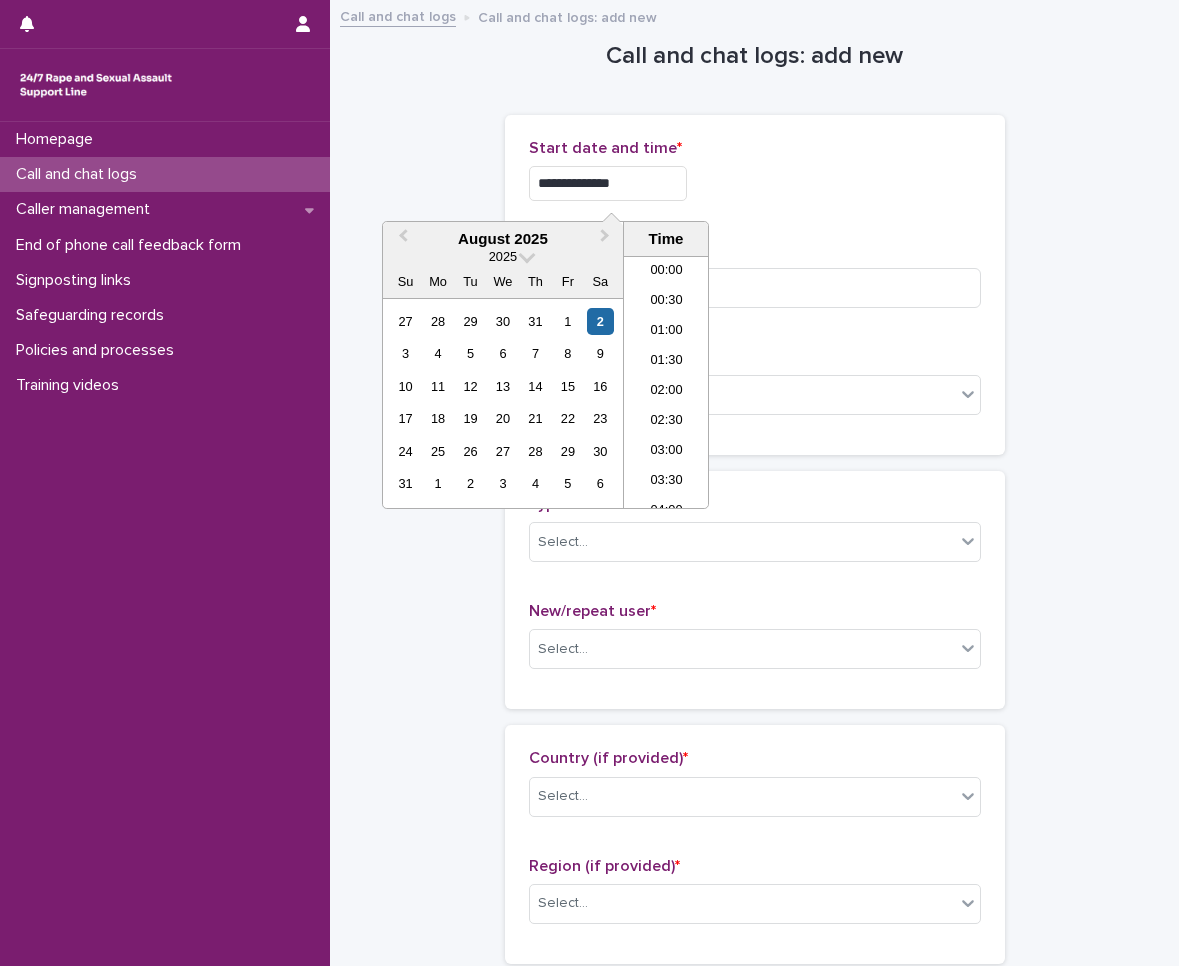scroll, scrollTop: 730, scrollLeft: 0, axis: vertical 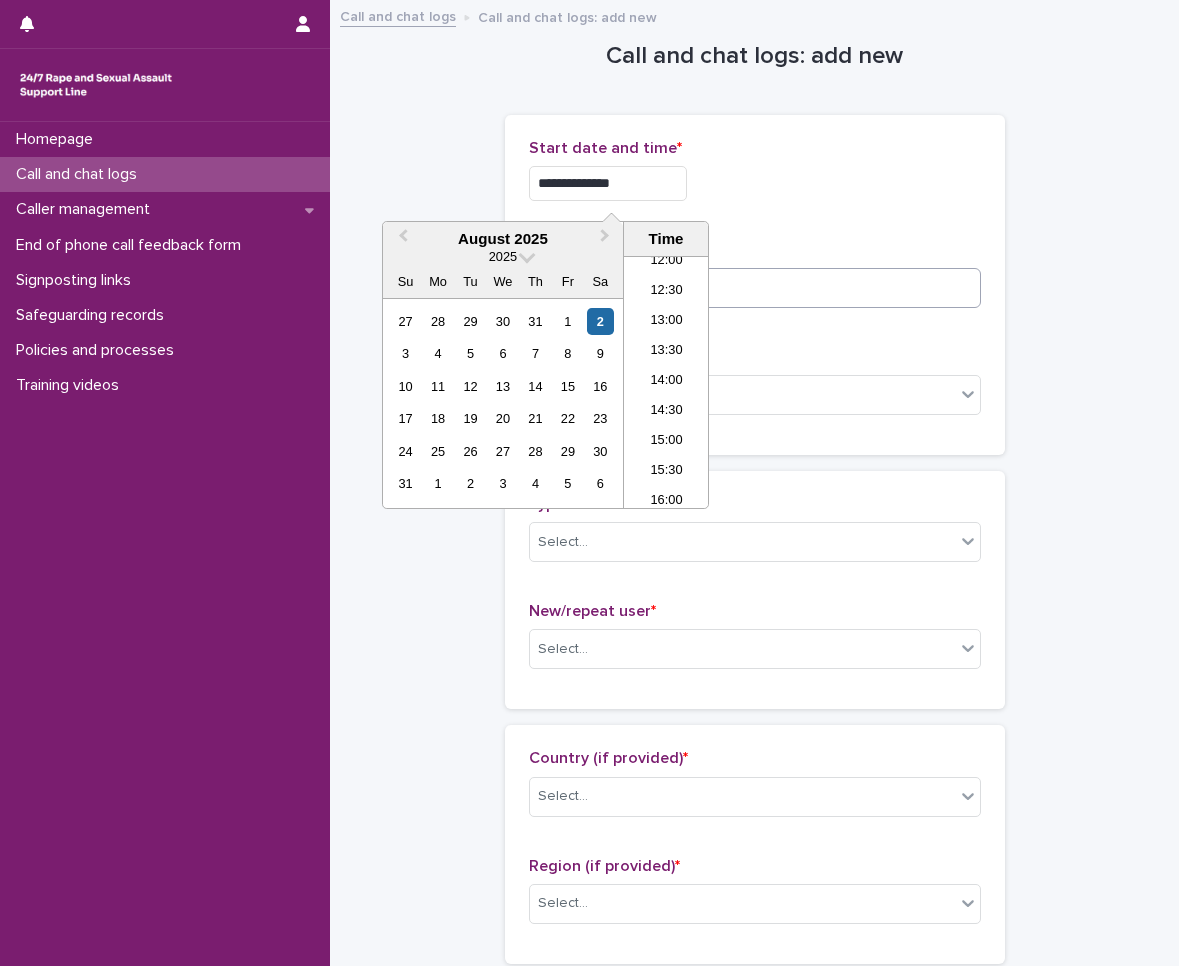 type on "**********" 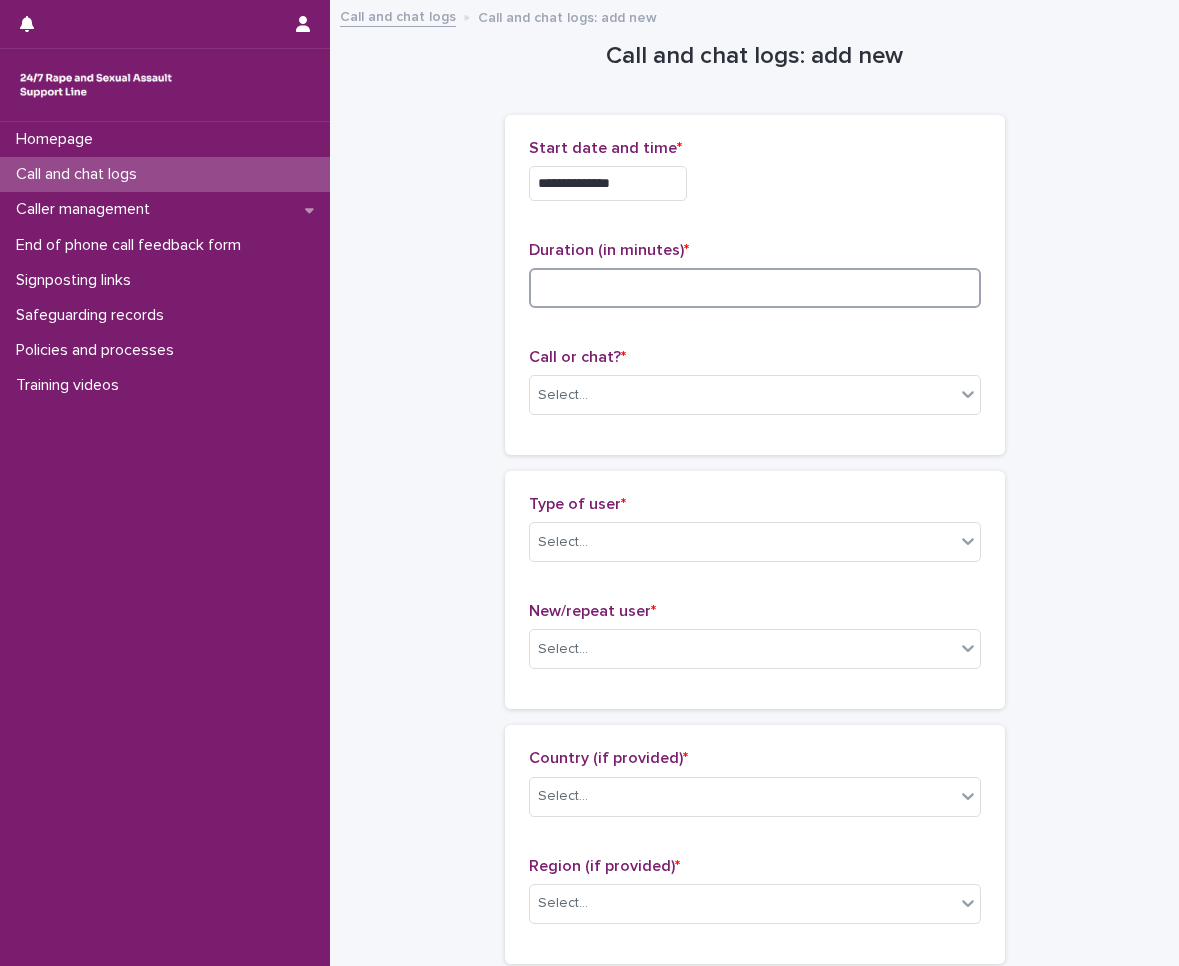 click at bounding box center (755, 288) 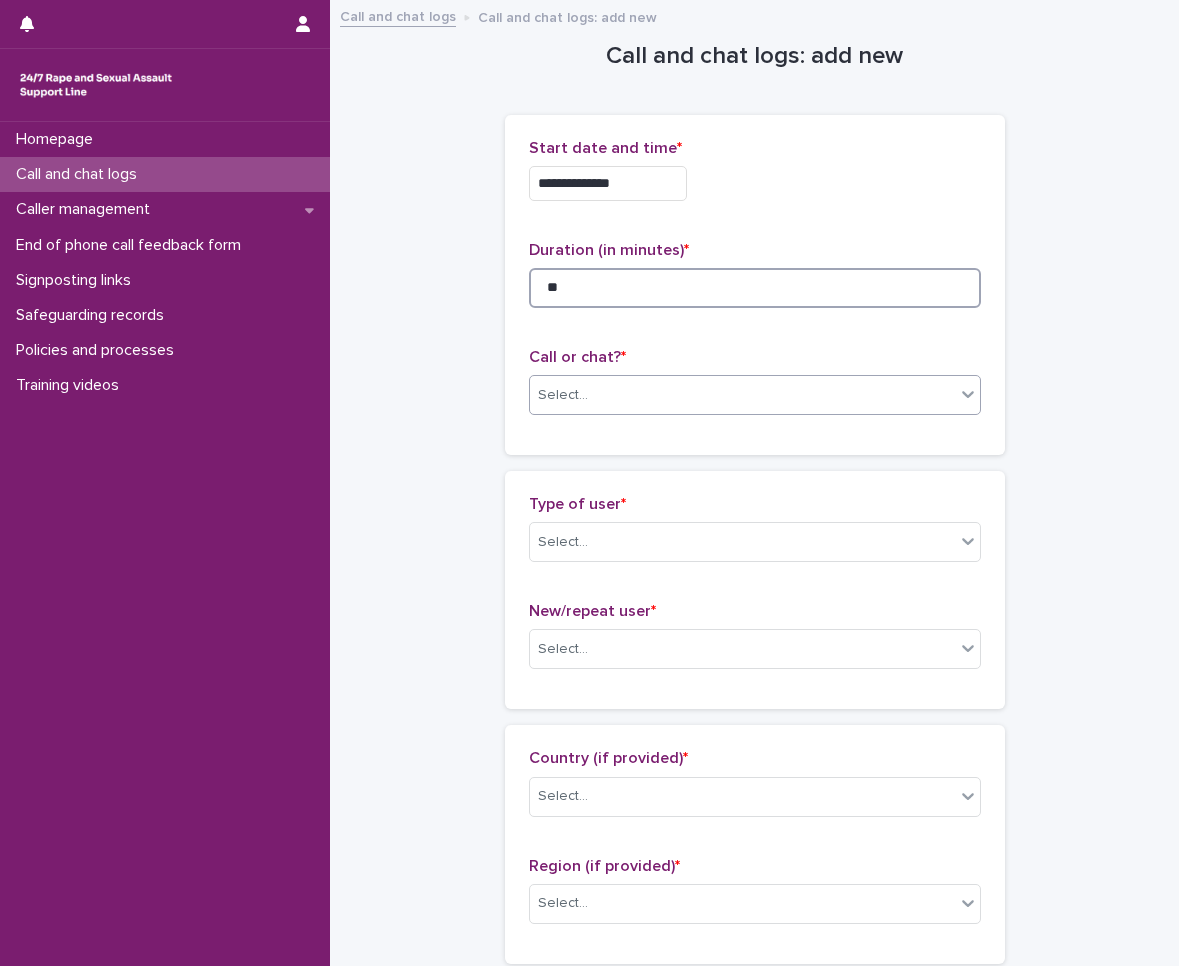 type on "**" 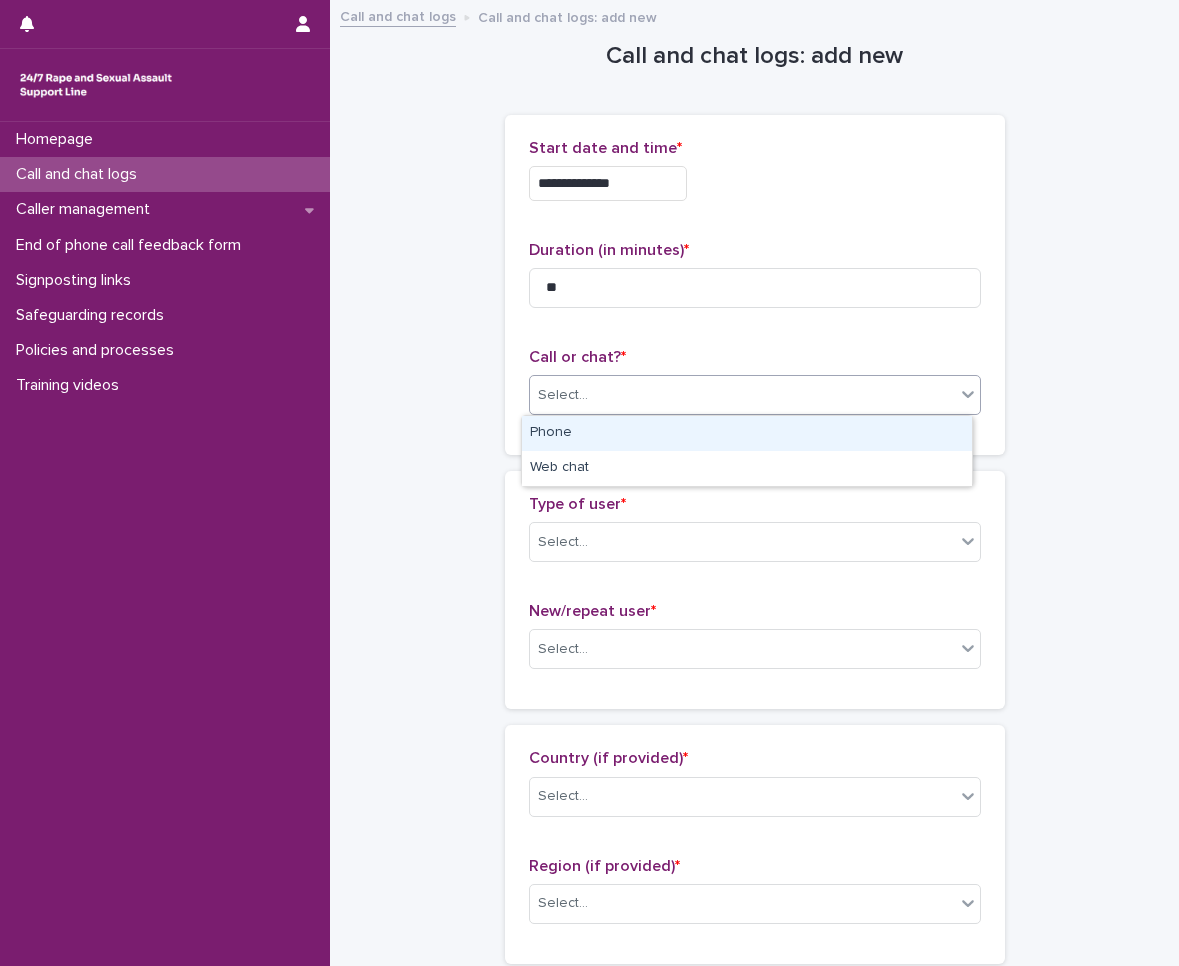 click on "Select..." at bounding box center (755, 395) 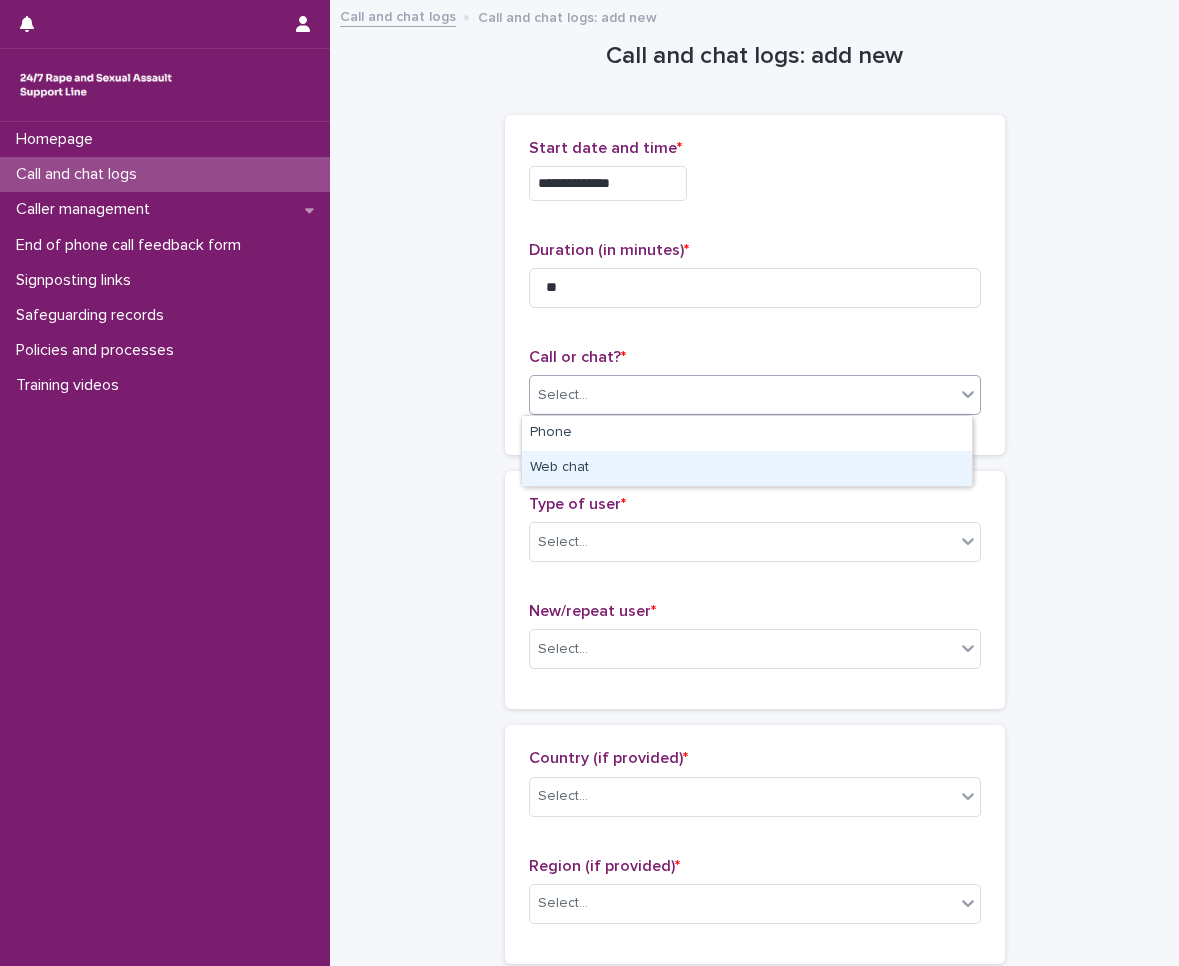 click on "Web chat" at bounding box center [747, 468] 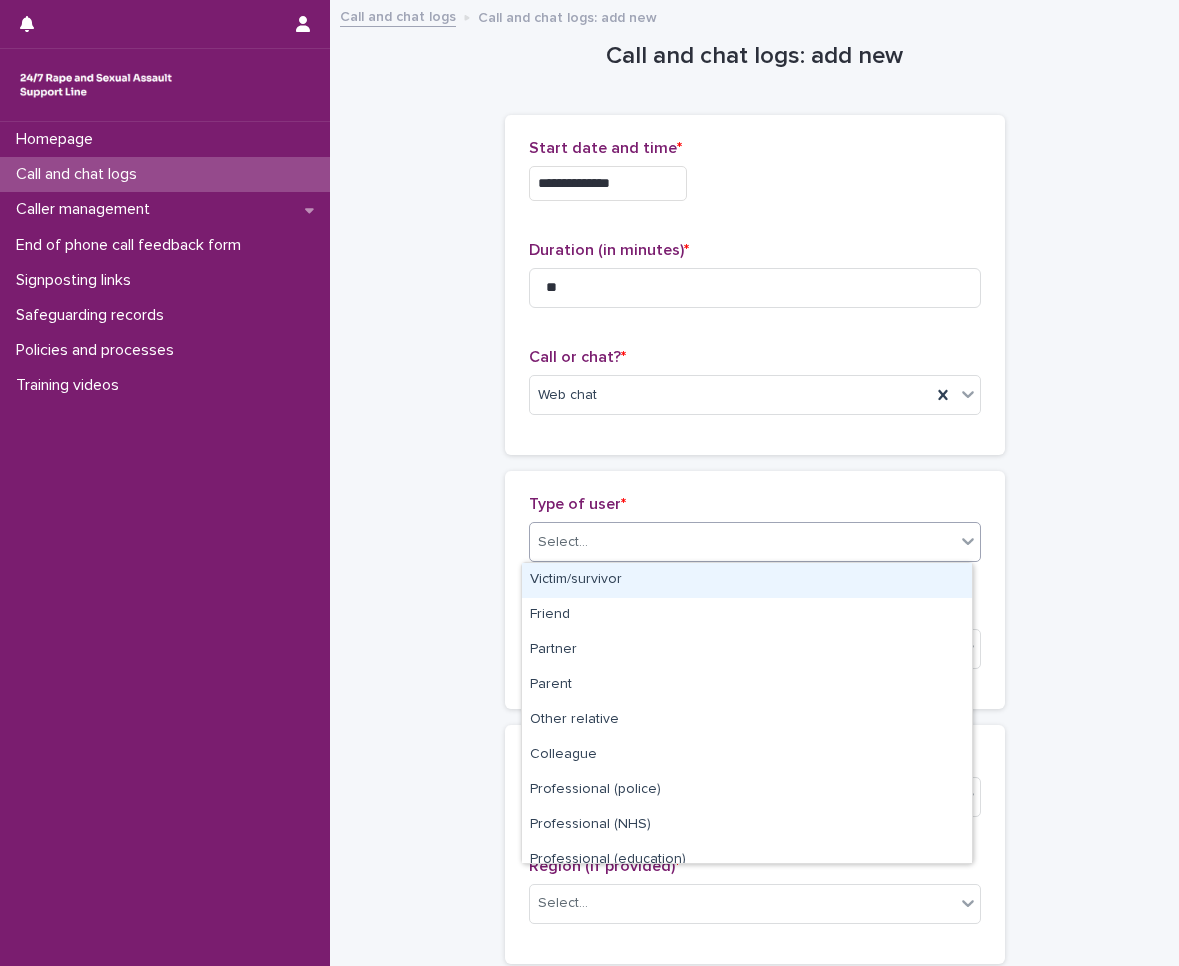 click on "Select..." at bounding box center (742, 542) 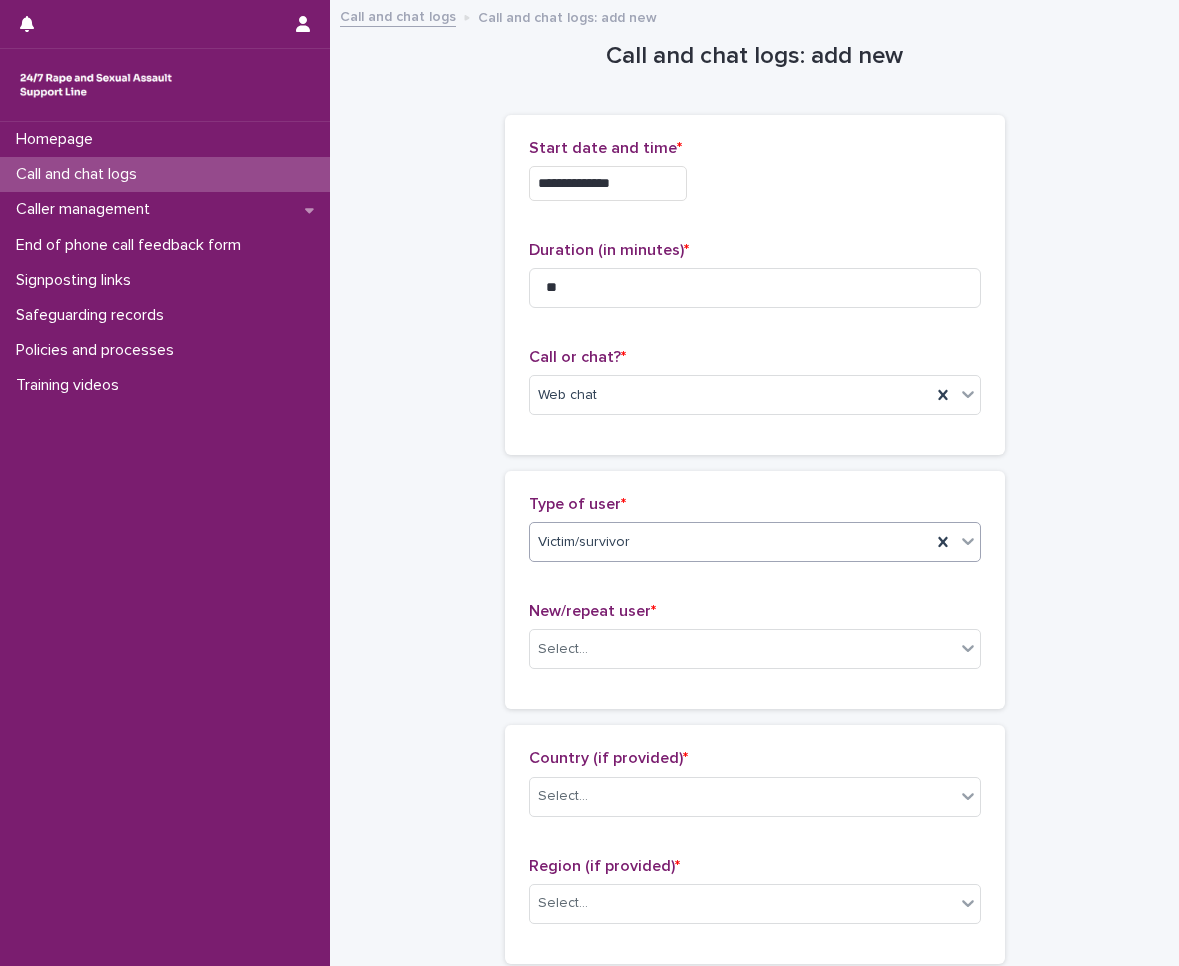 scroll, scrollTop: 400, scrollLeft: 0, axis: vertical 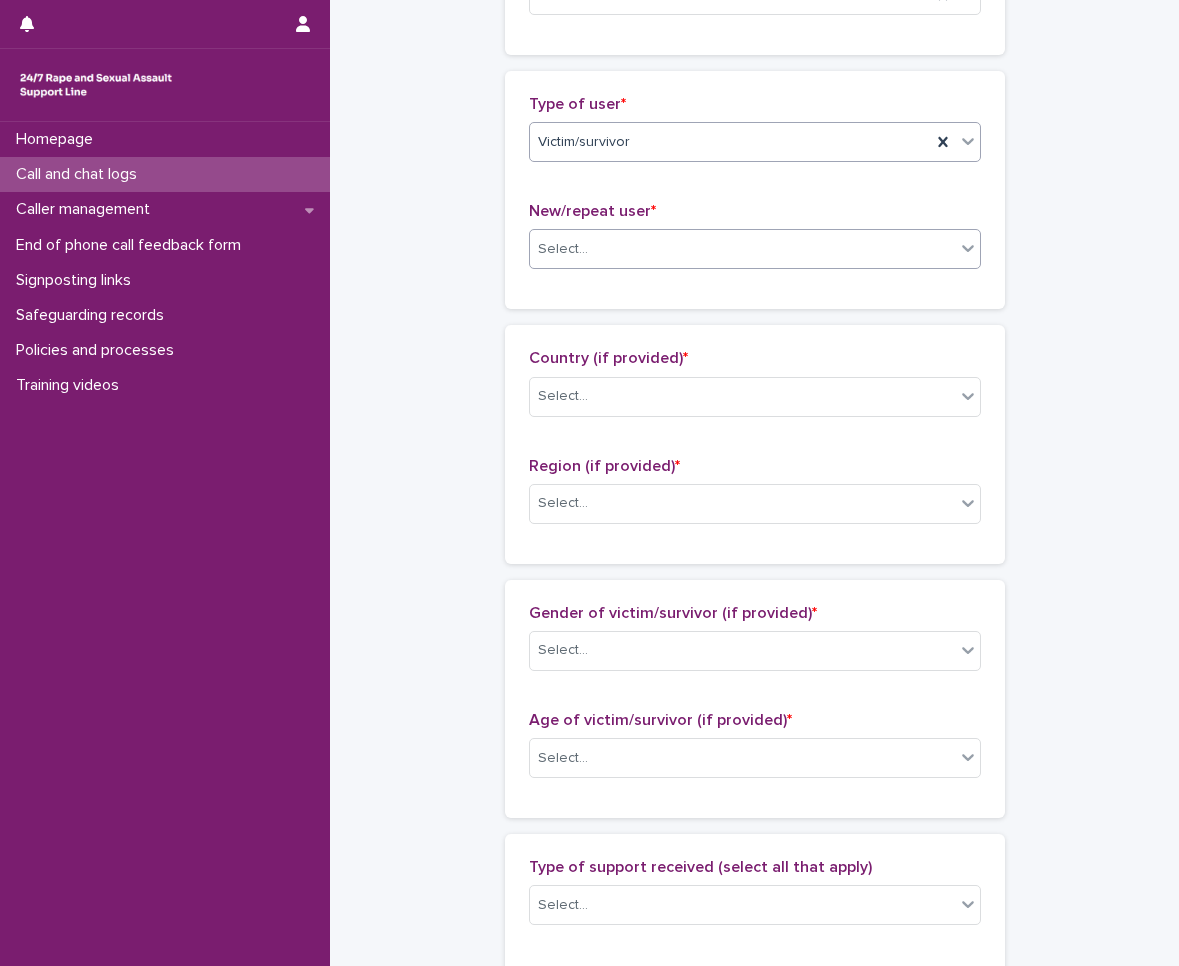 click on "Select..." at bounding box center (742, 249) 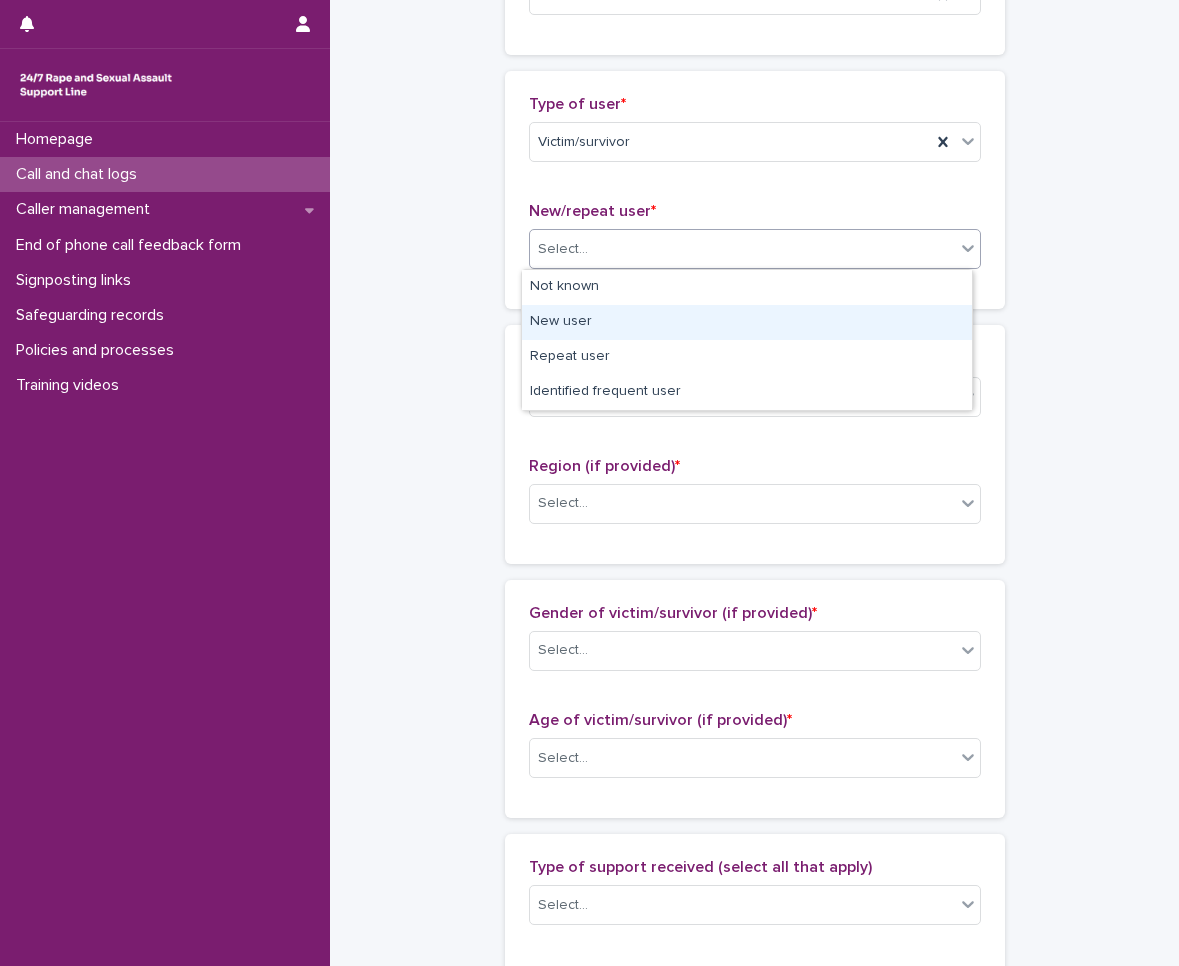 click on "New user" at bounding box center (747, 322) 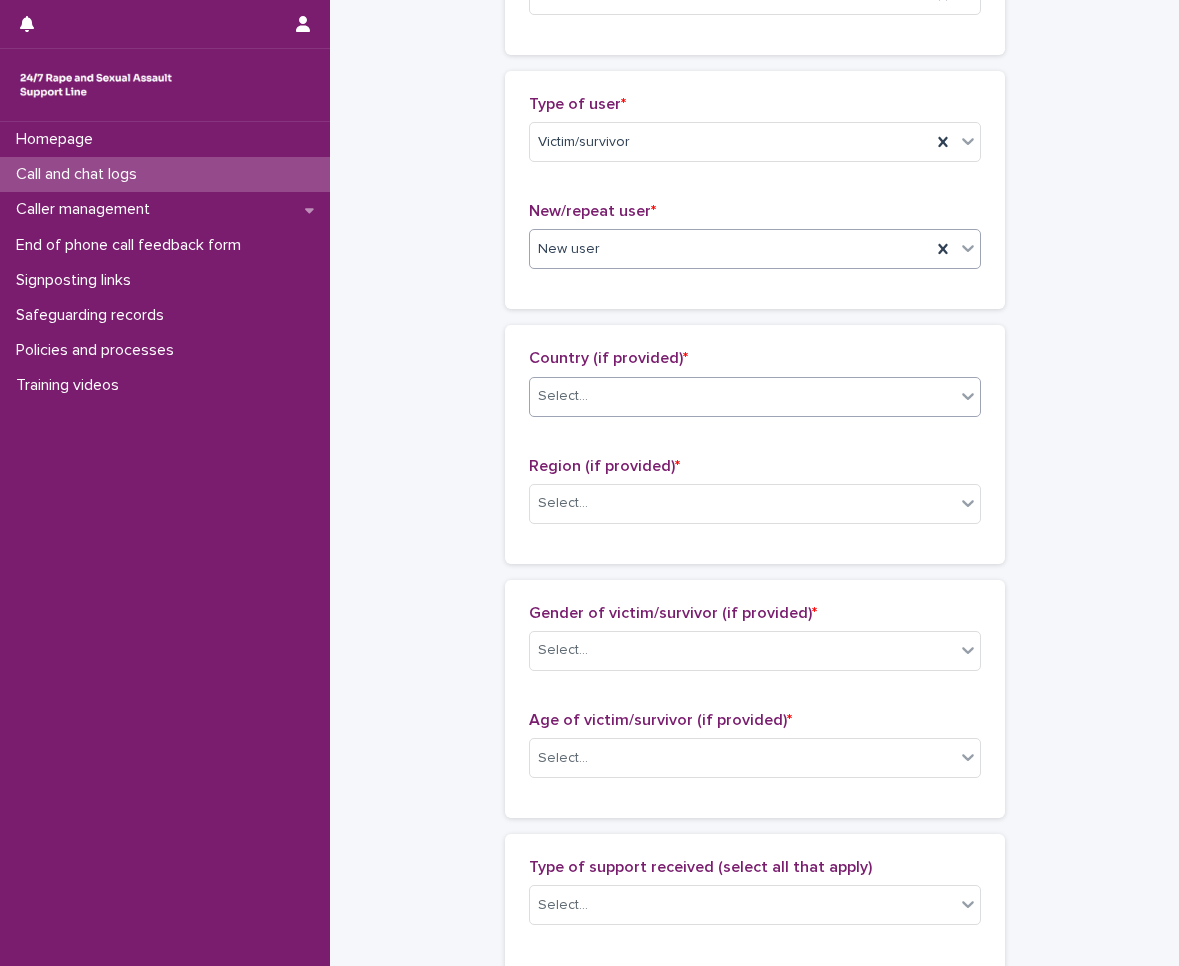 click on "Select..." at bounding box center [742, 396] 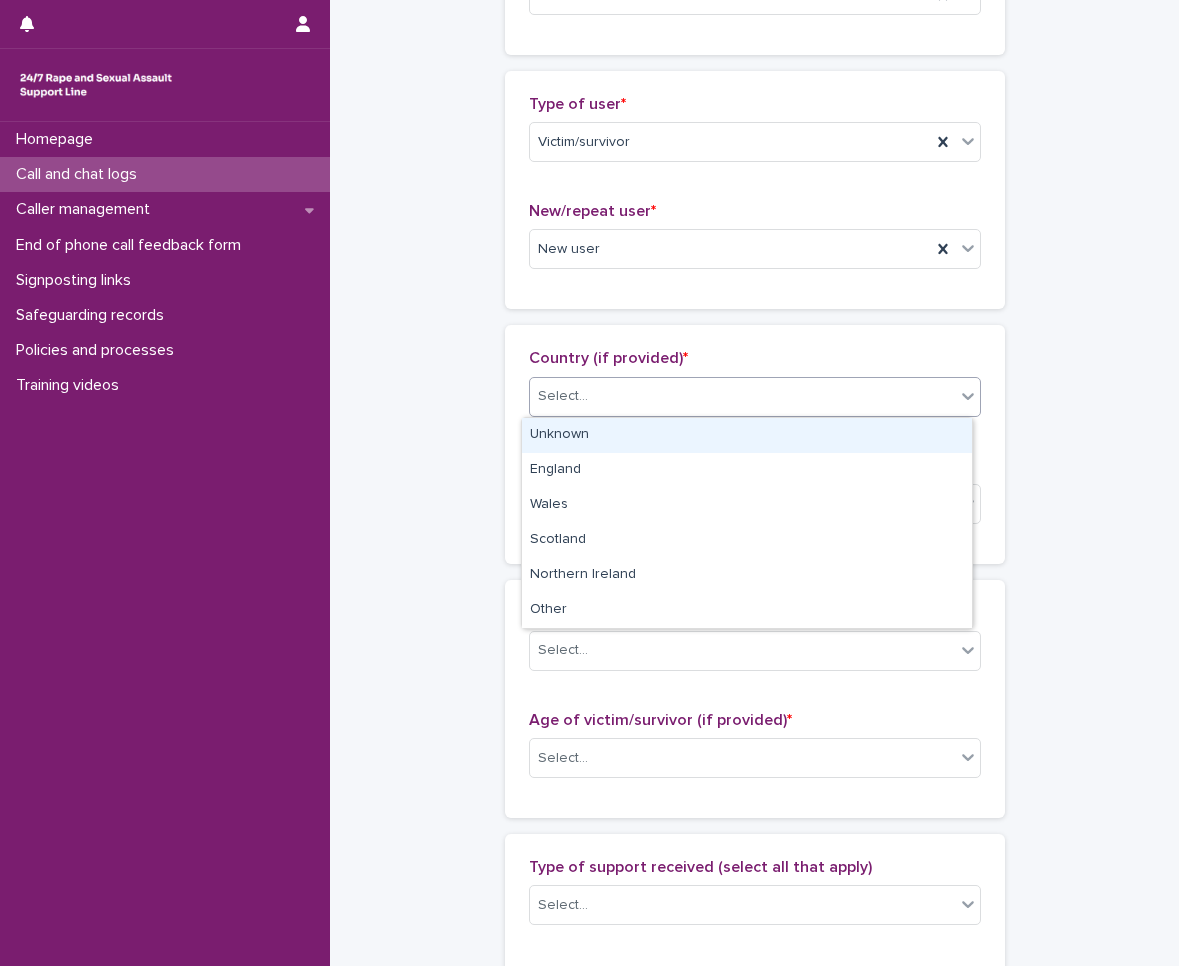 click on "Unknown" at bounding box center [747, 435] 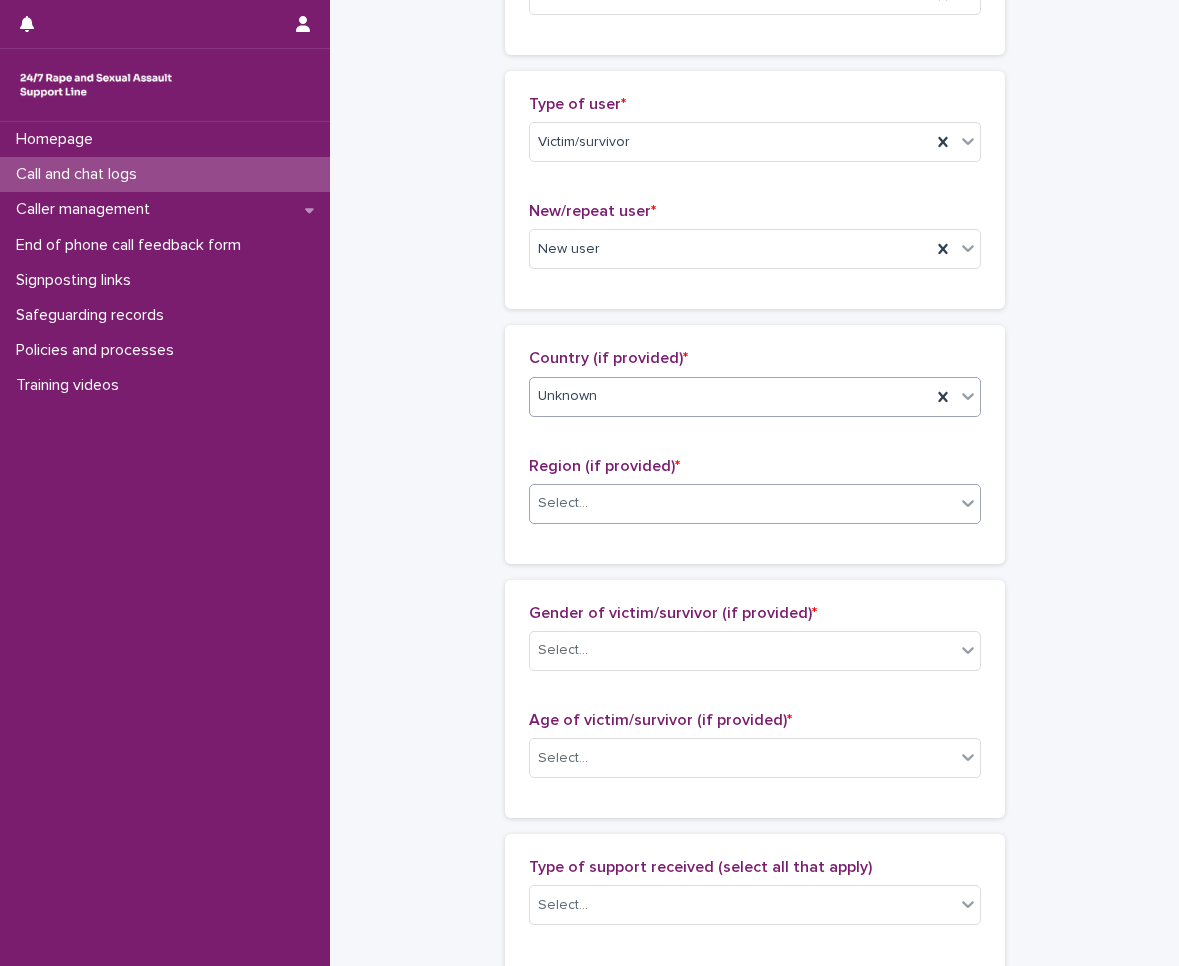 click on "Select..." at bounding box center (742, 503) 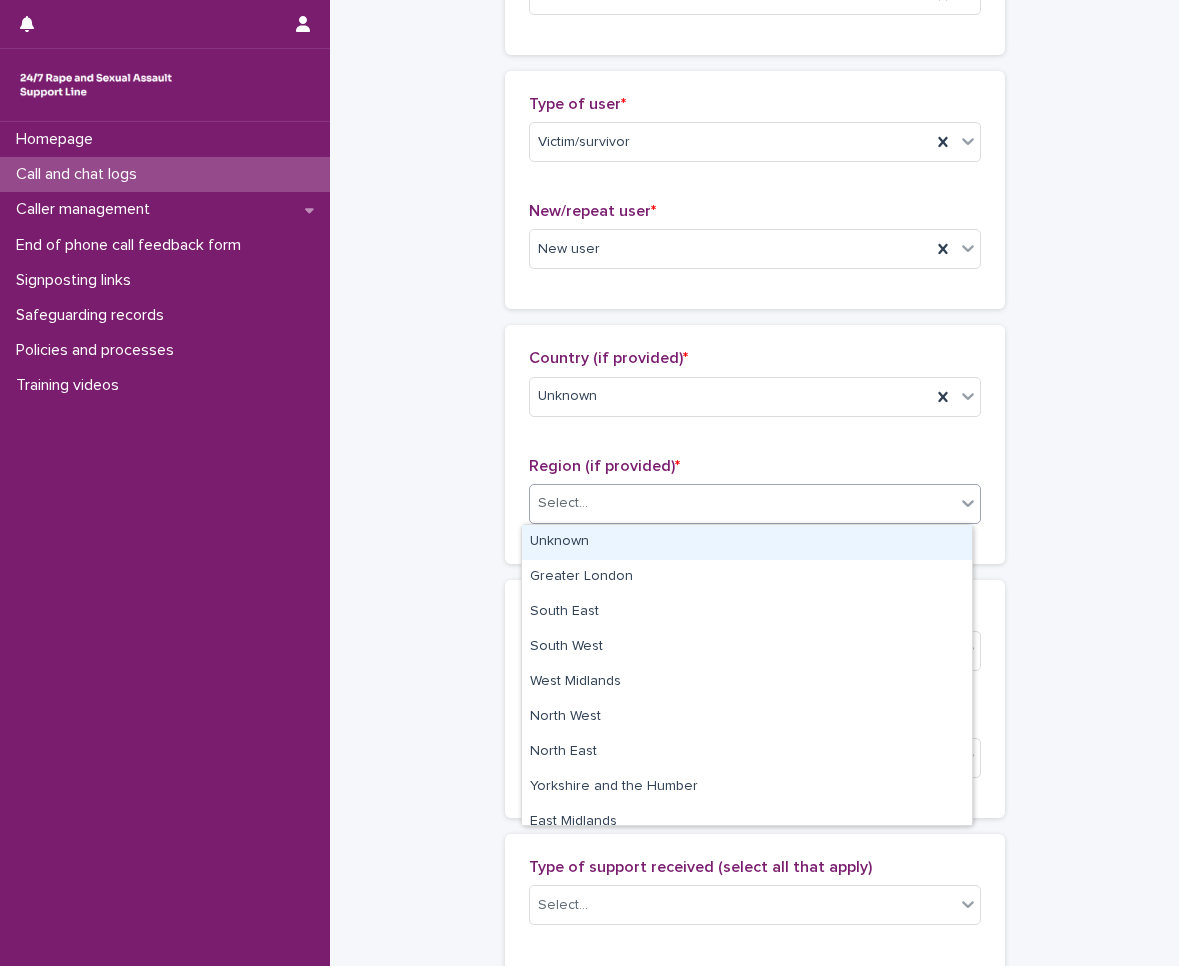 drag, startPoint x: 618, startPoint y: 525, endPoint x: 619, endPoint y: 540, distance: 15.033297 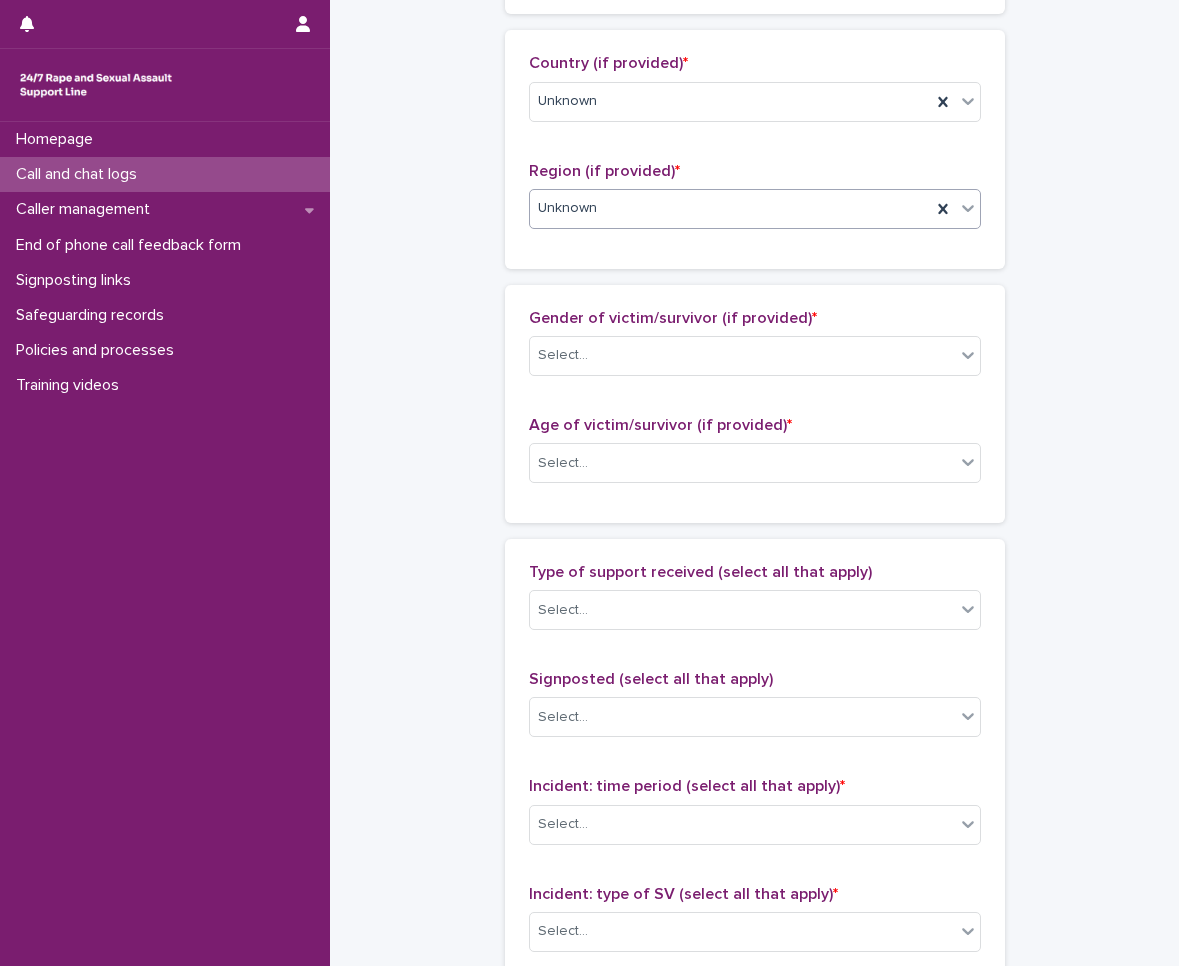 scroll, scrollTop: 800, scrollLeft: 0, axis: vertical 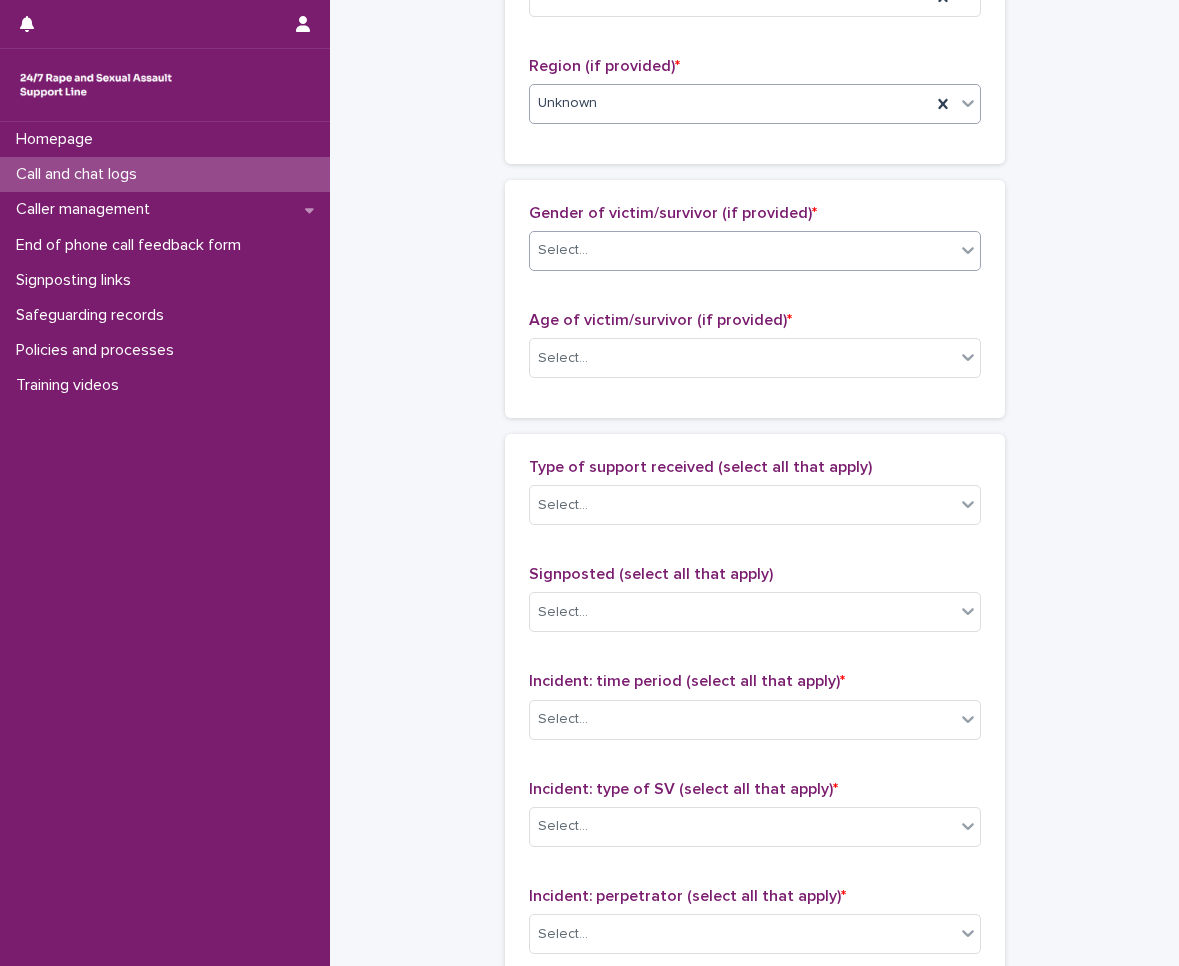click on "Select..." at bounding box center [742, 250] 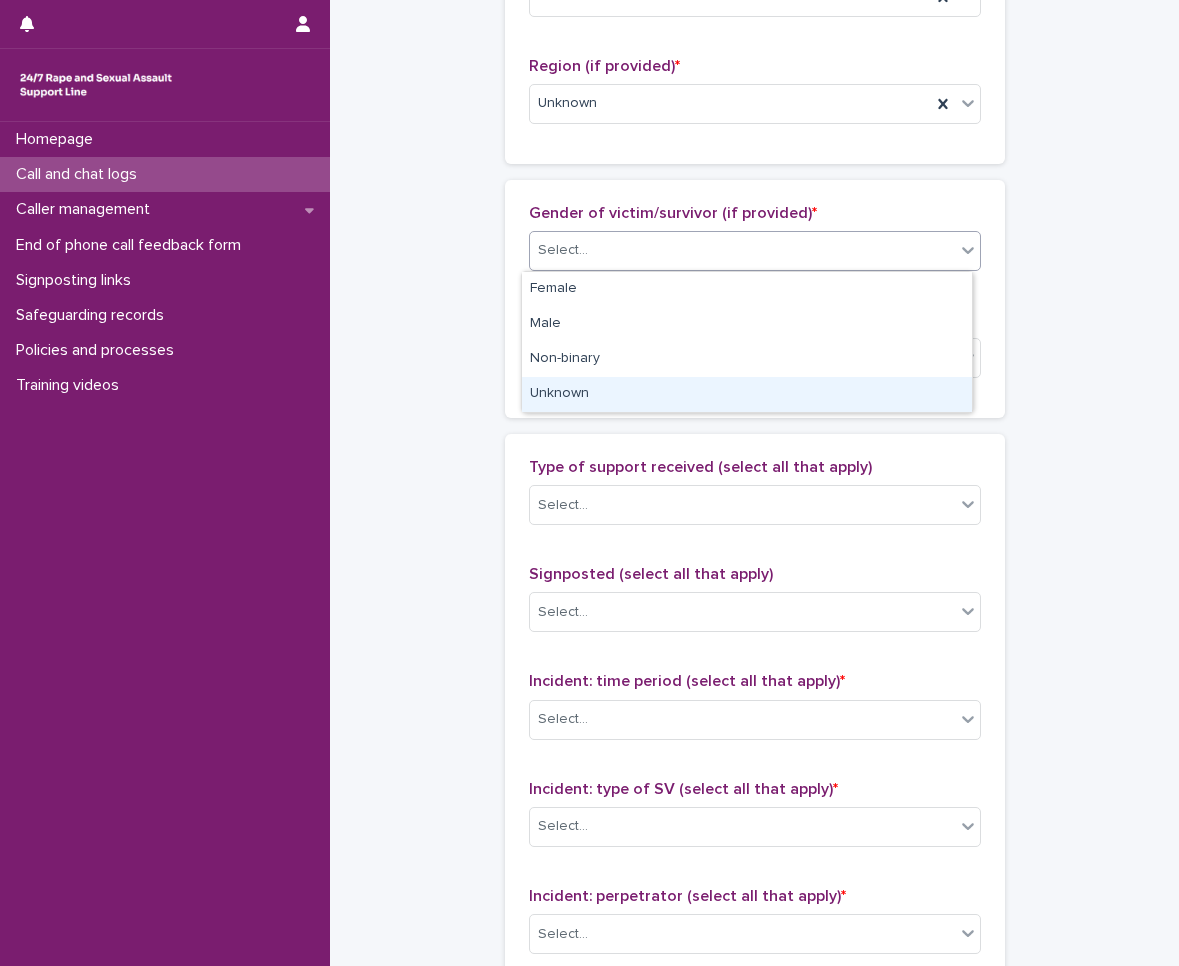 click on "Unknown" at bounding box center [747, 394] 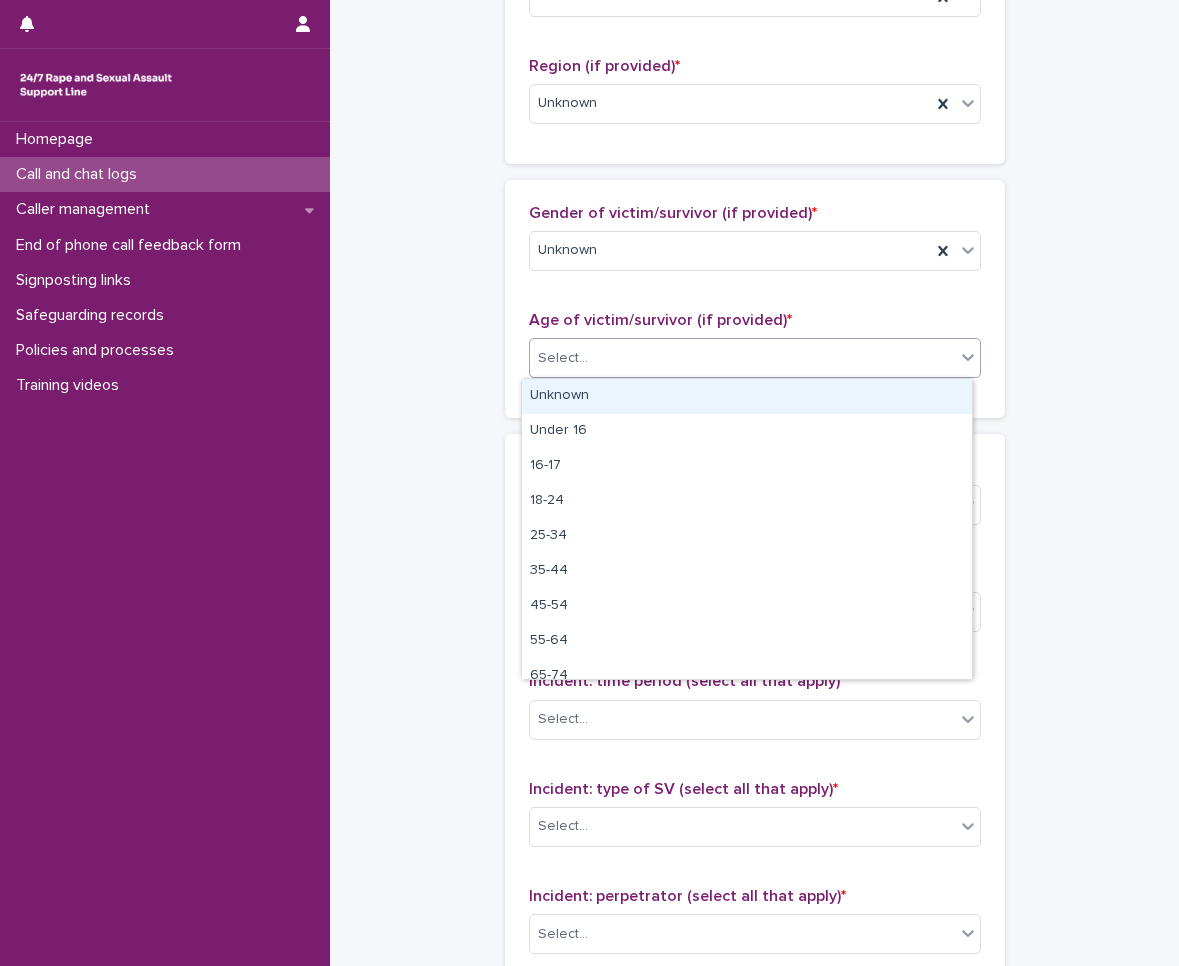 click on "Select..." at bounding box center [742, 358] 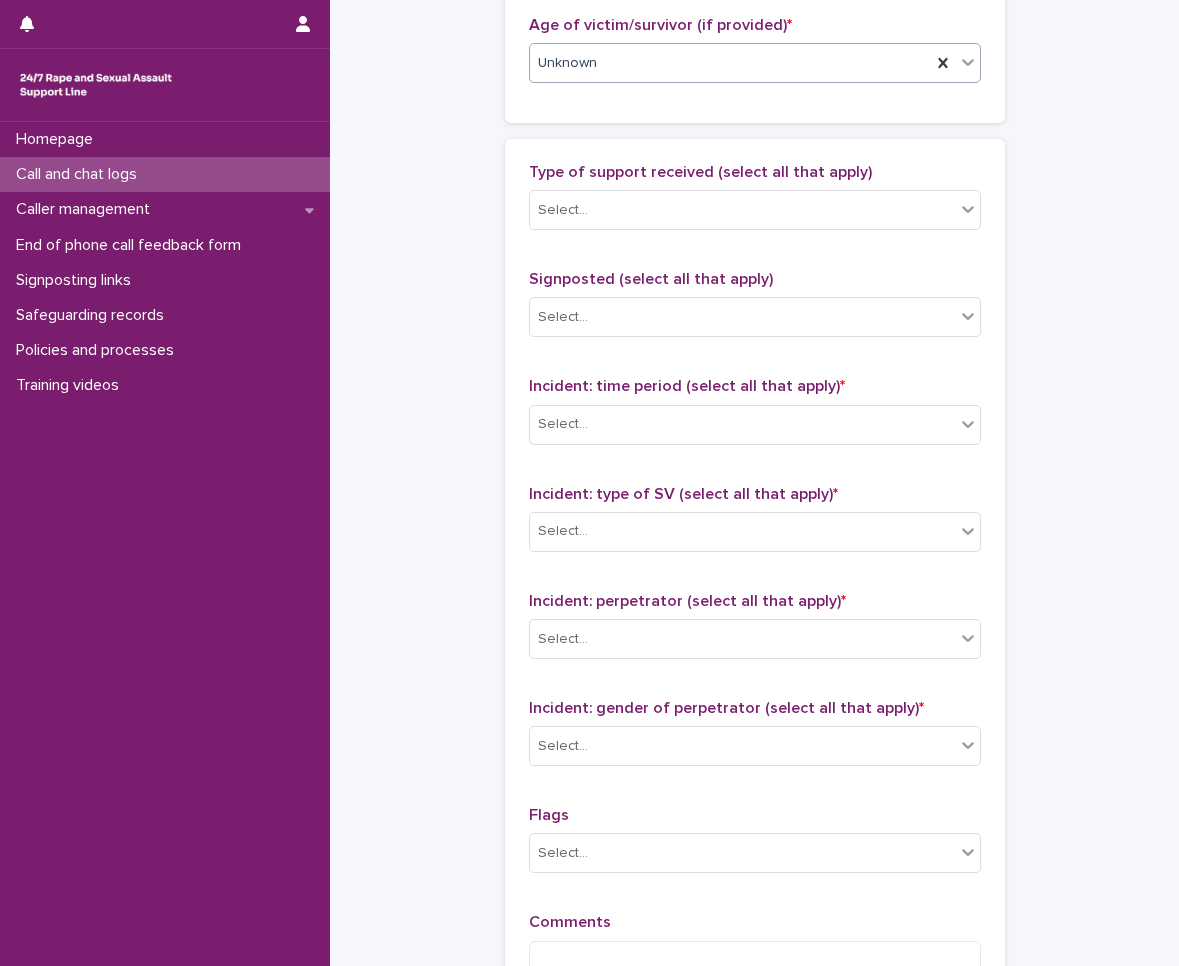 scroll, scrollTop: 1100, scrollLeft: 0, axis: vertical 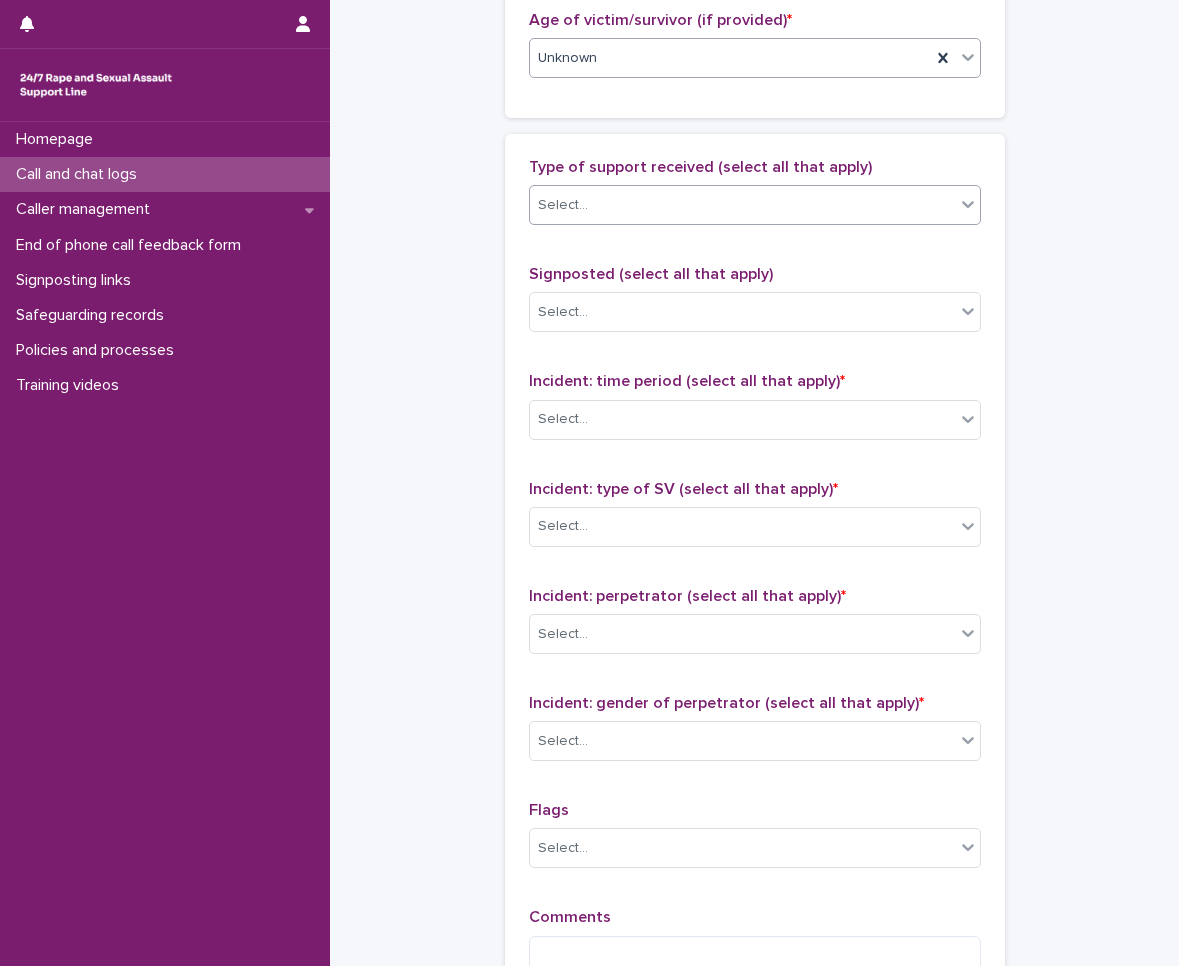 click on "Select..." at bounding box center (742, 205) 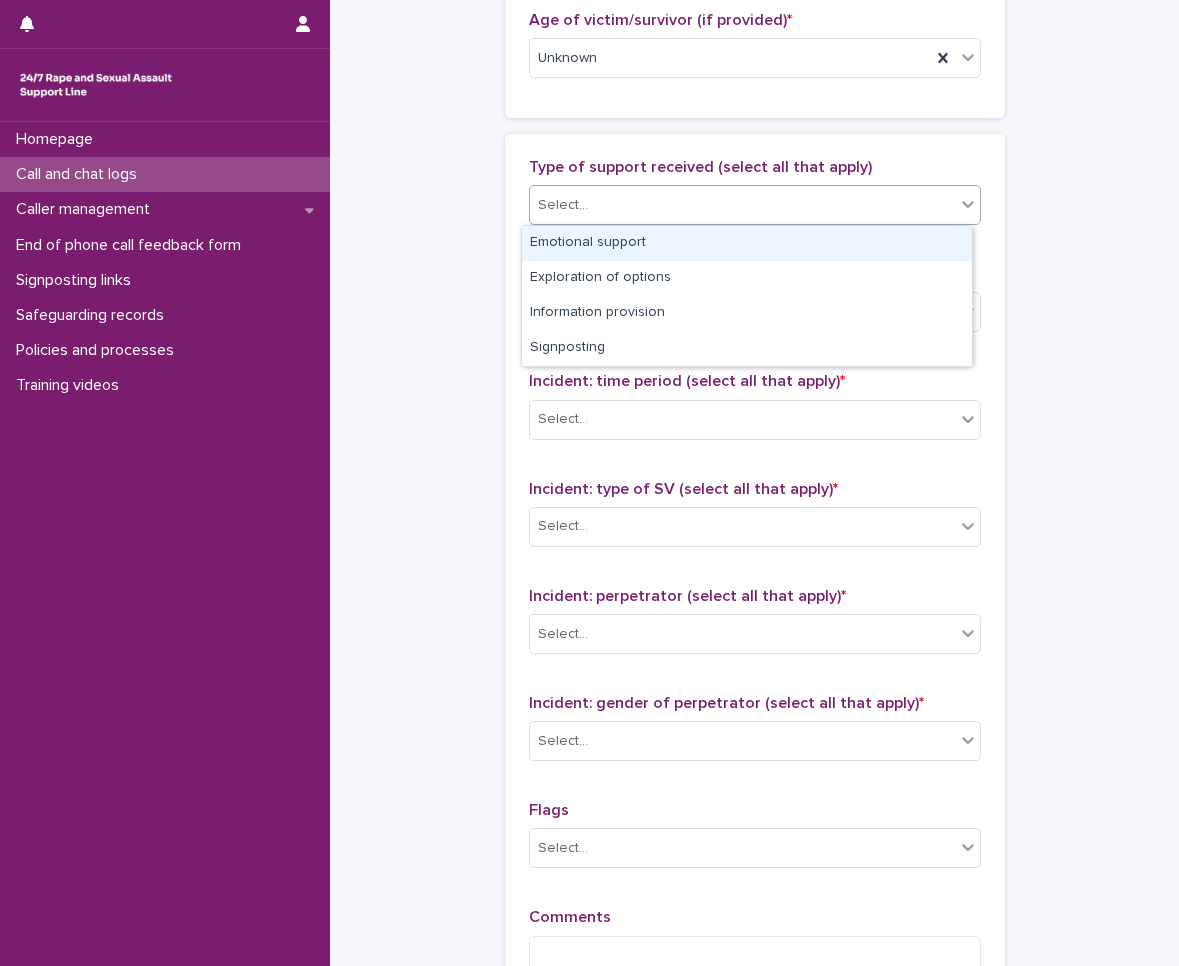 click on "Emotional support" at bounding box center [747, 243] 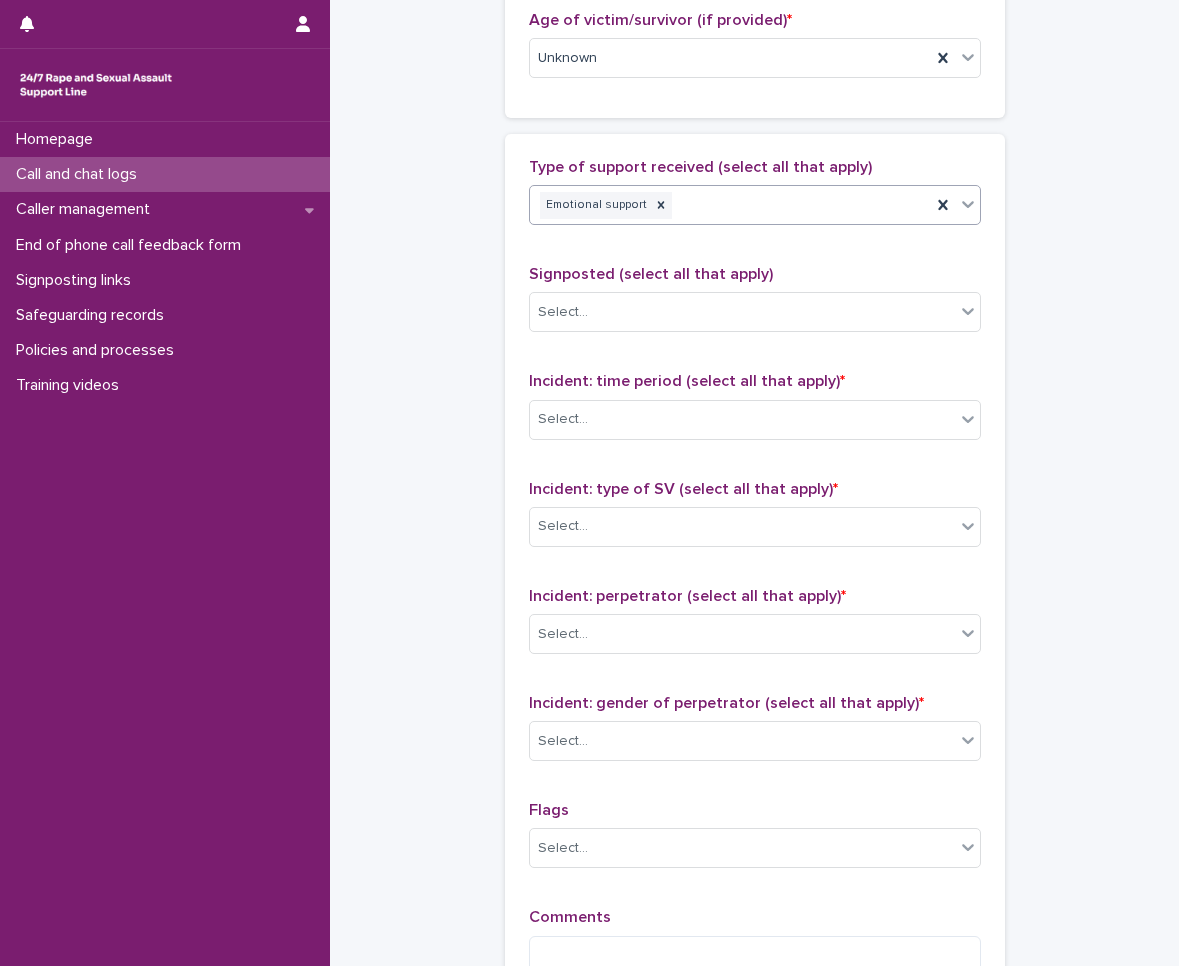 click on "Emotional support" at bounding box center [730, 205] 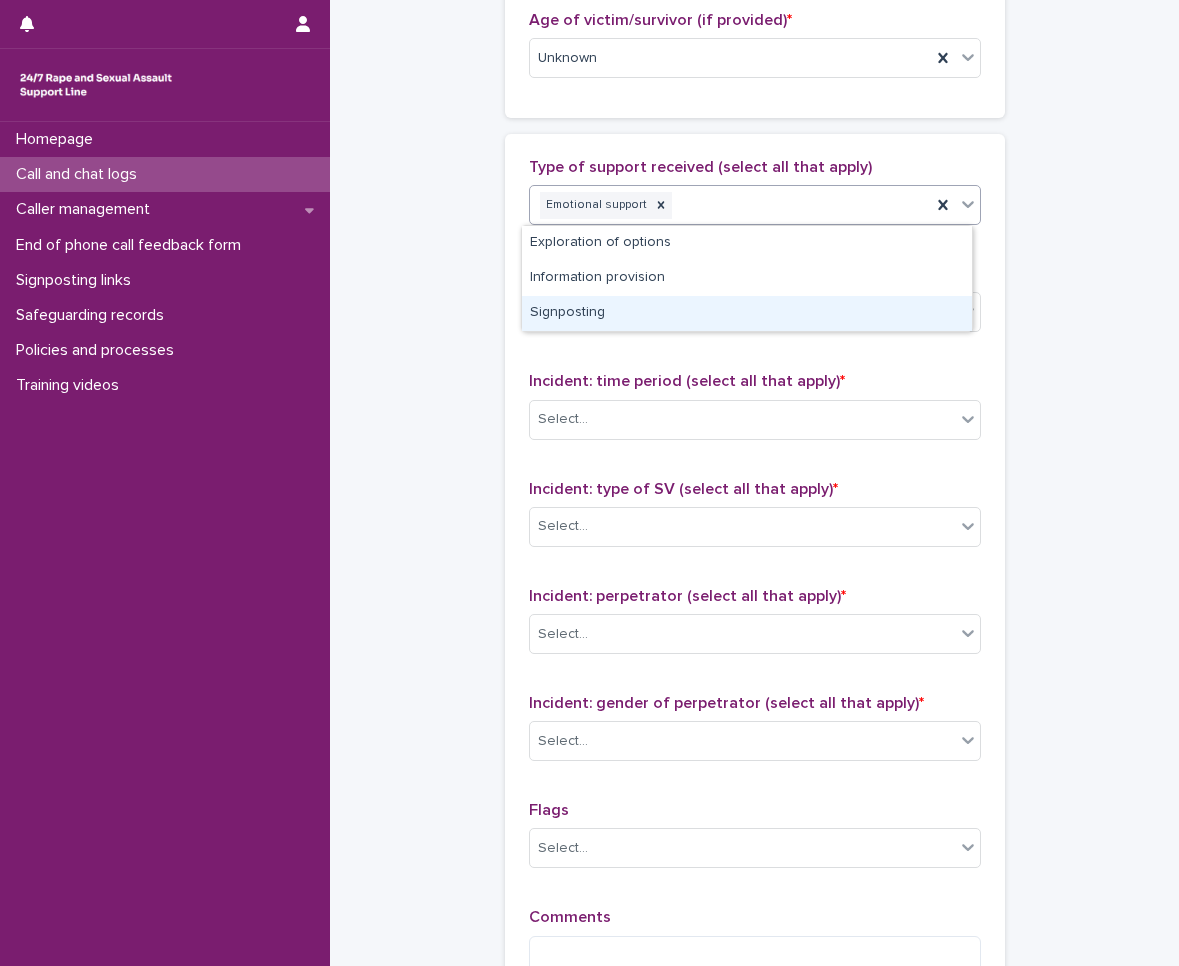 click on "Signposting" at bounding box center (747, 313) 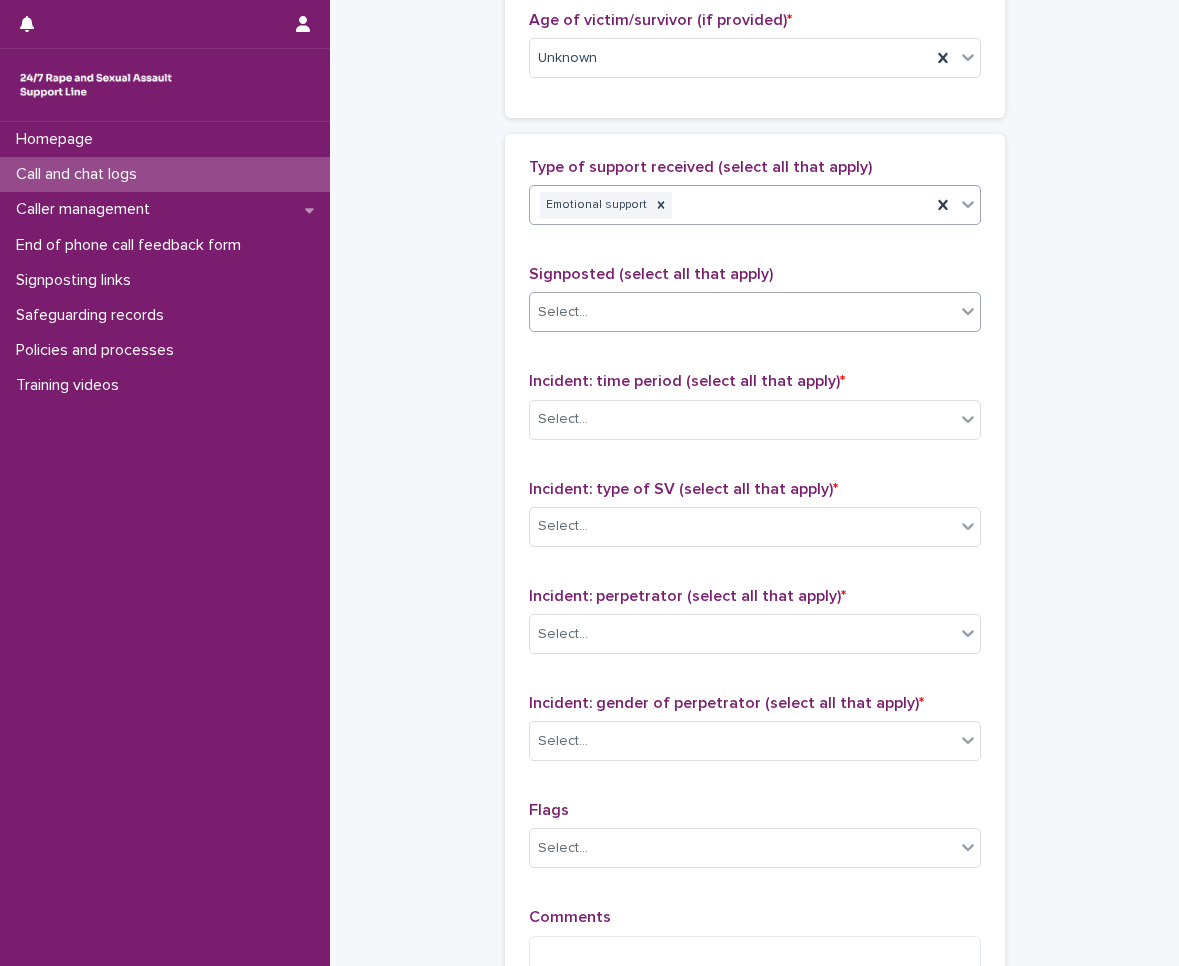 click on "Select..." at bounding box center [742, 312] 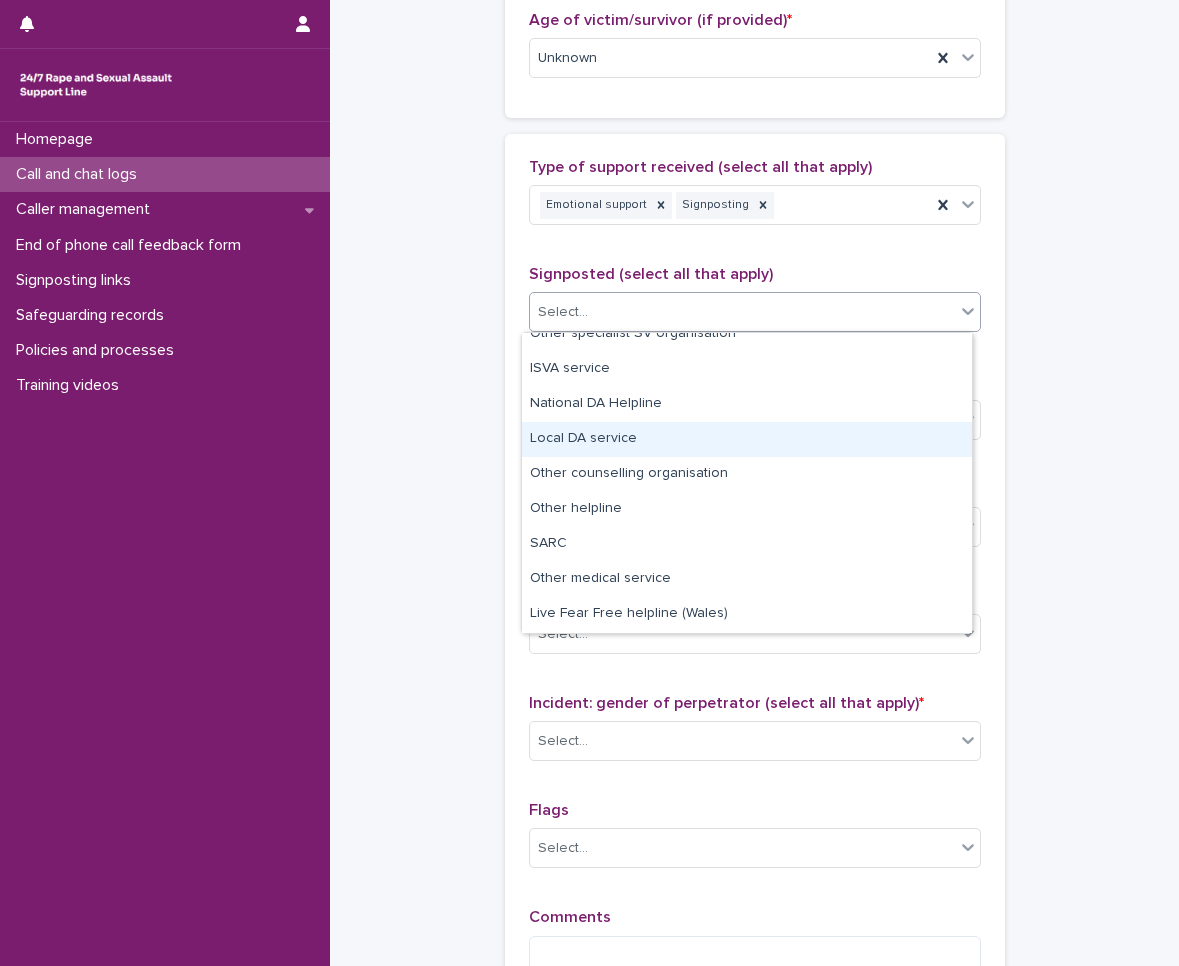 scroll, scrollTop: 120, scrollLeft: 0, axis: vertical 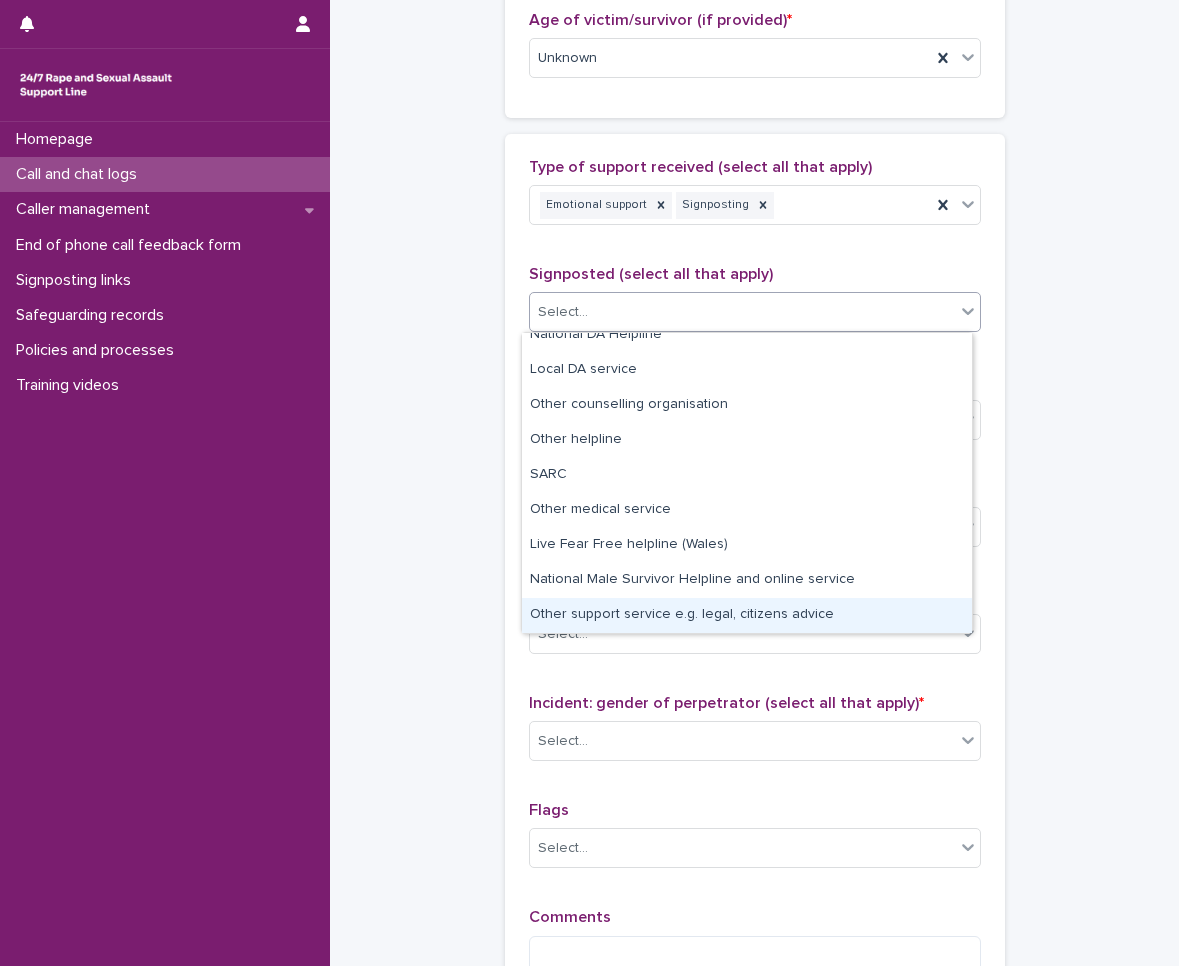 click on "Other support service e.g. legal, citizens advice" at bounding box center [747, 615] 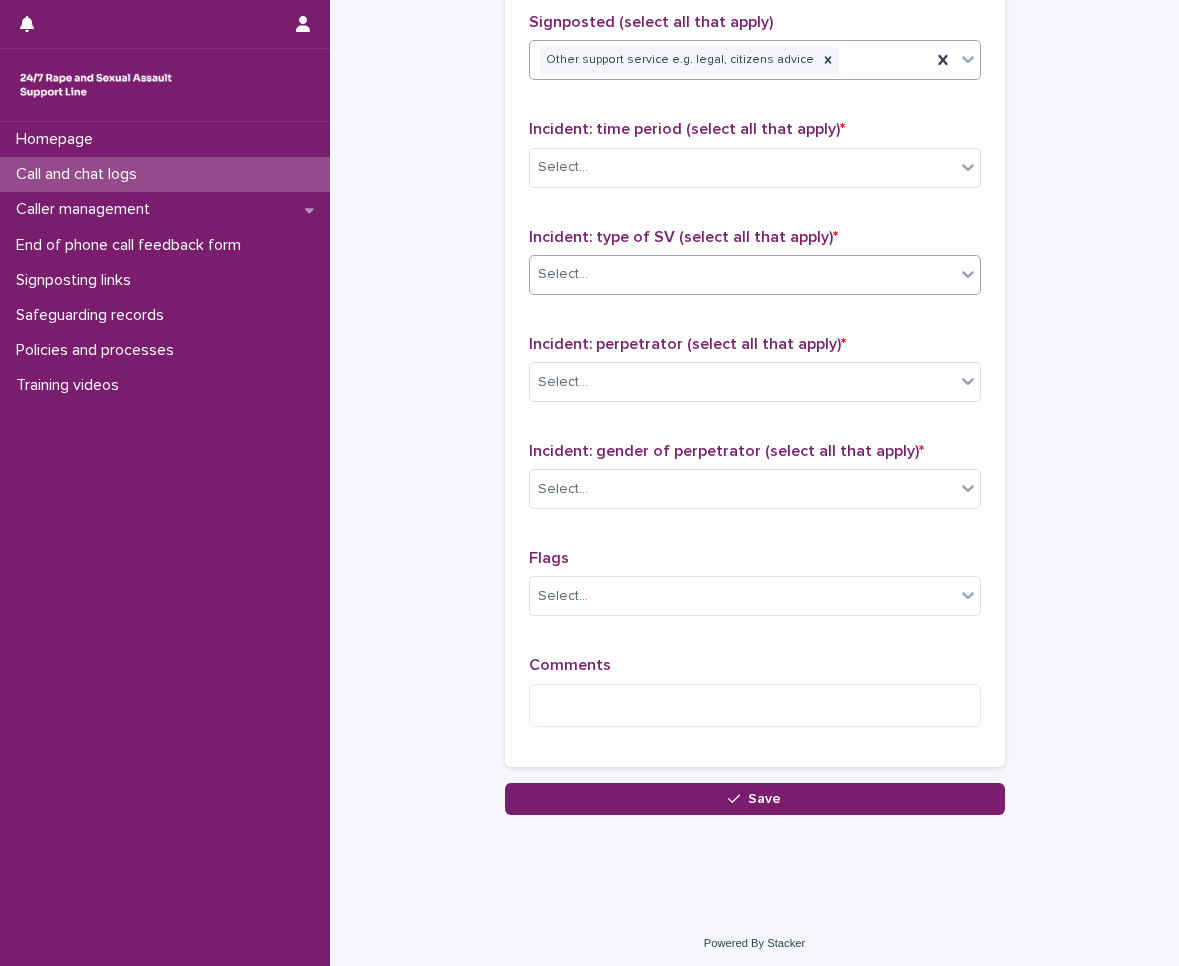 scroll, scrollTop: 1357, scrollLeft: 0, axis: vertical 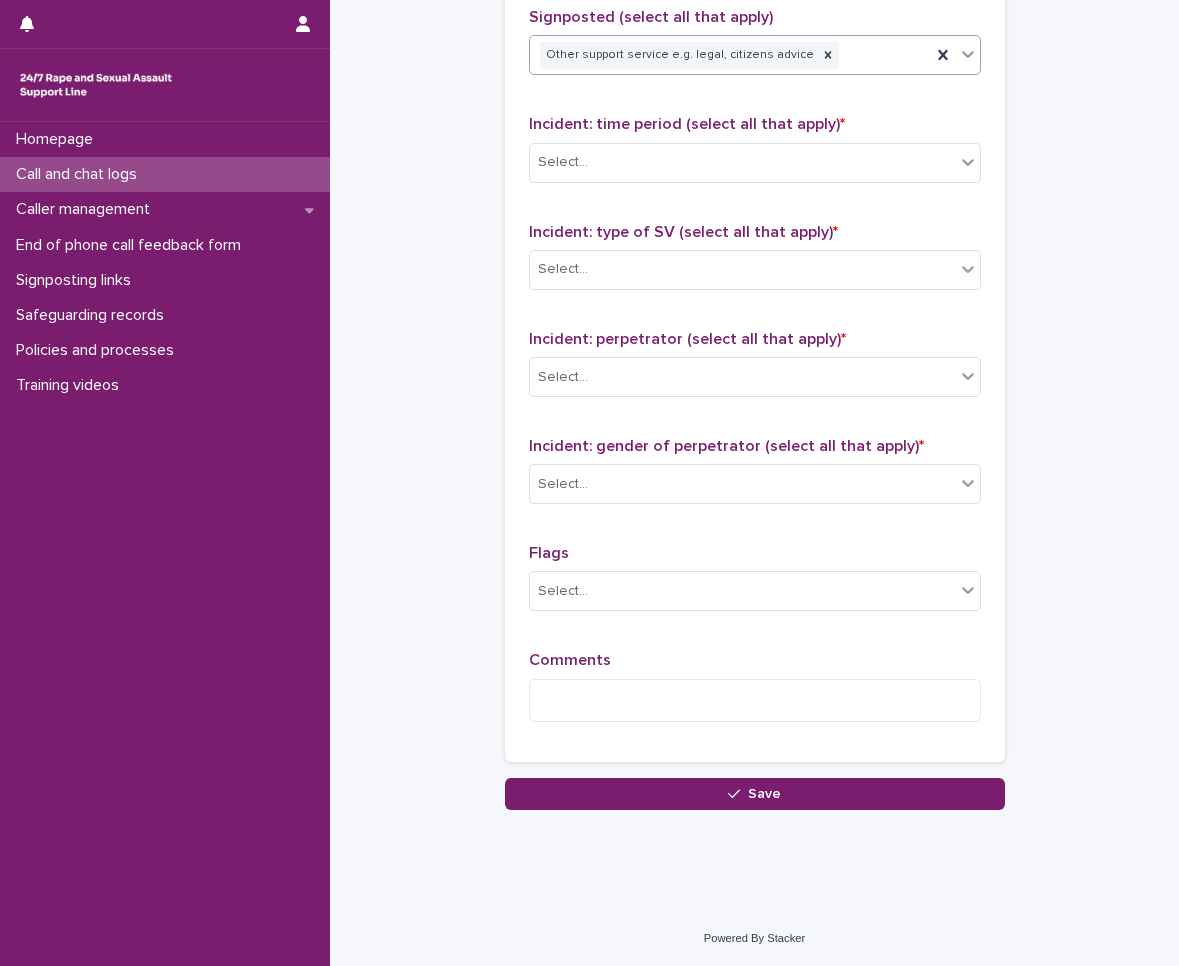 click on "Incident: time period (select all that apply) * Select..." at bounding box center [755, 156] 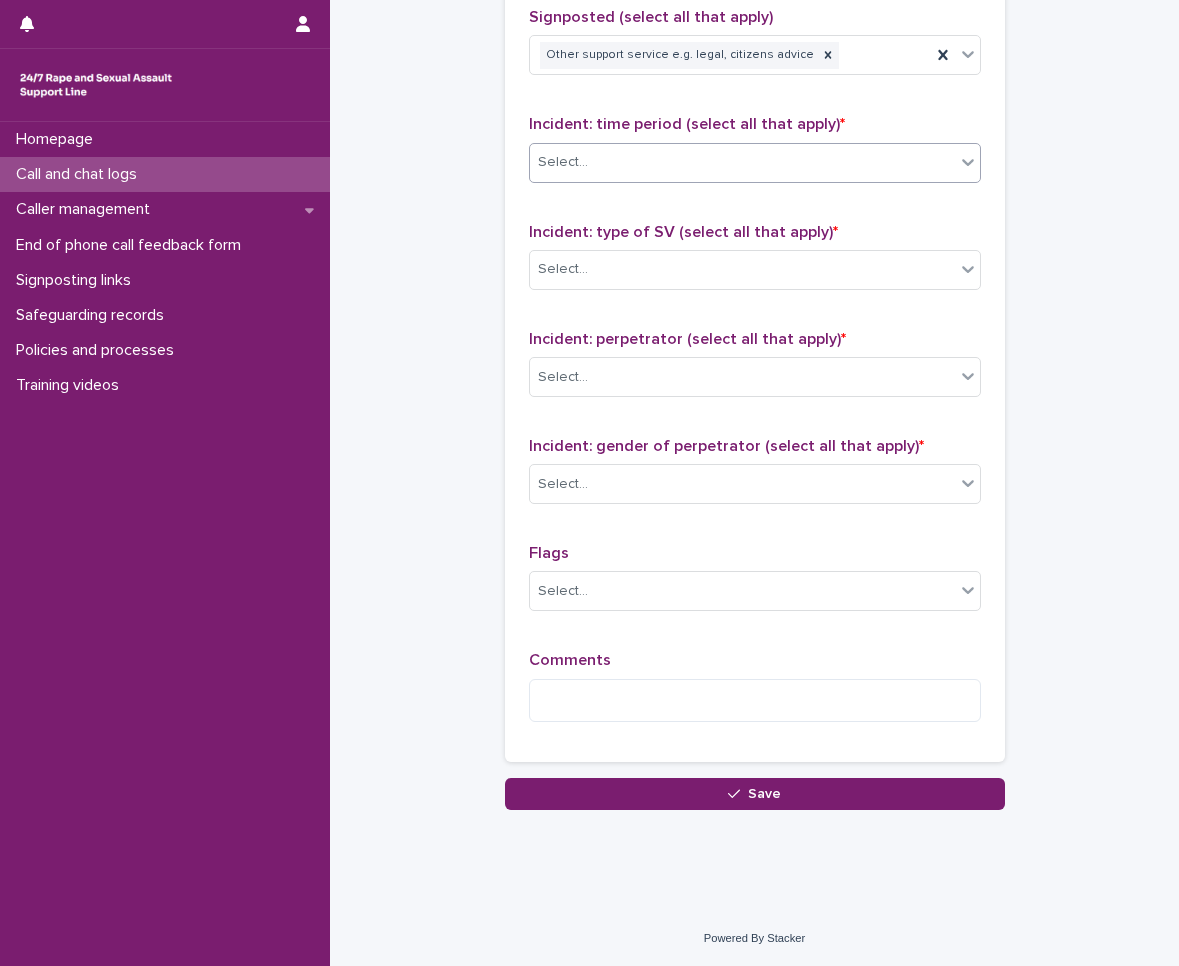 click on "Select..." at bounding box center (742, 162) 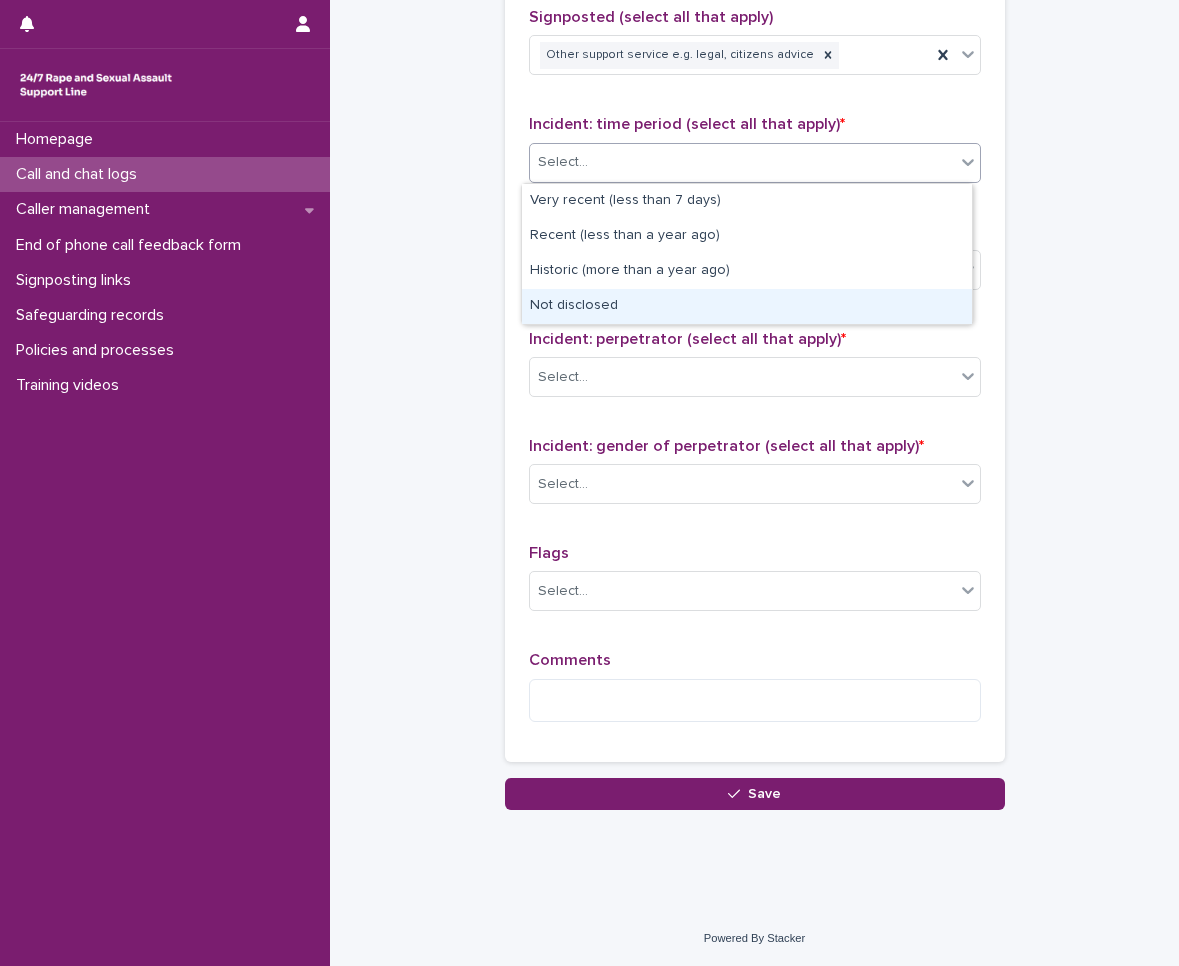 click on "Not disclosed" at bounding box center (747, 306) 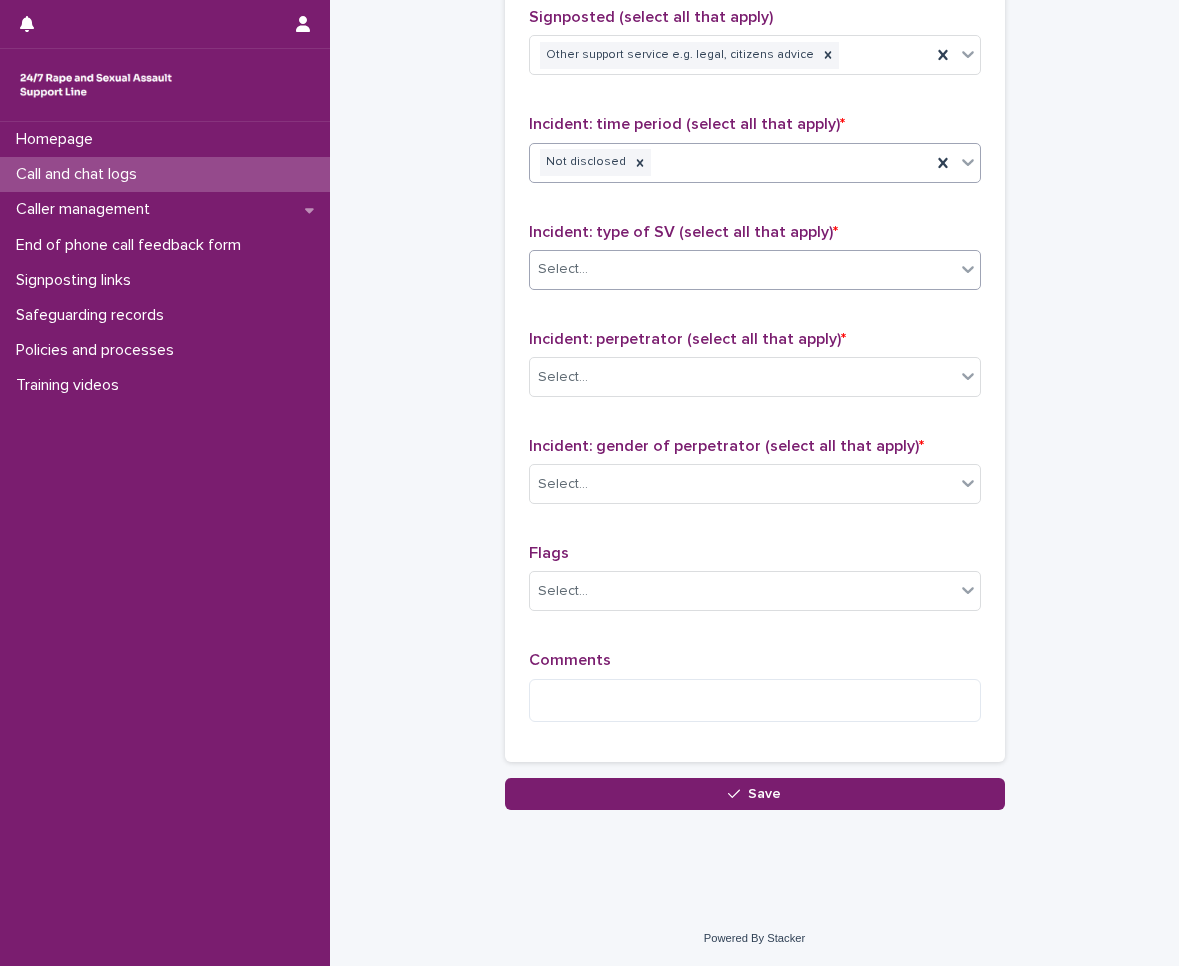 click on "Select..." at bounding box center [742, 269] 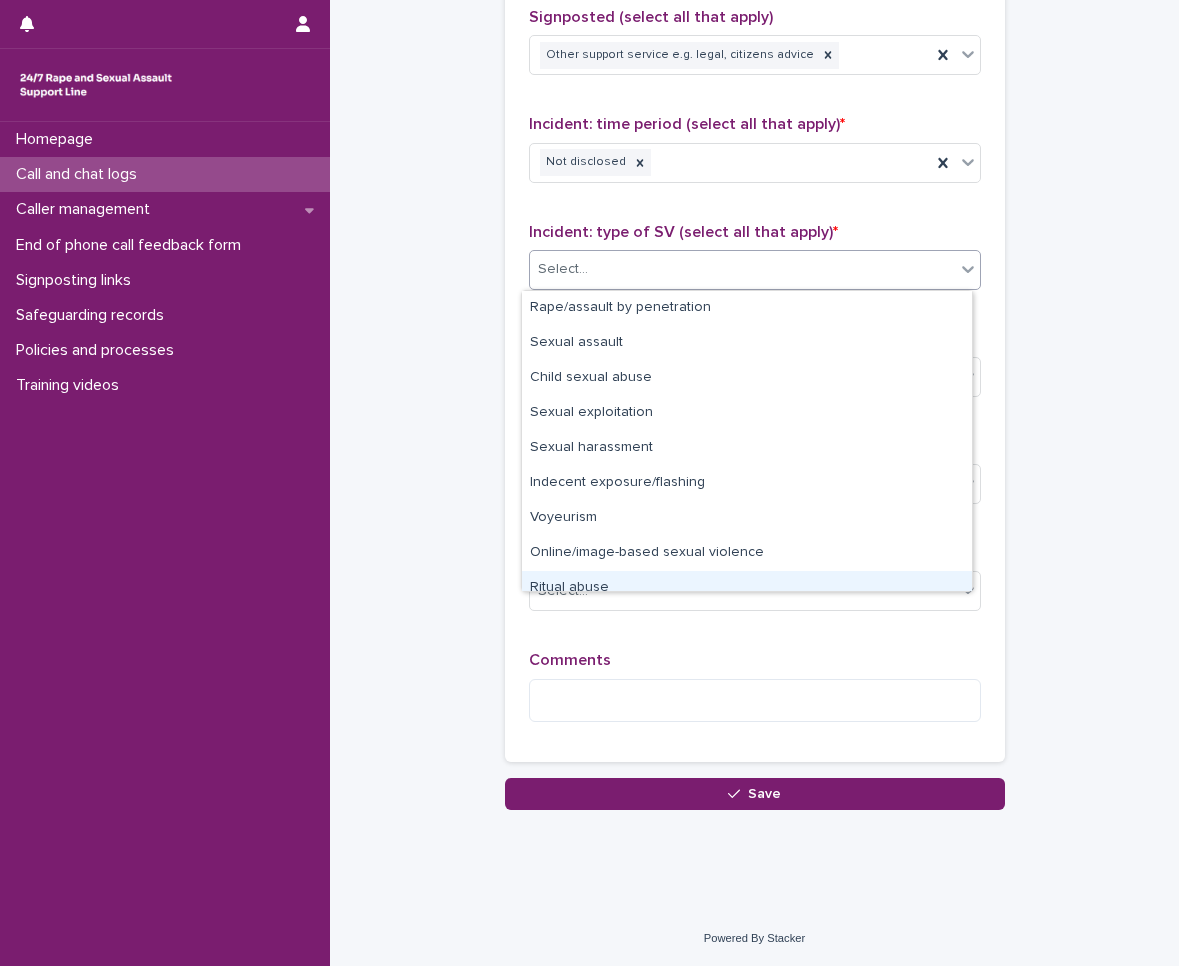 scroll, scrollTop: 50, scrollLeft: 0, axis: vertical 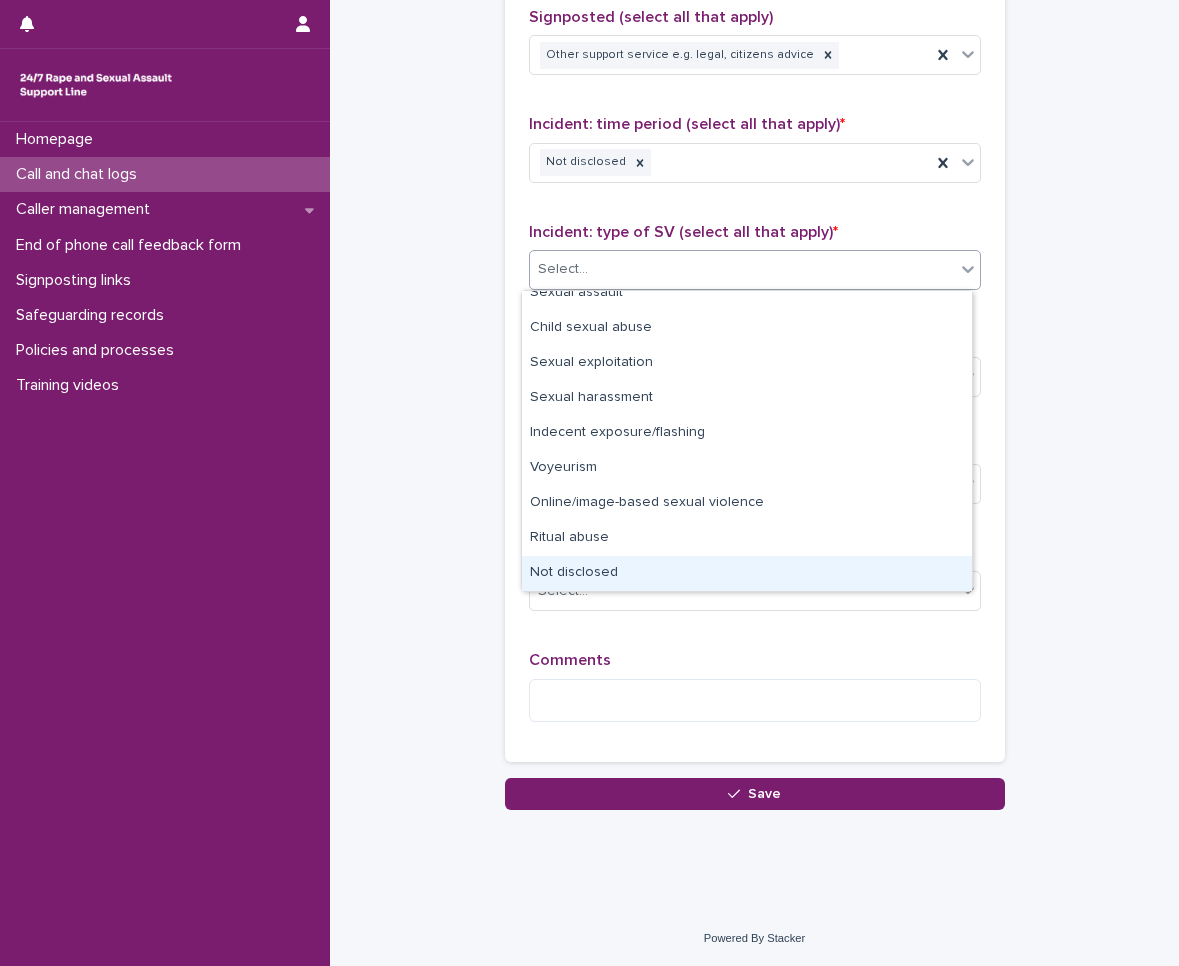 click on "Not disclosed" at bounding box center [747, 573] 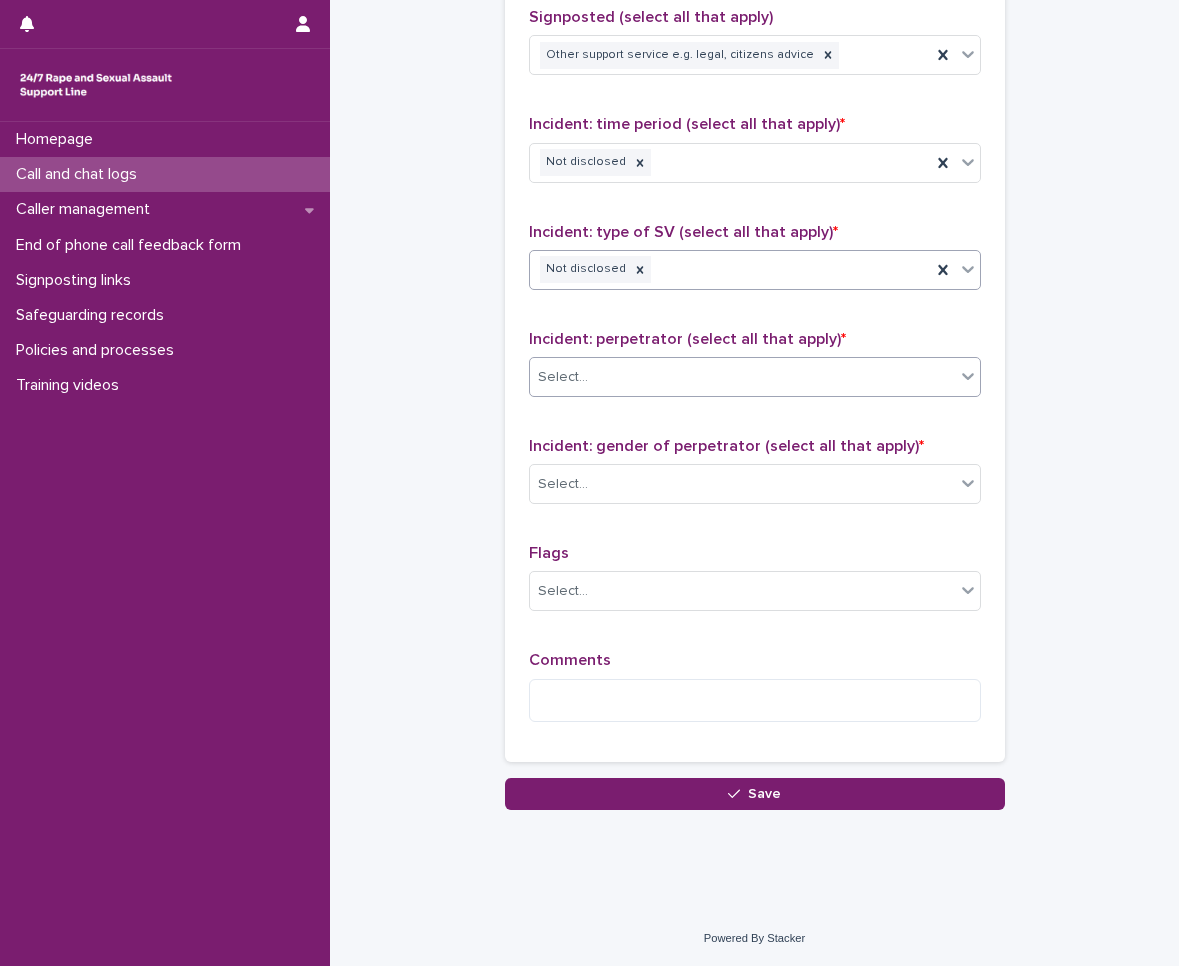 click on "Select..." at bounding box center [742, 377] 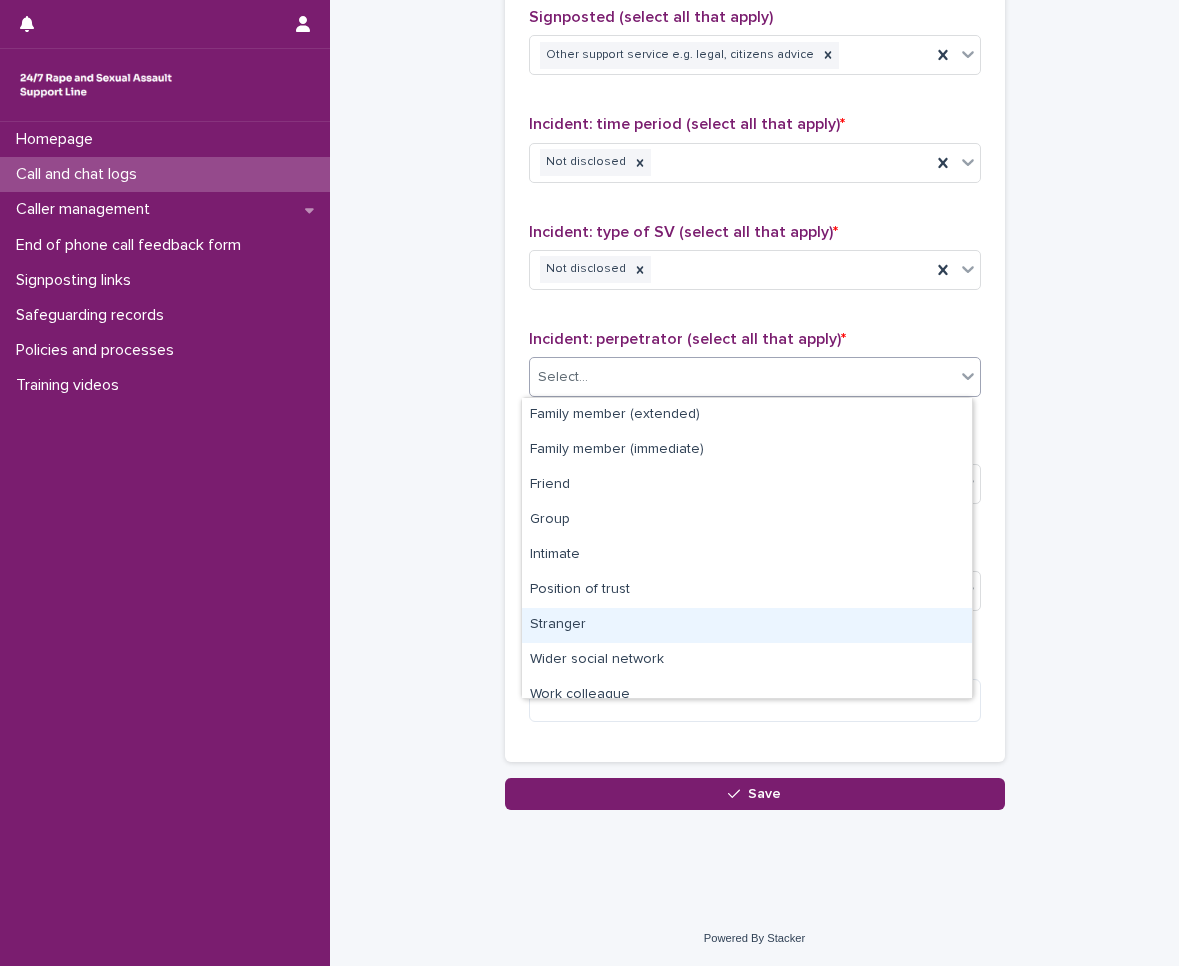 scroll, scrollTop: 85, scrollLeft: 0, axis: vertical 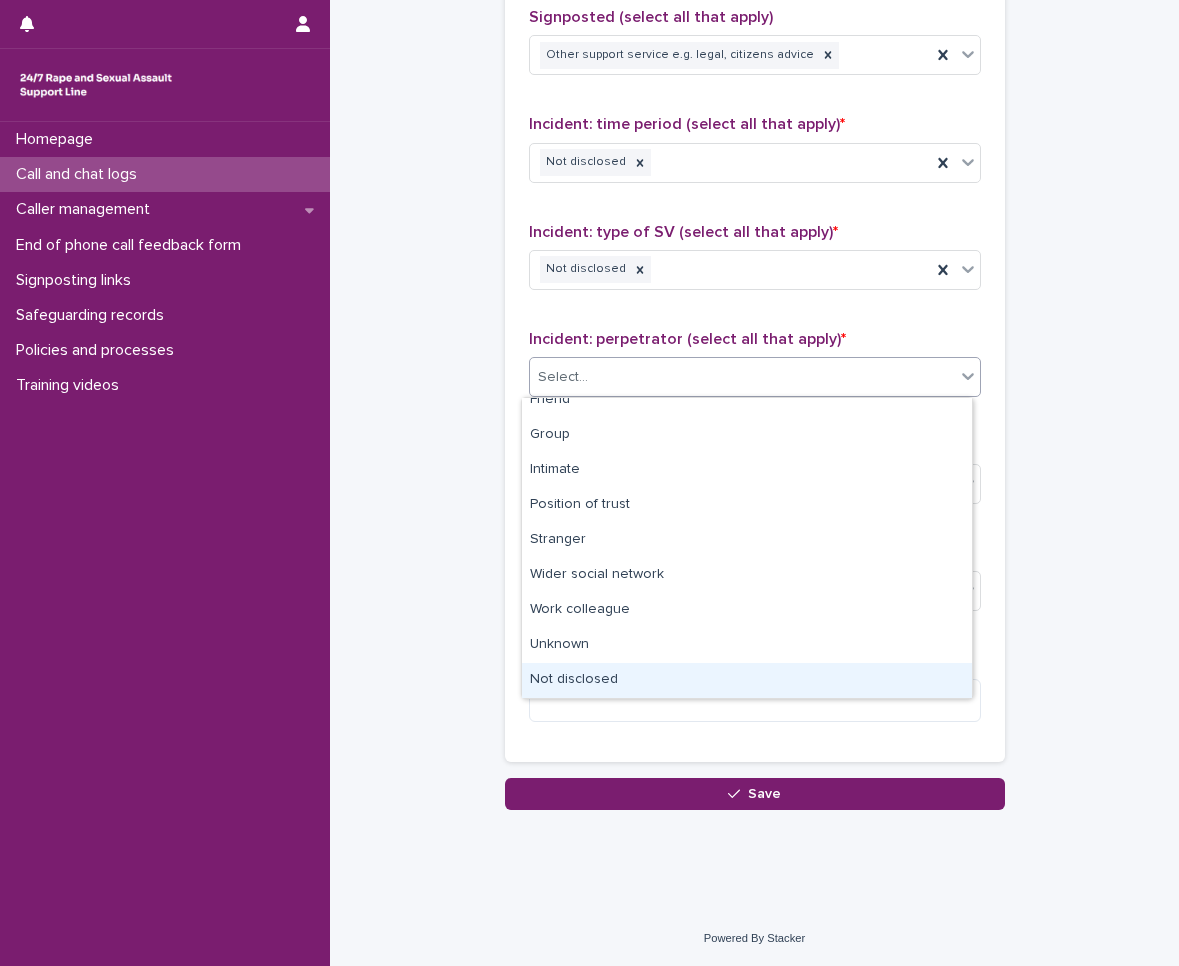 click on "Not disclosed" at bounding box center [747, 680] 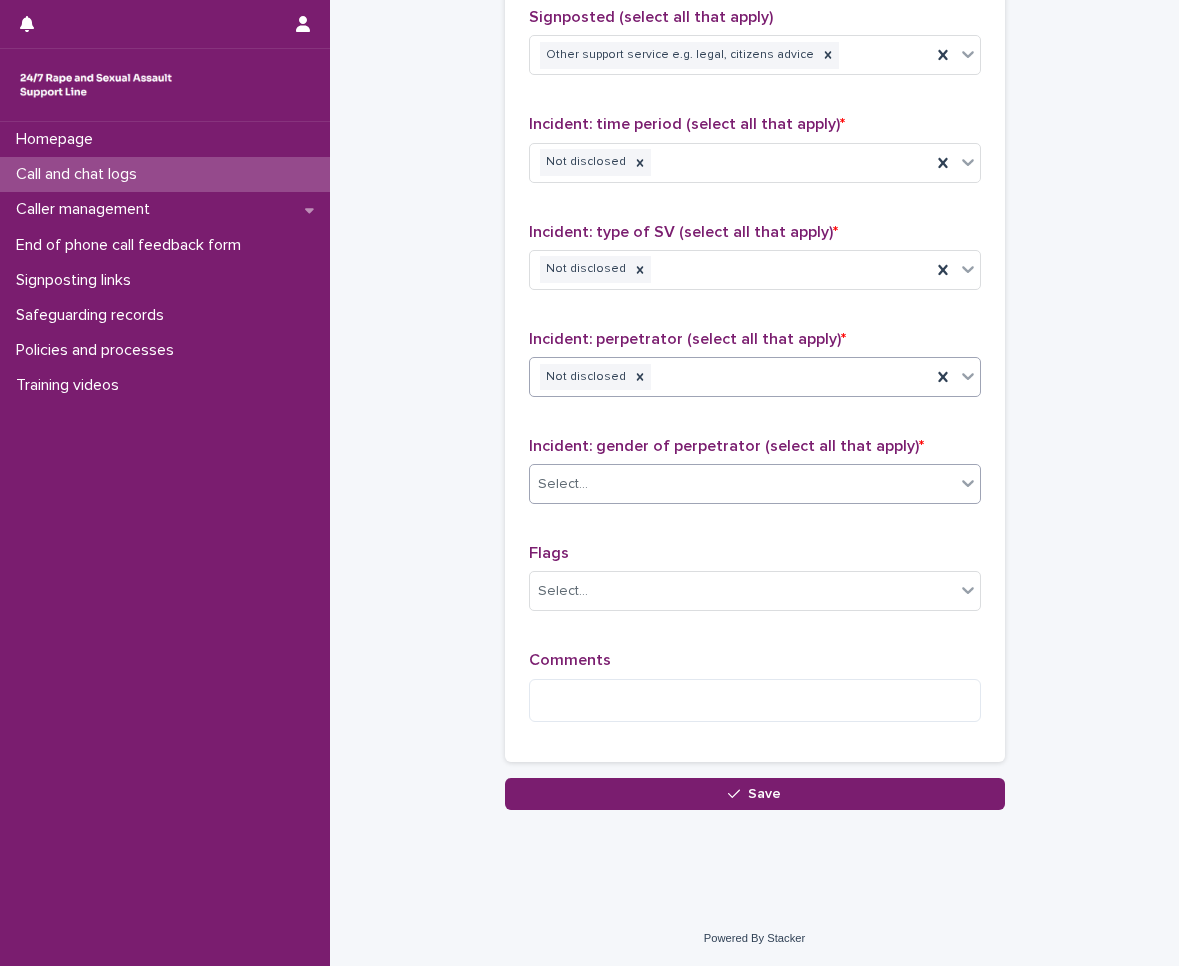 click on "Select..." at bounding box center (742, 484) 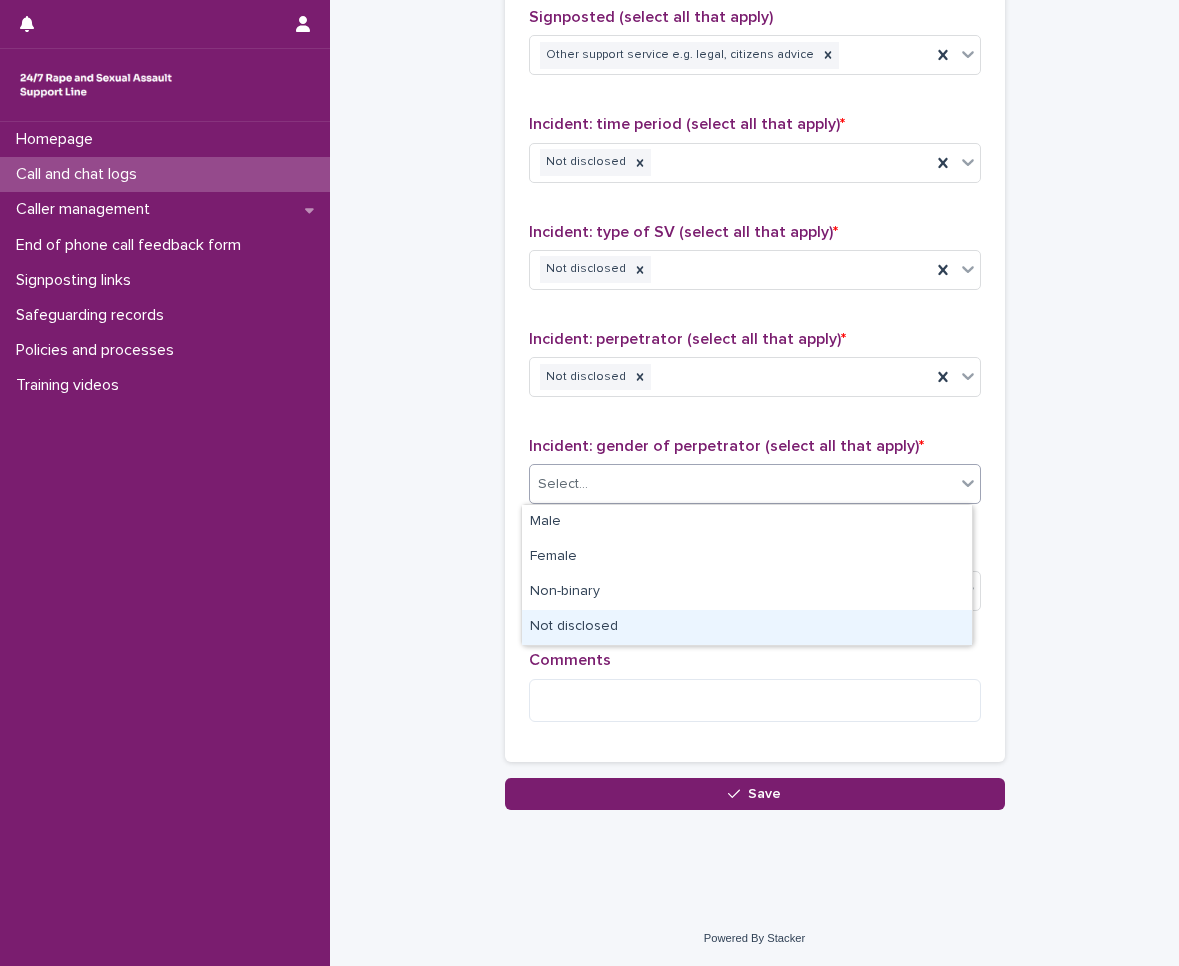 click on "Not disclosed" at bounding box center [747, 627] 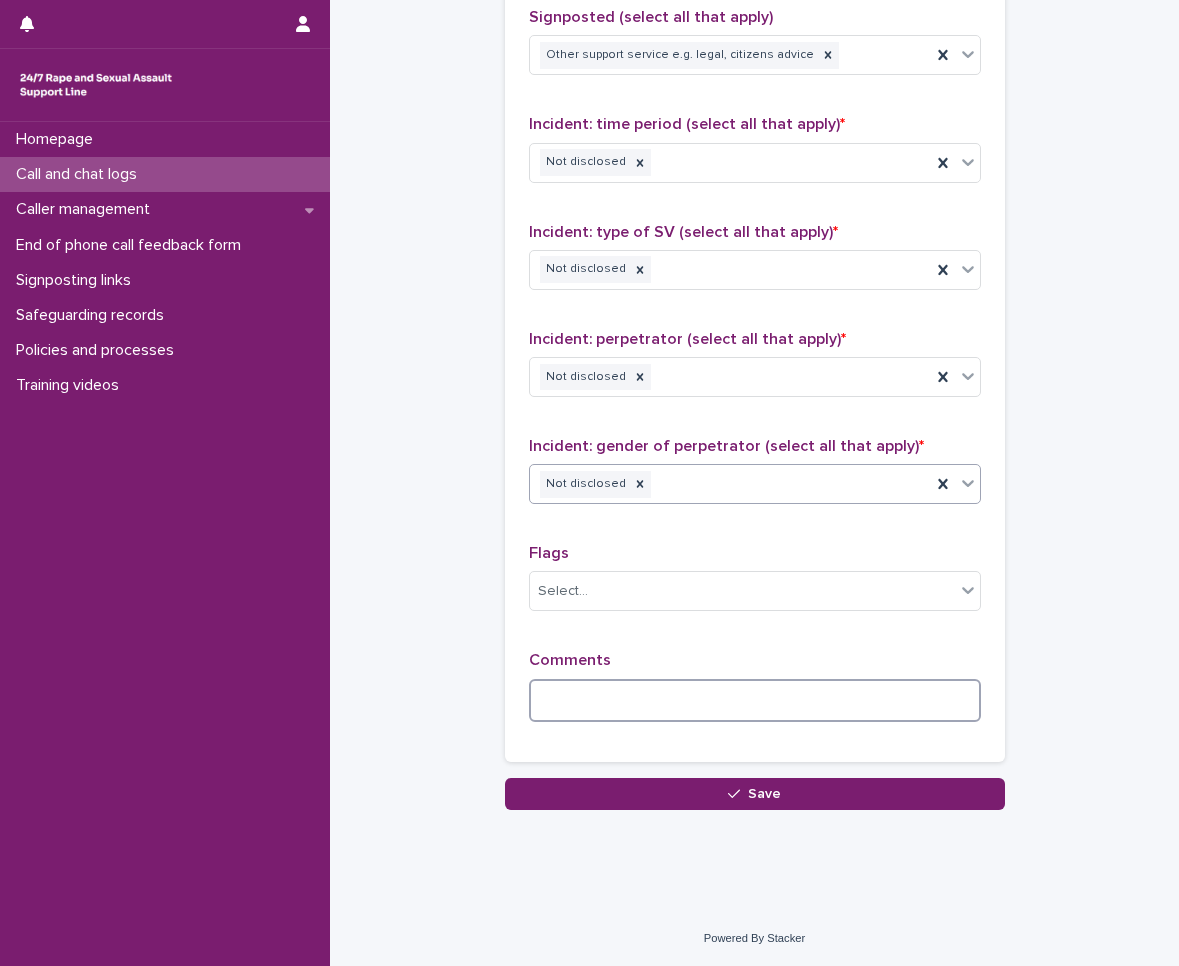 click at bounding box center (755, 700) 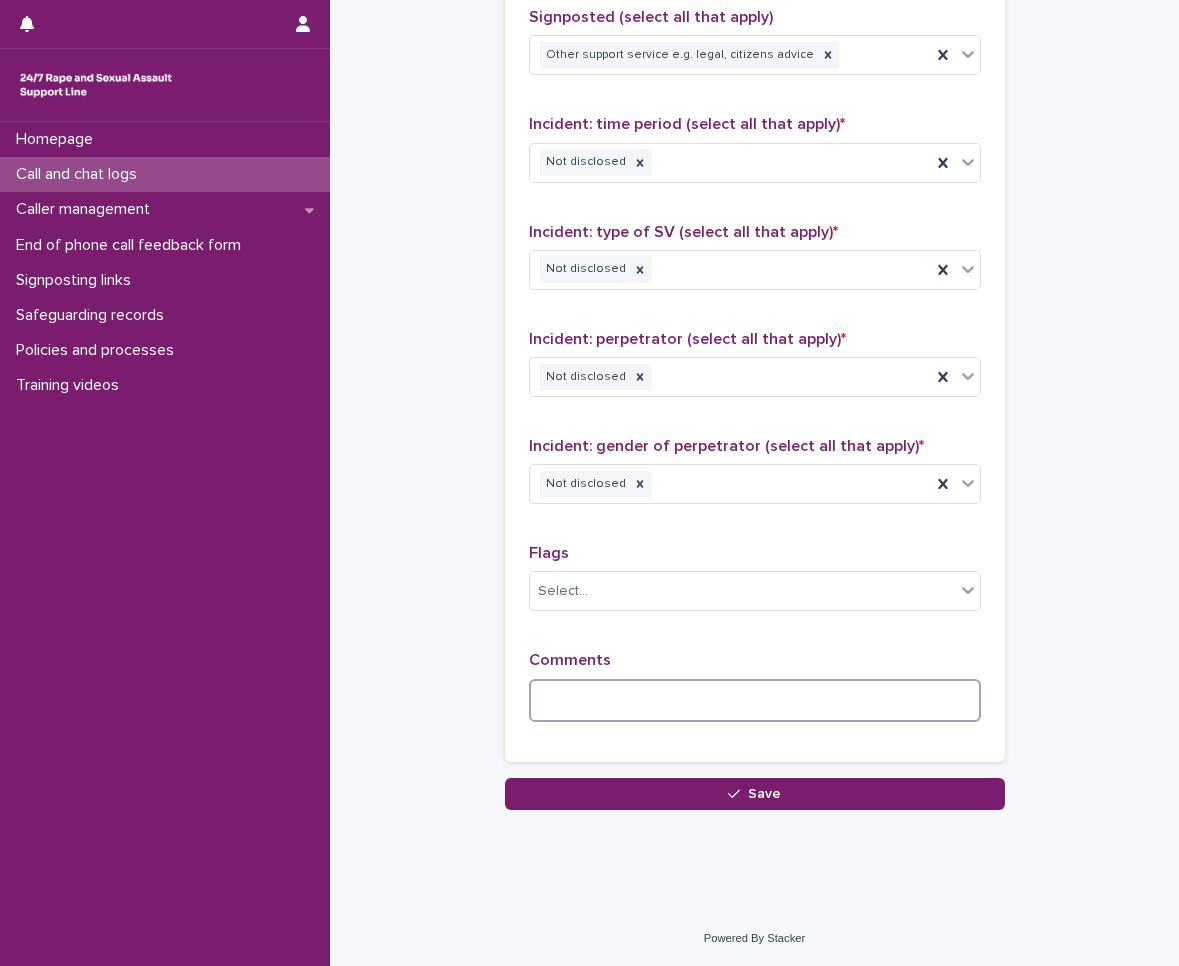 type on "*" 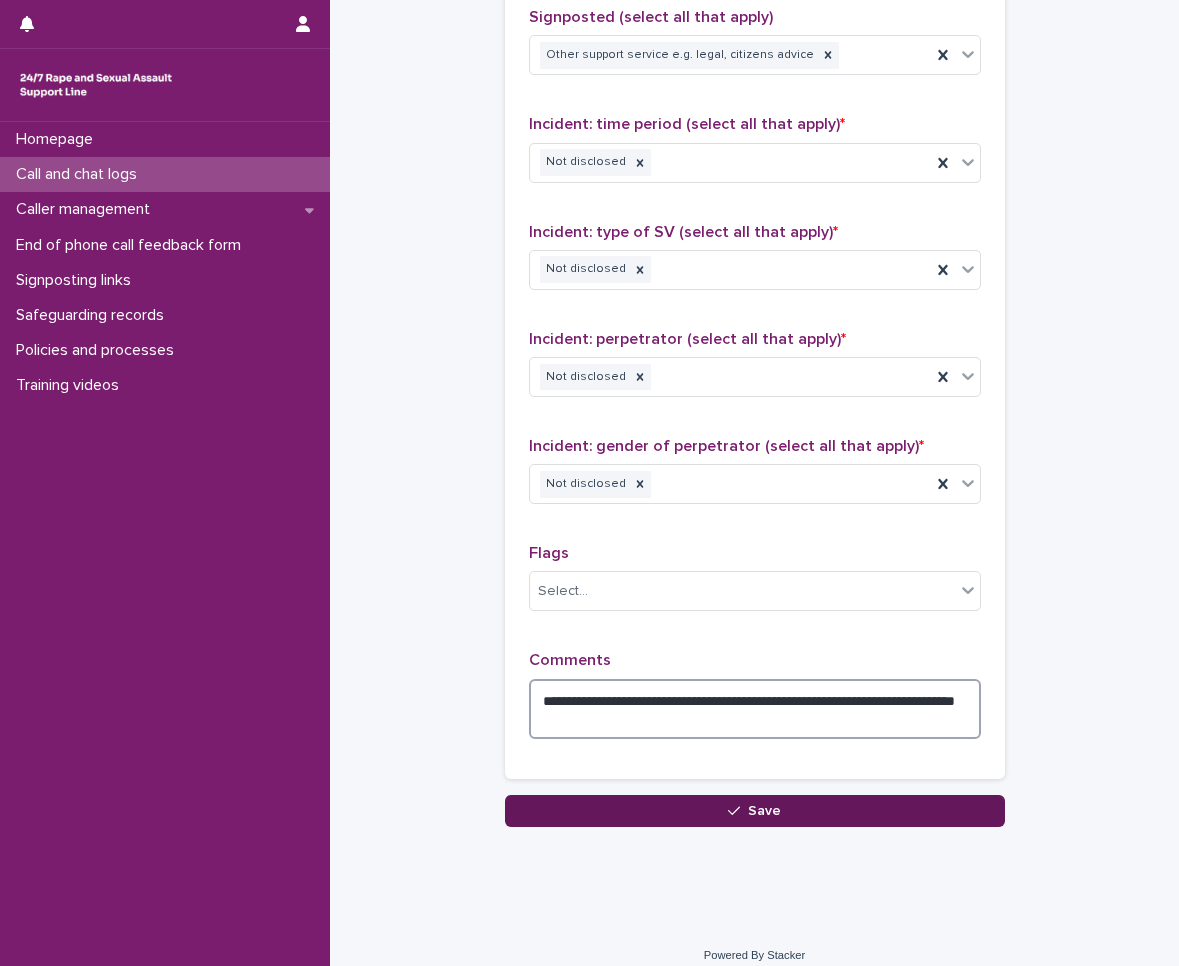 type on "**********" 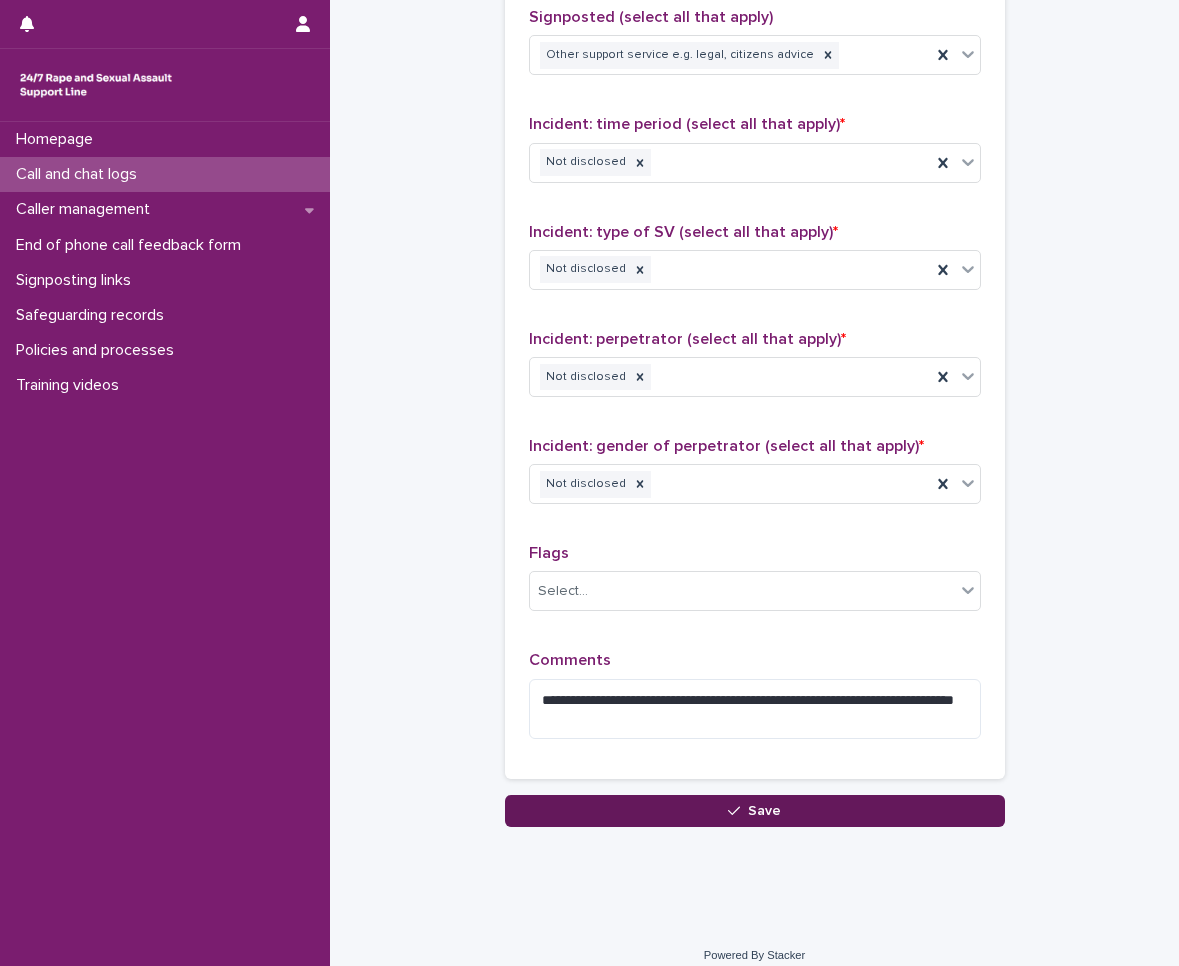 click on "Save" at bounding box center (755, 811) 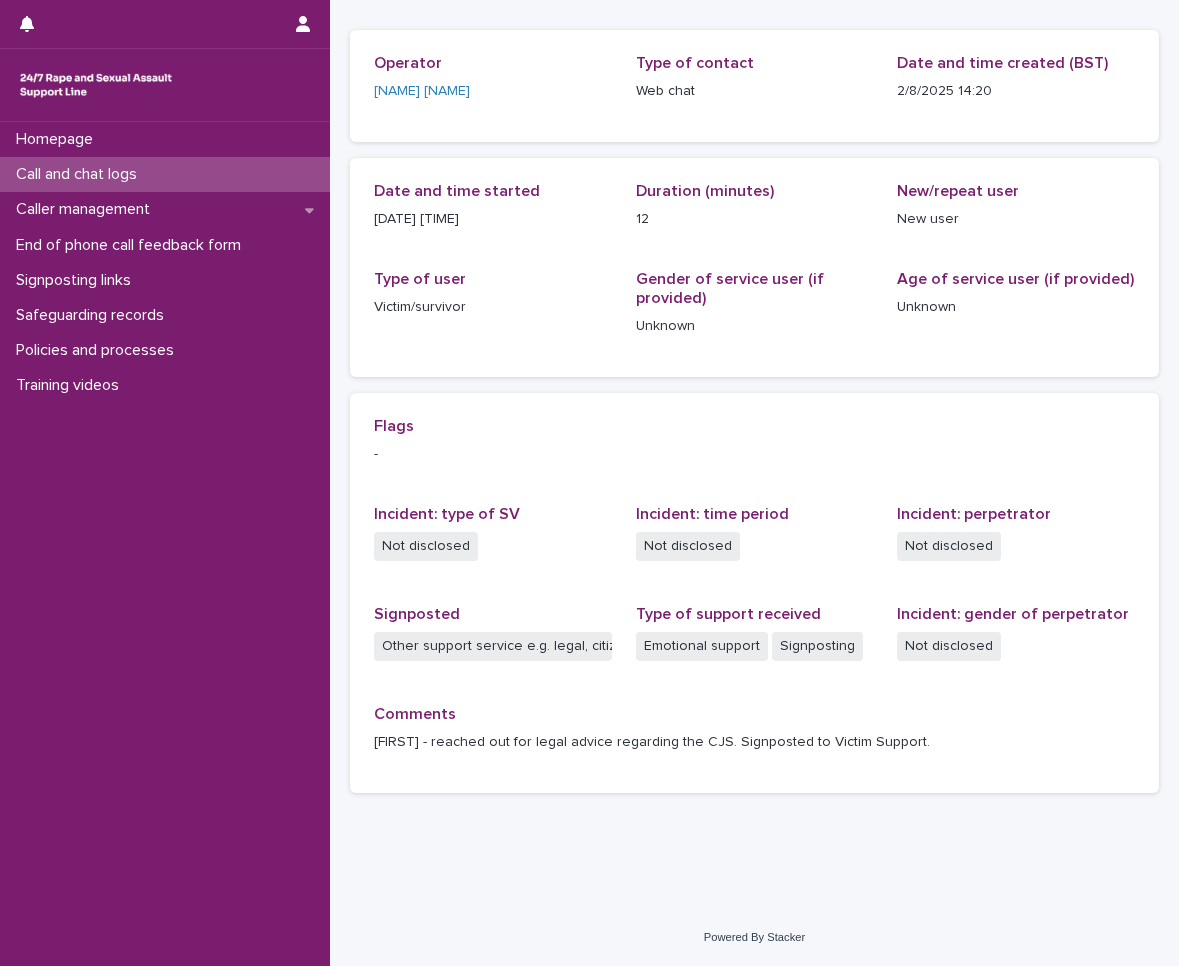 scroll, scrollTop: 0, scrollLeft: 0, axis: both 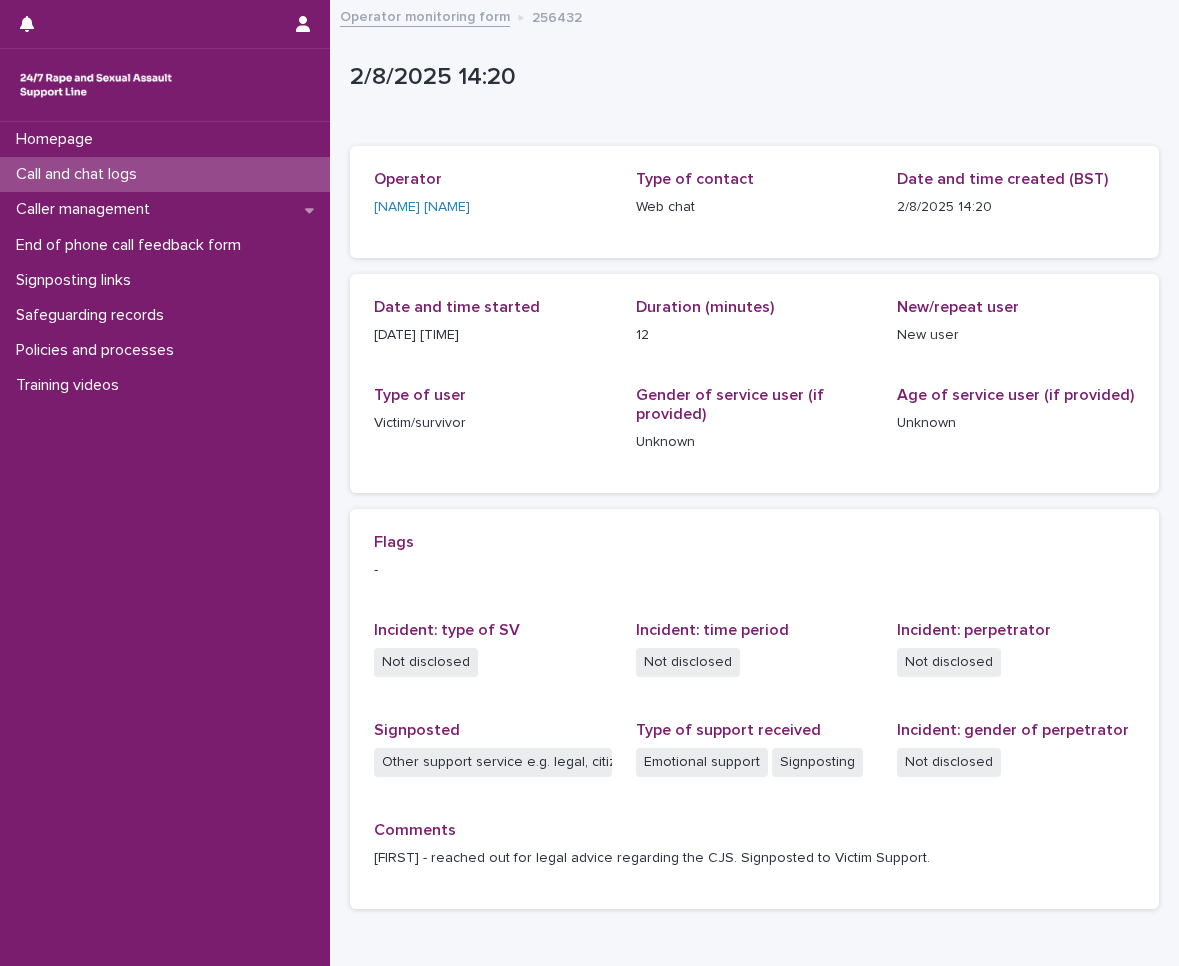 click on "Call and chat logs" at bounding box center (80, 174) 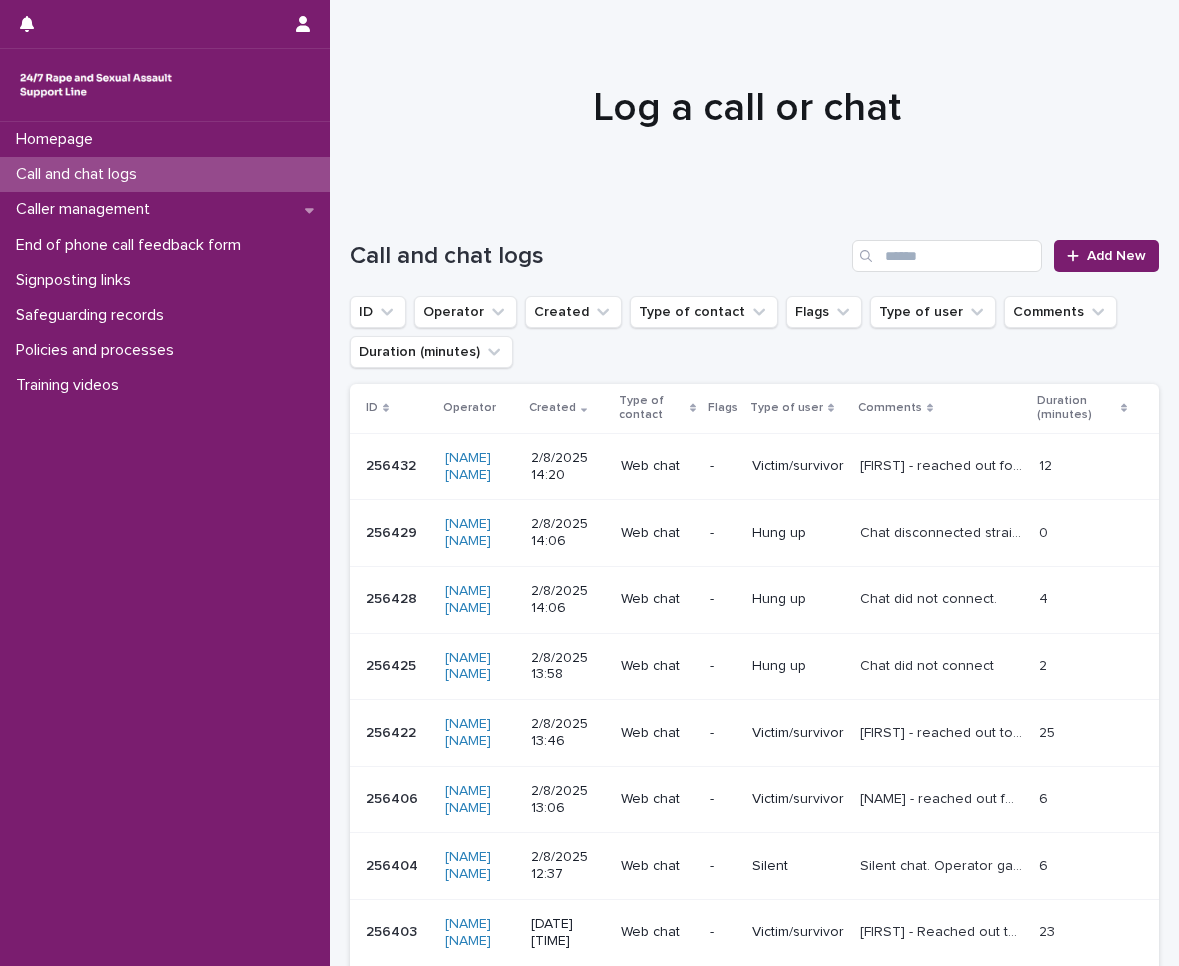 click on "Call and chat logs Add New" at bounding box center [754, 248] 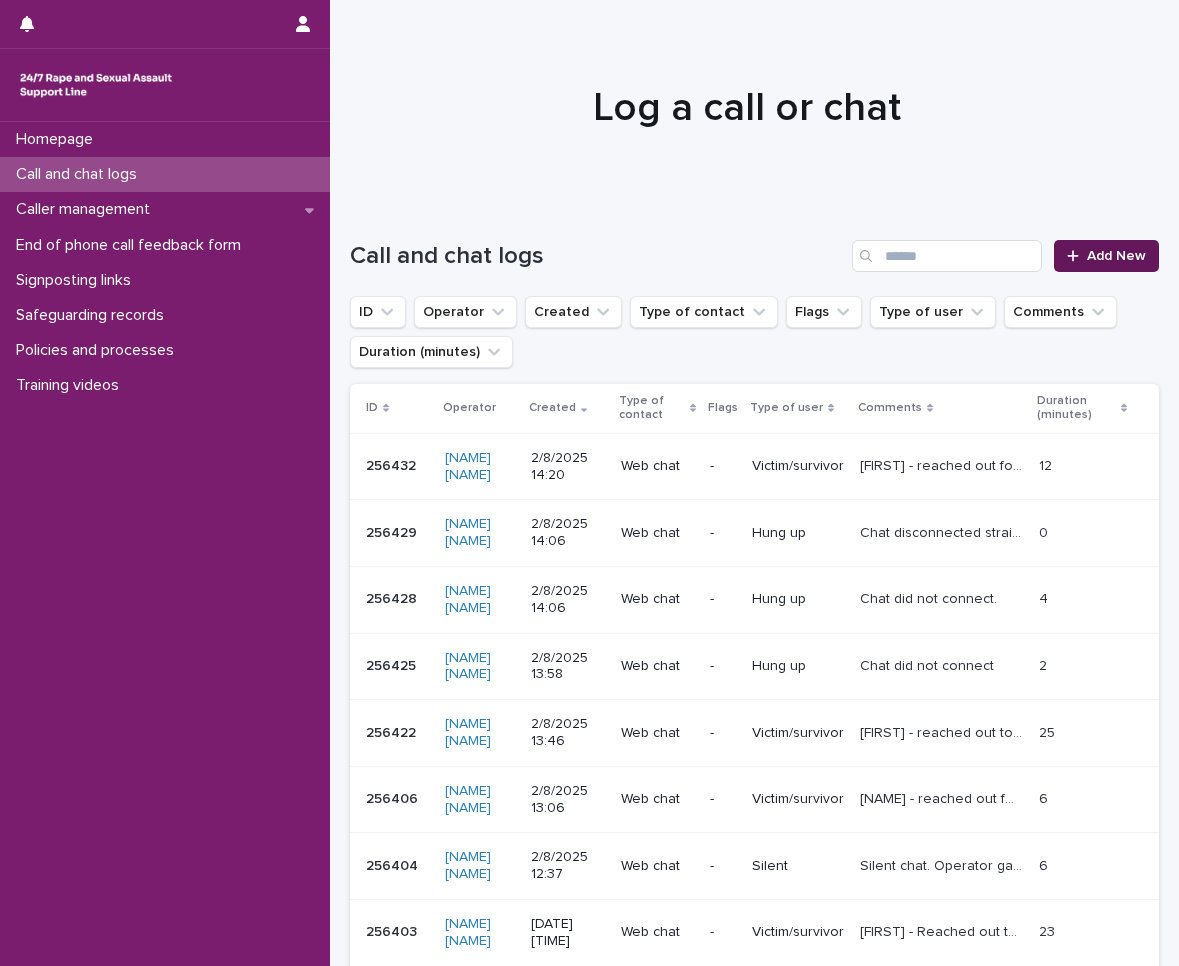 click on "Add New" at bounding box center (1106, 256) 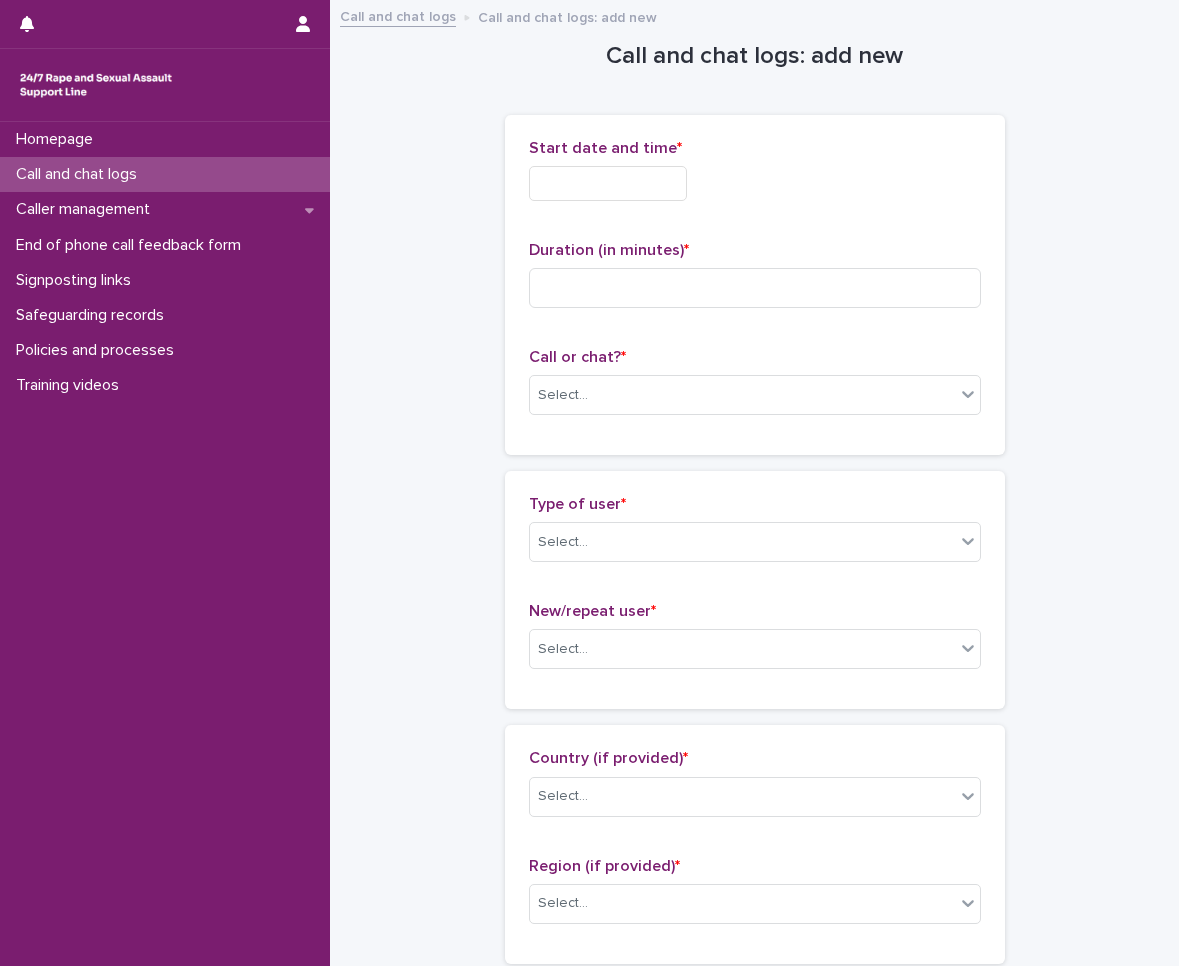 click at bounding box center [608, 183] 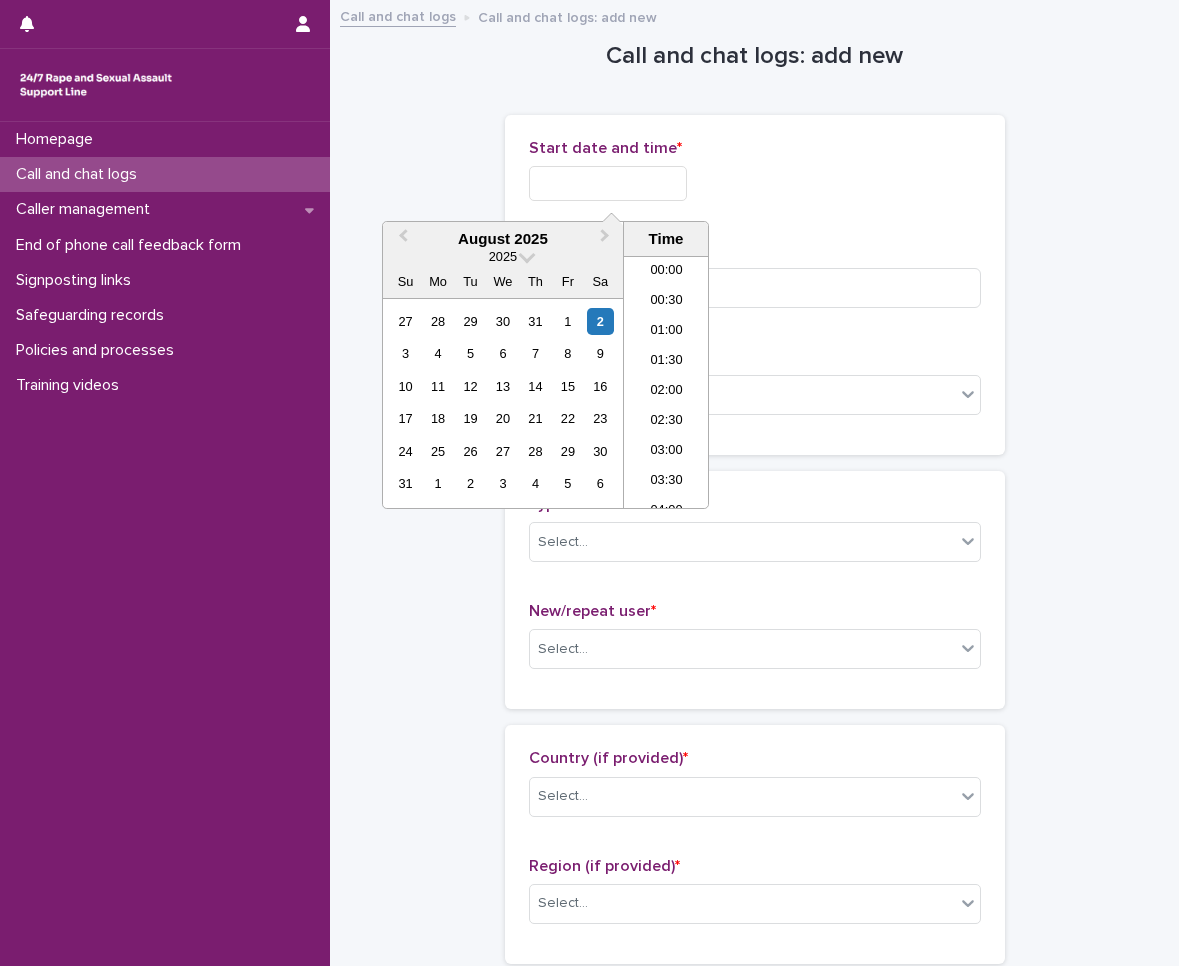 scroll, scrollTop: 760, scrollLeft: 0, axis: vertical 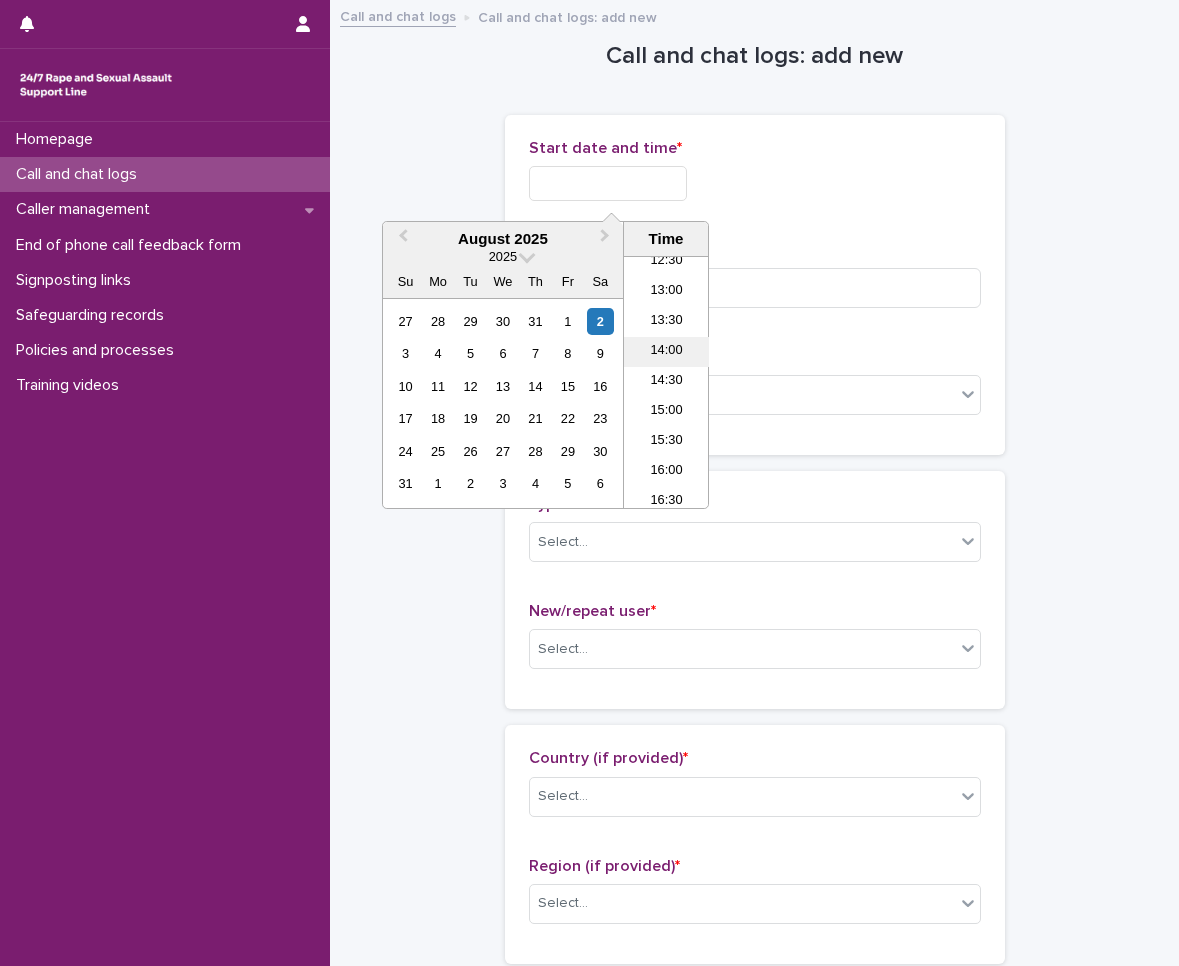 click on "14:00" at bounding box center (666, 352) 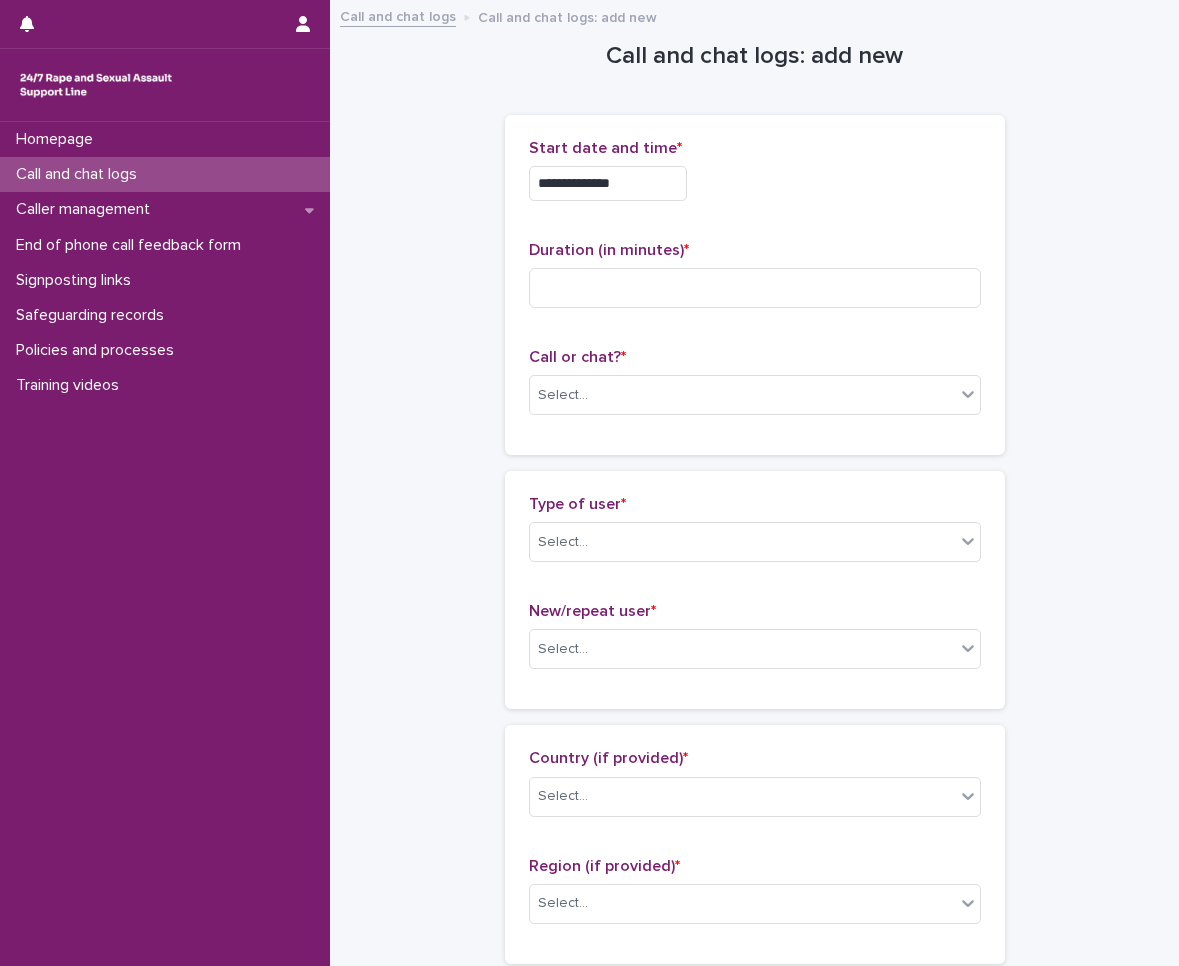 click on "**********" at bounding box center [755, 178] 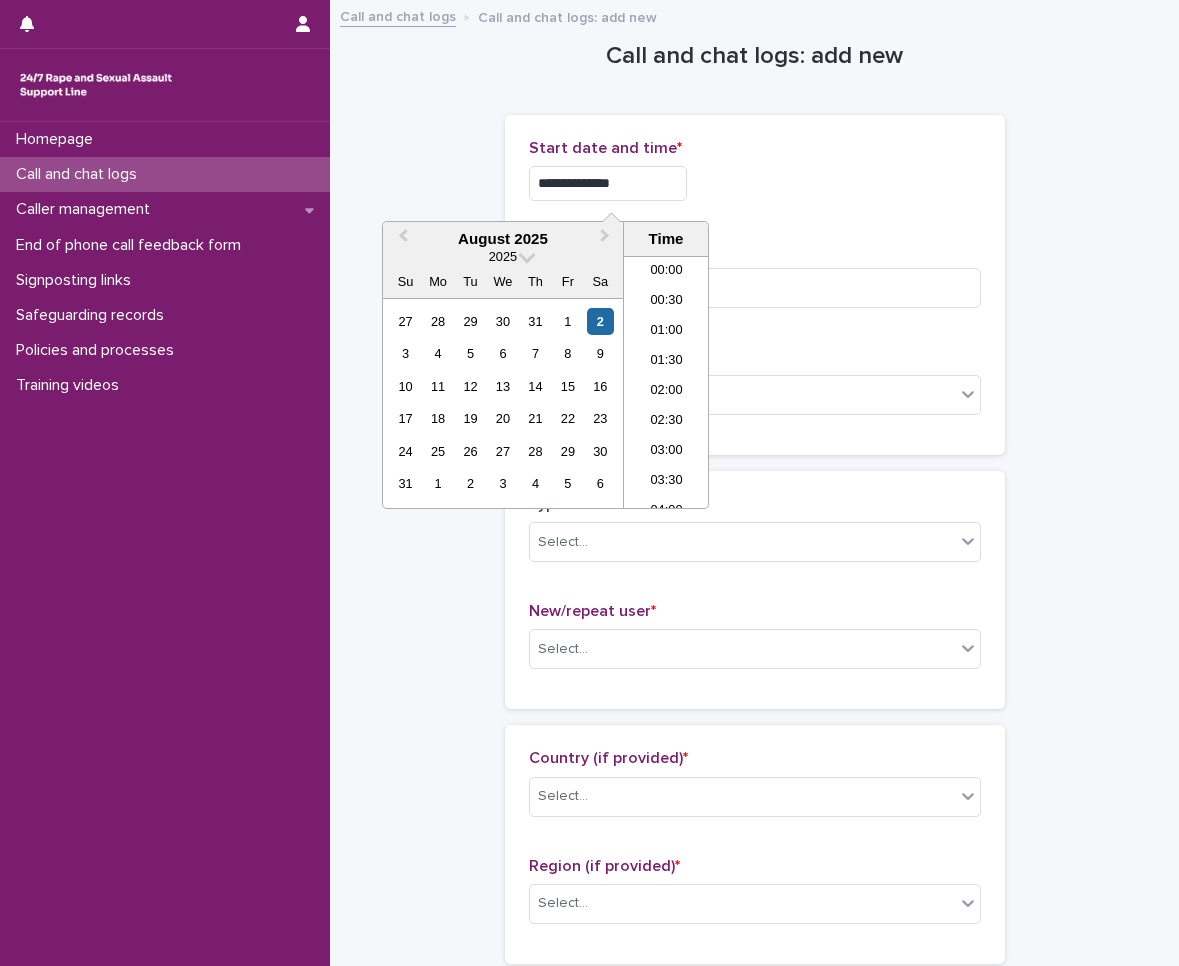 scroll, scrollTop: 730, scrollLeft: 0, axis: vertical 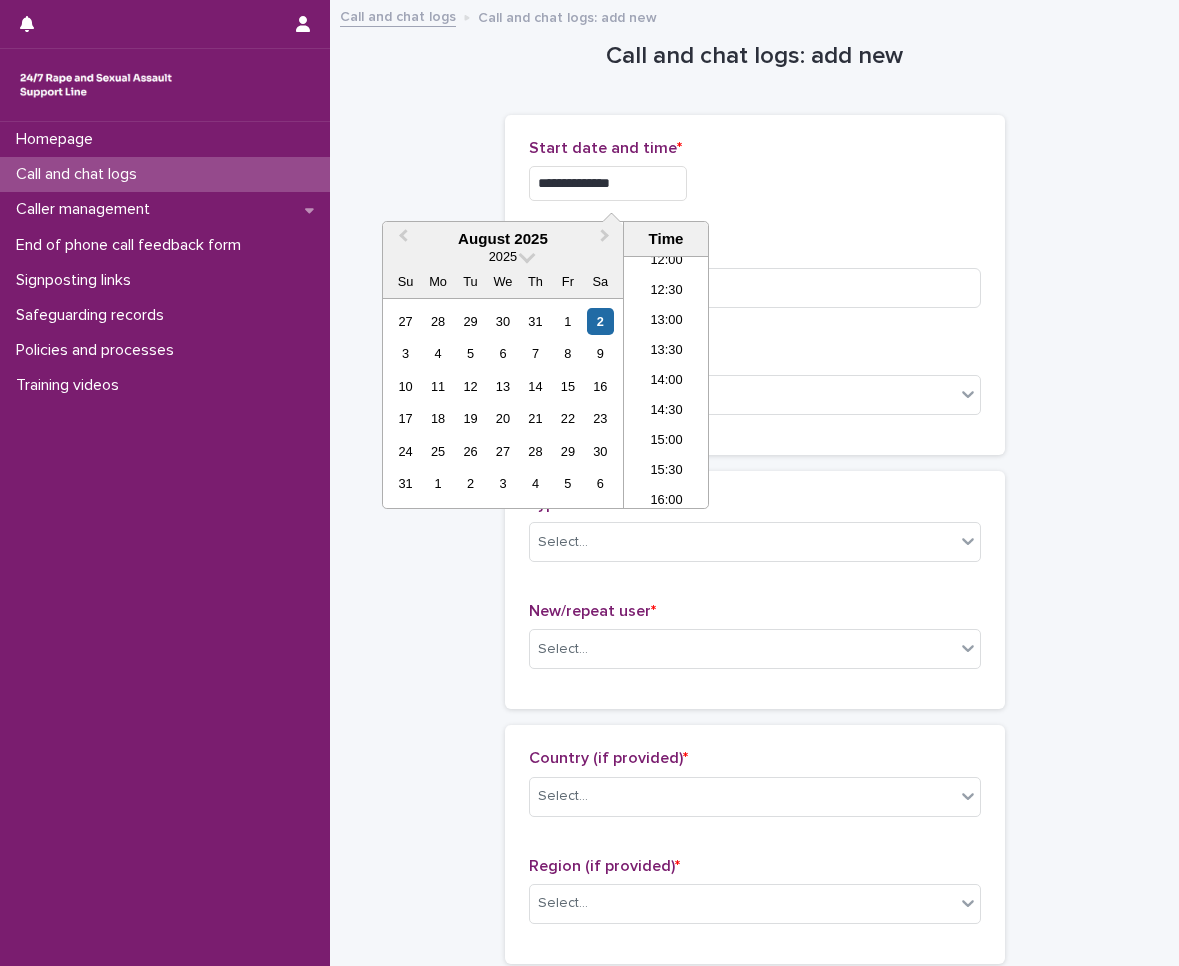 type on "**********" 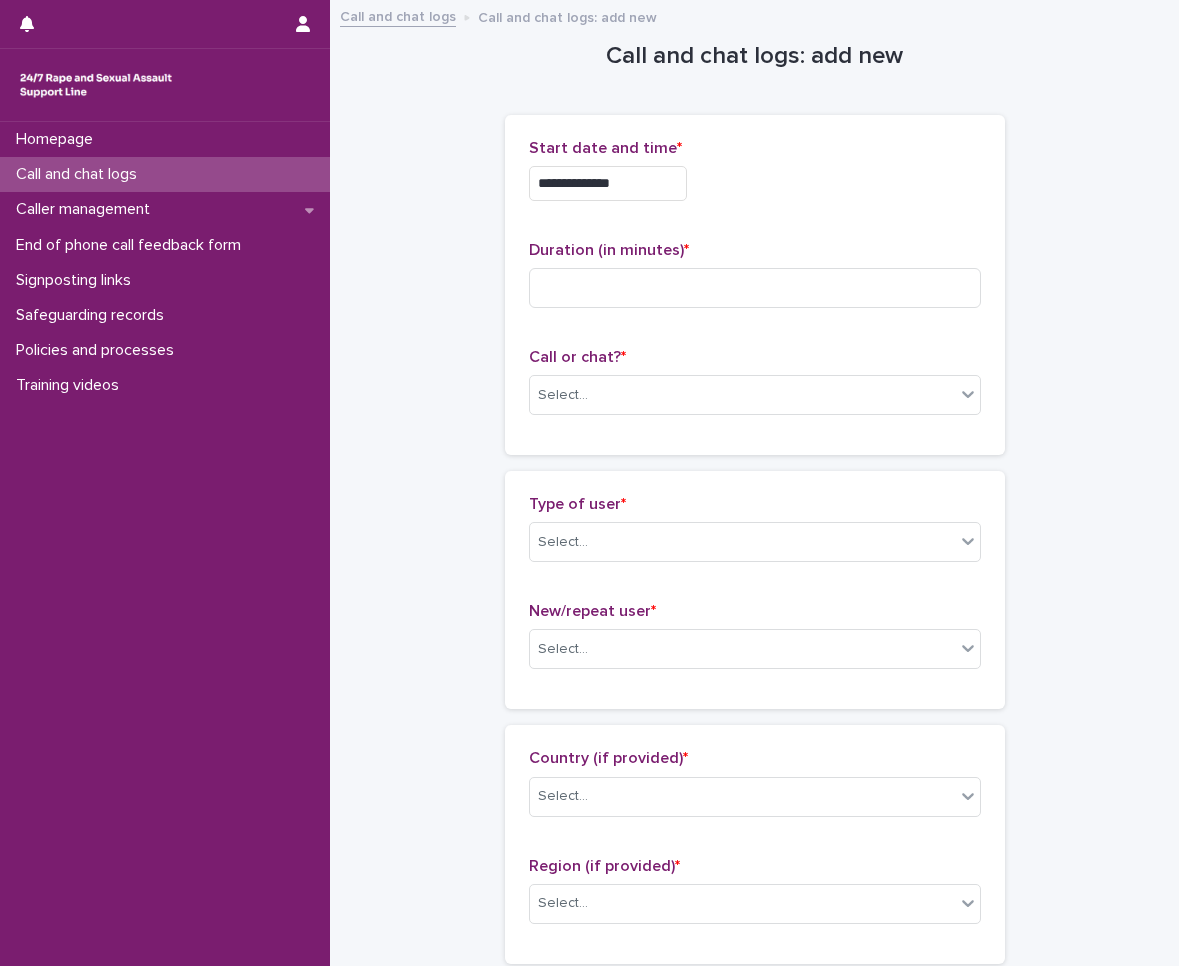 click on "Duration (in minutes) *" at bounding box center [755, 282] 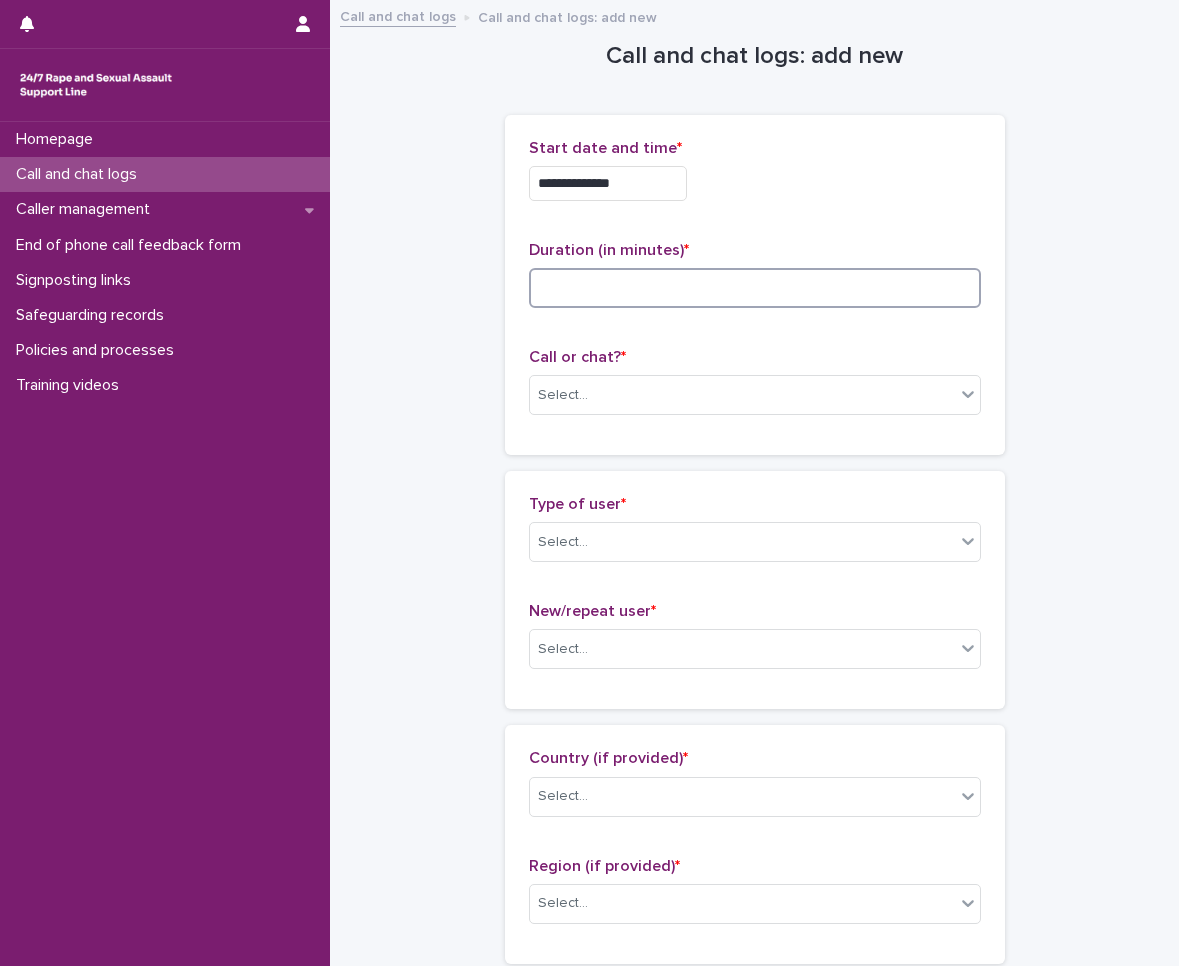click at bounding box center (755, 288) 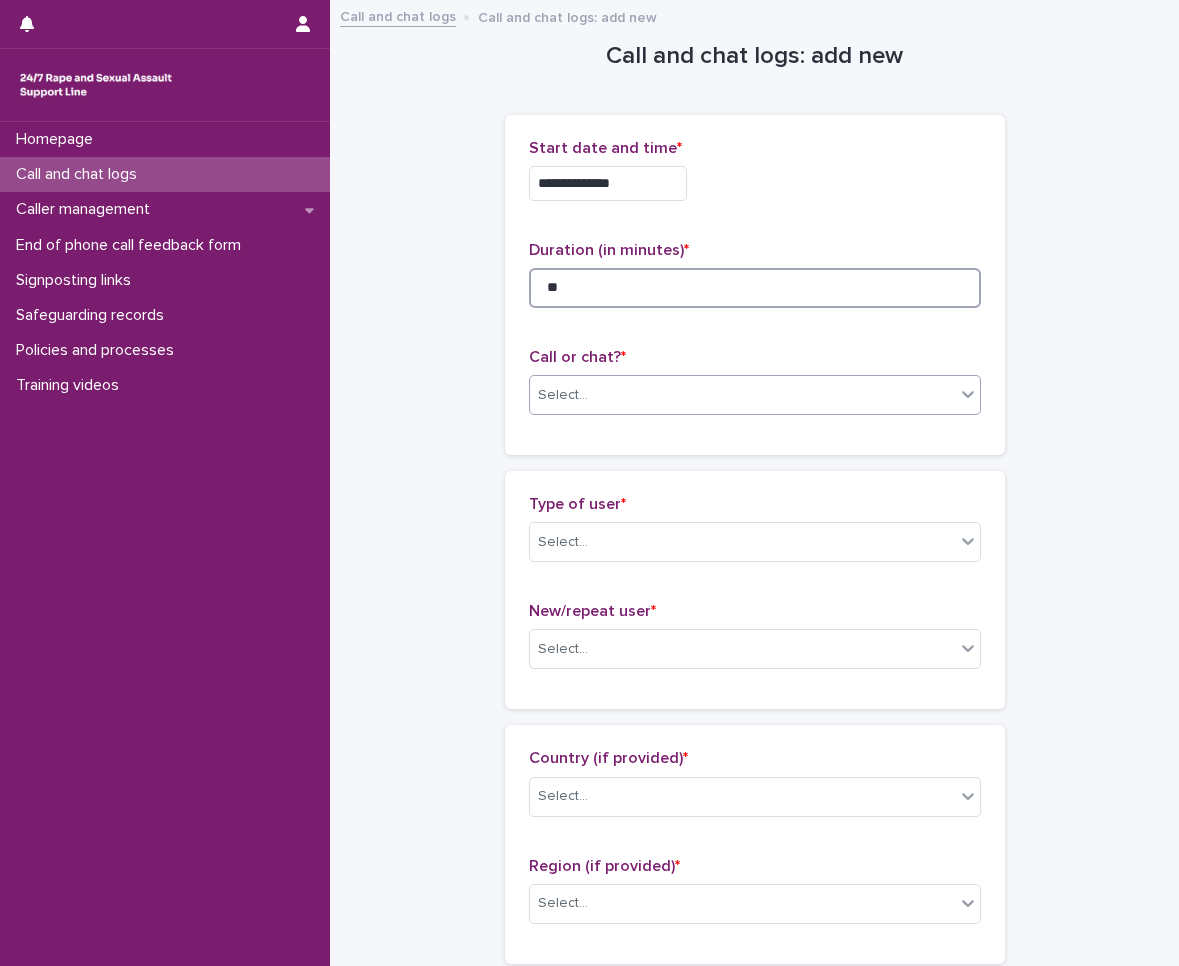 type on "**" 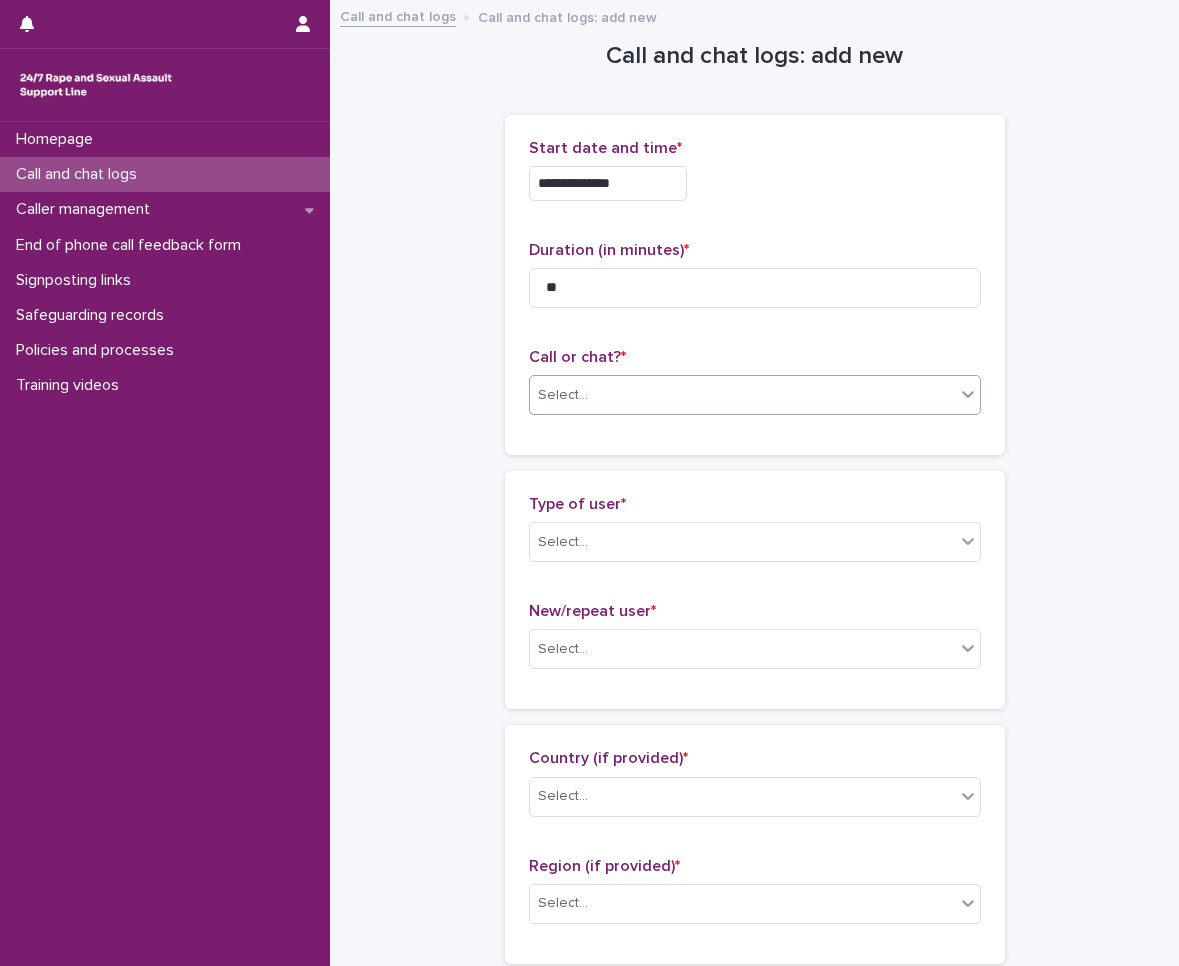 click on "Select..." at bounding box center [742, 395] 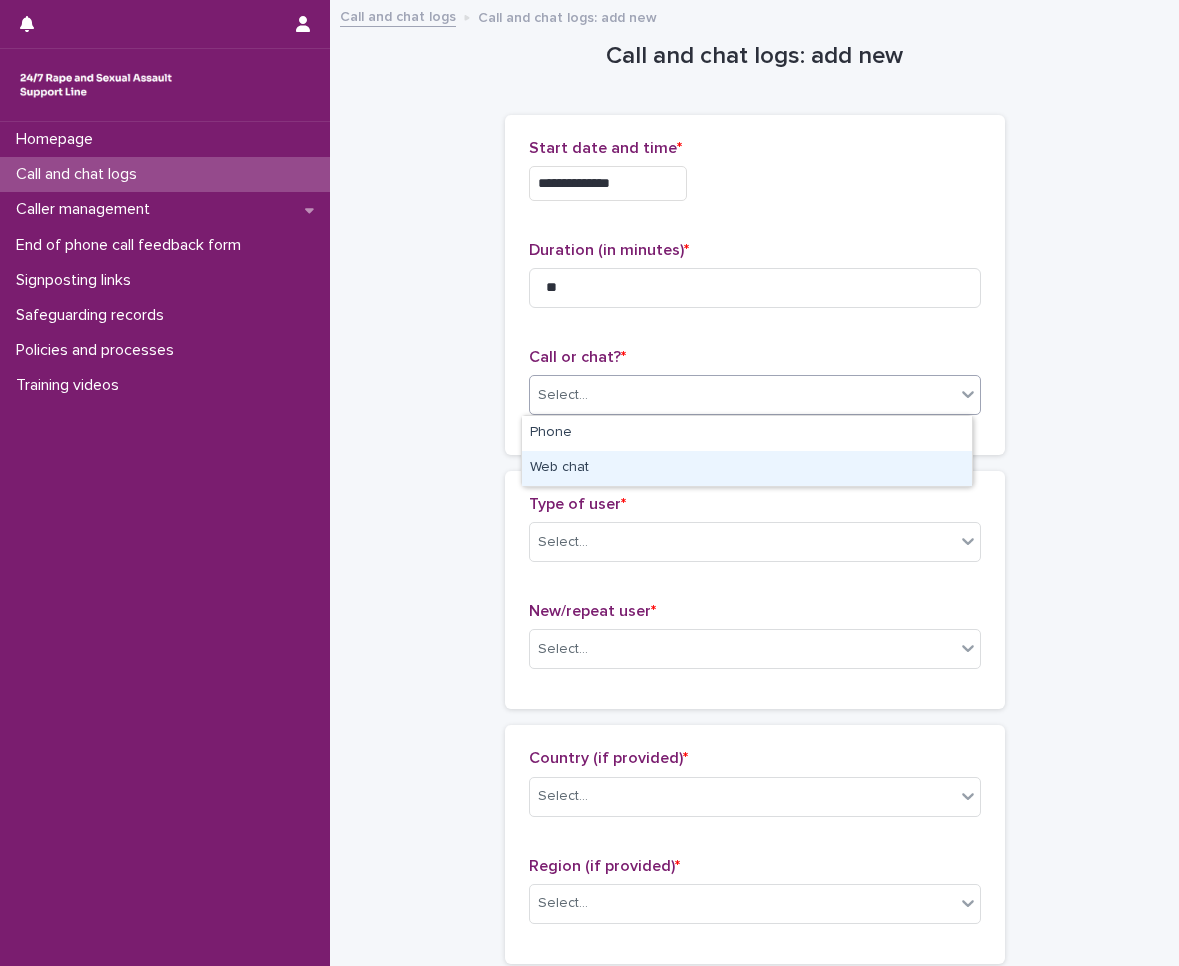 click on "Web chat" at bounding box center [747, 468] 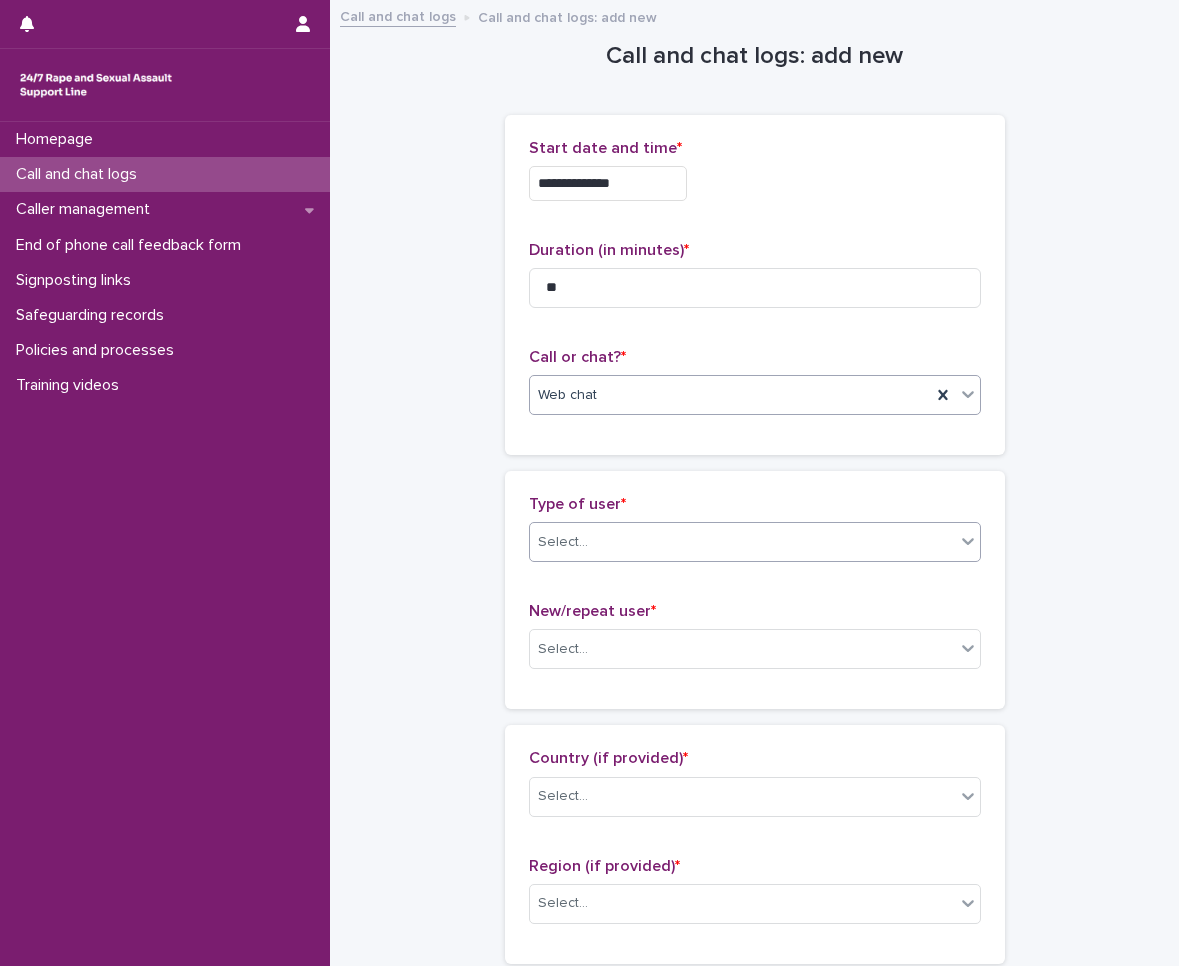 click on "Select..." at bounding box center (742, 542) 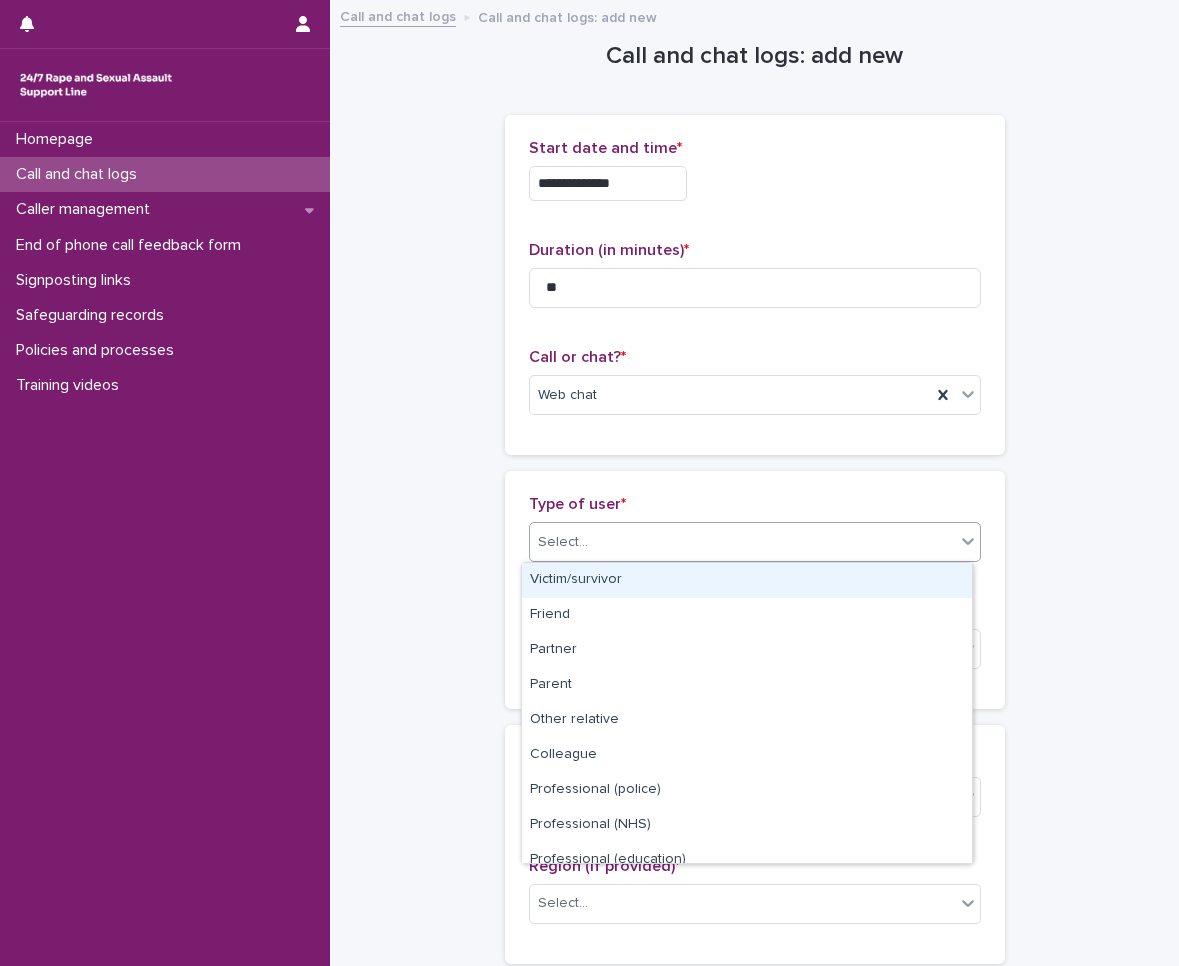 drag, startPoint x: 585, startPoint y: 594, endPoint x: 585, endPoint y: 607, distance: 13 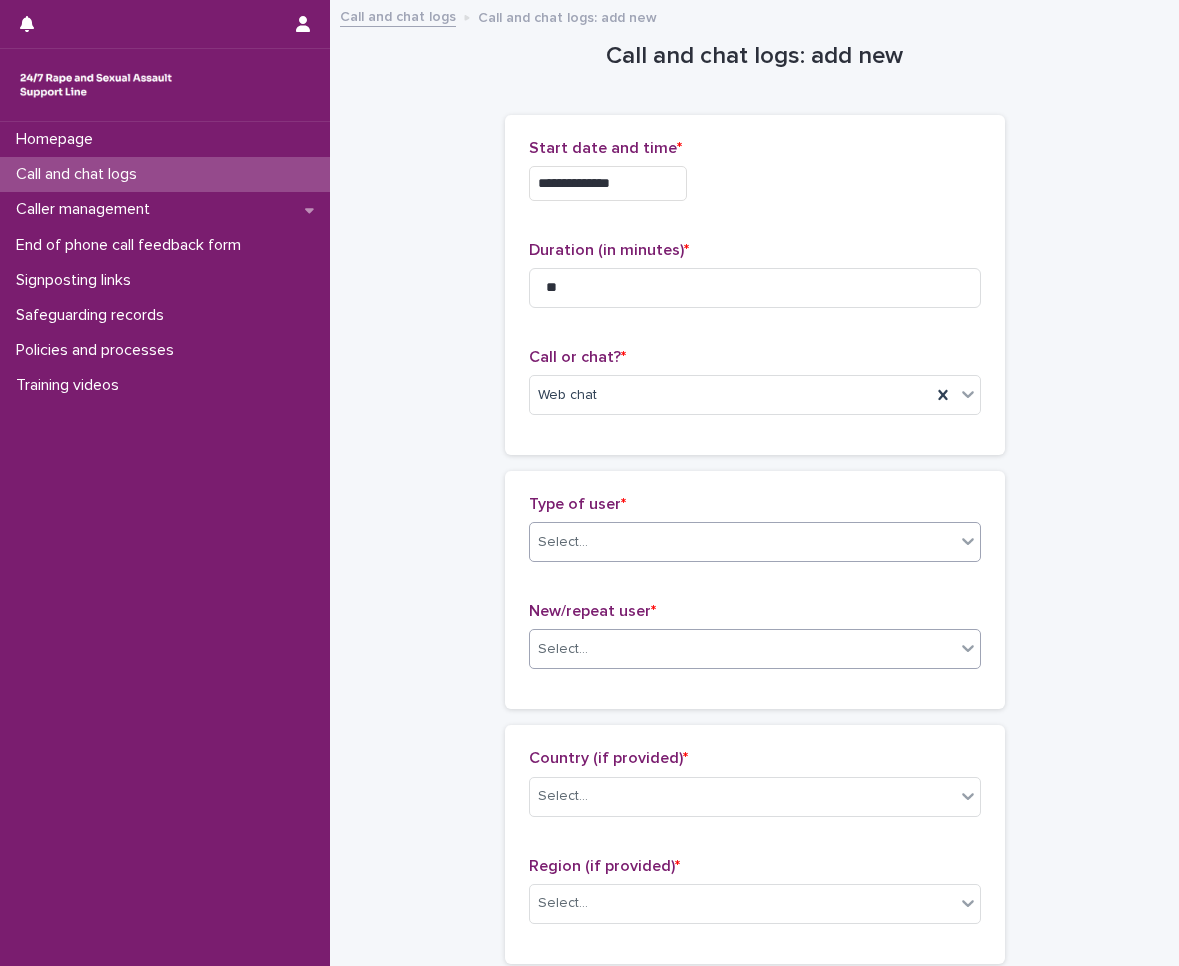 click on "Select..." at bounding box center (742, 649) 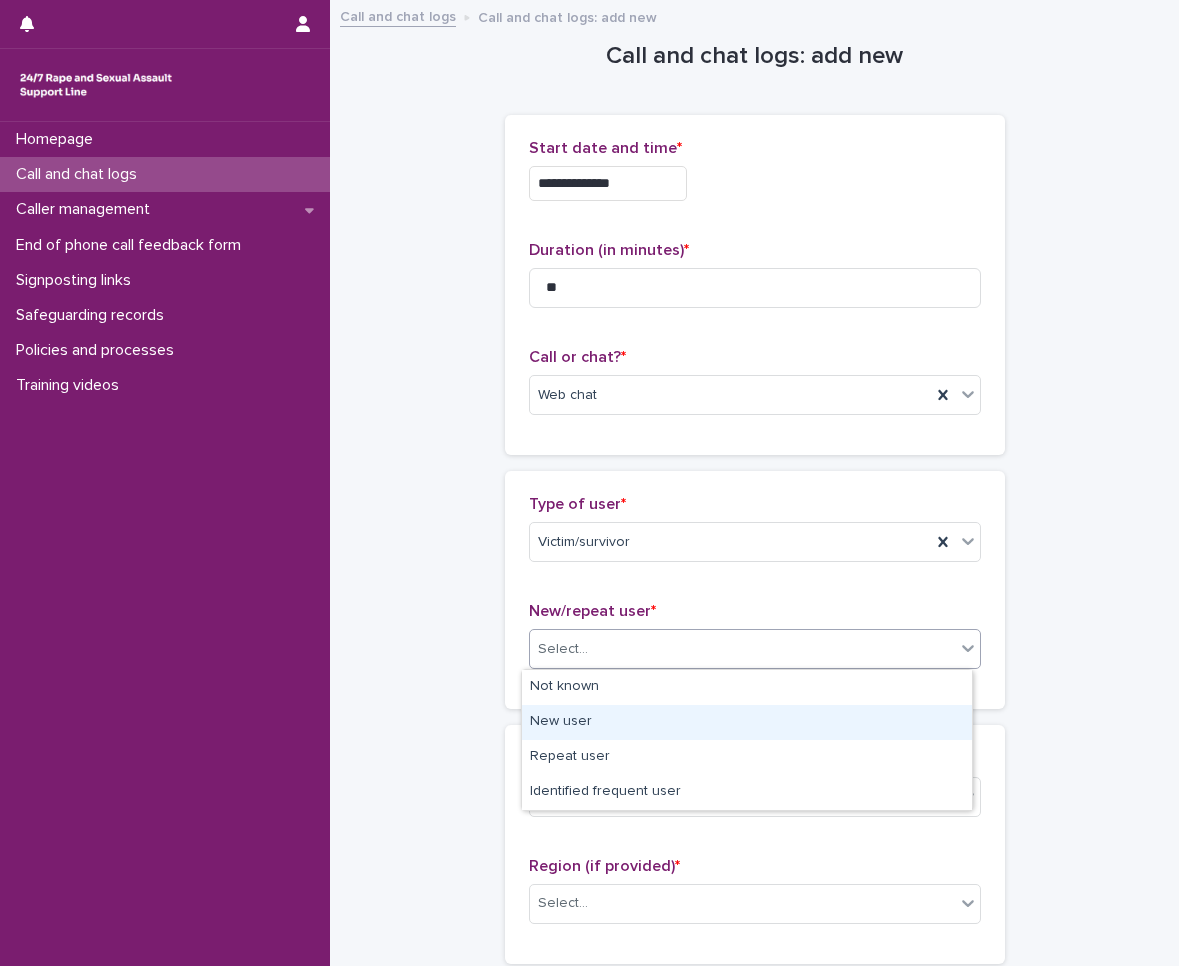 click on "New user" at bounding box center (747, 722) 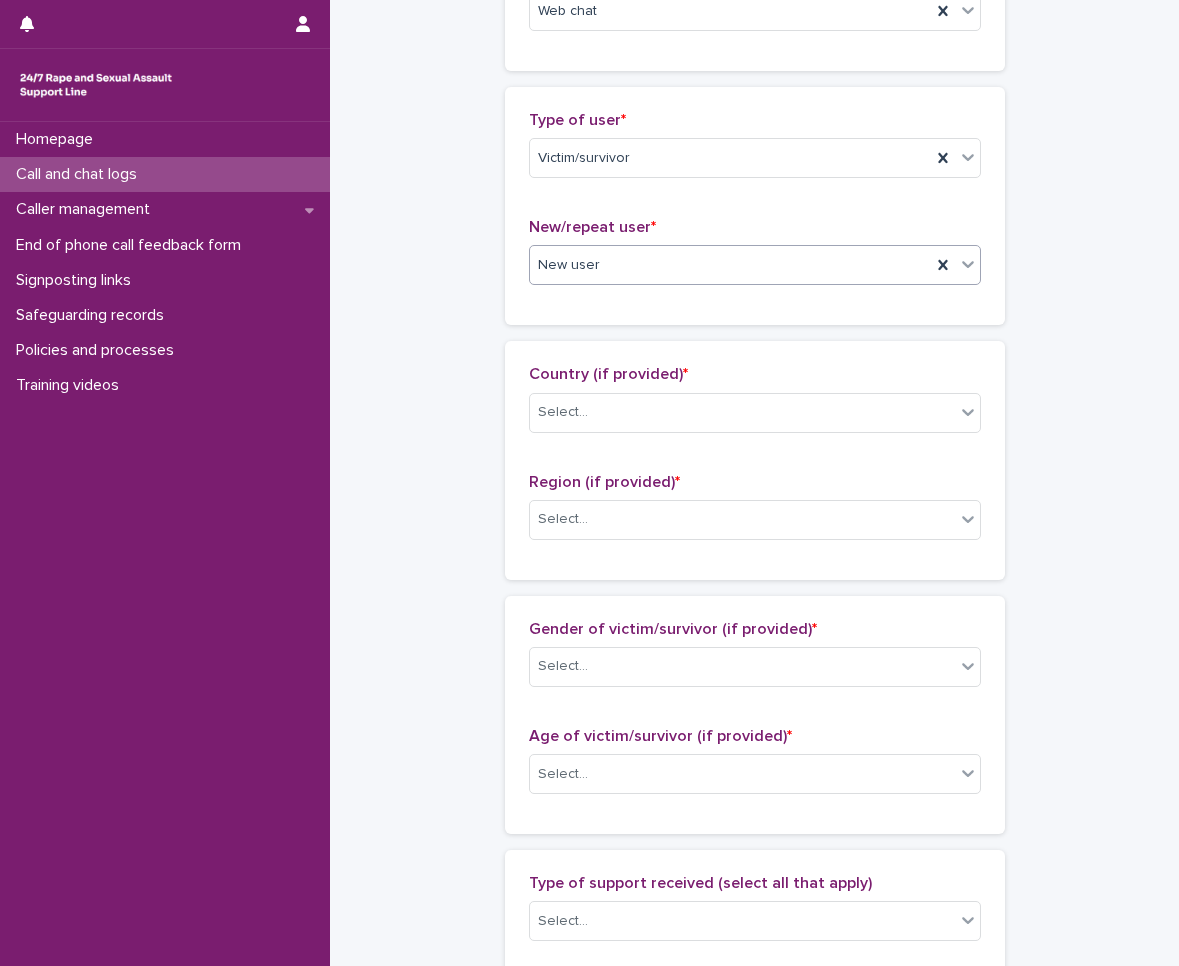 scroll, scrollTop: 400, scrollLeft: 0, axis: vertical 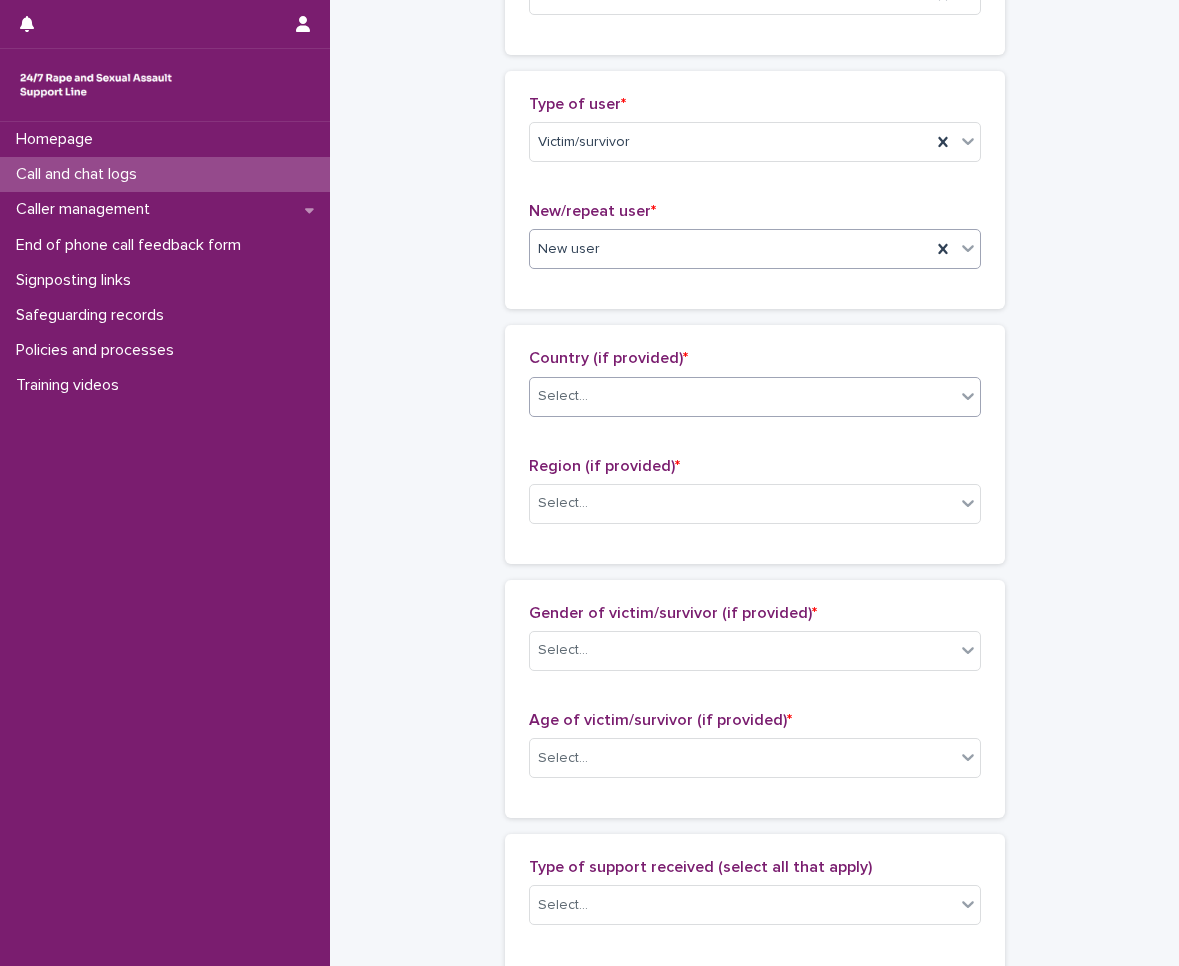 click on "Select..." at bounding box center (742, 396) 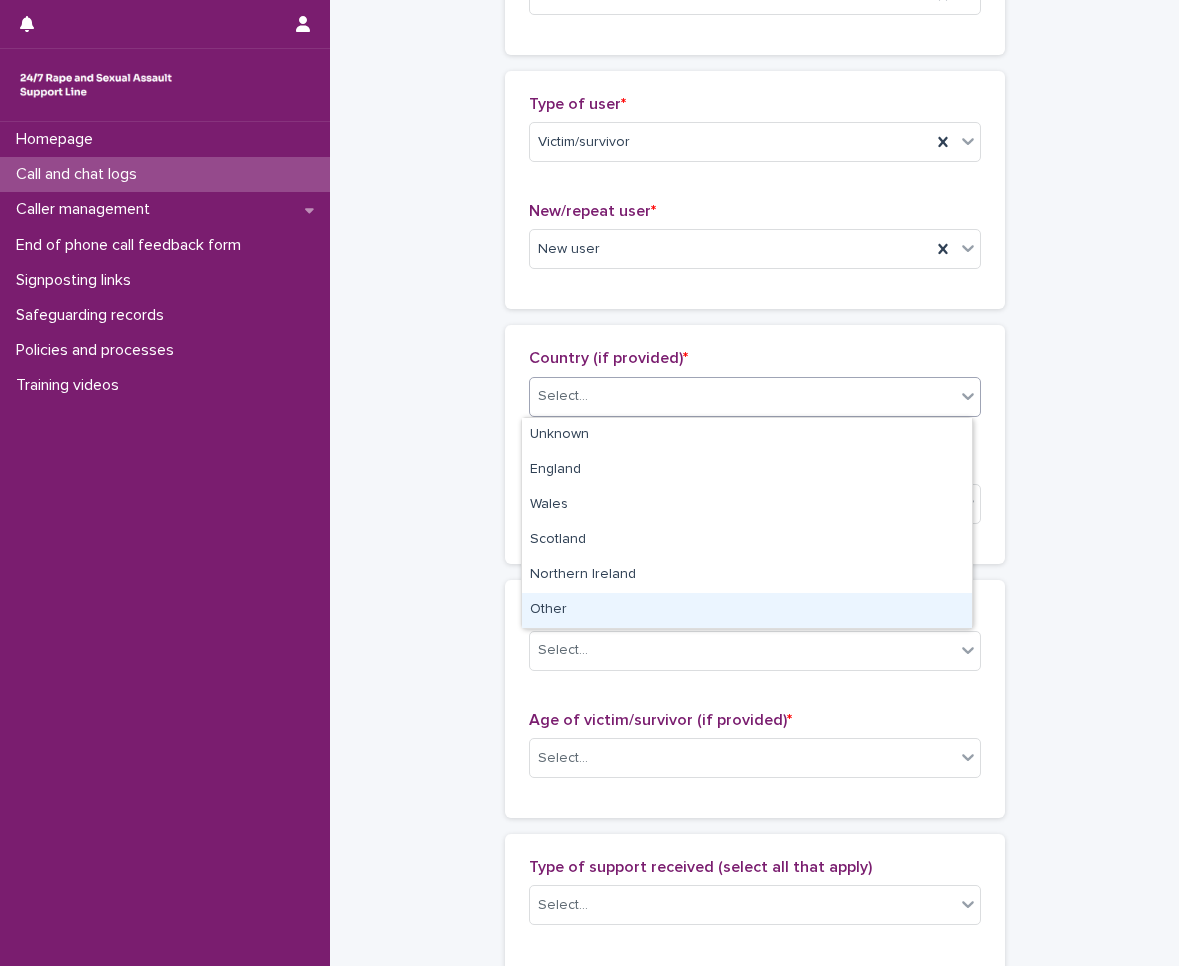 click on "Other" at bounding box center [747, 610] 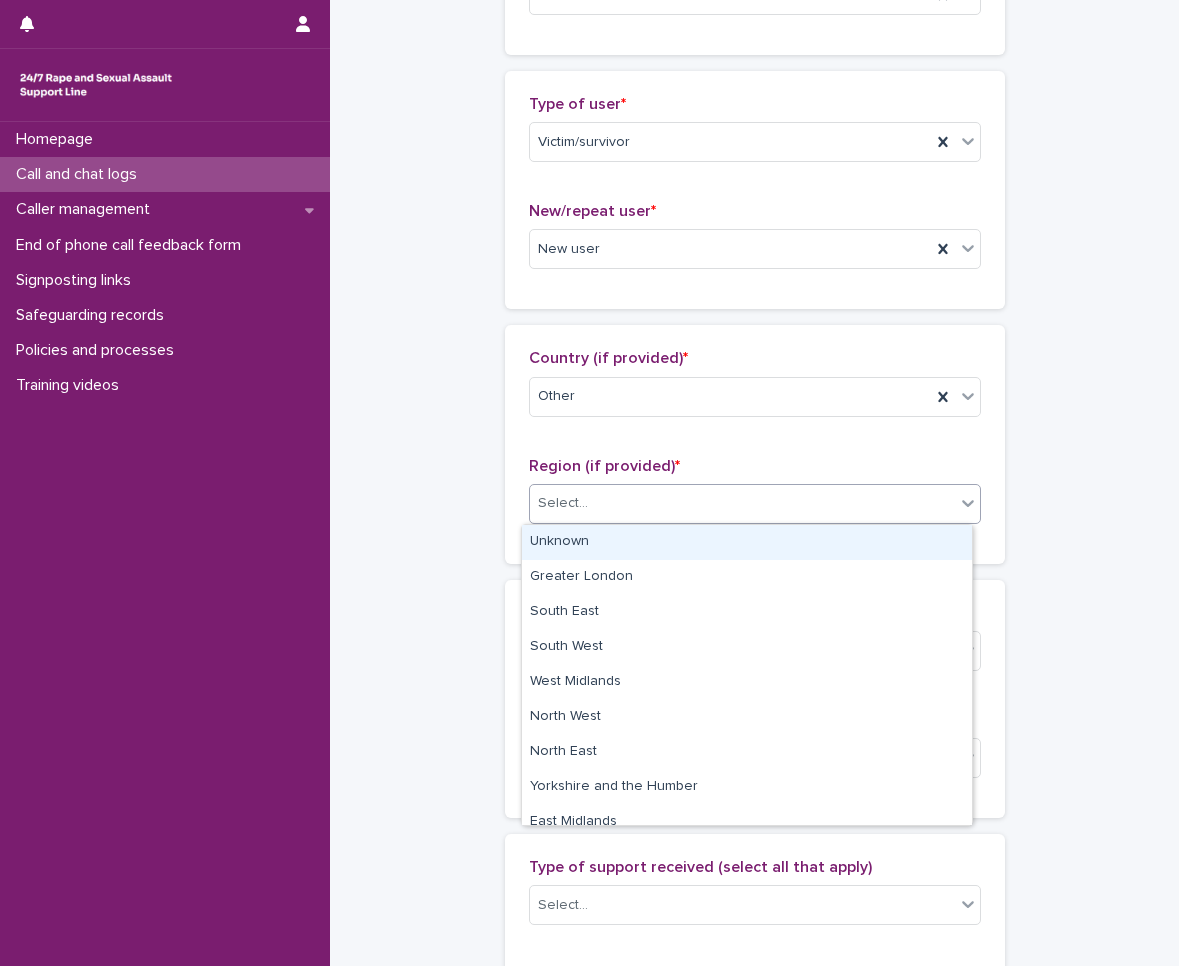 click on "Select..." at bounding box center [742, 503] 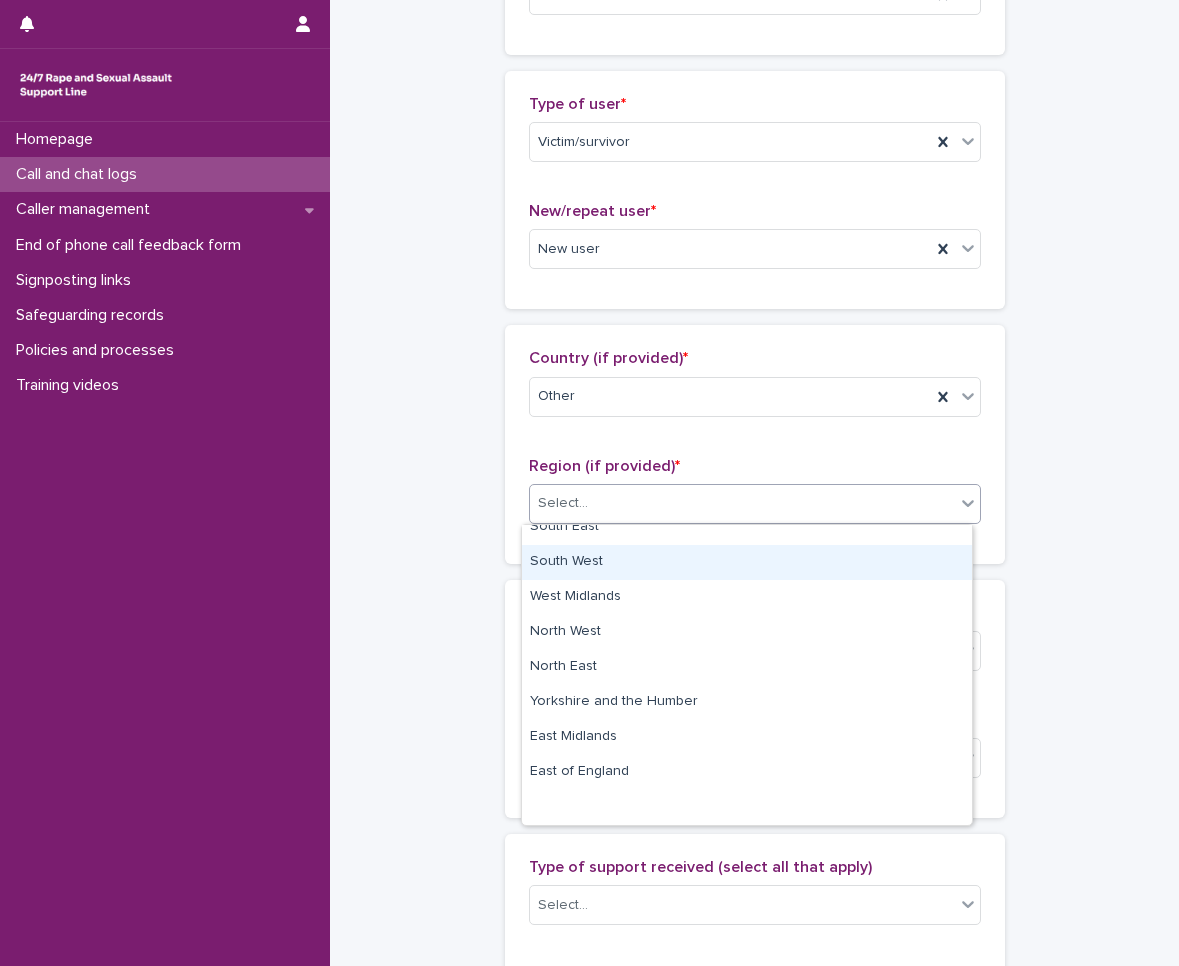 scroll, scrollTop: 0, scrollLeft: 0, axis: both 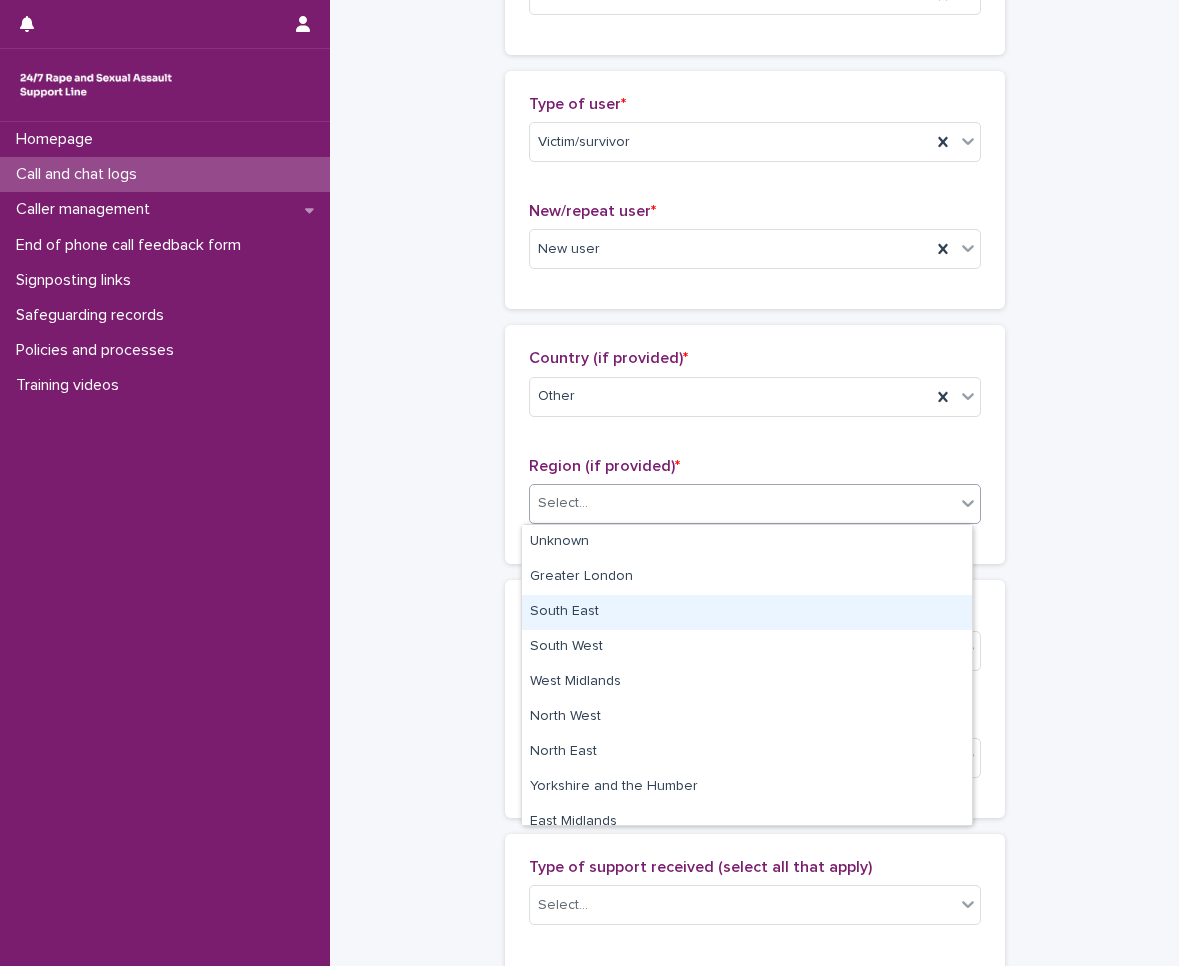 click on "Gender of victim/survivor (if provided) * Select... Age of victim/survivor (if provided) * Select..." at bounding box center (755, 699) 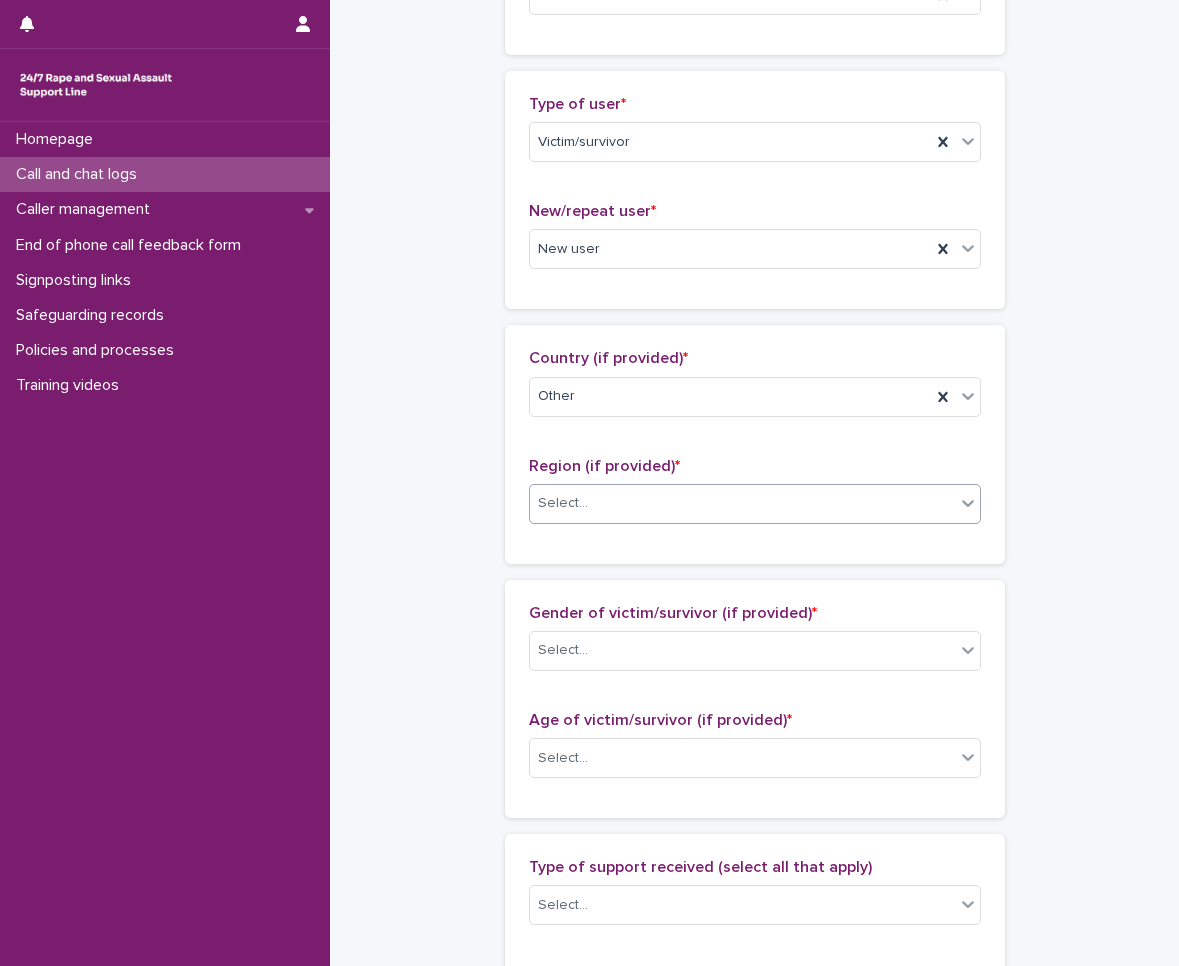 click on "Select..." at bounding box center (742, 503) 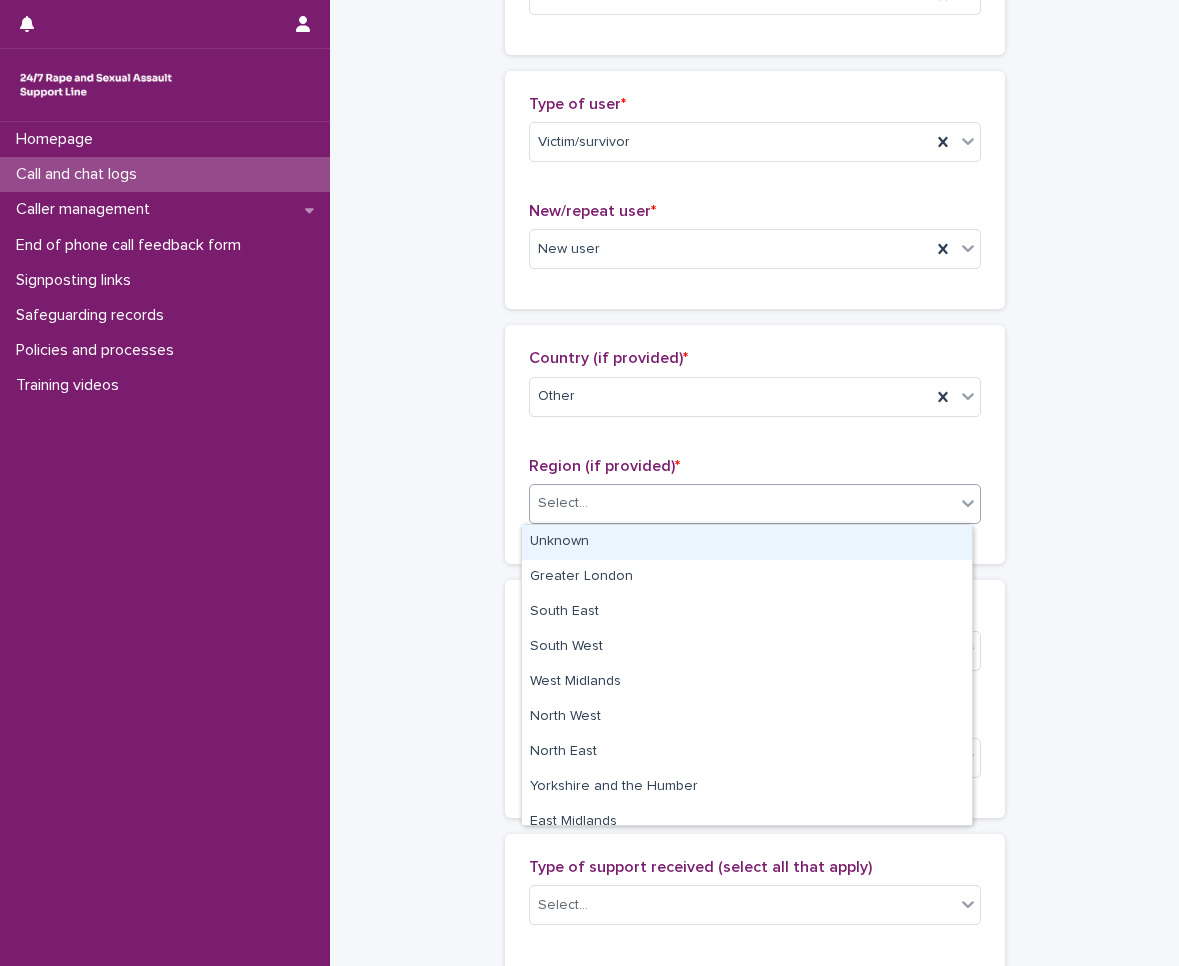 click on "Unknown" at bounding box center [747, 542] 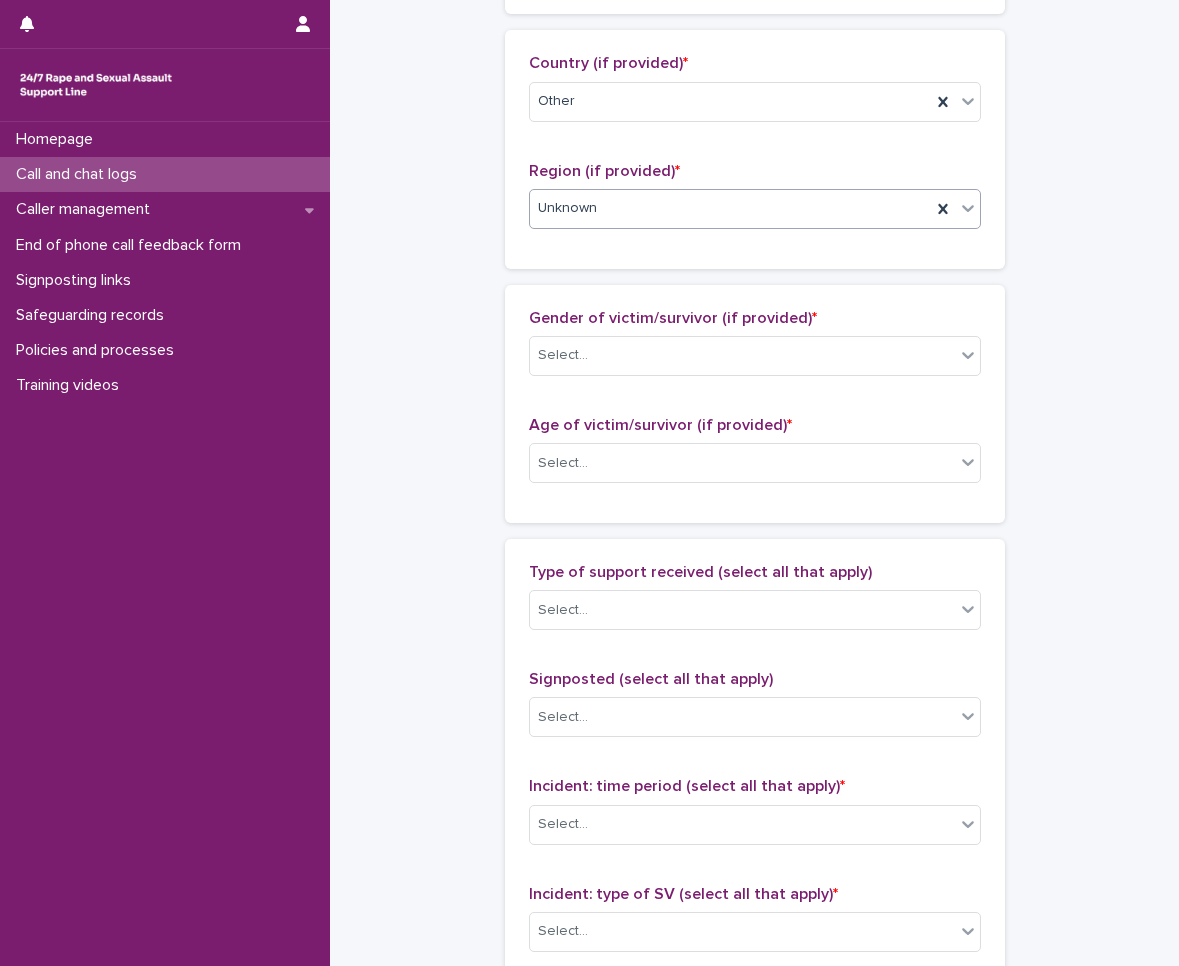 scroll, scrollTop: 700, scrollLeft: 0, axis: vertical 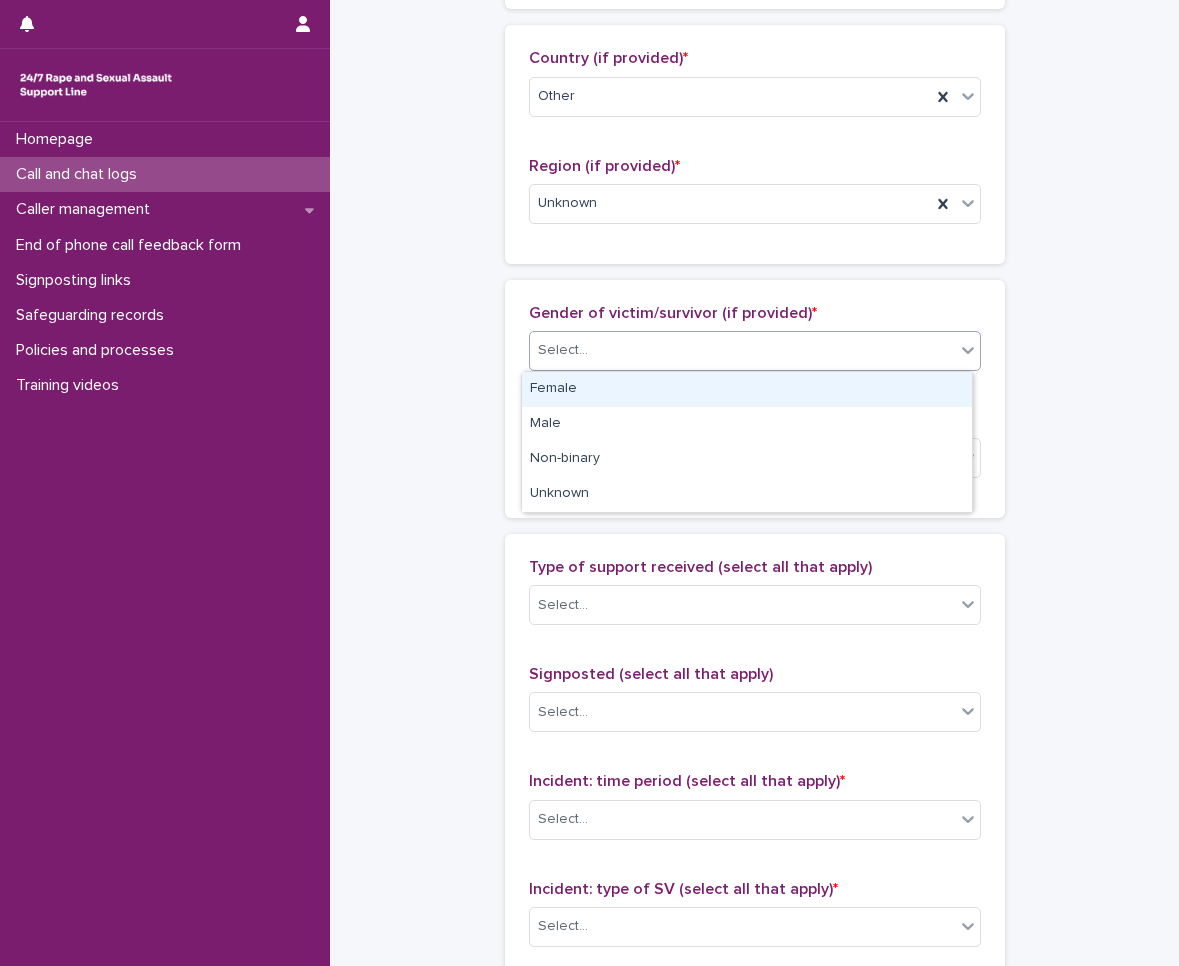 click on "Select..." at bounding box center [742, 350] 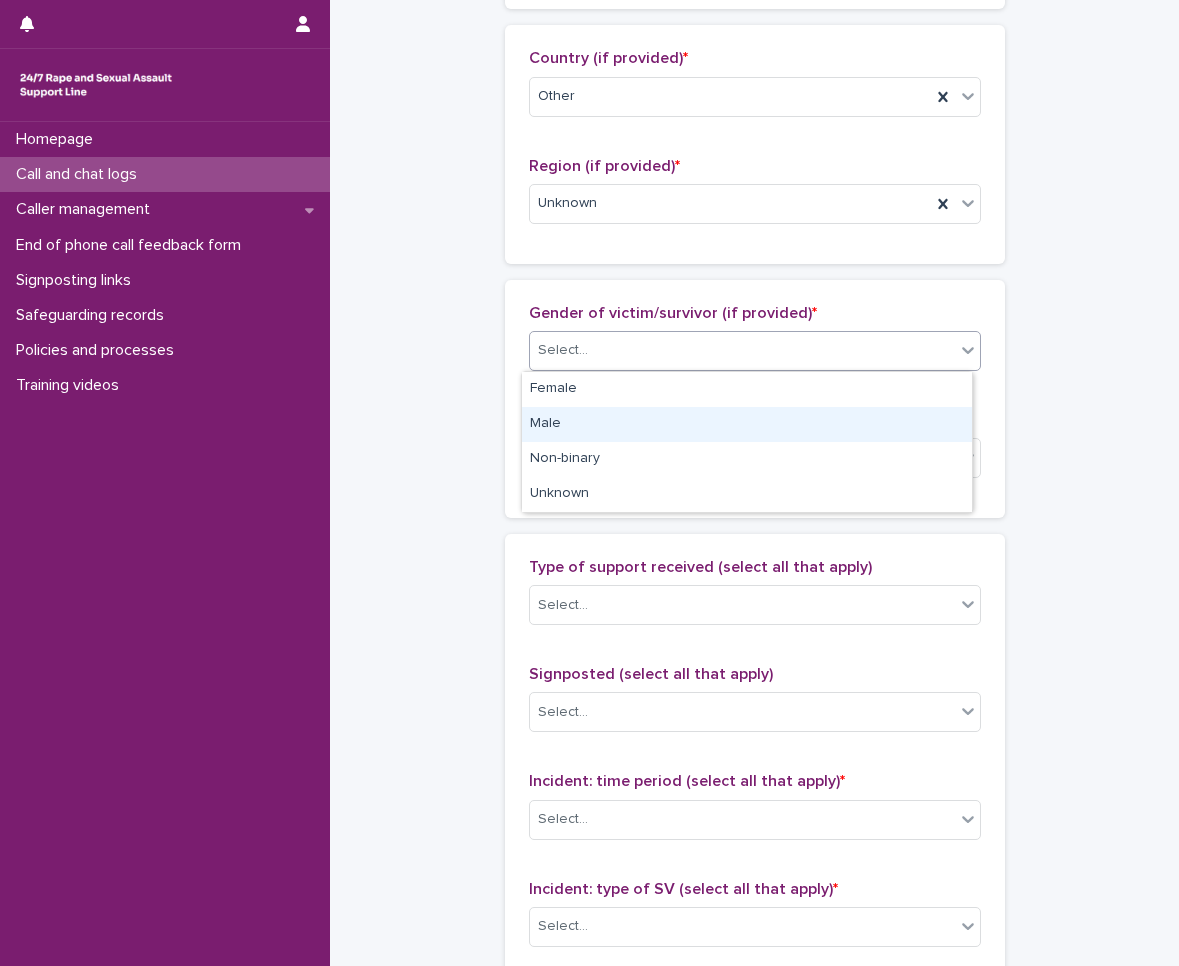 click on "Male" at bounding box center (747, 424) 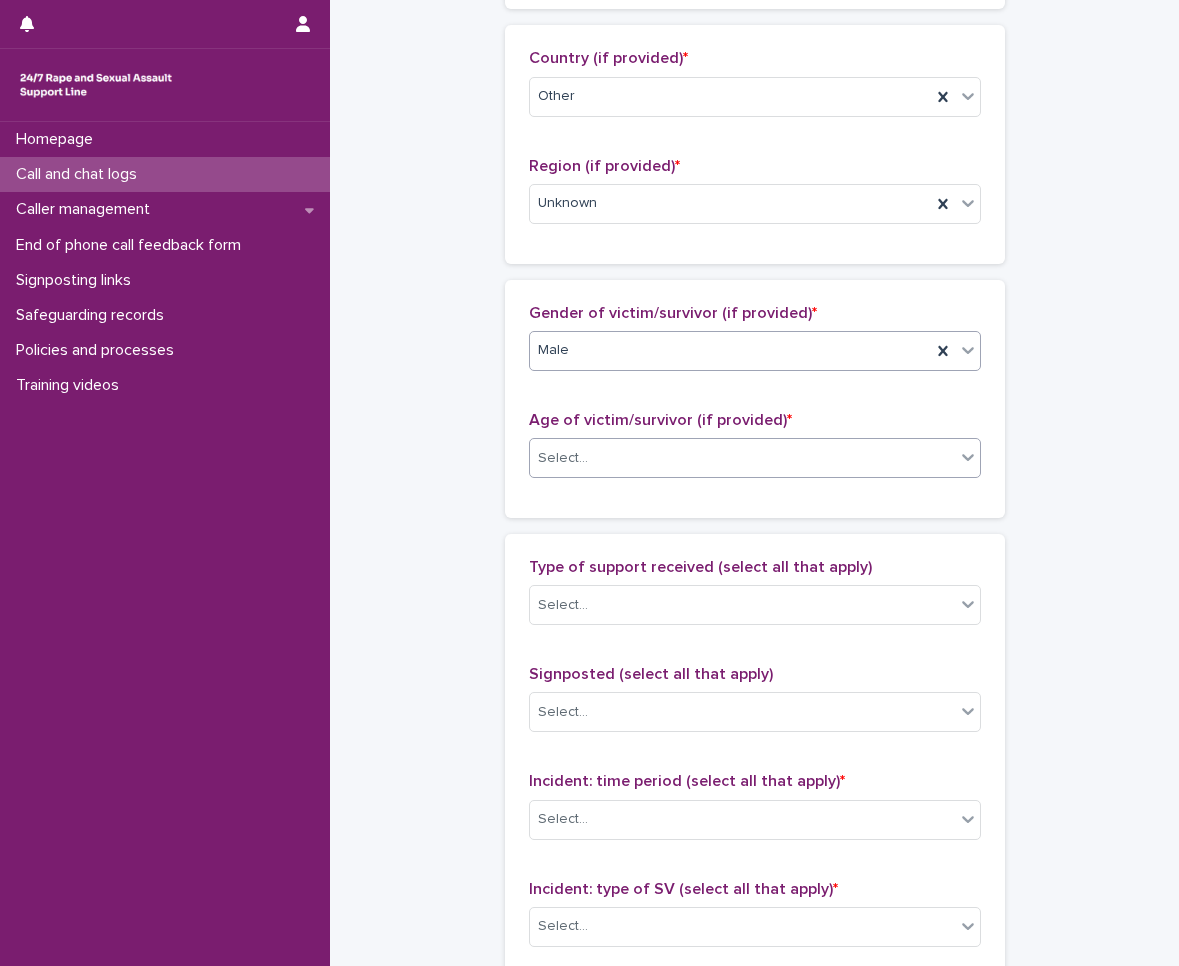click on "Select..." at bounding box center (742, 458) 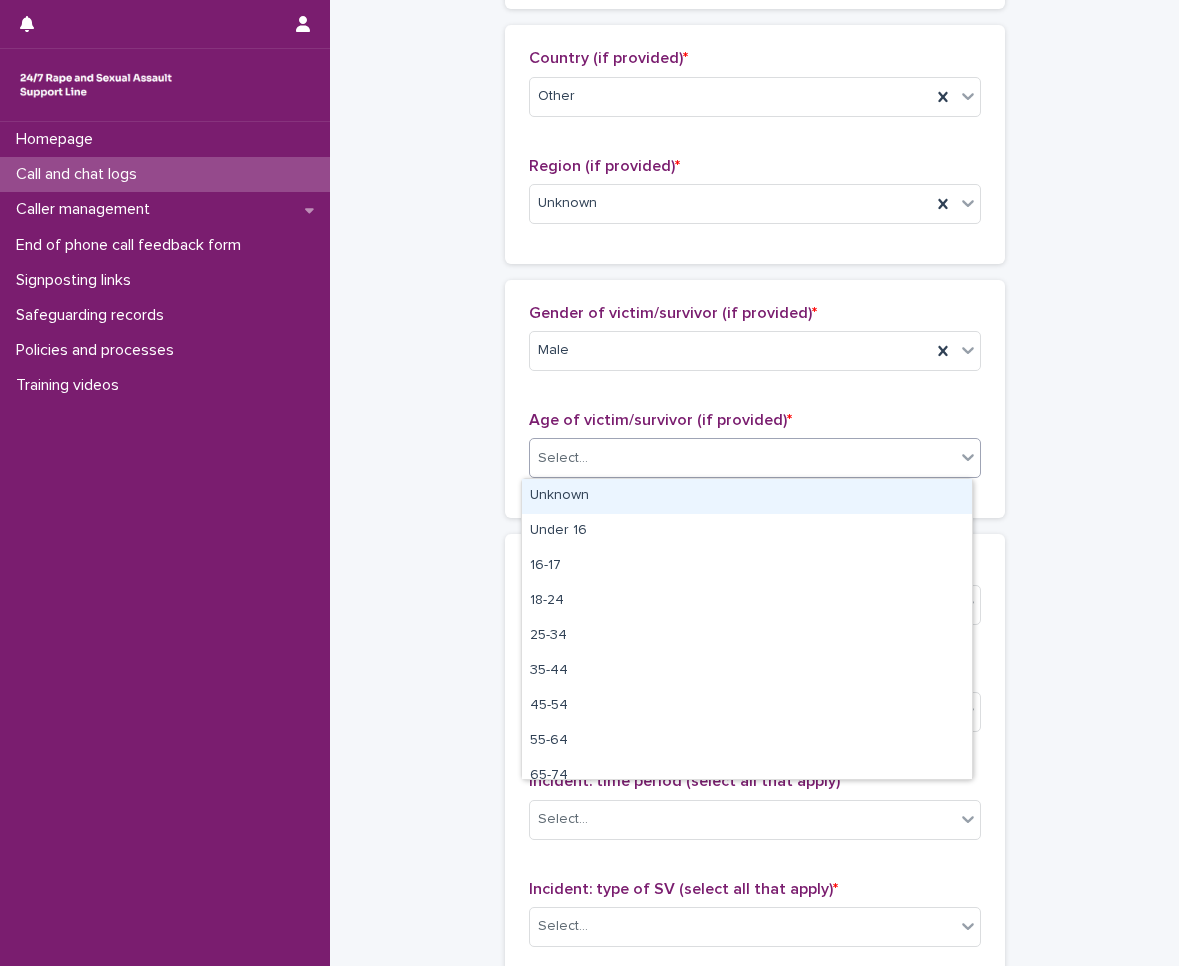 click on "Unknown" at bounding box center [747, 496] 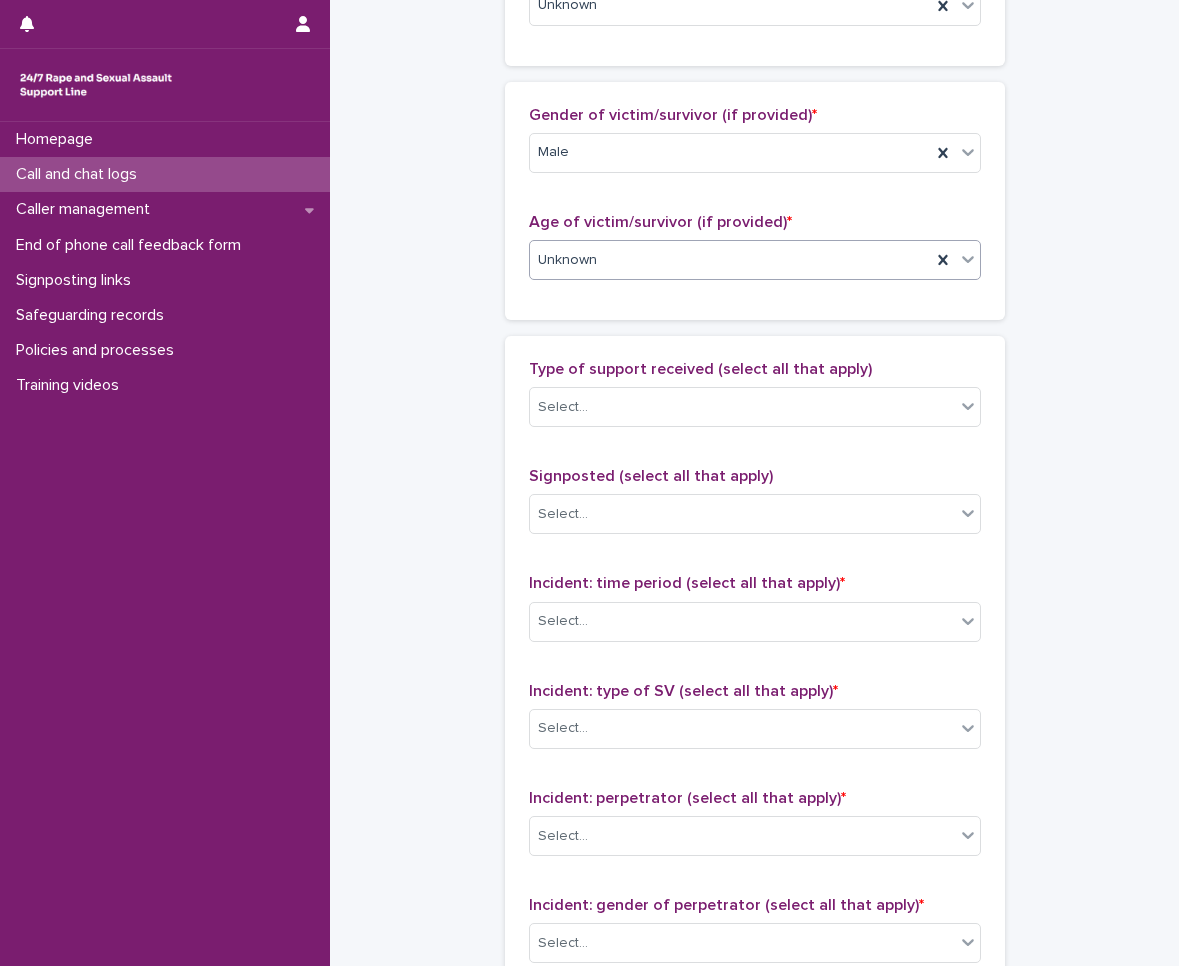 scroll, scrollTop: 900, scrollLeft: 0, axis: vertical 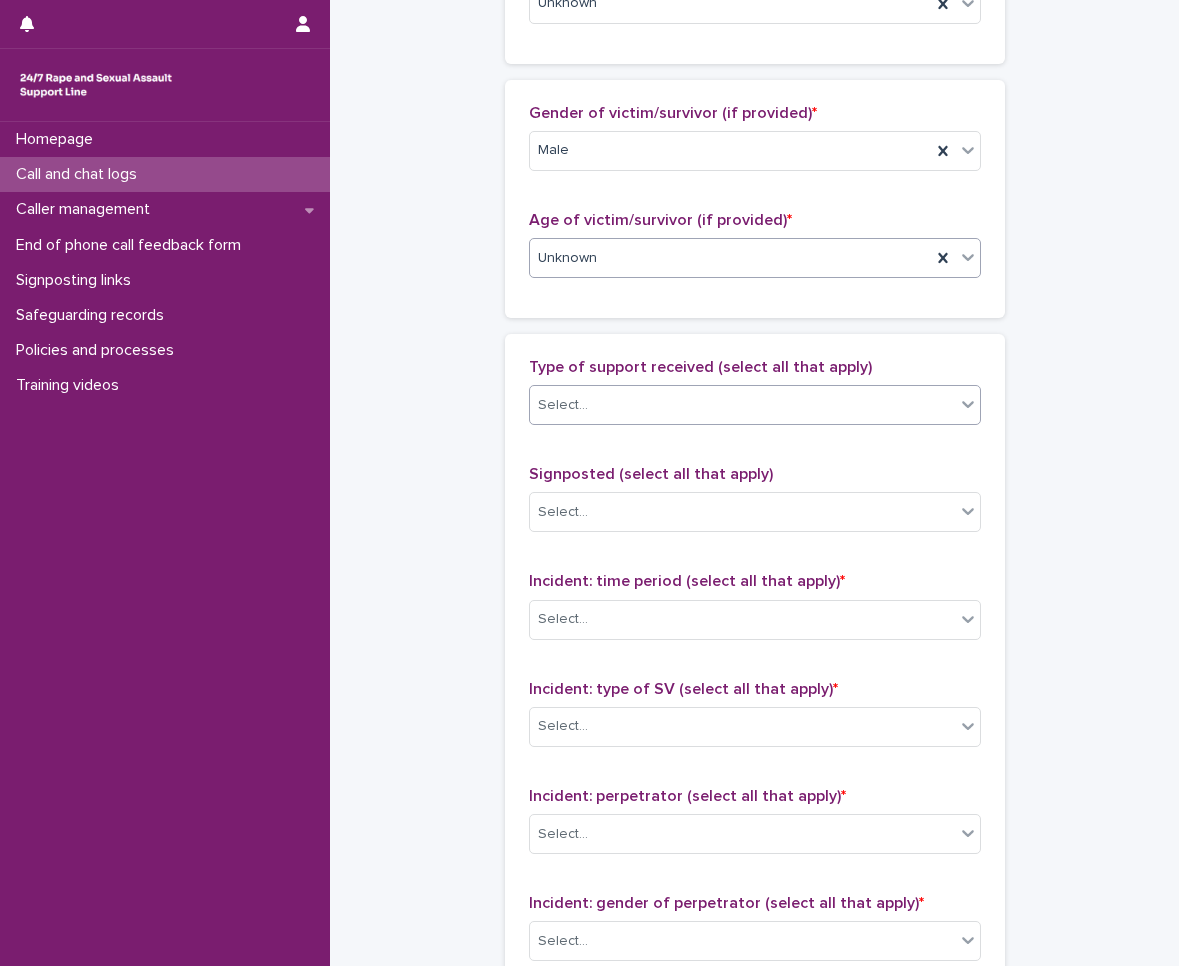 click on "Select..." at bounding box center [755, 405] 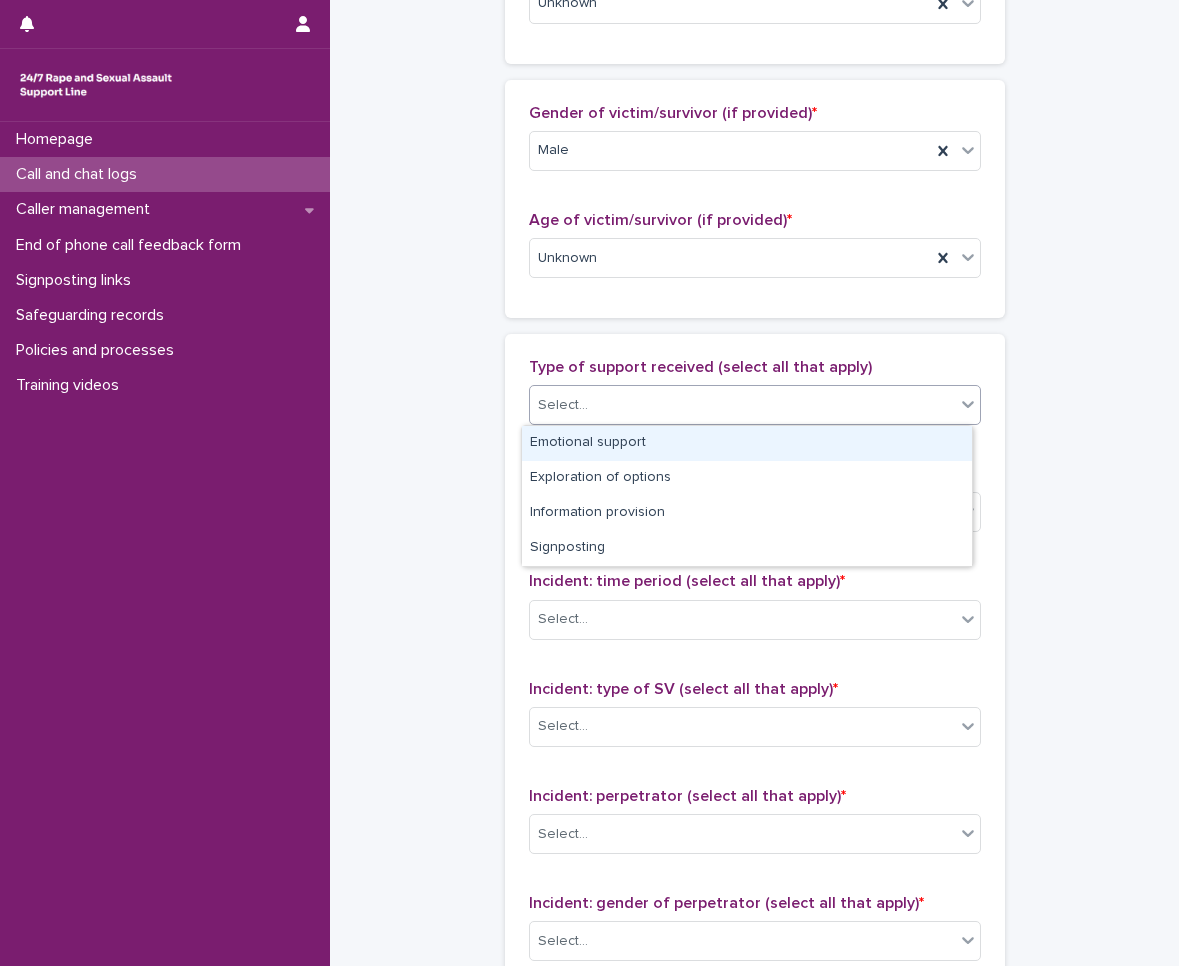 click on "Emotional support" at bounding box center [747, 443] 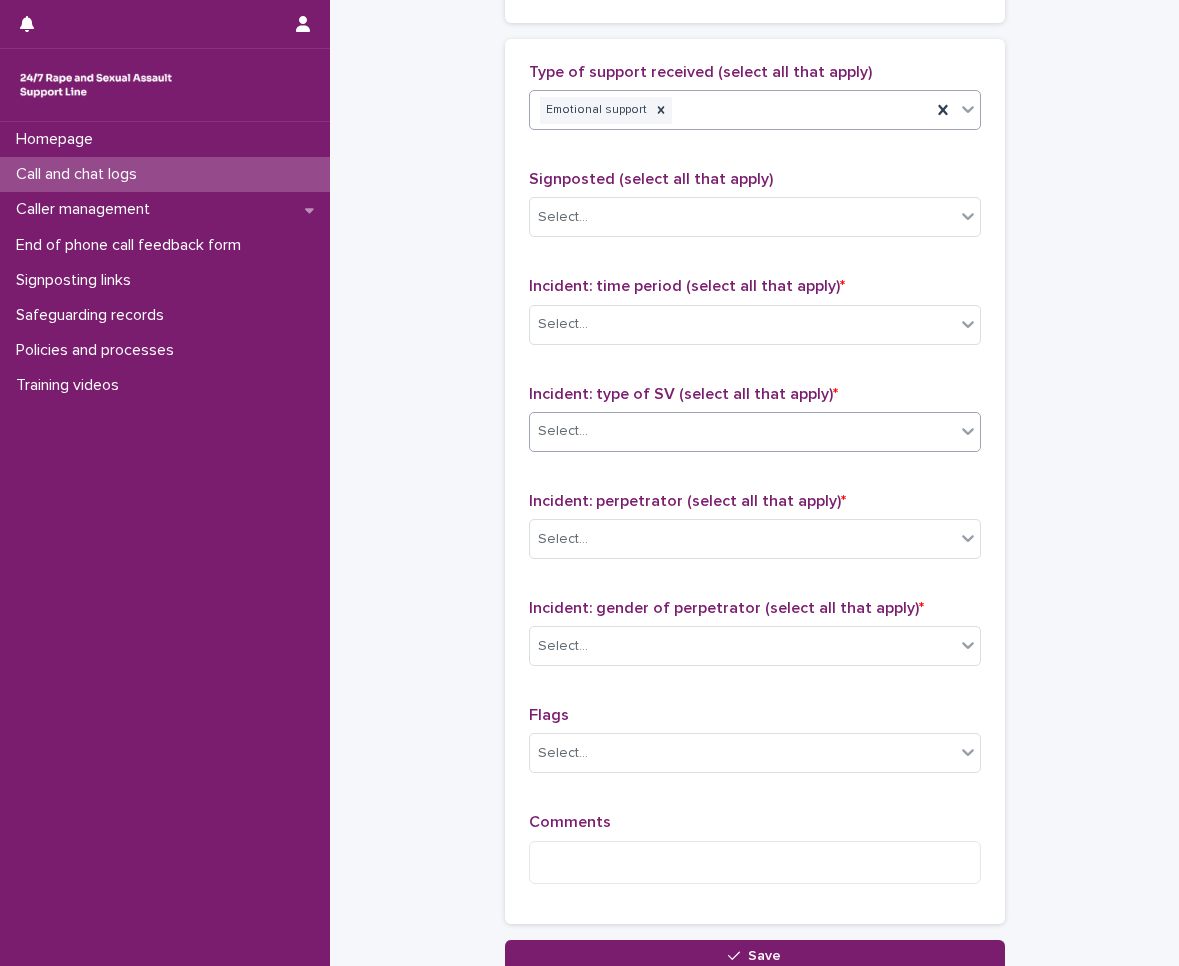 scroll, scrollTop: 1200, scrollLeft: 0, axis: vertical 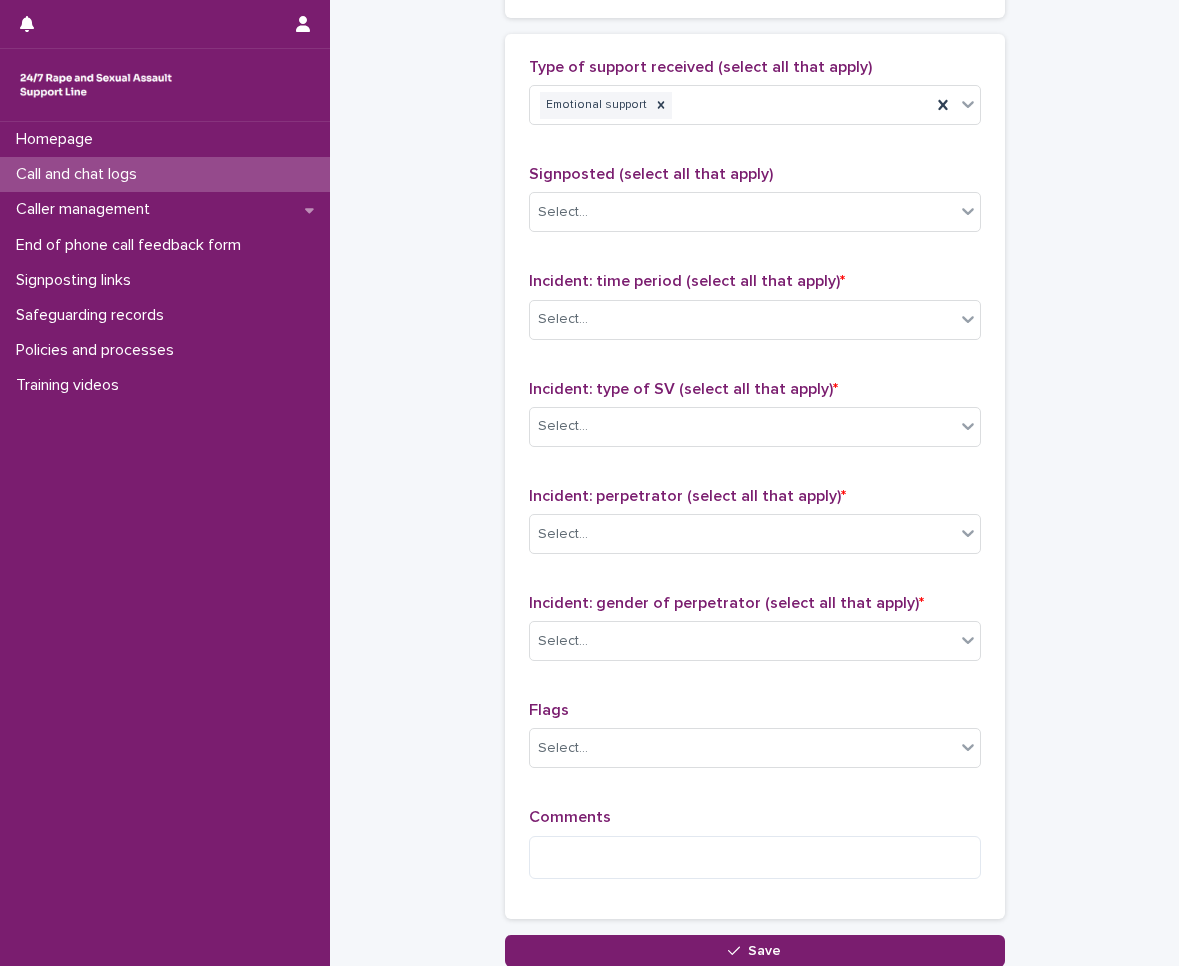 click on "Incident: time period (select all that apply) * Select..." at bounding box center [755, 313] 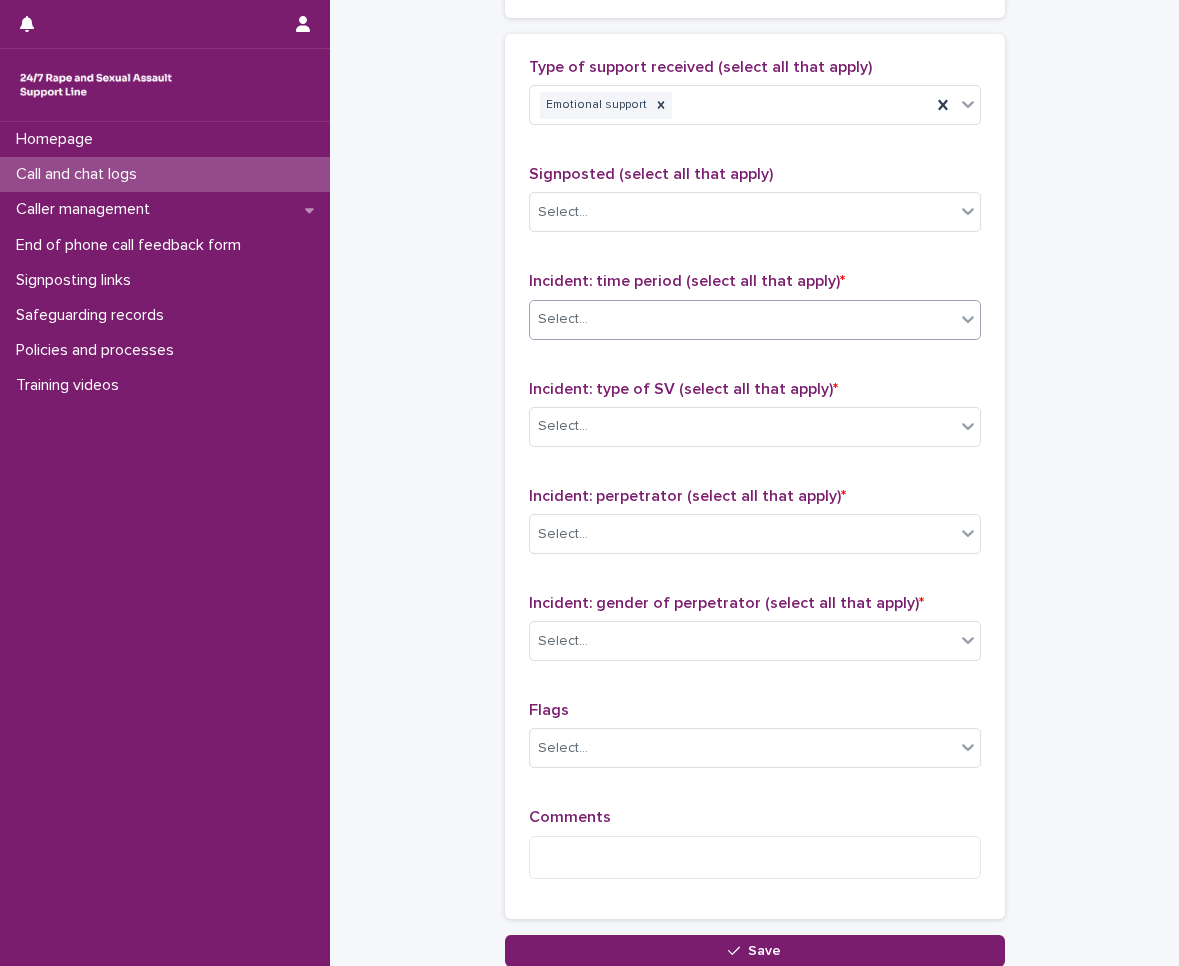 click on "Select..." at bounding box center [742, 319] 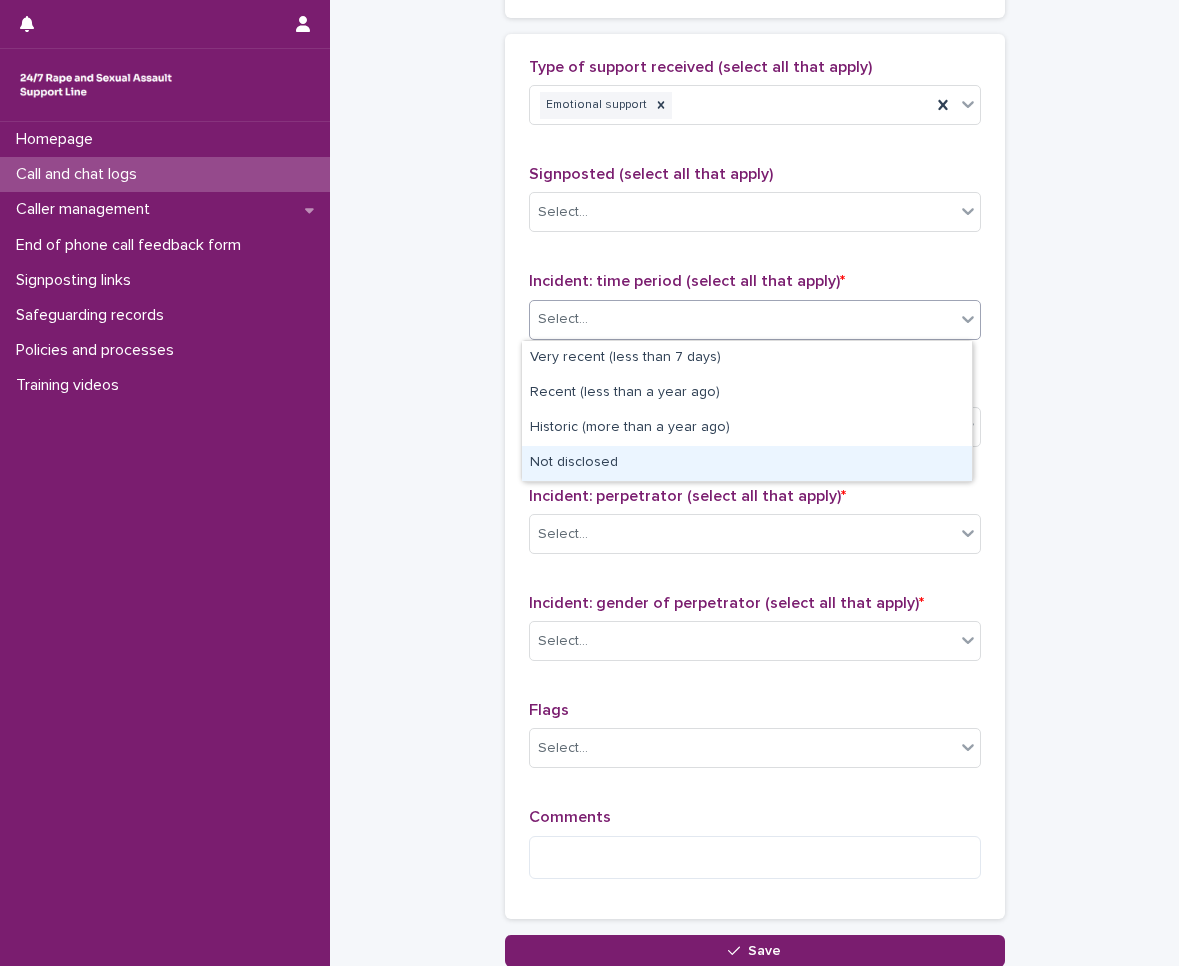 click on "Not disclosed" at bounding box center (747, 463) 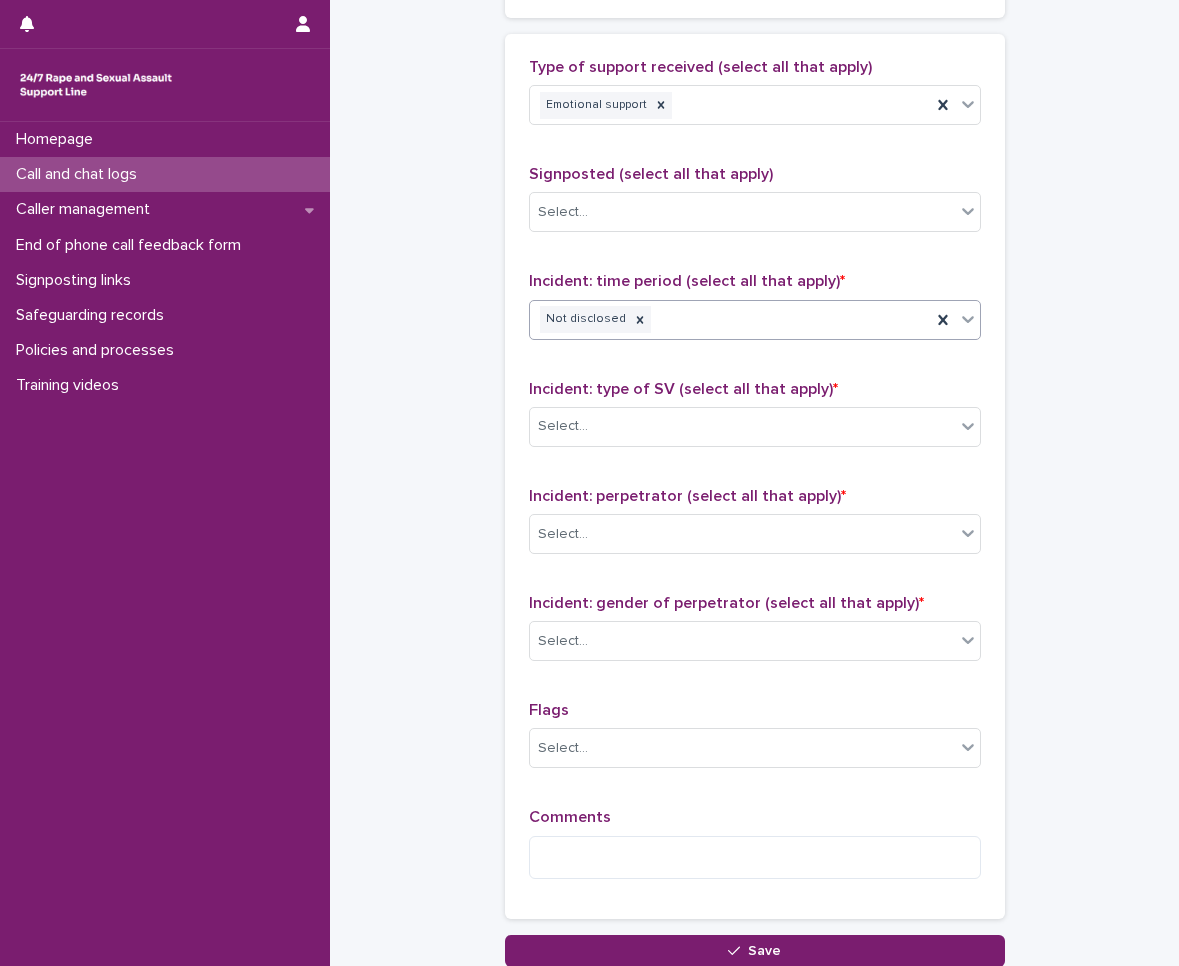 click on "Not disclosed" at bounding box center [730, 319] 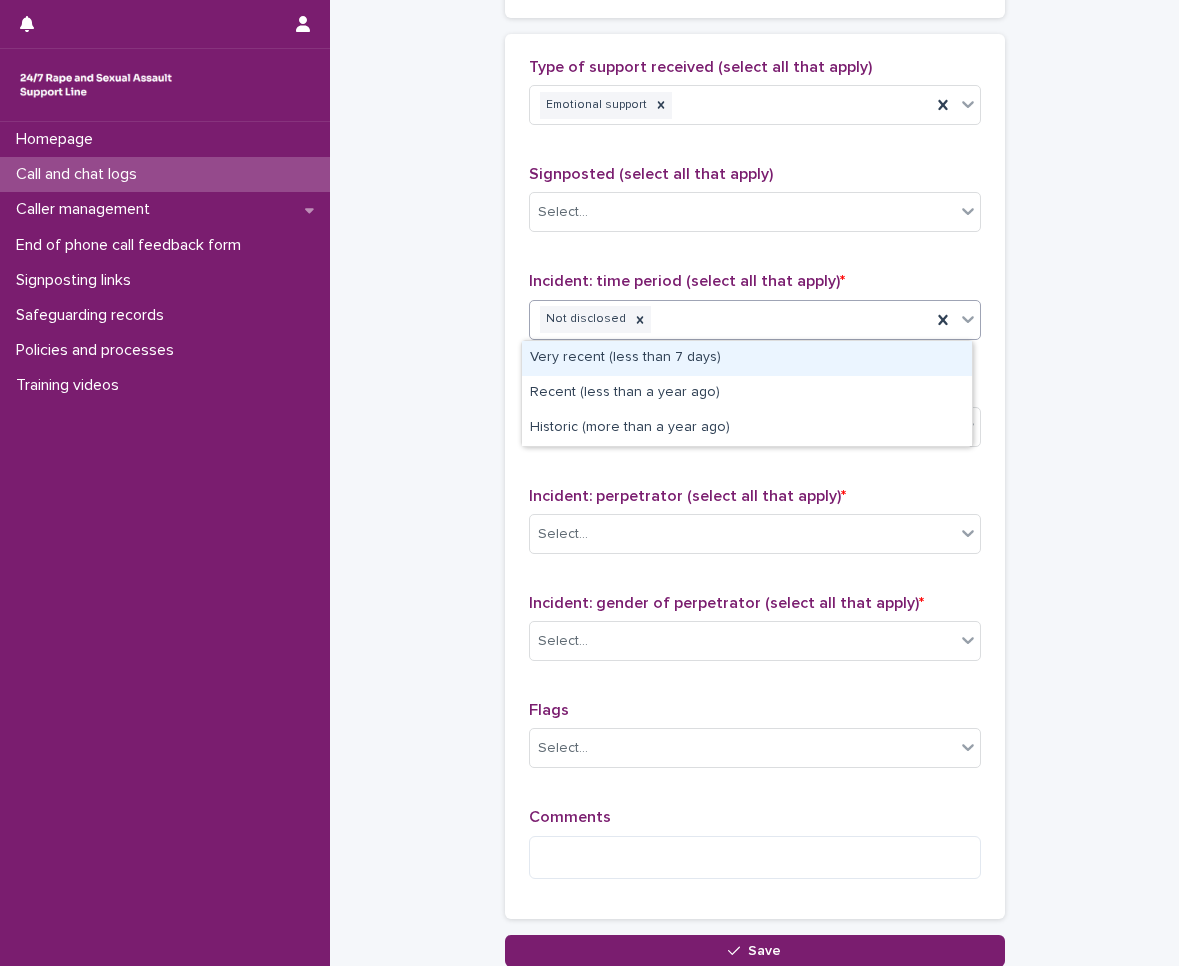 click on "Type of support received (select all that apply) Emotional support Signposted (select all that apply) Select... Incident: time period (select all that apply) *   option Not disclosed, selected.    option Very recent (less than 7 days) focused, 1 of 4. 3 results available. Use Up and Down to choose options, press Enter to select the currently focused option, press Escape to exit the menu, press Tab to select the option and exit the menu. Not disclosed Incident: type of SV (select all that apply) * Select... Incident: perpetrator (select all that apply) * Select... Incident: gender of perpetrator (select all that apply) * Select... Flags Select... Comments" at bounding box center (755, 476) 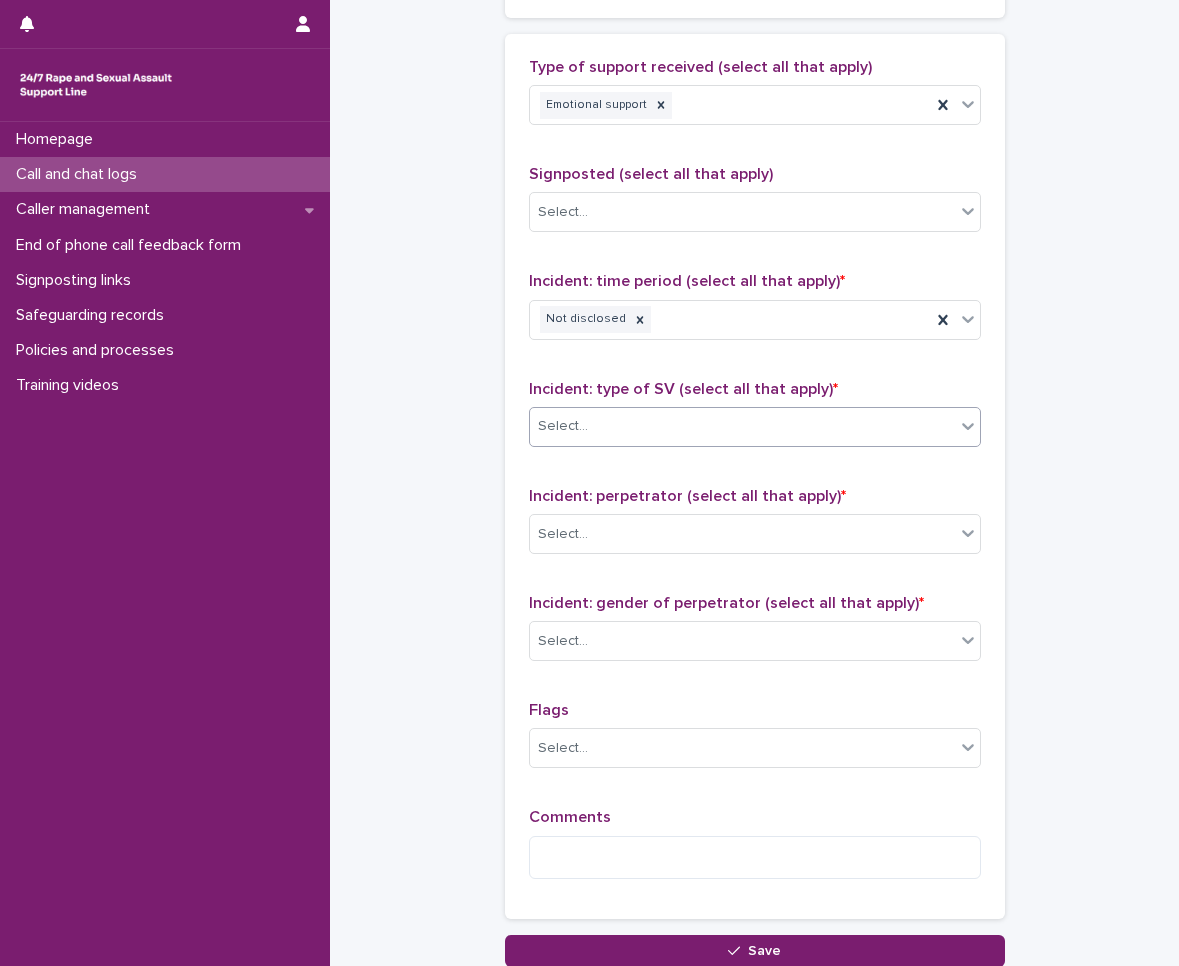 click on "Select..." at bounding box center (742, 426) 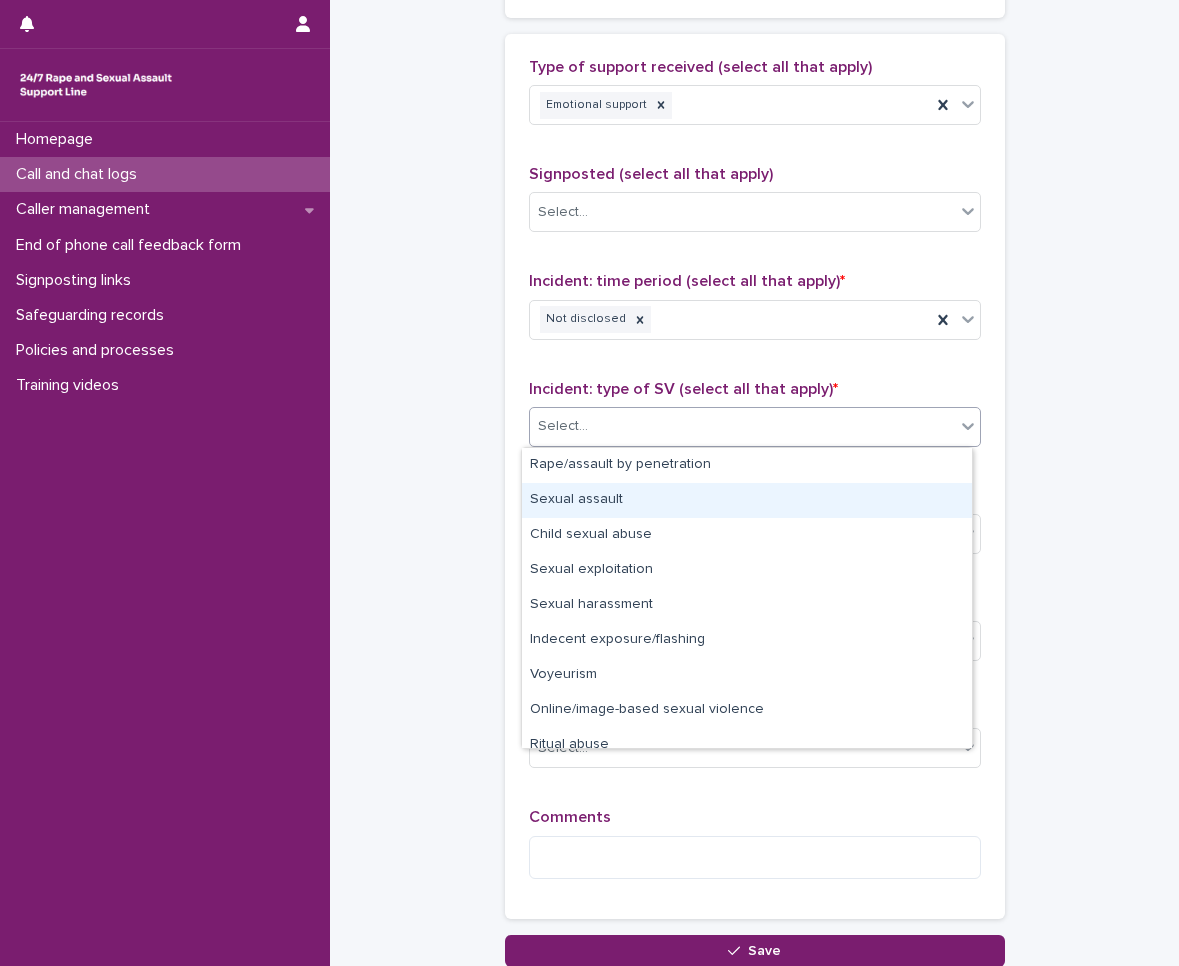 click on "Sexual assault" at bounding box center (747, 500) 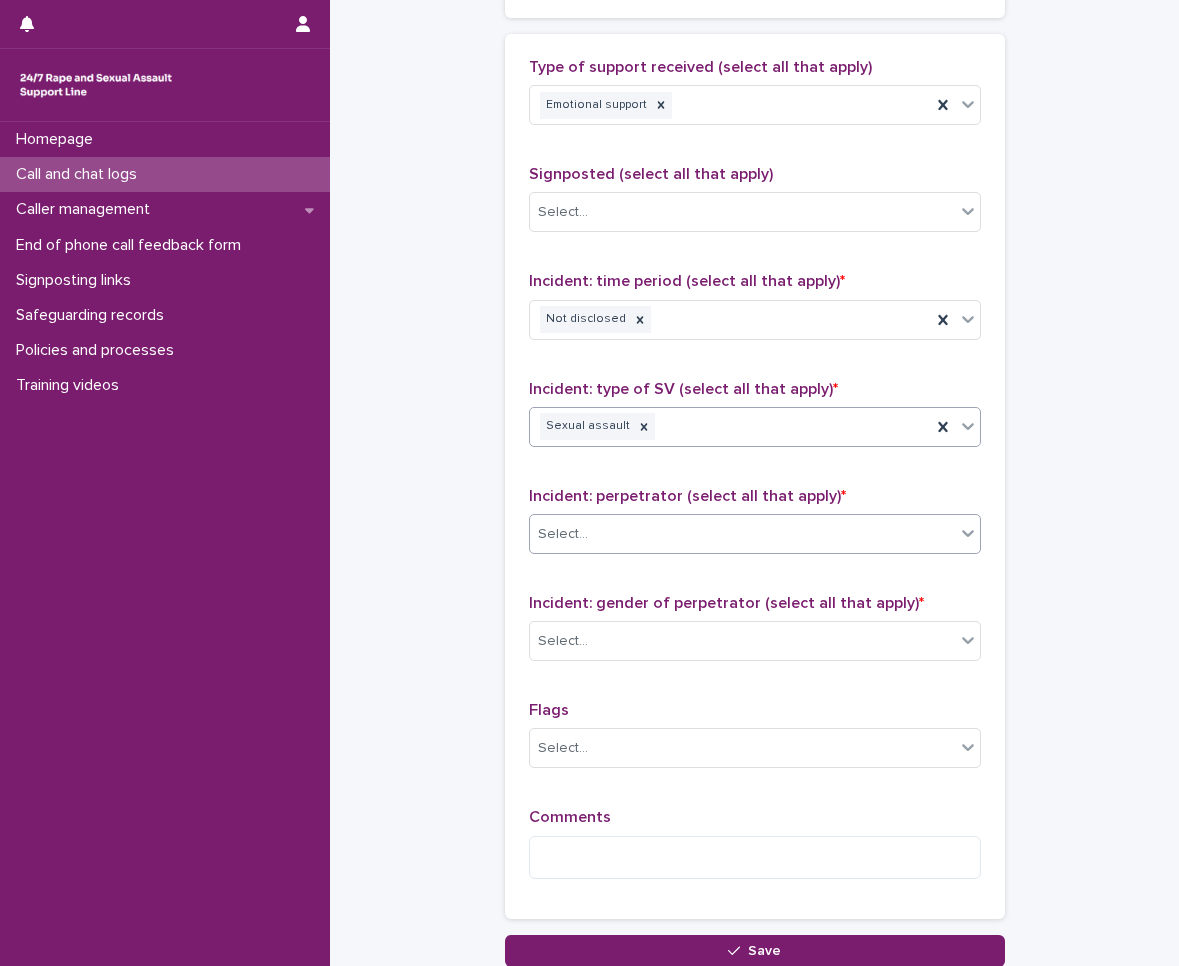 click on "Select..." at bounding box center (742, 534) 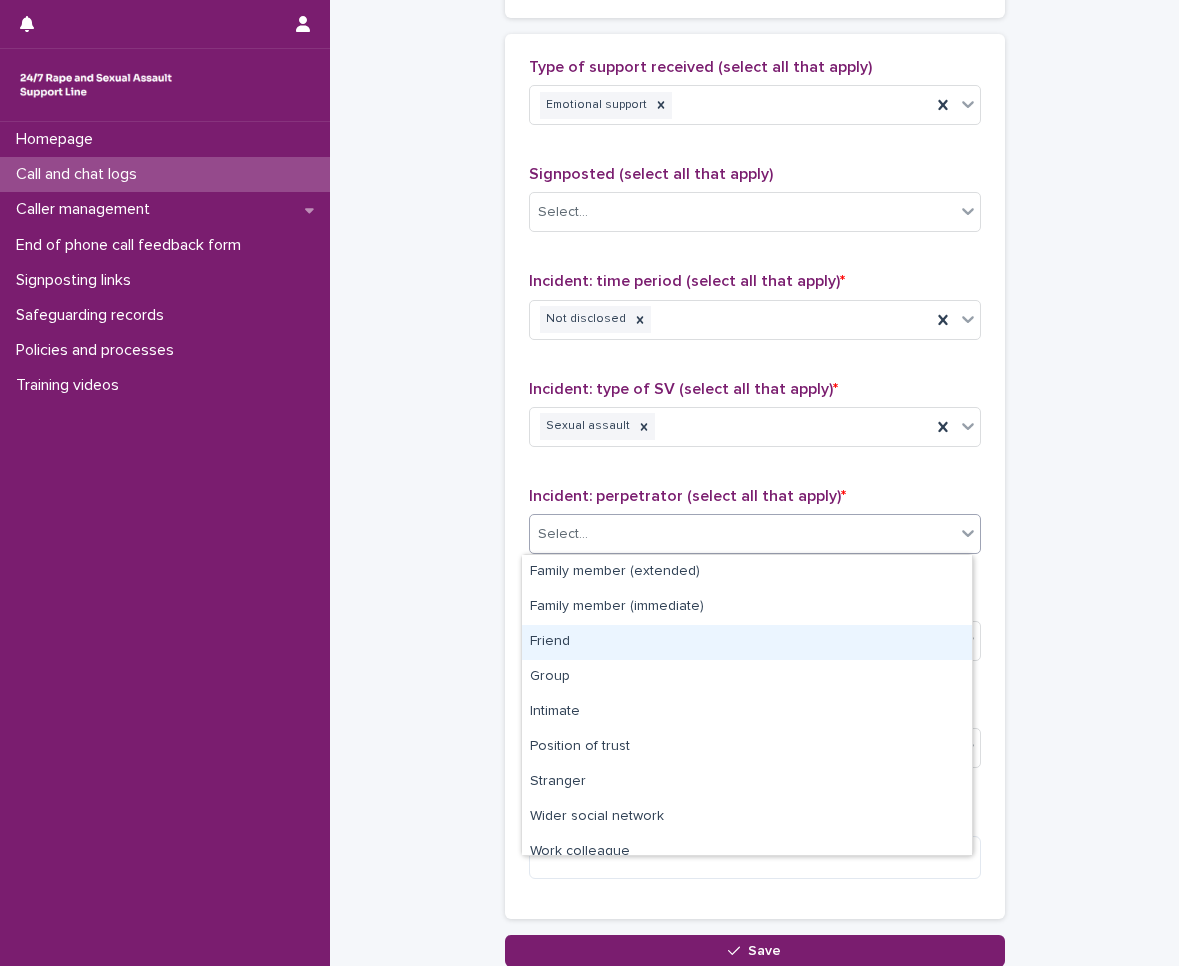 click on "Friend" at bounding box center [747, 642] 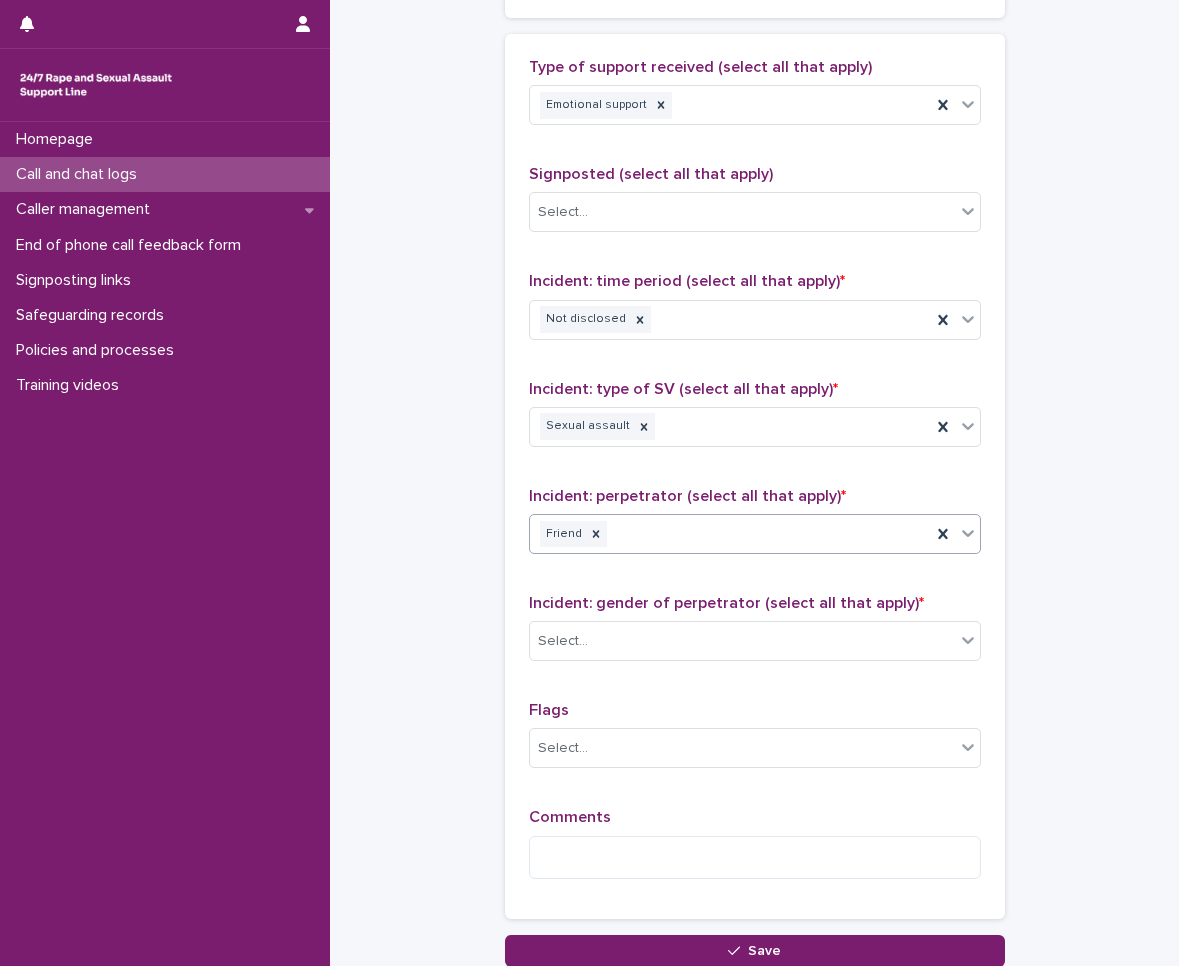 scroll, scrollTop: 1357, scrollLeft: 0, axis: vertical 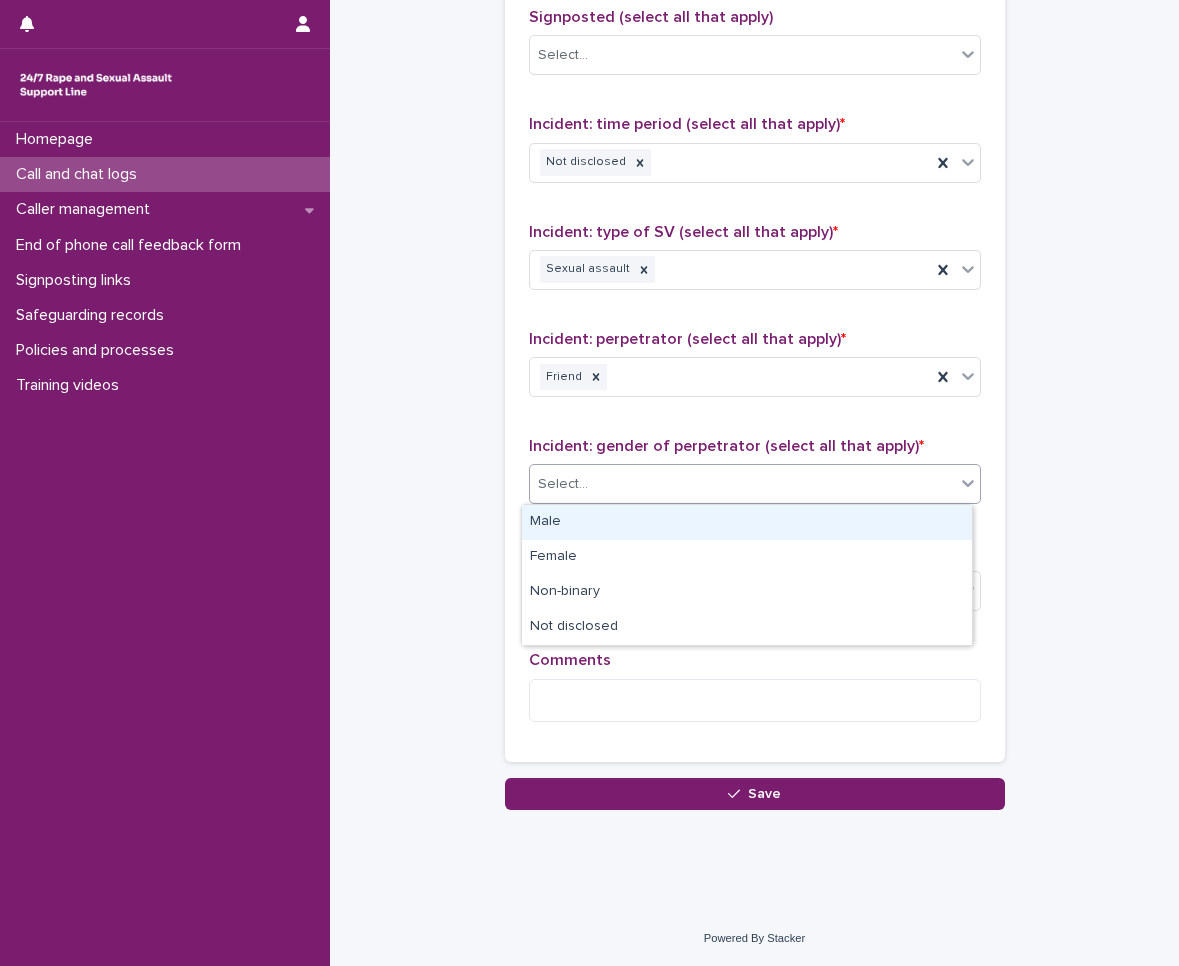 click on "Select..." at bounding box center (742, 484) 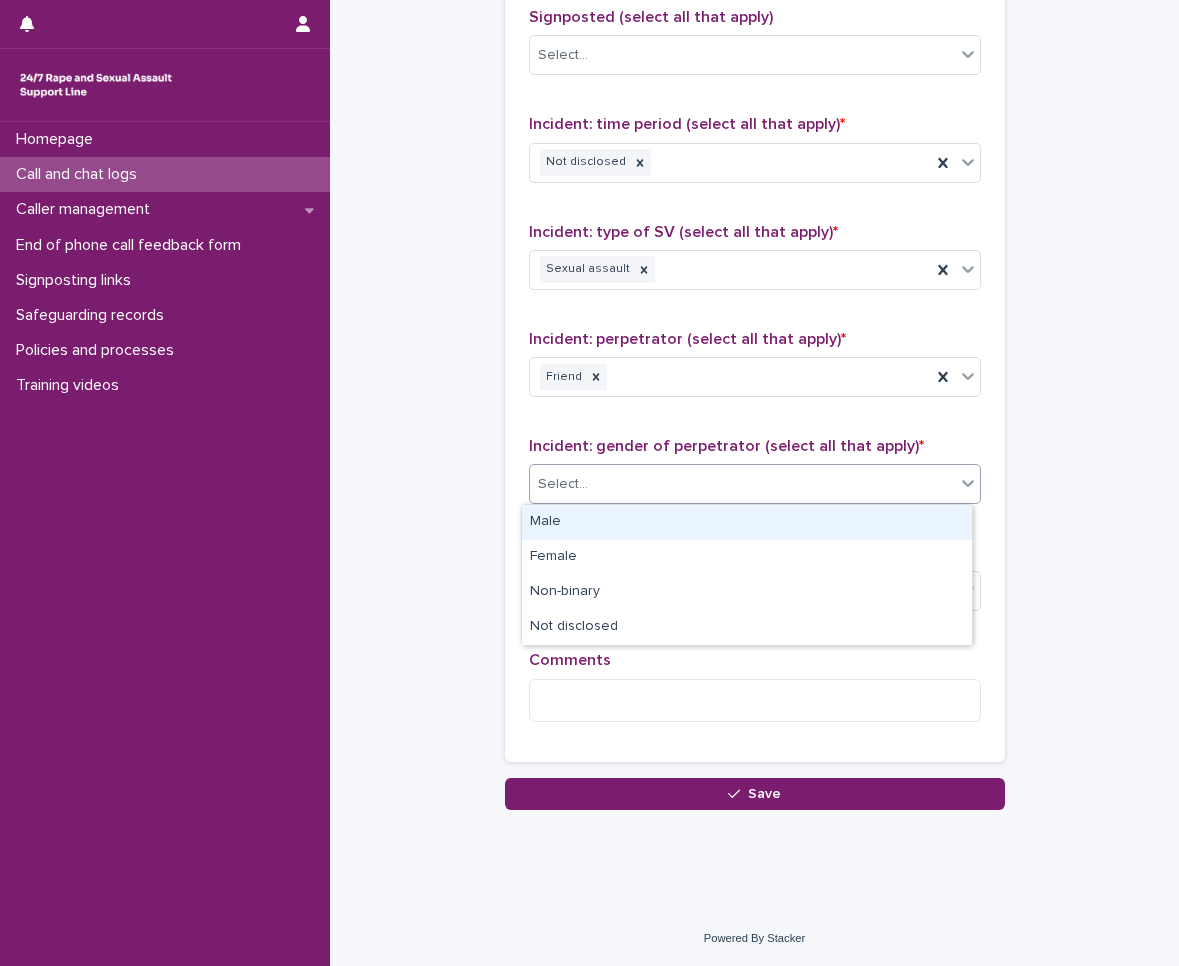 click on "Male" at bounding box center (747, 522) 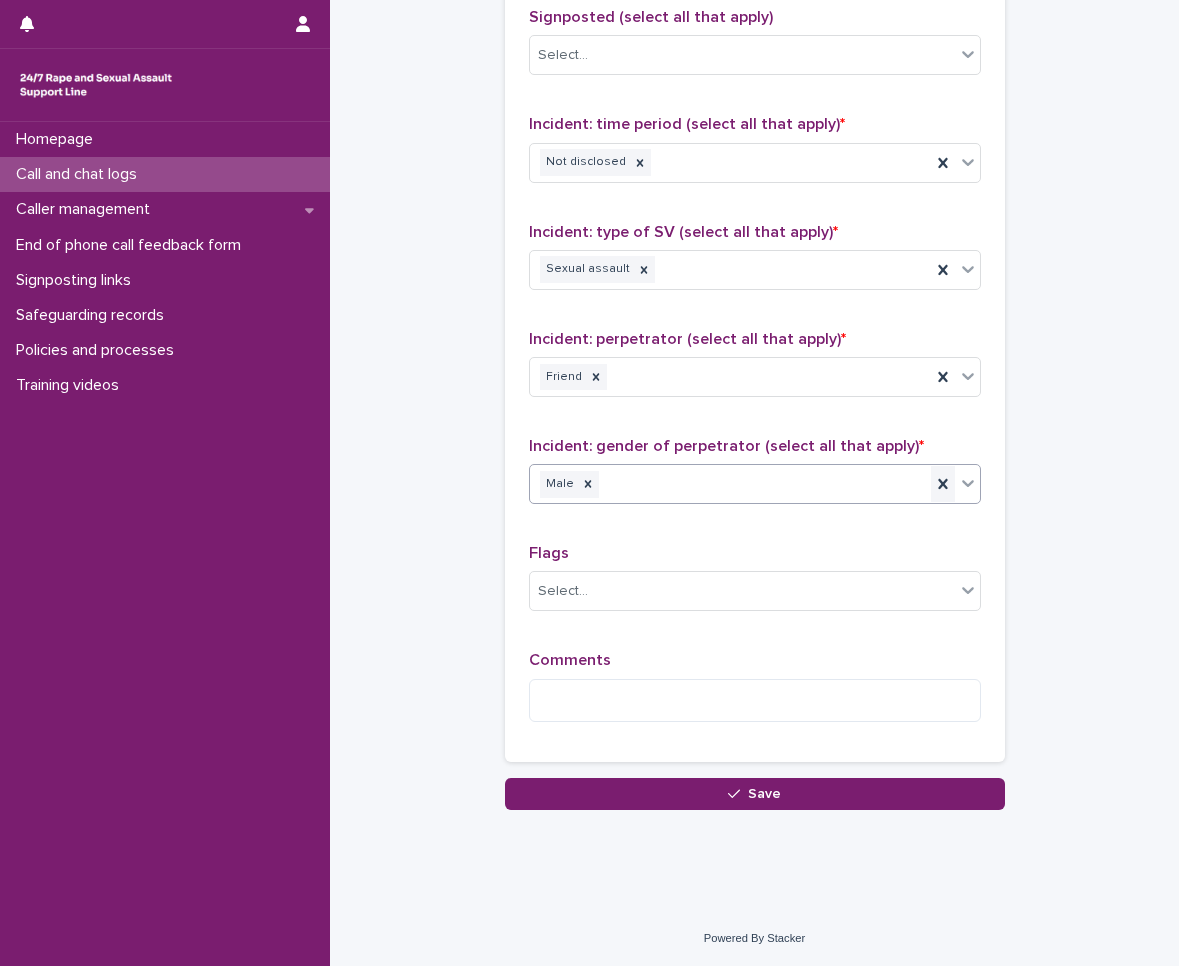 click 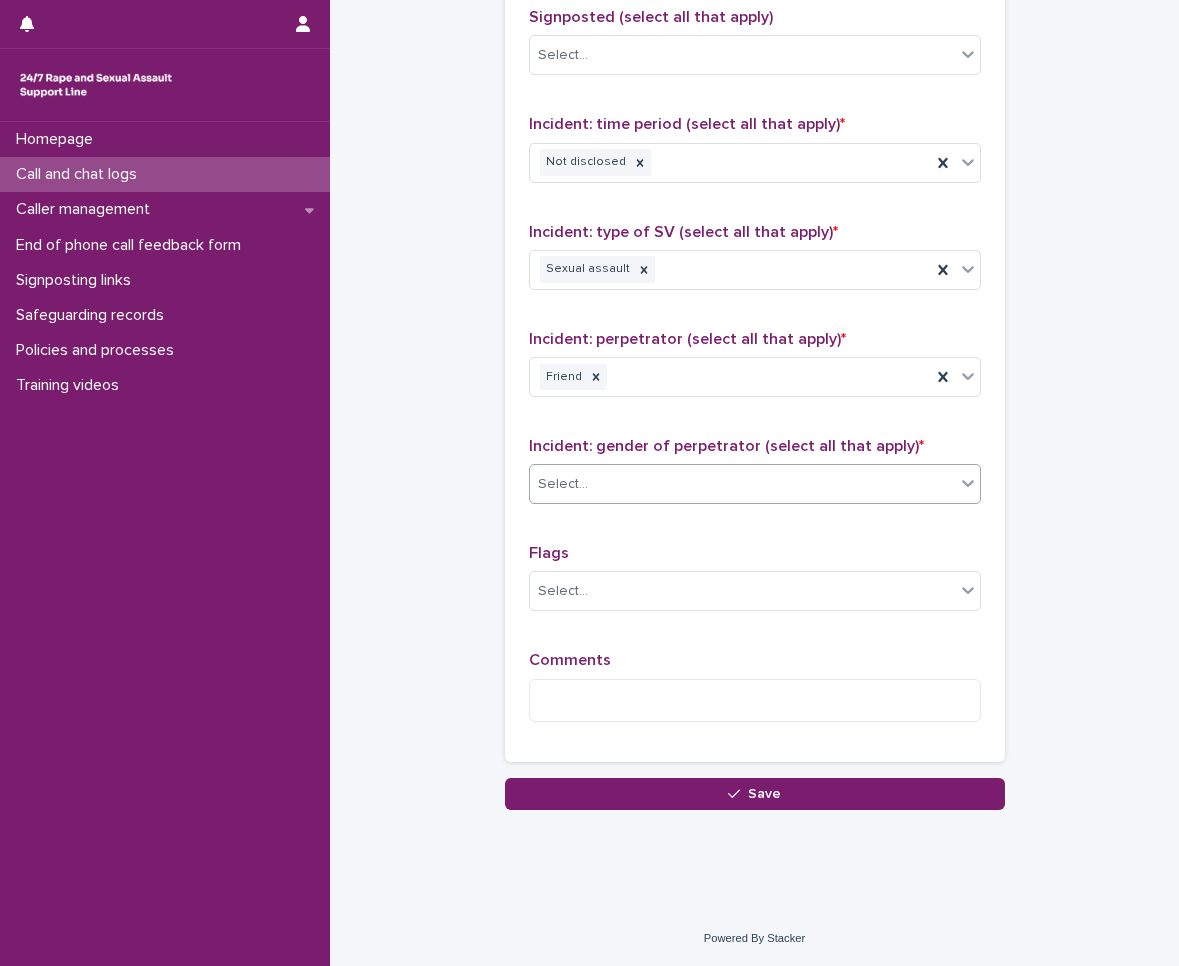 click on "Select..." at bounding box center (742, 484) 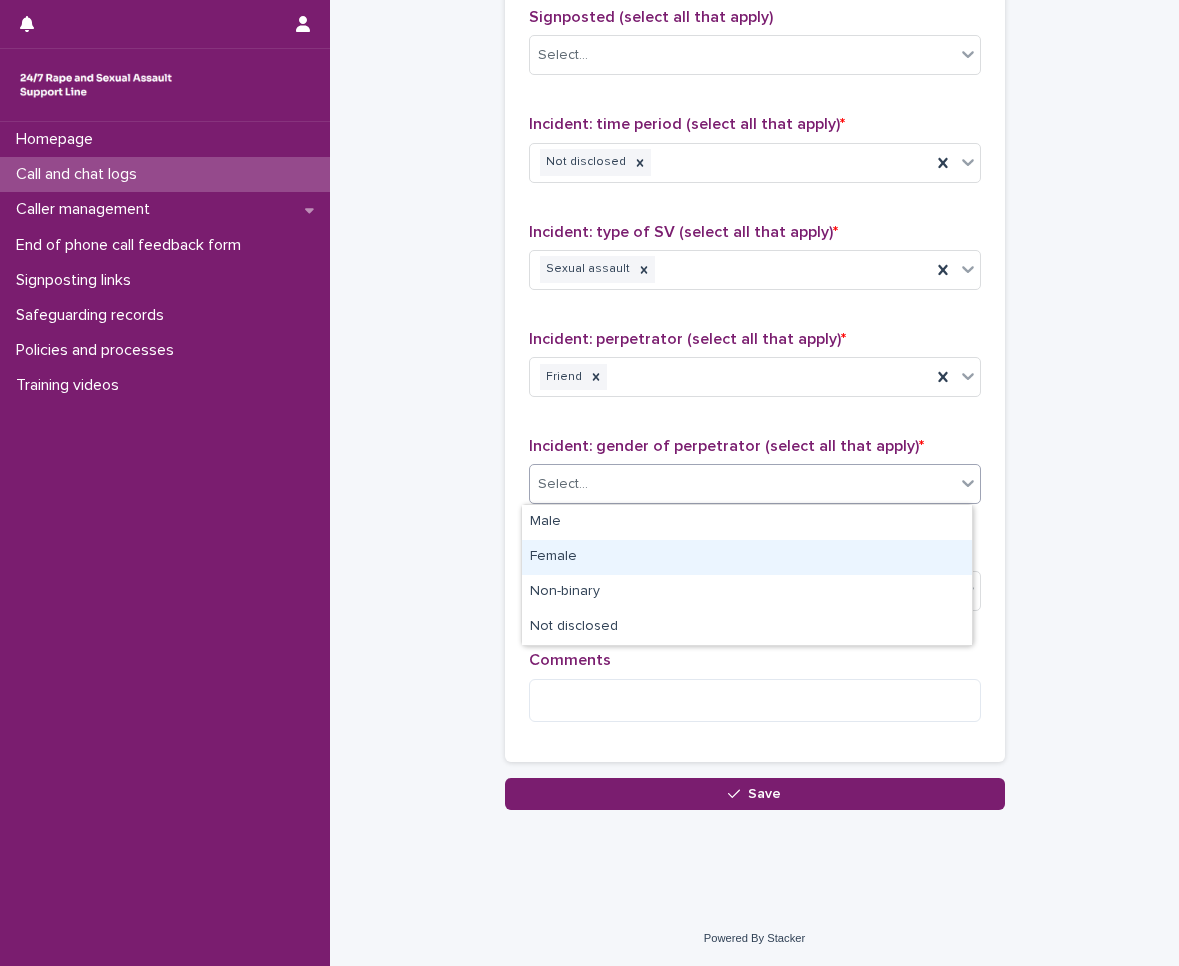 click on "Female" at bounding box center [747, 557] 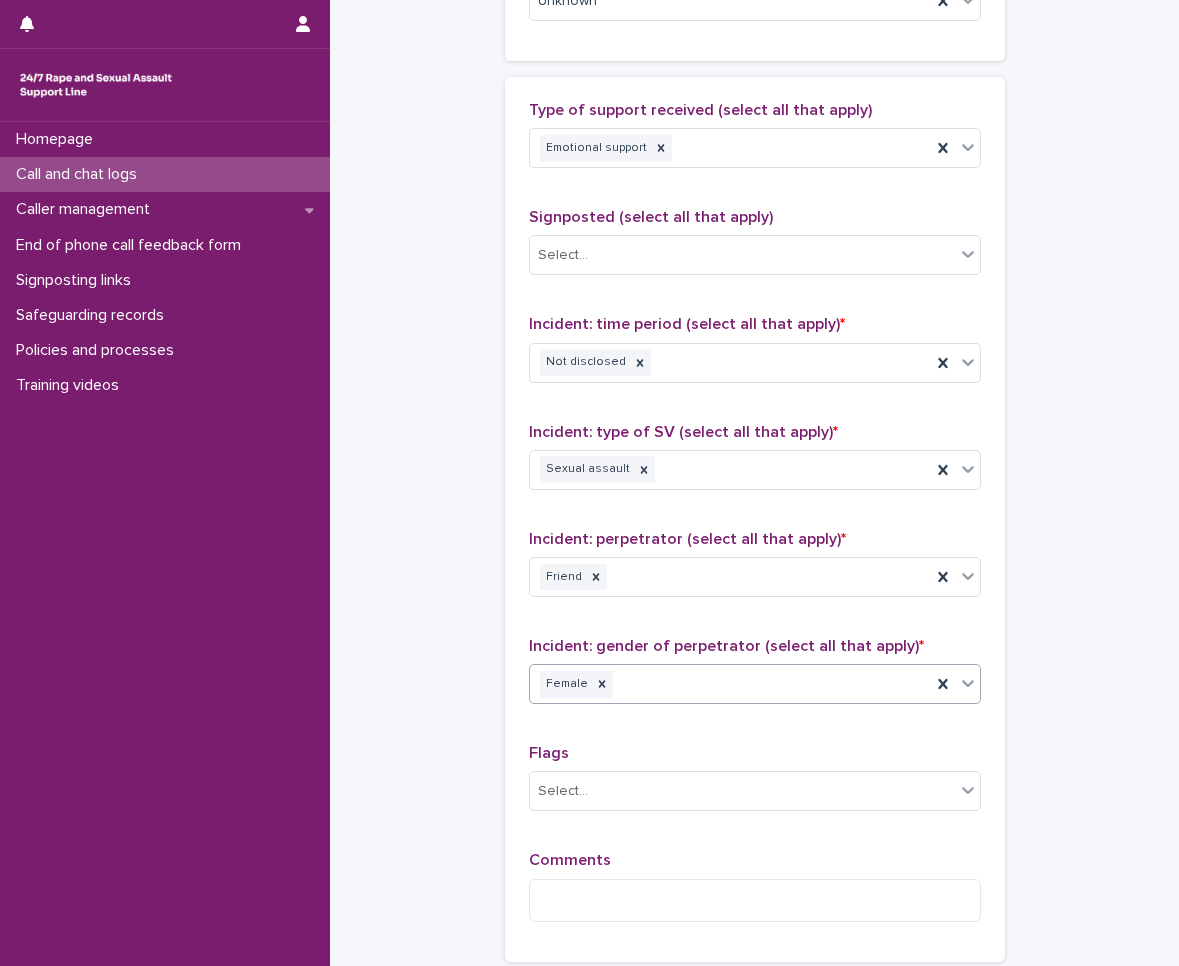 scroll, scrollTop: 1357, scrollLeft: 0, axis: vertical 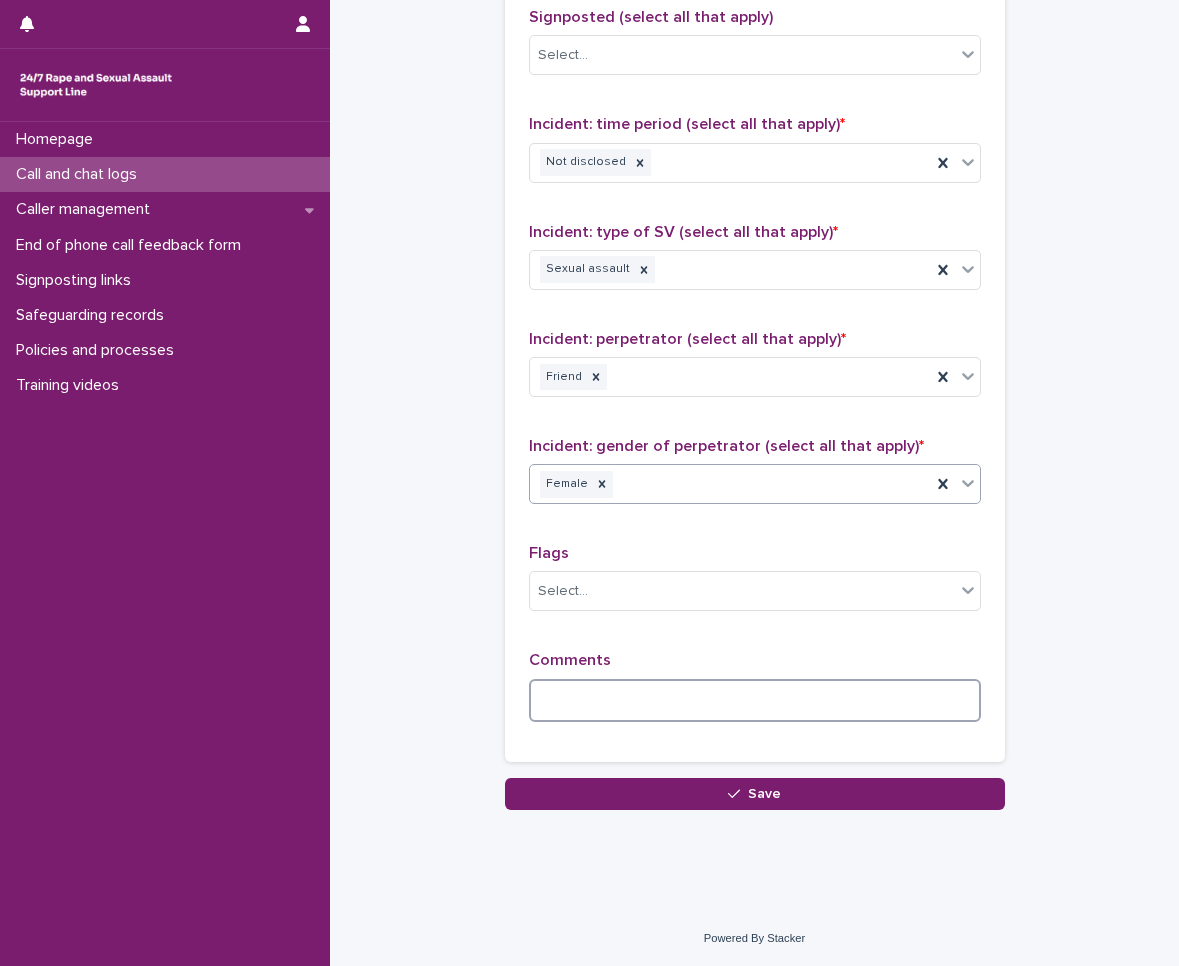 click at bounding box center (755, 700) 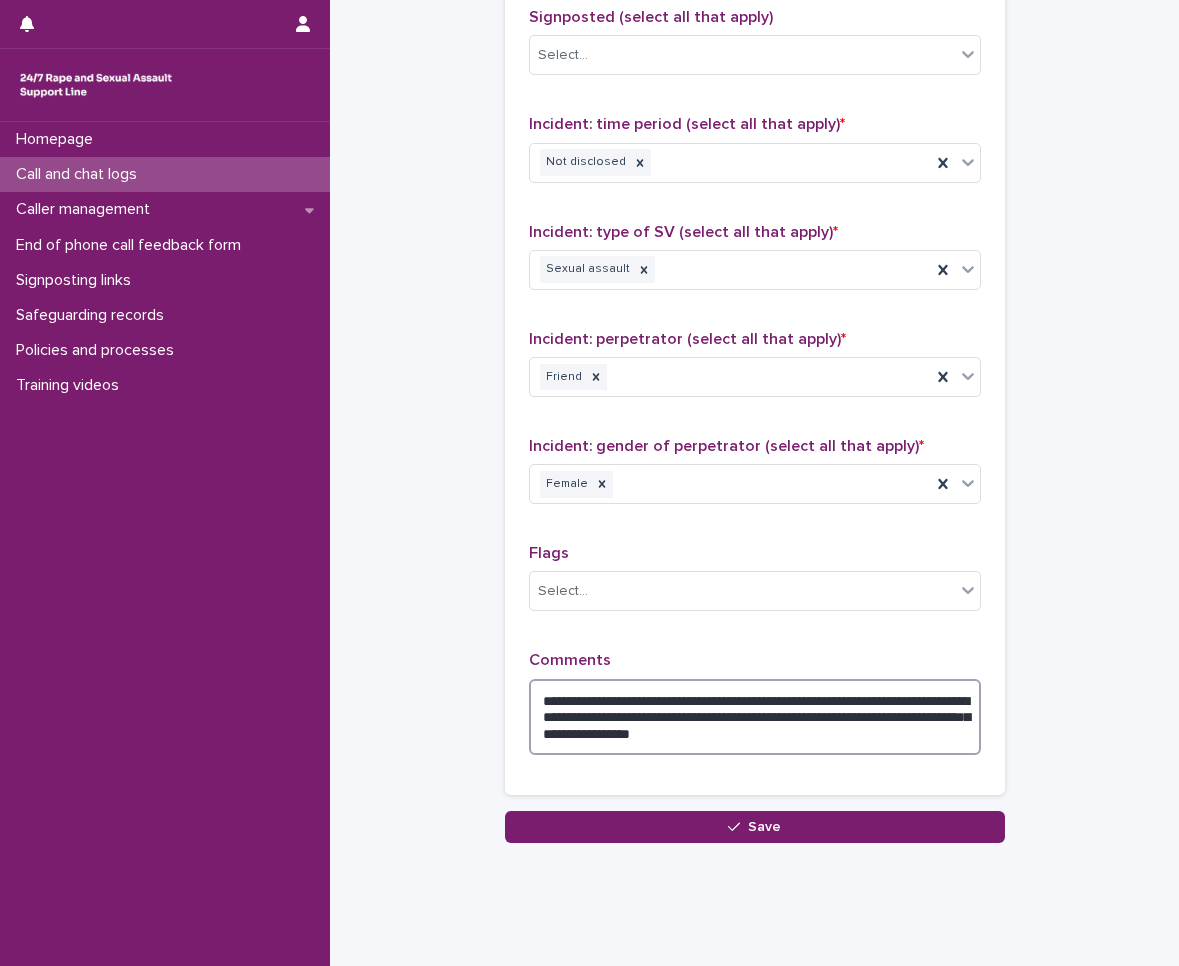 type on "**********" 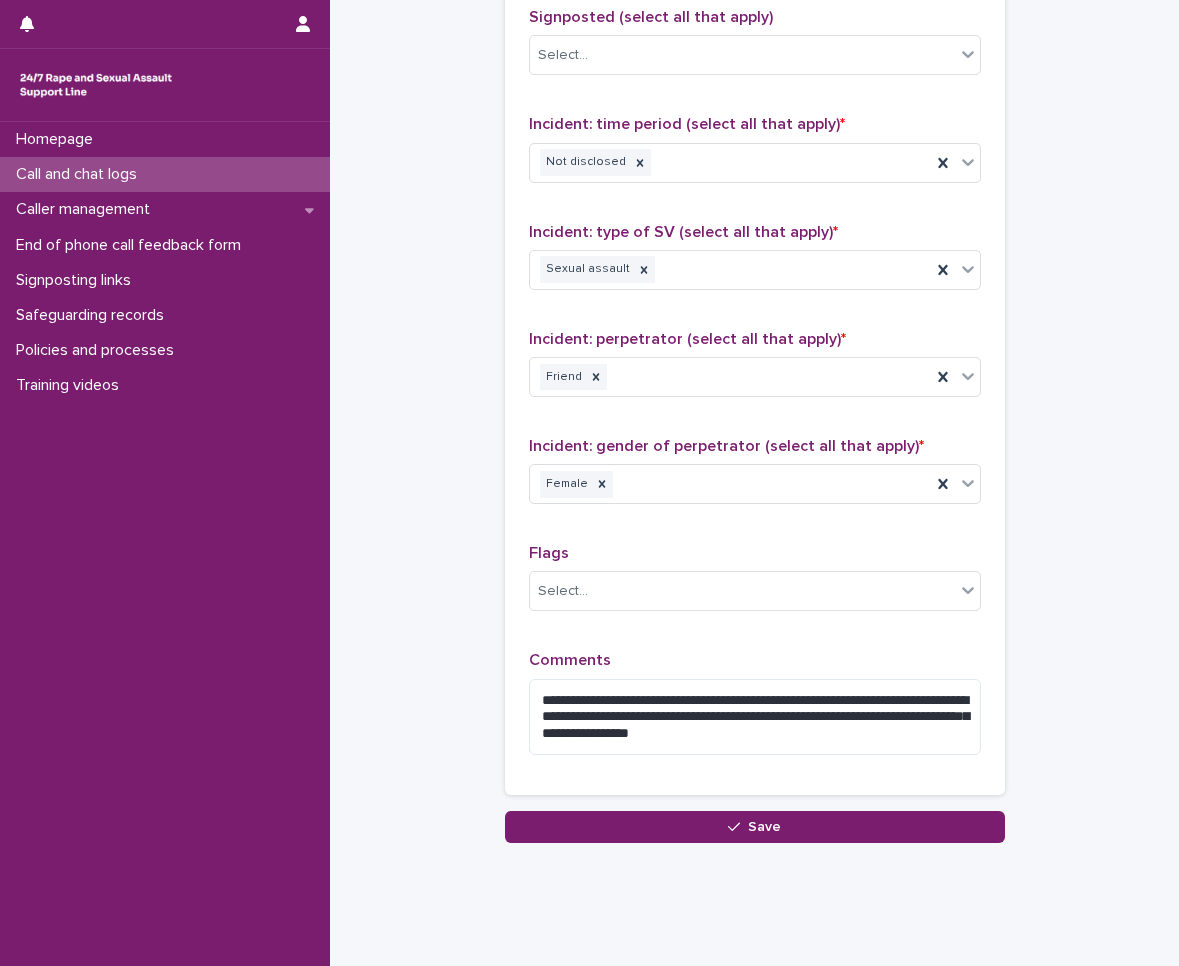 click on "**********" at bounding box center (754, -231) 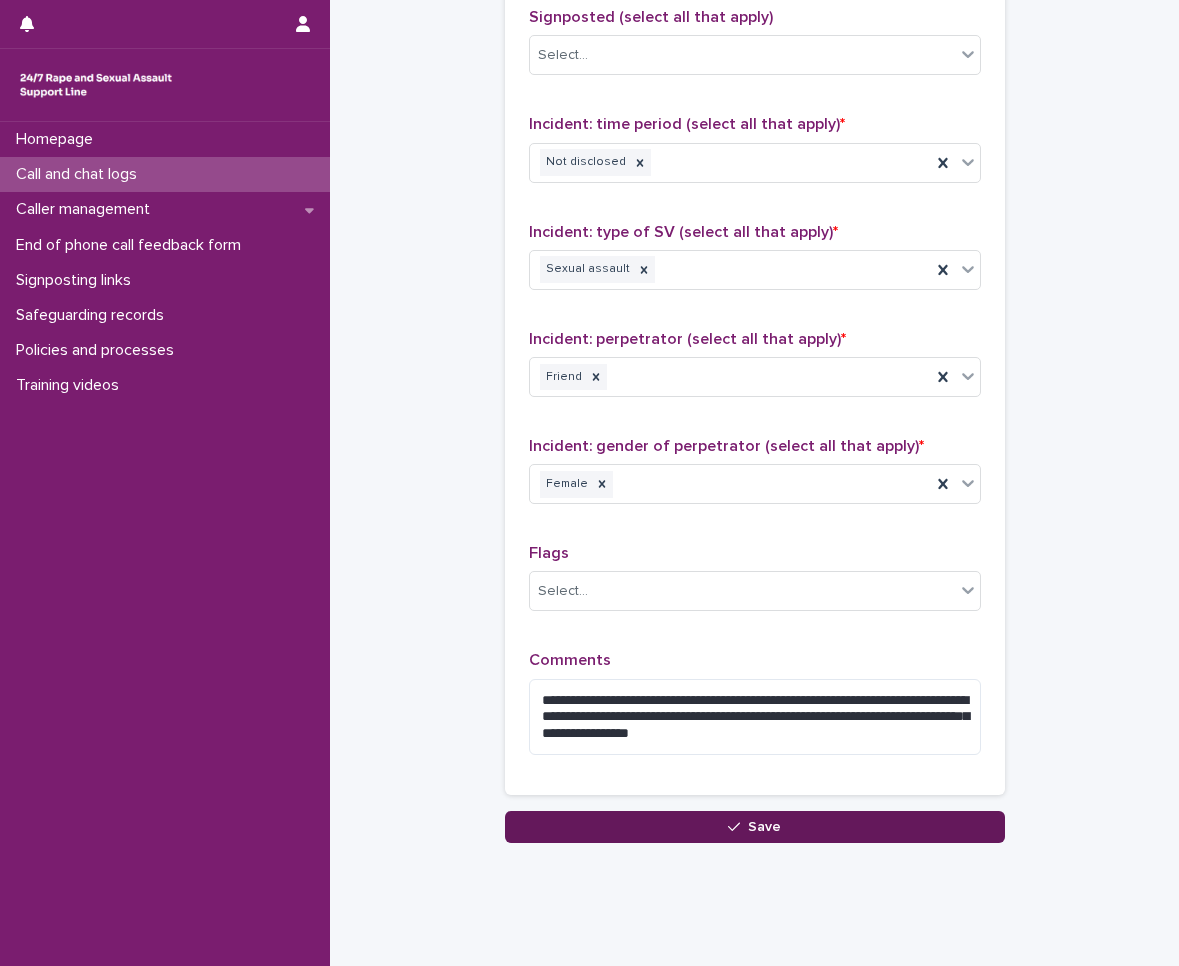 click on "Save" at bounding box center [755, 827] 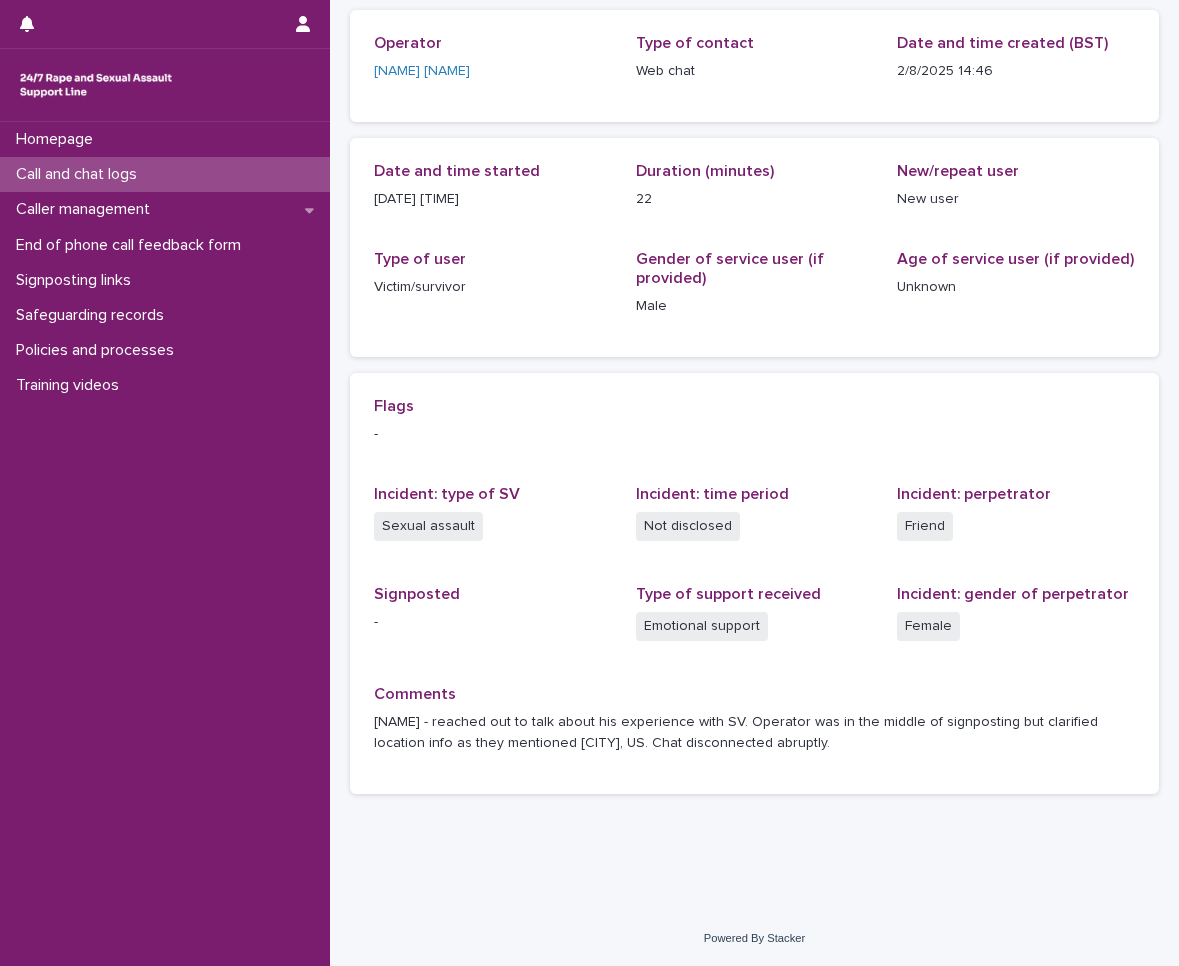 scroll, scrollTop: 0, scrollLeft: 0, axis: both 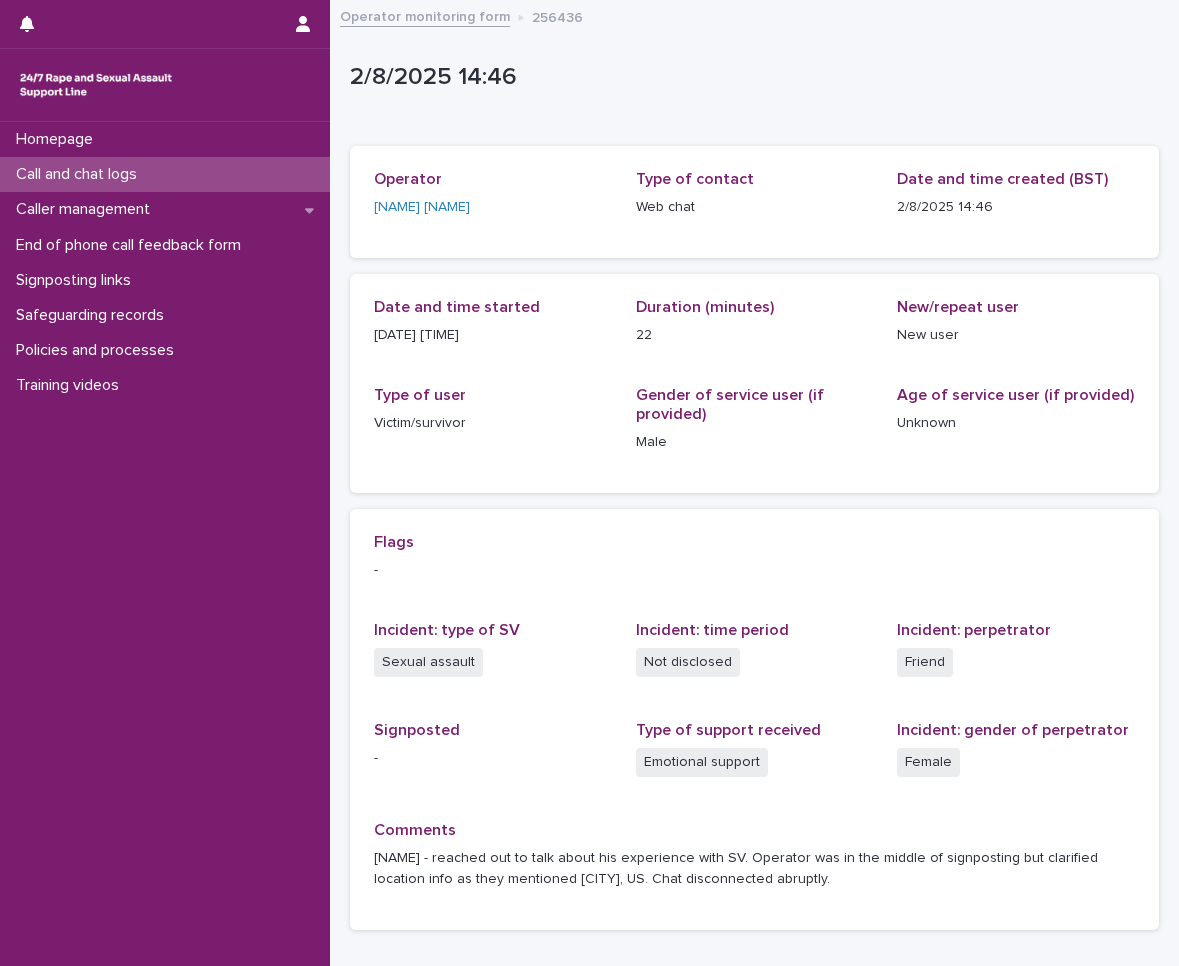 click on "Call and chat logs" at bounding box center [80, 174] 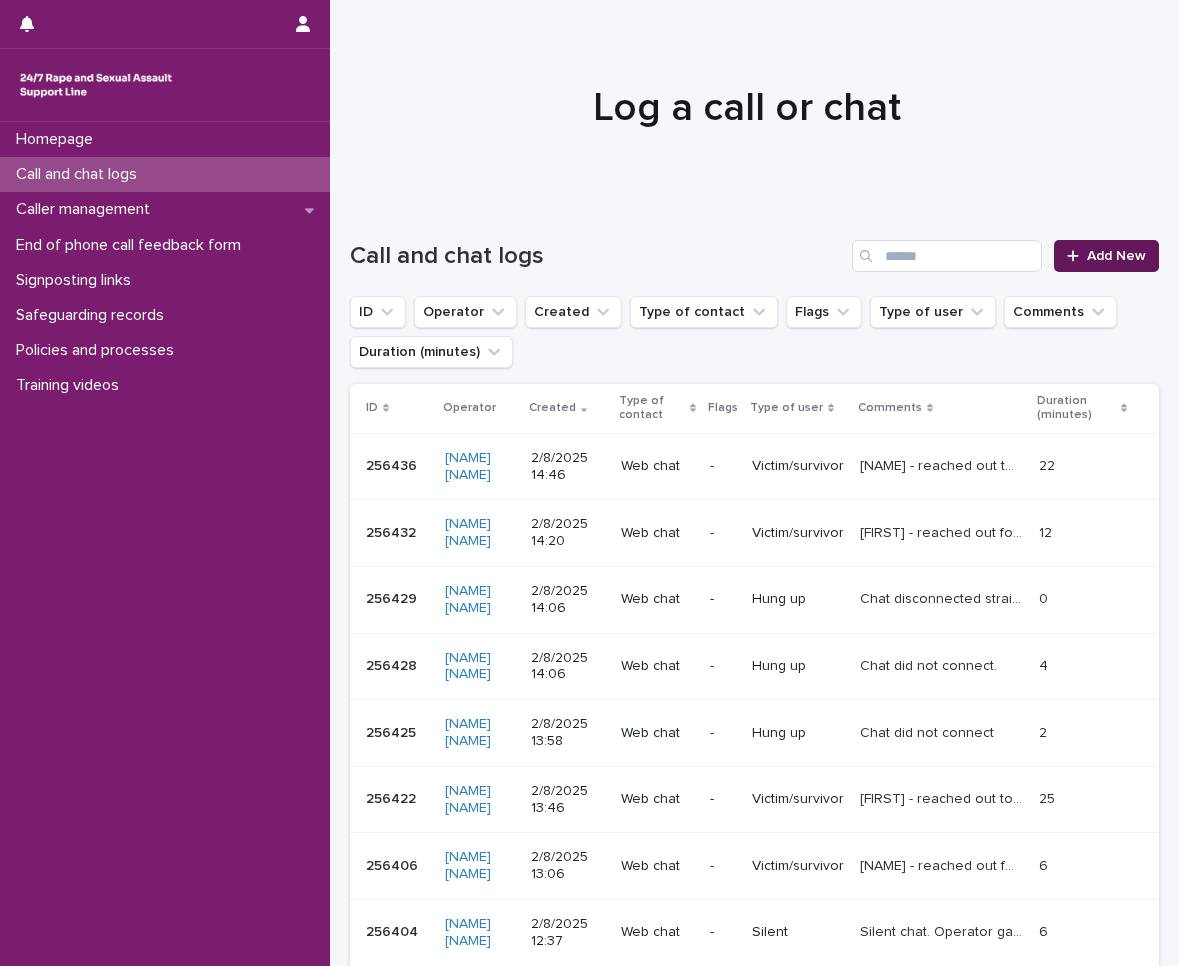 click 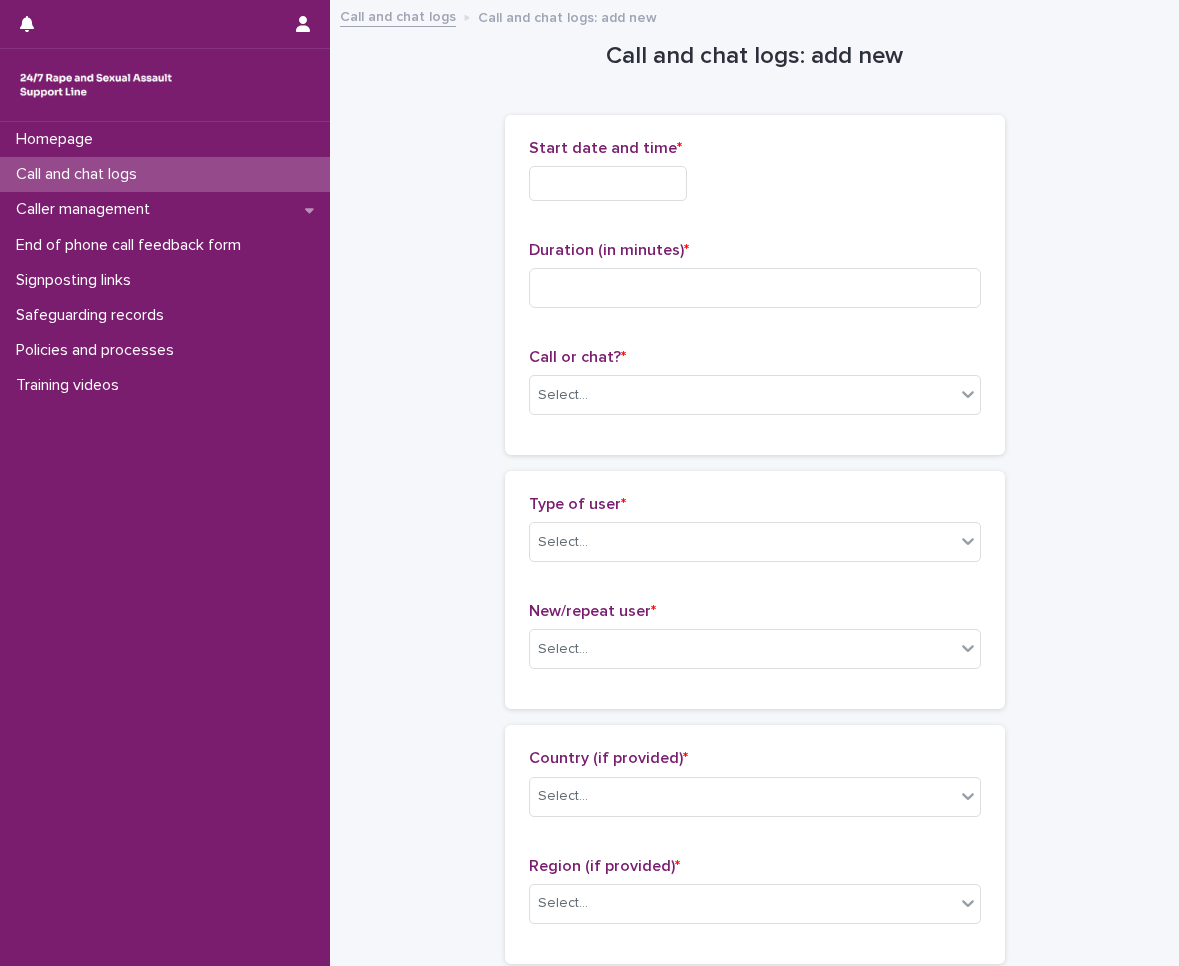 click on "Start date and time *" at bounding box center (755, 178) 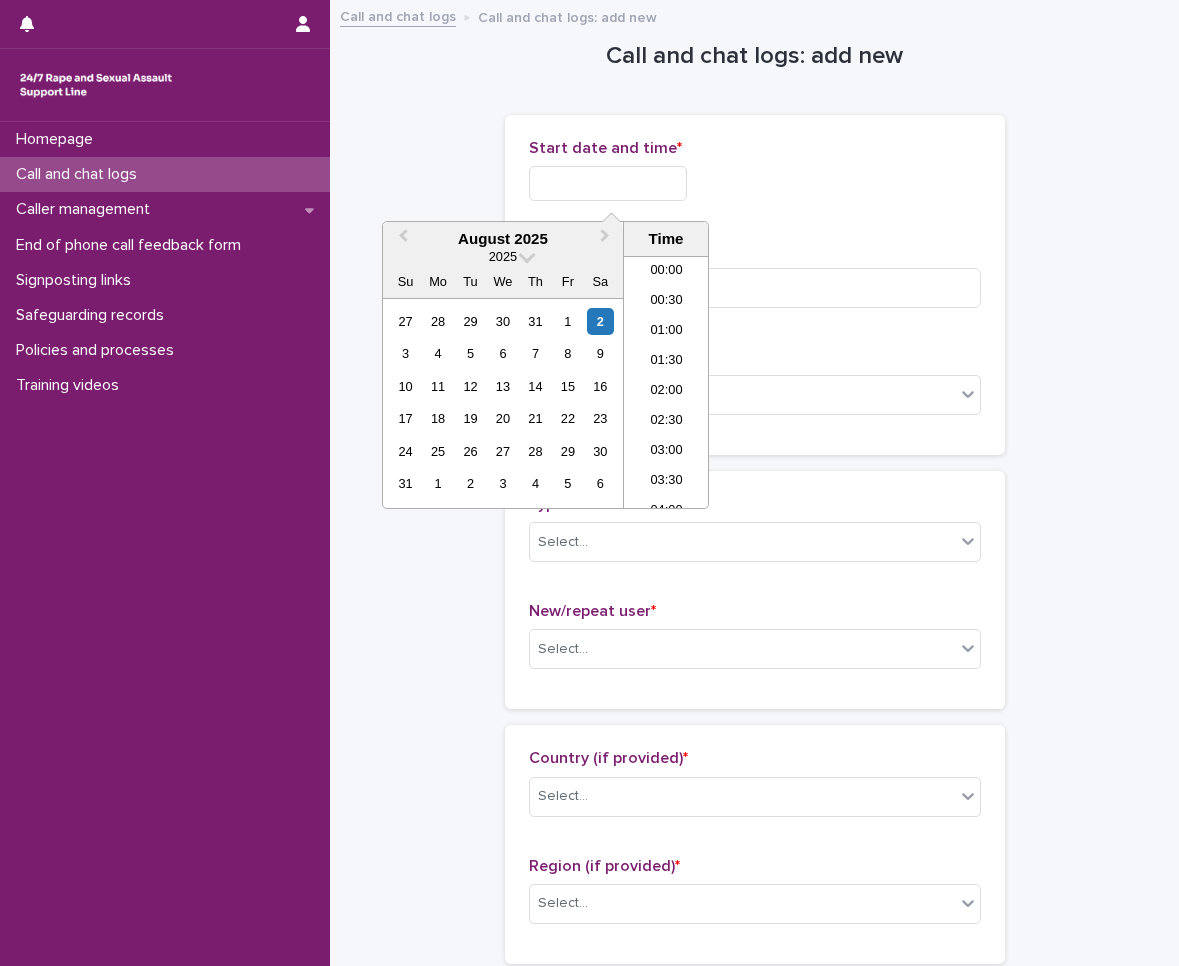 click at bounding box center [608, 183] 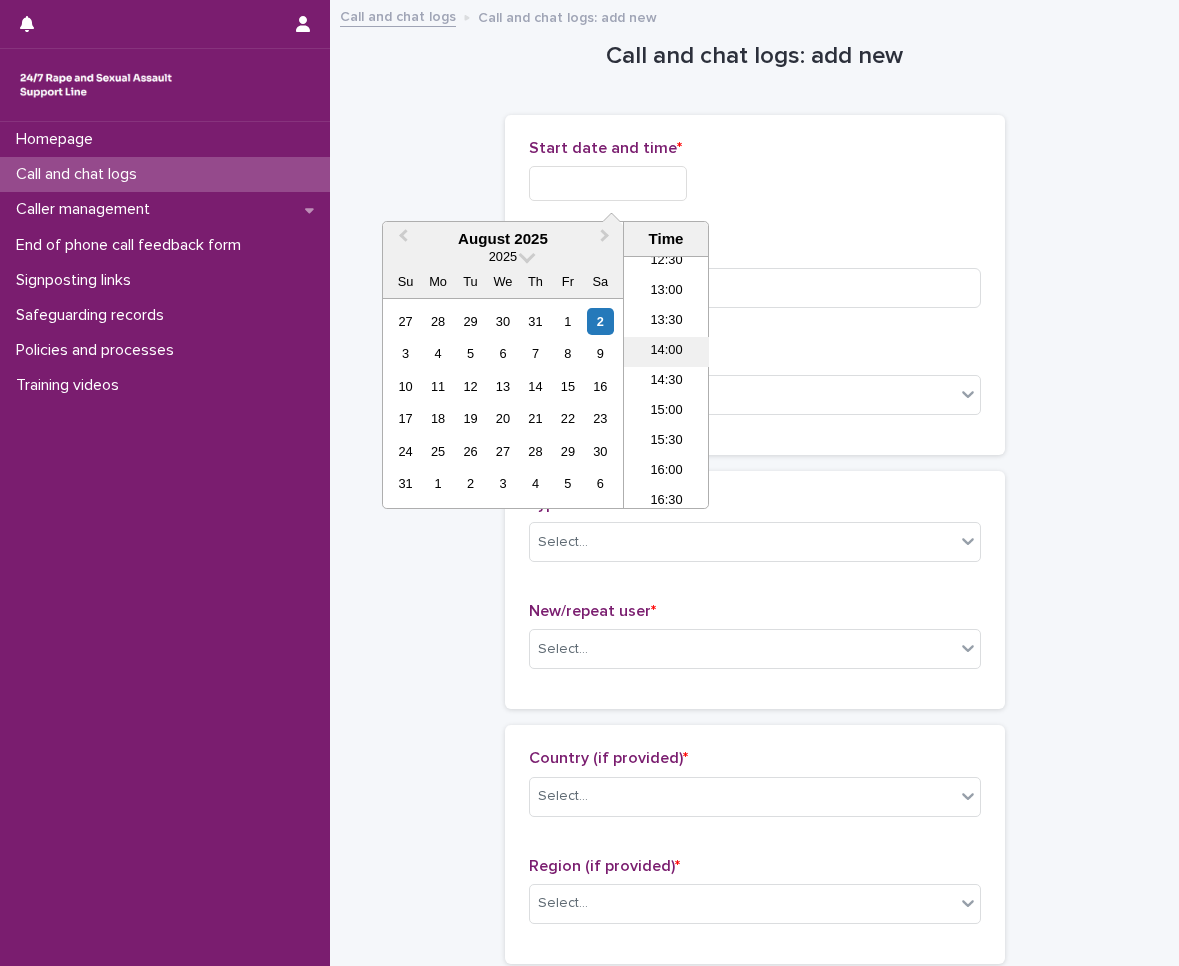 click on "14:00" at bounding box center (666, 352) 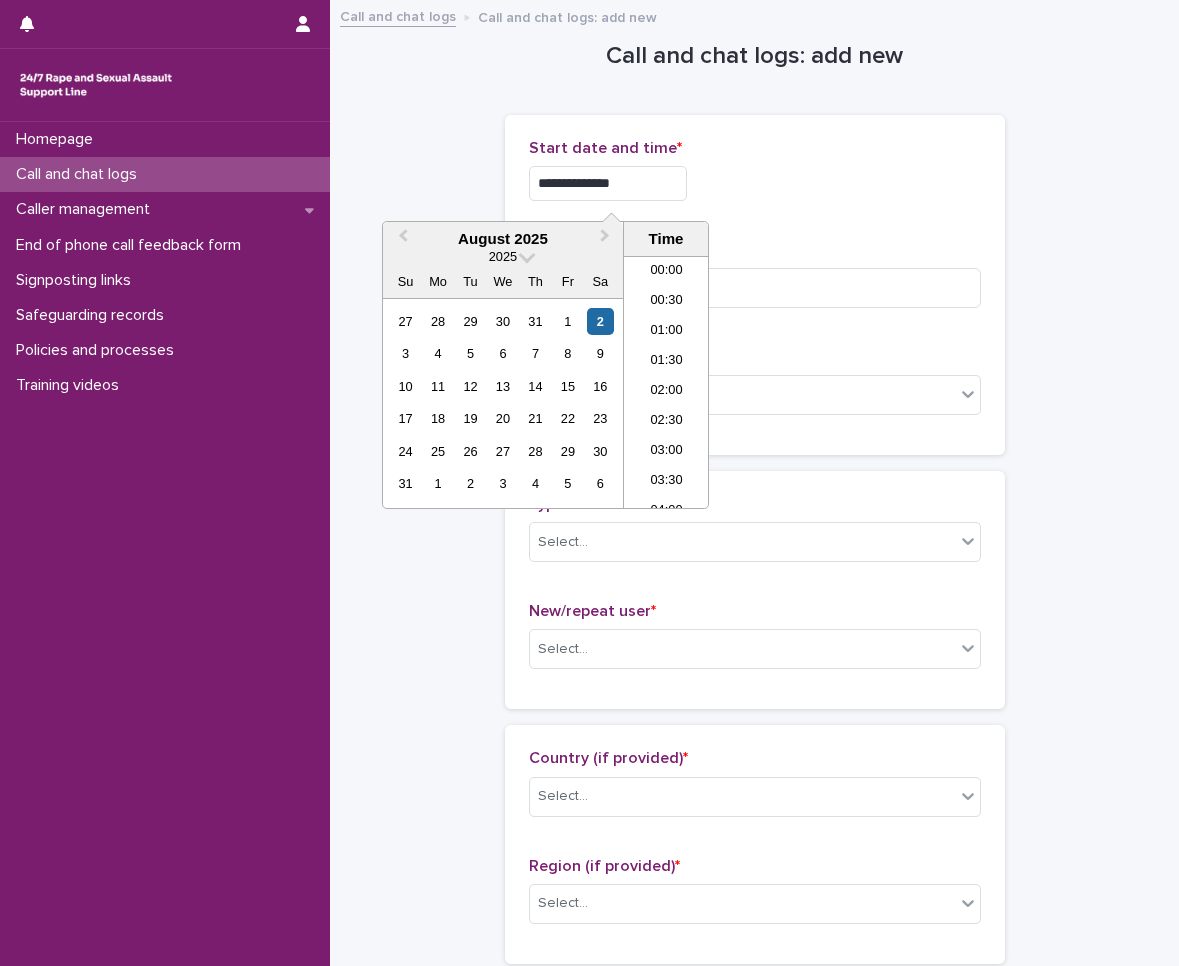 click on "**********" at bounding box center [608, 183] 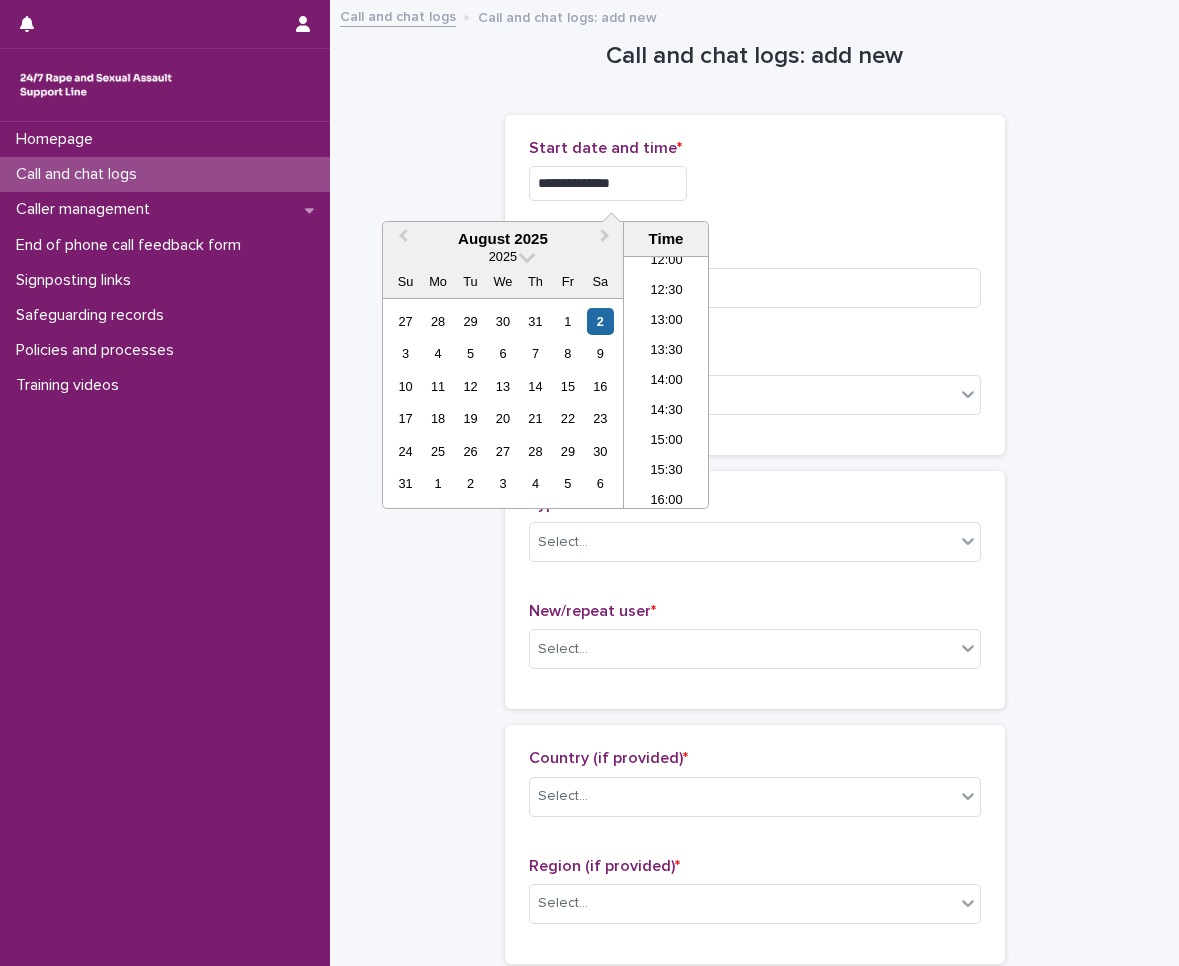 type on "**********" 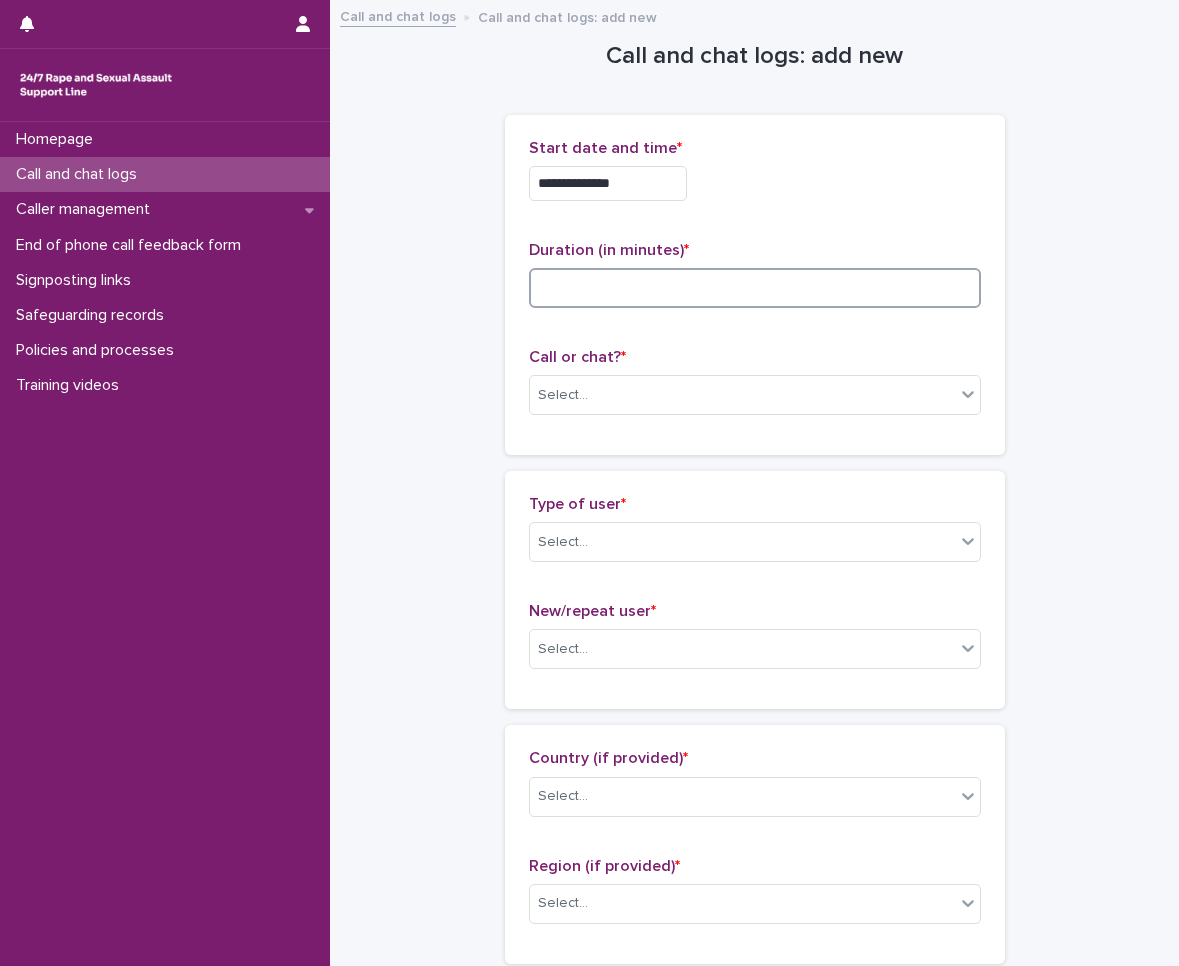 click at bounding box center [755, 288] 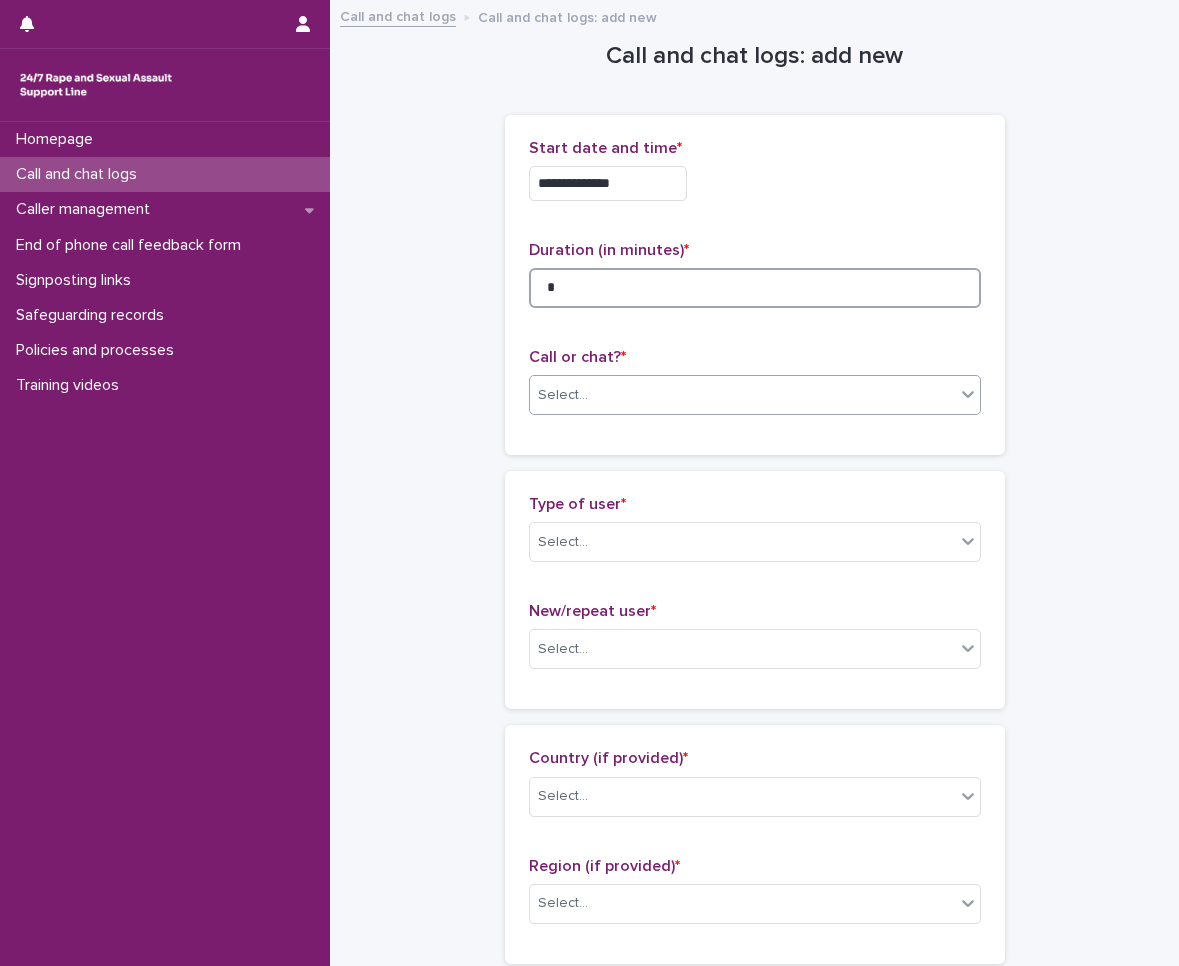 type on "*" 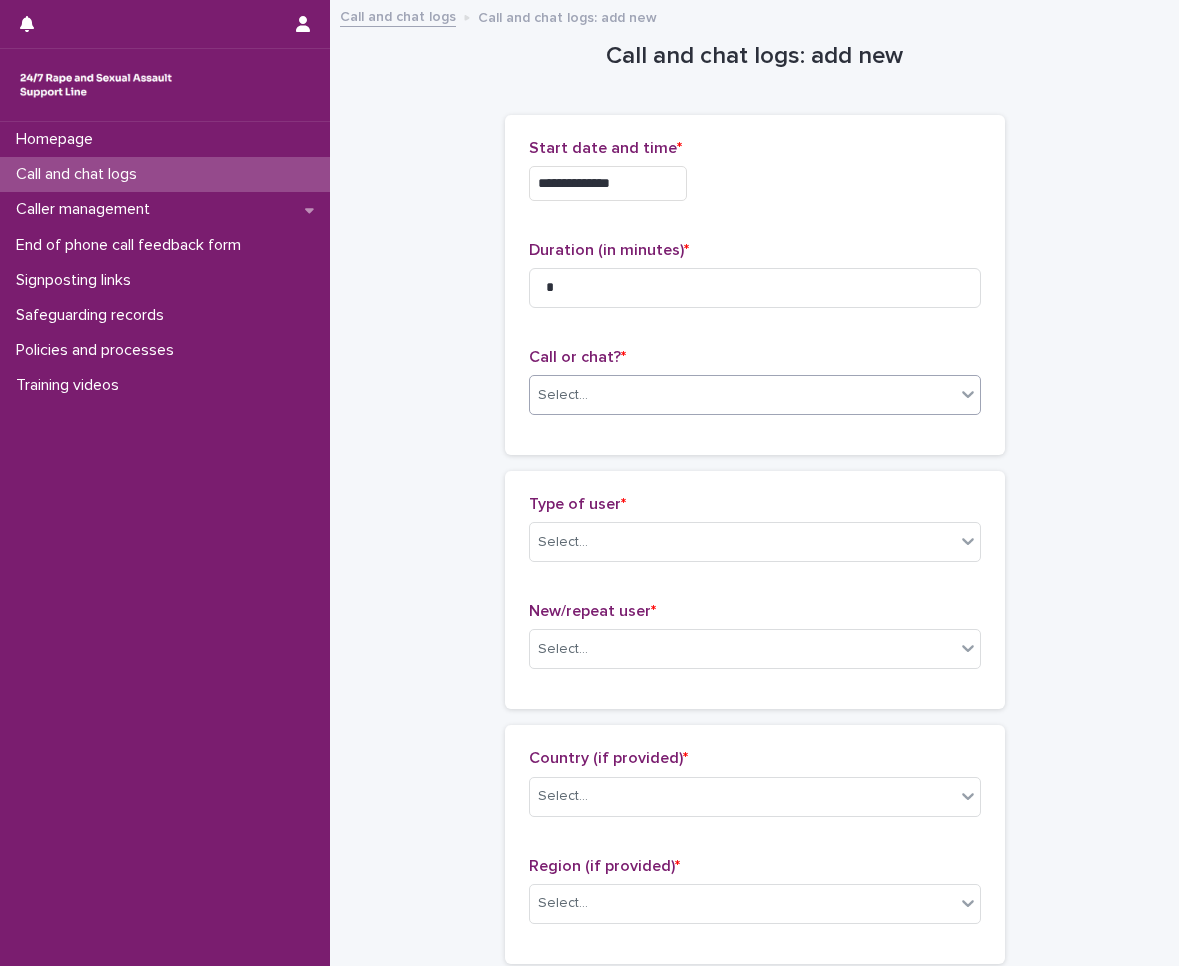 click on "Select..." at bounding box center [742, 395] 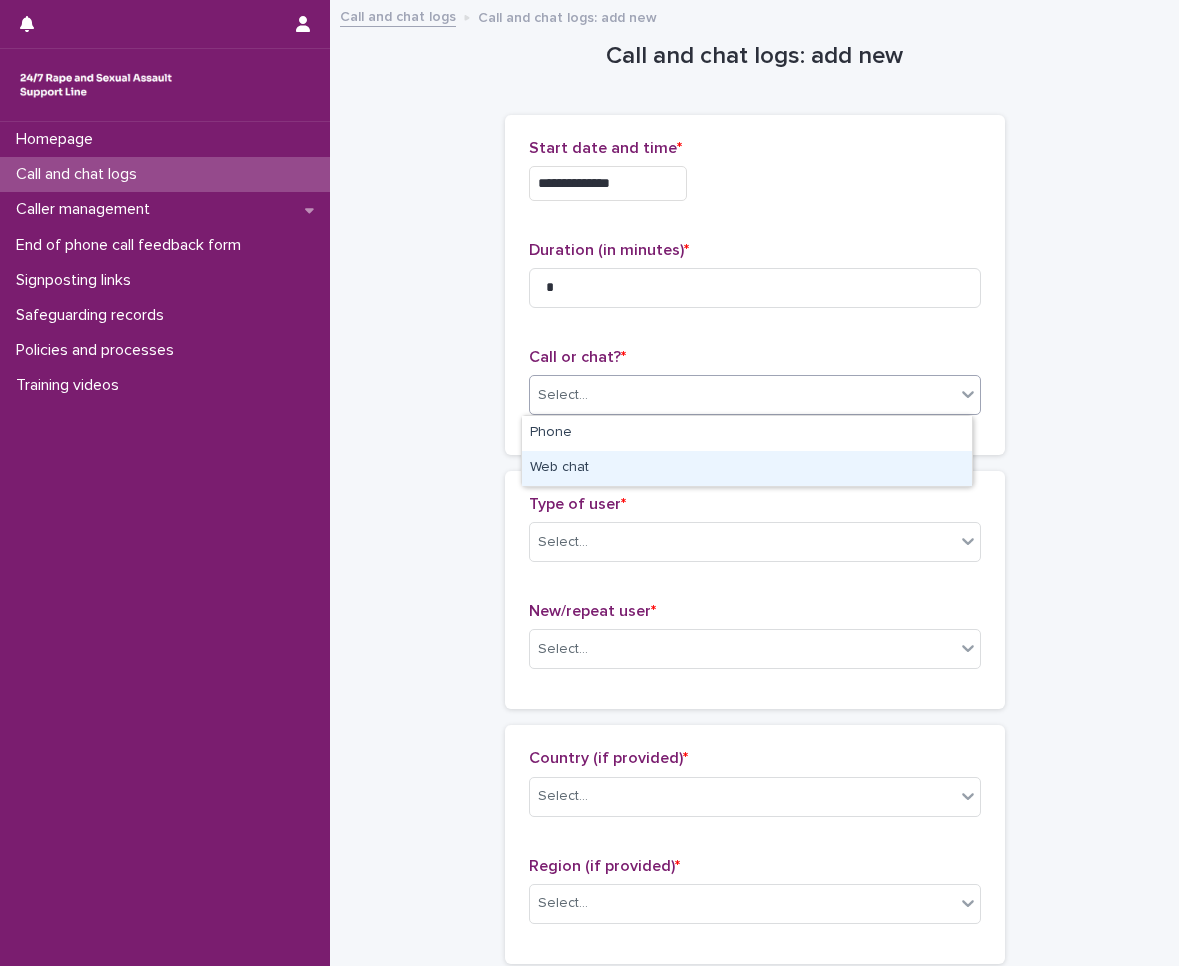 click on "Web chat" at bounding box center (747, 468) 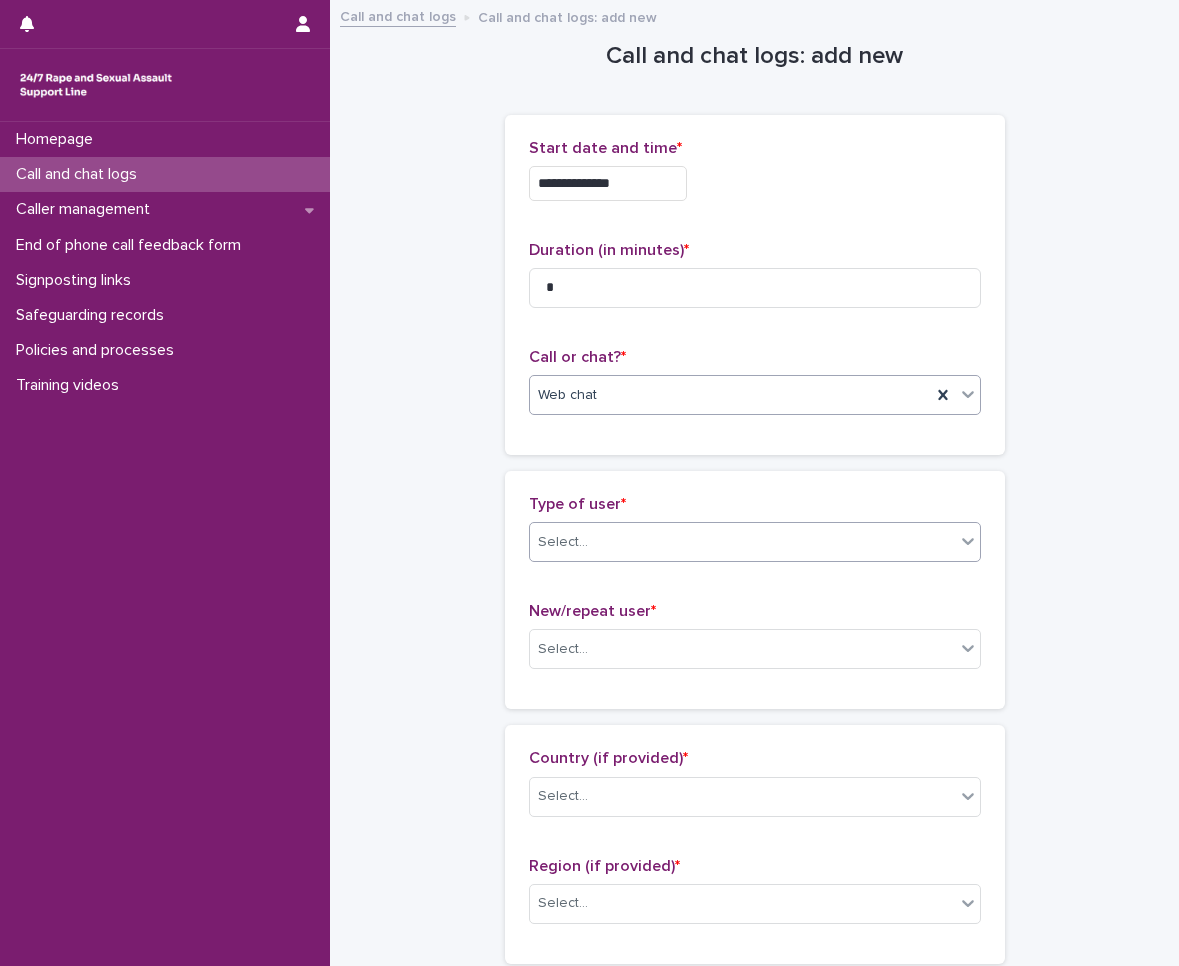 click on "Select..." at bounding box center [742, 542] 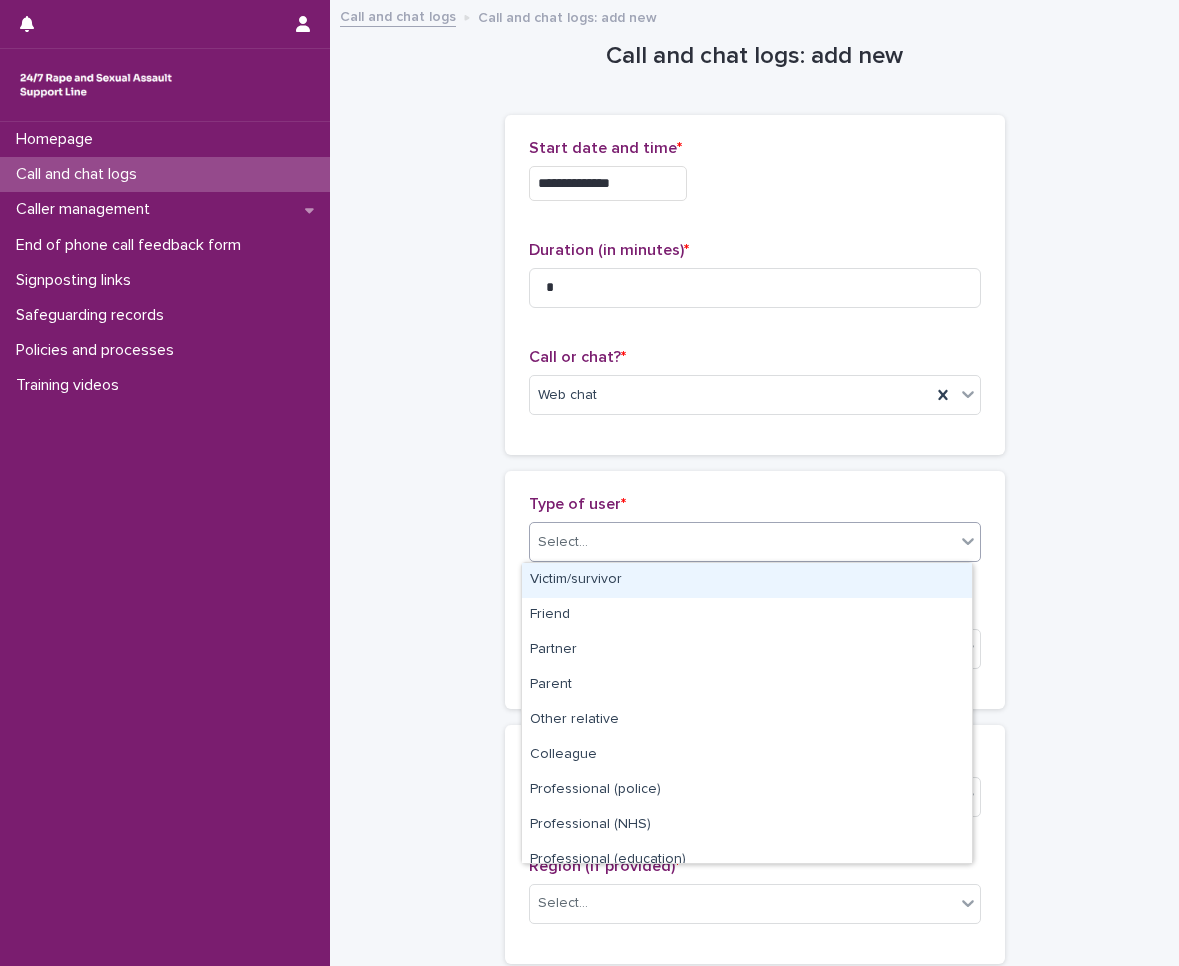 click on "Victim/survivor" at bounding box center [747, 580] 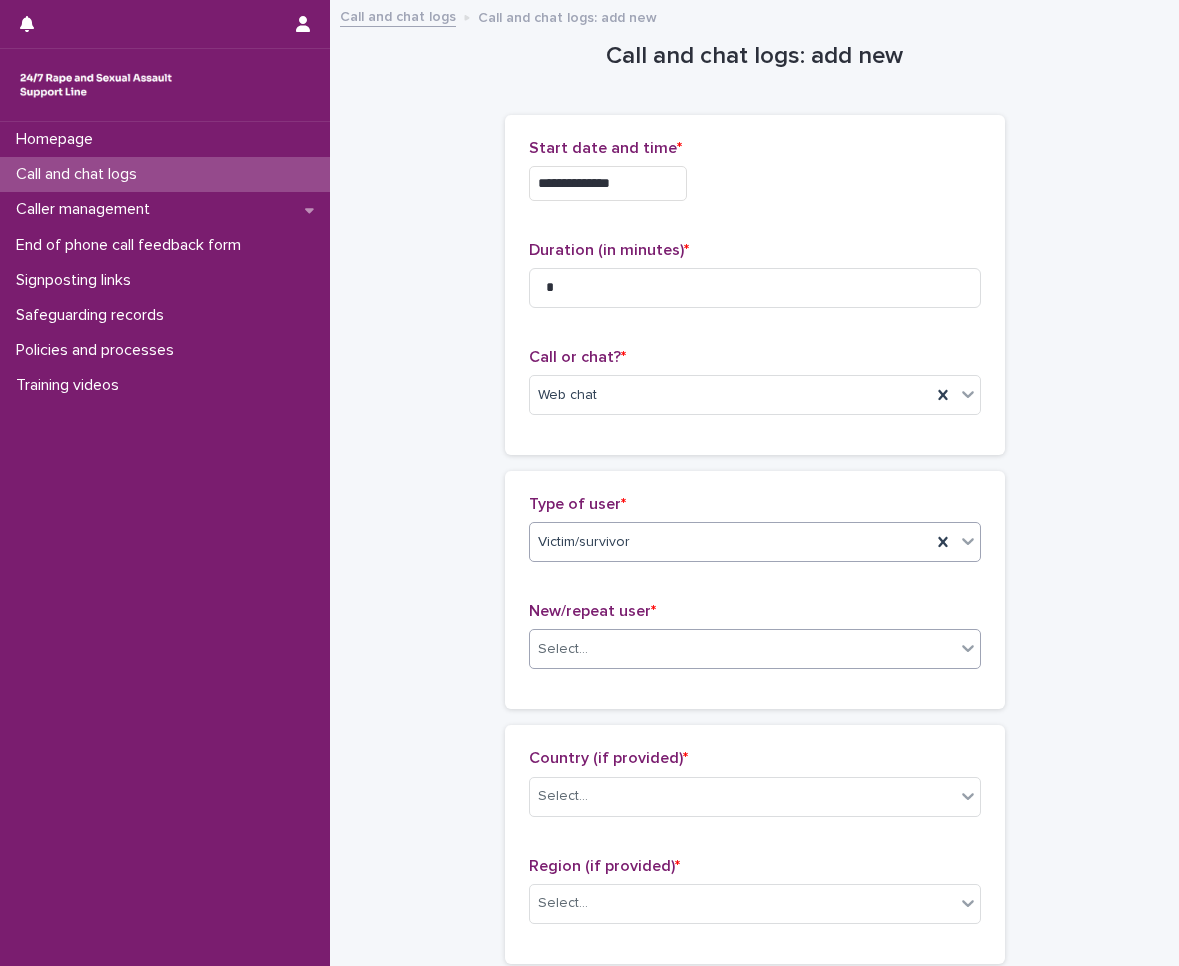 click on "Select..." at bounding box center (742, 649) 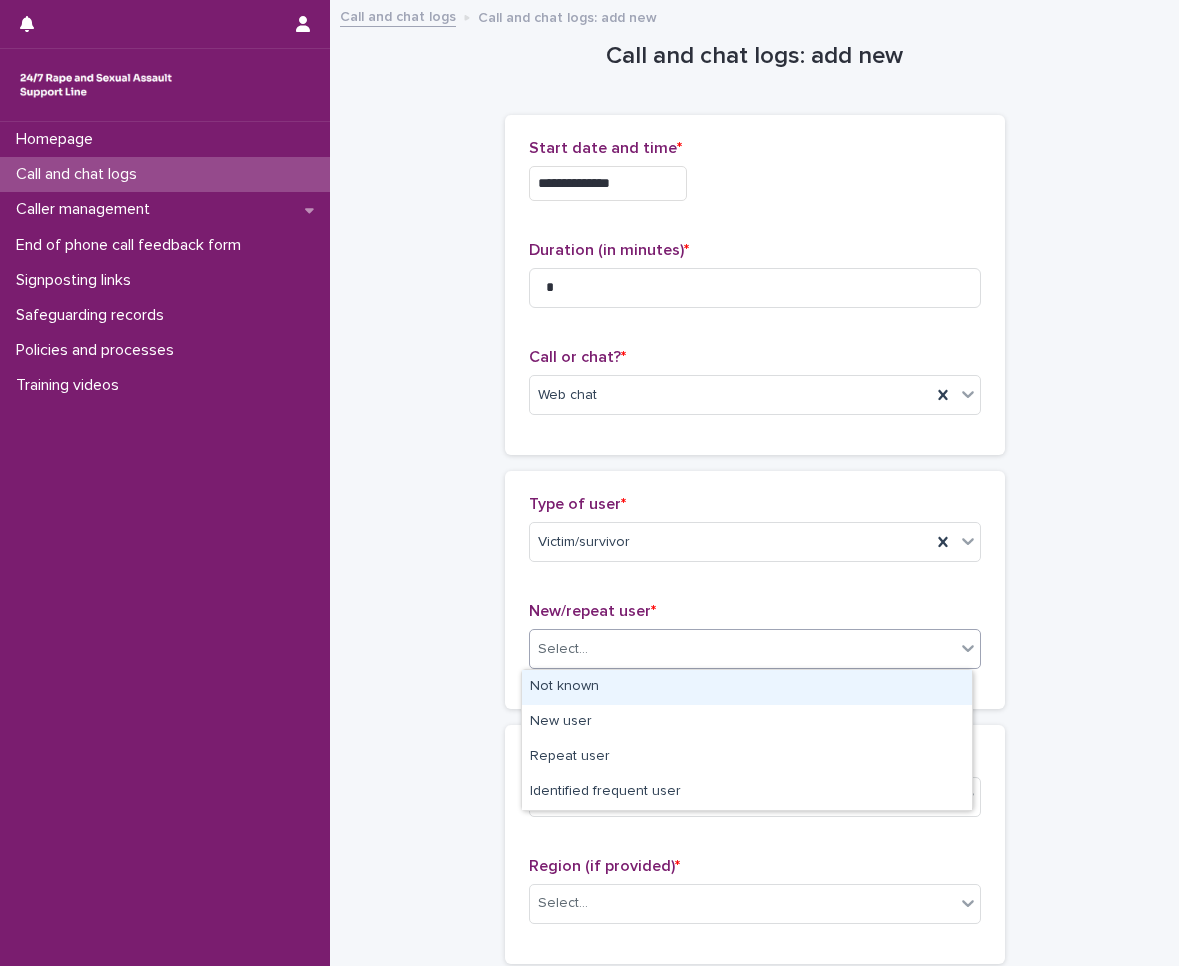 click on "Not known" at bounding box center [747, 687] 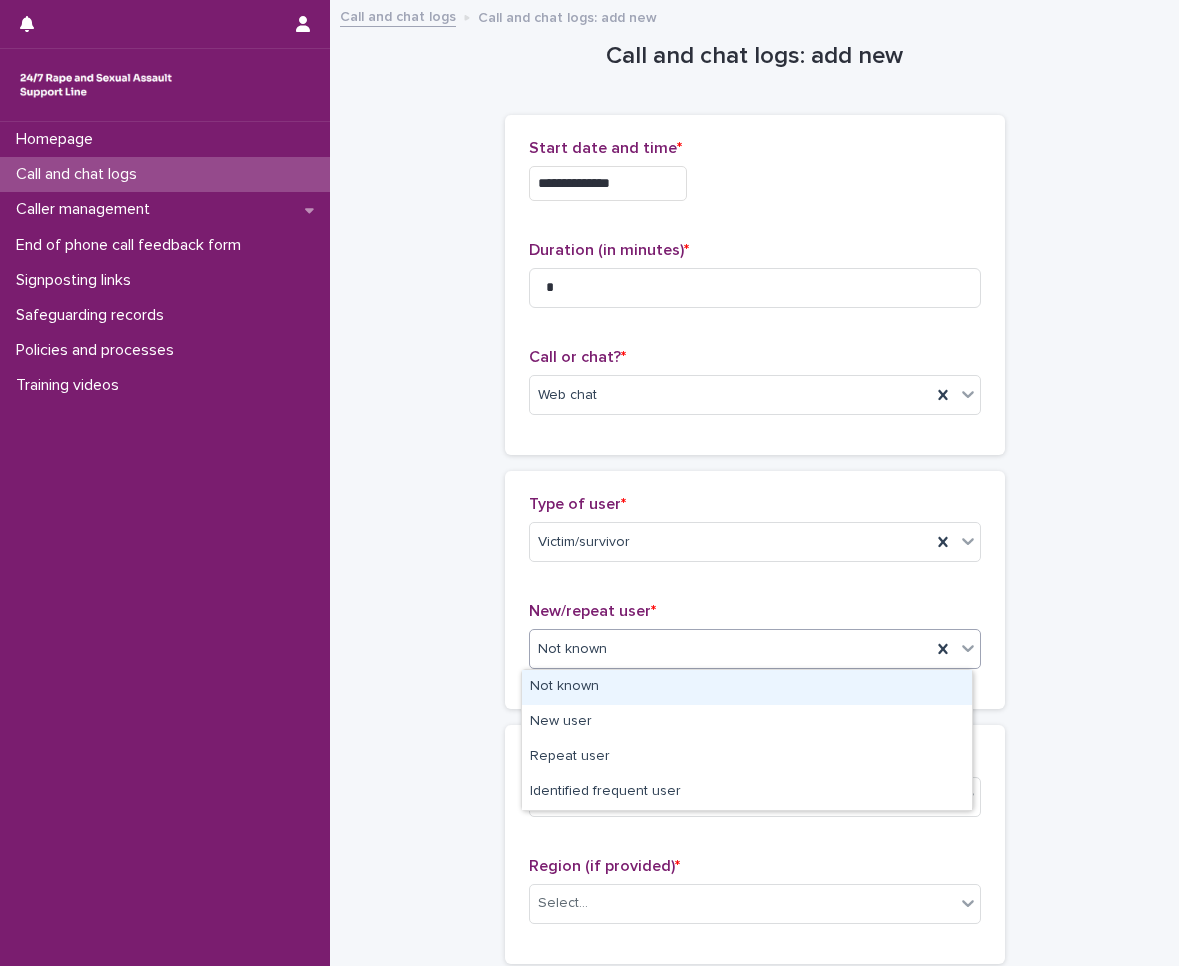 click on "Not known" at bounding box center (730, 649) 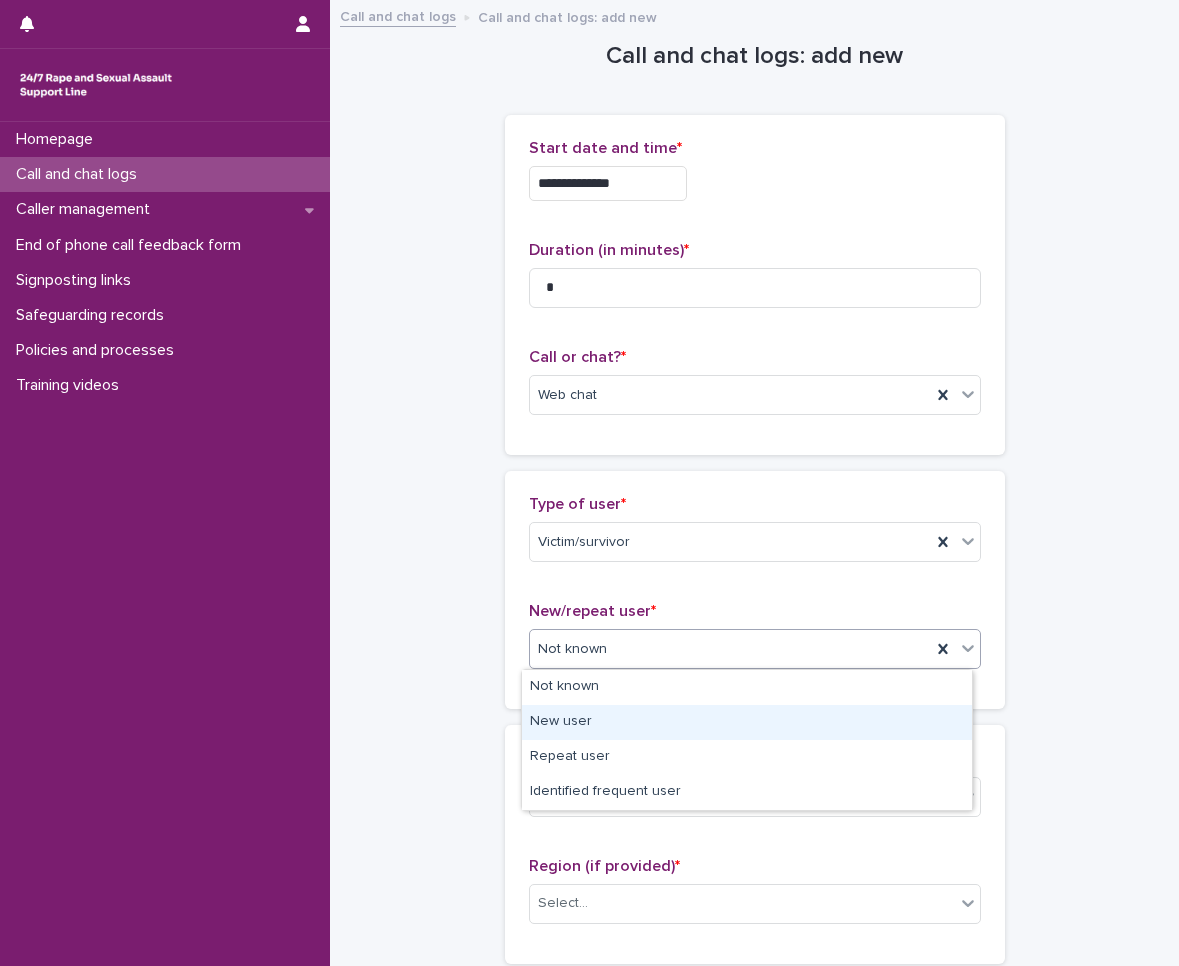 click on "New user" at bounding box center [747, 722] 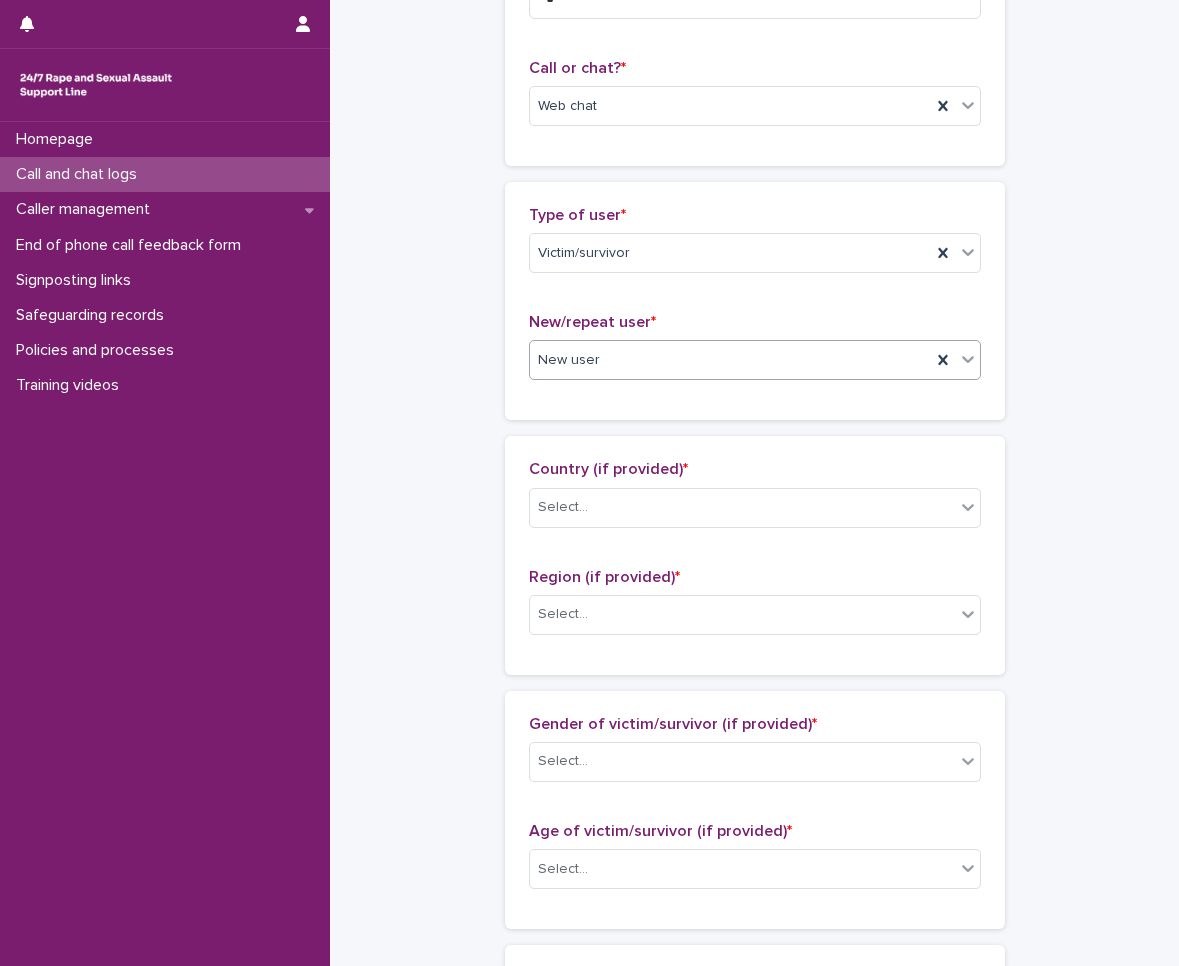 scroll, scrollTop: 300, scrollLeft: 0, axis: vertical 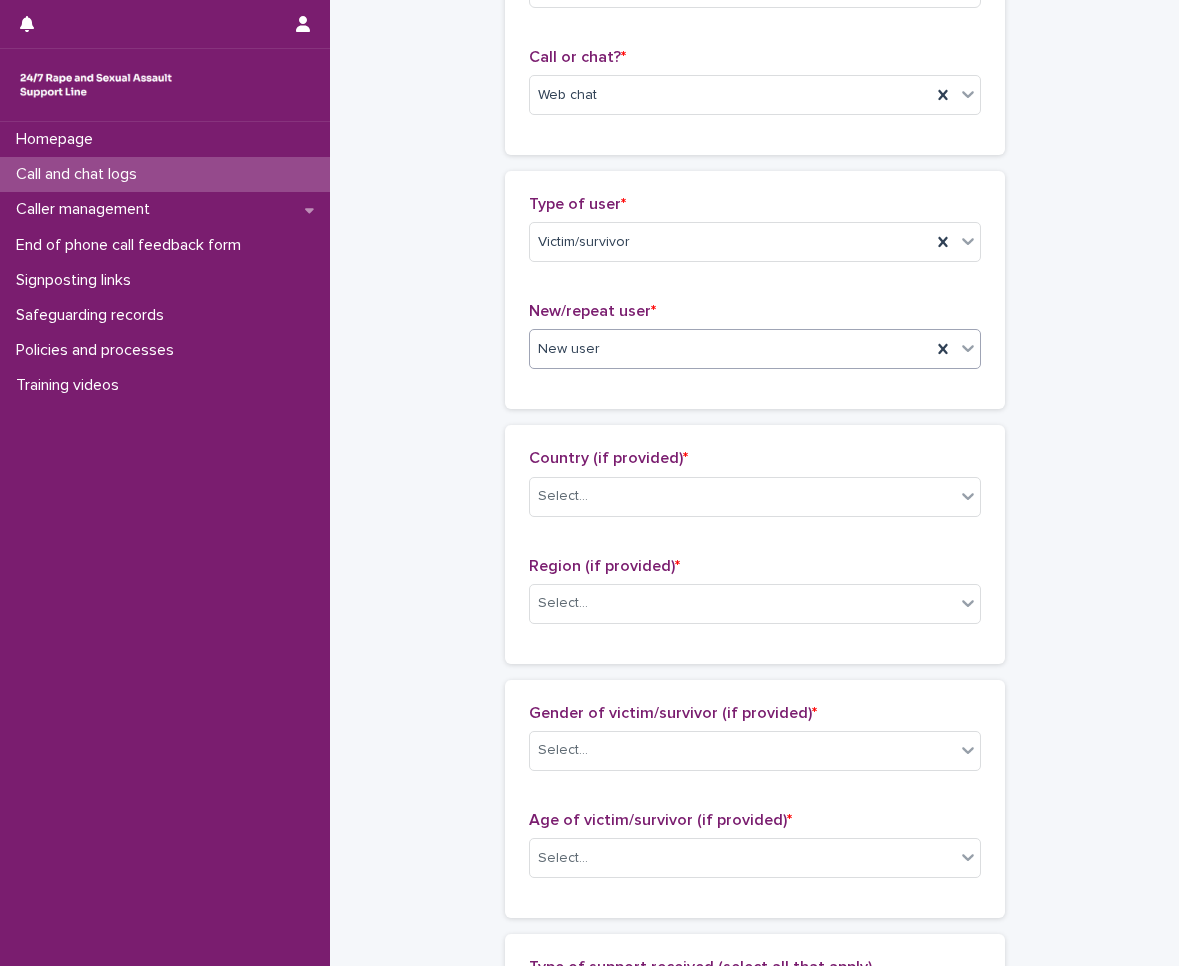 click on "New user" at bounding box center [730, 349] 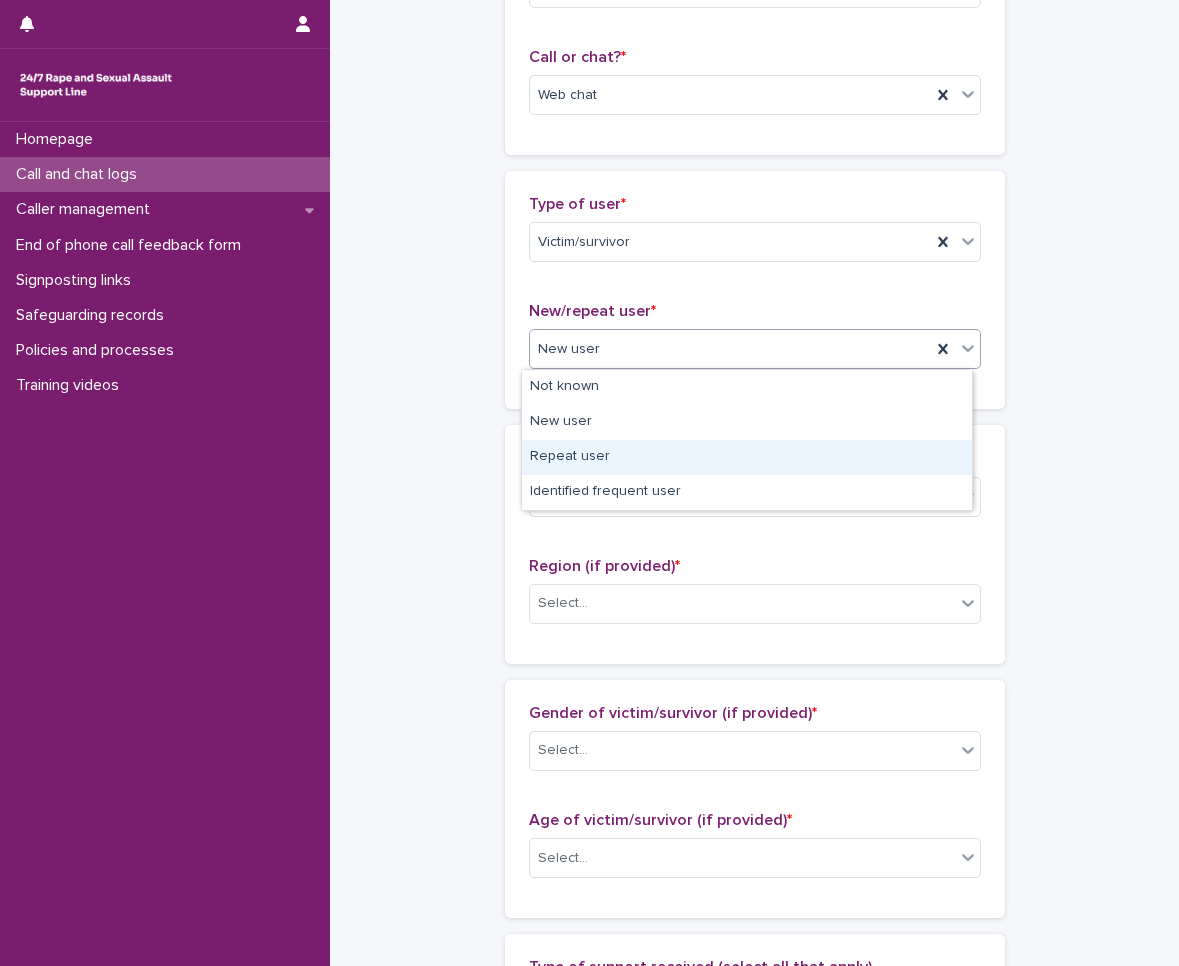click on "Repeat user" at bounding box center (747, 457) 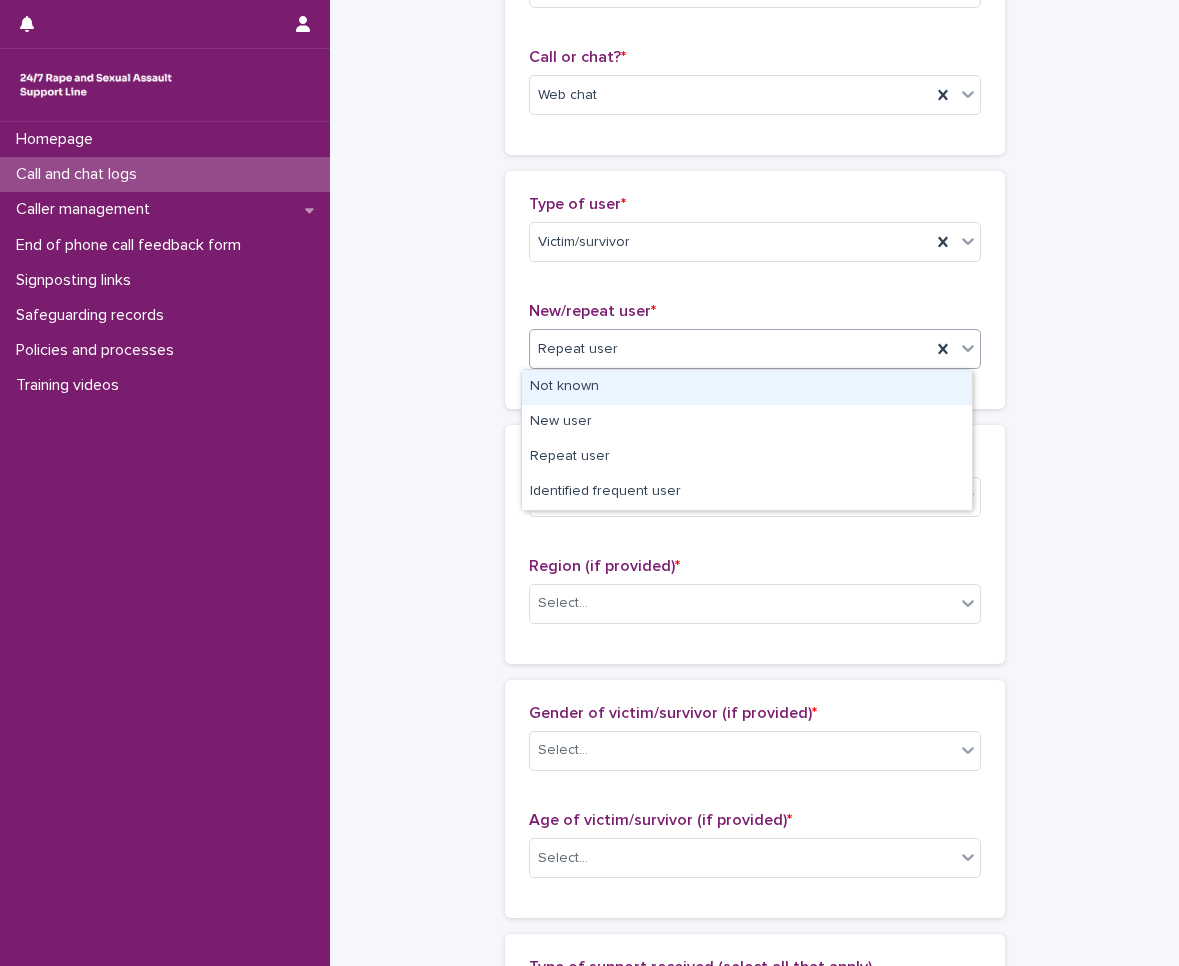 click on "Repeat user" at bounding box center (755, 349) 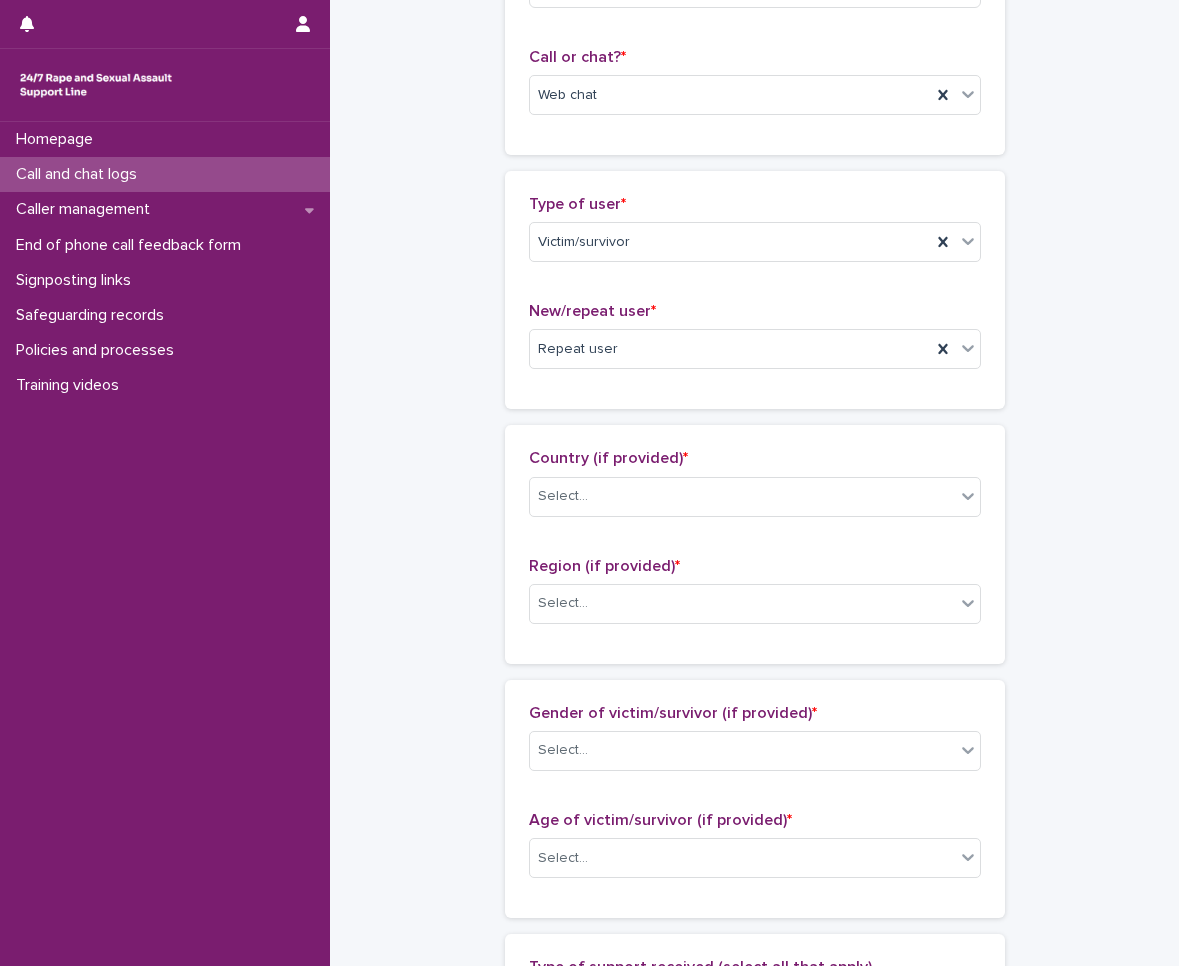 click on "Country (if provided) * Select... Region (if provided) * Select..." at bounding box center (755, 544) 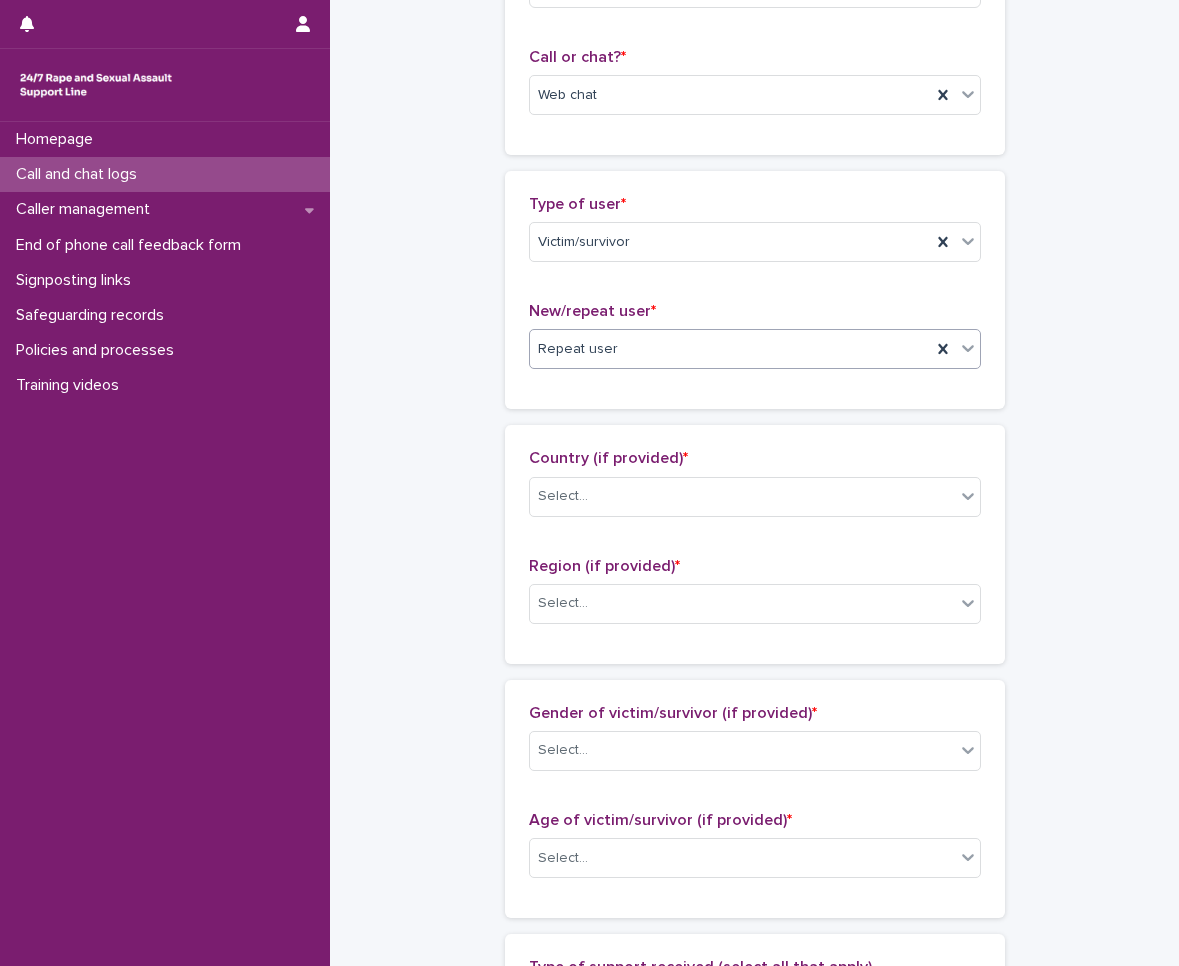 click on "Repeat user" at bounding box center (730, 349) 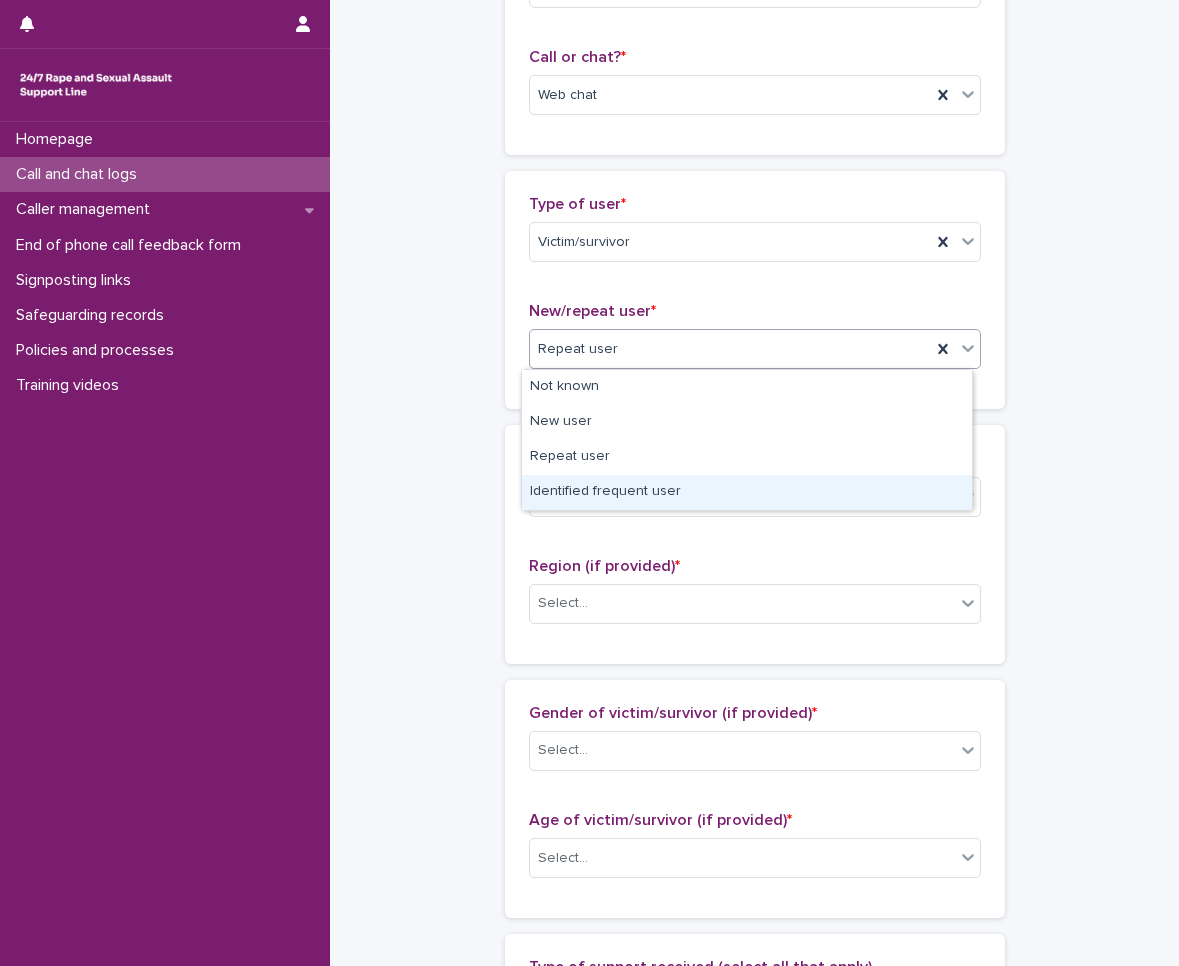 click on "Identified frequent user" at bounding box center (747, 492) 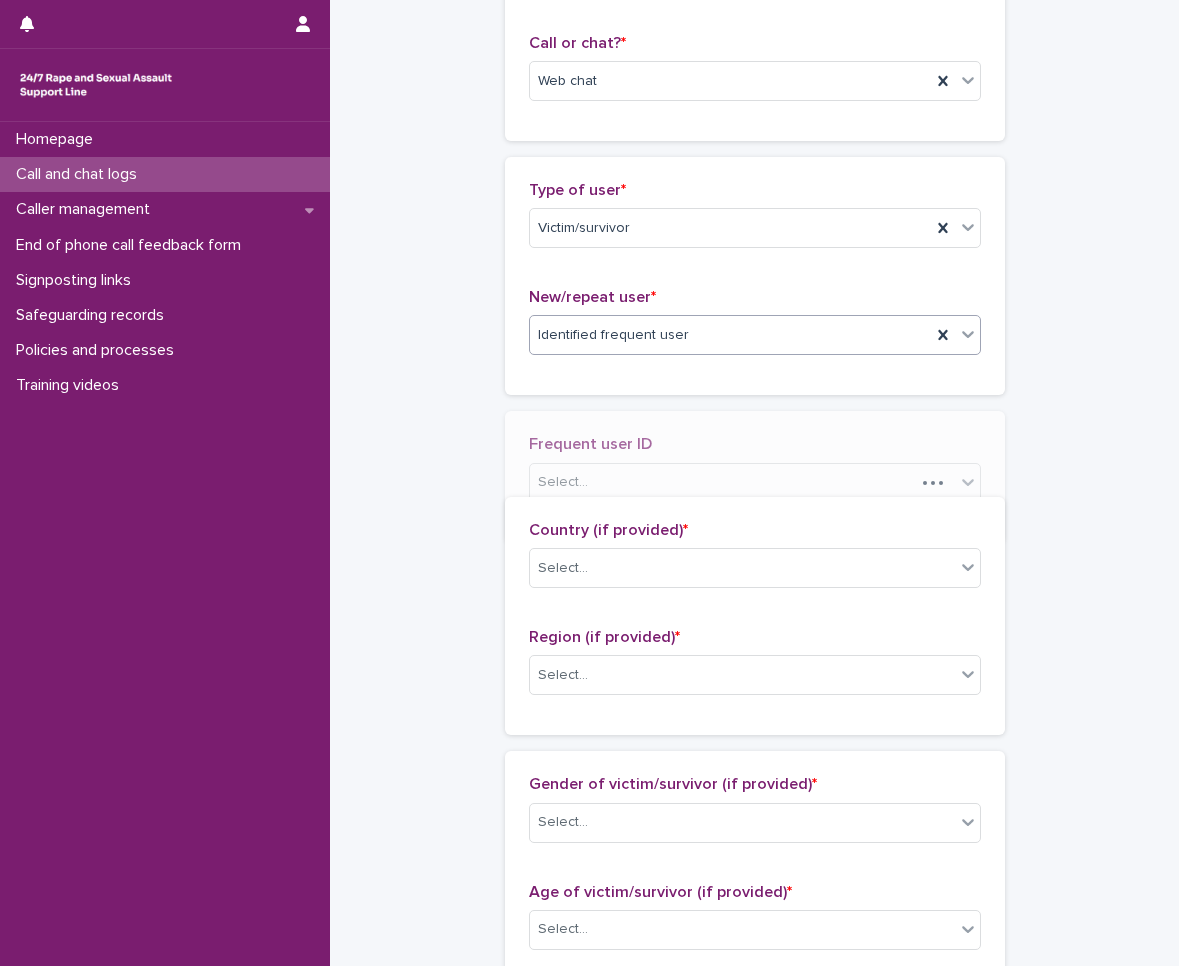 scroll, scrollTop: 373, scrollLeft: 0, axis: vertical 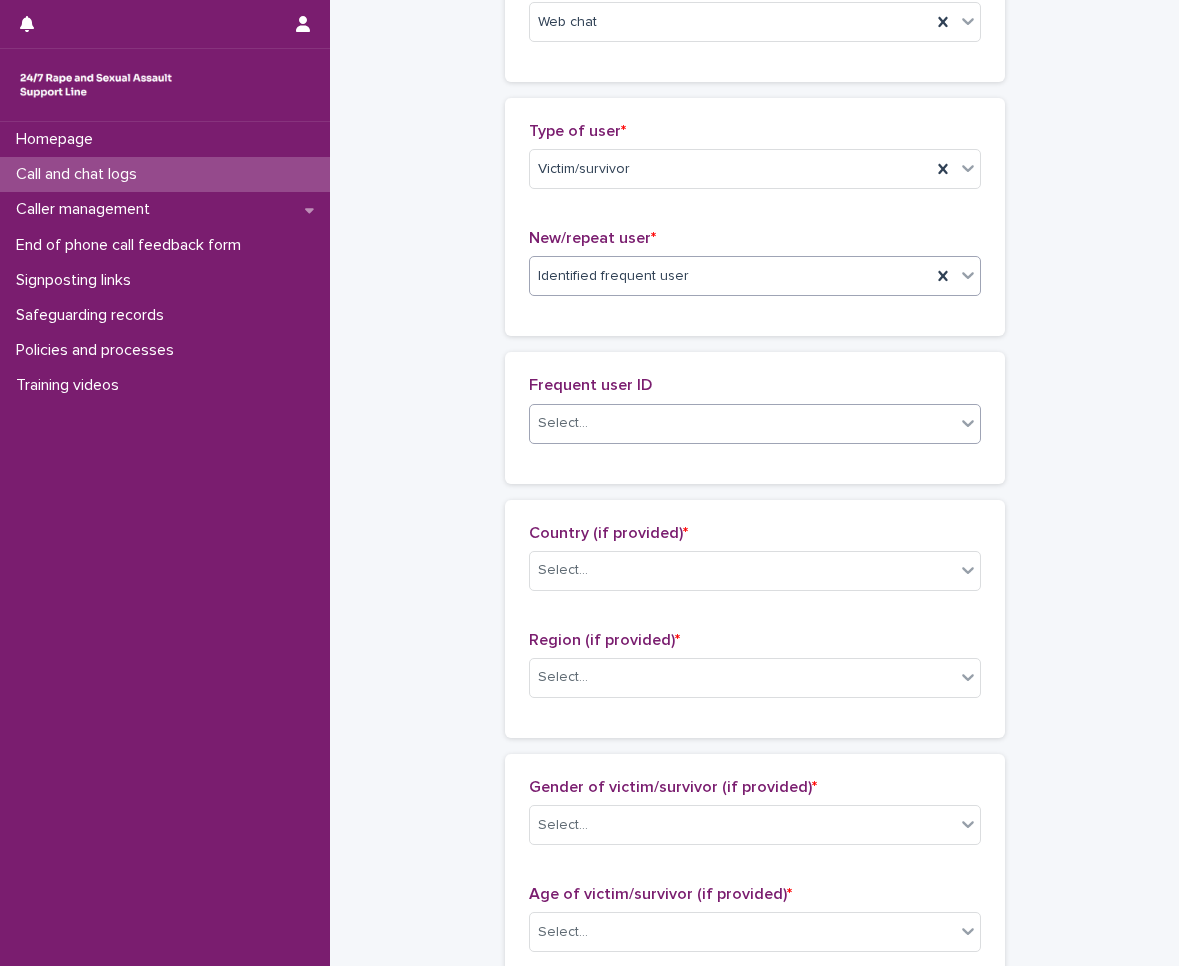 click on "Select..." at bounding box center (742, 423) 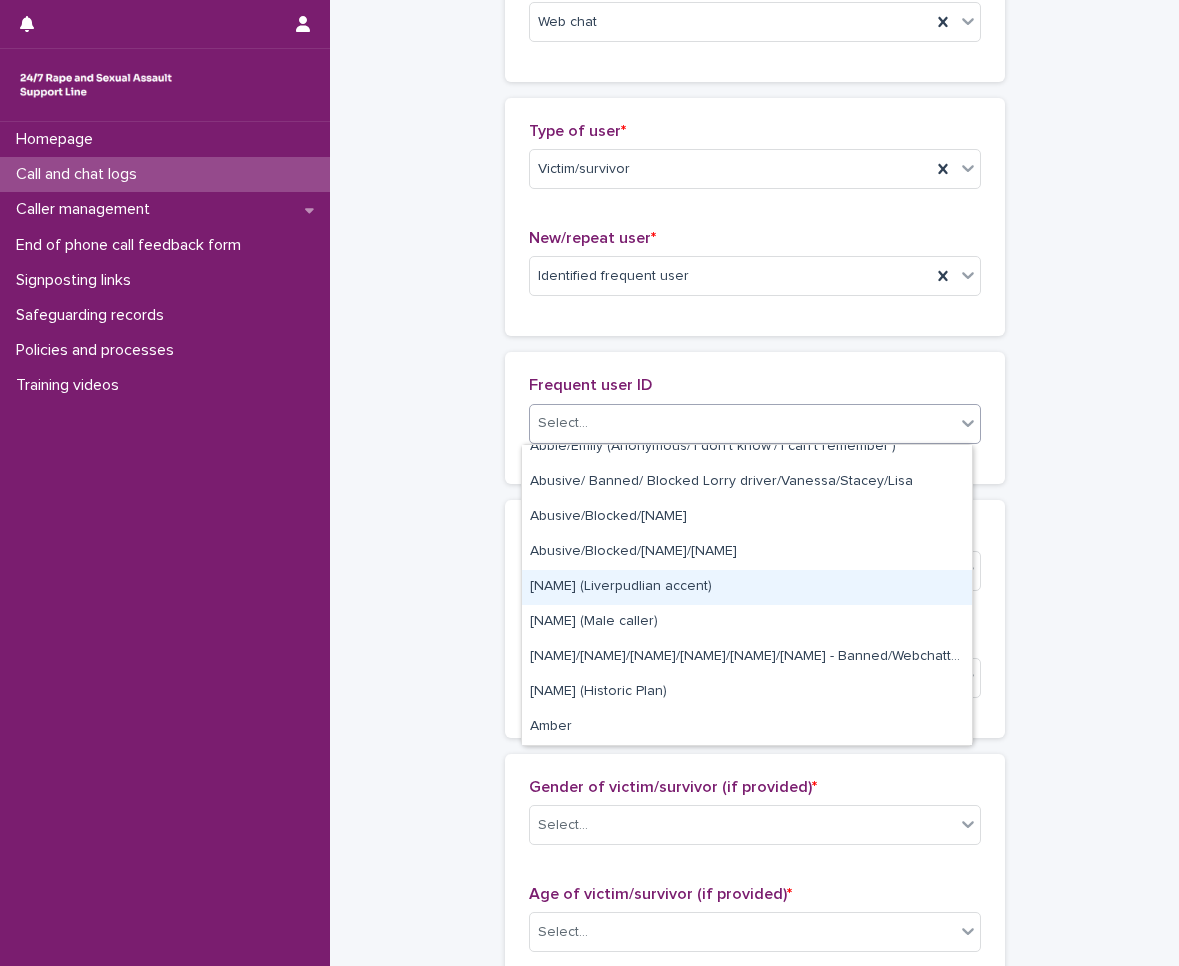 scroll, scrollTop: 200, scrollLeft: 0, axis: vertical 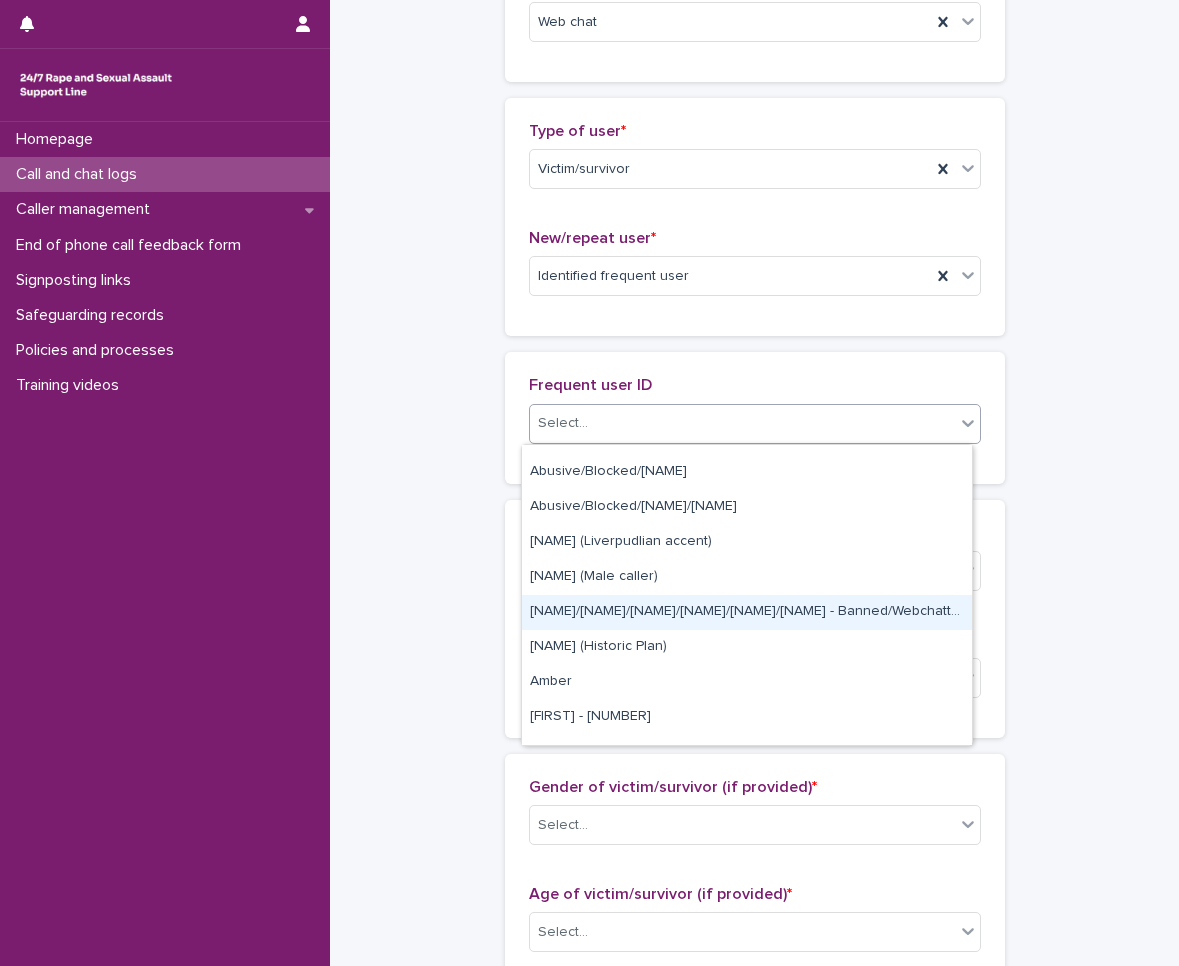 click on "[NAME]/[NAME]/[NAME]/[NAME]/[NAME]/[NAME] - Banned/Webchatter" at bounding box center [747, 612] 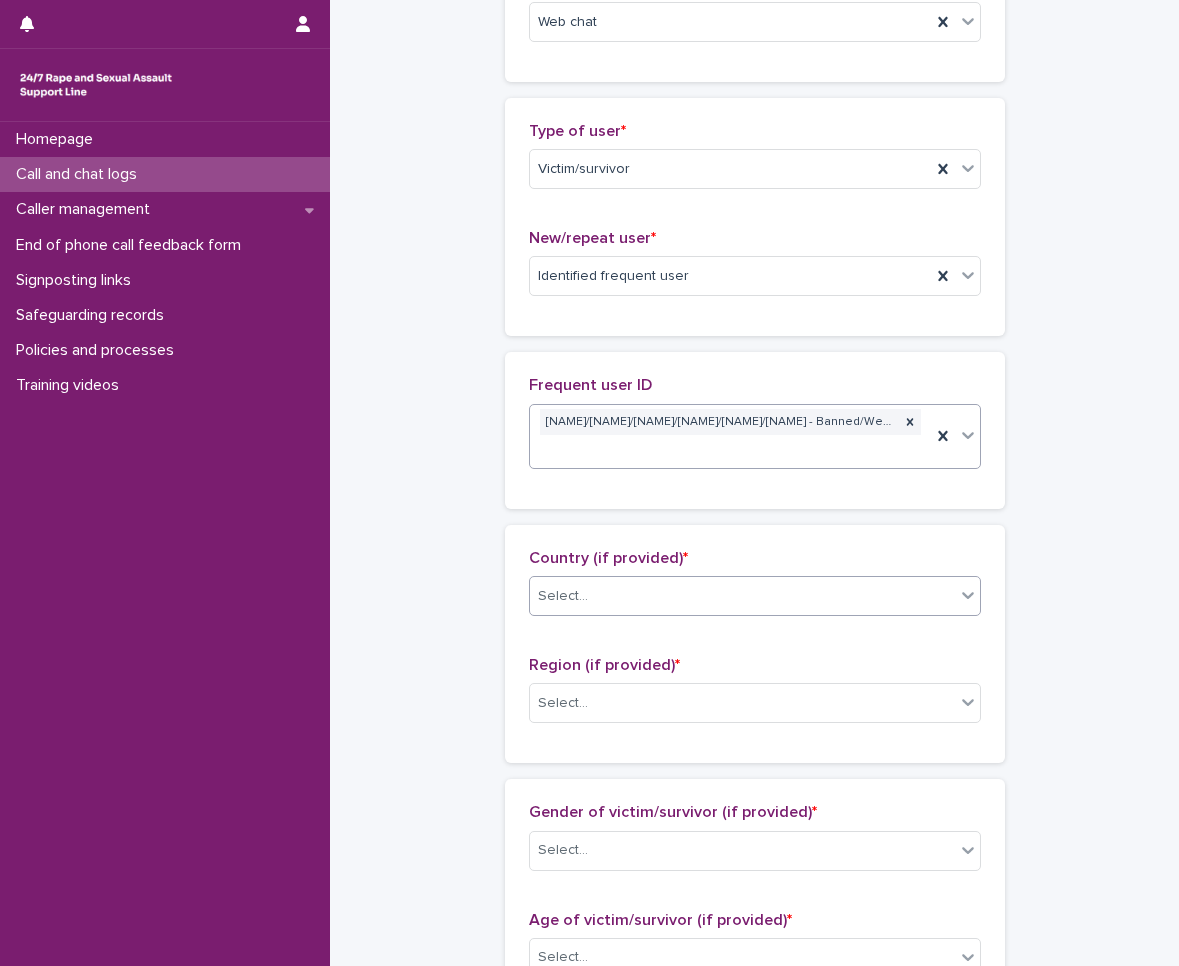 click on "Select..." at bounding box center [742, 596] 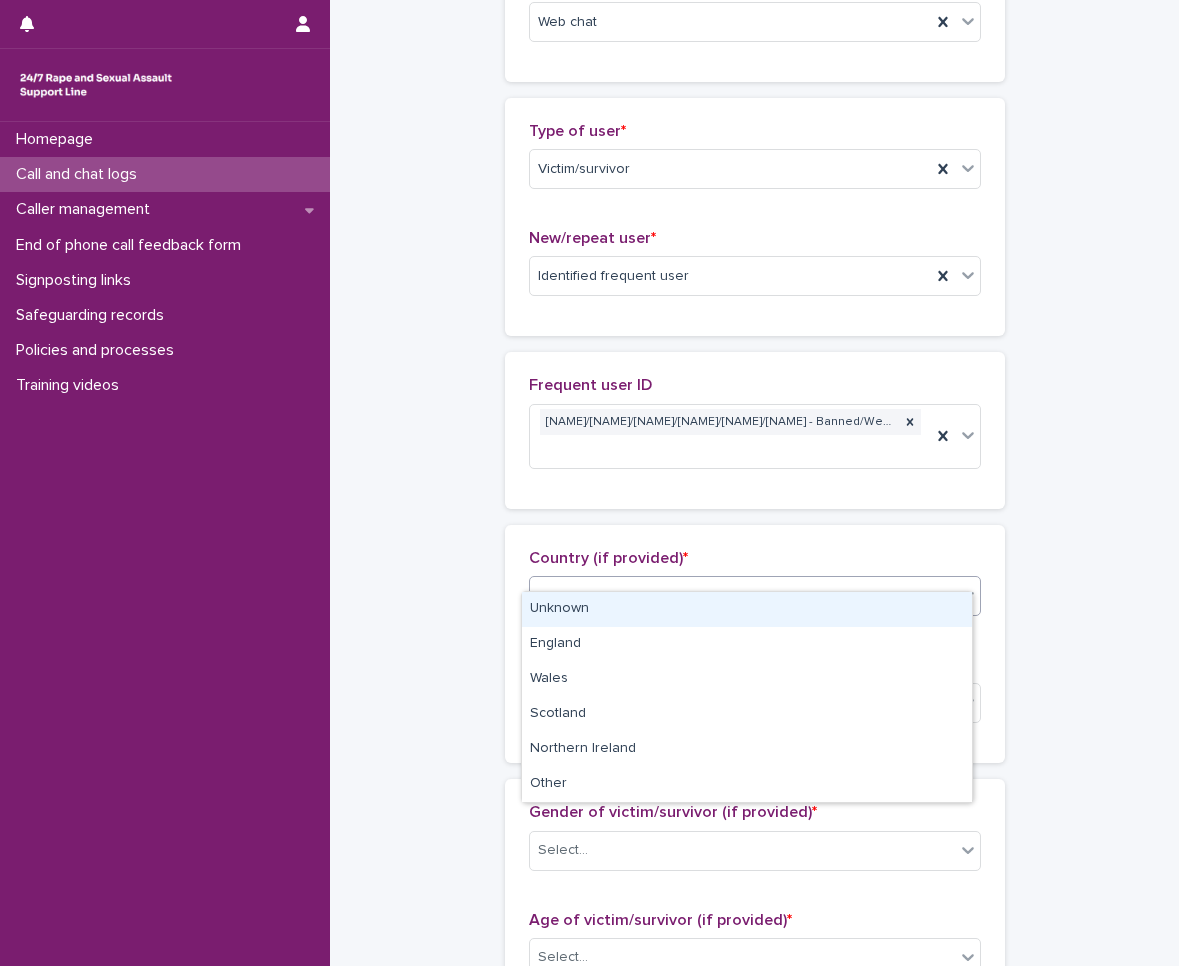 click on "Unknown" at bounding box center [747, 609] 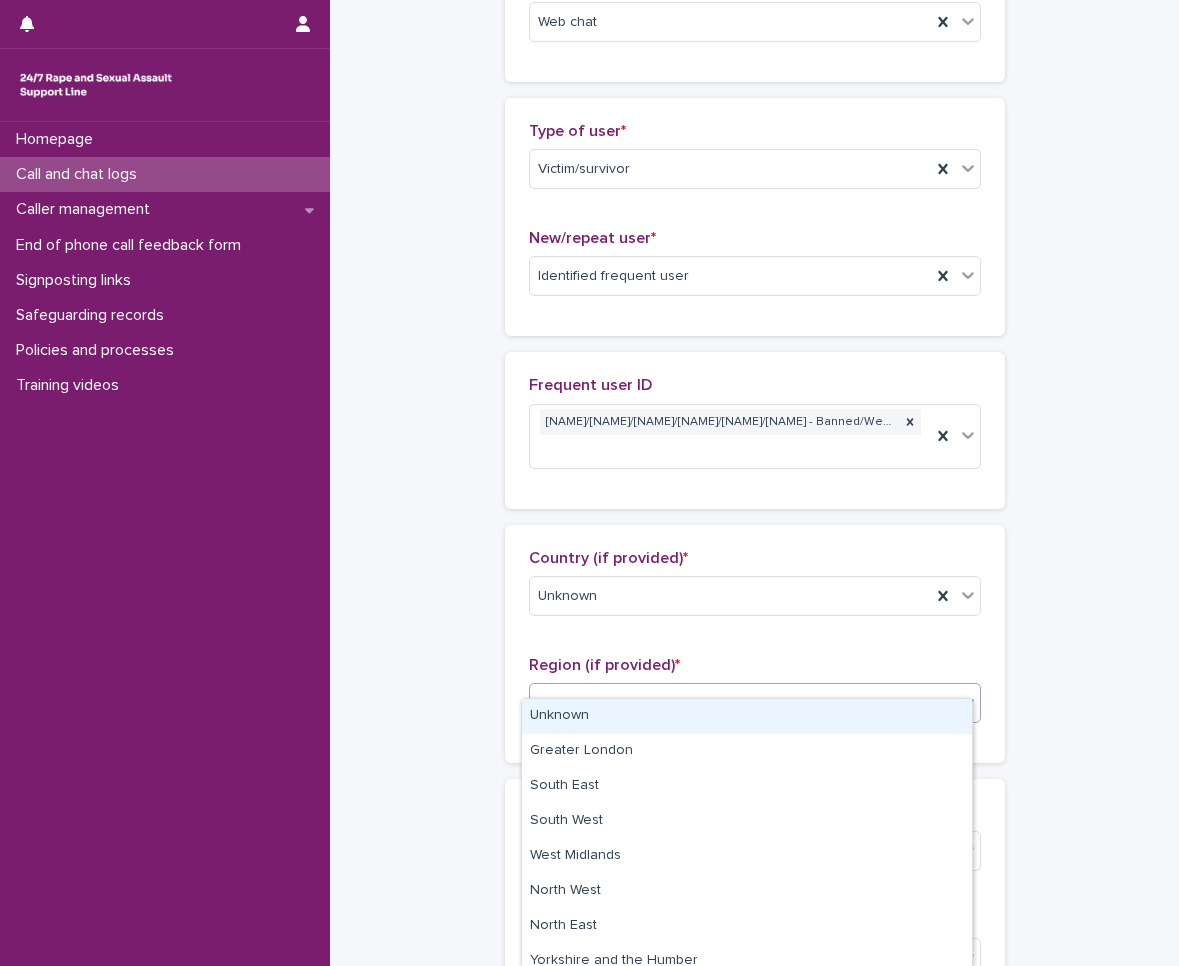 click on "Select..." at bounding box center (755, 703) 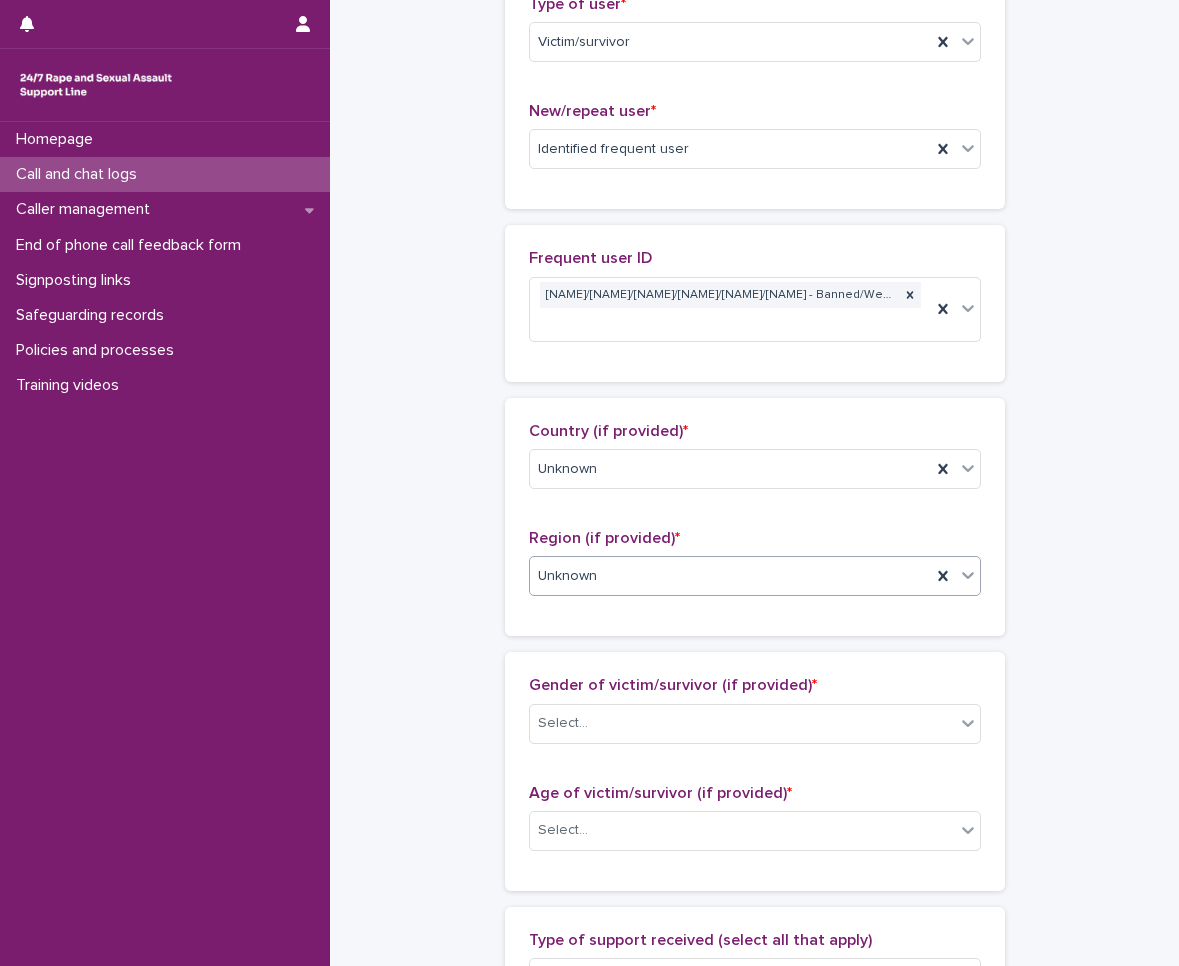 scroll, scrollTop: 800, scrollLeft: 0, axis: vertical 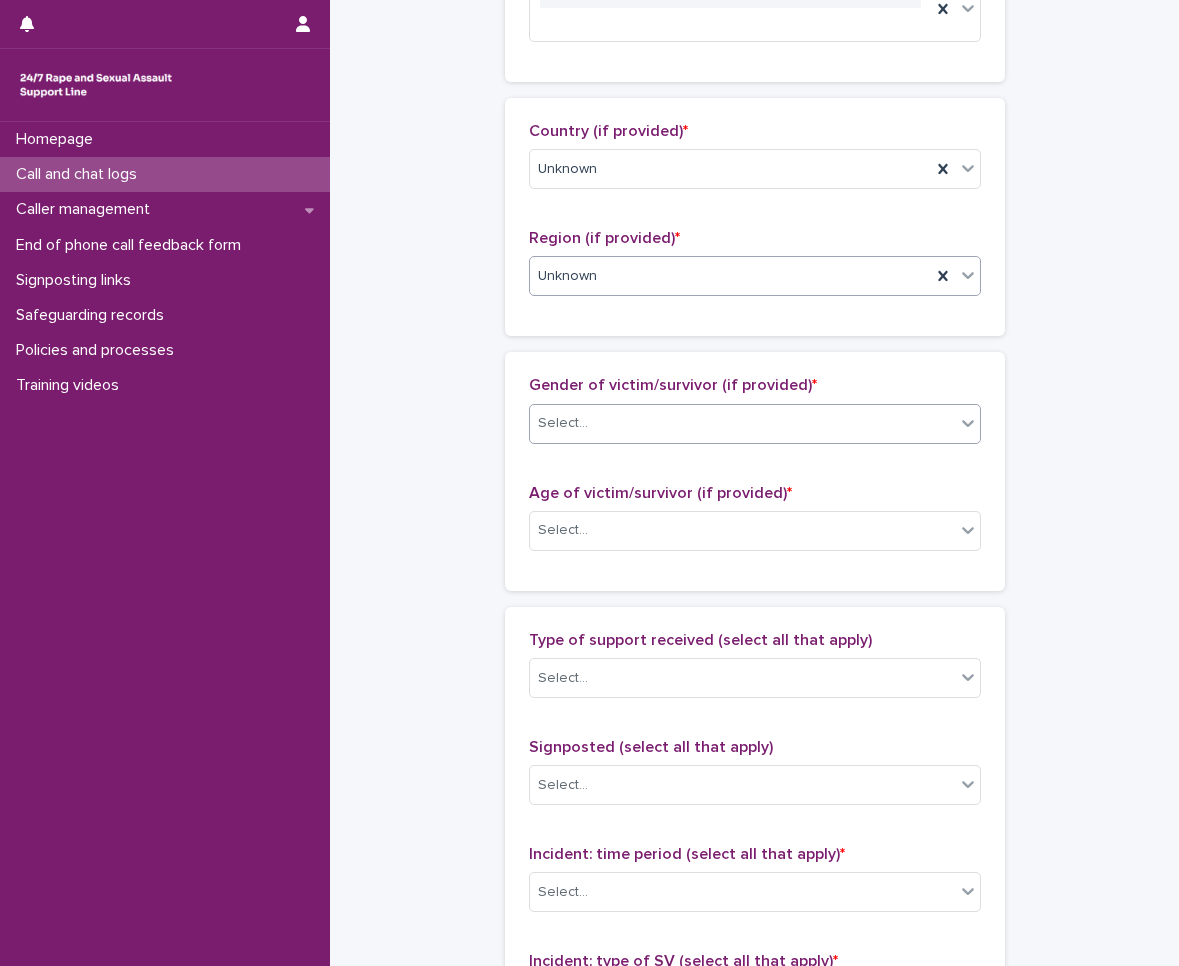 click on "Select..." at bounding box center (742, 423) 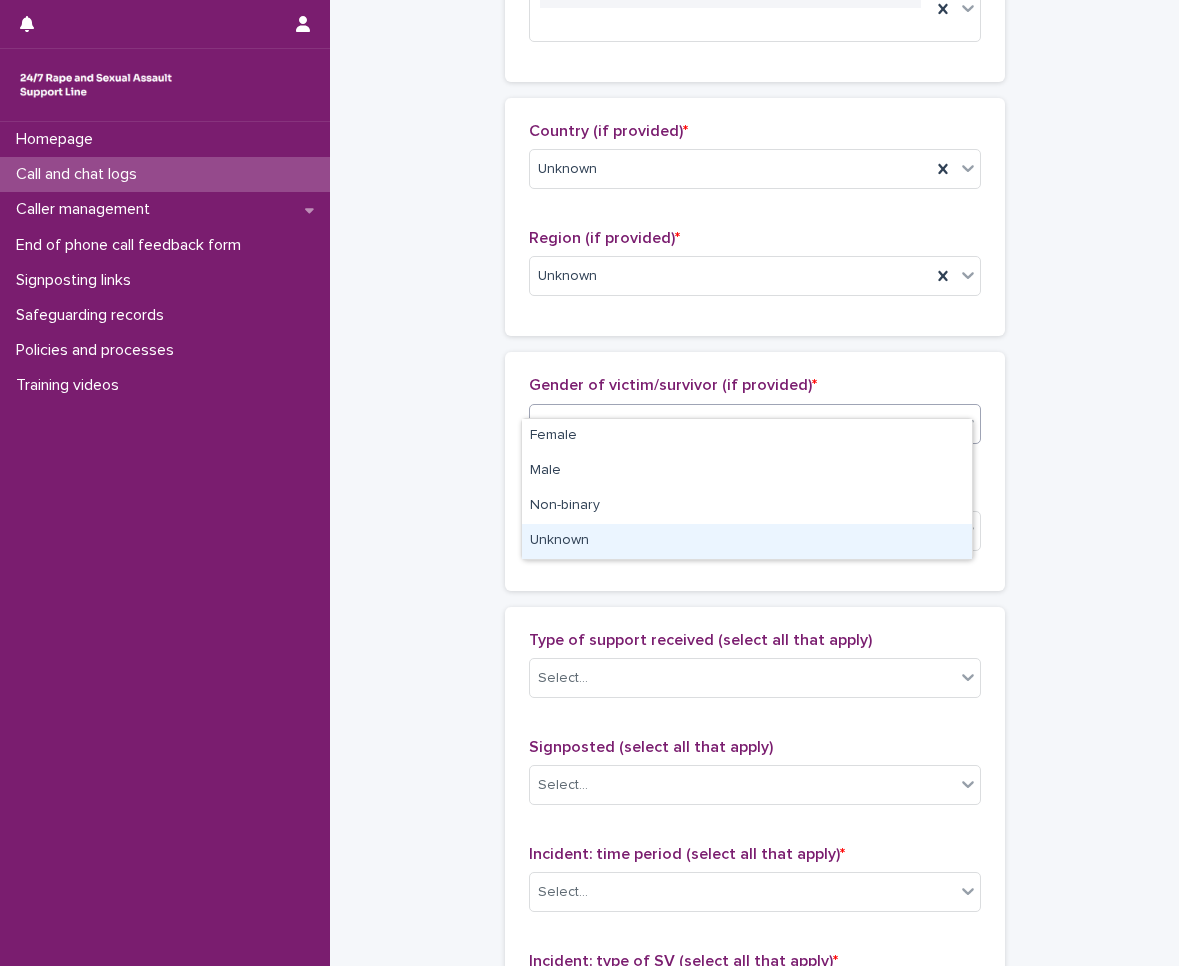 click on "Unknown" at bounding box center [747, 541] 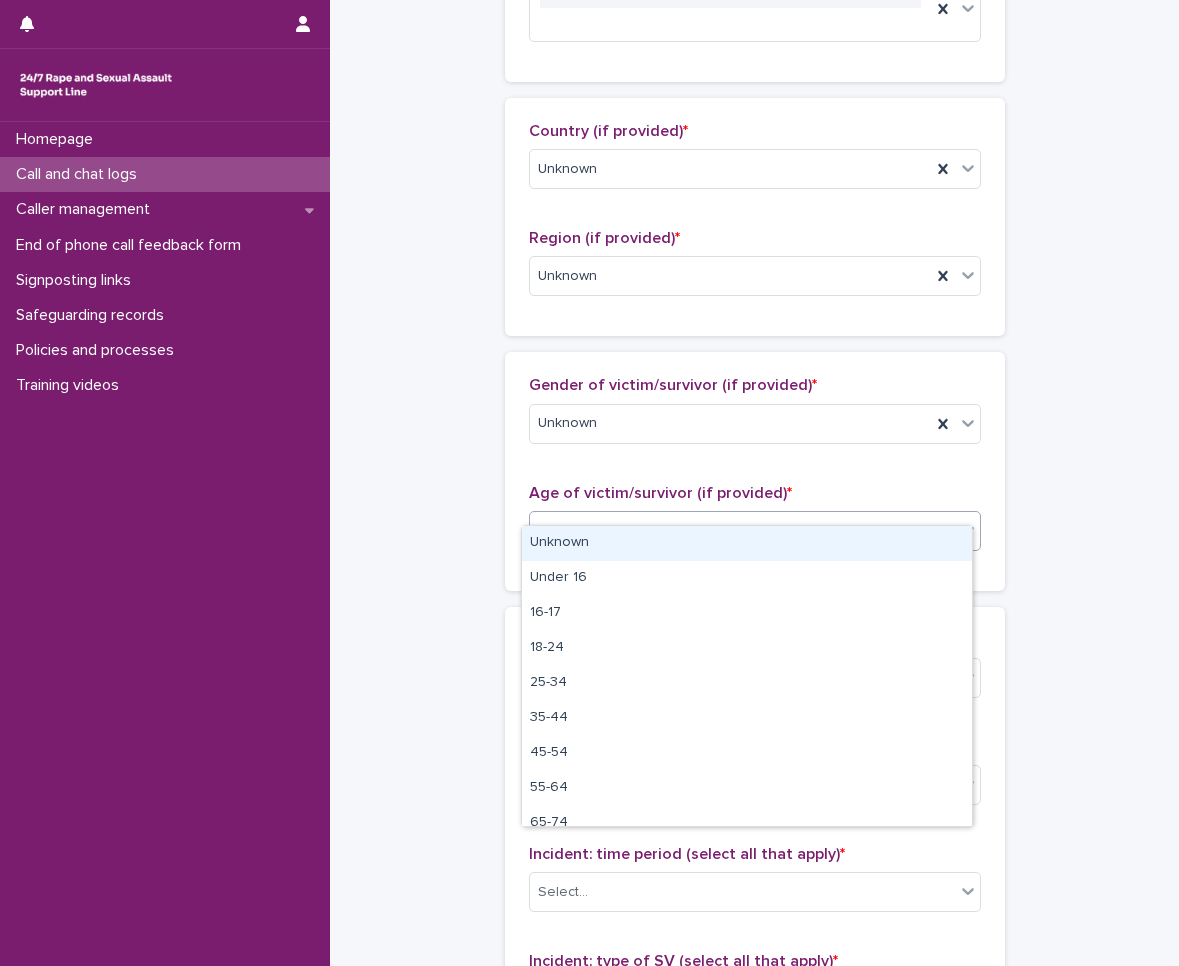 click on "Select..." at bounding box center (742, 530) 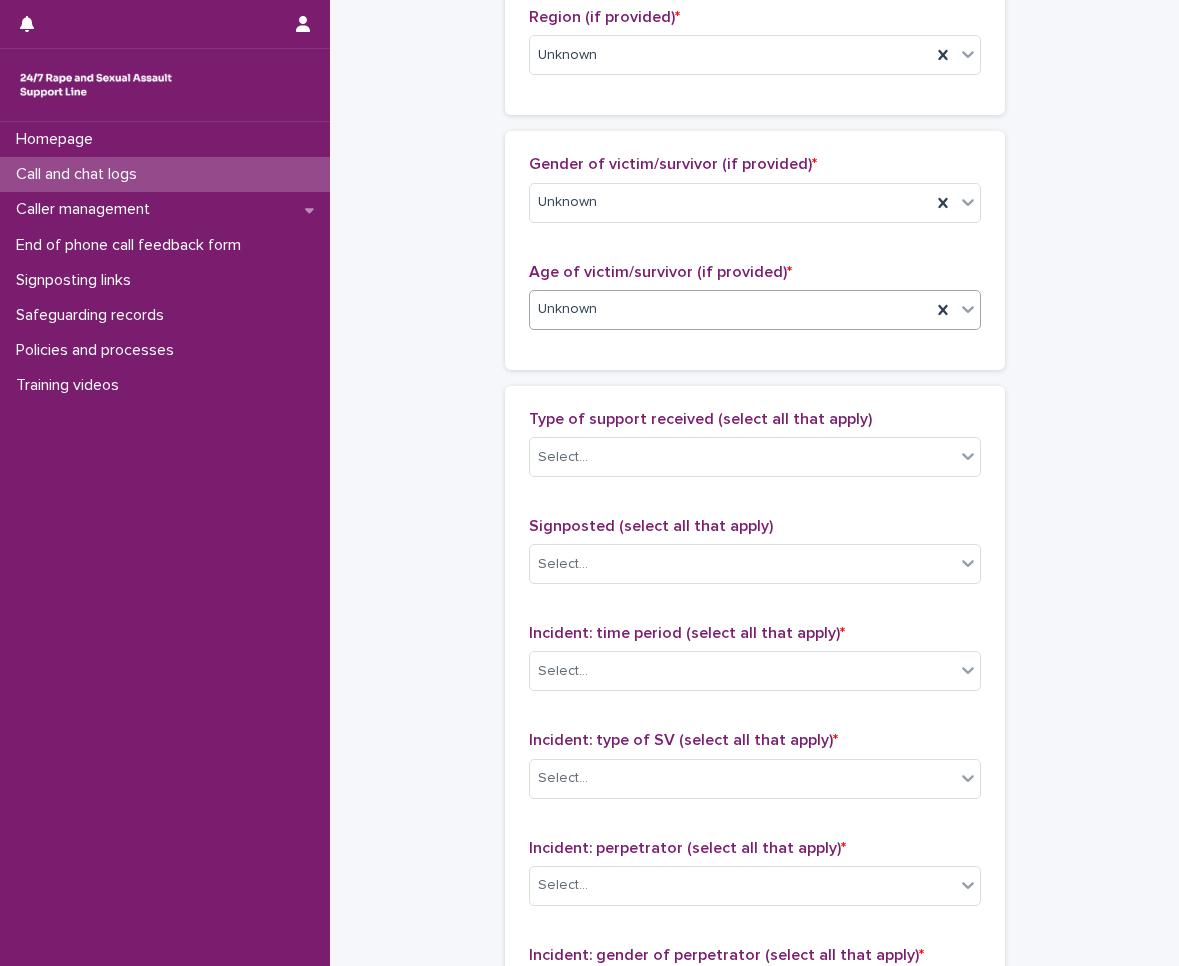 scroll, scrollTop: 1100, scrollLeft: 0, axis: vertical 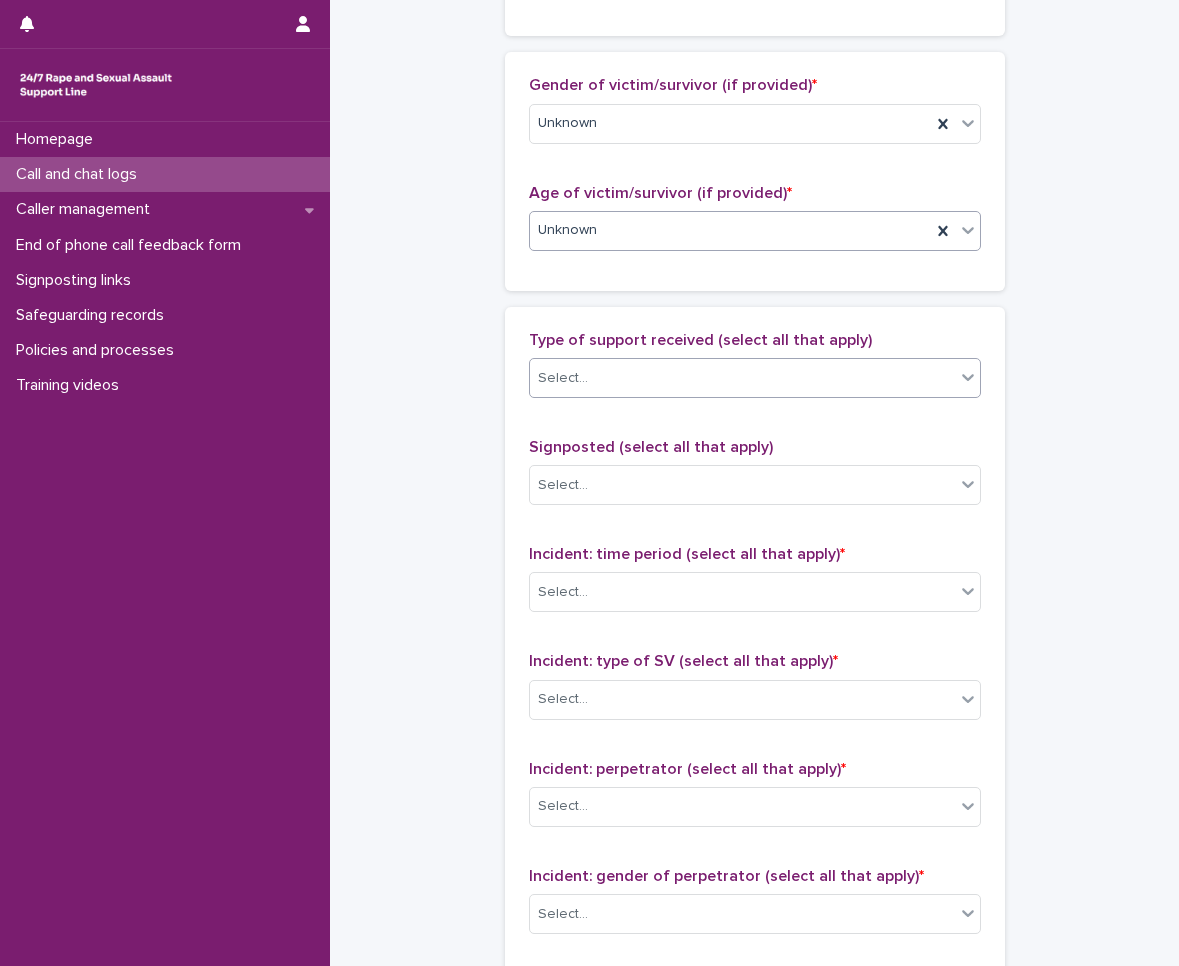 click on "Select..." at bounding box center (742, 378) 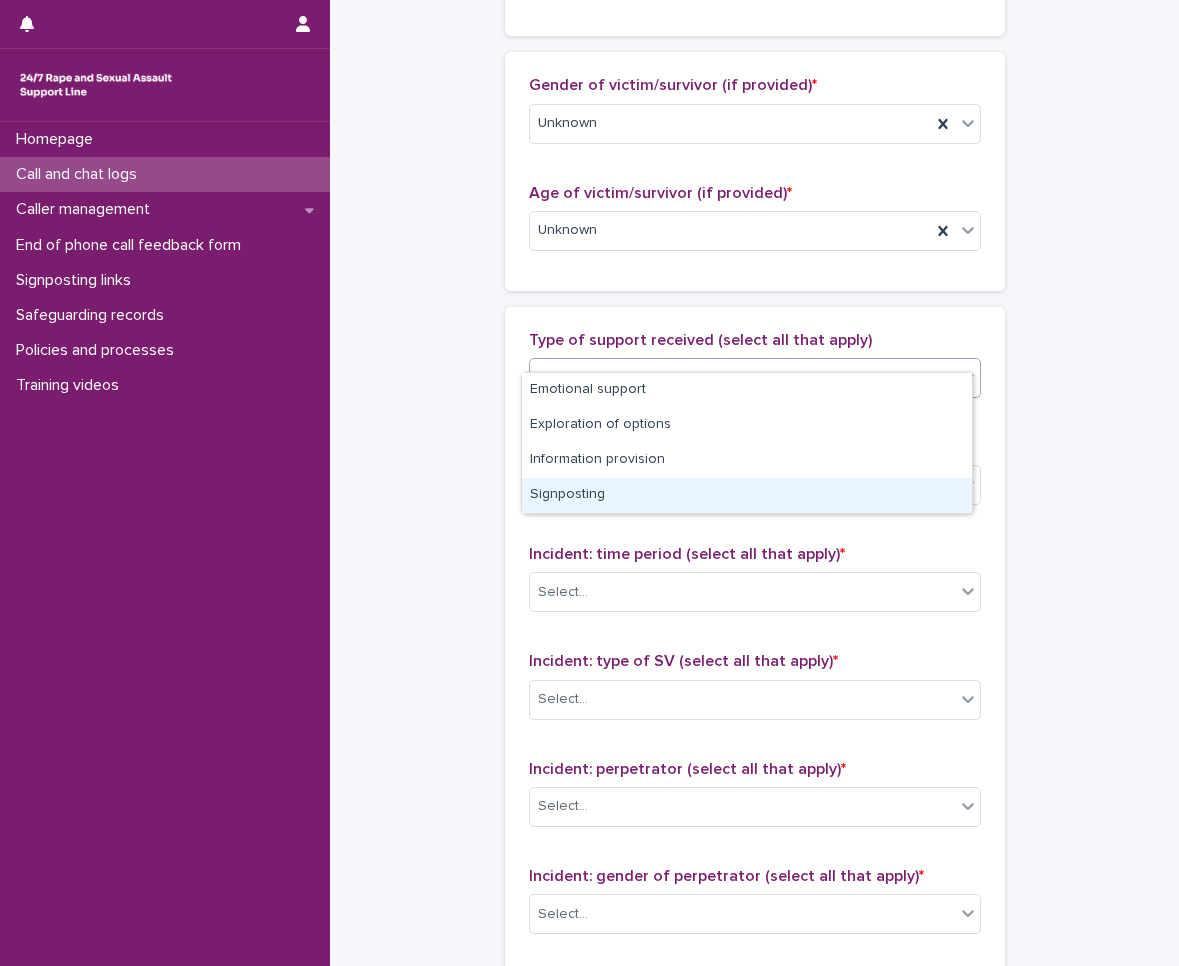 click on "Call and chat logs: add new Loading... Saving… Loading... Saving… Loading... Saving… Start date and time * * [DATE] * * Duration (in minutes) * * Call or chat? * Web chat Loading... Saving… Type of user * Victim/survivor New/repeat user * Identified frequent user Loading... Saving… Frequent user ID [NAME]/[NAME]/[NAME]/[NAME]/[NAME]/[NAME] - Banned/Webchatter Loading... Saving… Country (if provided) * Unknown Region (if provided) * Unknown Loading... Saving… Loading... Saving… Gender of victim/survivor (if provided) * Unknown Age of victim/survivor (if provided) * Unknown Loading... Saving… Type of support received (select all that apply)      option Signposting focused, 4 of 4. 4 results available. Use Up and Down to choose options, press Enter to select the currently focused option, press Escape to exit the menu, press Tab to select the option and exit the menu. Select... Signposted (select all that apply) Select... Incident: time period (select all that apply) * Select... * Select... * *" at bounding box center [754, 71] 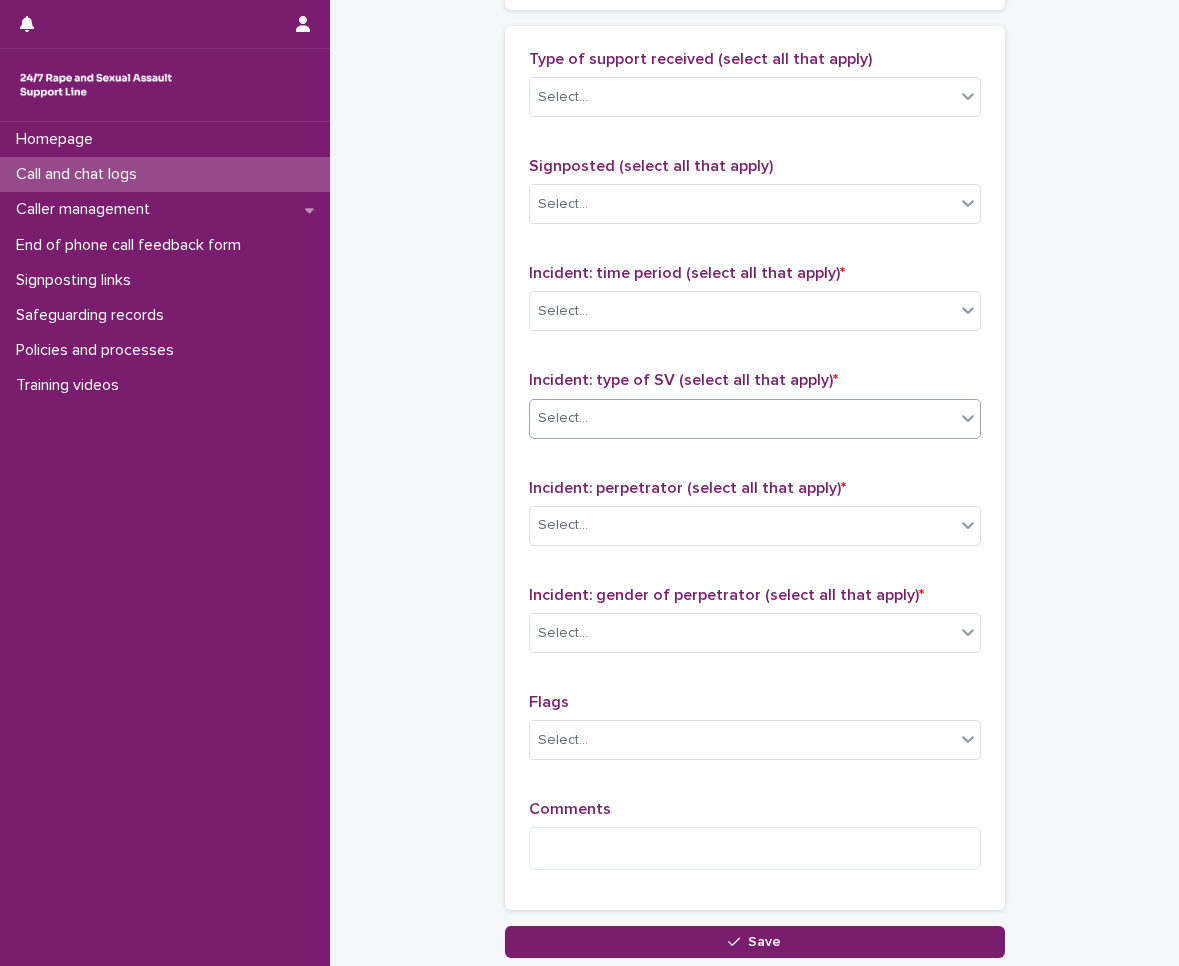 scroll, scrollTop: 1400, scrollLeft: 0, axis: vertical 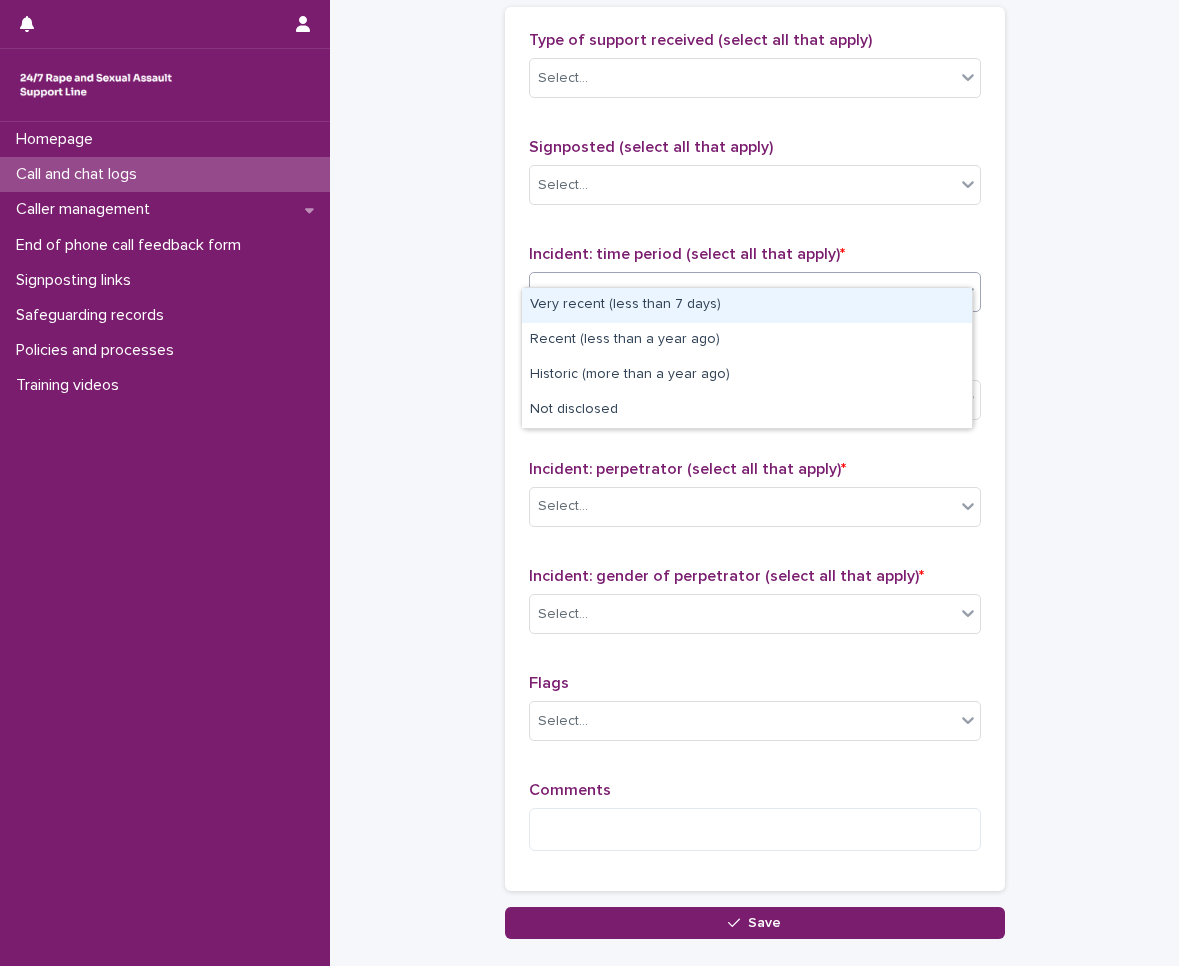 click on "Select..." at bounding box center (742, 292) 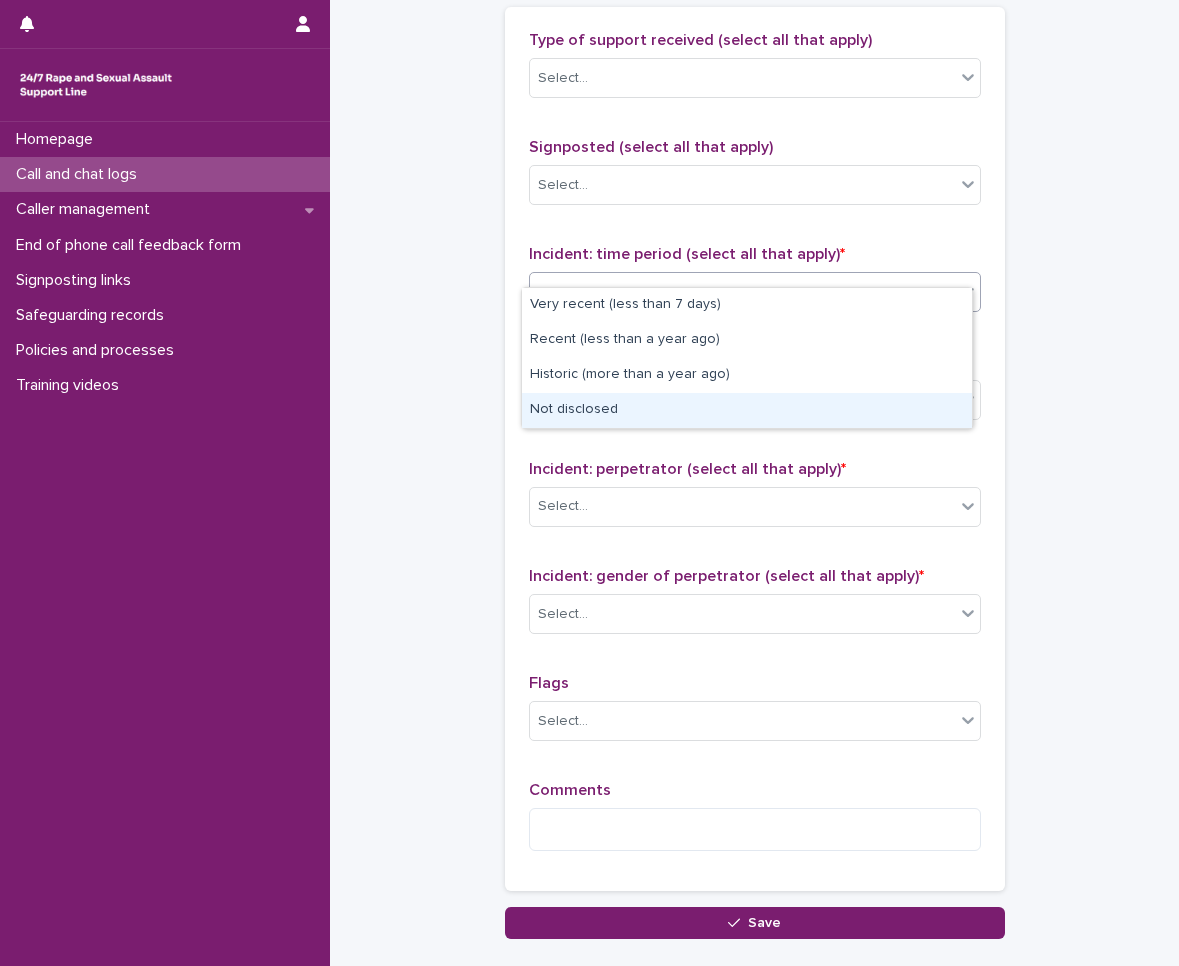 click on "Not disclosed" at bounding box center [747, 410] 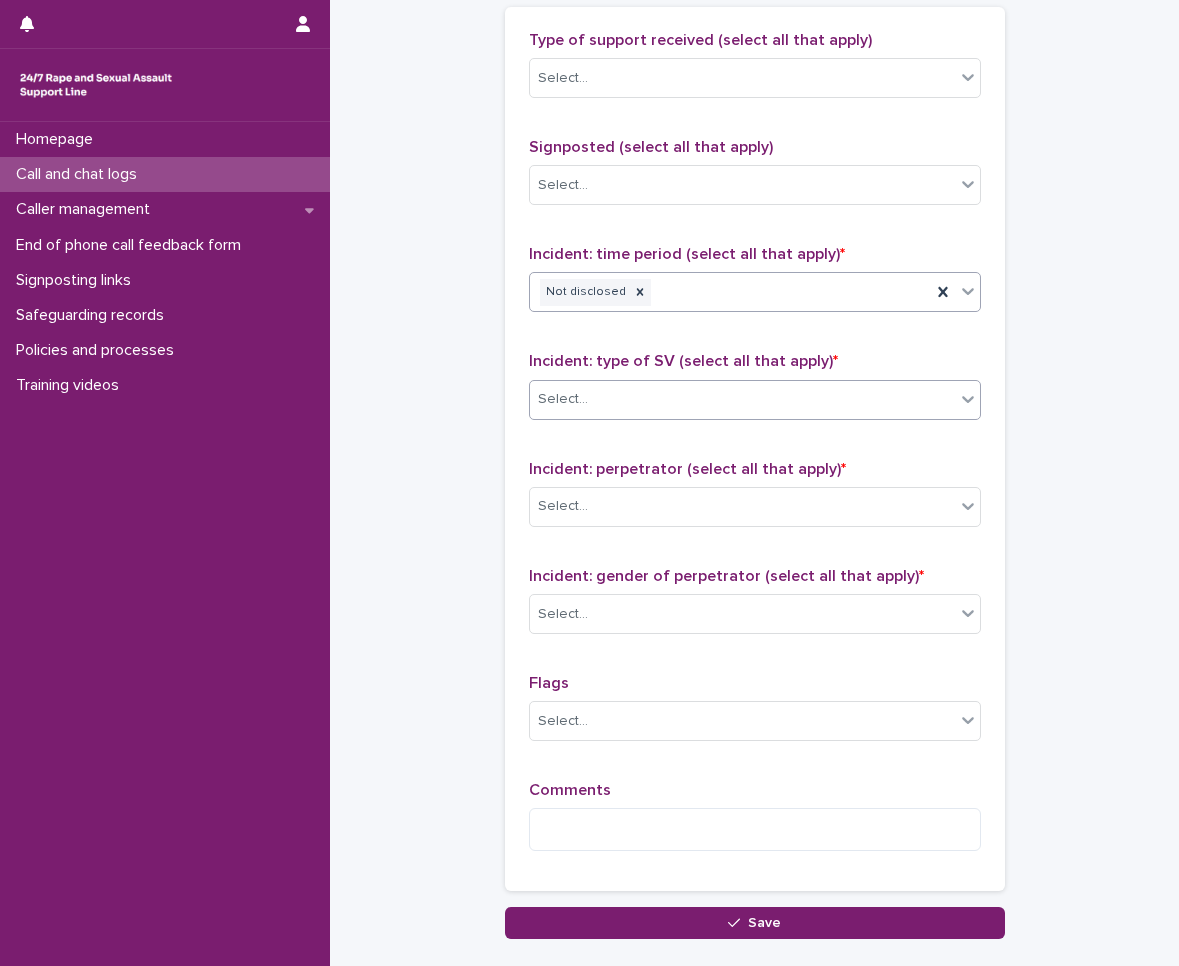 click on "Select..." at bounding box center (742, 399) 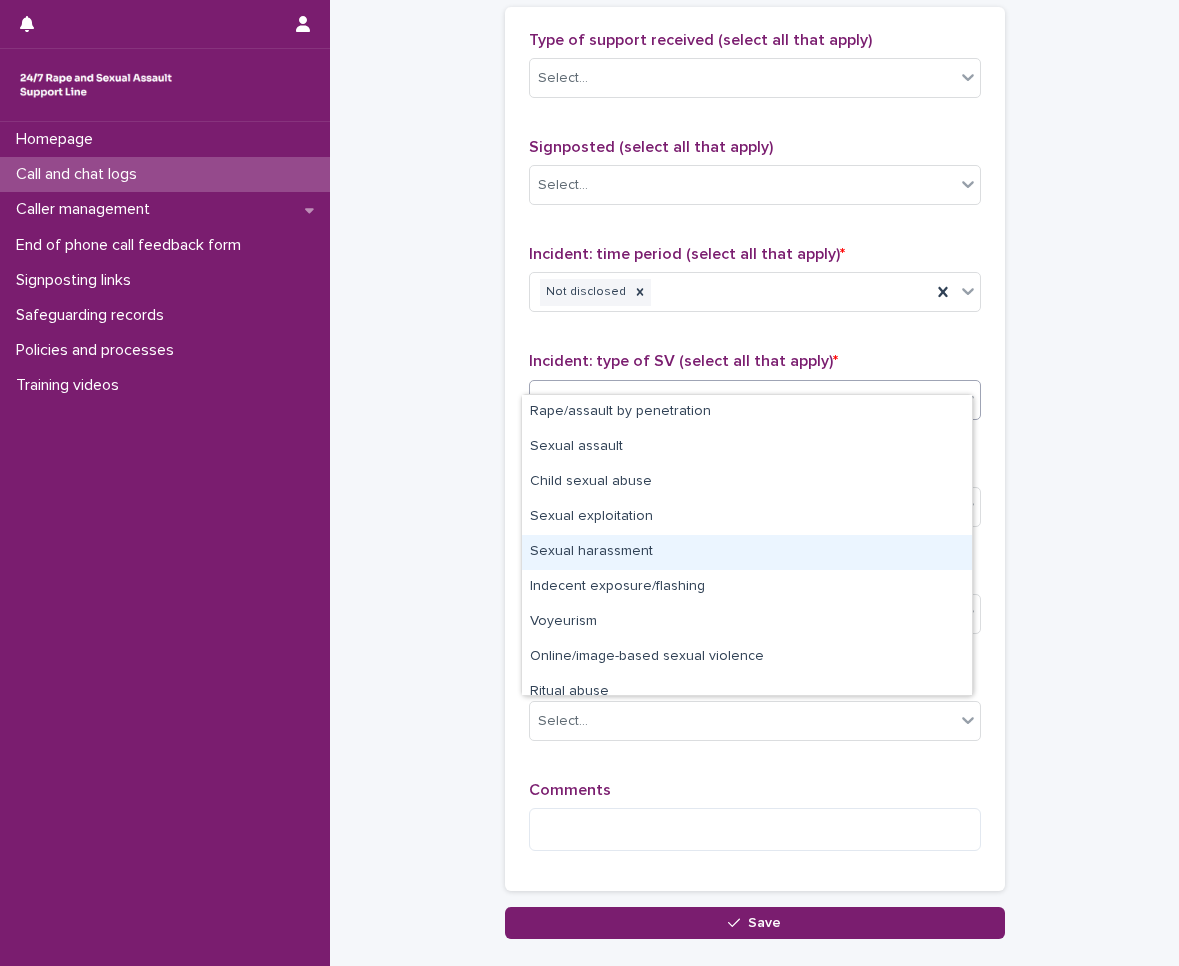 scroll, scrollTop: 50, scrollLeft: 0, axis: vertical 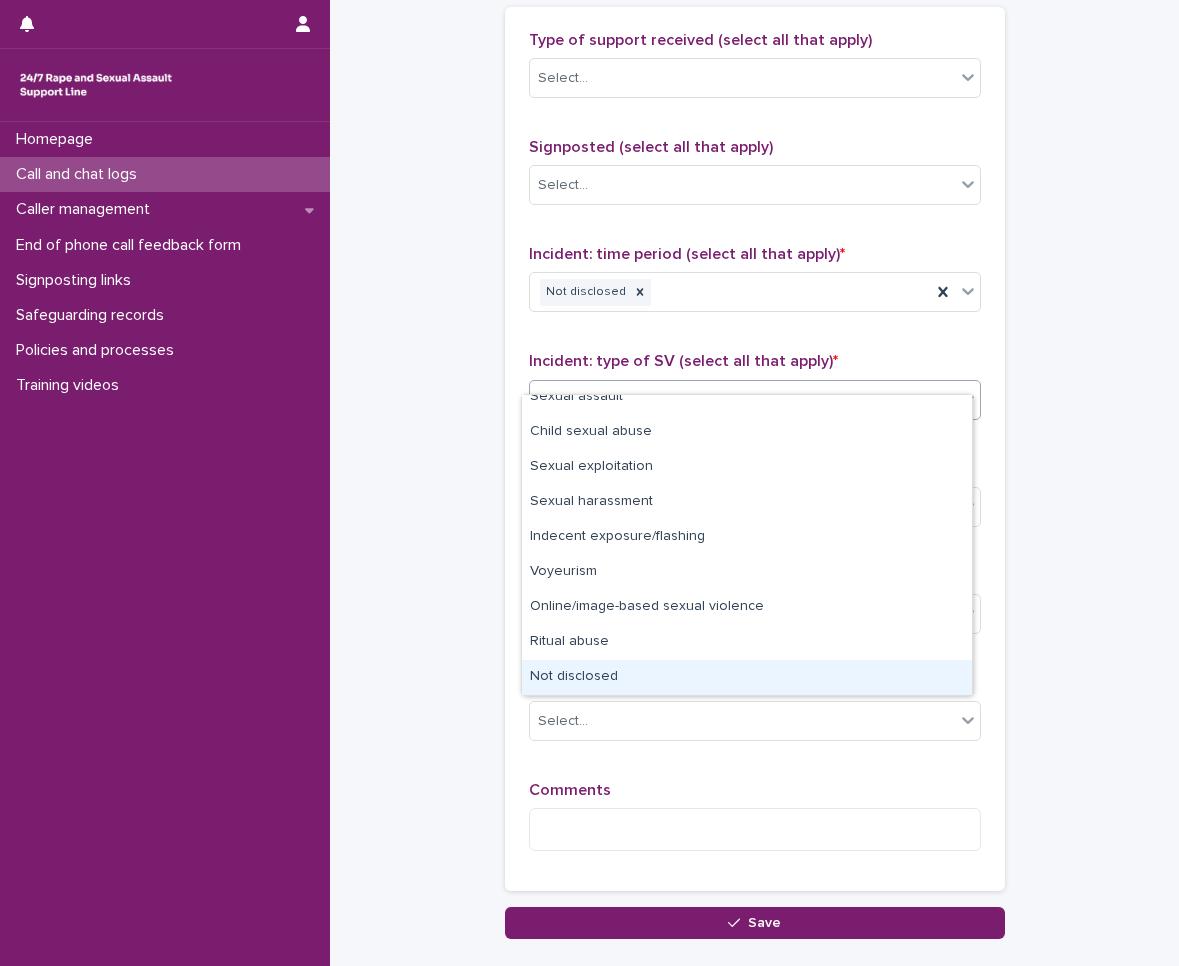 click on "Not disclosed" at bounding box center (747, 677) 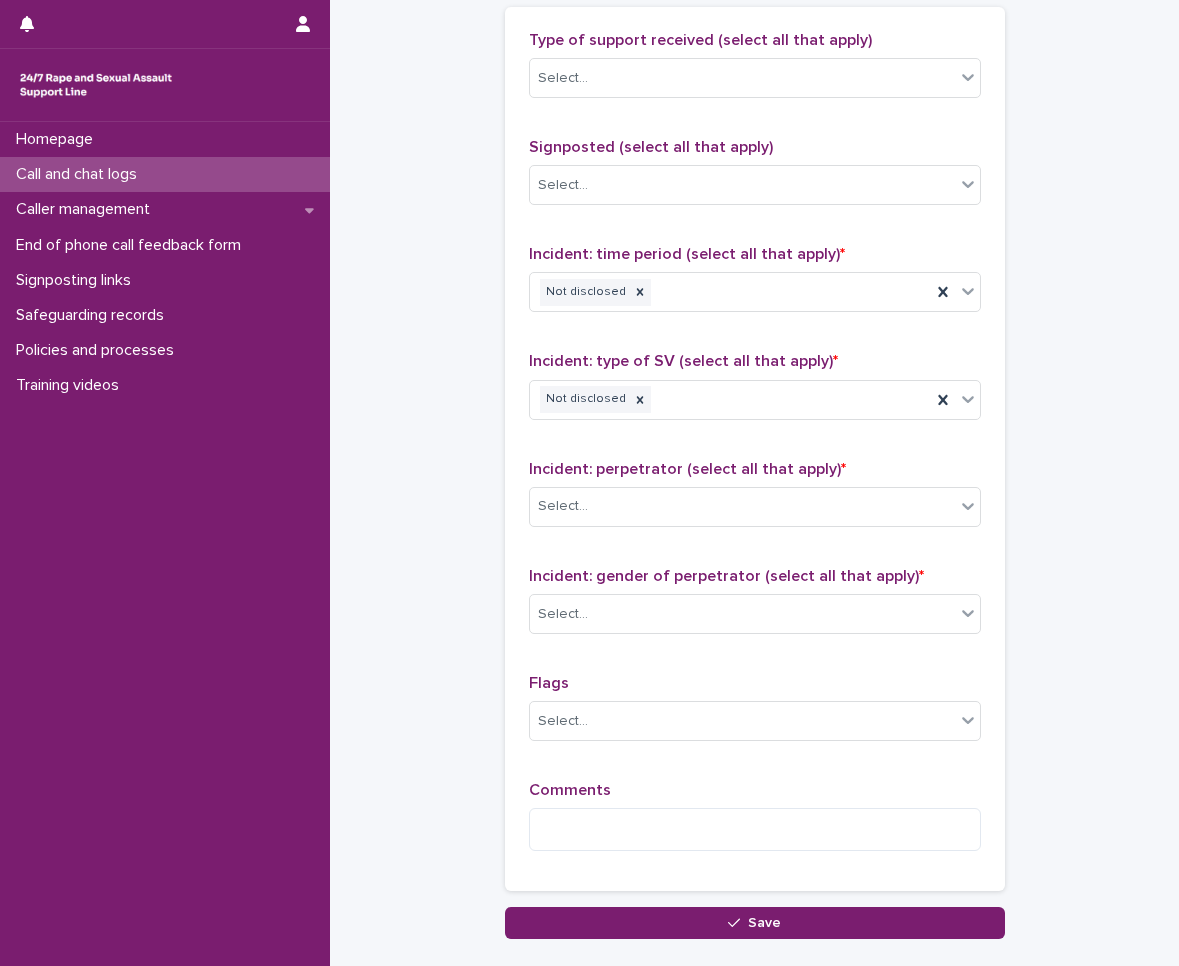 click on "Incident: perpetrator (select all that apply) * Select..." at bounding box center (755, 501) 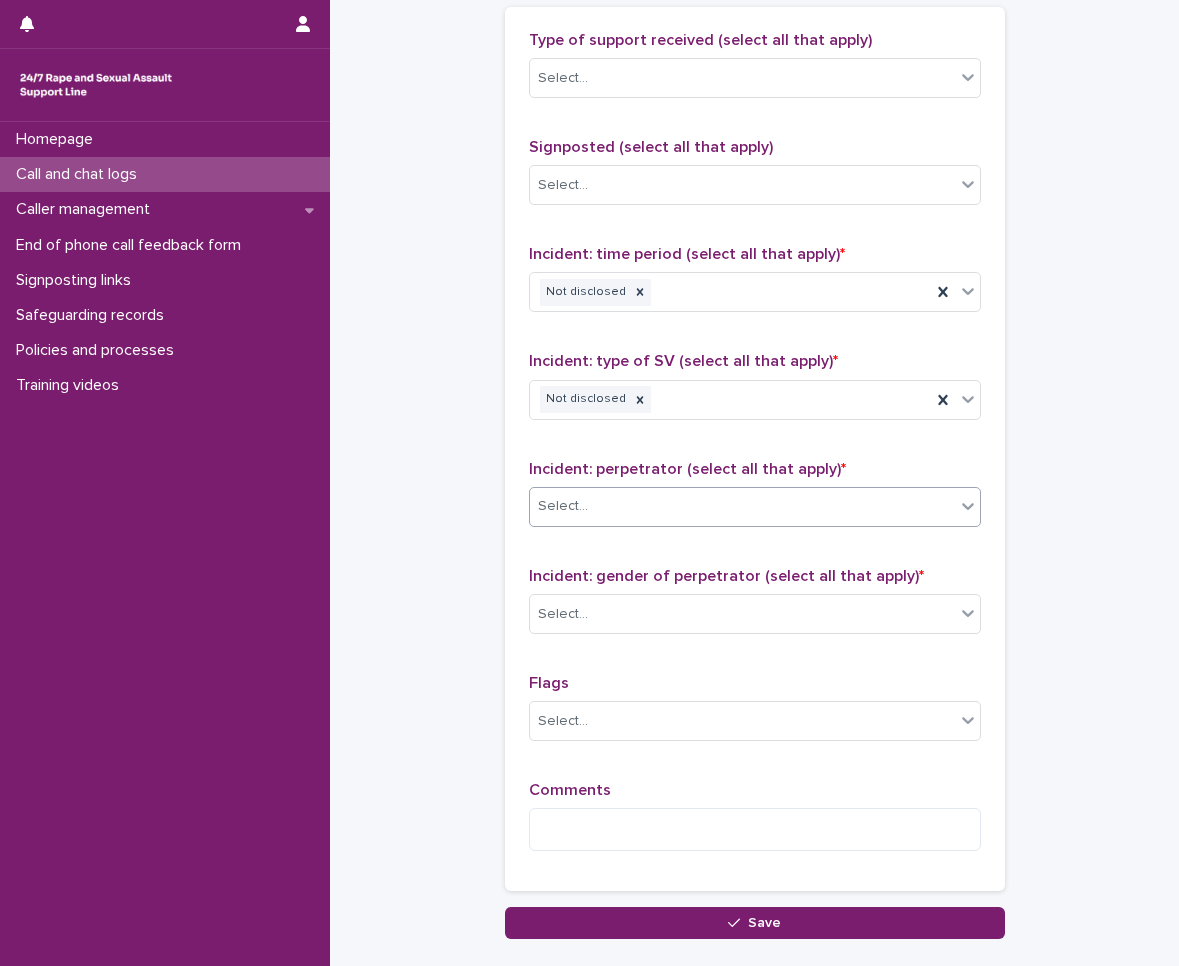 click on "Select..." at bounding box center [742, 506] 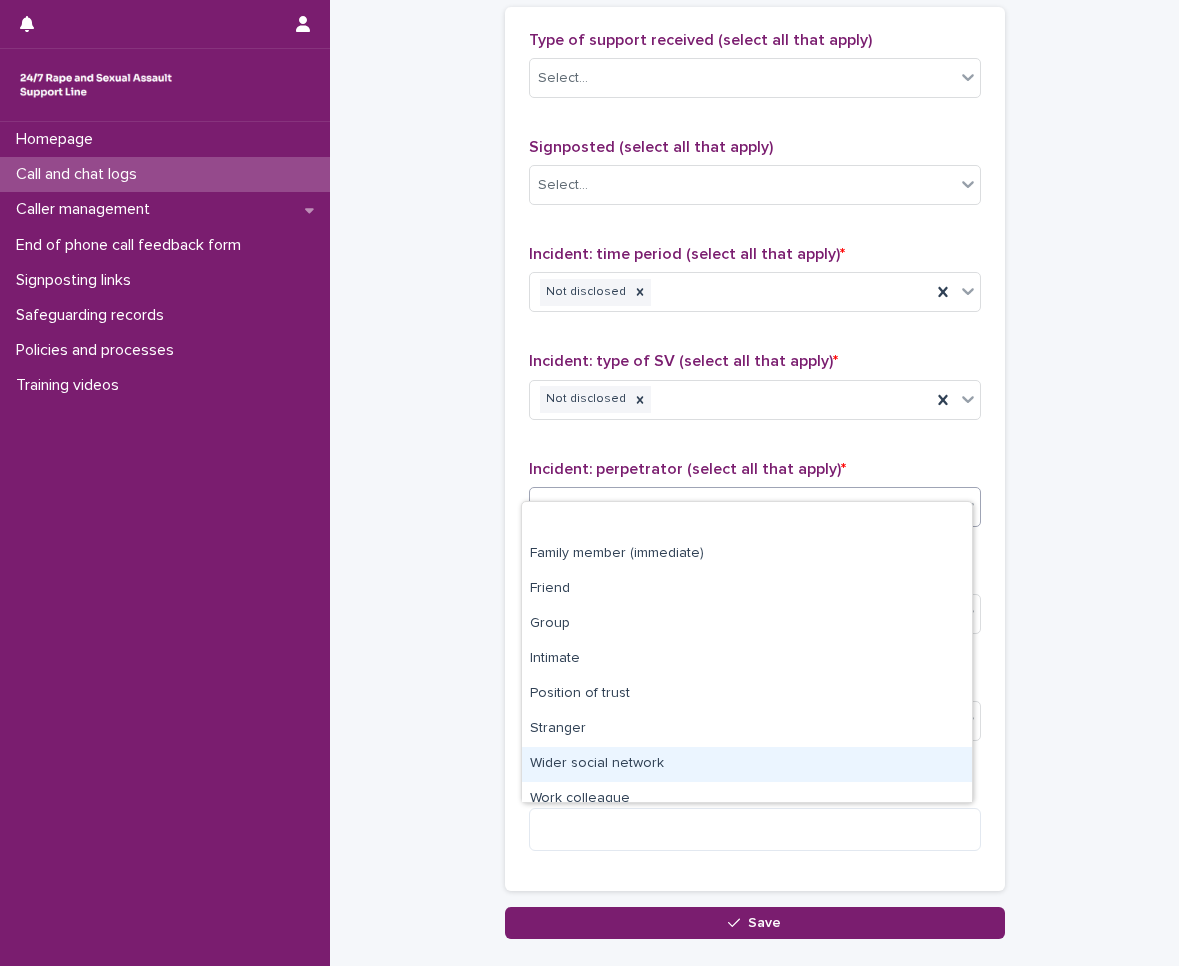 scroll, scrollTop: 85, scrollLeft: 0, axis: vertical 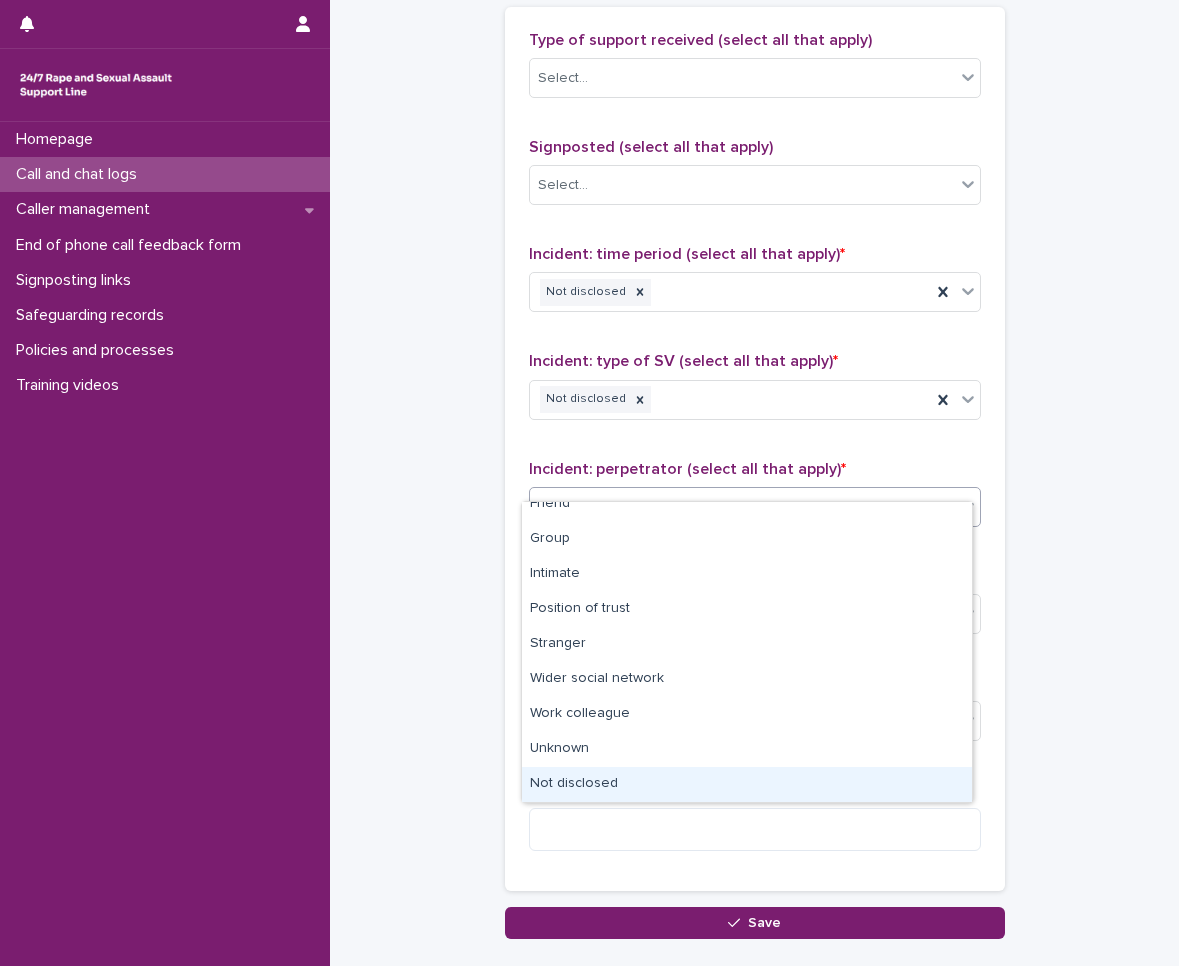 click on "Not disclosed" at bounding box center [747, 784] 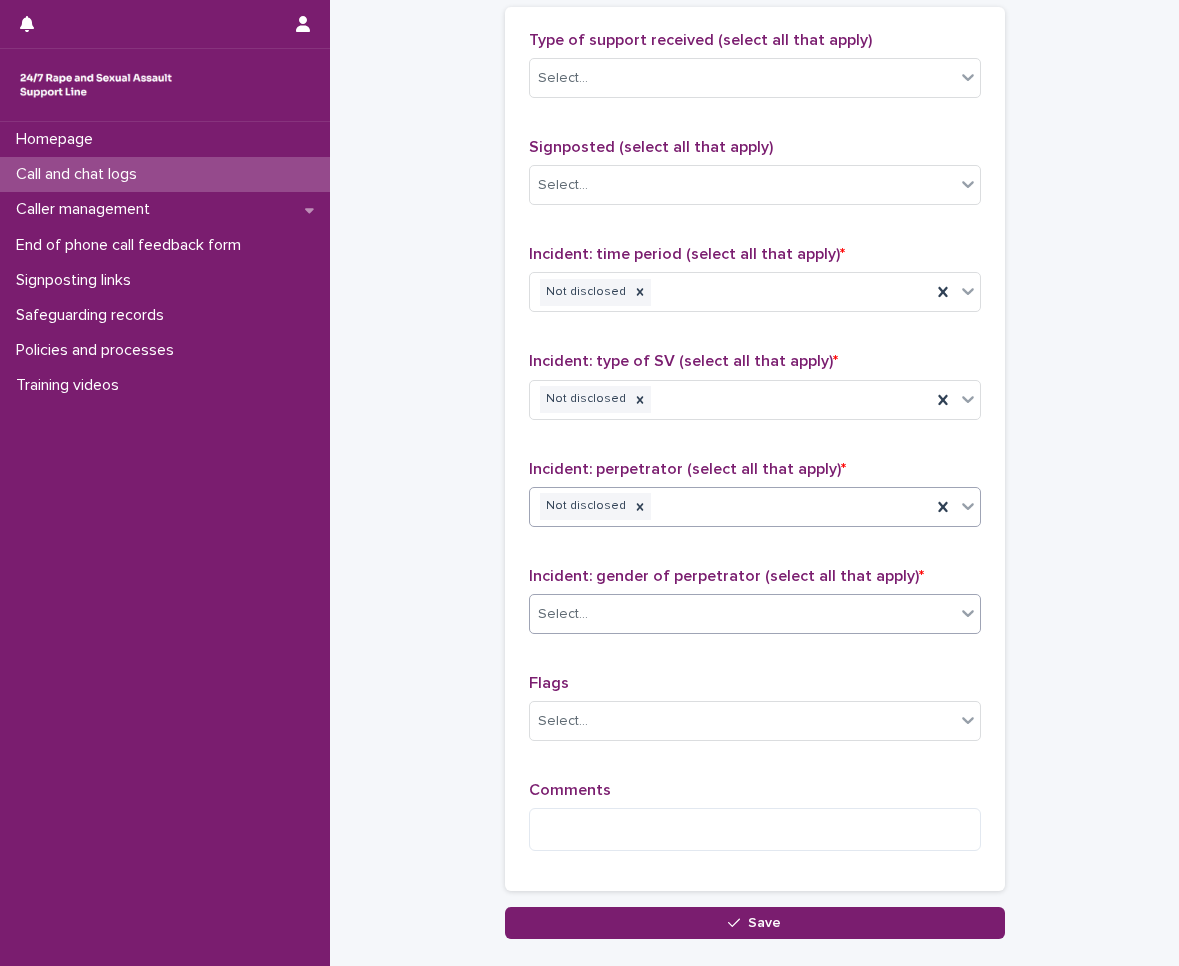 click on "Select..." at bounding box center [755, 614] 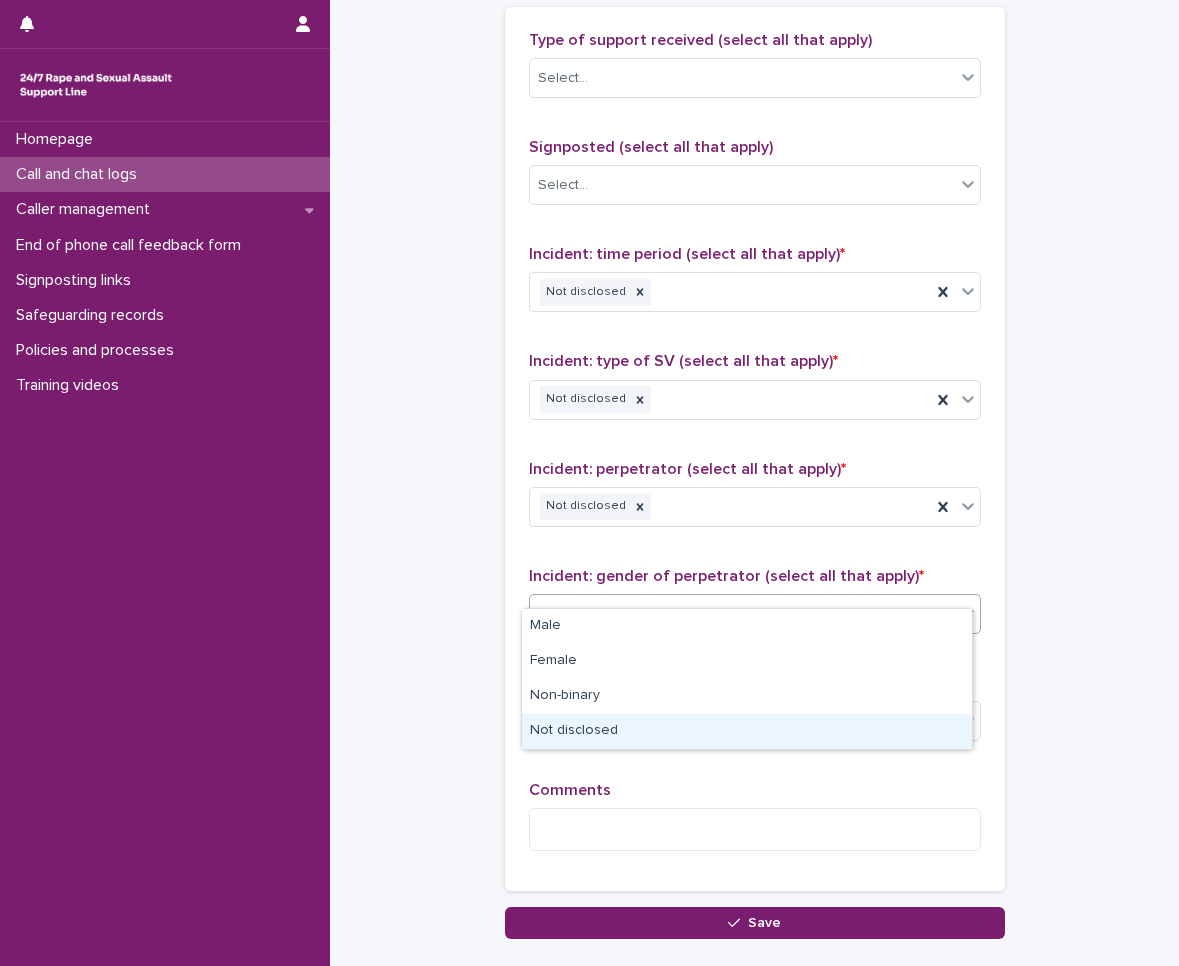 click on "Not disclosed" at bounding box center [747, 731] 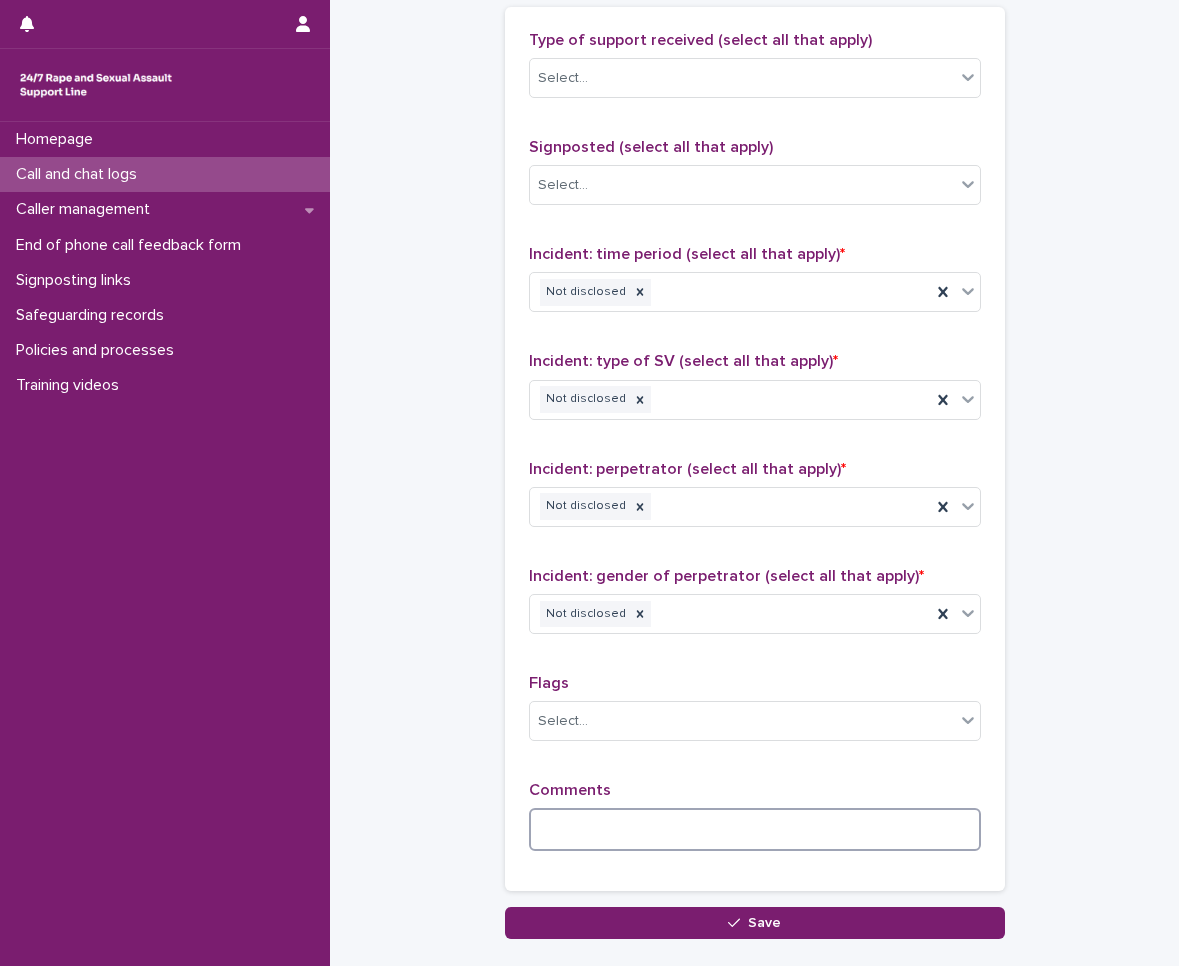 click at bounding box center (755, 829) 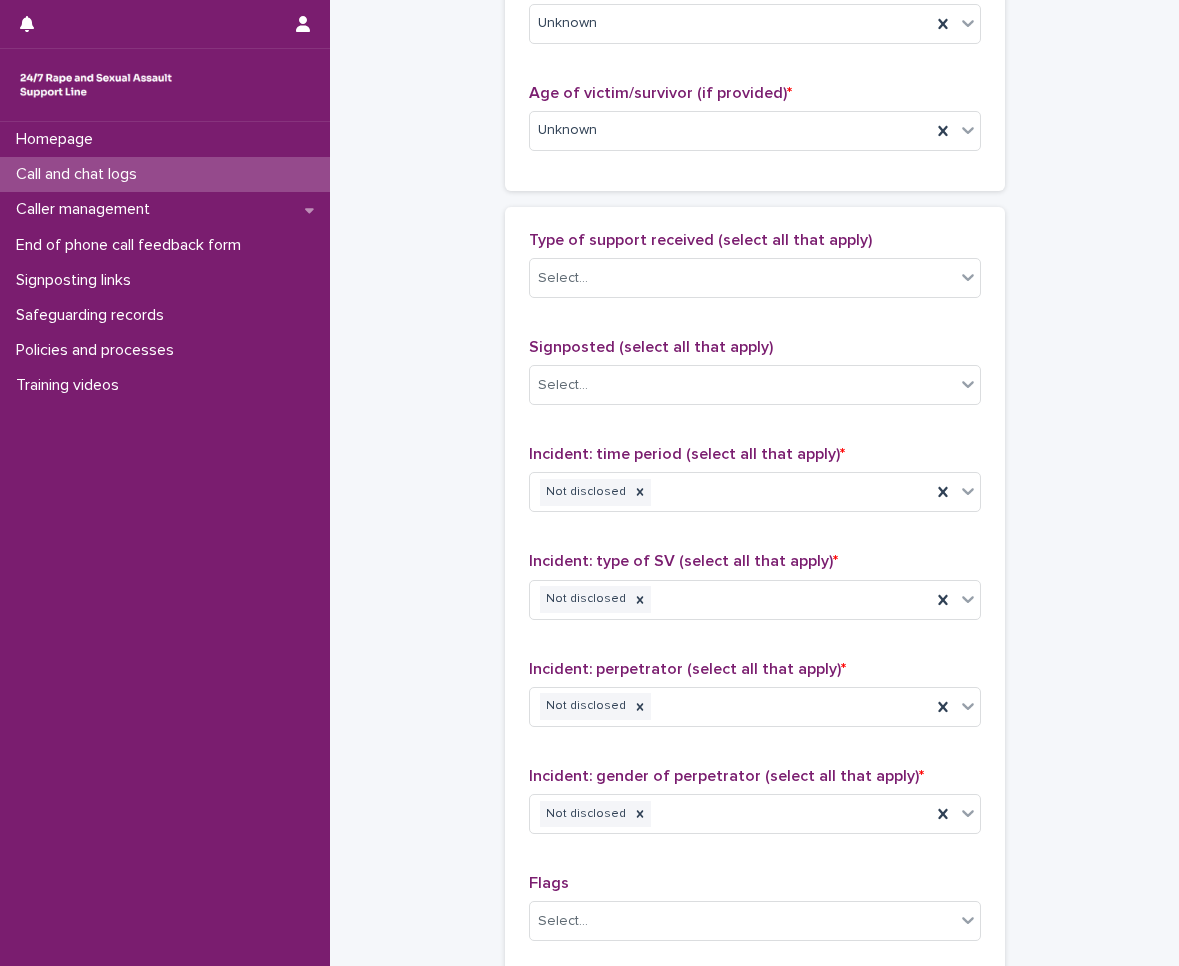 scroll, scrollTop: 1538, scrollLeft: 0, axis: vertical 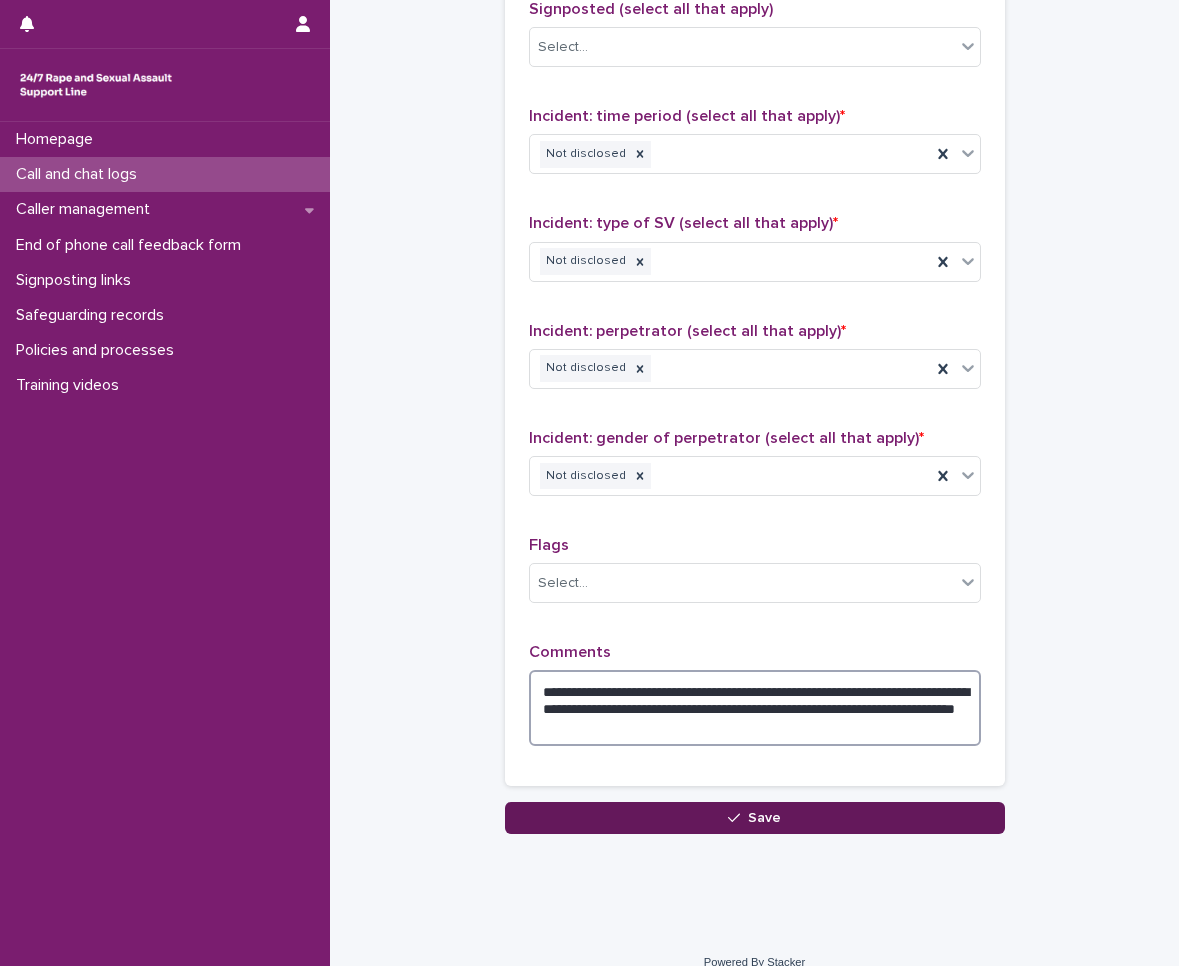 type on "**********" 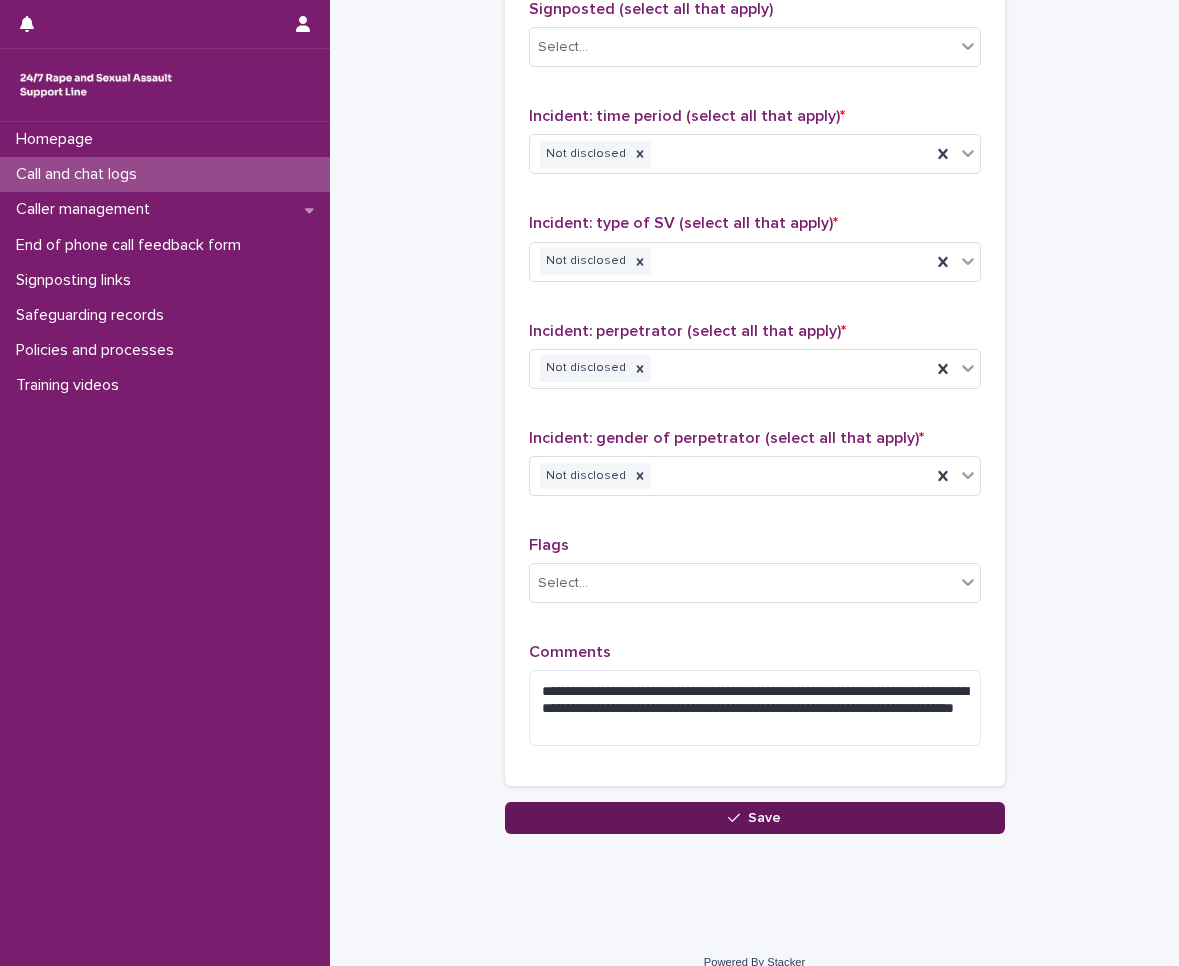 click 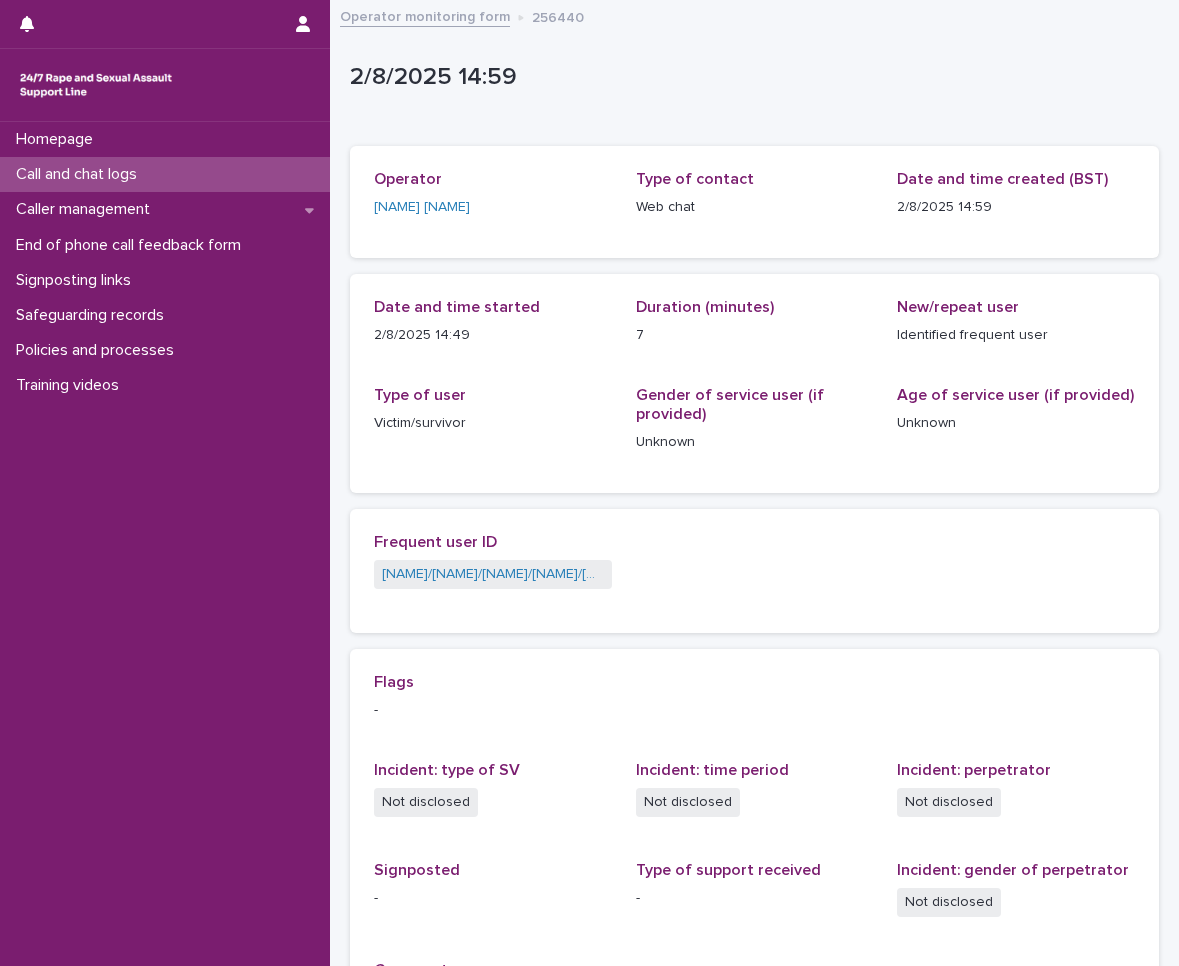 scroll, scrollTop: 276, scrollLeft: 0, axis: vertical 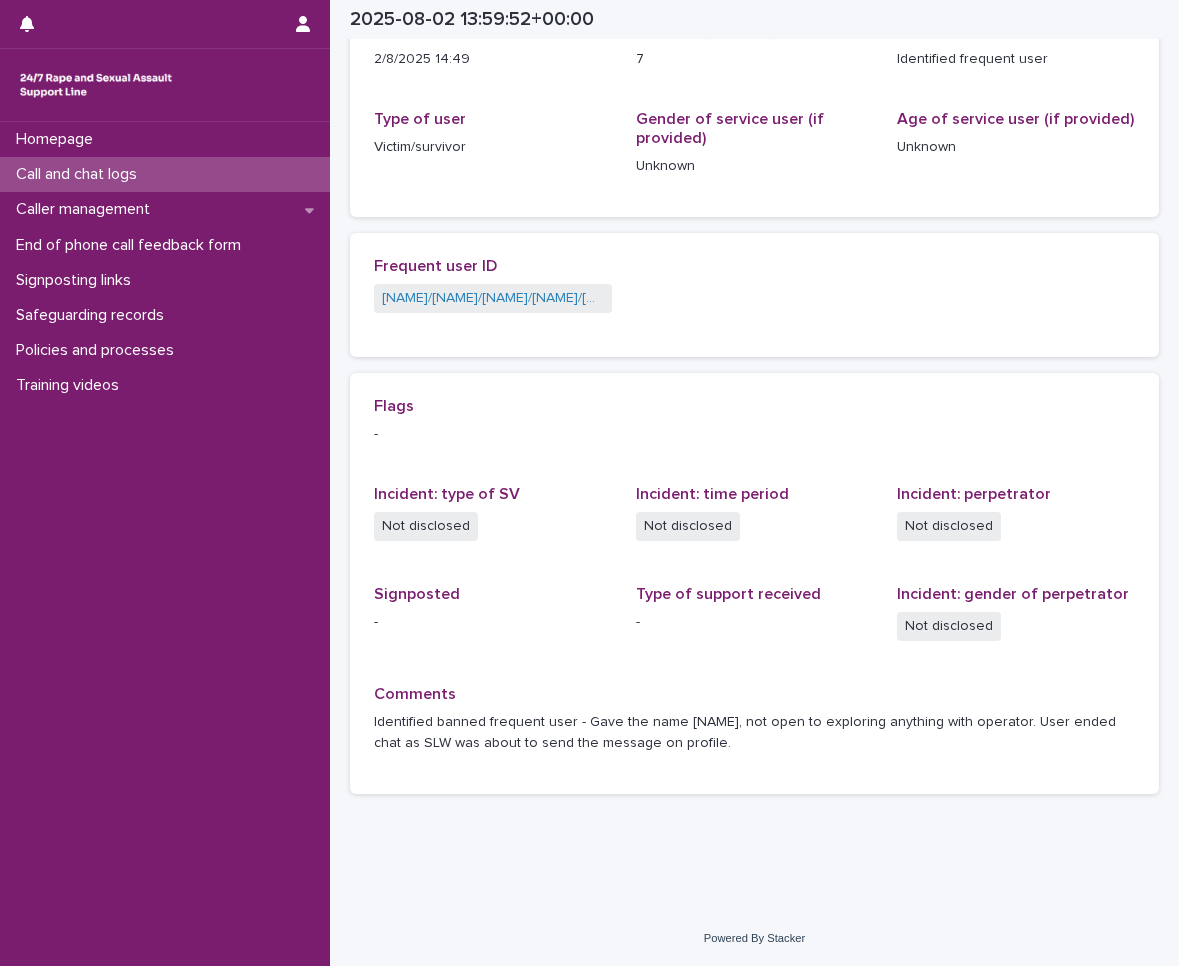drag, startPoint x: 1003, startPoint y: 724, endPoint x: 1036, endPoint y: 754, distance: 44.598206 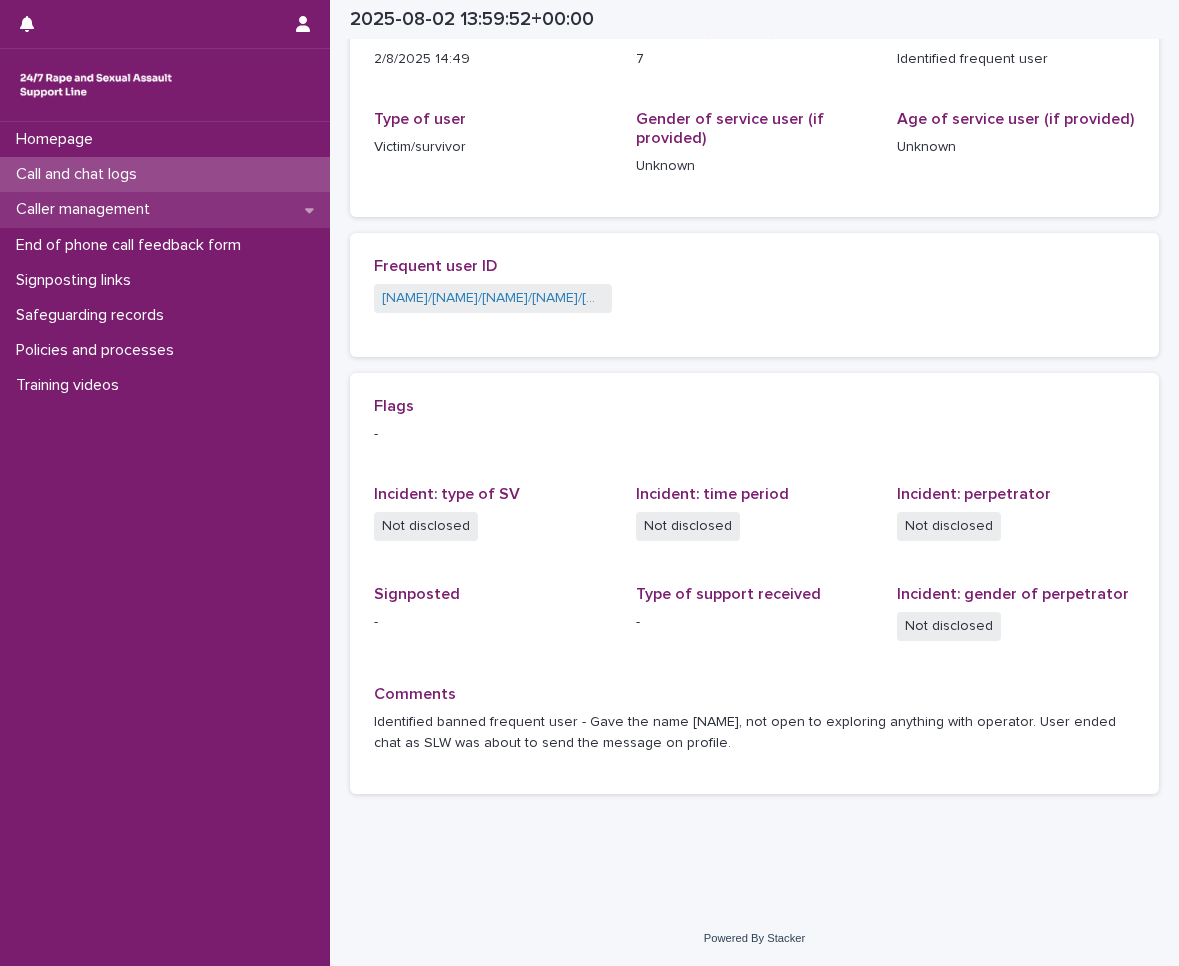 click on "Caller management" at bounding box center (87, 209) 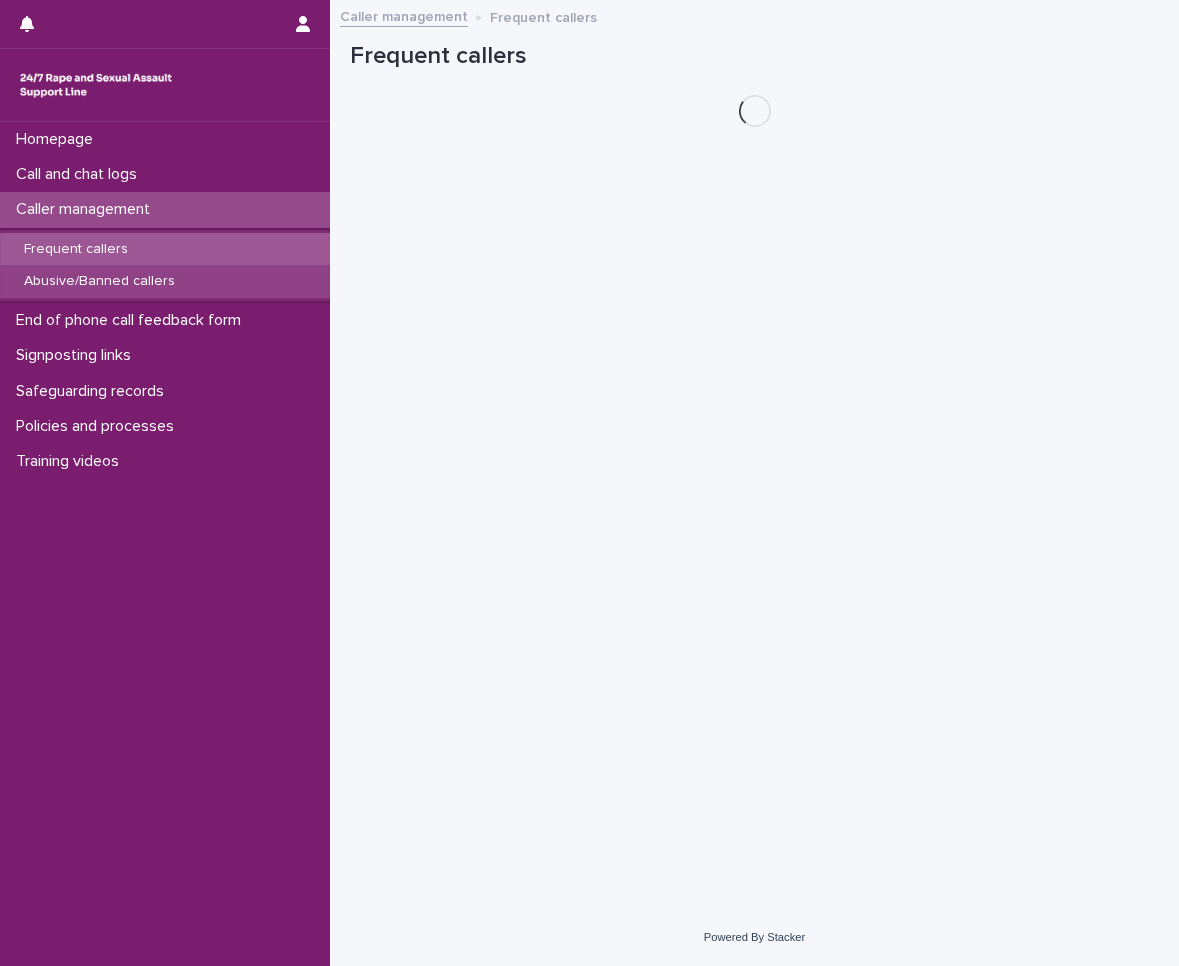 scroll, scrollTop: 0, scrollLeft: 0, axis: both 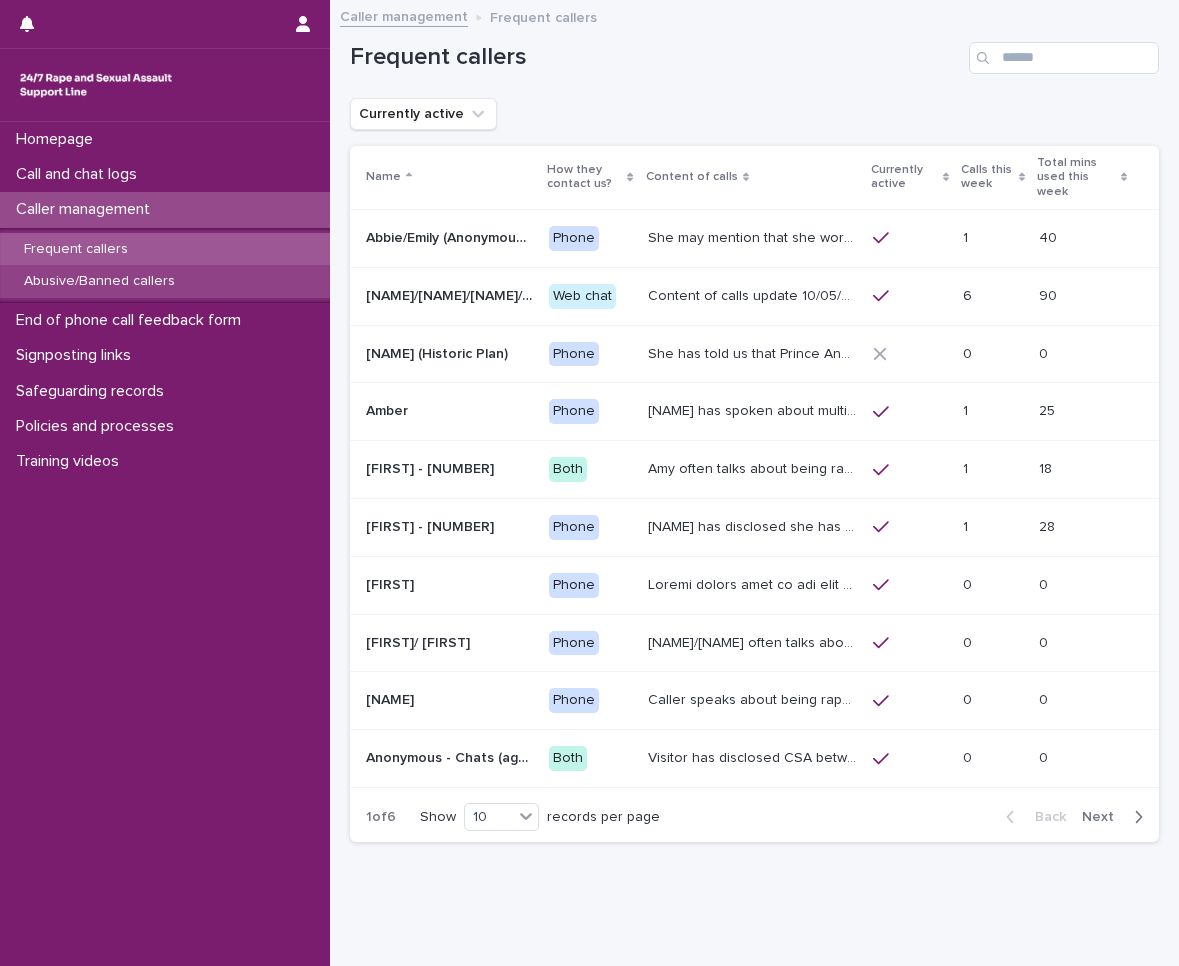 click on "Abusive/Banned callers" at bounding box center (165, 281) 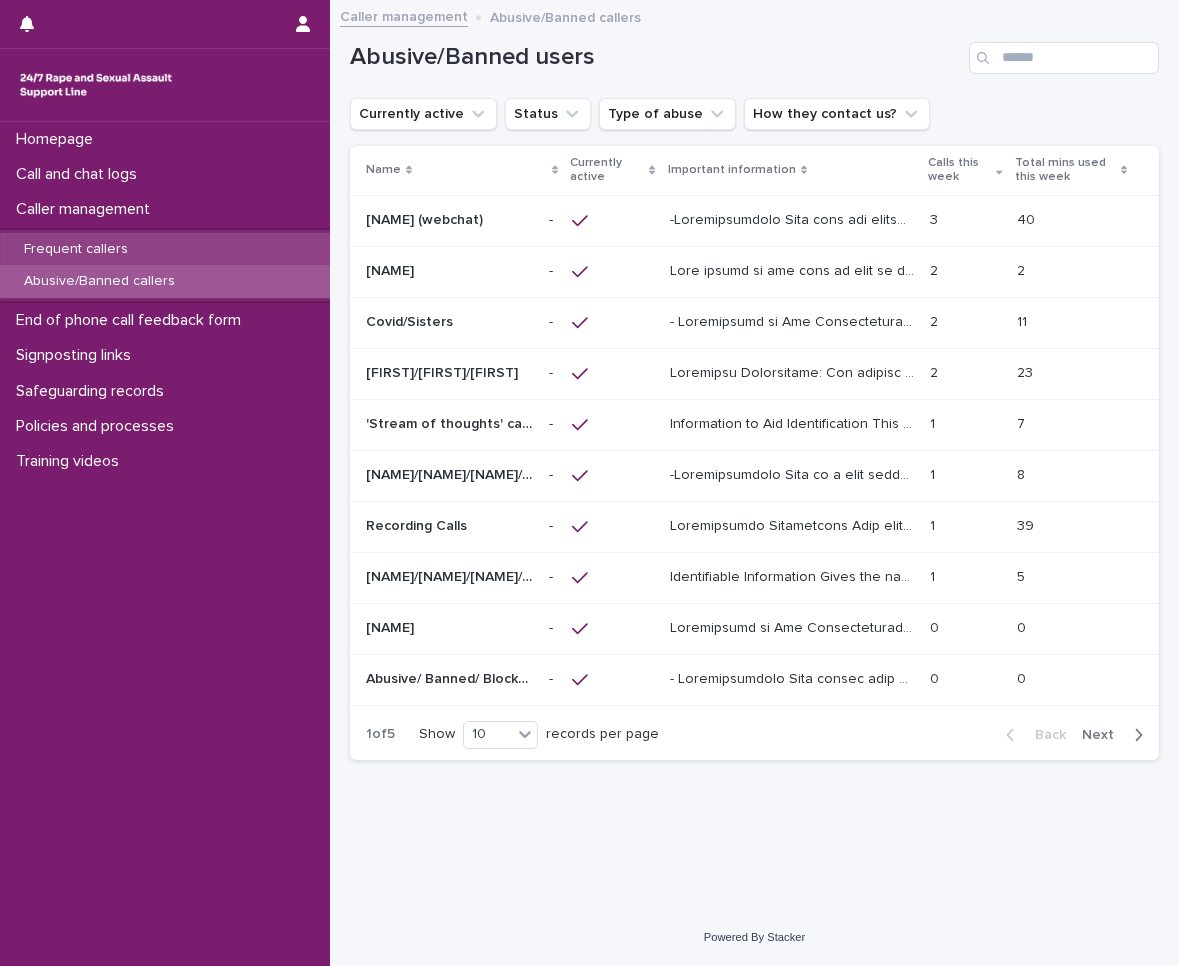 click on "Frequent callers" at bounding box center [165, 249] 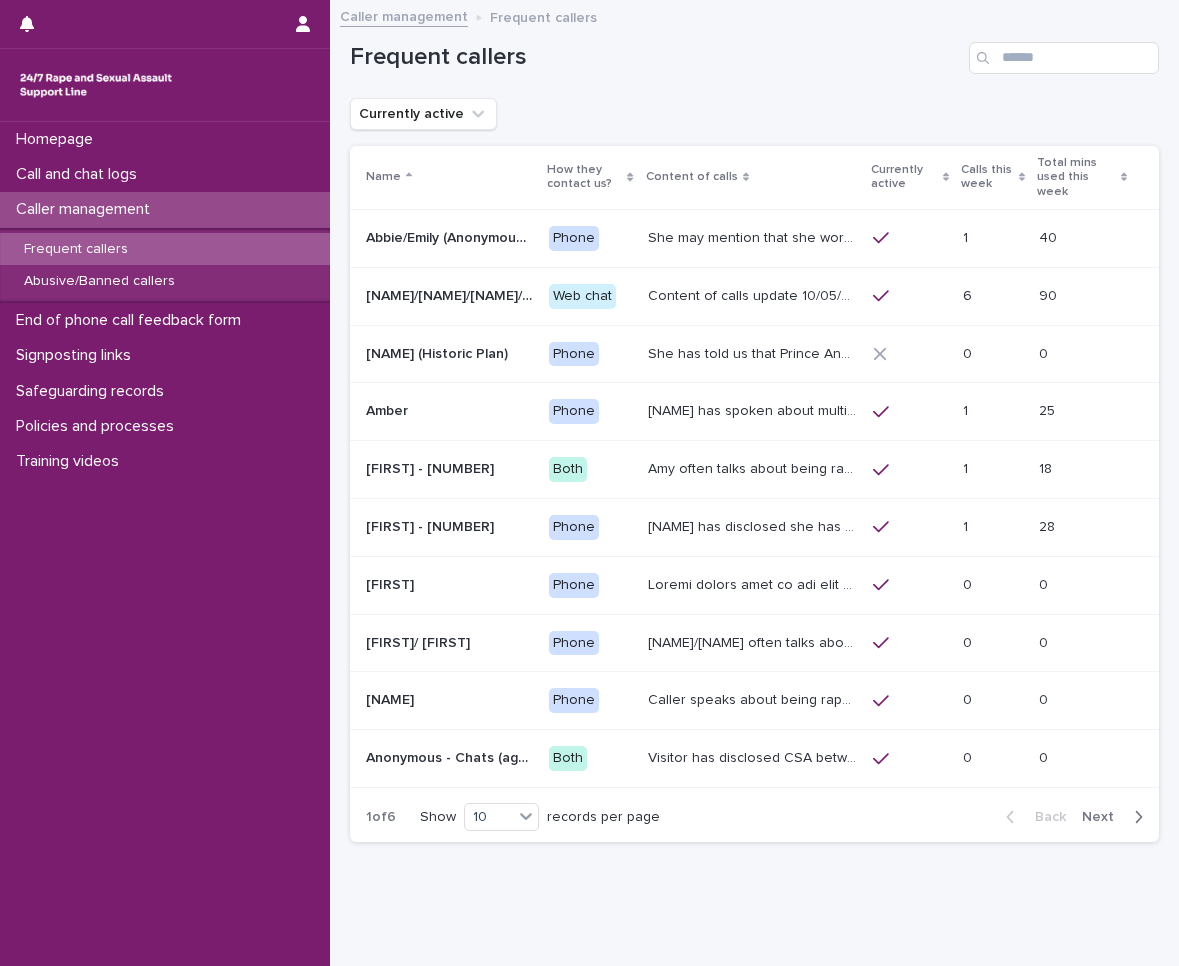 click on "[NAME]/[NAME]/[NAME]/[NAME]/[NAME]/[NAME] - Banned/Webchatter [NAME]/[NAME]/[NAME]/[NAME]/[NAME]/[NAME] - Banned/Webchatter" at bounding box center (445, 296) 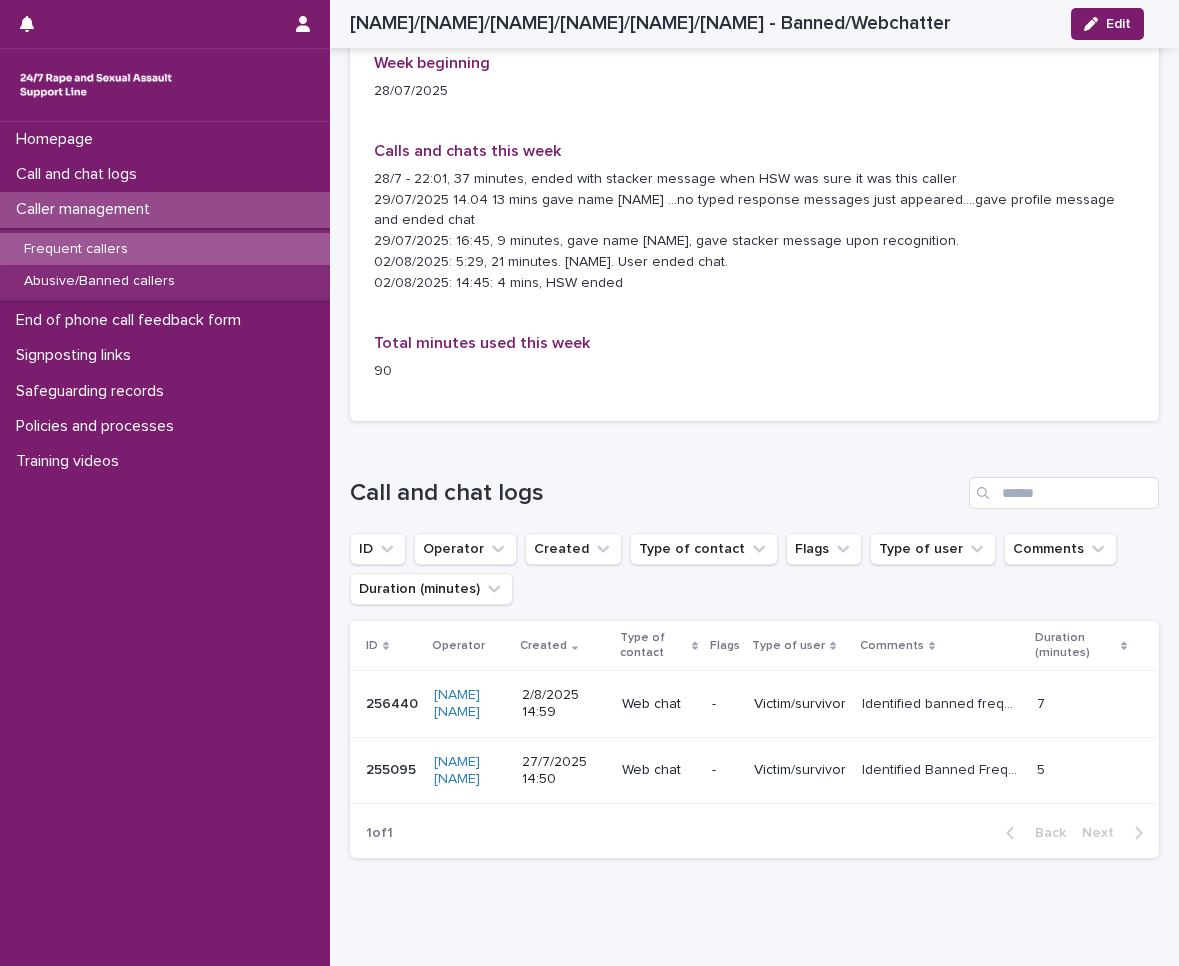 scroll, scrollTop: 1727, scrollLeft: 0, axis: vertical 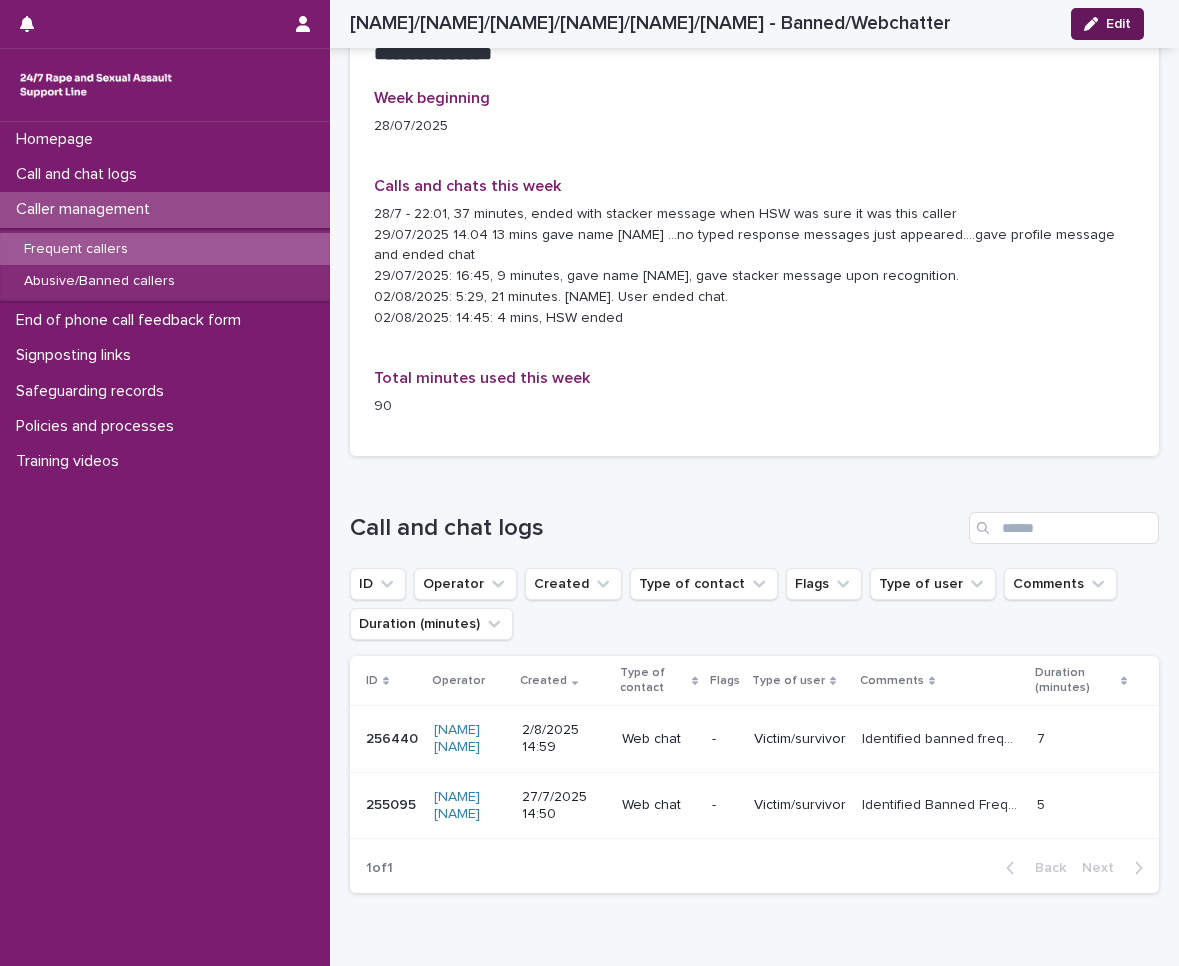click on "Edit" at bounding box center [1107, 24] 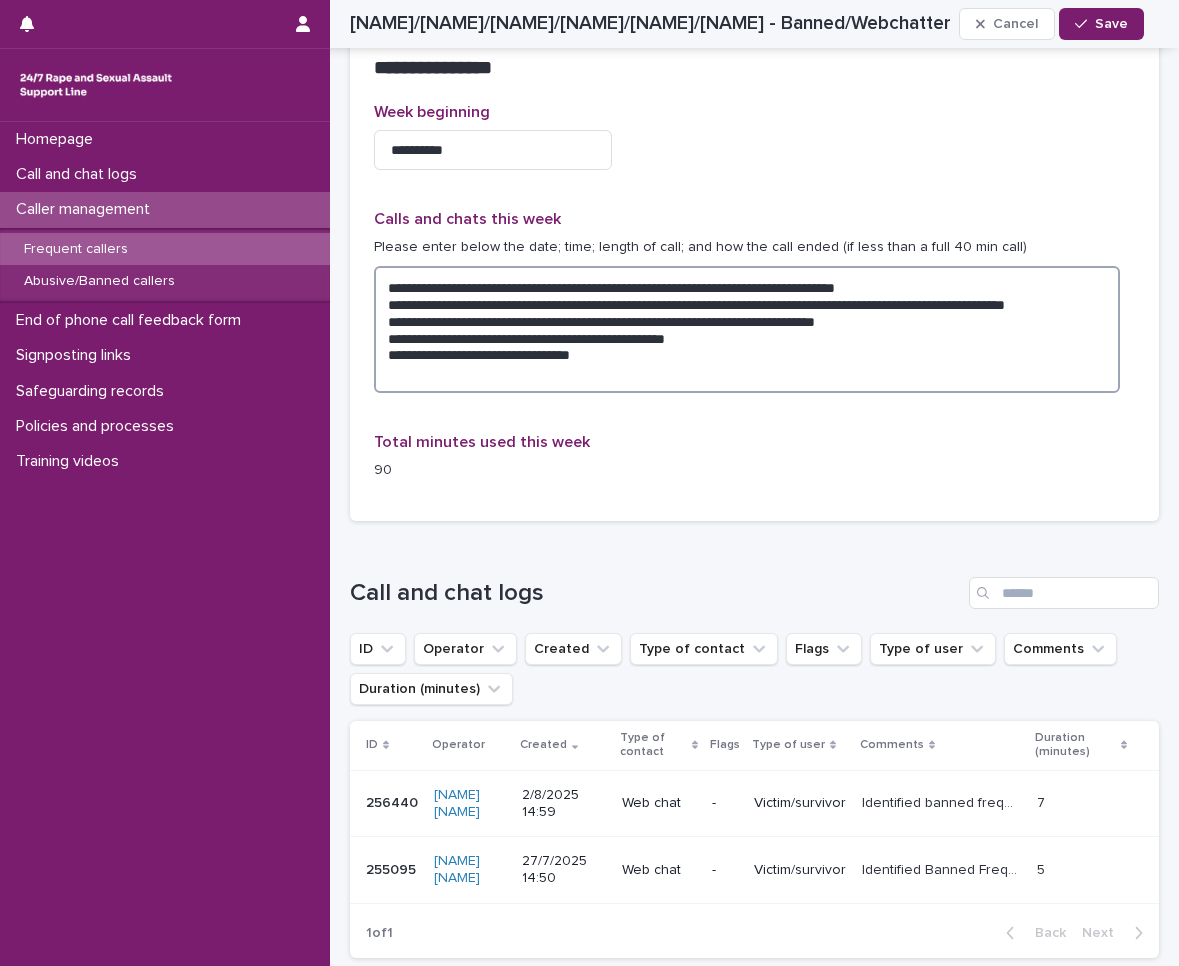 click on "**********" at bounding box center (747, 329) 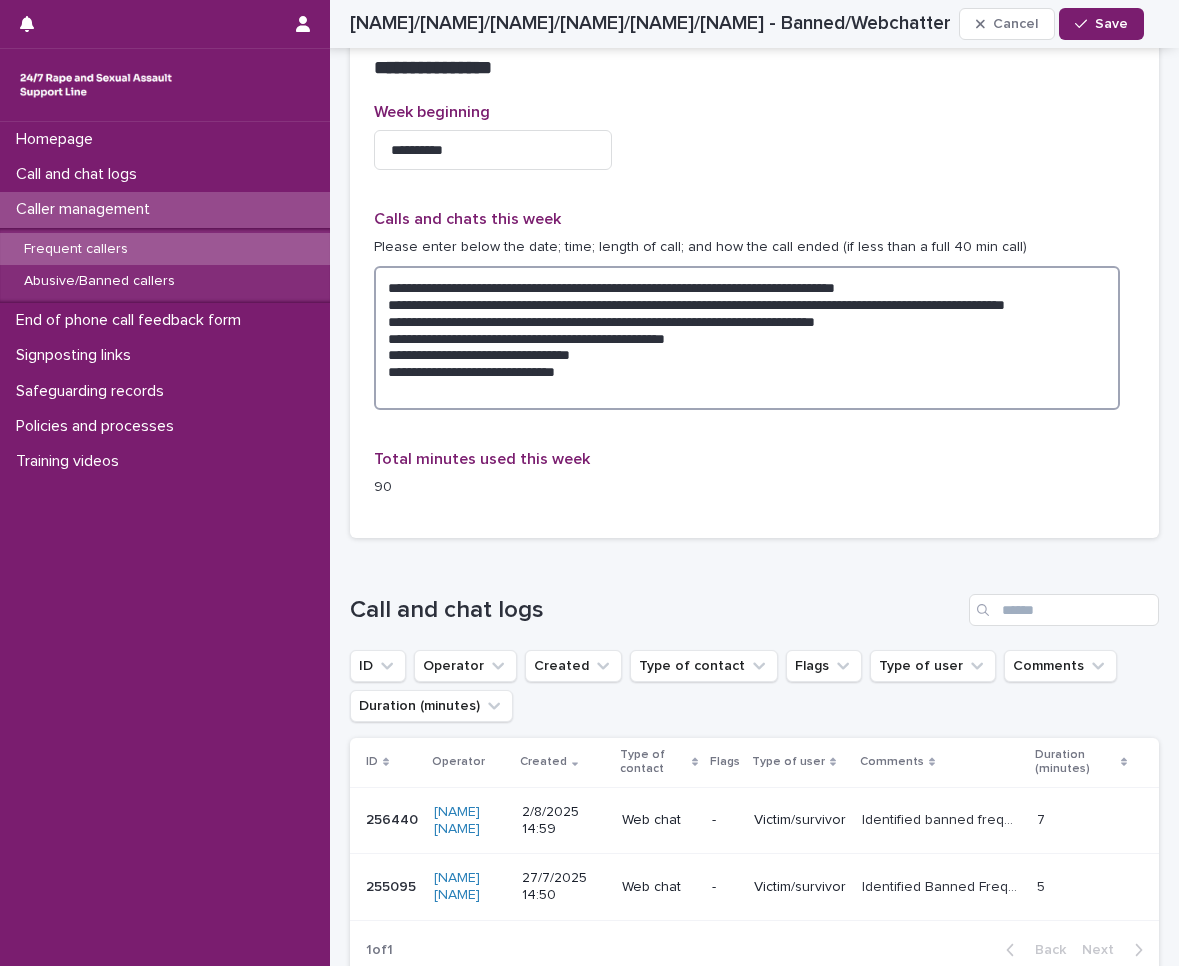 paste on "**********" 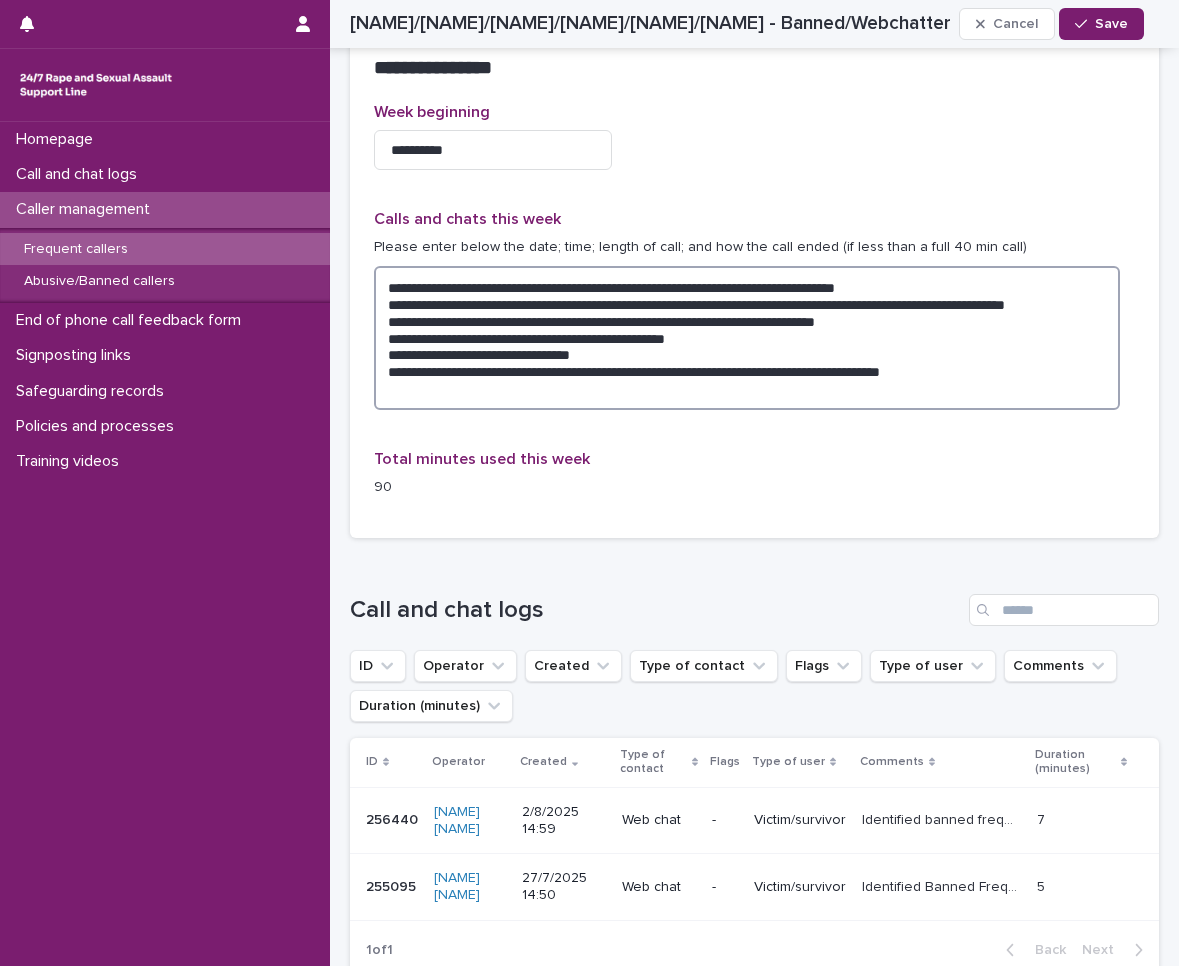 click on "**********" at bounding box center (747, 338) 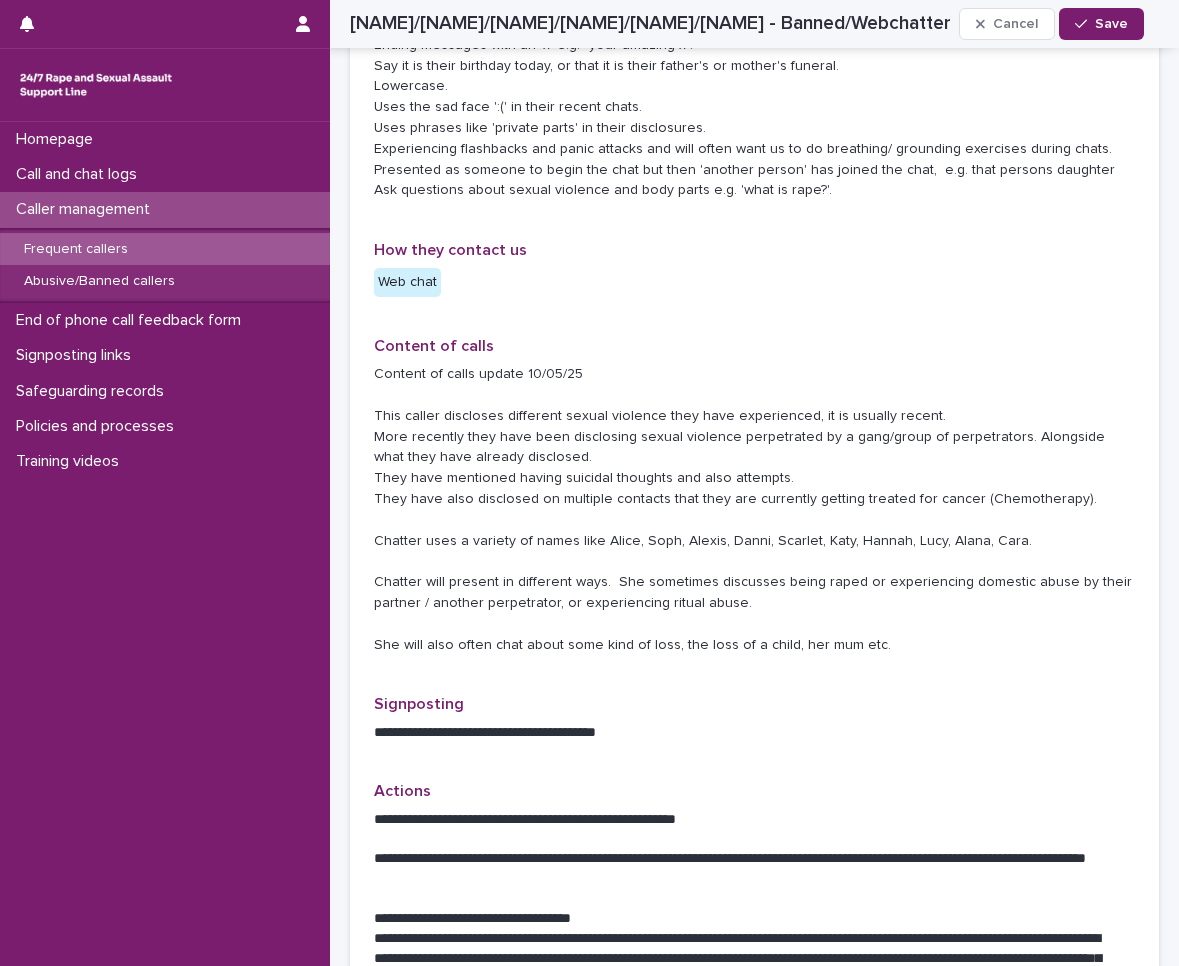 scroll, scrollTop: 0, scrollLeft: 0, axis: both 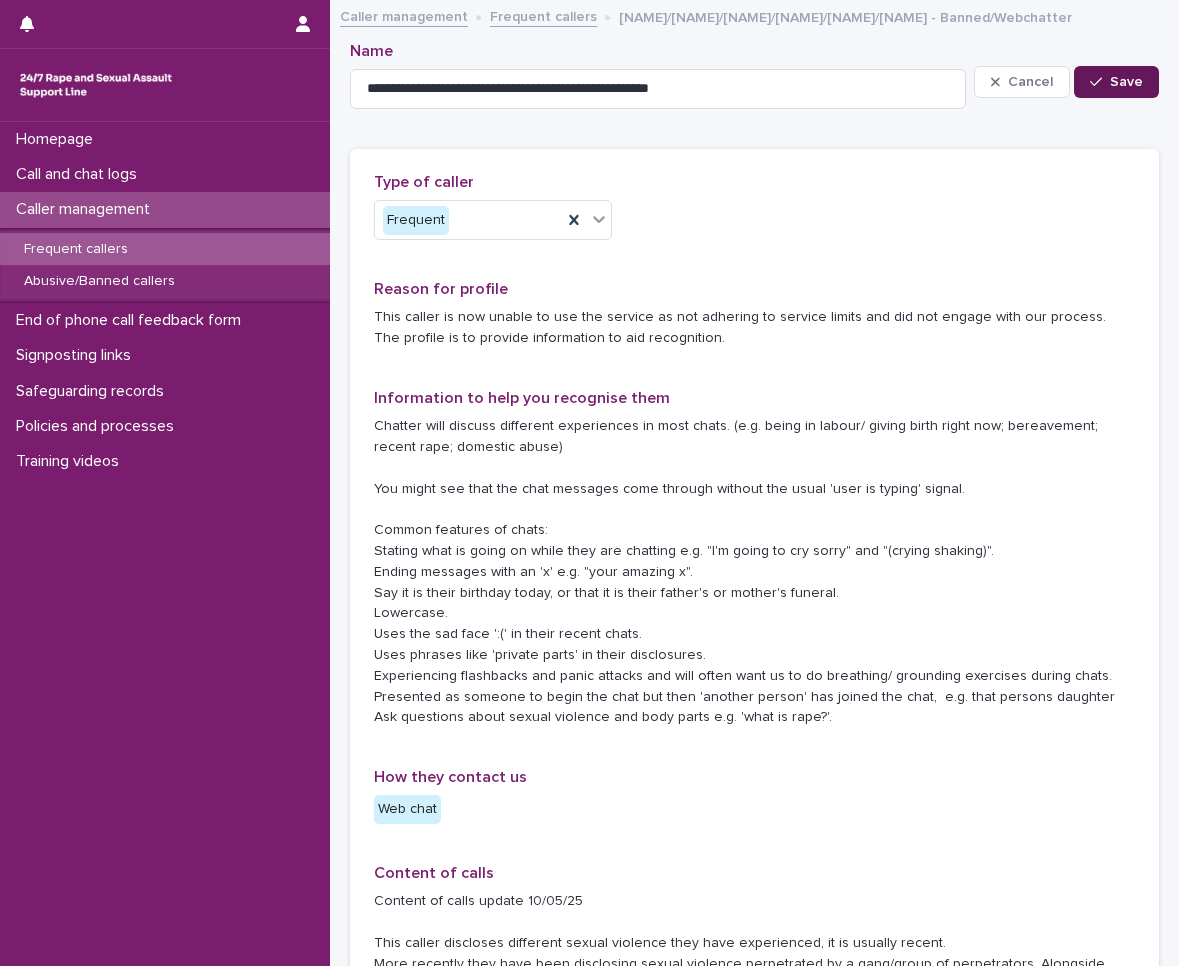 type on "**********" 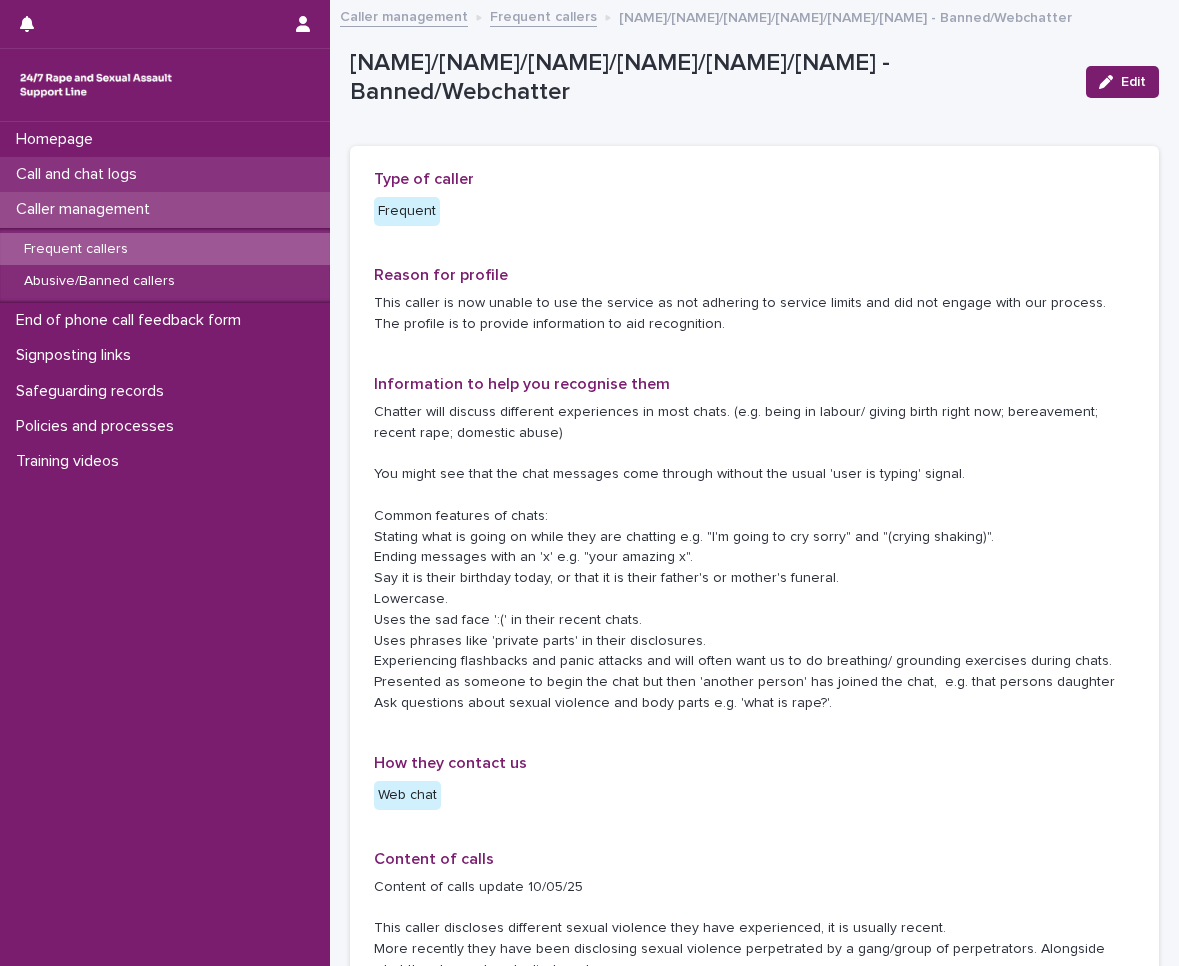 click on "Call and chat logs" at bounding box center [80, 174] 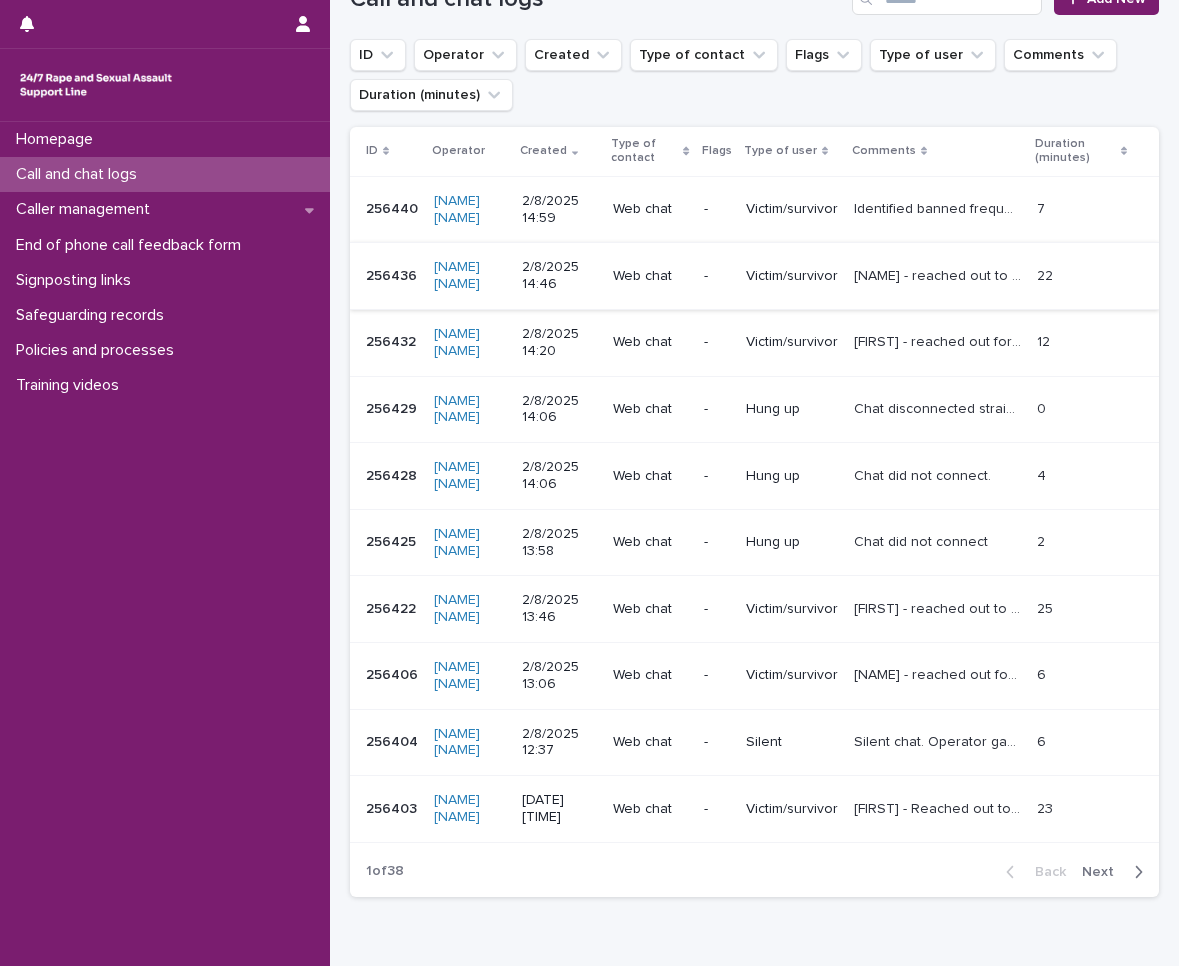 scroll, scrollTop: 300, scrollLeft: 0, axis: vertical 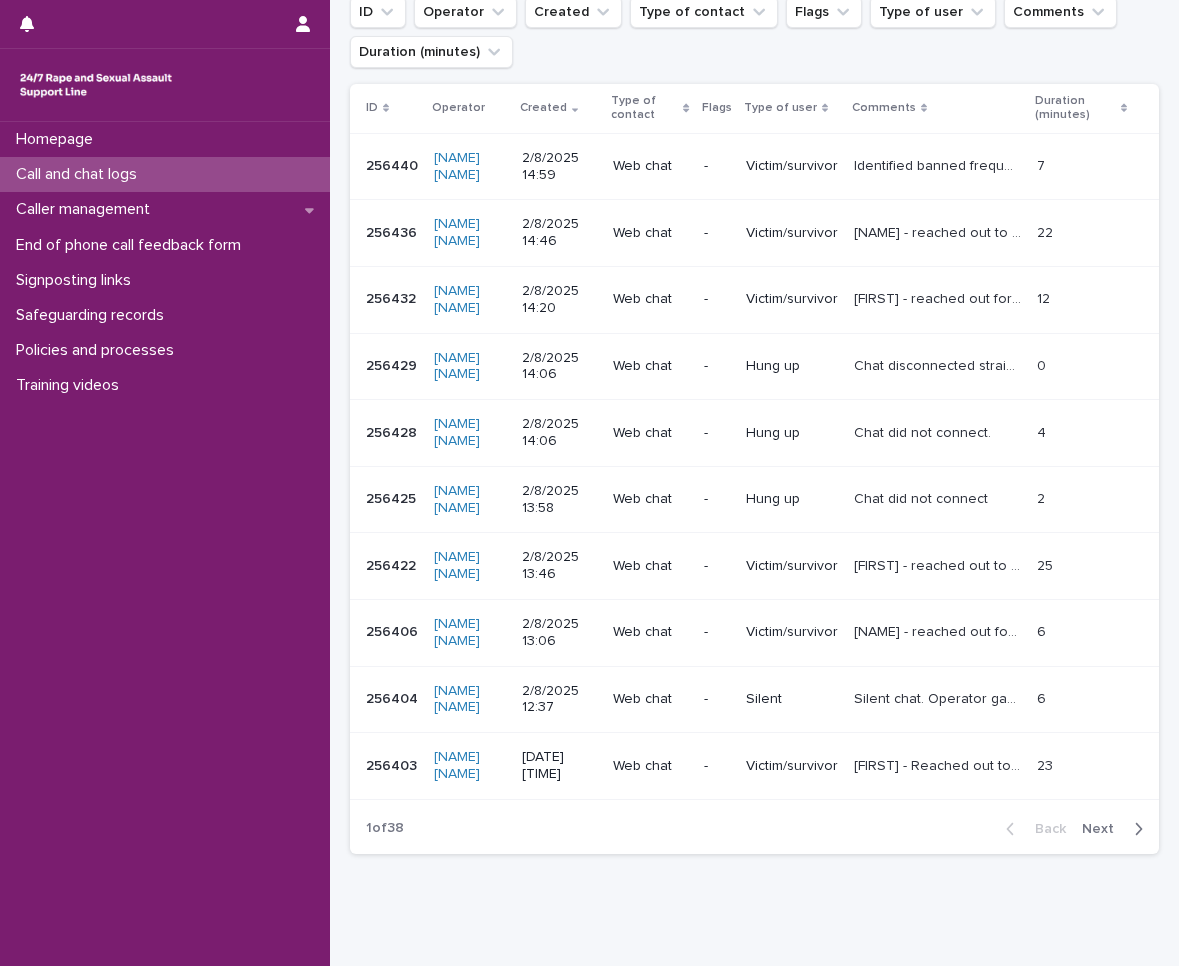 click at bounding box center [1134, 829] 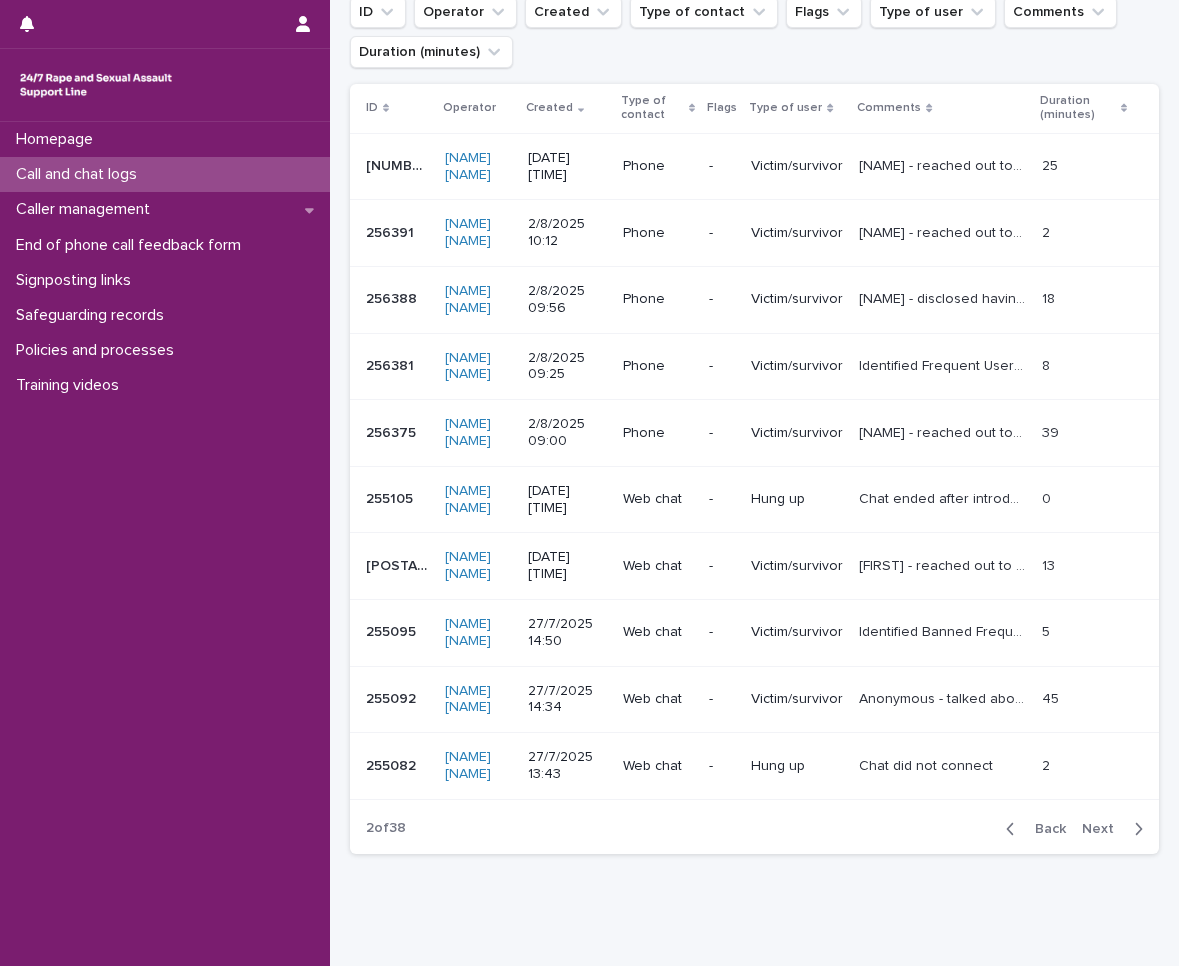 click on "Back" at bounding box center [1044, 829] 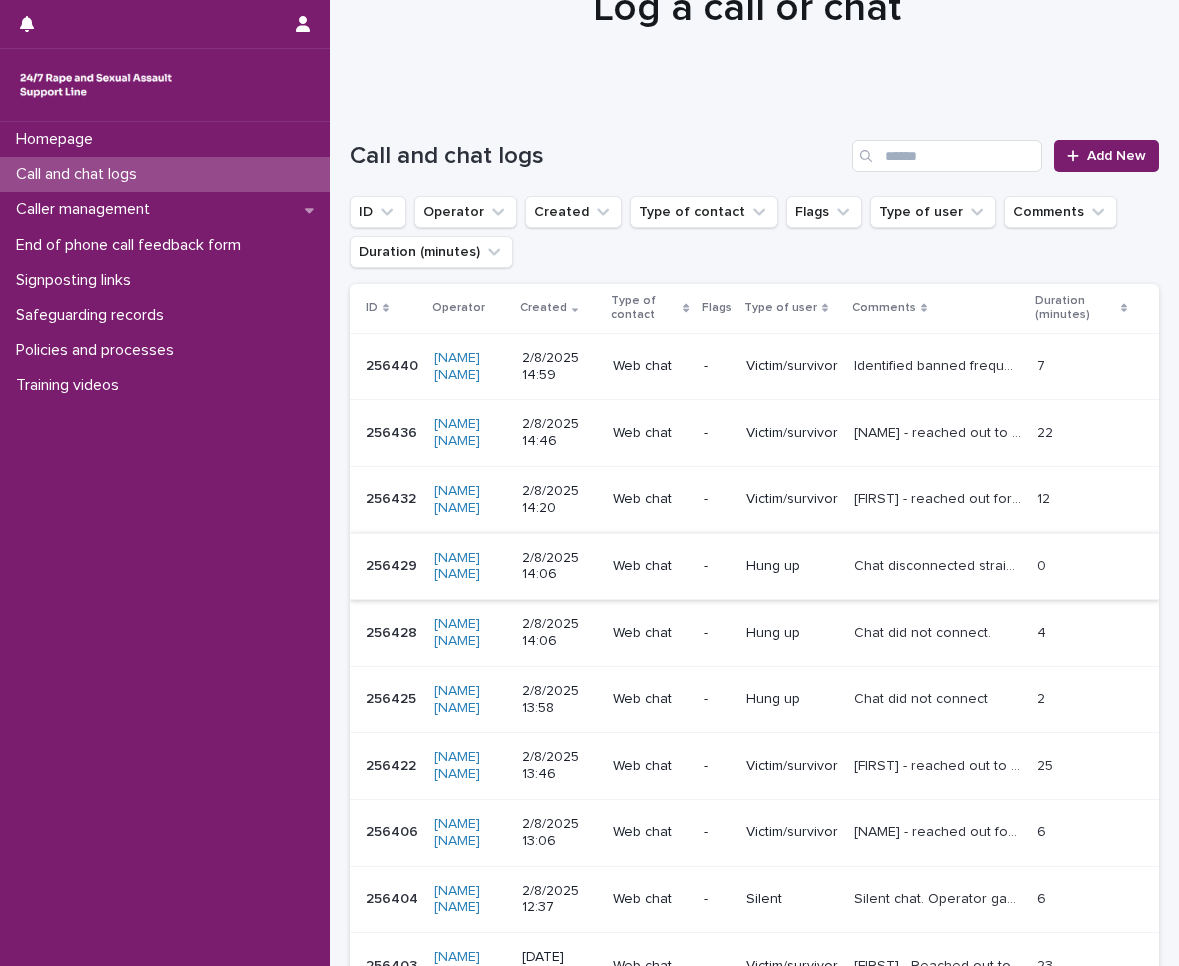 scroll, scrollTop: 0, scrollLeft: 0, axis: both 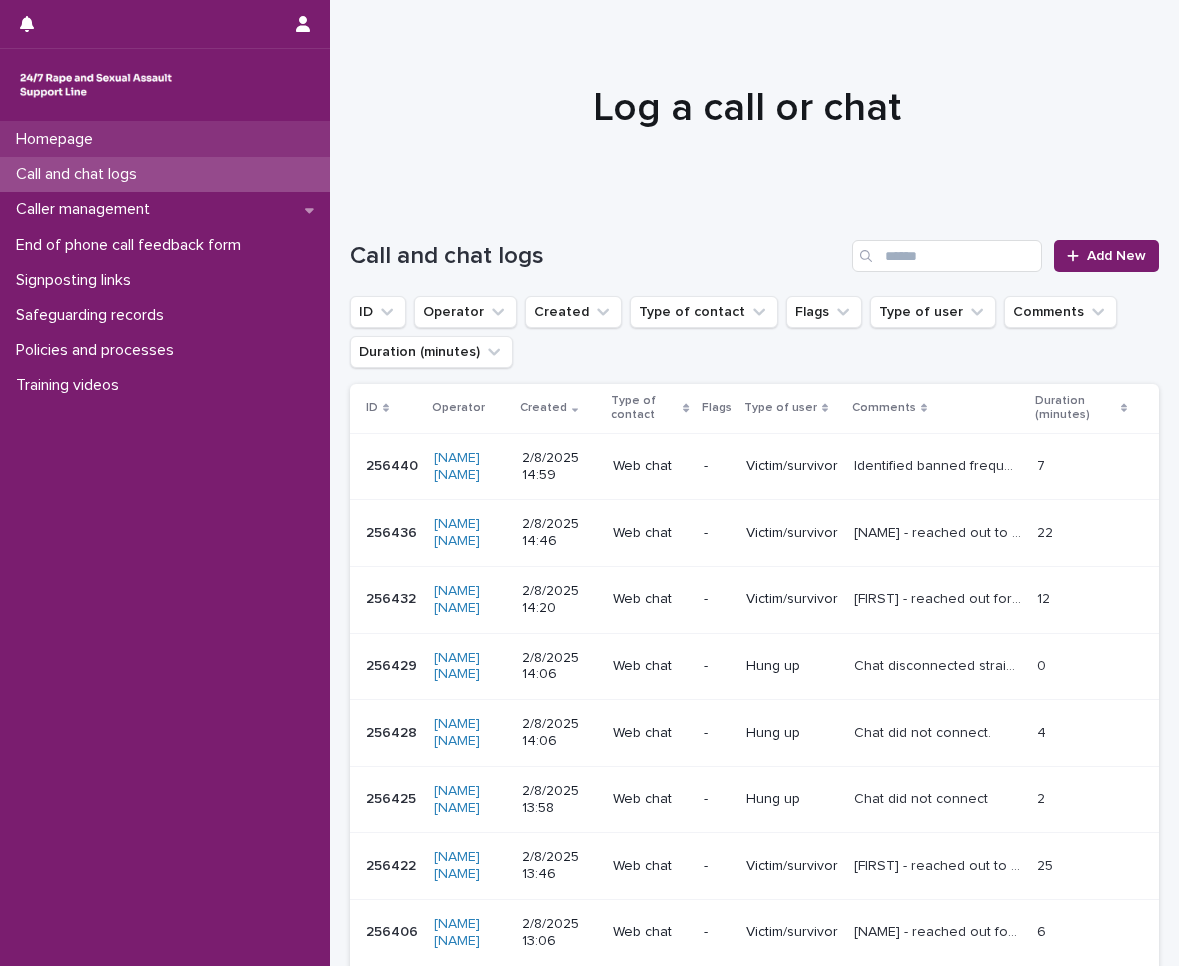click on "Homepage" at bounding box center (165, 139) 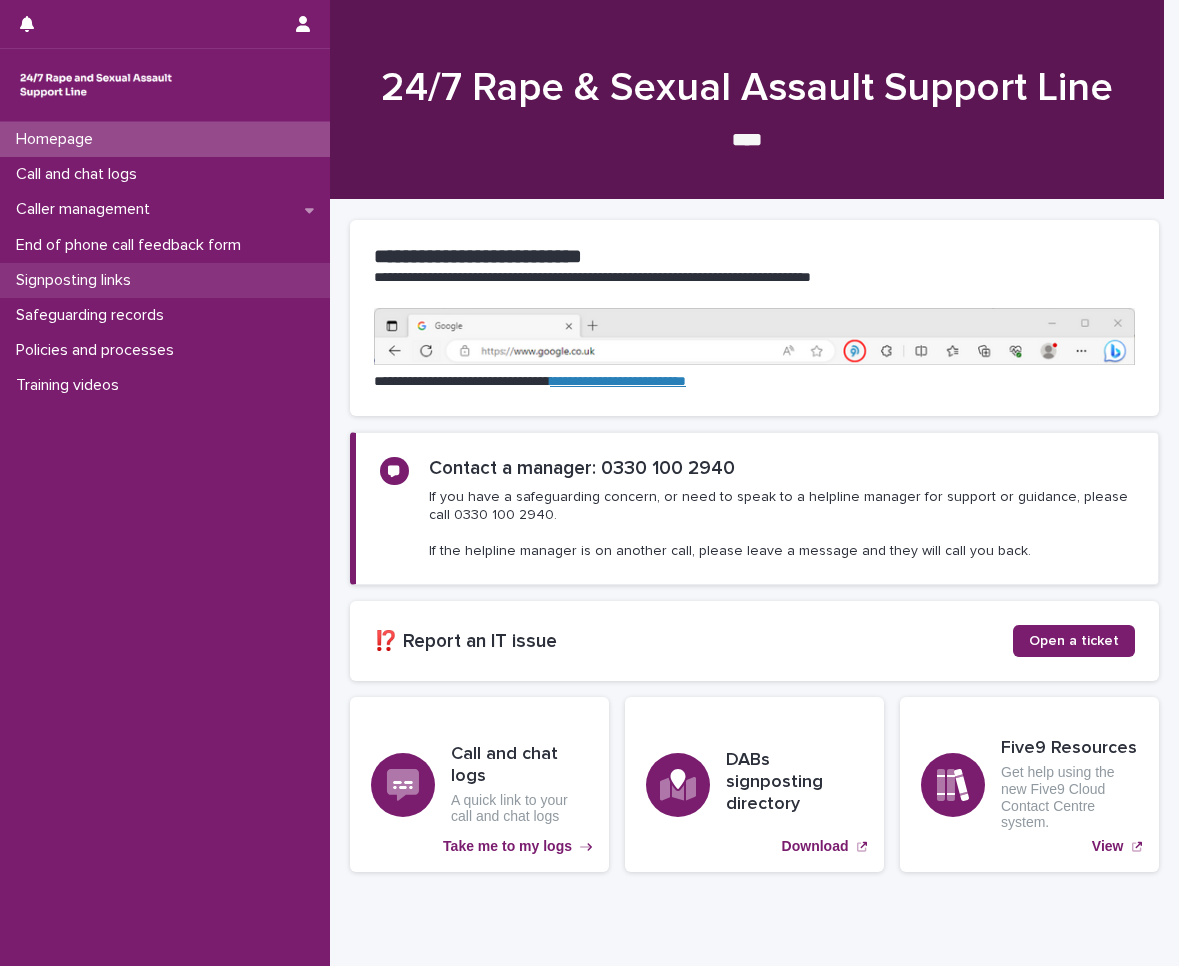 click on "Signposting links" at bounding box center [77, 280] 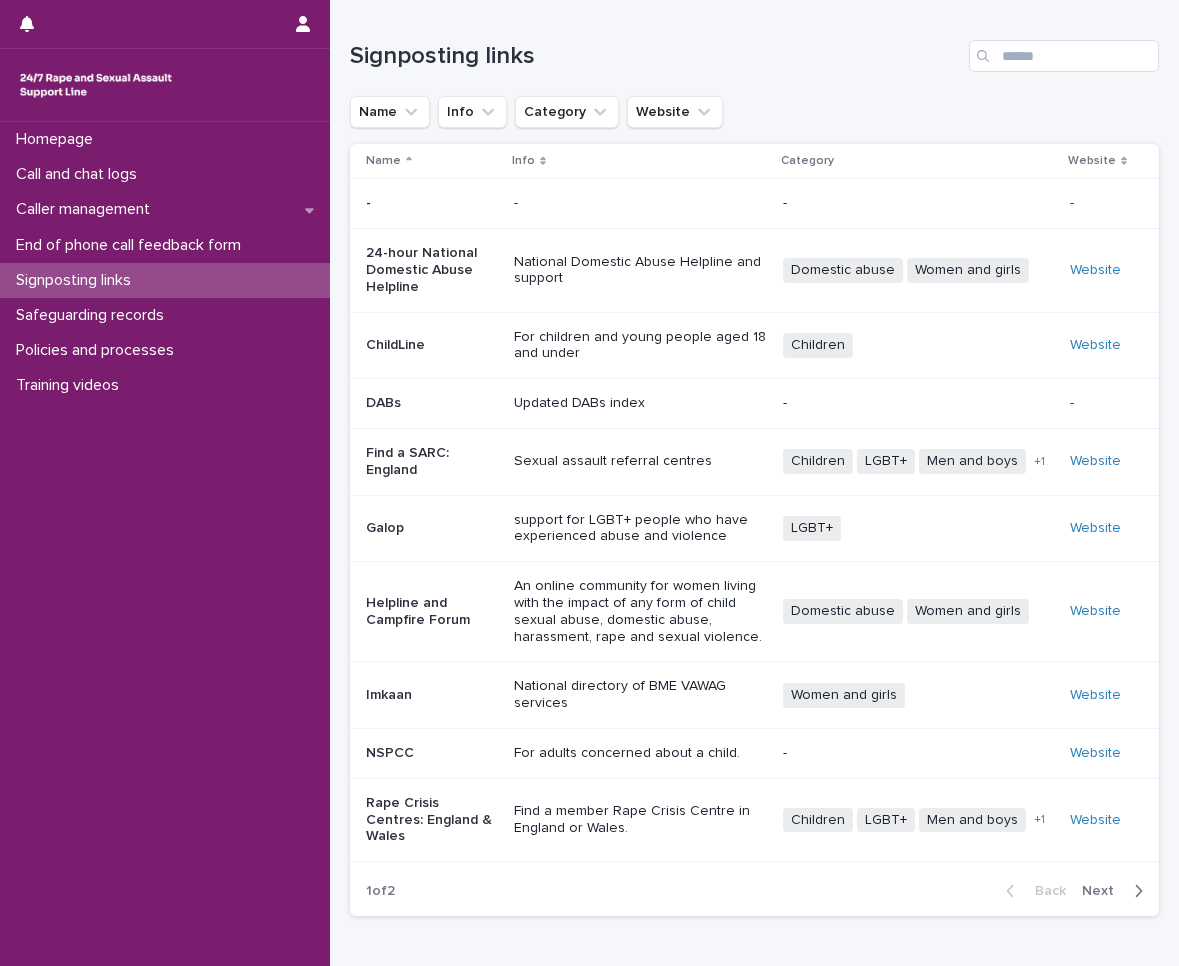 click on "Next" at bounding box center [1104, 891] 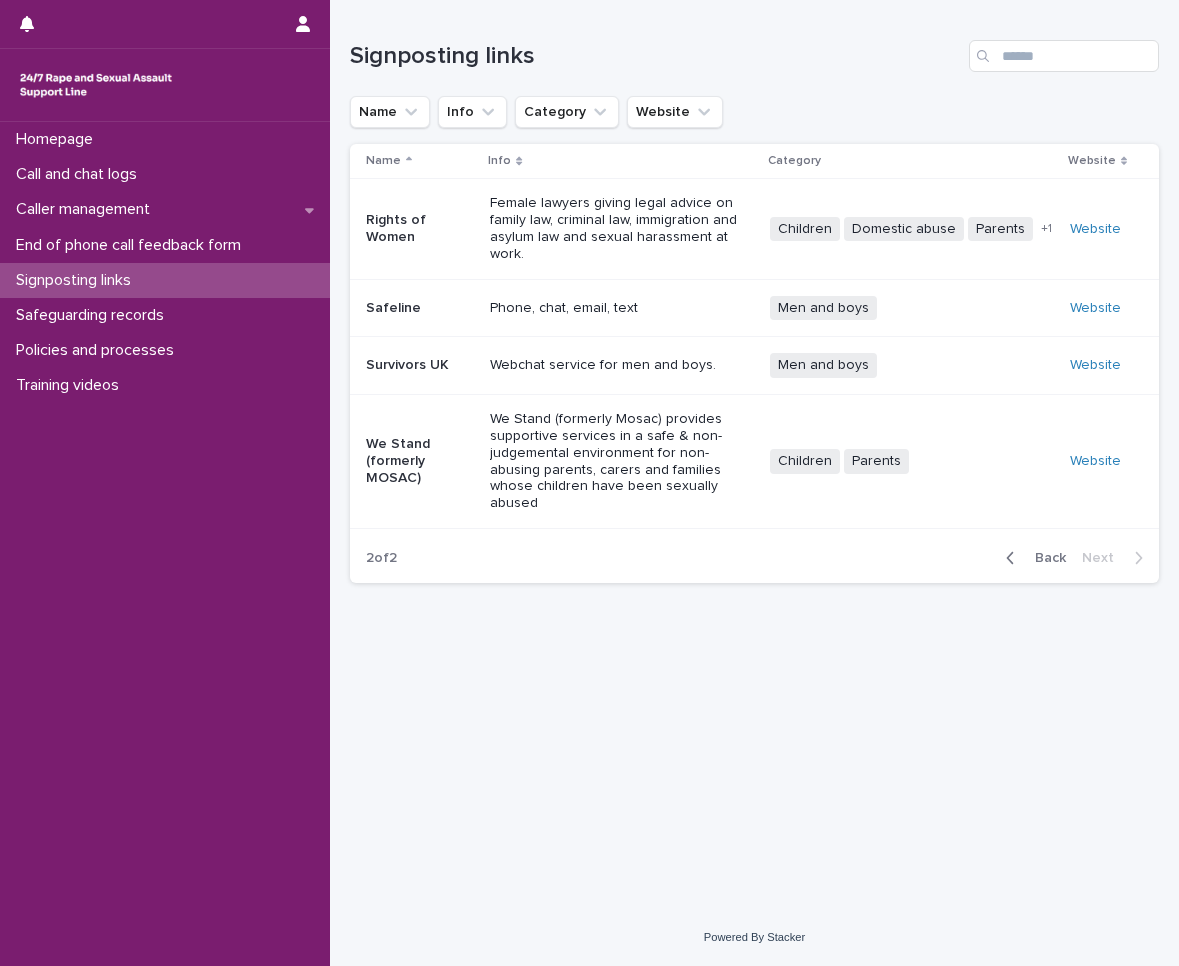 drag, startPoint x: 680, startPoint y: 444, endPoint x: 496, endPoint y: 480, distance: 187.48866 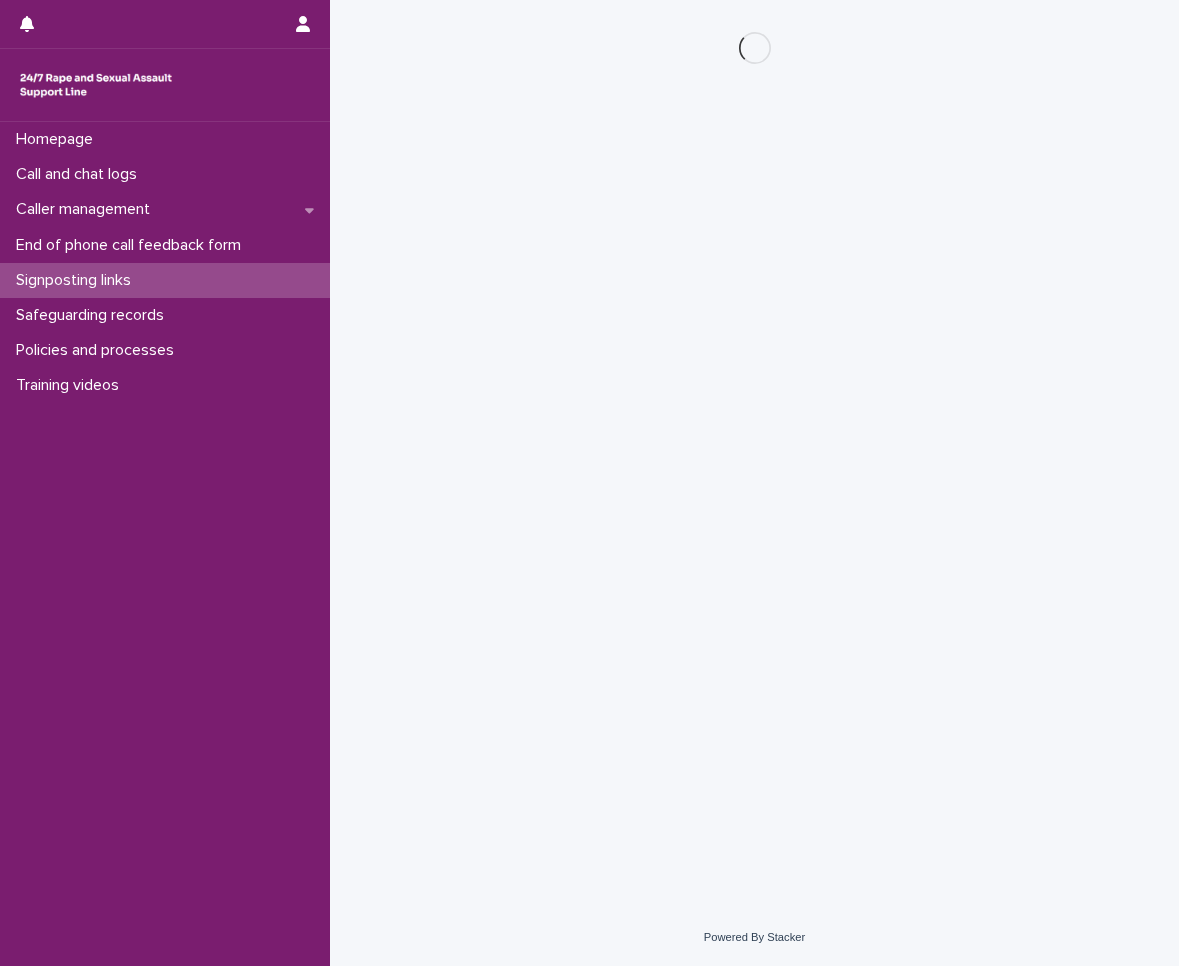 click on "Loading... Saving… Loading... Saving…" at bounding box center [754, 429] 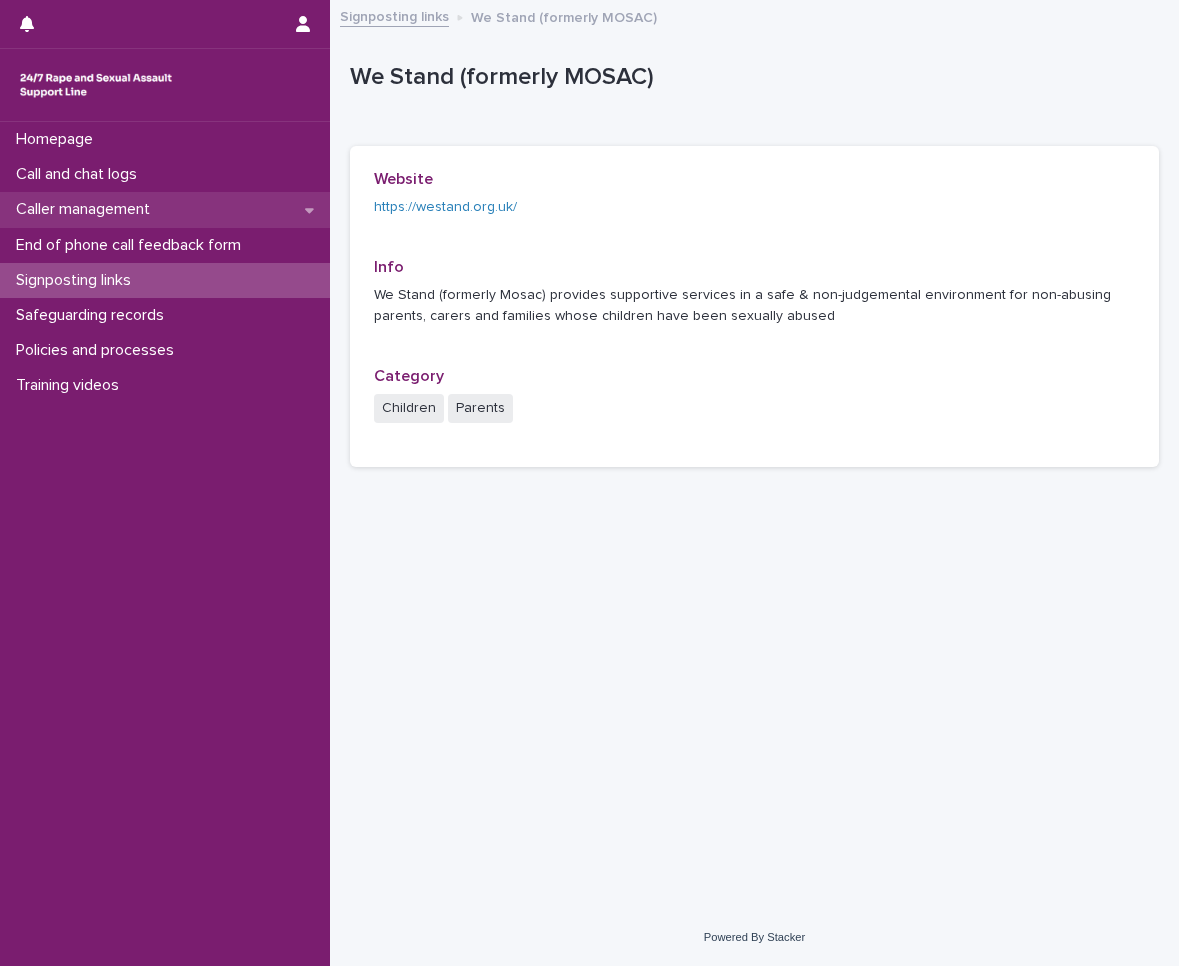 click on "Caller management" at bounding box center (87, 209) 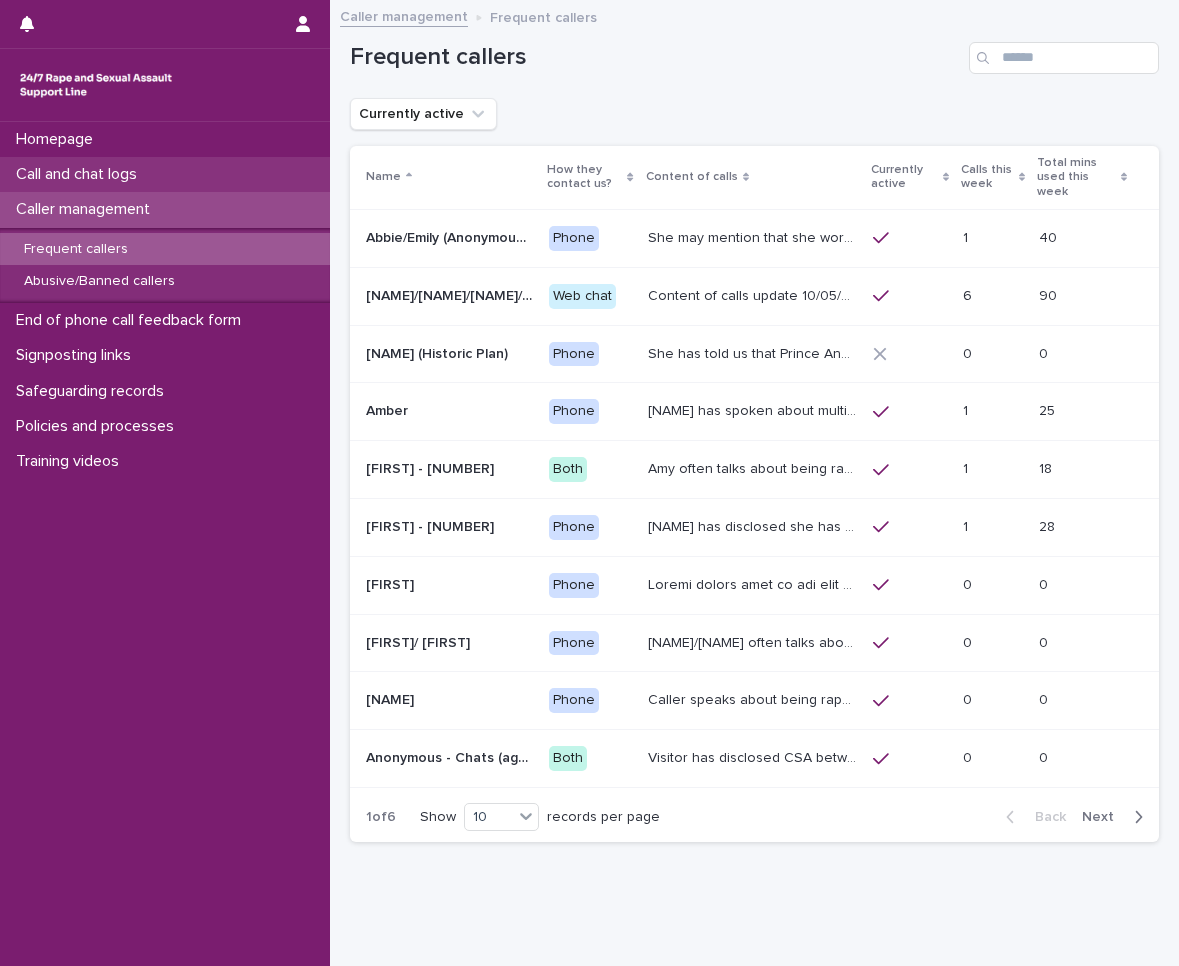 click on "Call and chat logs" at bounding box center [80, 174] 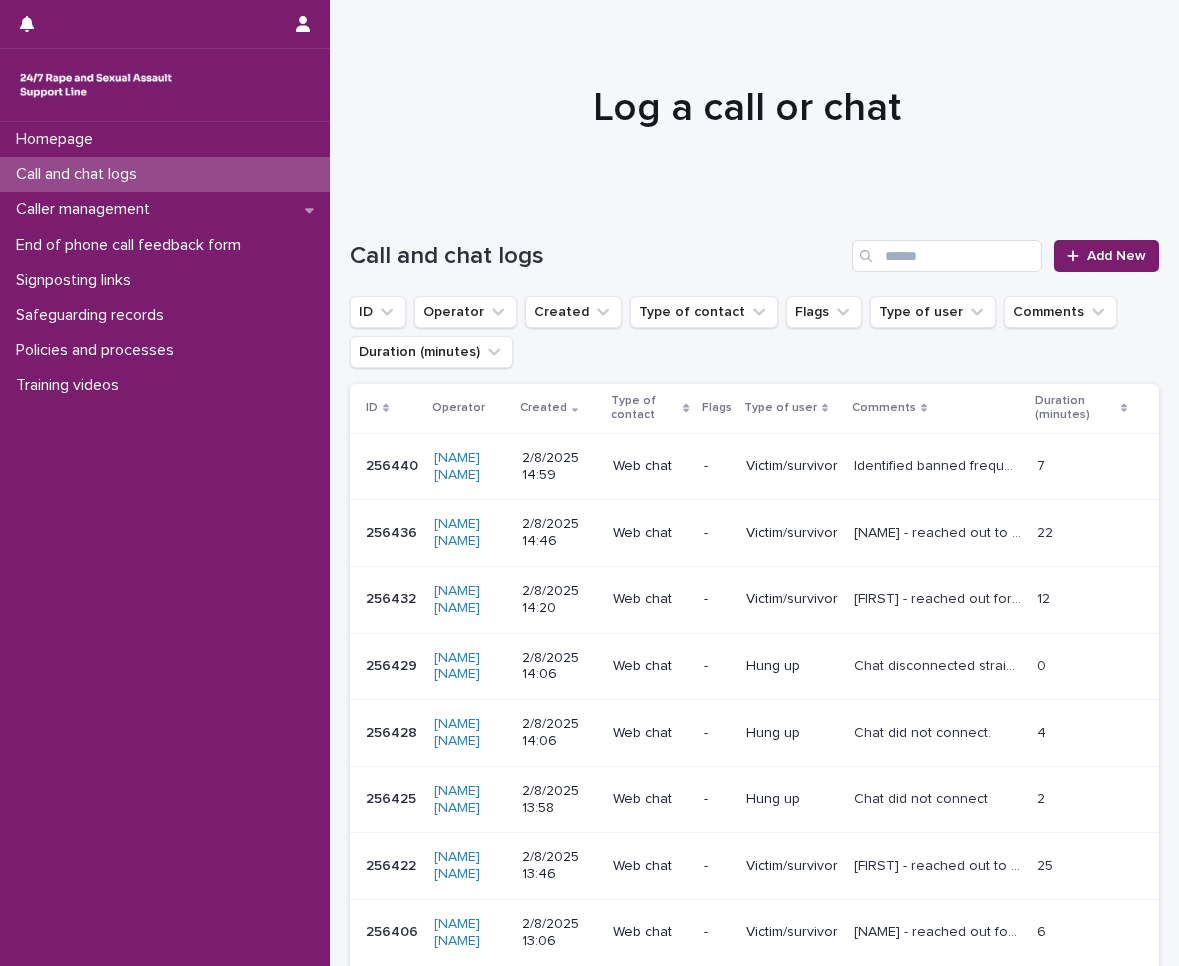 click on "Call and chat logs Add New" at bounding box center [754, 248] 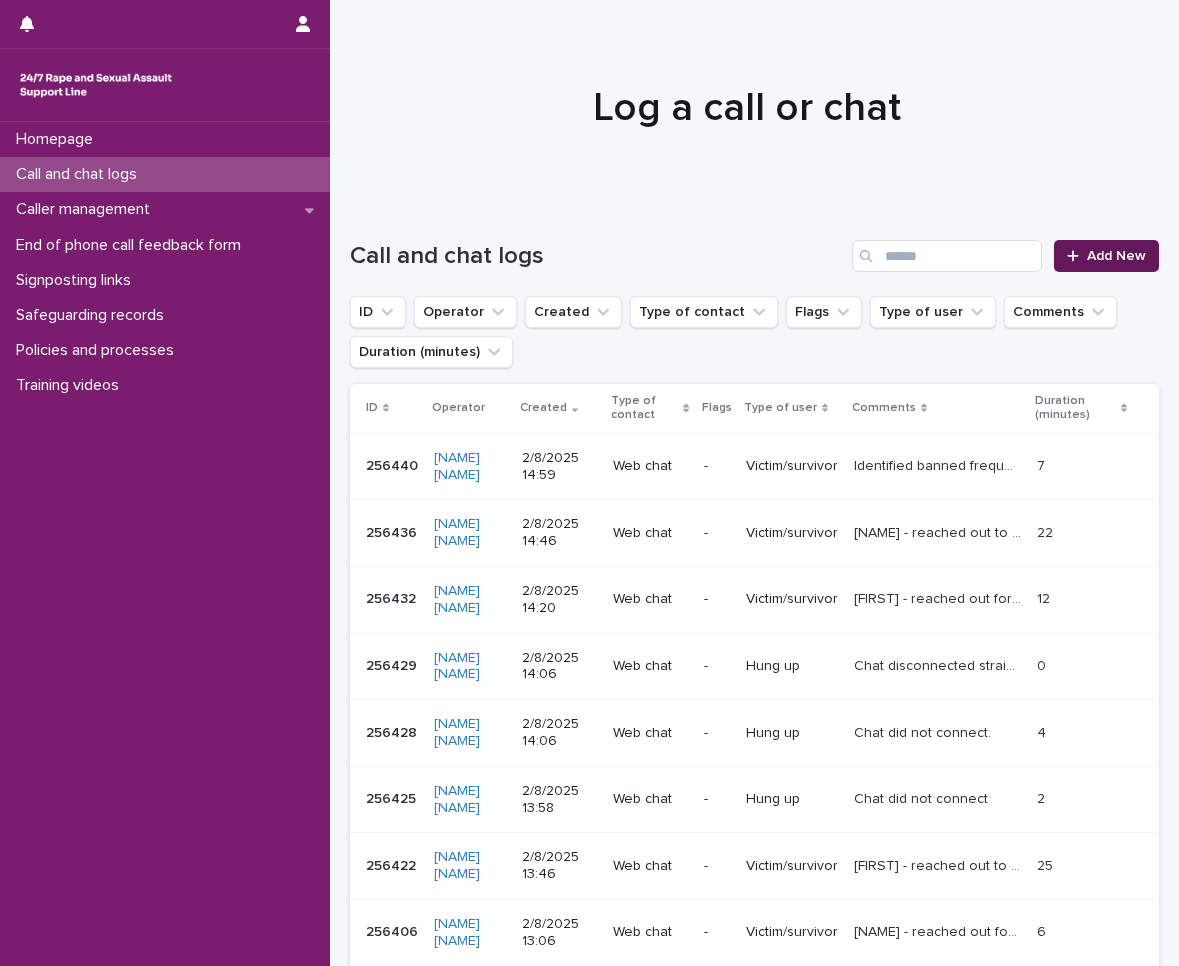 click 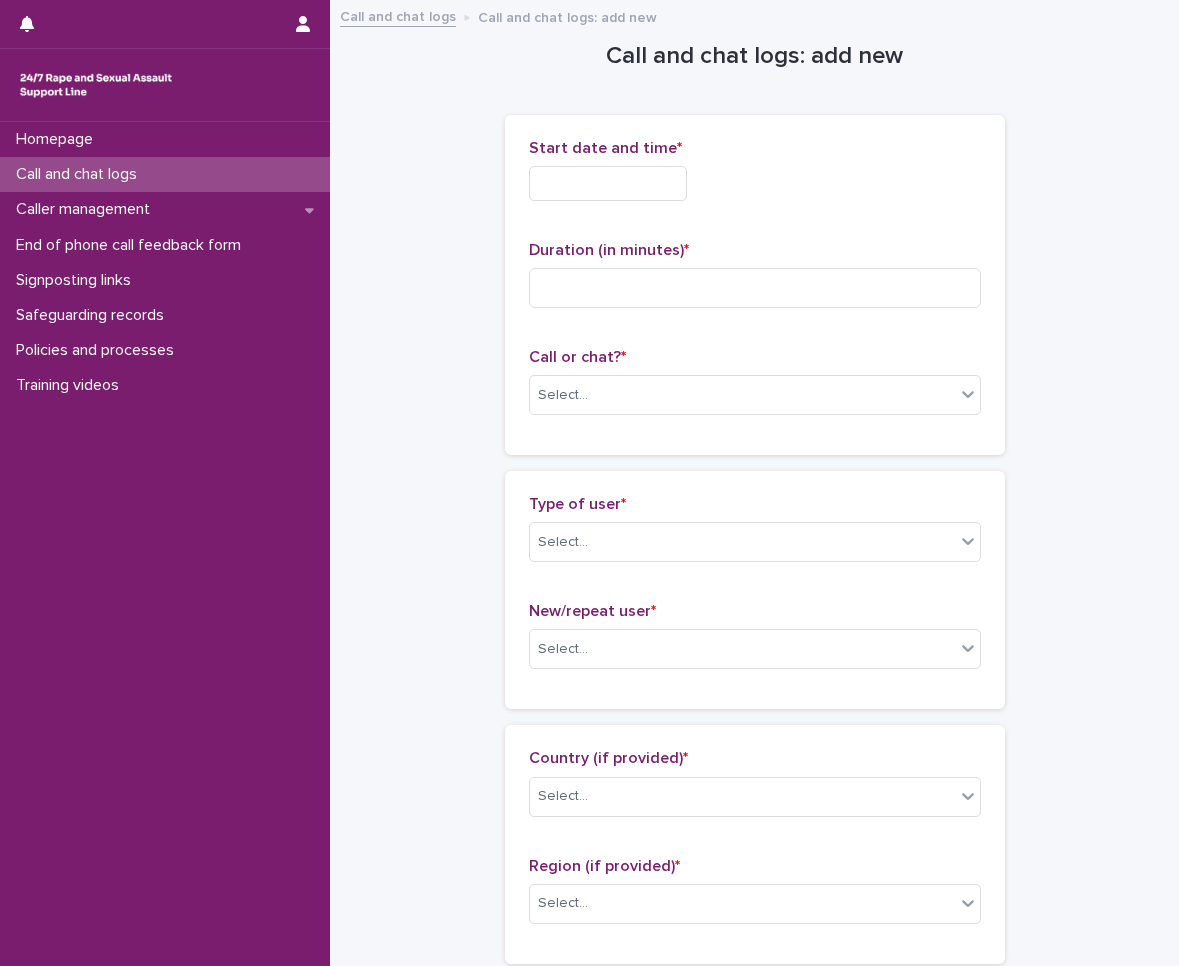 click at bounding box center (608, 183) 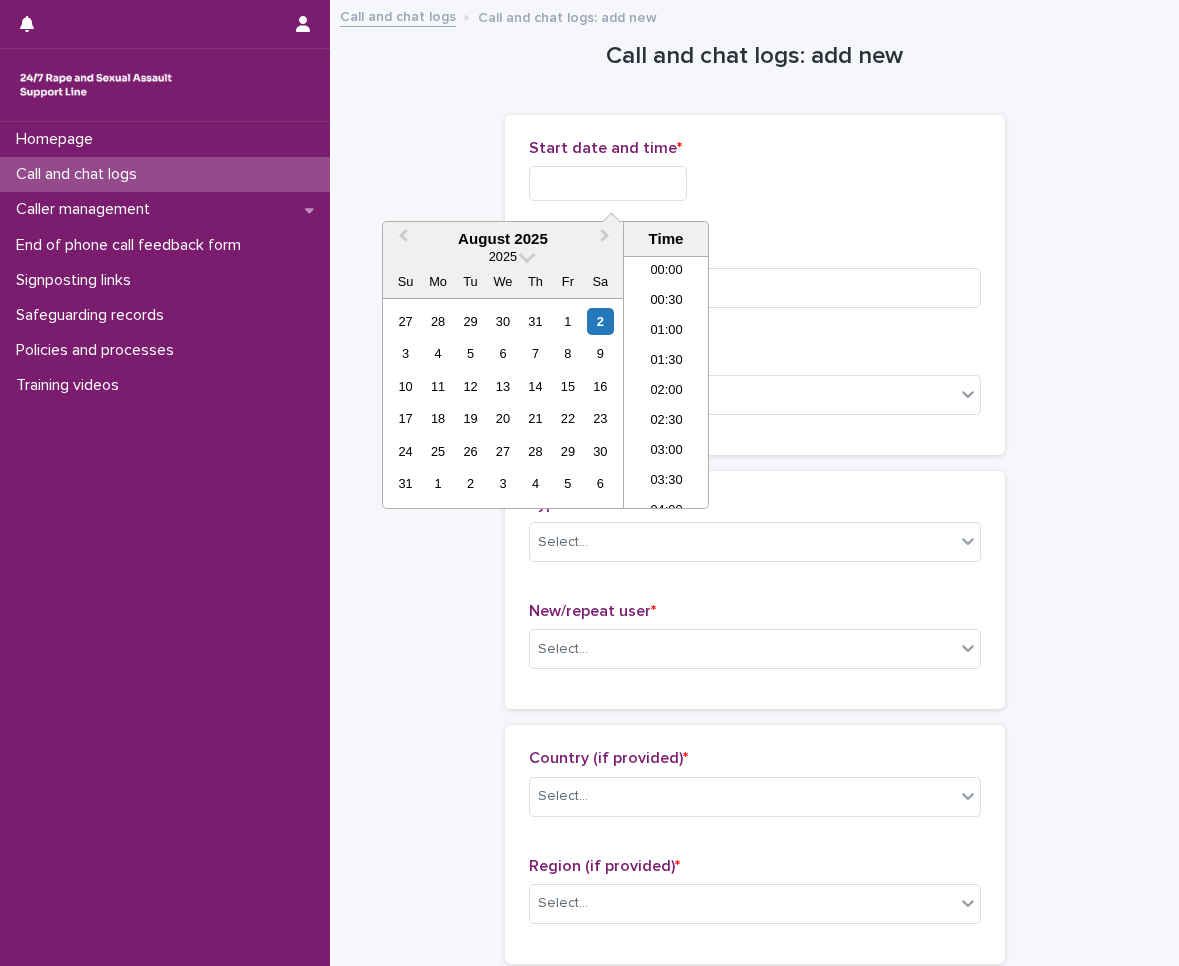 scroll, scrollTop: 820, scrollLeft: 0, axis: vertical 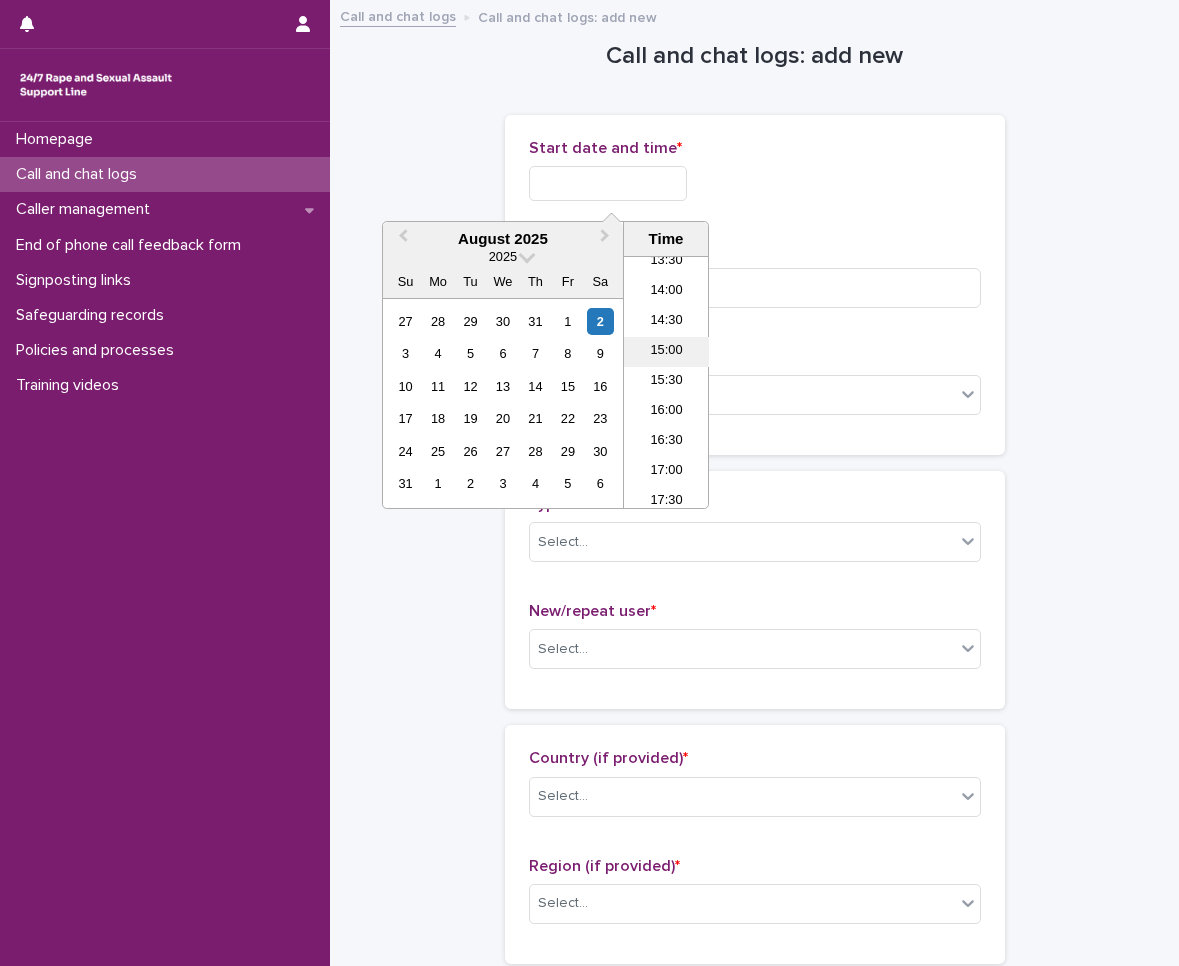 click on "15:00" at bounding box center (666, 352) 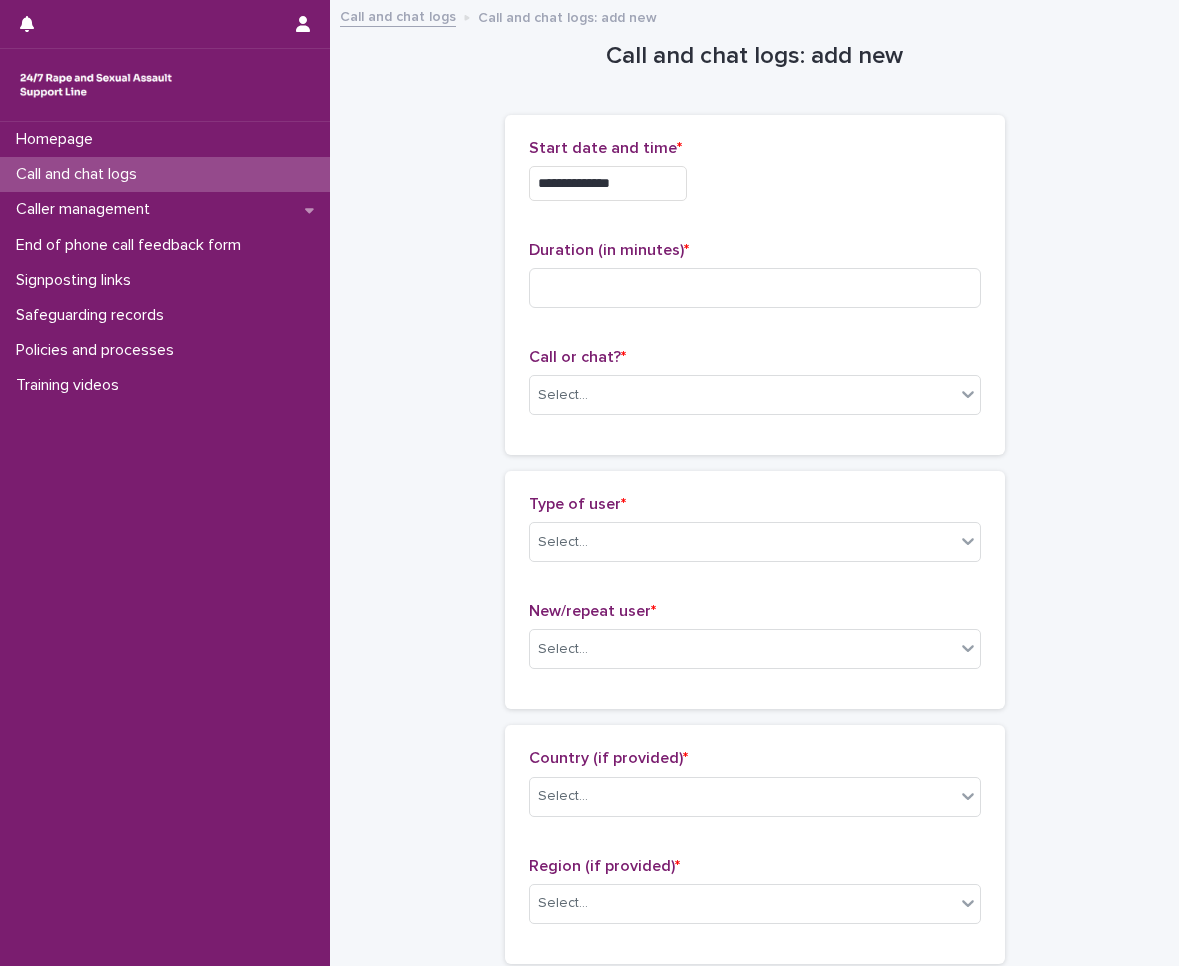 click on "**********" at bounding box center [608, 183] 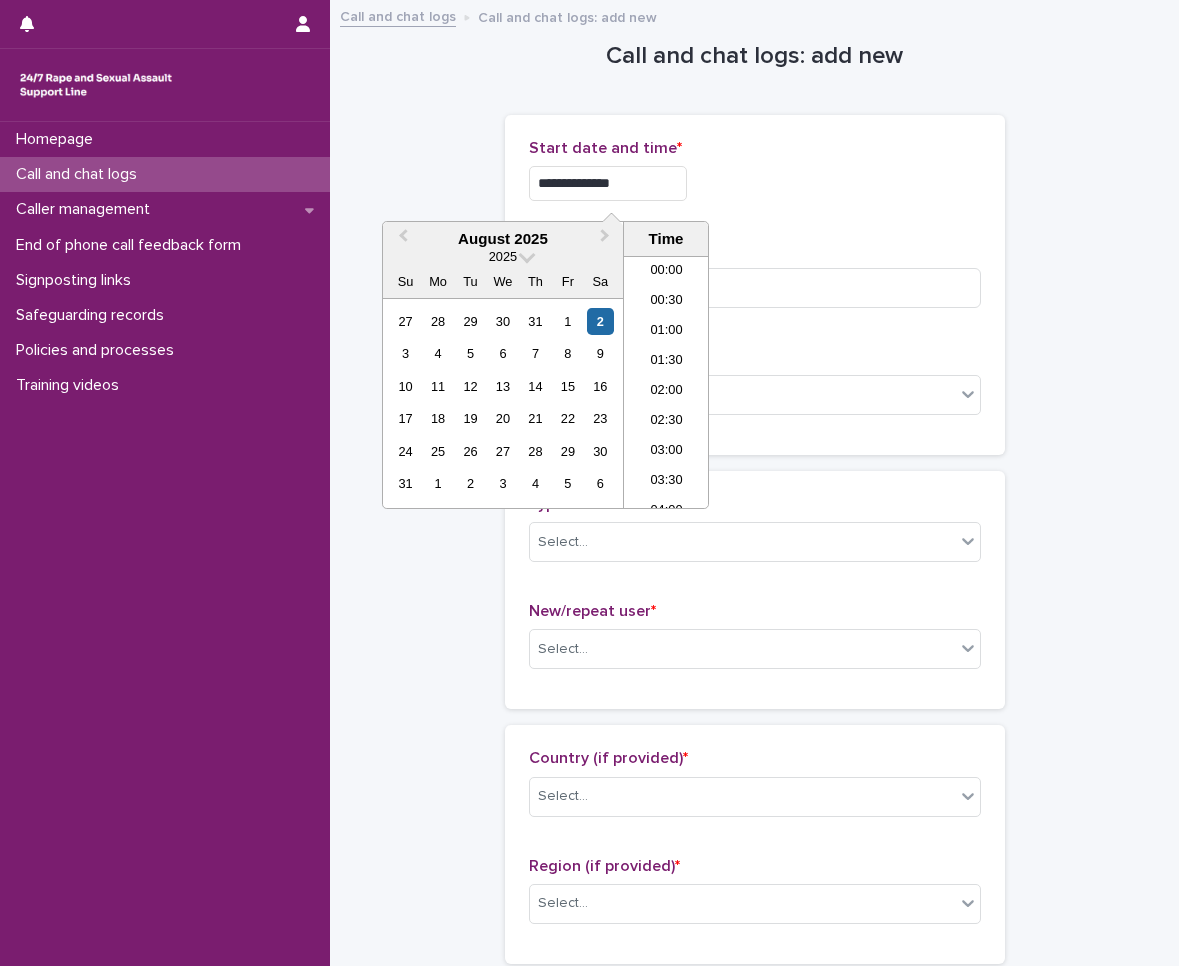 scroll, scrollTop: 790, scrollLeft: 0, axis: vertical 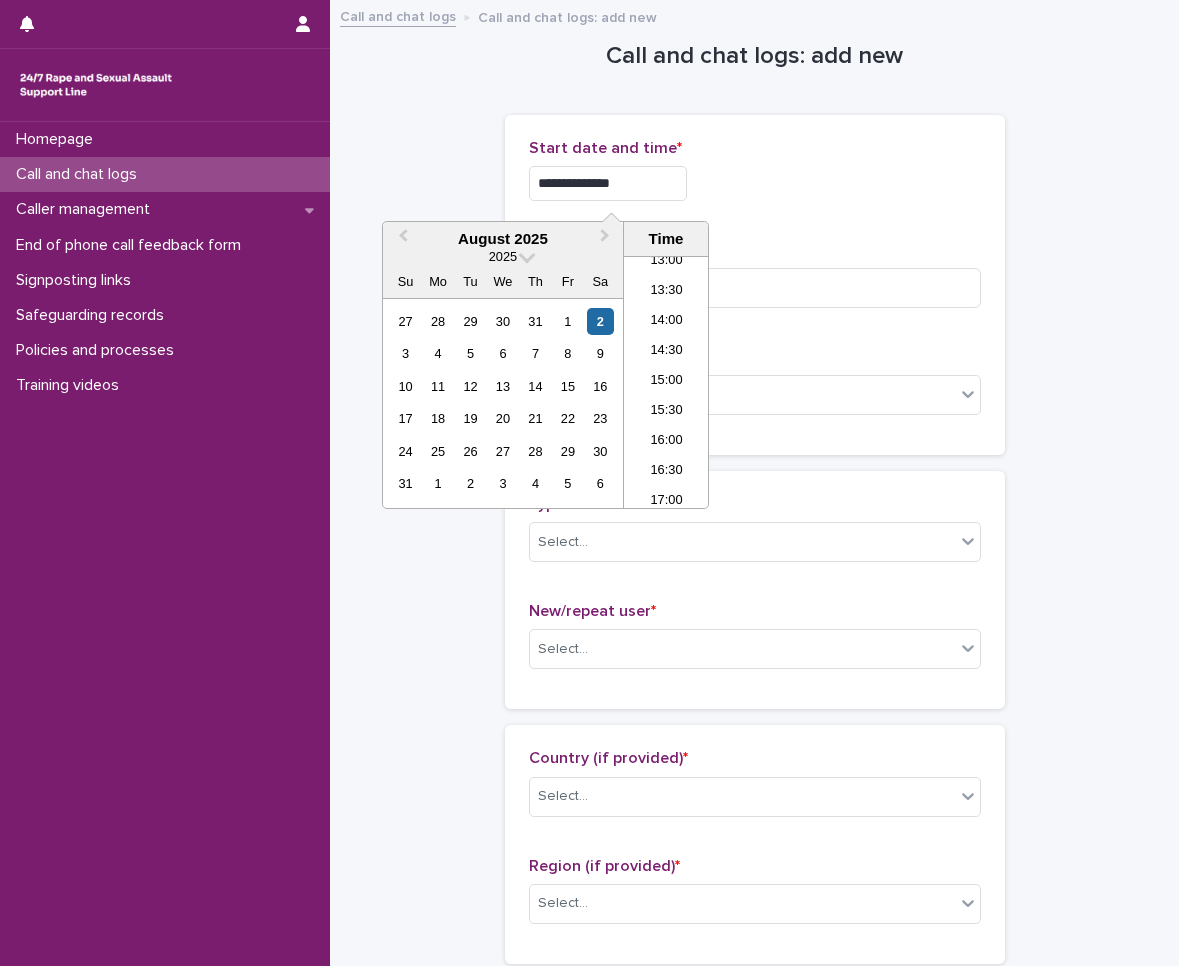 type on "**********" 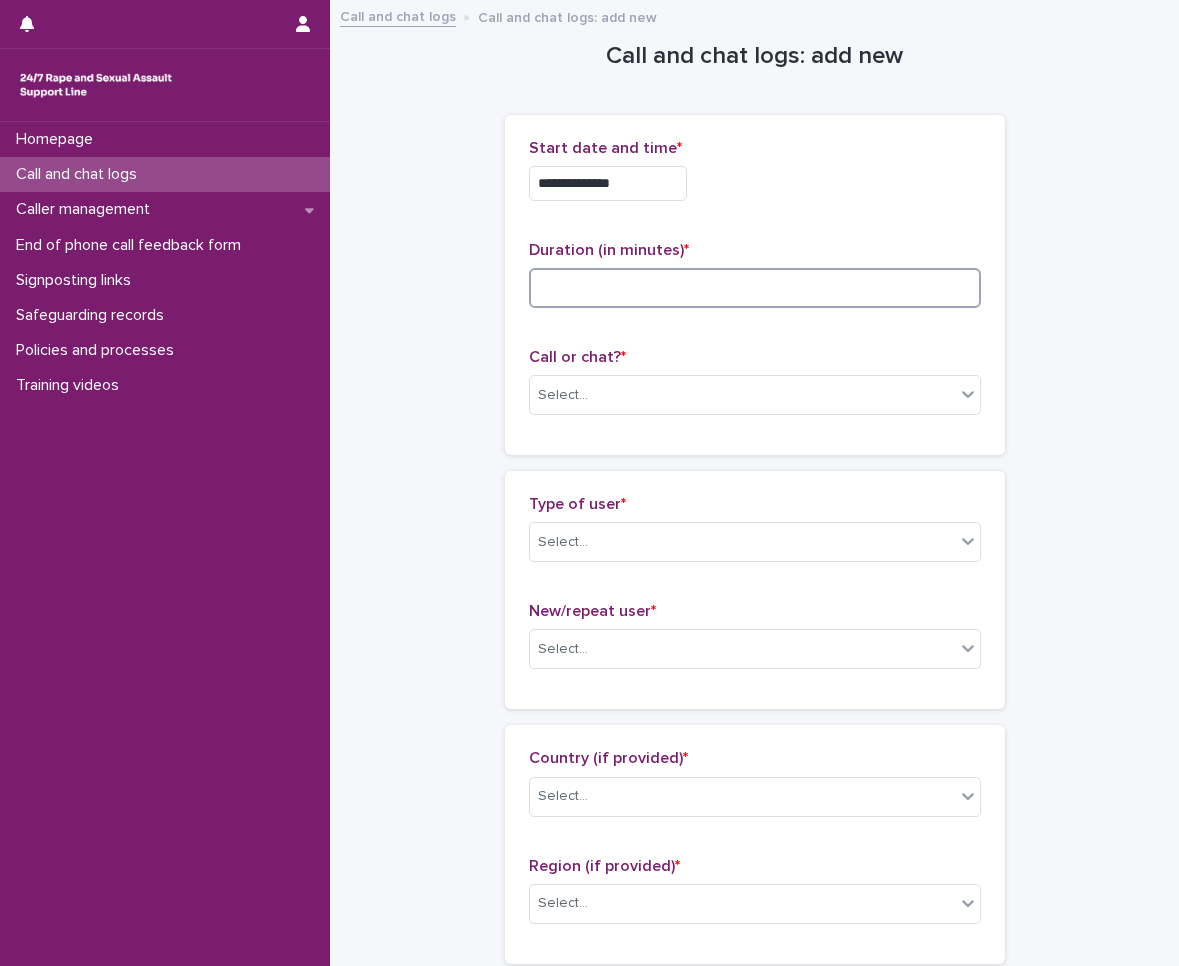 click at bounding box center [755, 288] 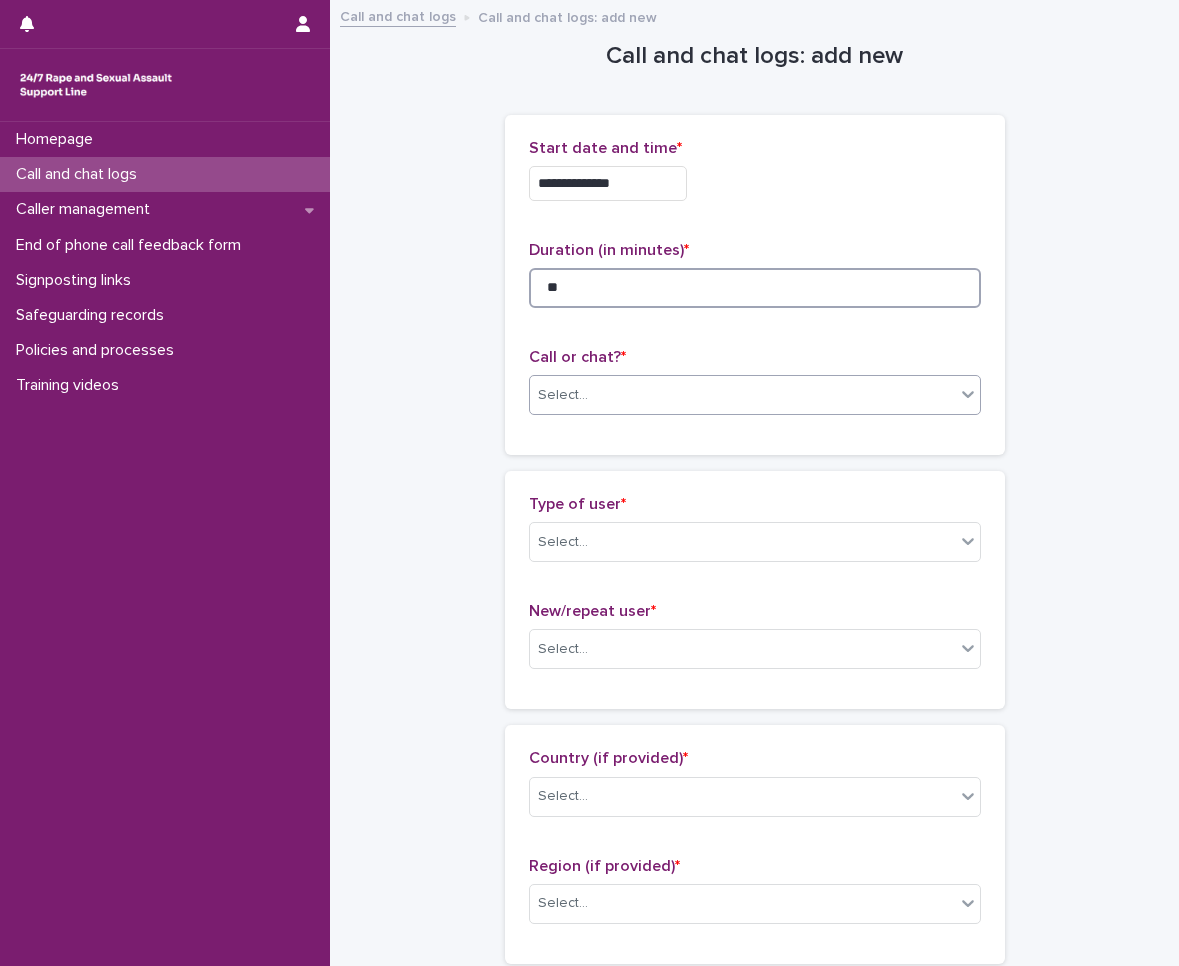 type on "**" 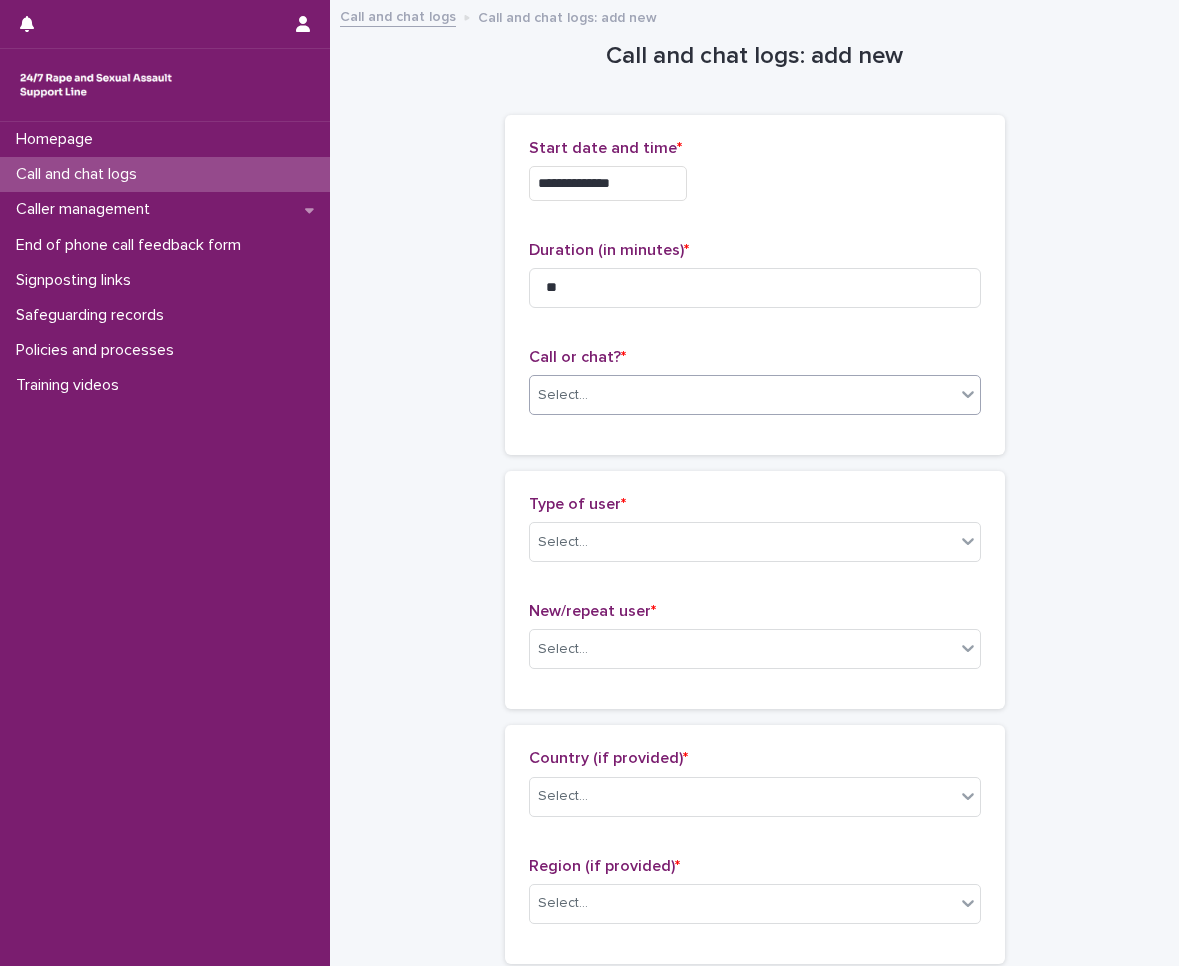 click on "Select..." at bounding box center [755, 395] 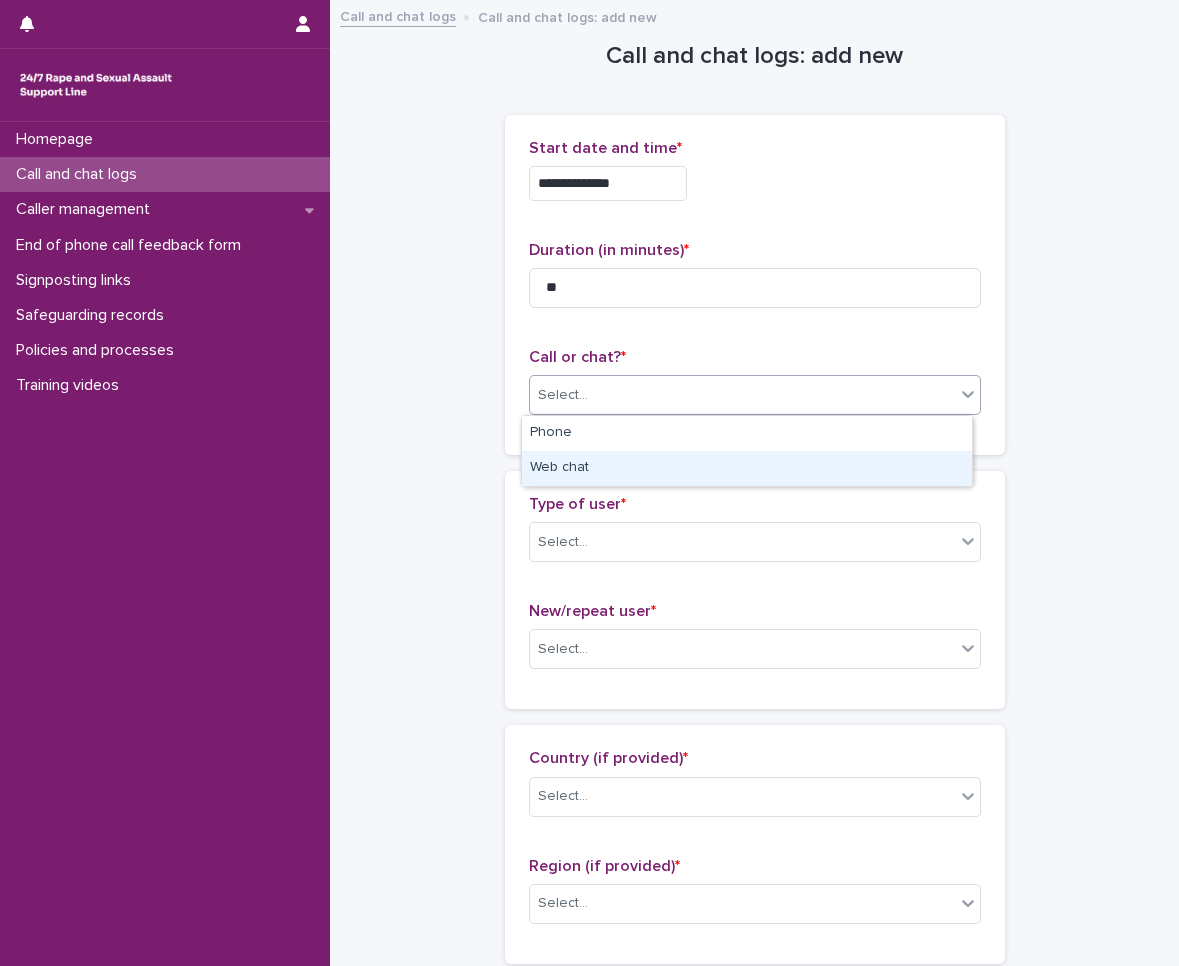 click on "Web chat" at bounding box center [747, 468] 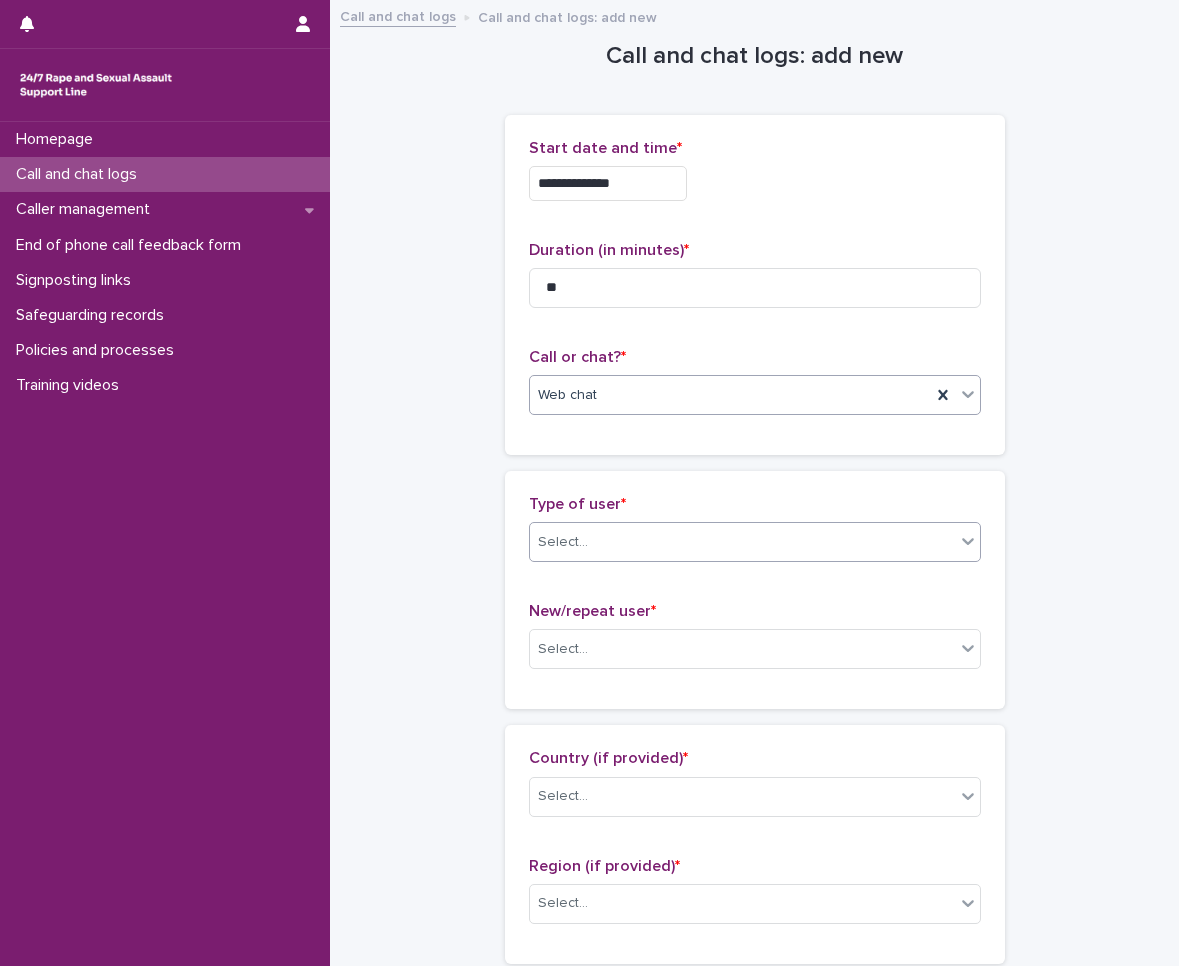 click on "Select..." at bounding box center (742, 542) 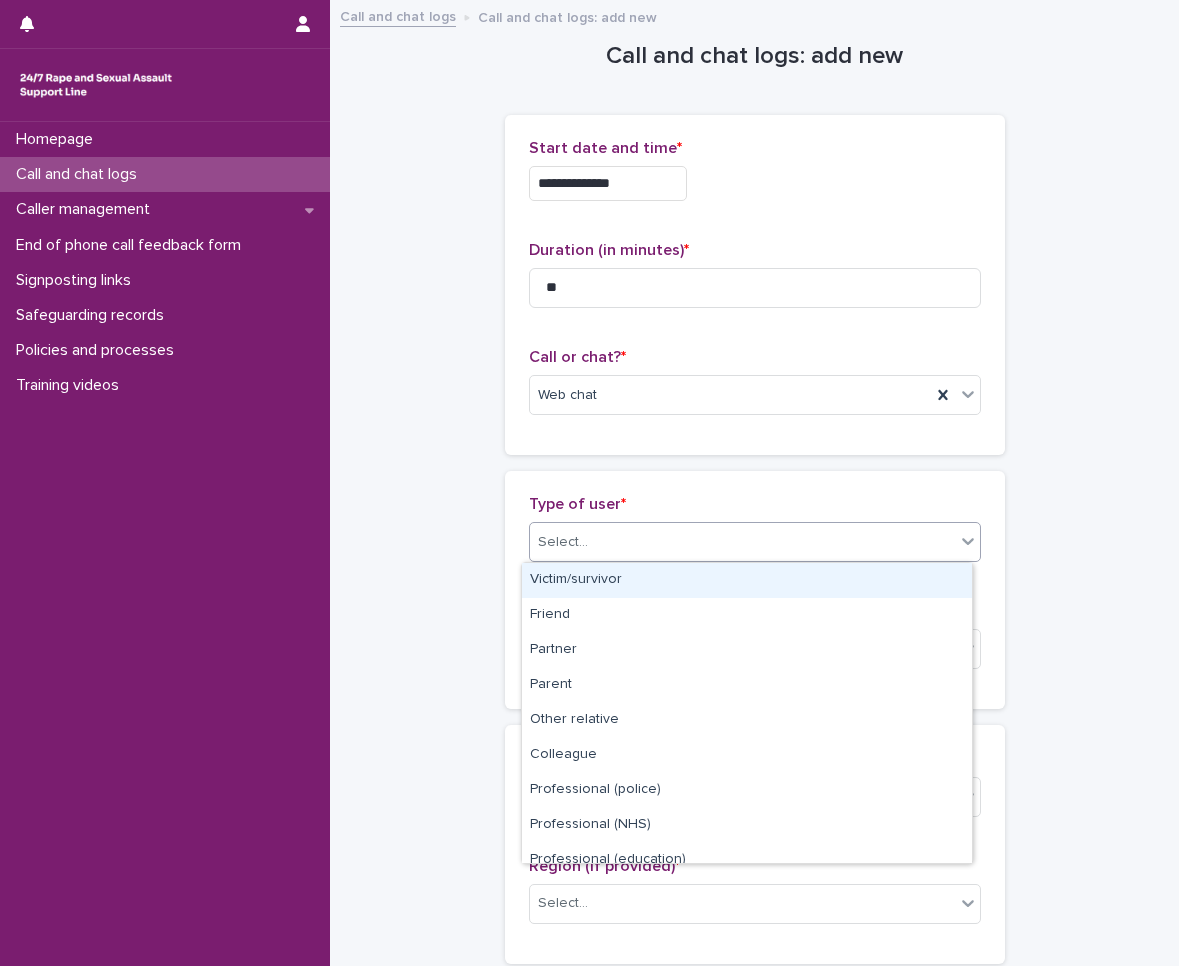click on "Victim/survivor" at bounding box center [747, 580] 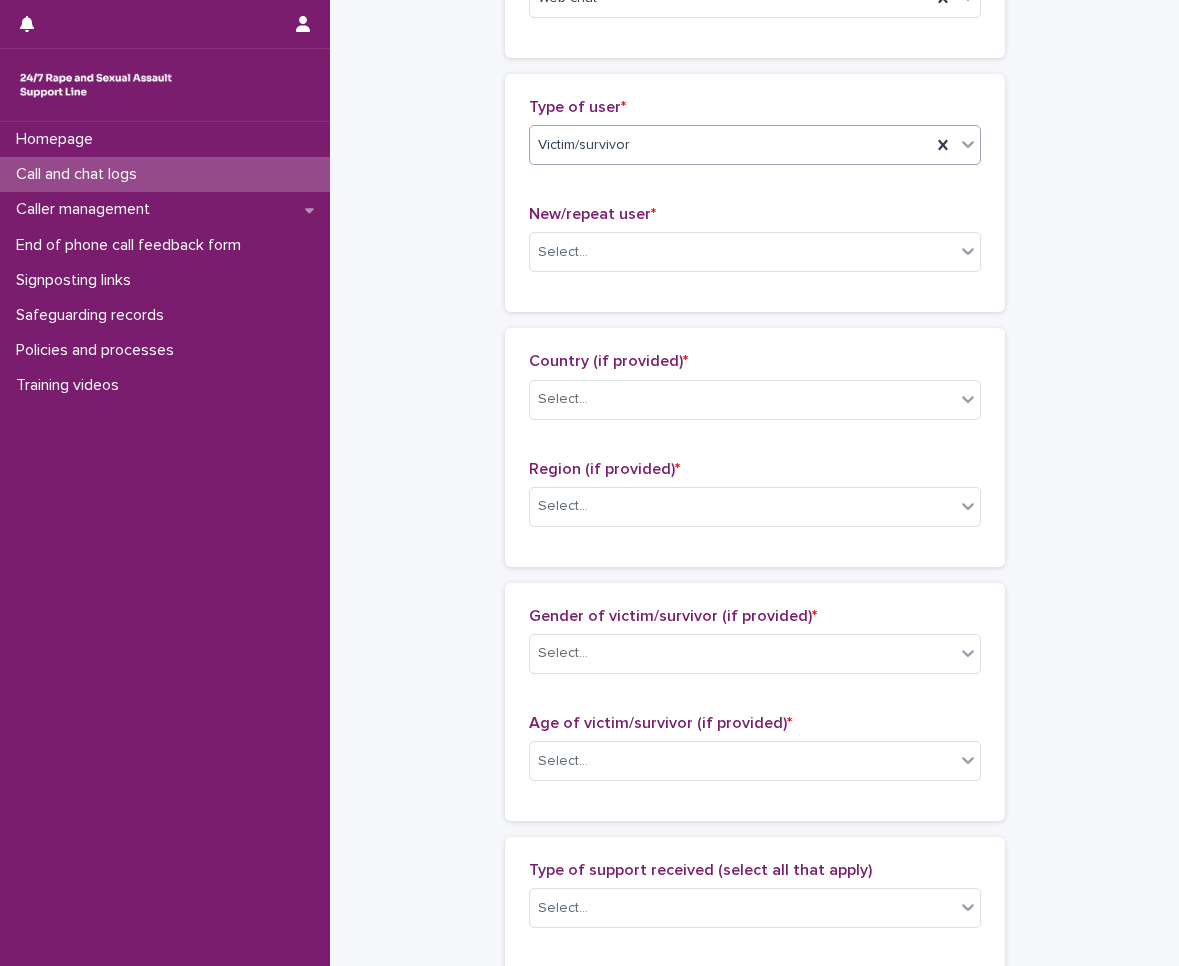 scroll, scrollTop: 400, scrollLeft: 0, axis: vertical 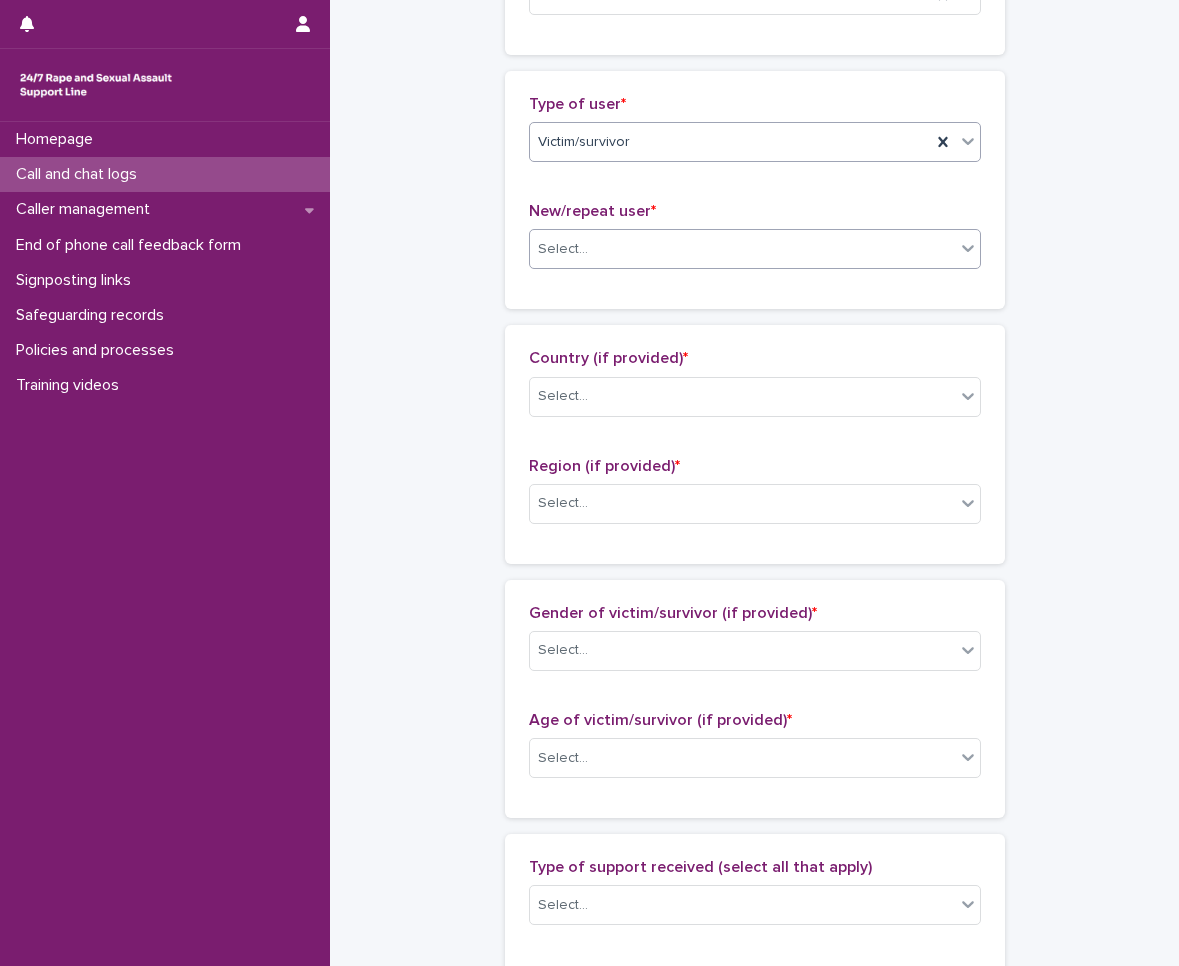 click on "Select..." at bounding box center [742, 249] 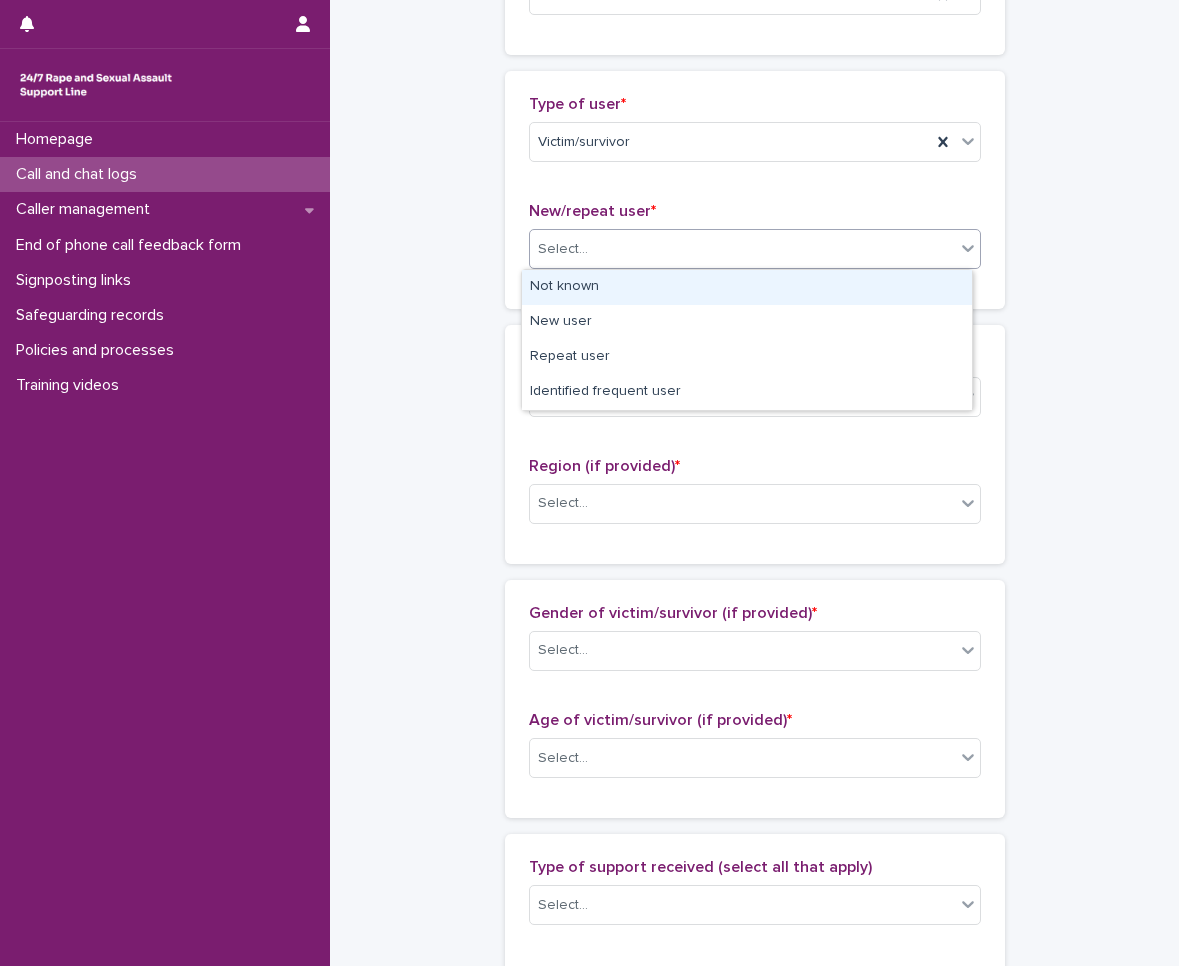 click on "Not known" at bounding box center [747, 287] 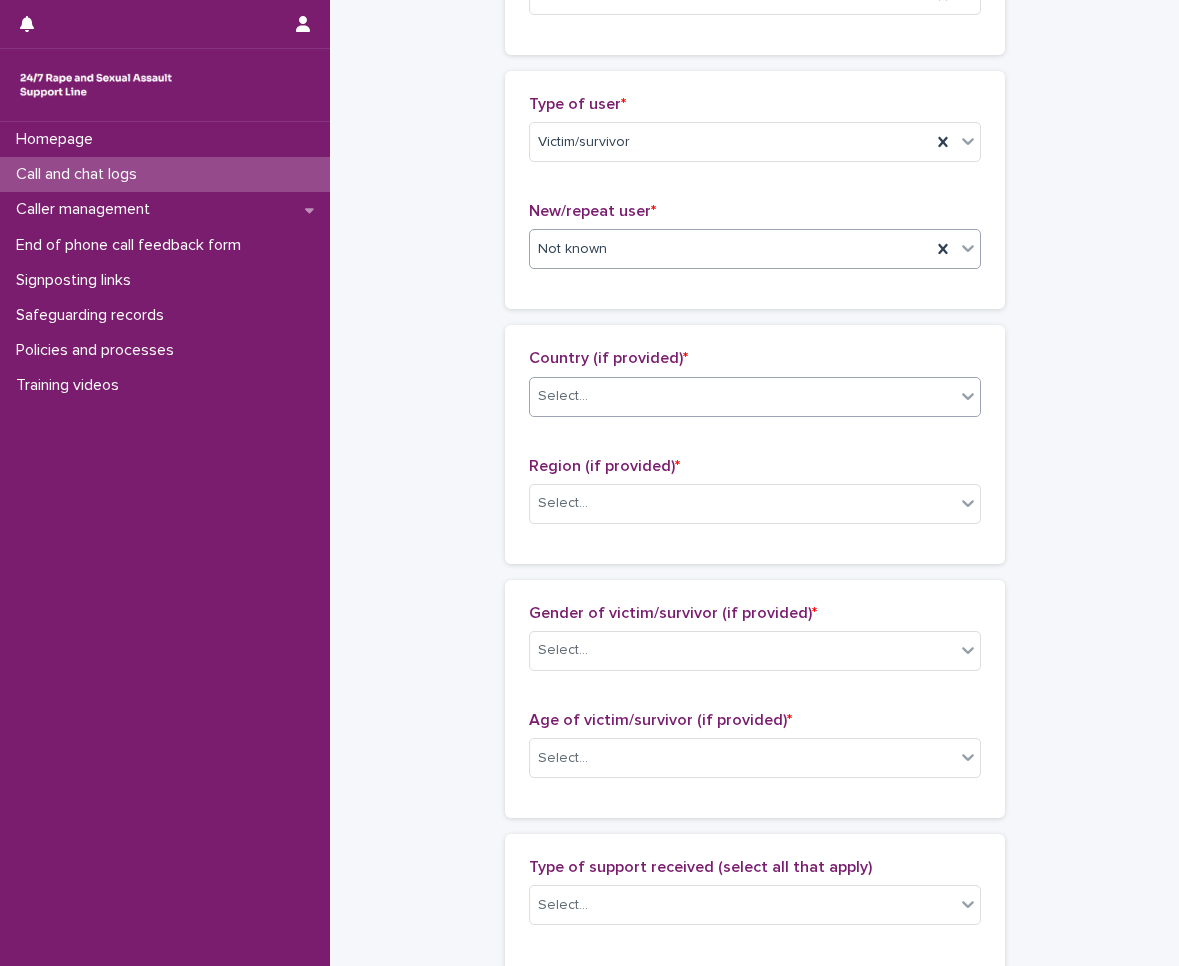 click on "Select..." at bounding box center (742, 396) 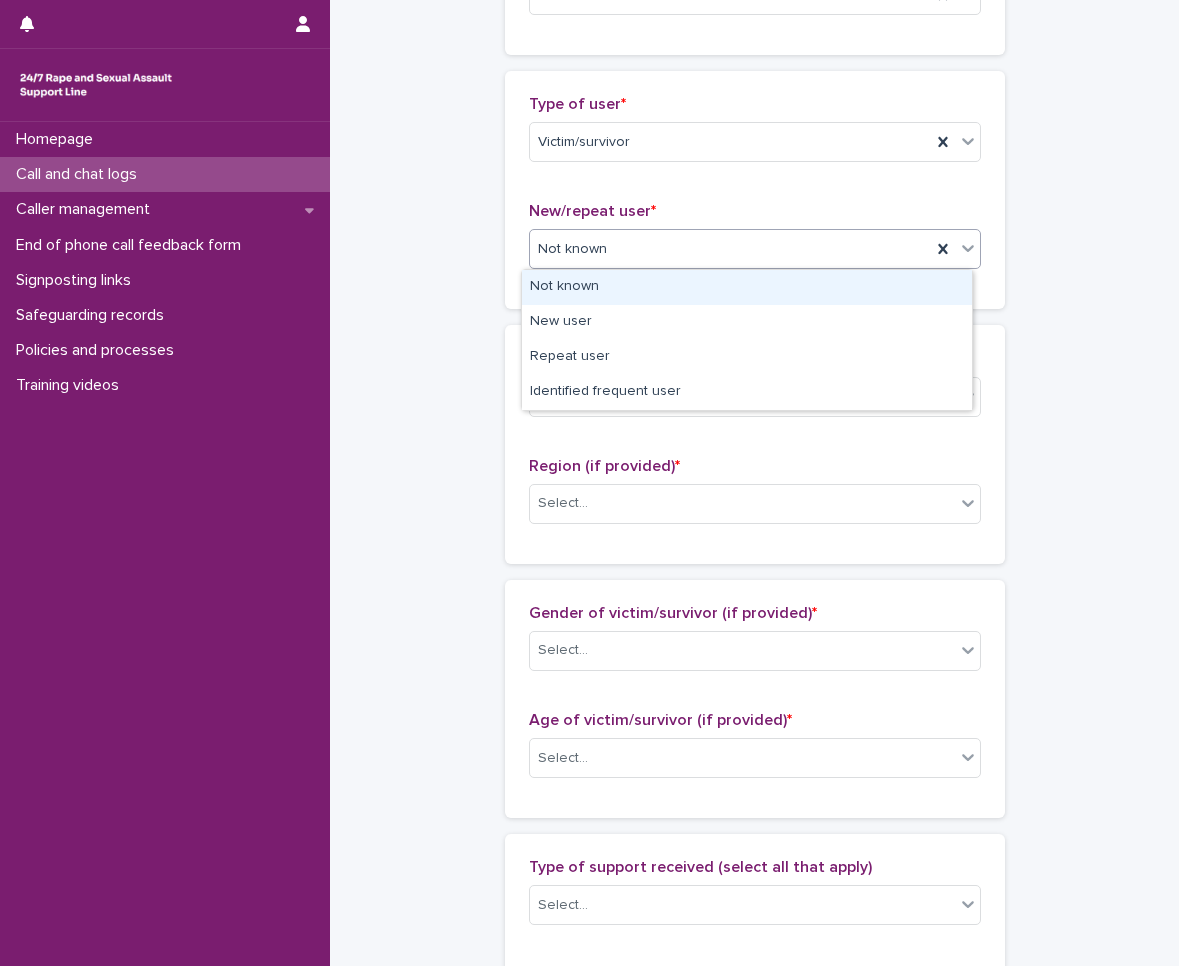 click on "Not known" at bounding box center [730, 249] 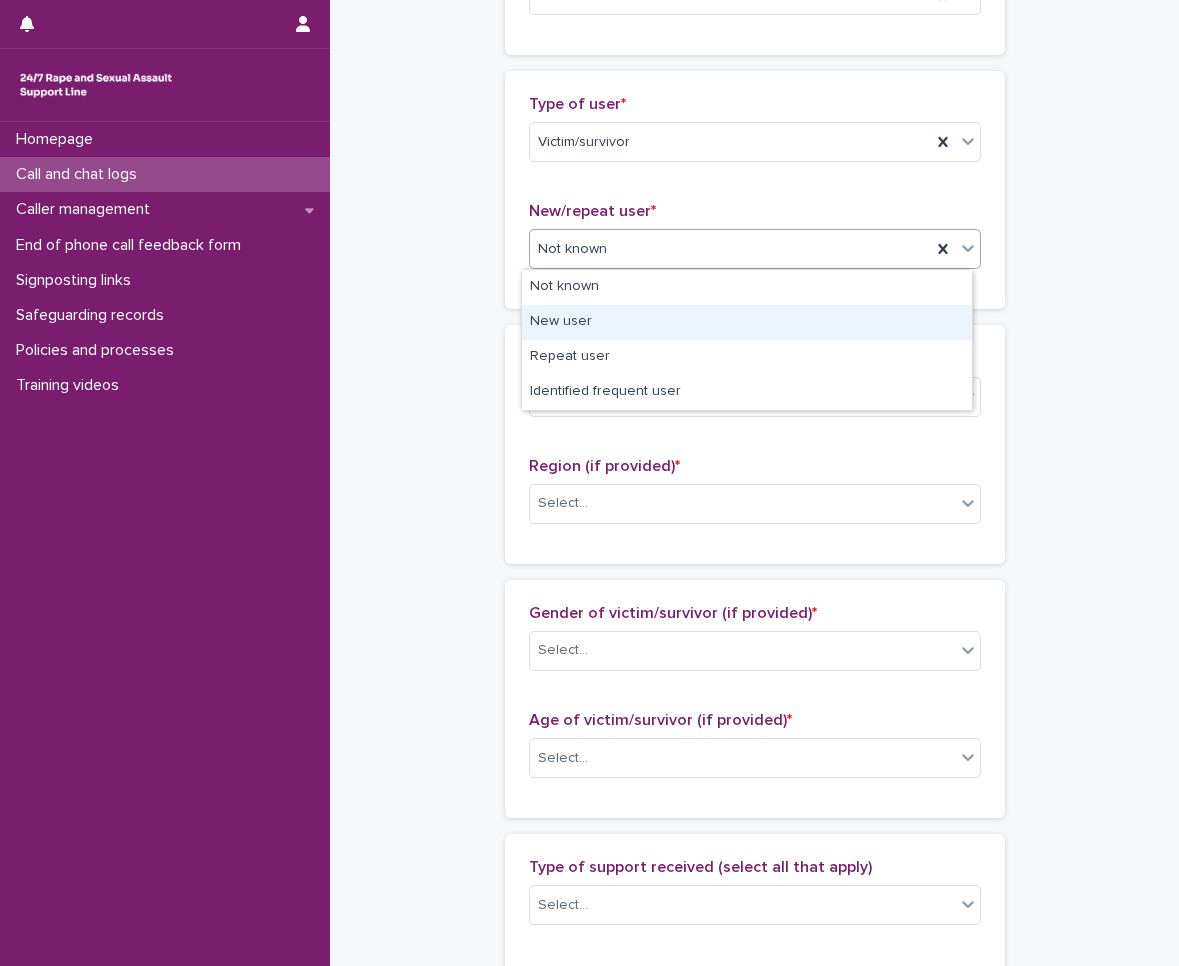 click on "New user" at bounding box center (747, 322) 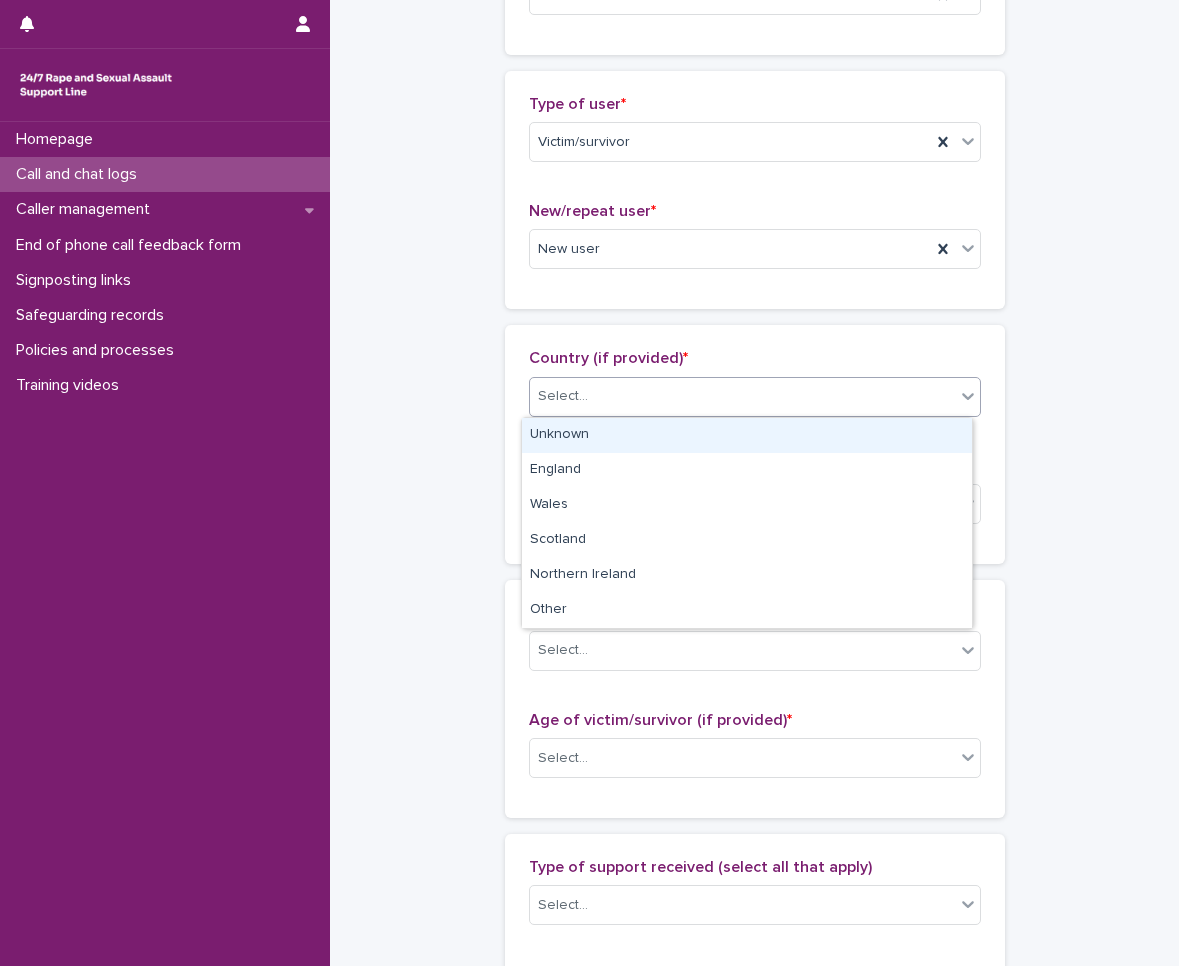 click on "Select..." at bounding box center (742, 396) 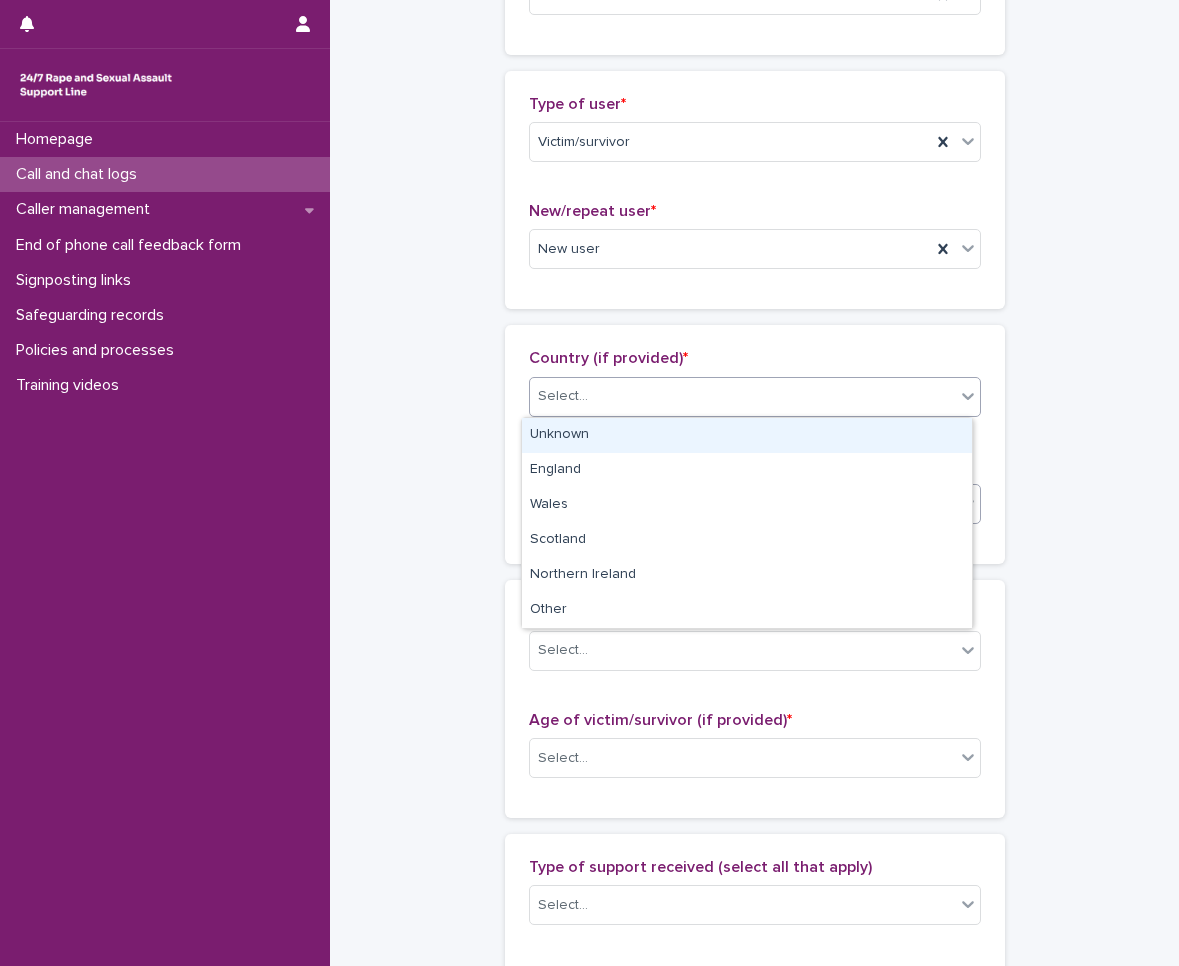 drag, startPoint x: 632, startPoint y: 438, endPoint x: 628, endPoint y: 496, distance: 58.137768 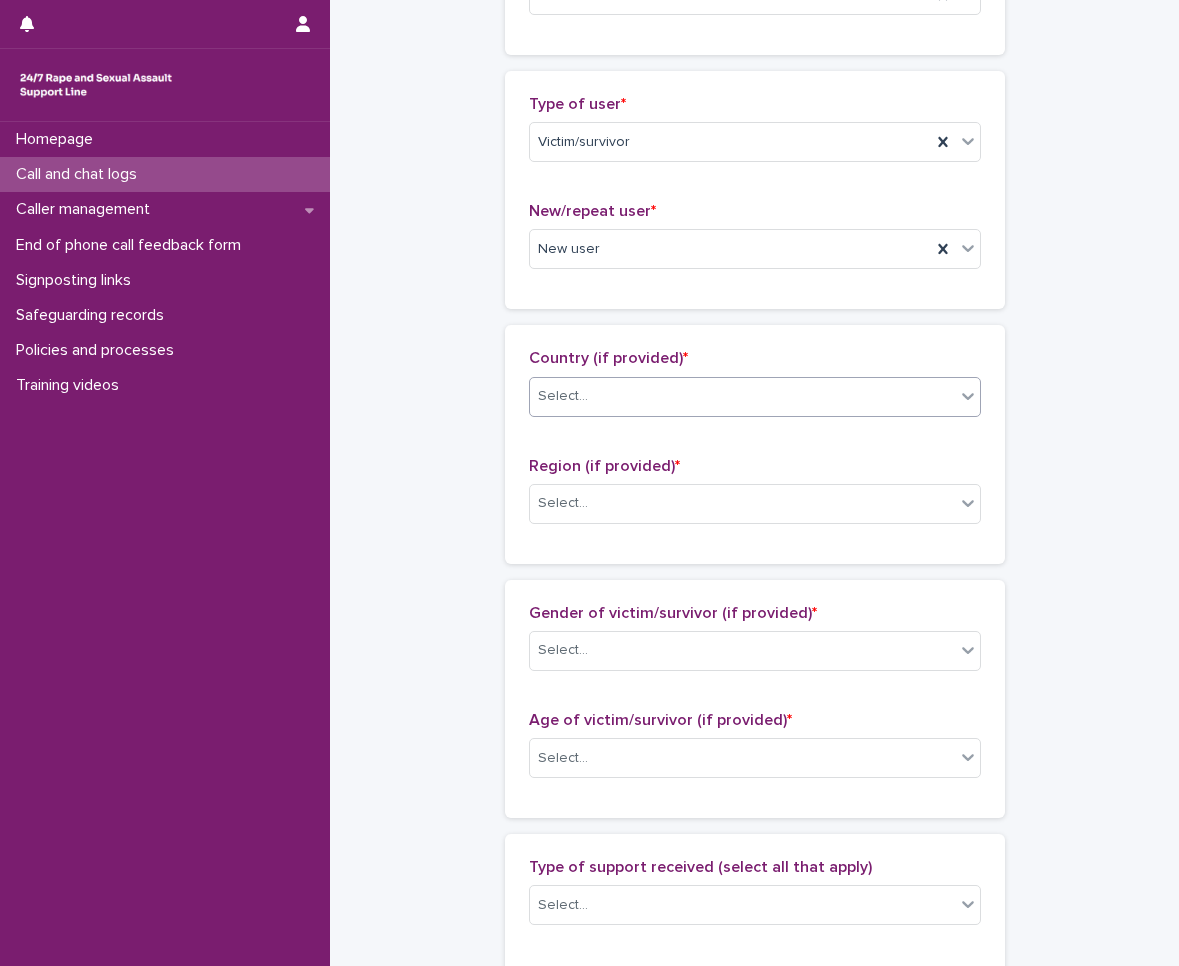 click on "Region (if provided) * Select..." at bounding box center [755, 498] 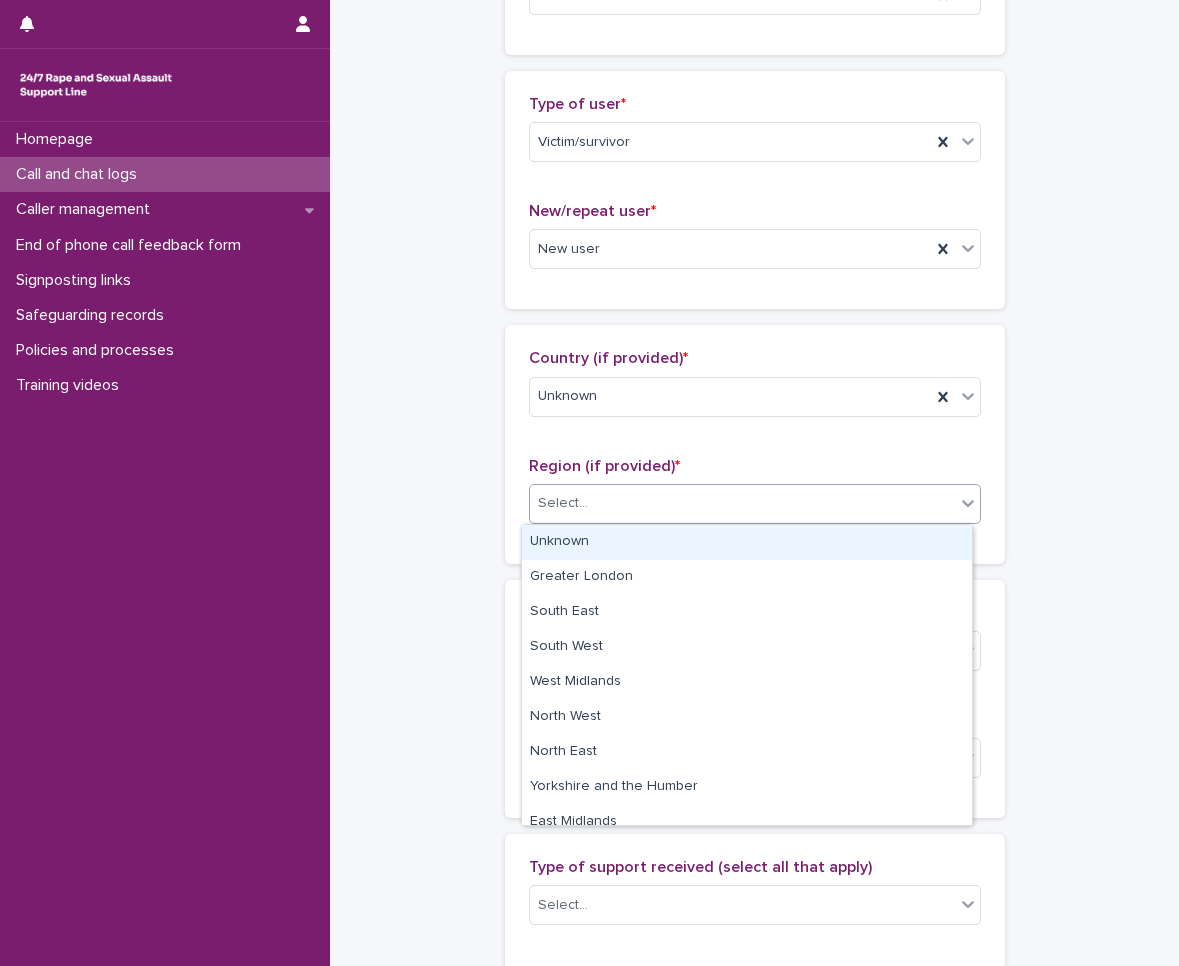 click on "Select..." at bounding box center (742, 503) 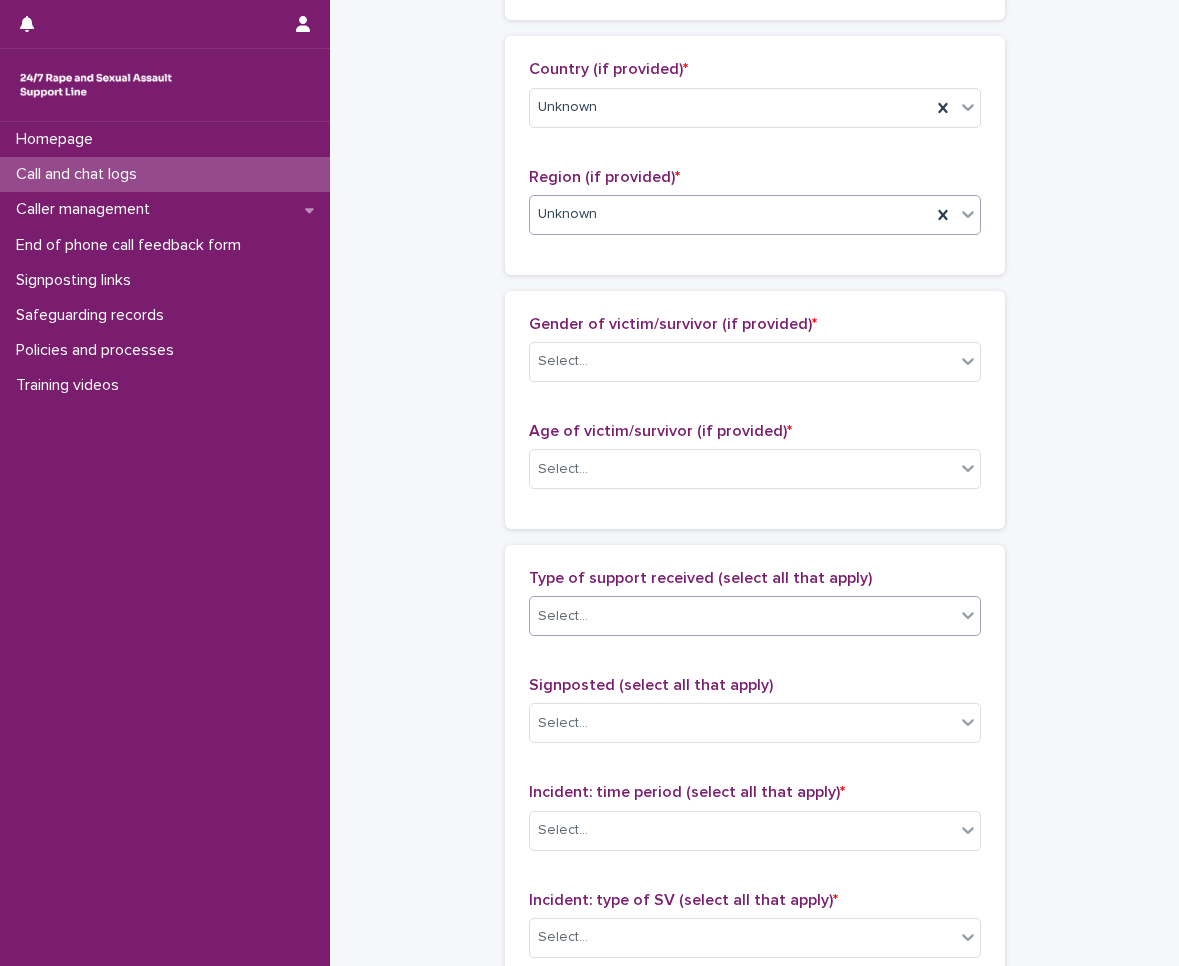 scroll, scrollTop: 800, scrollLeft: 0, axis: vertical 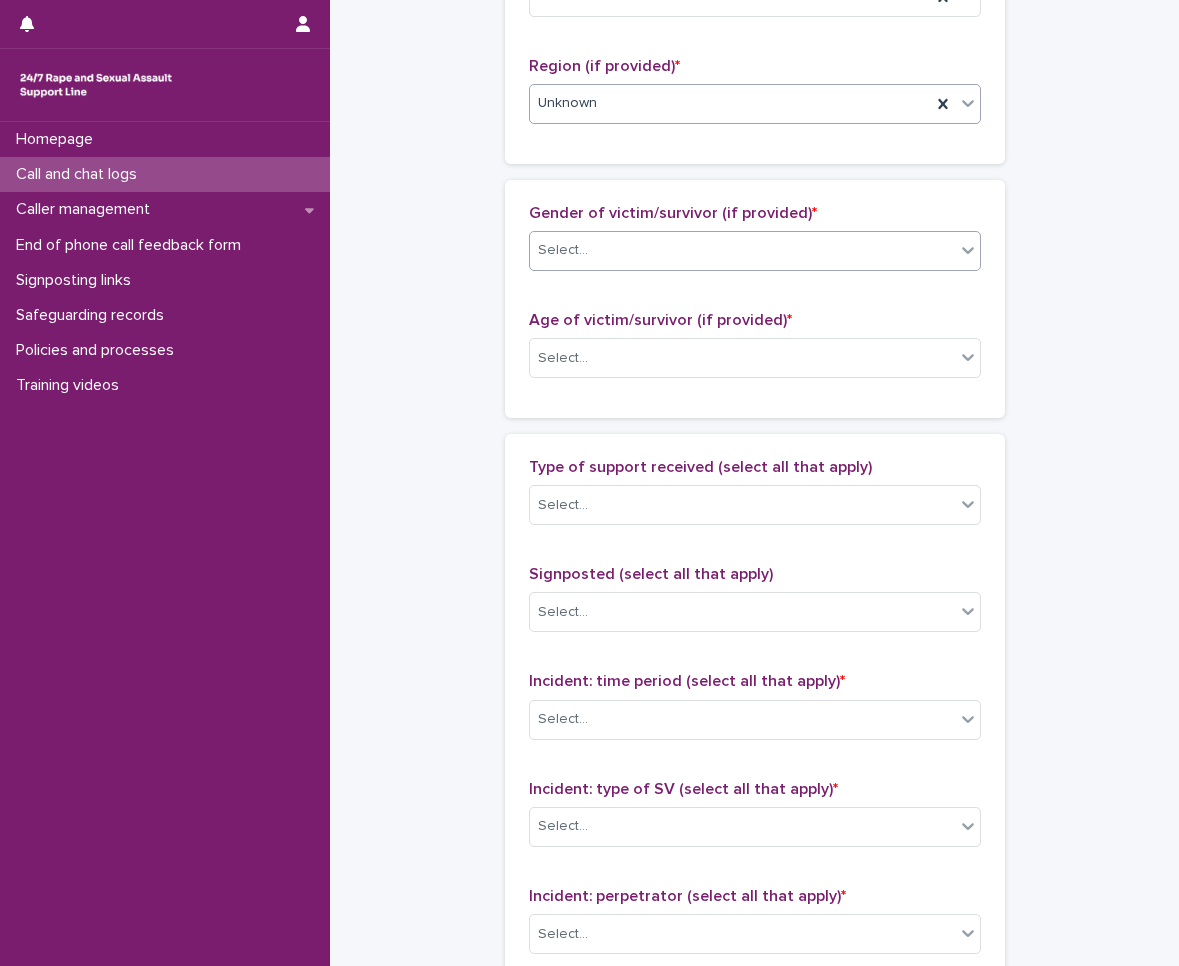 click on "Select..." at bounding box center [742, 250] 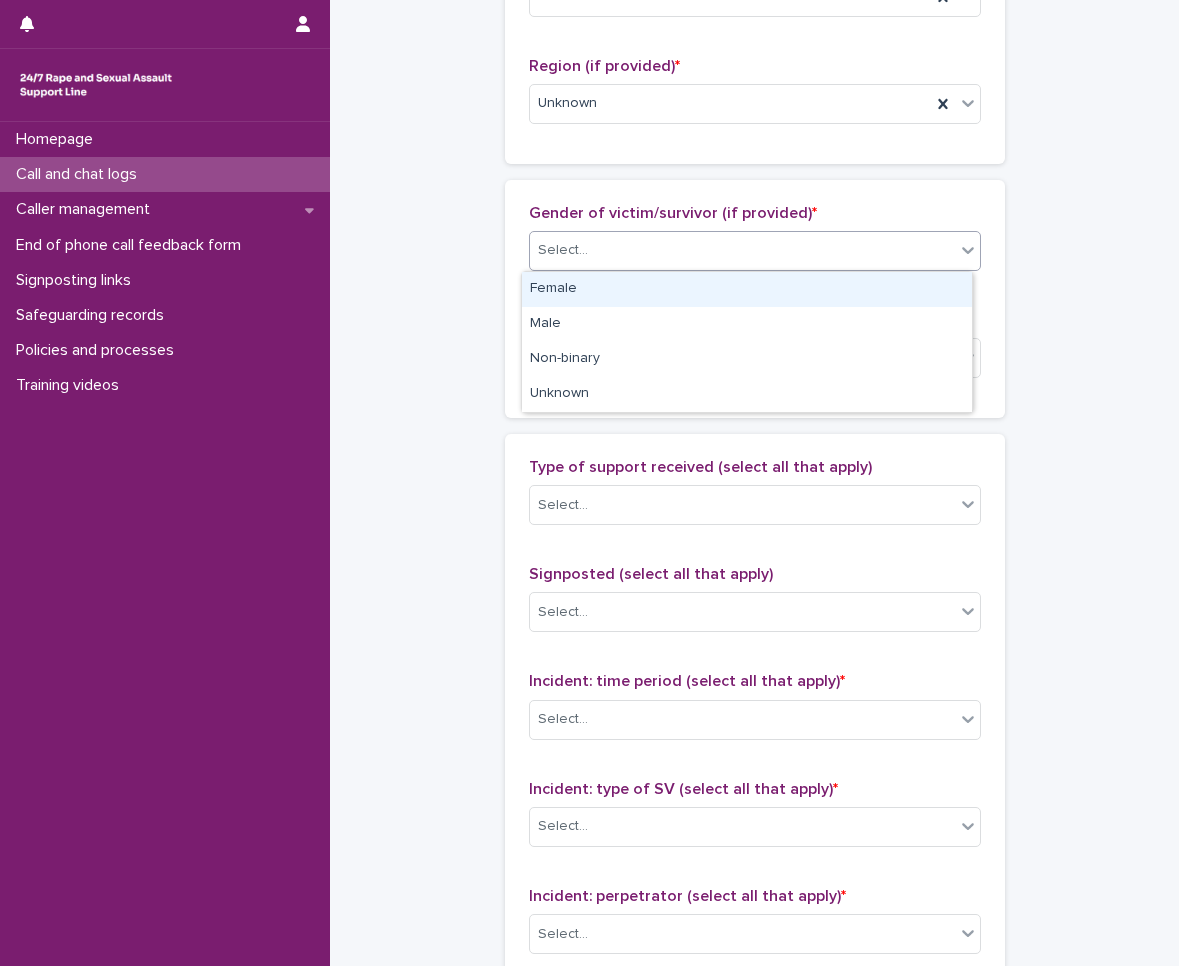 click on "Female" at bounding box center (747, 289) 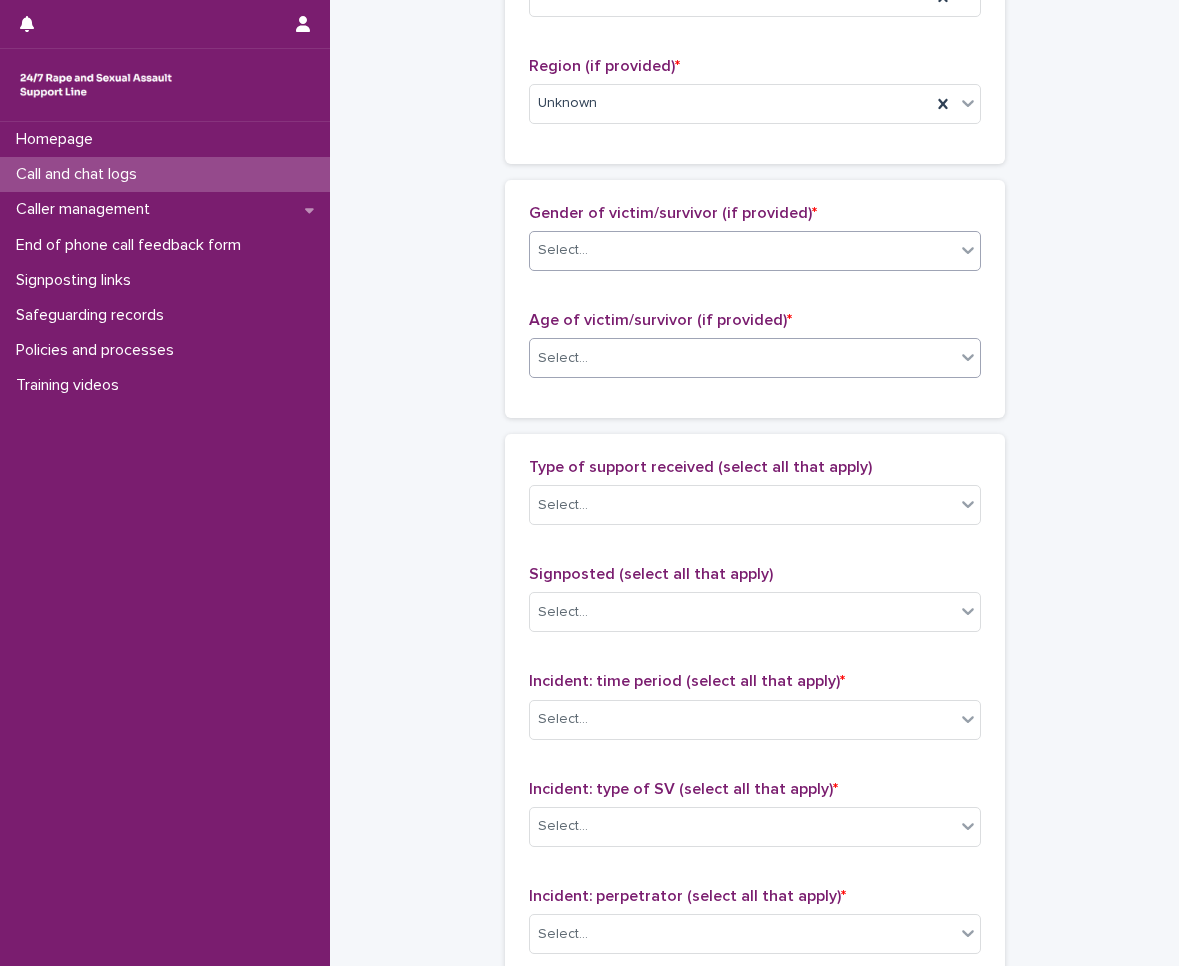 click on "Select..." at bounding box center [755, 358] 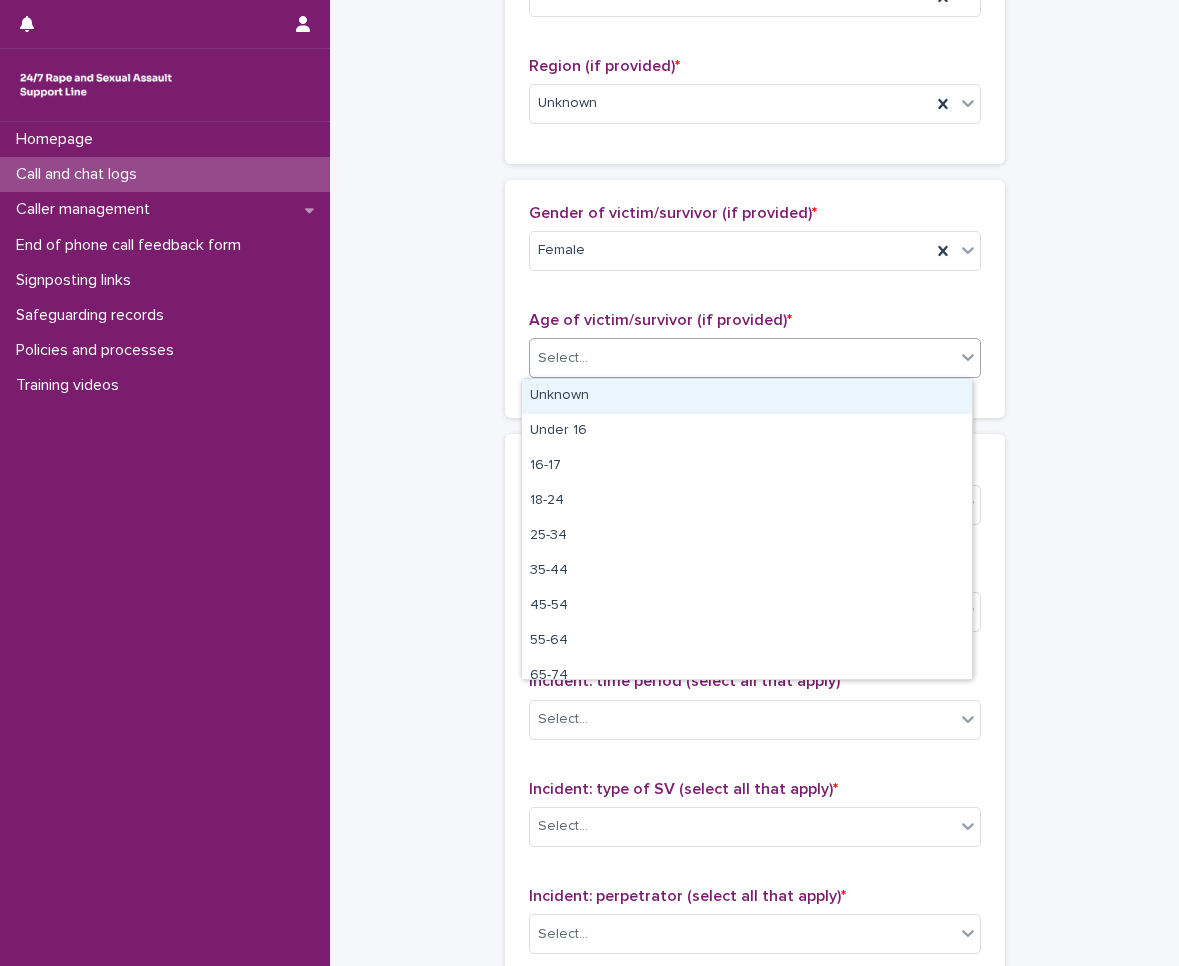 click on "Unknown" at bounding box center [747, 396] 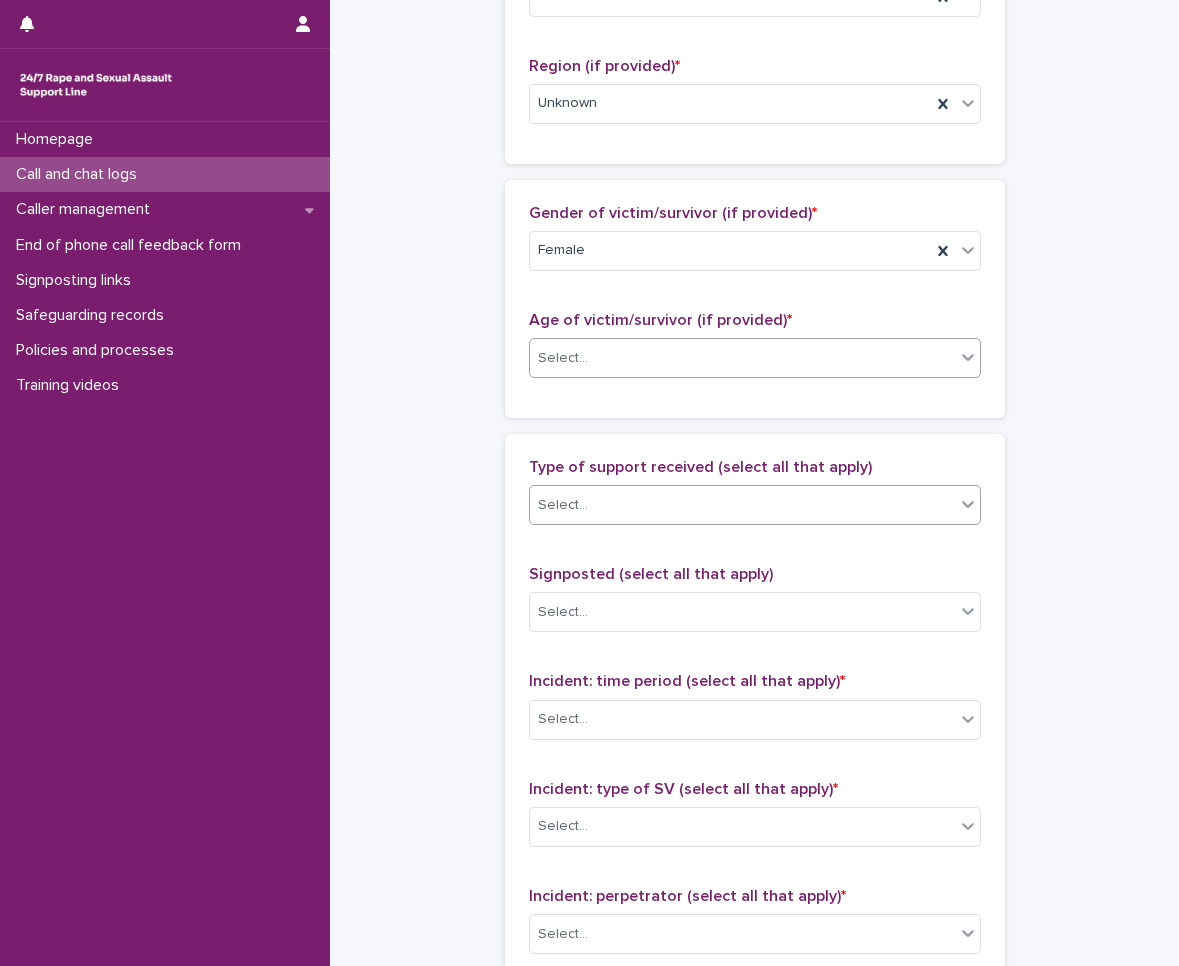 click on "Select..." at bounding box center (742, 505) 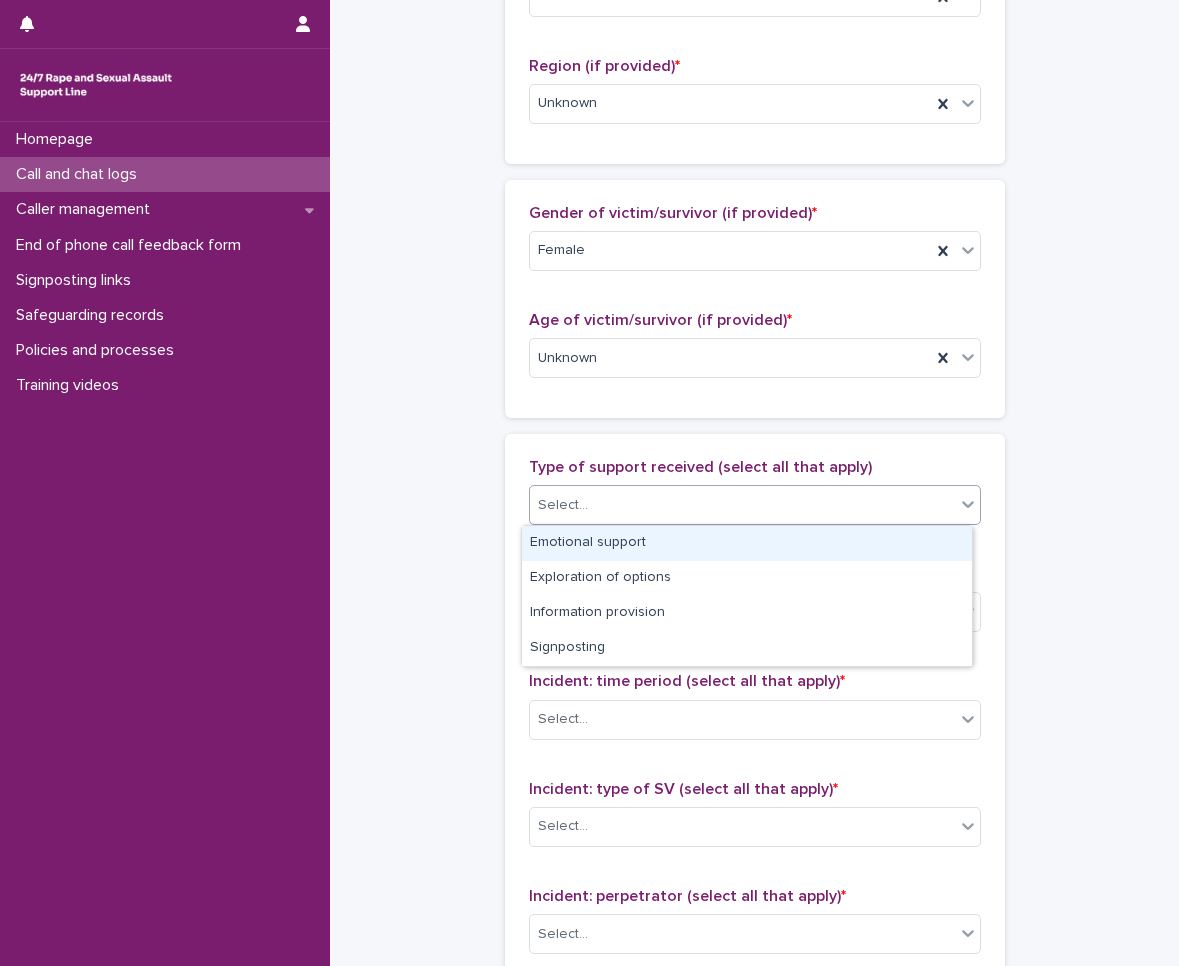 click on "Emotional support" at bounding box center (747, 543) 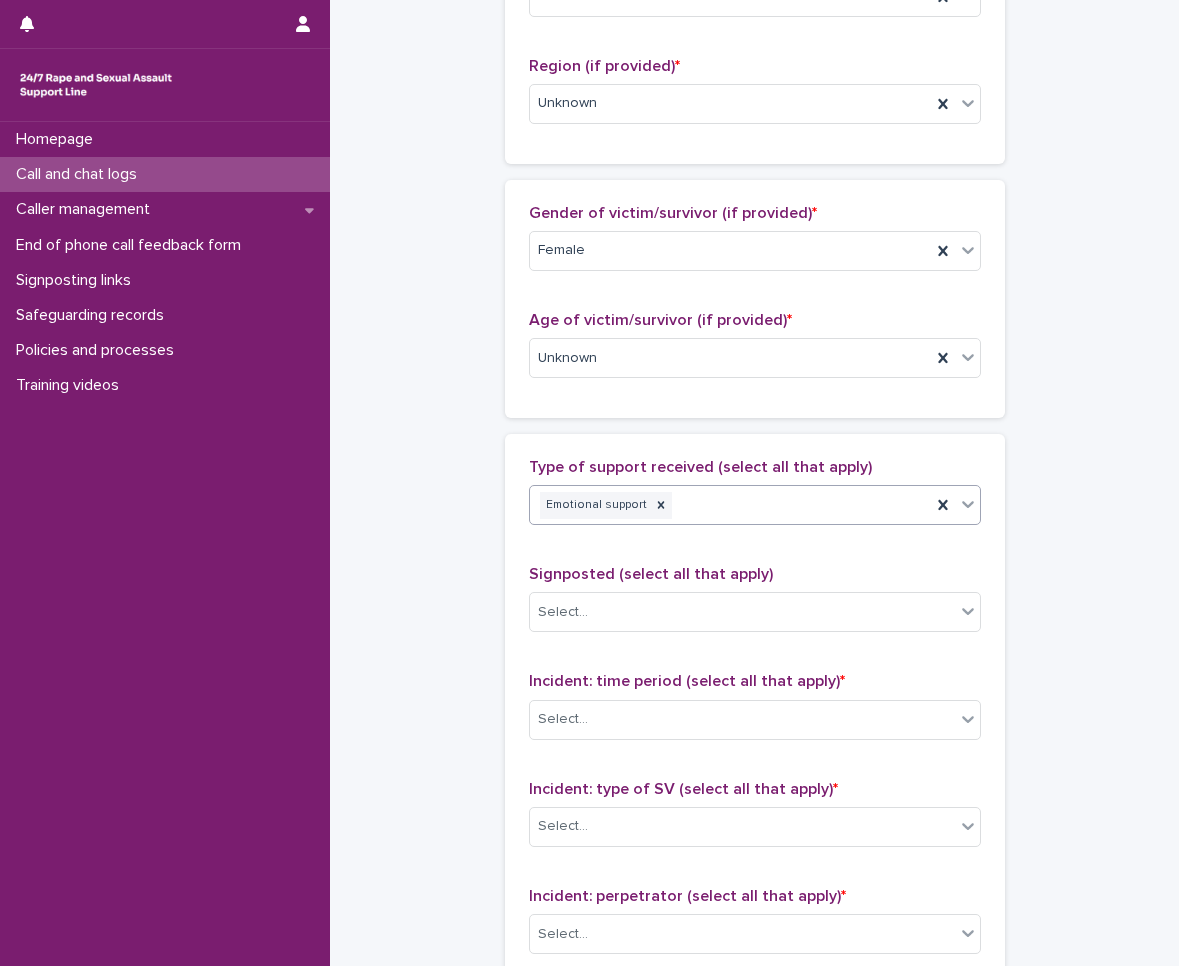 click on "Emotional support" at bounding box center (730, 505) 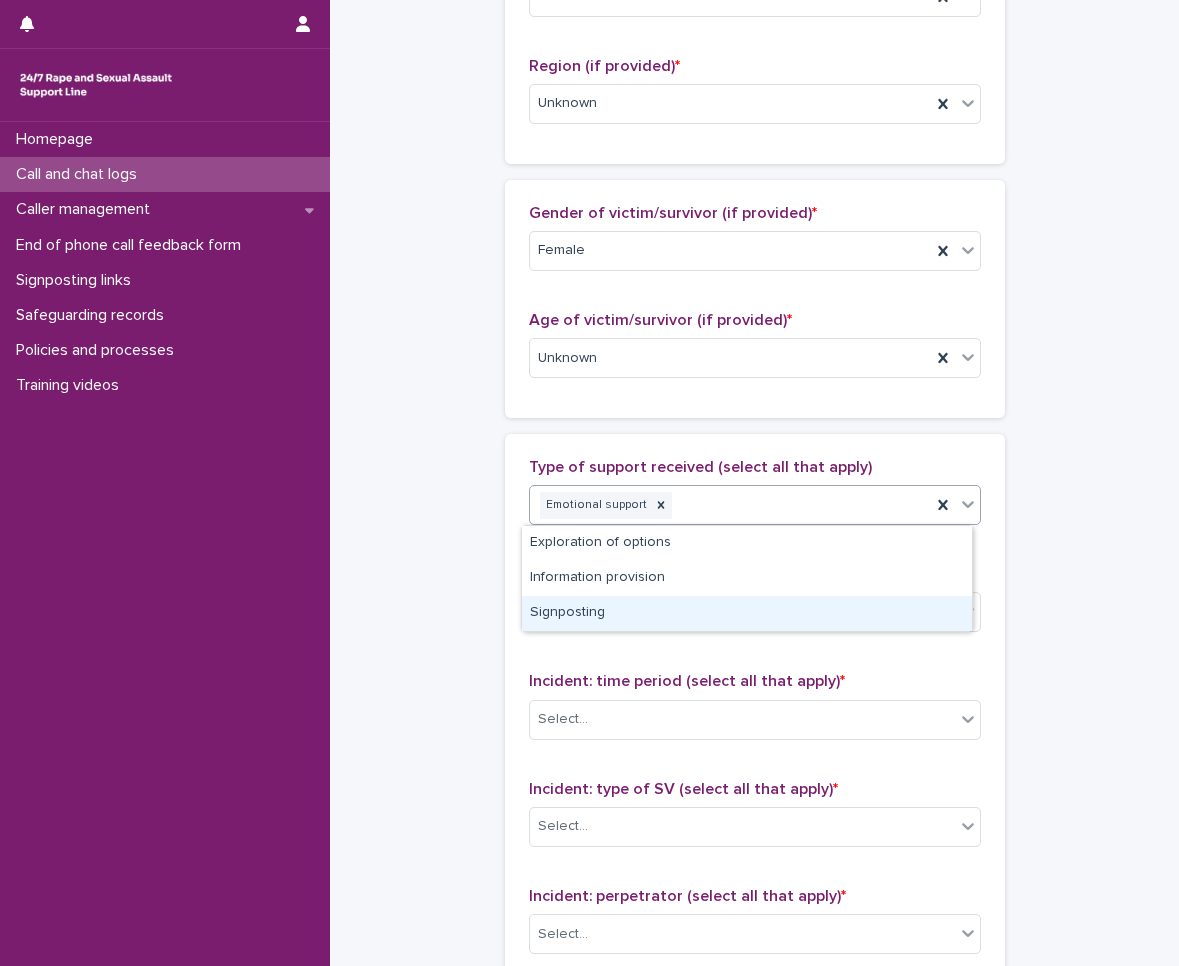 click on "Signposting" at bounding box center (747, 613) 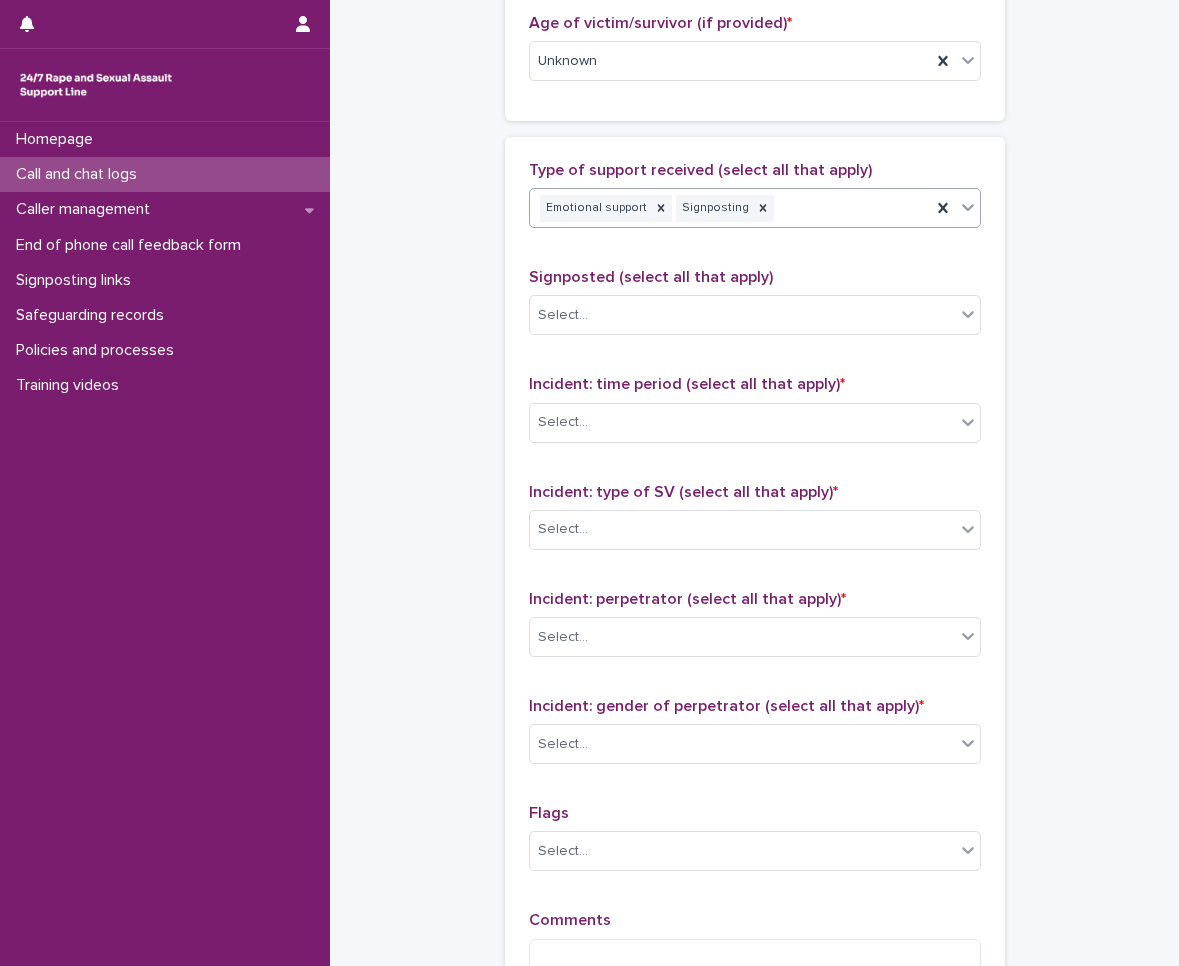 scroll, scrollTop: 1200, scrollLeft: 0, axis: vertical 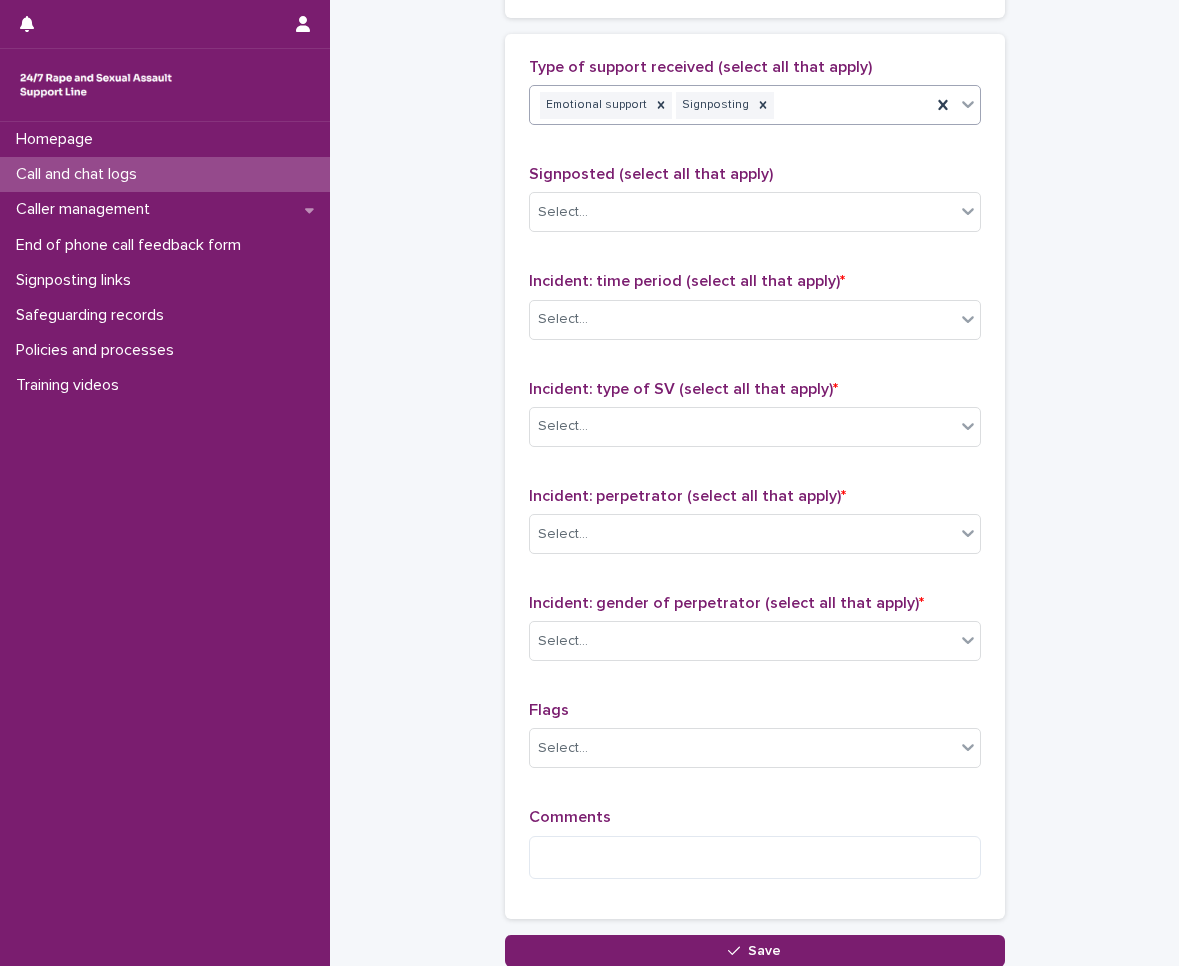 click on "Signposted (select all that apply) Select..." at bounding box center [755, 206] 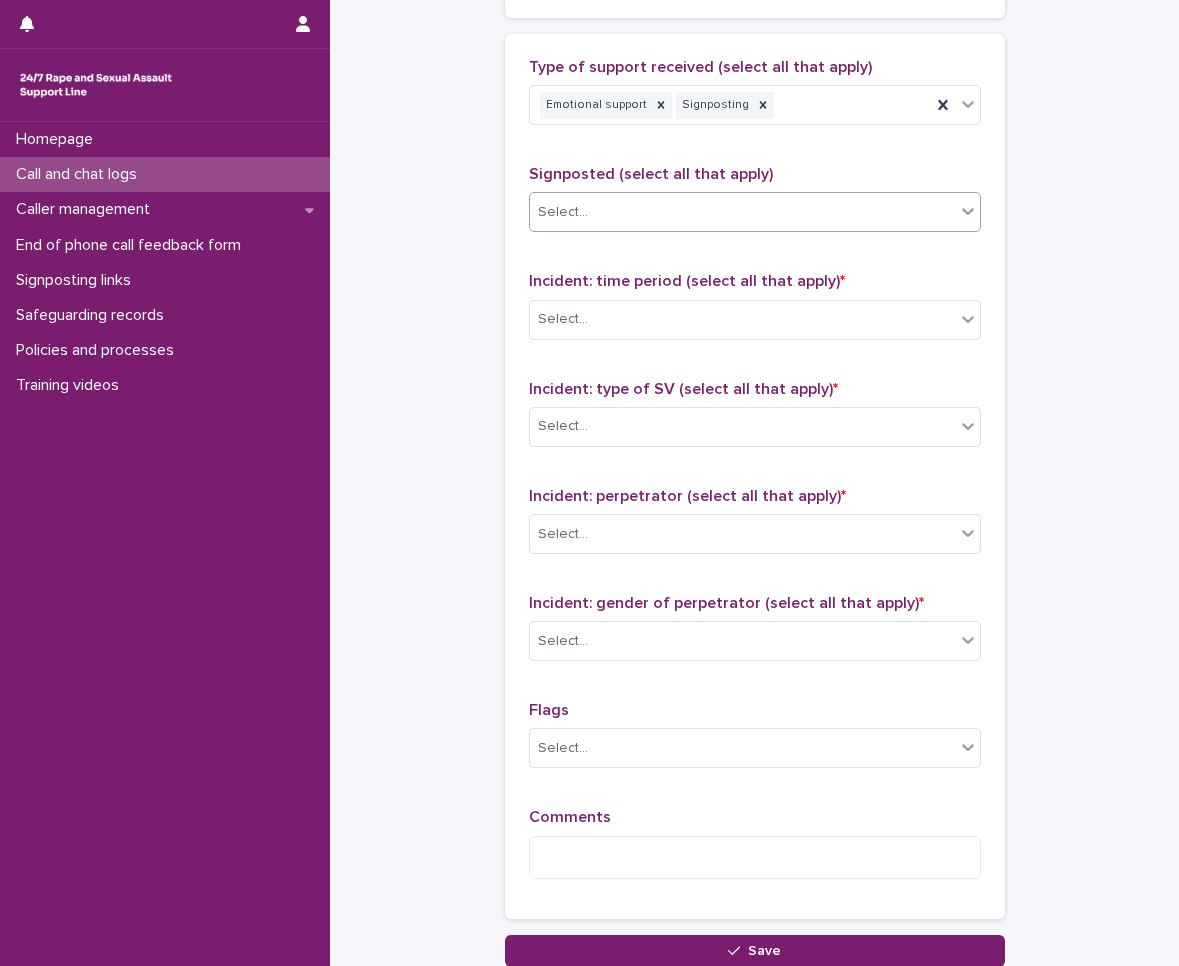 click on "Select..." at bounding box center [742, 212] 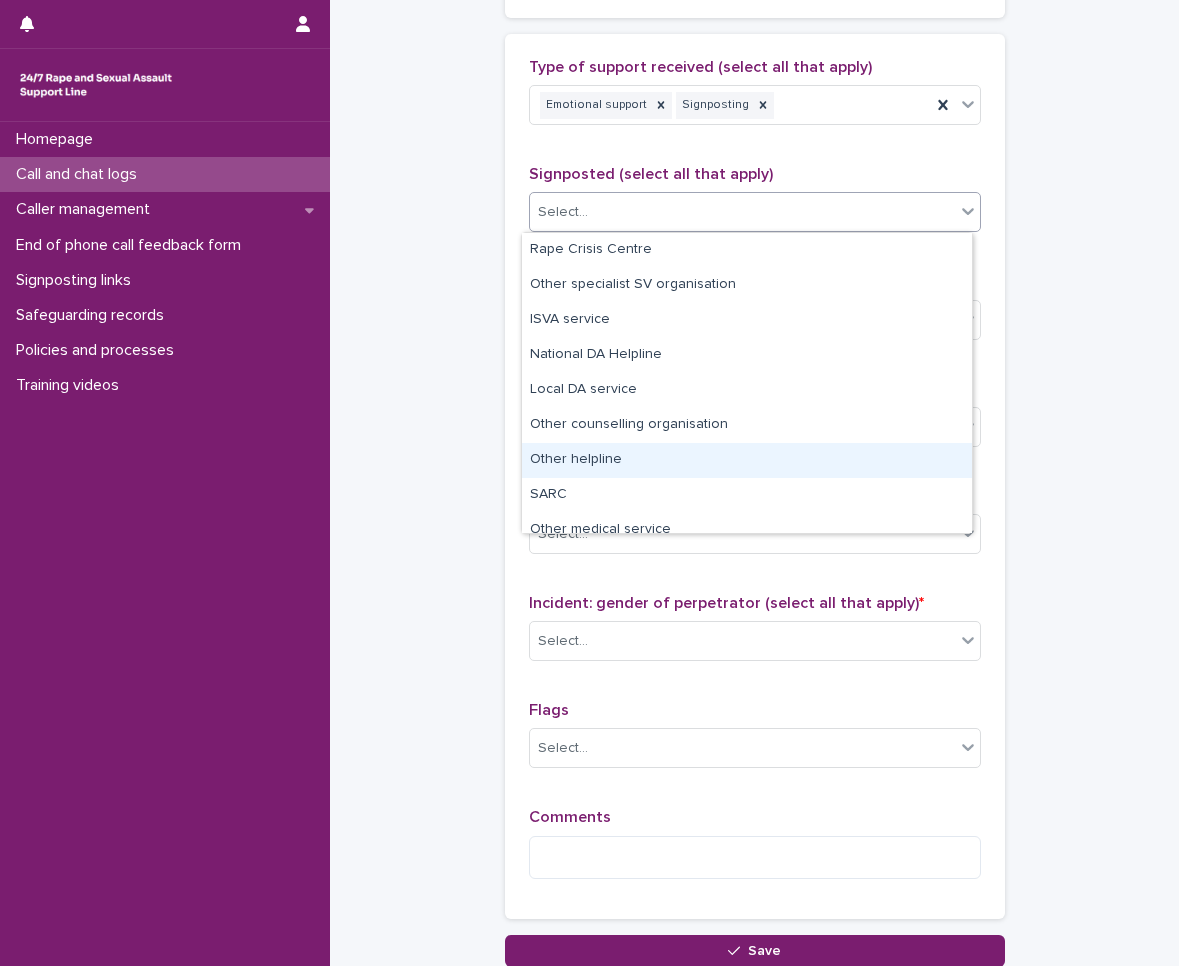 click on "Other helpline" at bounding box center (747, 460) 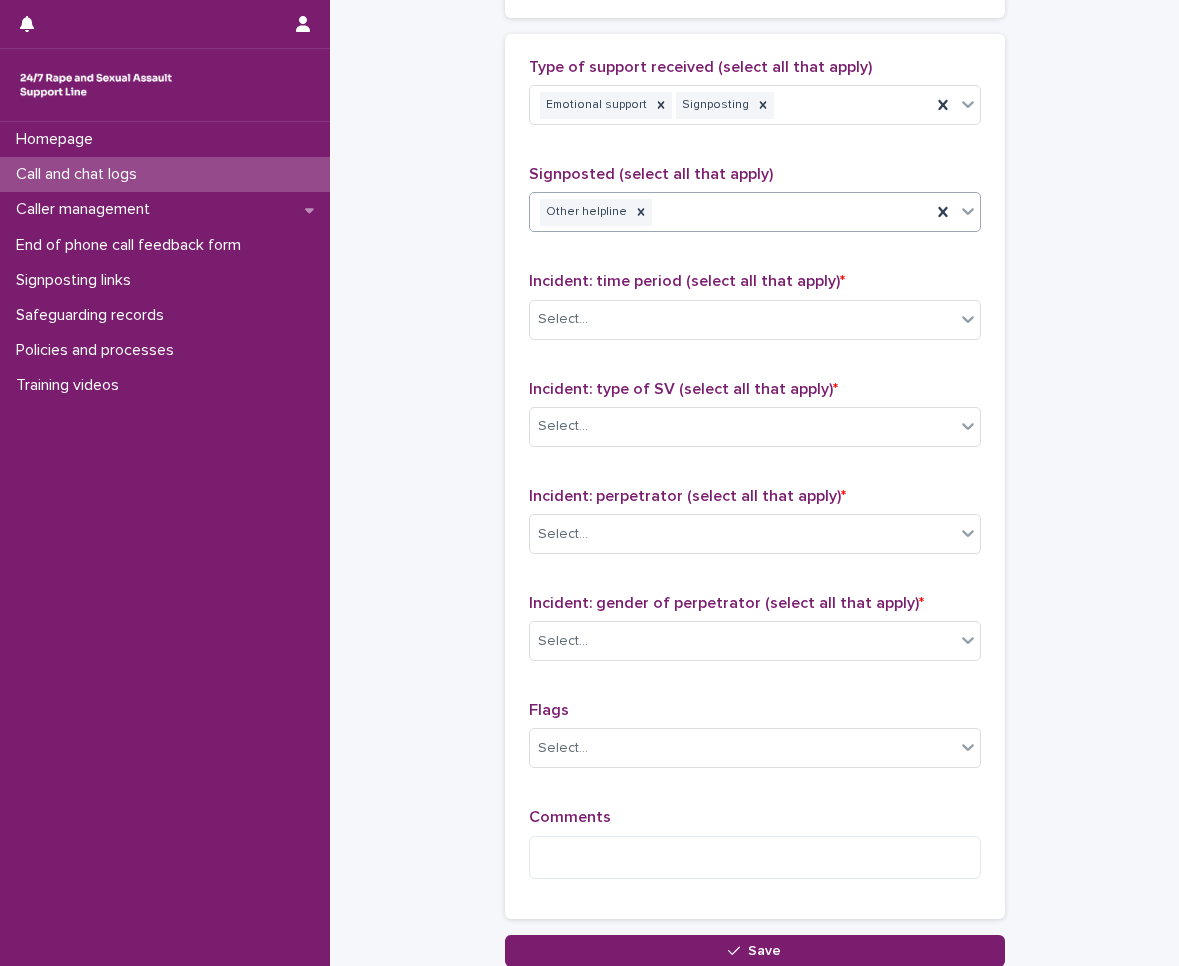 click on "Other helpline" at bounding box center [730, 212] 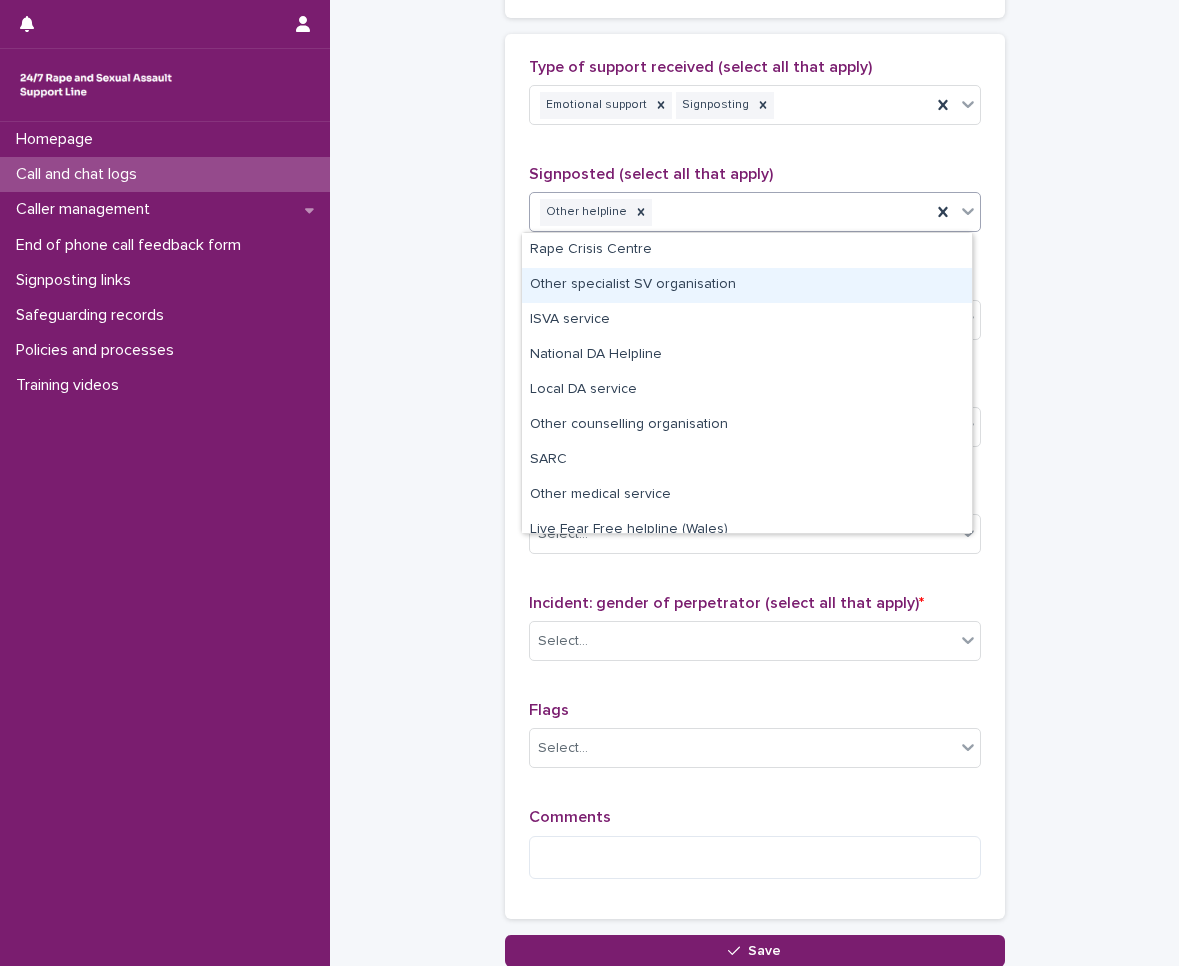 click on "Other specialist SV organisation" at bounding box center (747, 285) 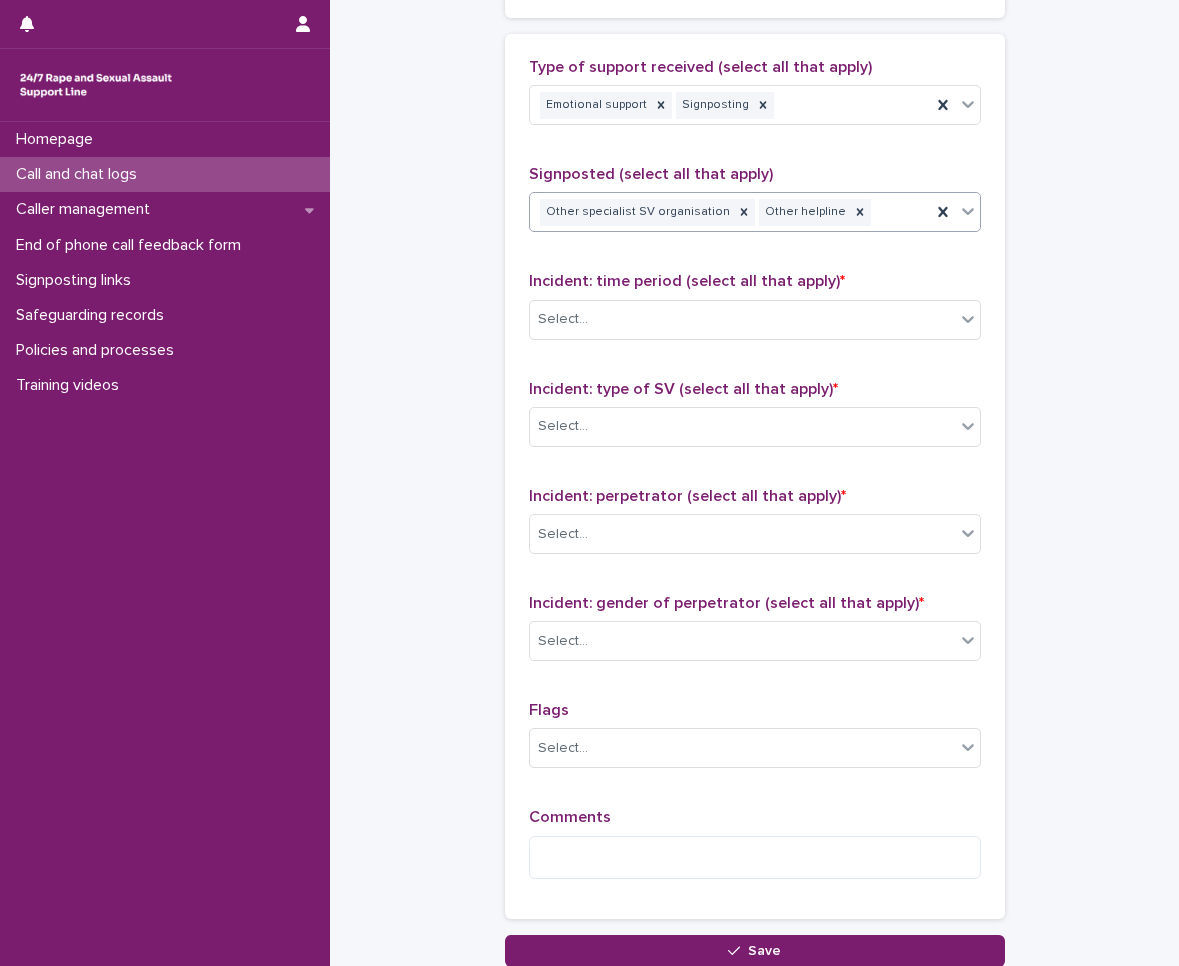 scroll, scrollTop: 1300, scrollLeft: 0, axis: vertical 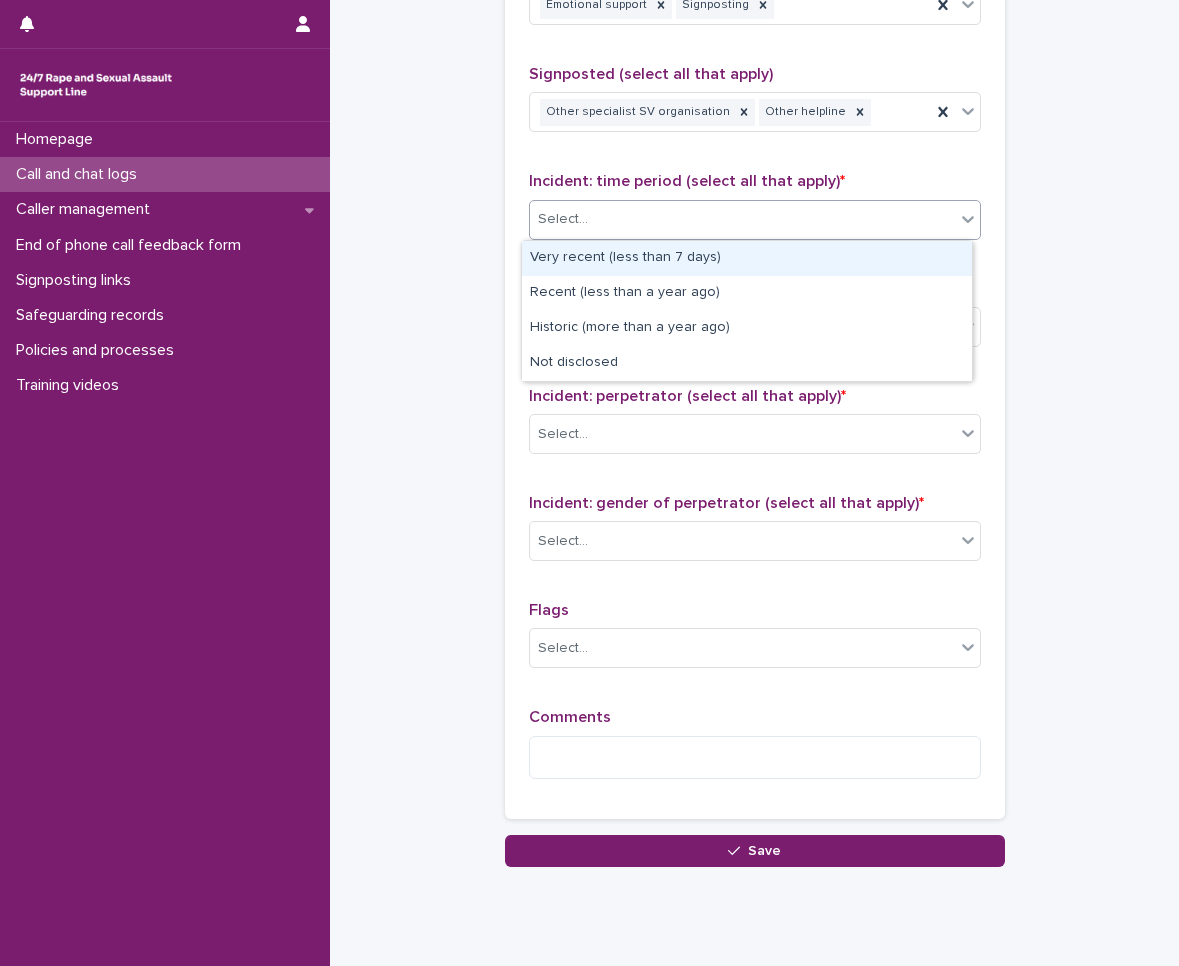 click on "Select..." at bounding box center [742, 219] 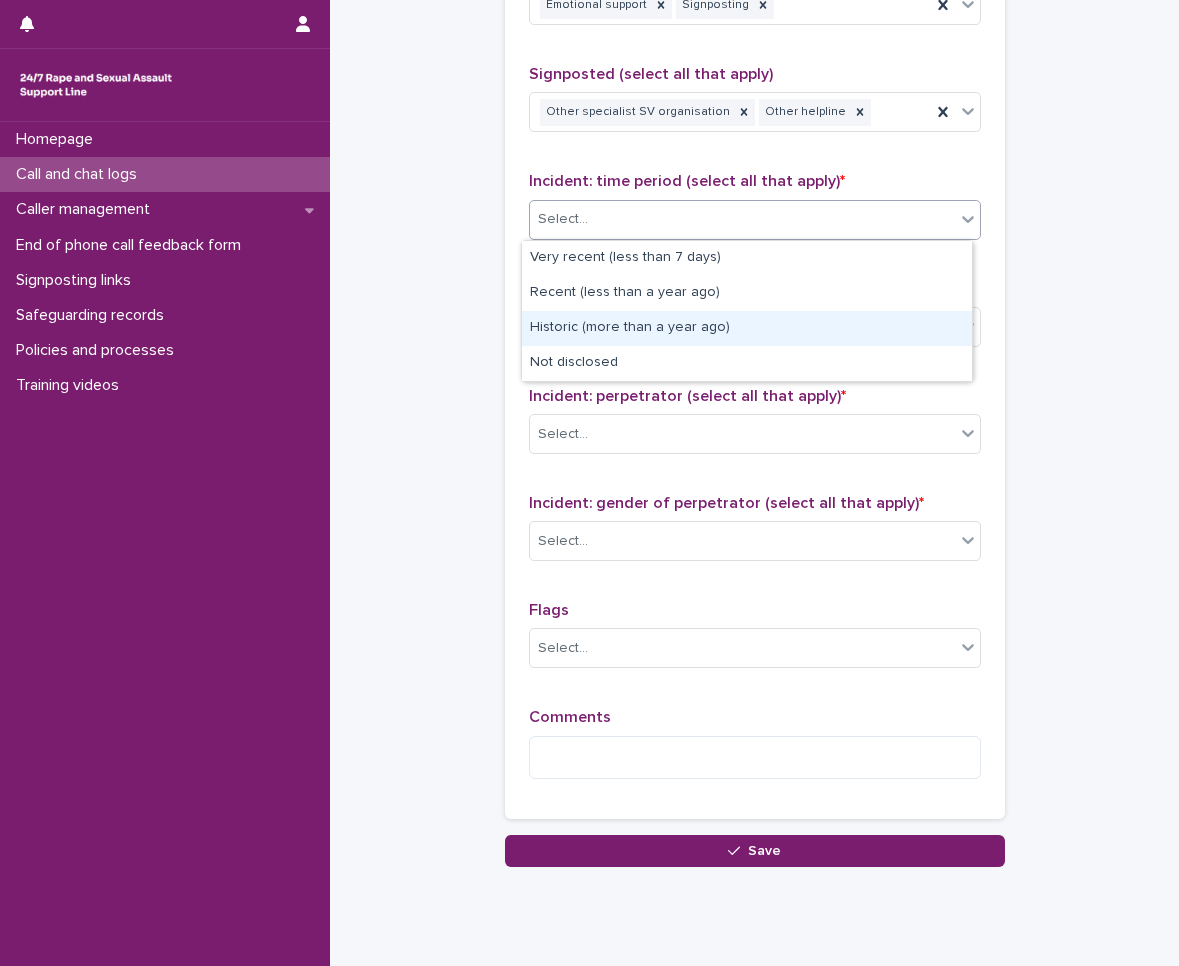 click on "Historic (more than a year ago)" at bounding box center (747, 328) 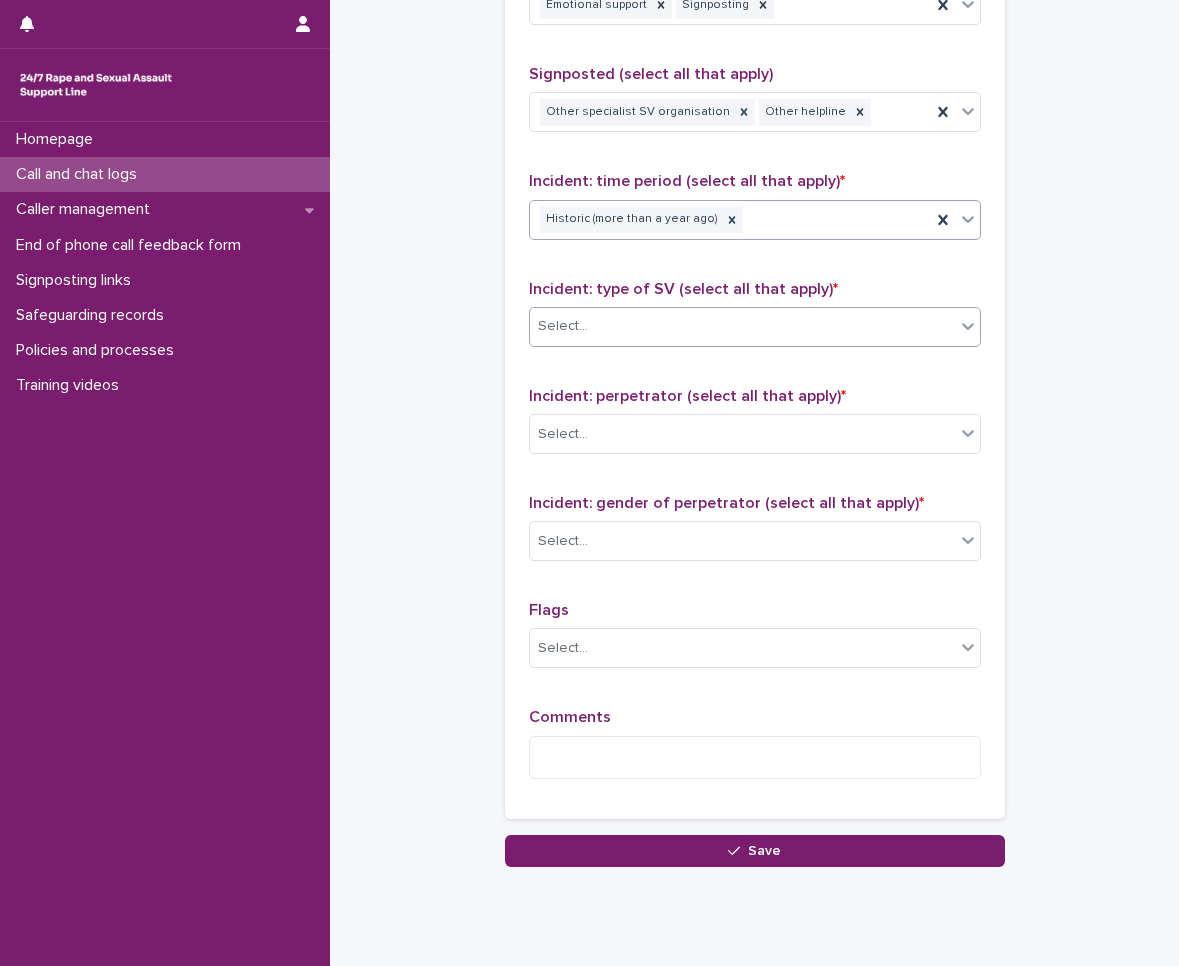click on "Select..." at bounding box center [742, 326] 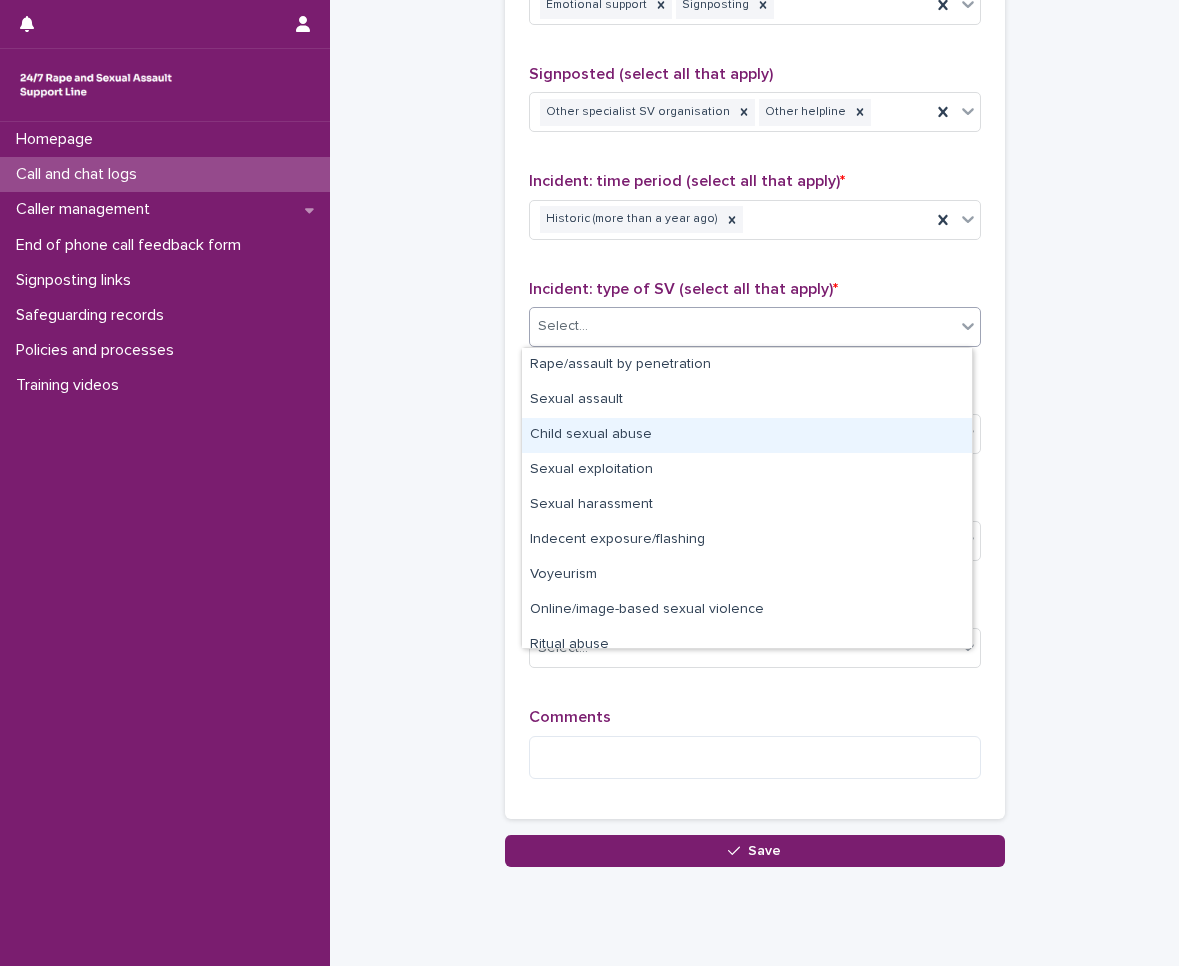click on "Child sexual abuse" at bounding box center [747, 435] 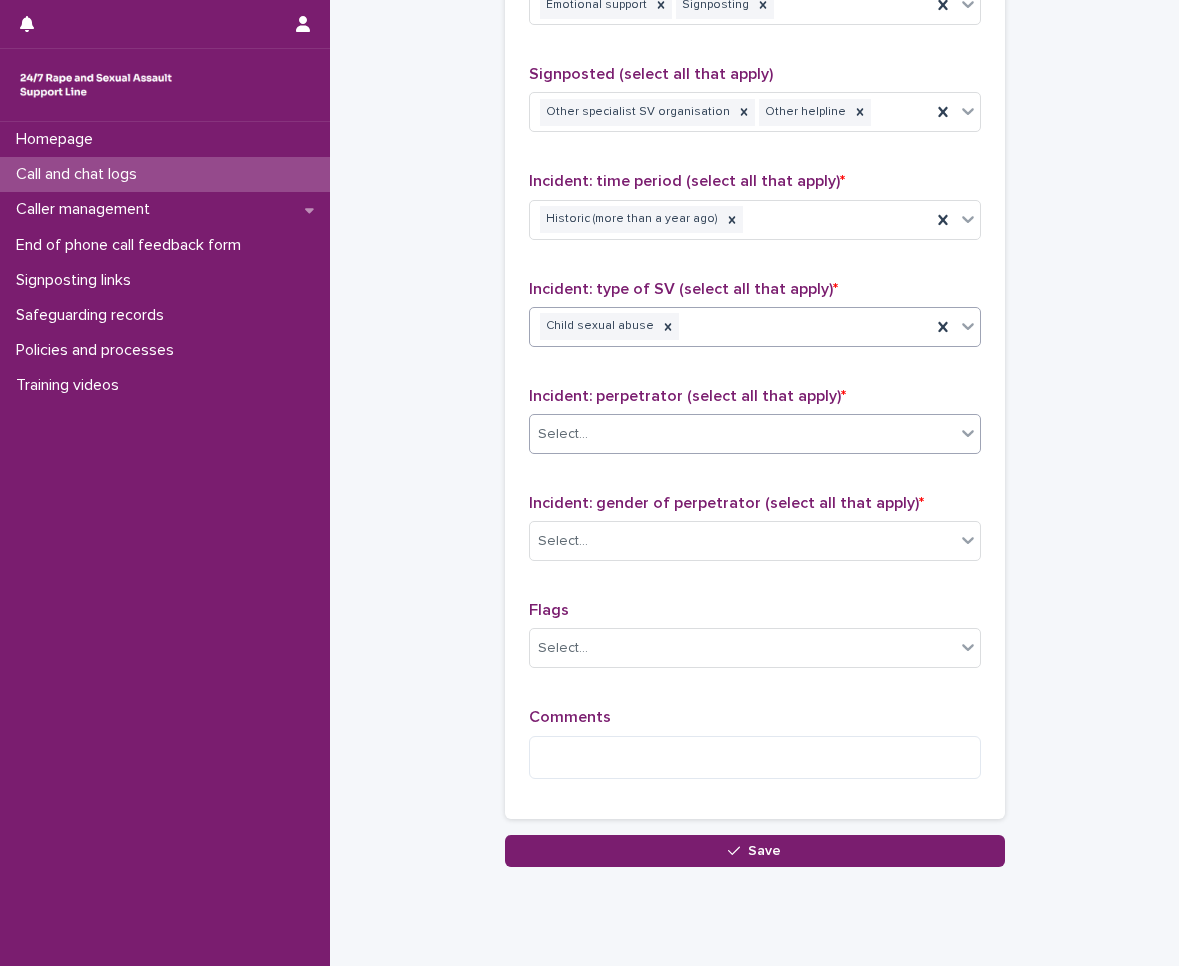 click on "Select..." at bounding box center [742, 434] 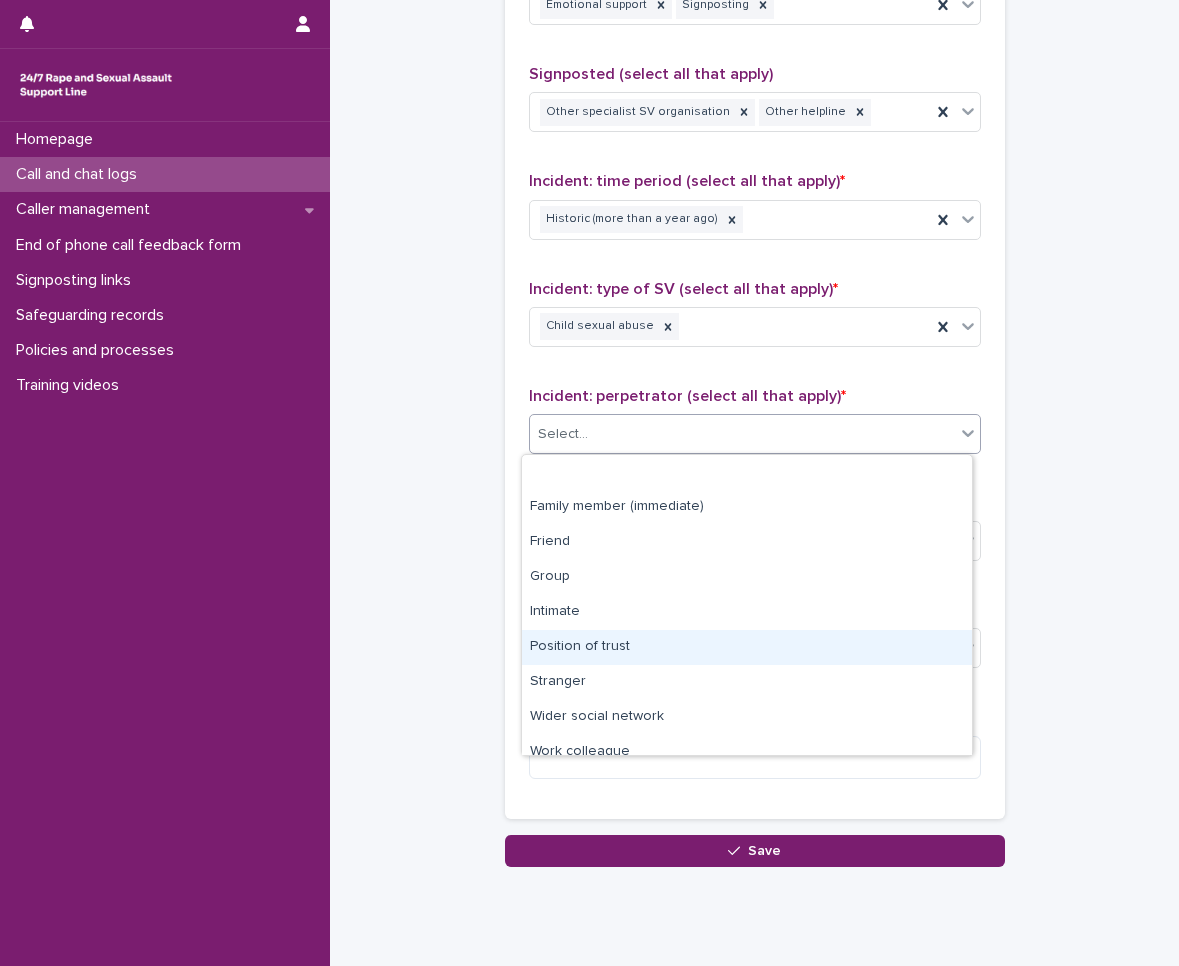 scroll, scrollTop: 85, scrollLeft: 0, axis: vertical 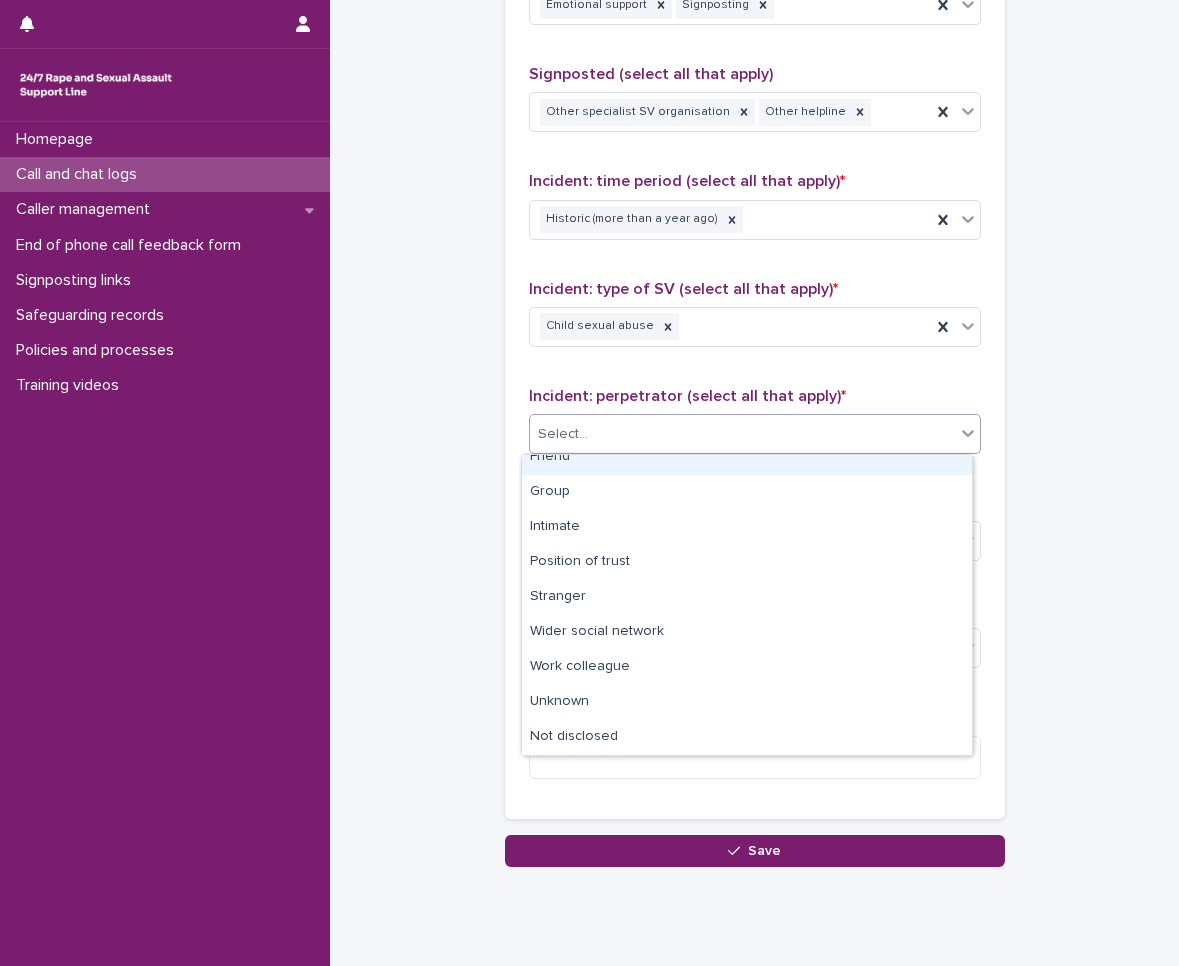 click on "Friend" at bounding box center [747, 457] 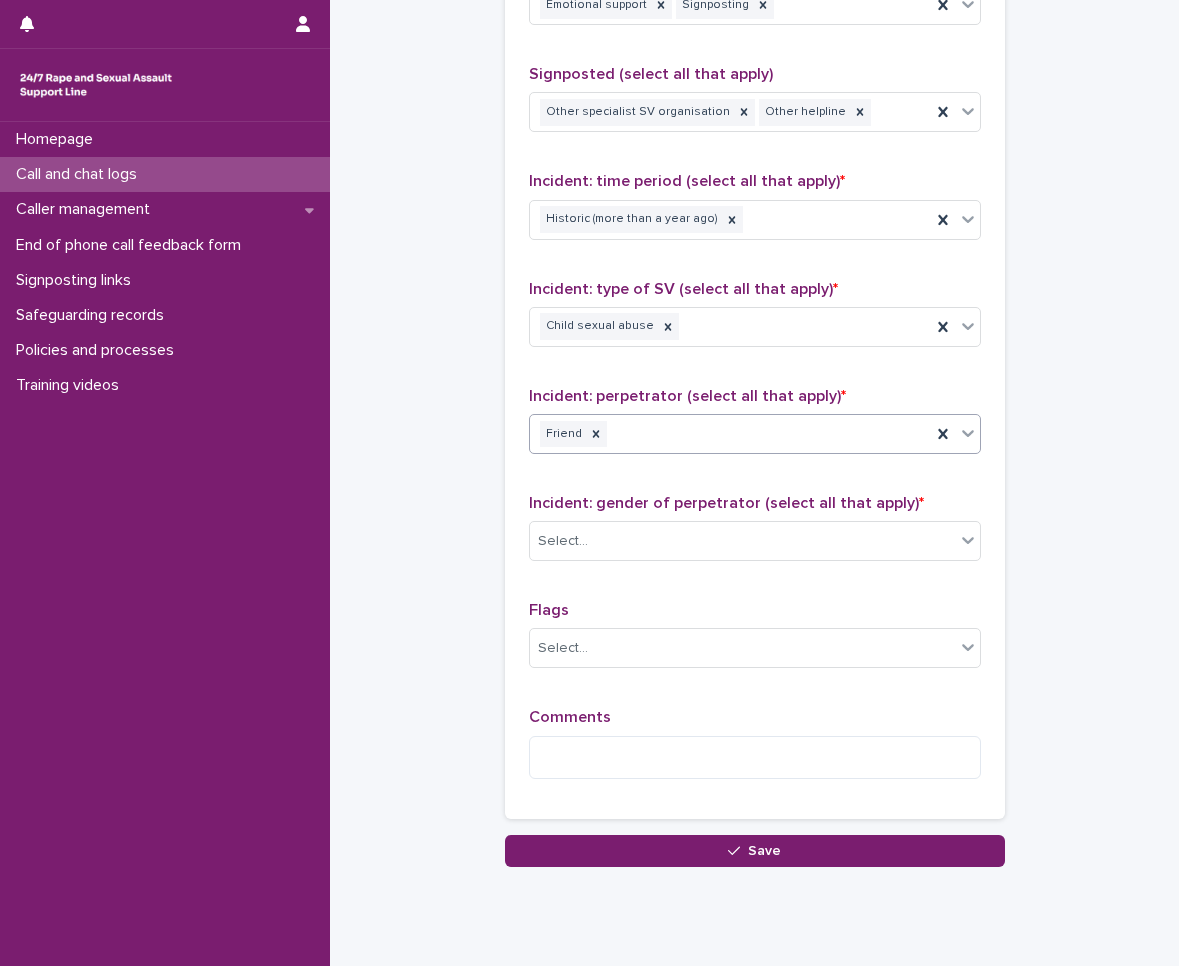 scroll, scrollTop: 1357, scrollLeft: 0, axis: vertical 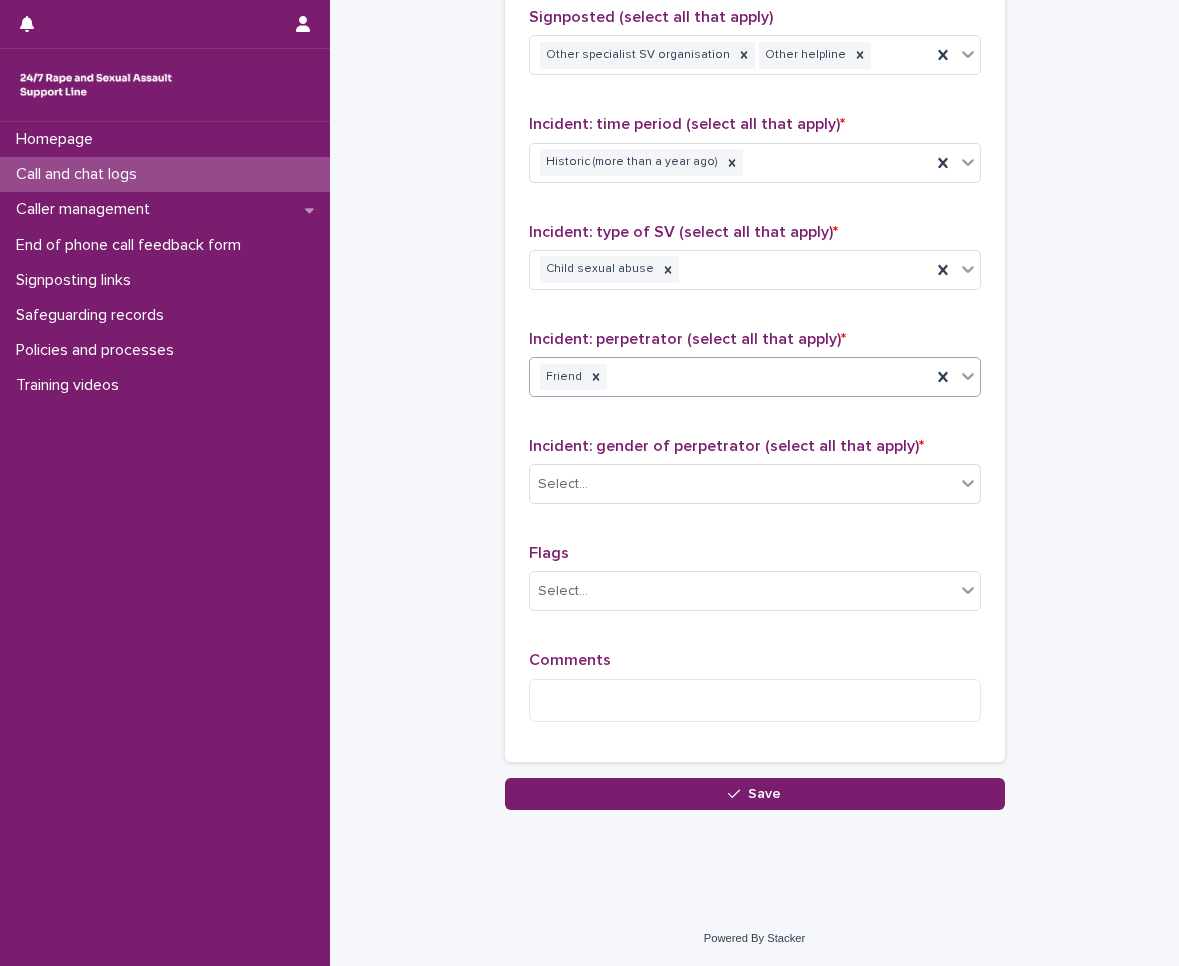click on "Incident: gender of perpetrator (select all that apply) * Select..." at bounding box center (755, 478) 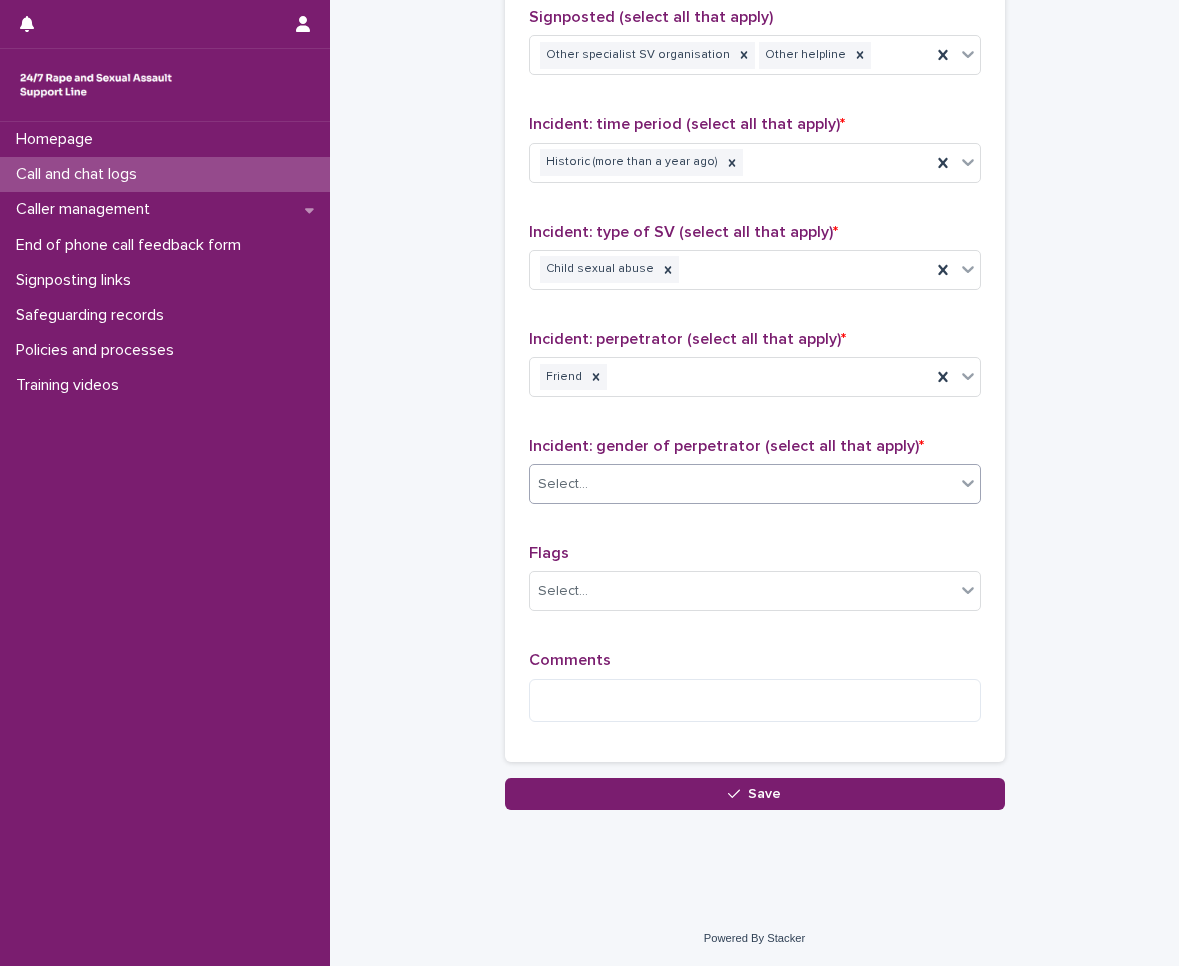 click on "Select..." at bounding box center (742, 484) 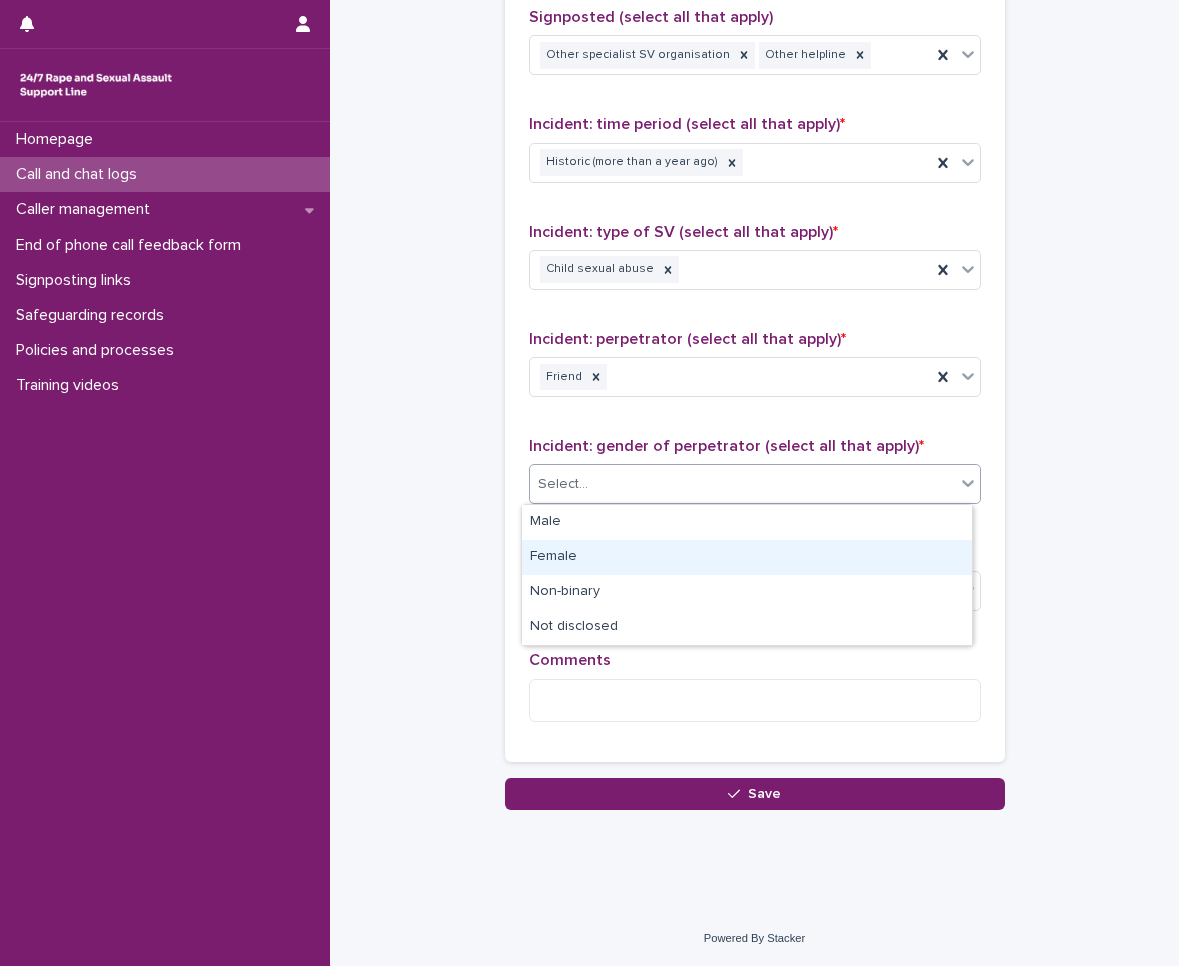 click on "Female" at bounding box center (747, 557) 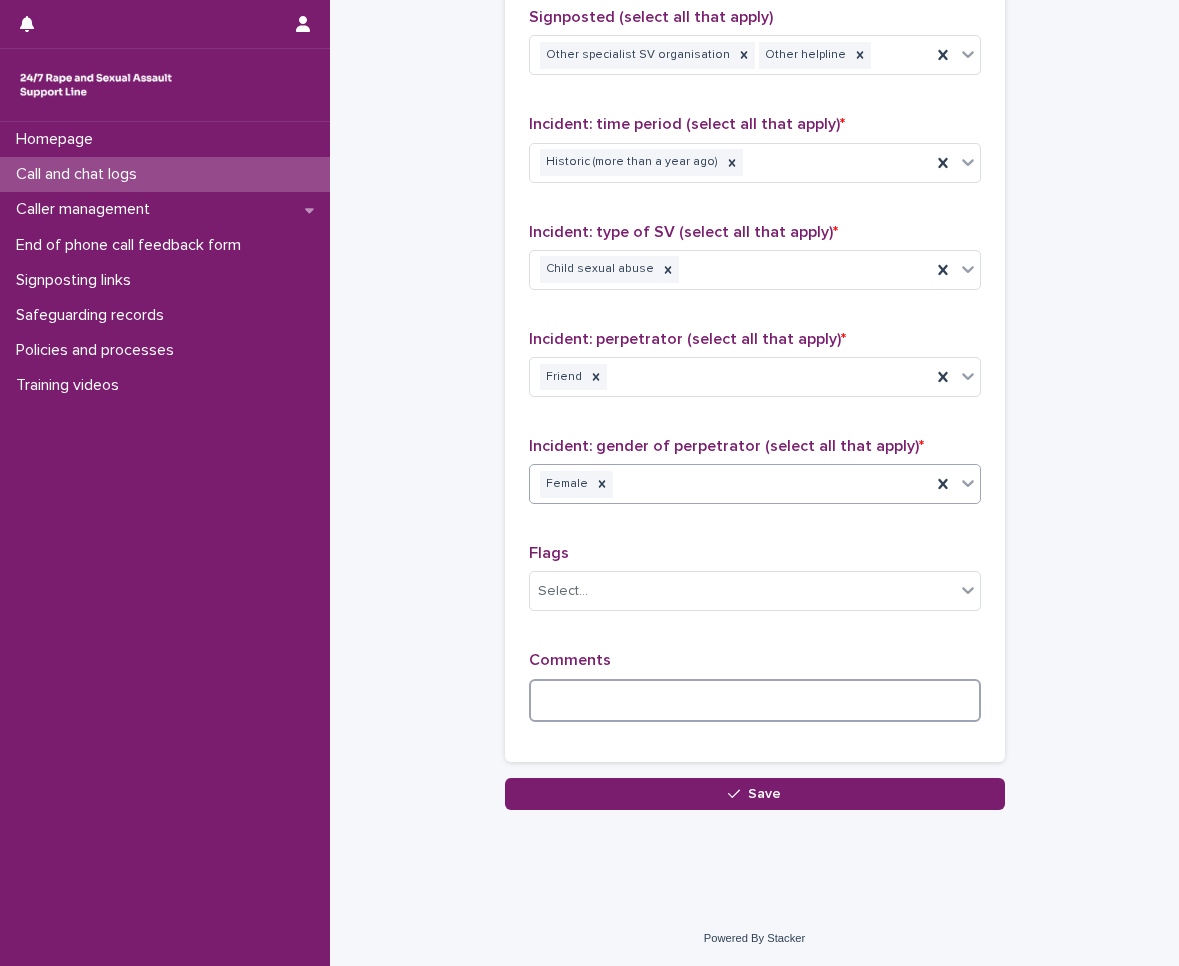 click at bounding box center [755, 700] 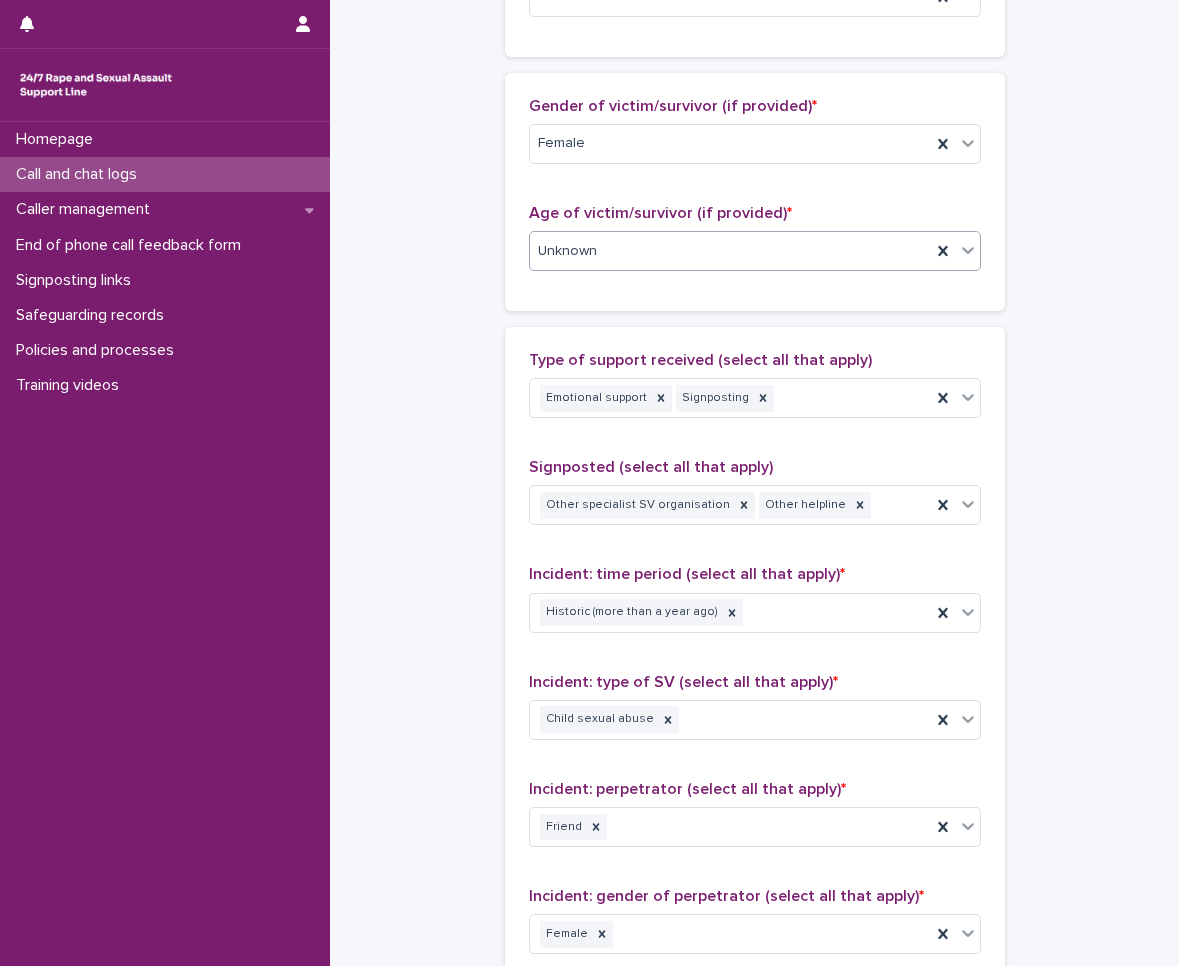 scroll, scrollTop: 1407, scrollLeft: 0, axis: vertical 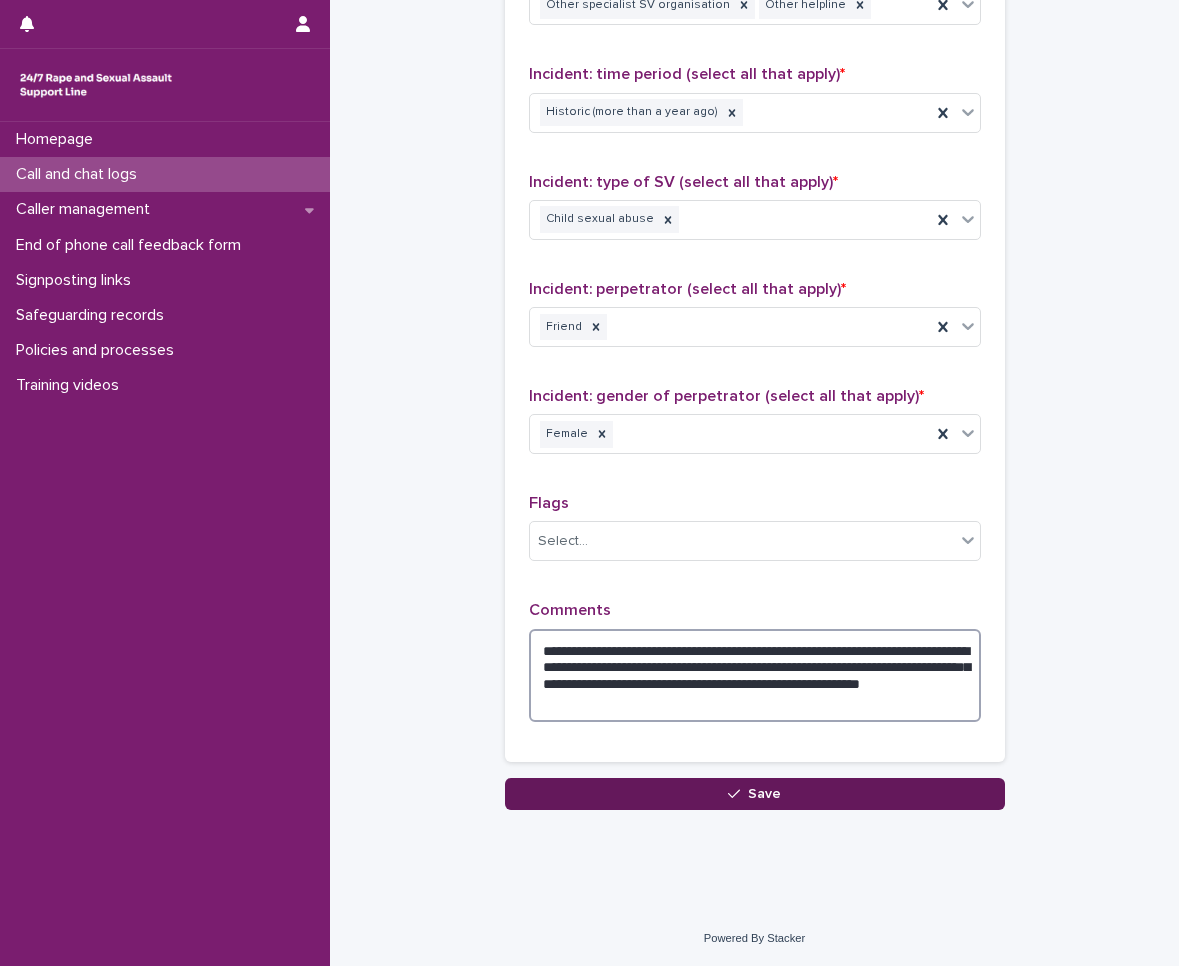 type on "**********" 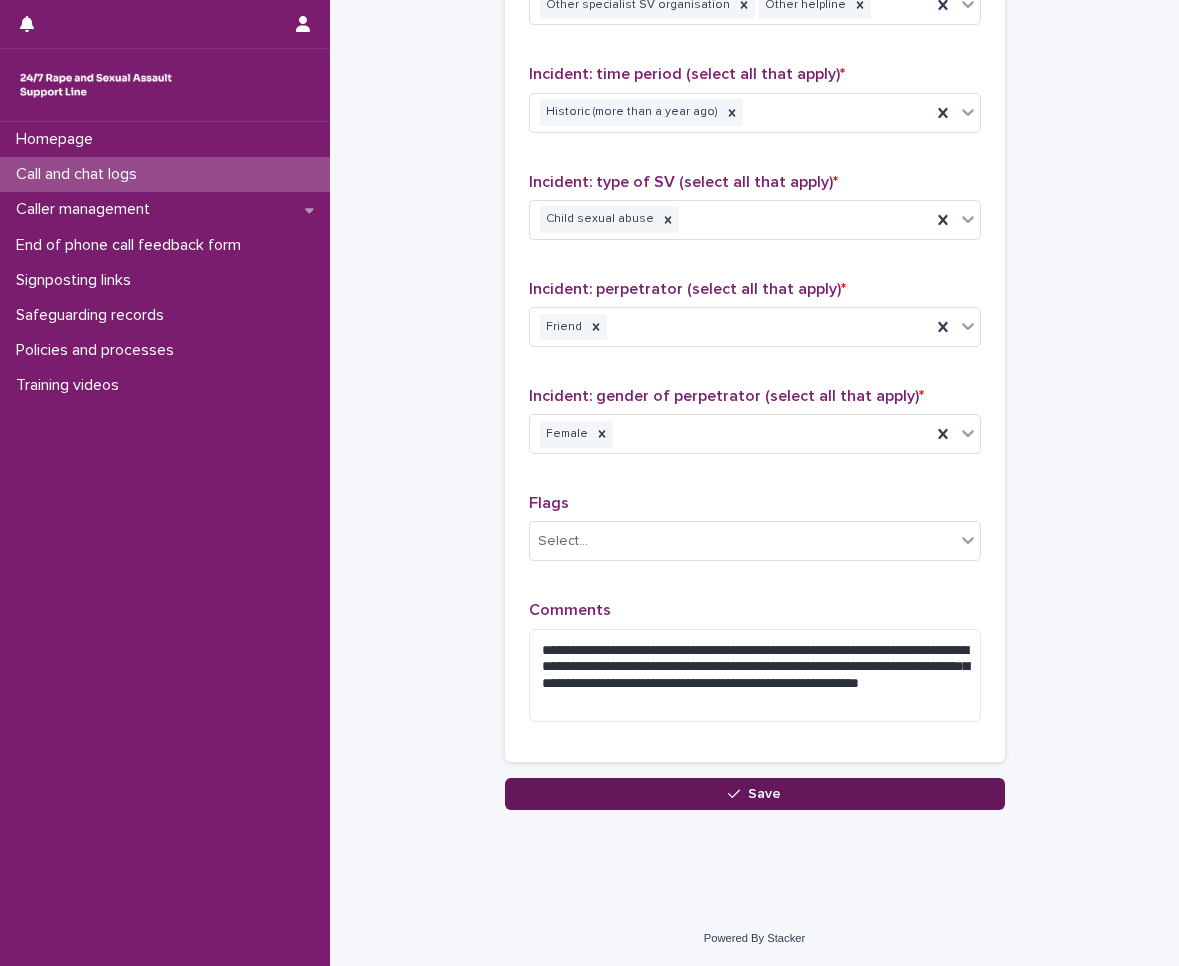 click on "Save" at bounding box center [764, 794] 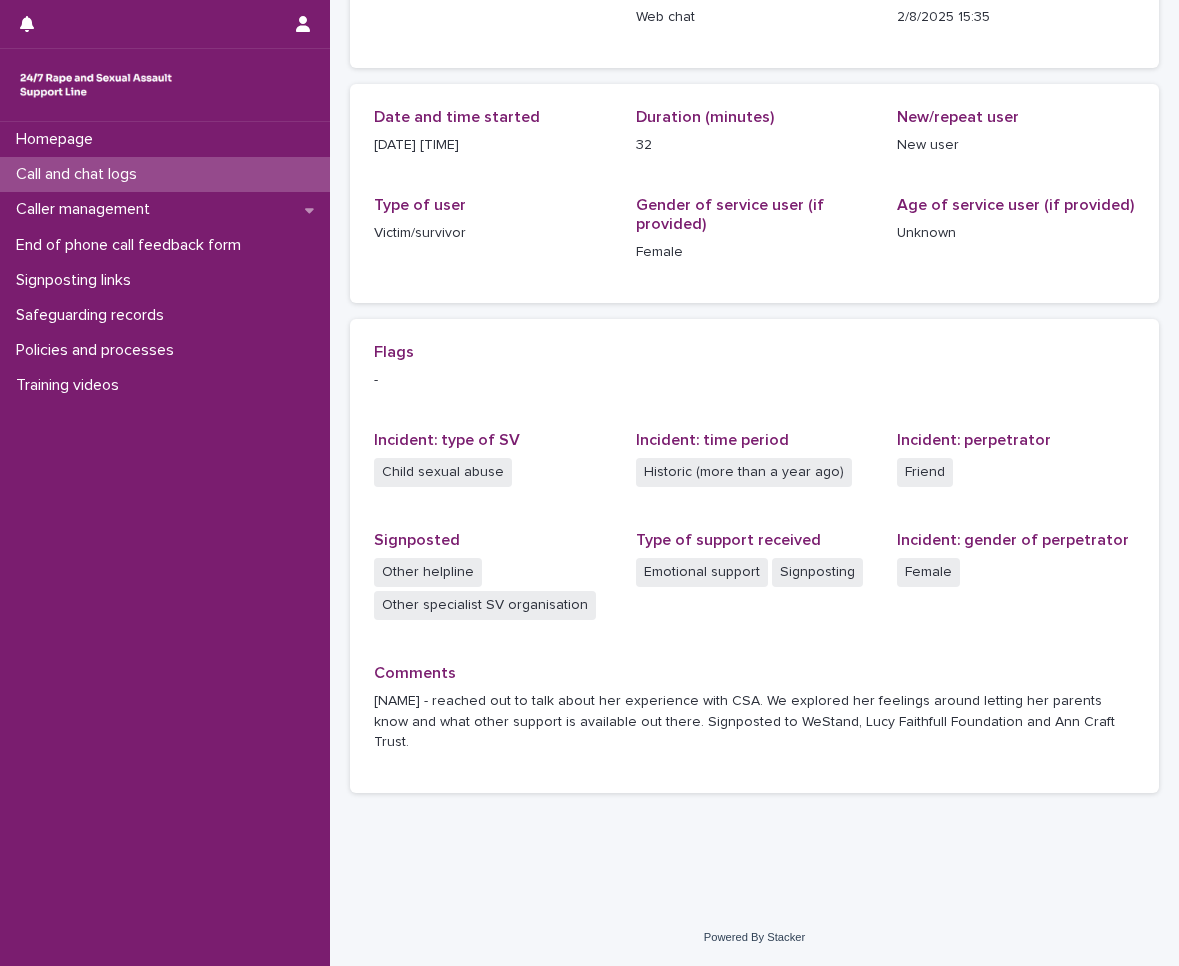 scroll, scrollTop: 0, scrollLeft: 0, axis: both 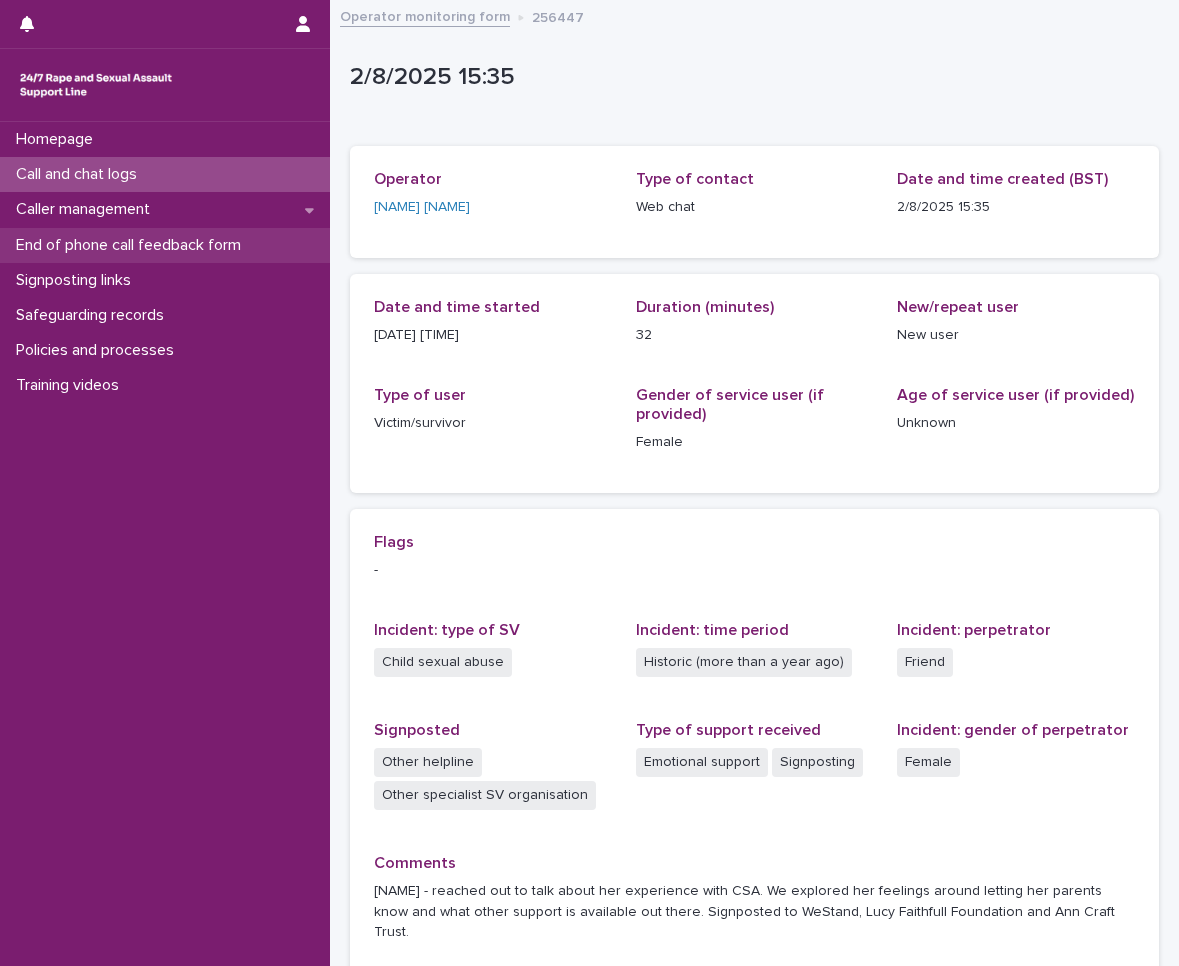 click on "End of phone call feedback form" at bounding box center (165, 245) 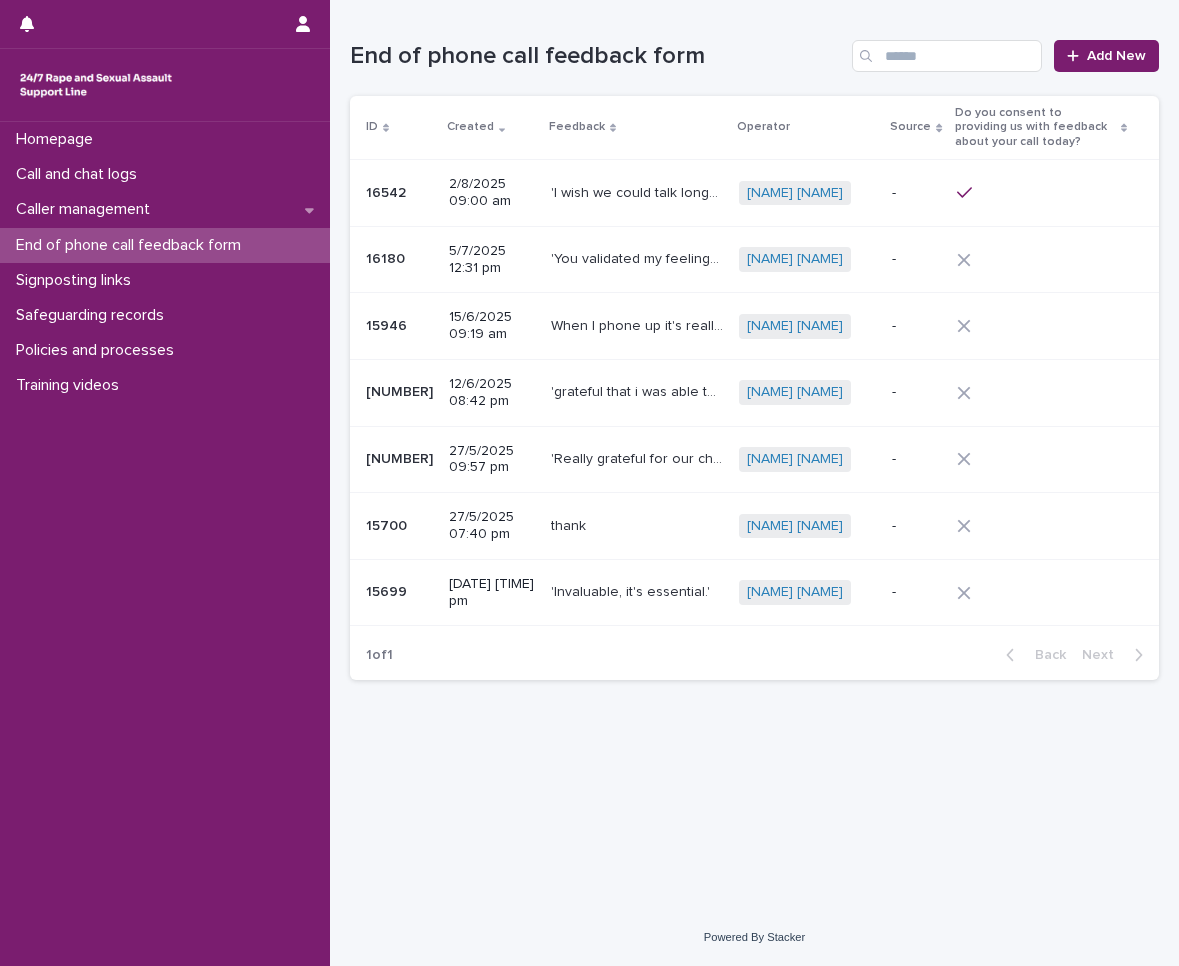 click on "Do you consent to providing us with feedback about your call today?" at bounding box center (1035, 127) 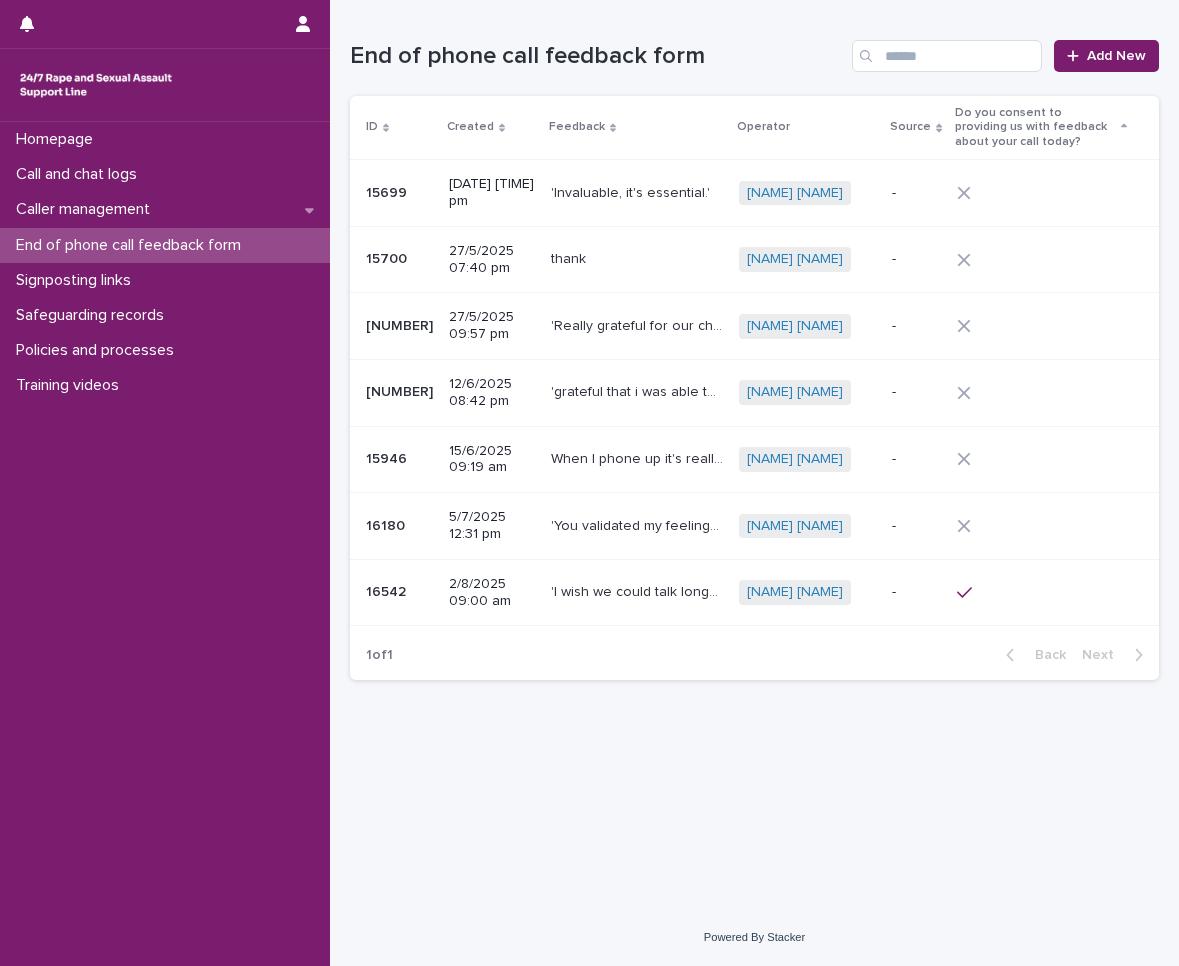 click on "Do you consent to providing us with feedback about your call today?" at bounding box center [1035, 127] 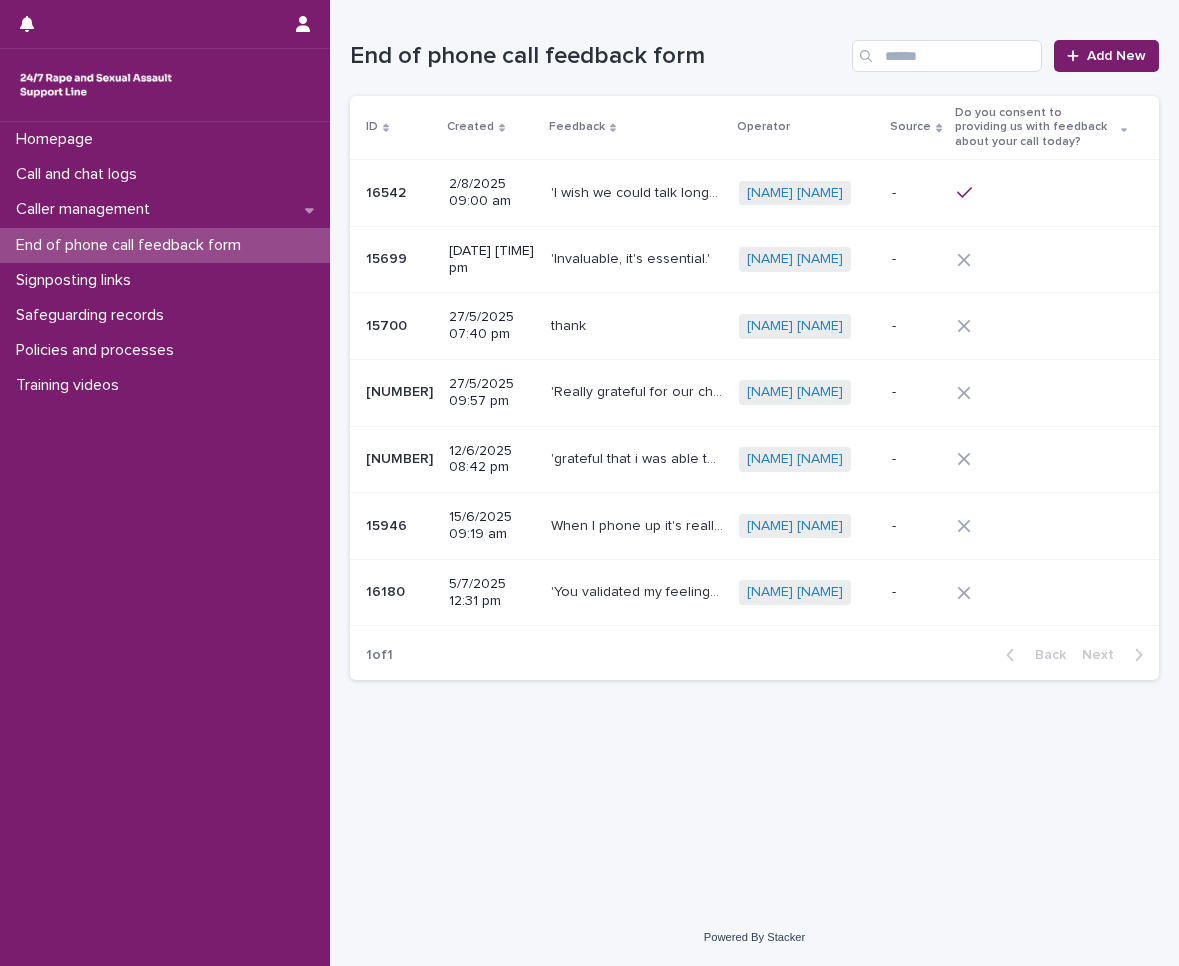 click on "Do you consent to providing us with feedback about your call today?" at bounding box center (1035, 127) 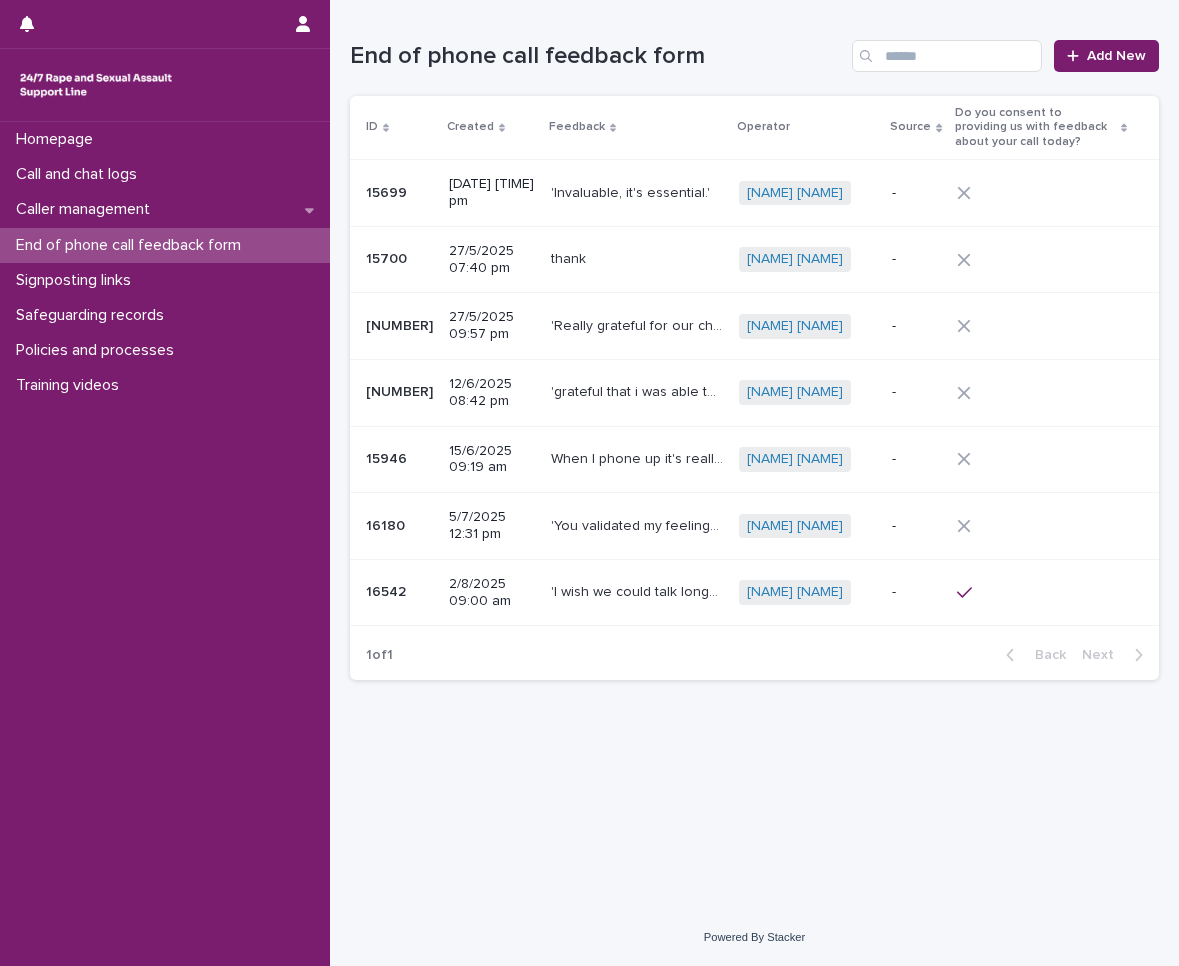 click on "Do you consent to providing us with feedback about your call today?" at bounding box center (1035, 127) 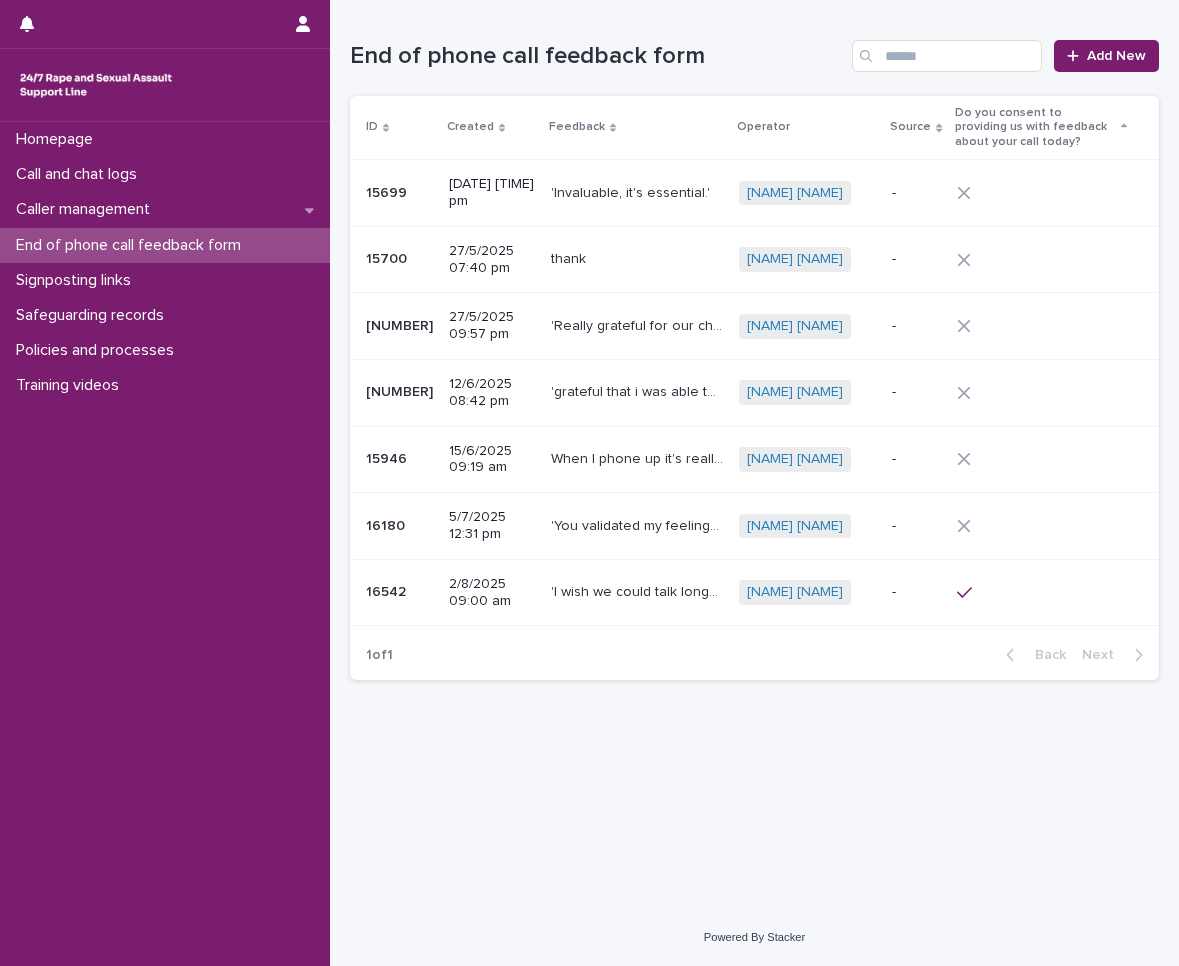 click on "Do you consent to providing us with feedback about your call today?" at bounding box center (1035, 127) 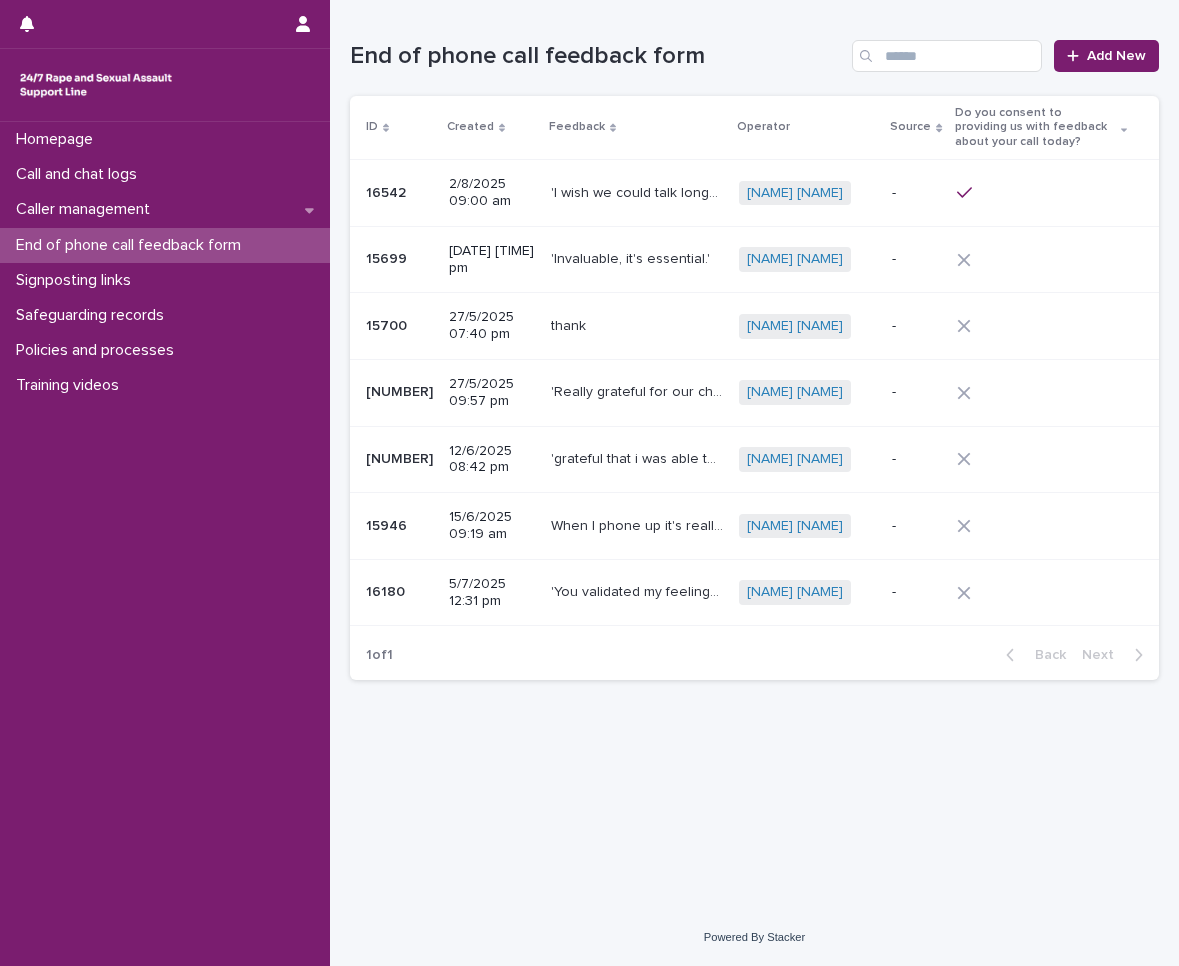 click on "Do you consent to providing us with feedback about your call today?" at bounding box center (1035, 127) 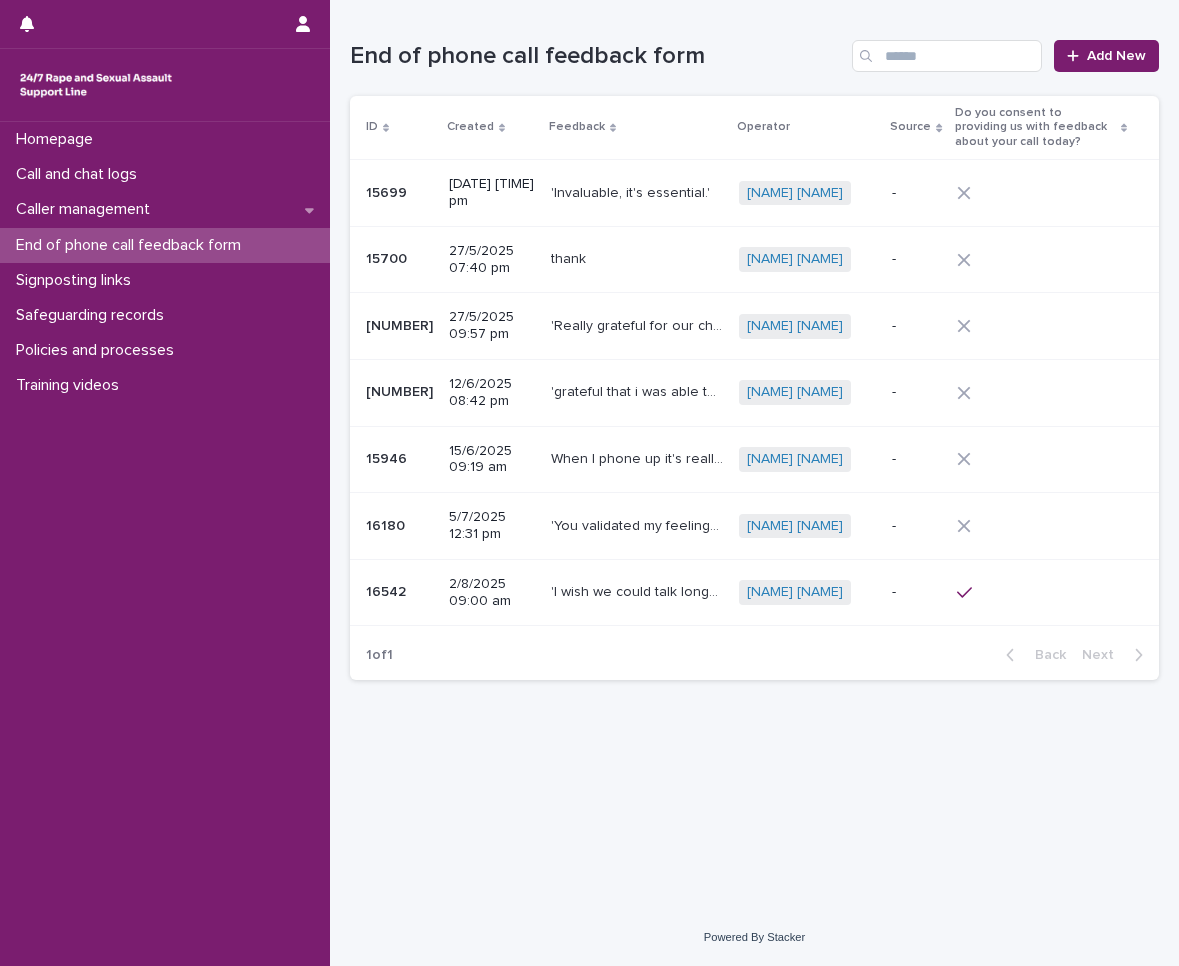 click on "Do you consent to providing us with feedback about your call today?" at bounding box center [1035, 127] 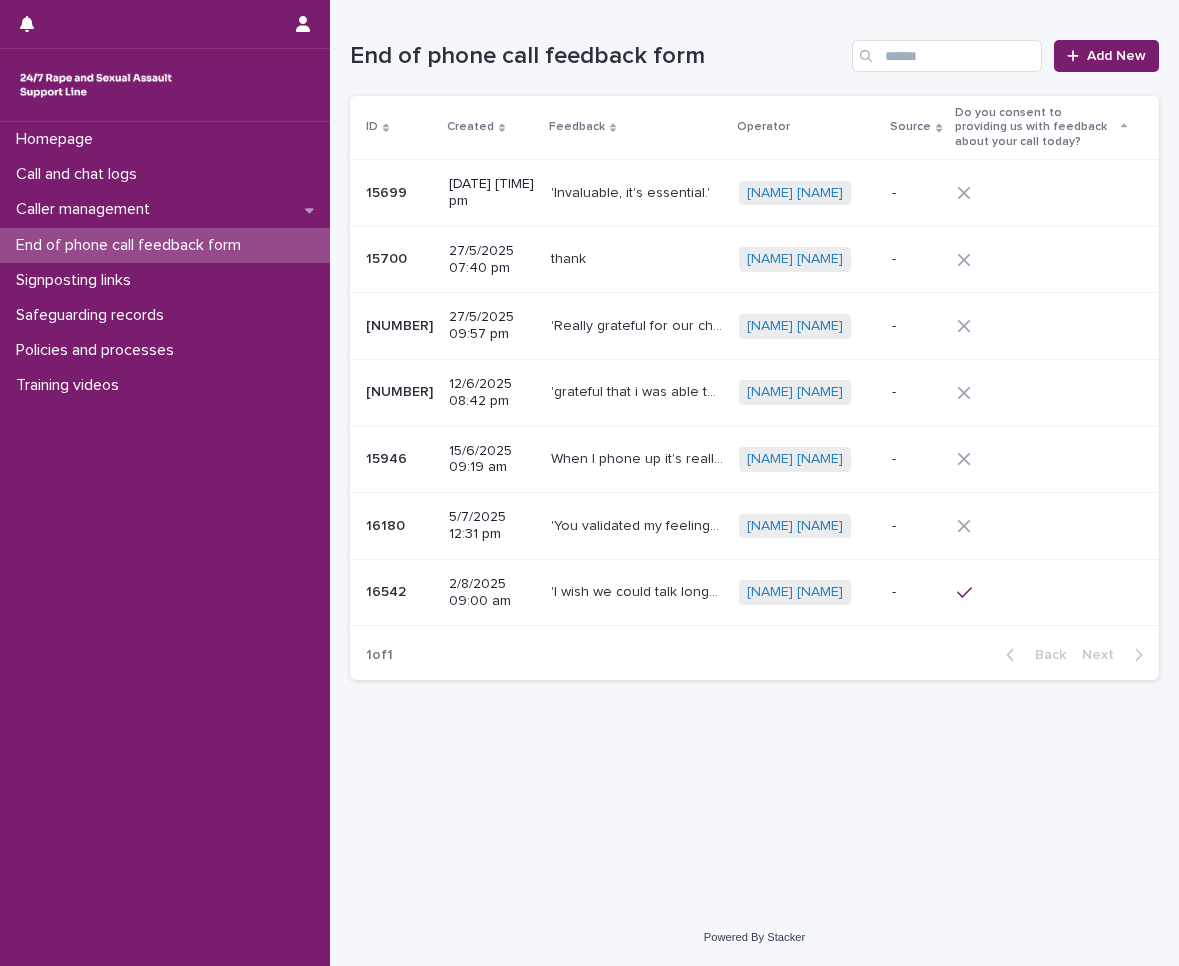 click on "Do you consent to providing us with feedback about your call today?" at bounding box center (1035, 127) 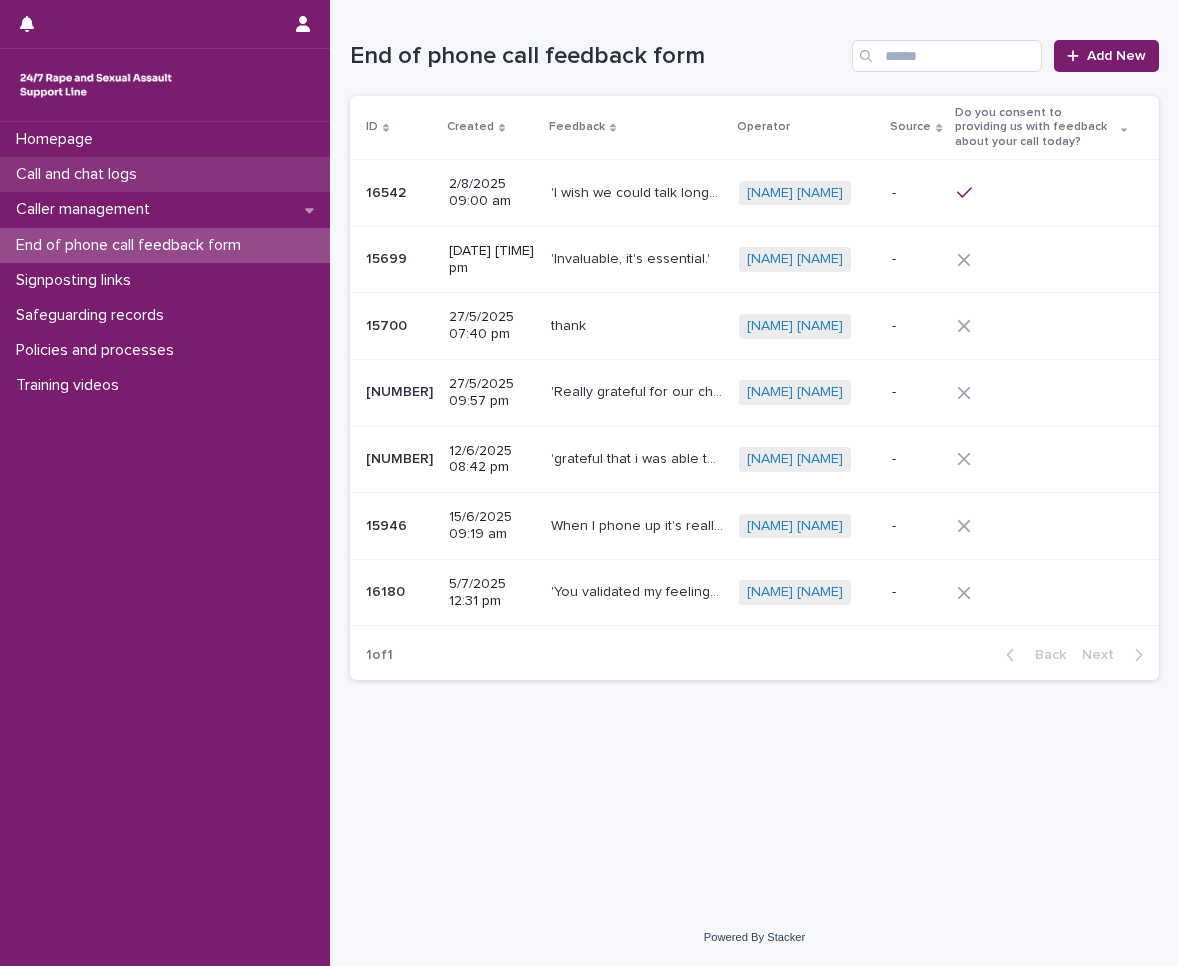 click on "Call and chat logs" at bounding box center (80, 174) 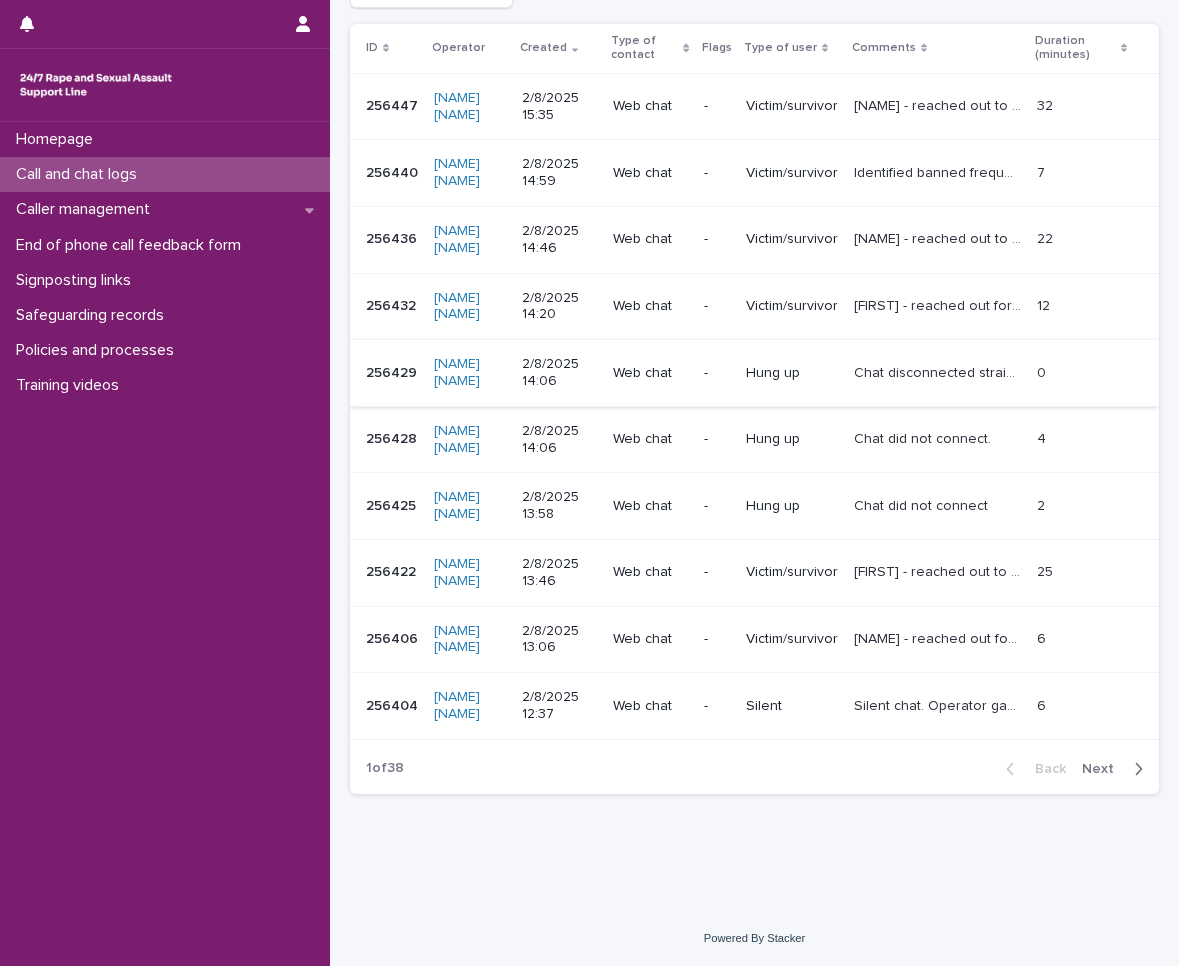 scroll, scrollTop: 361, scrollLeft: 0, axis: vertical 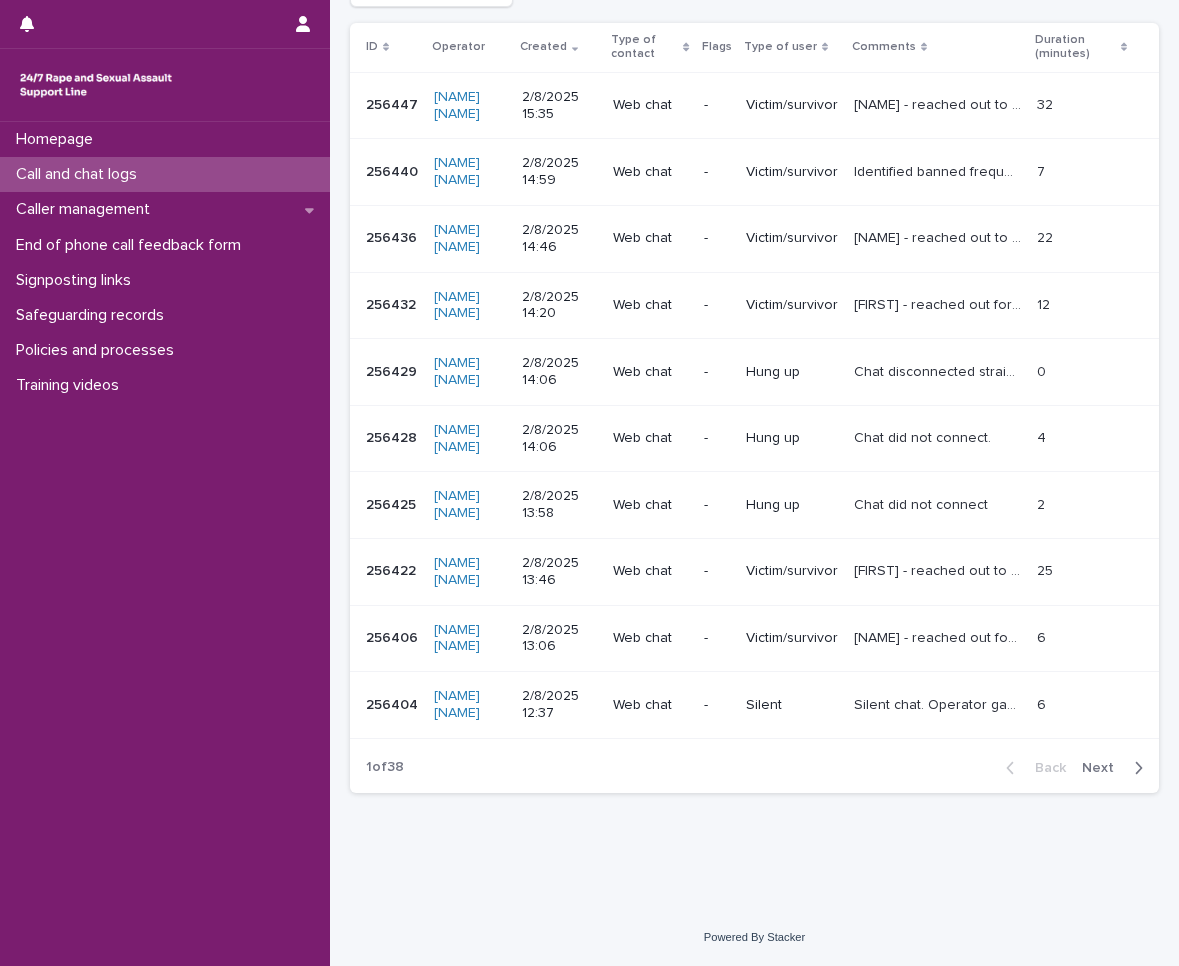 click on "Next" at bounding box center [1104, 768] 